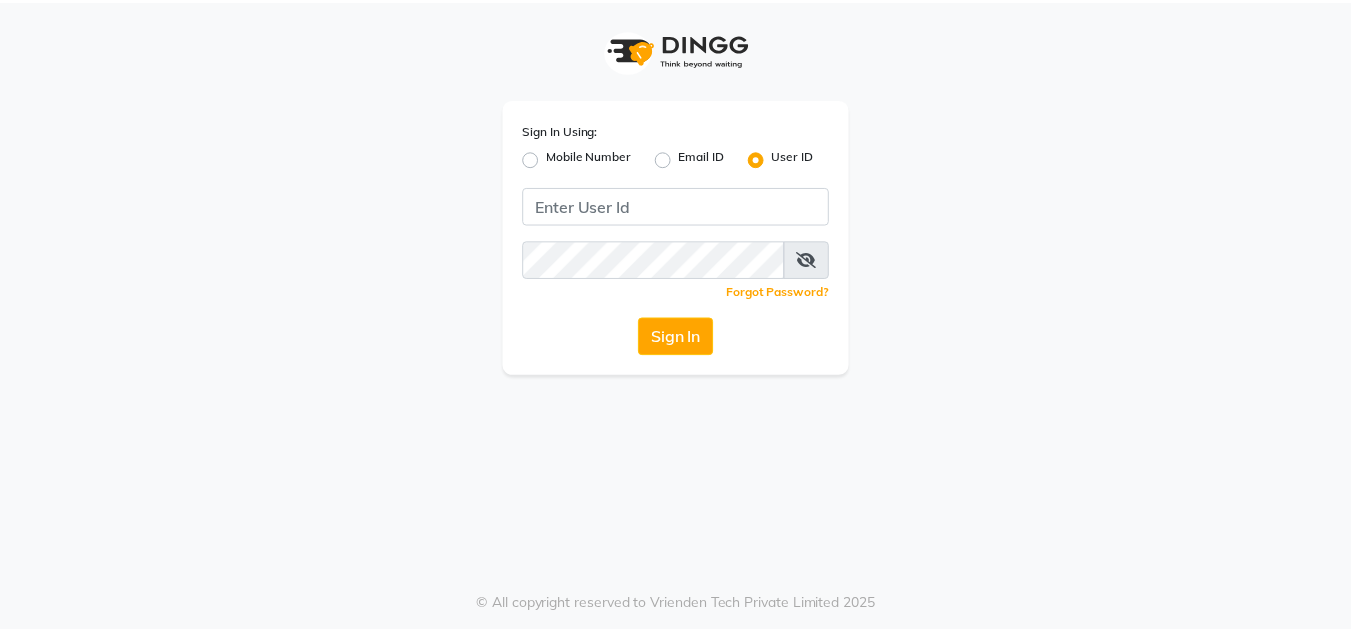scroll, scrollTop: 0, scrollLeft: 0, axis: both 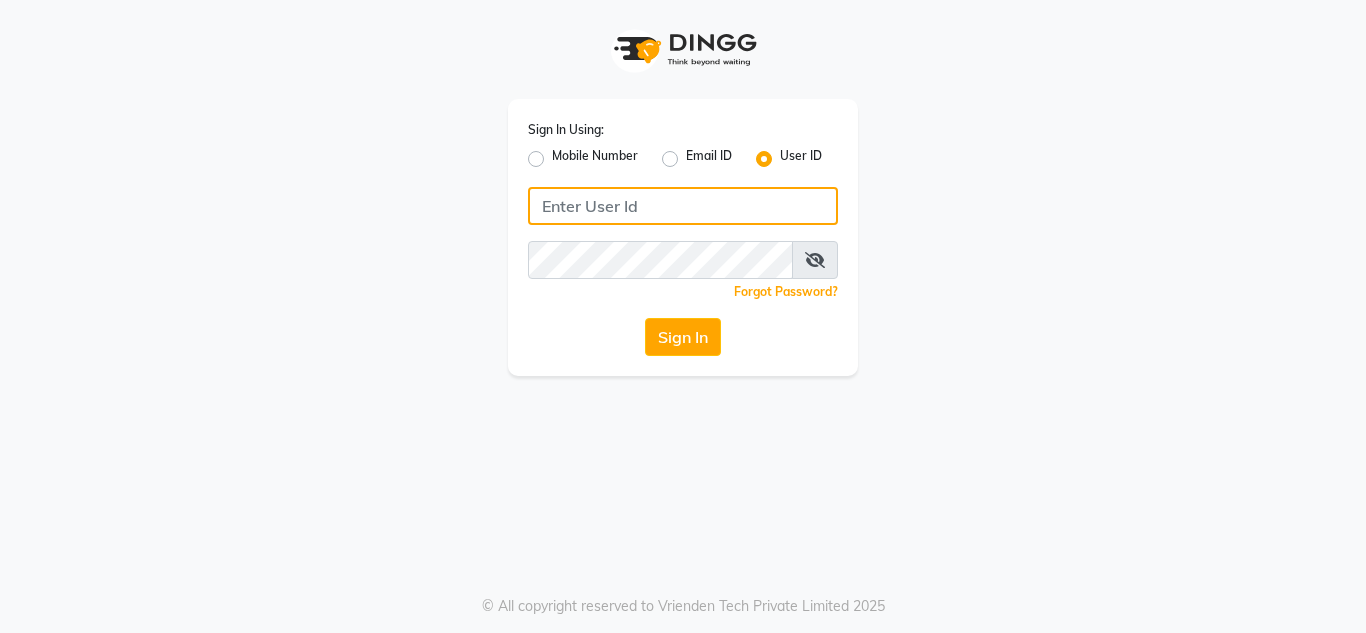 click 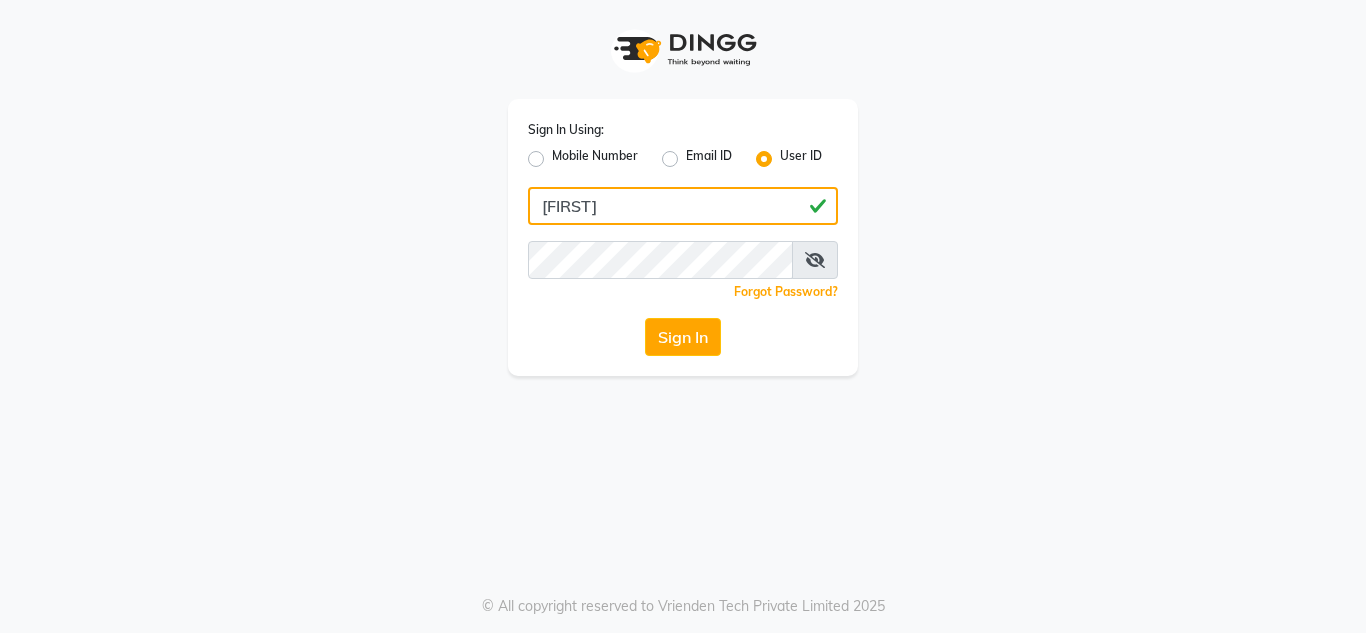type on "[FIRST]" 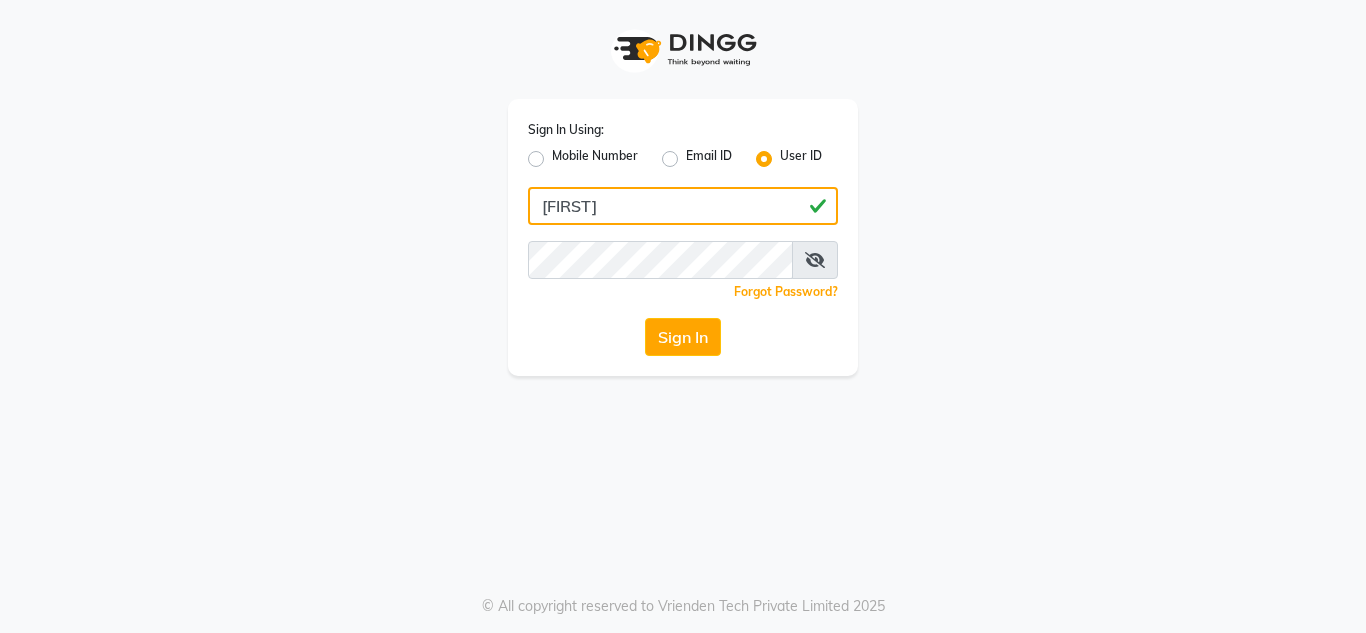 click on "[FIRST]" 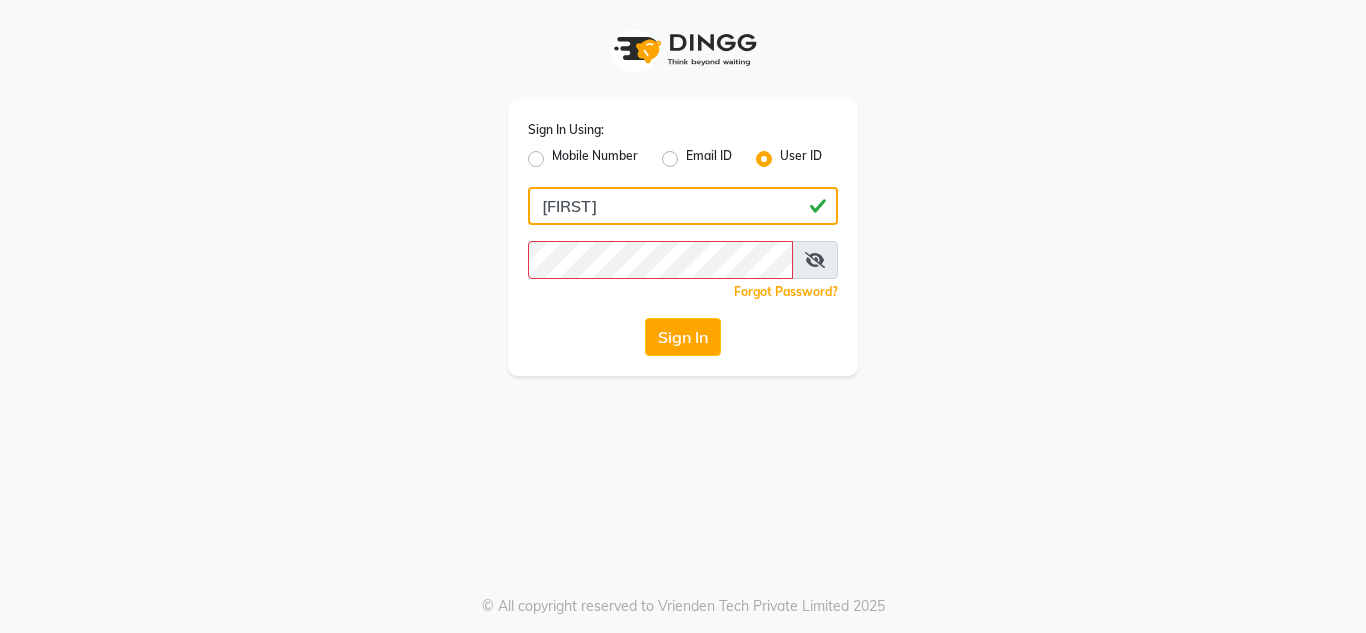 click on "[FIRST]" 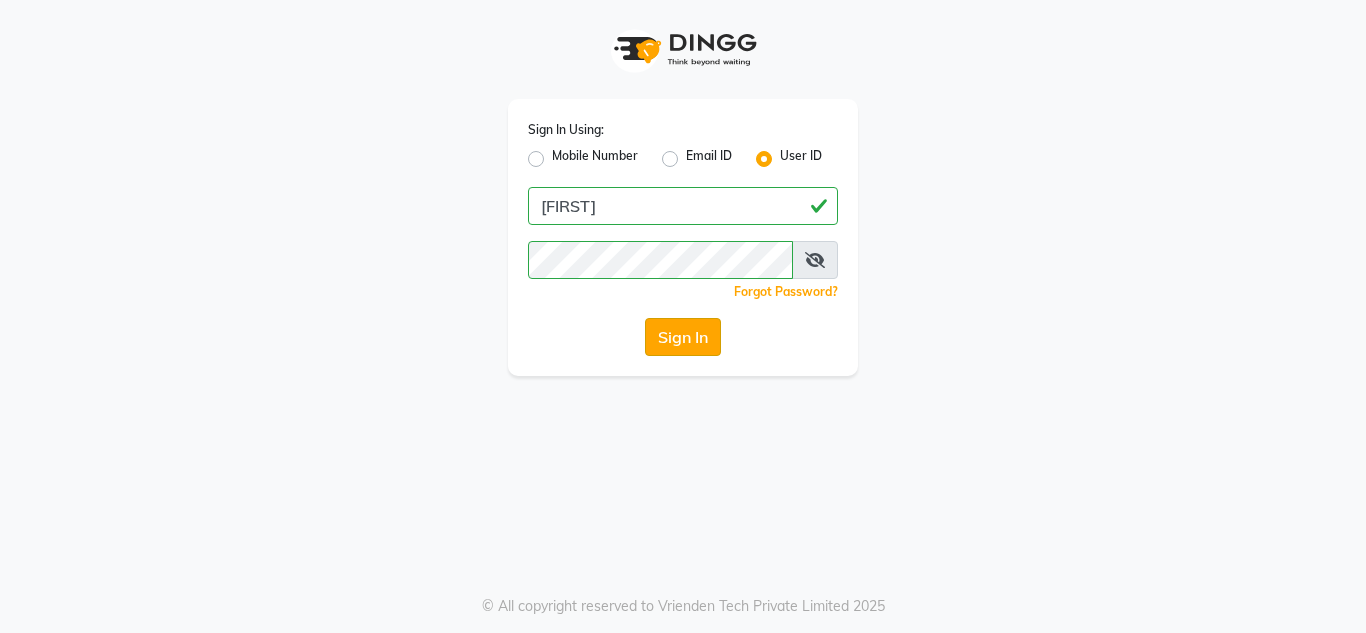 click on "Sign In" 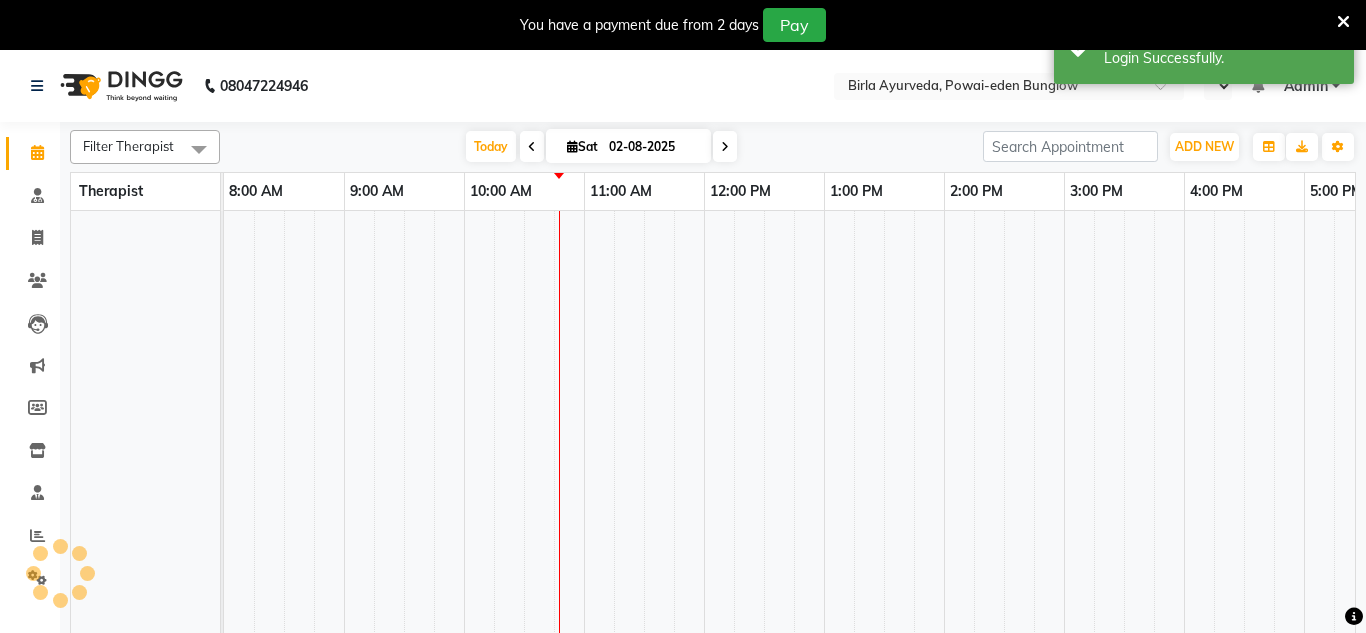 select on "en" 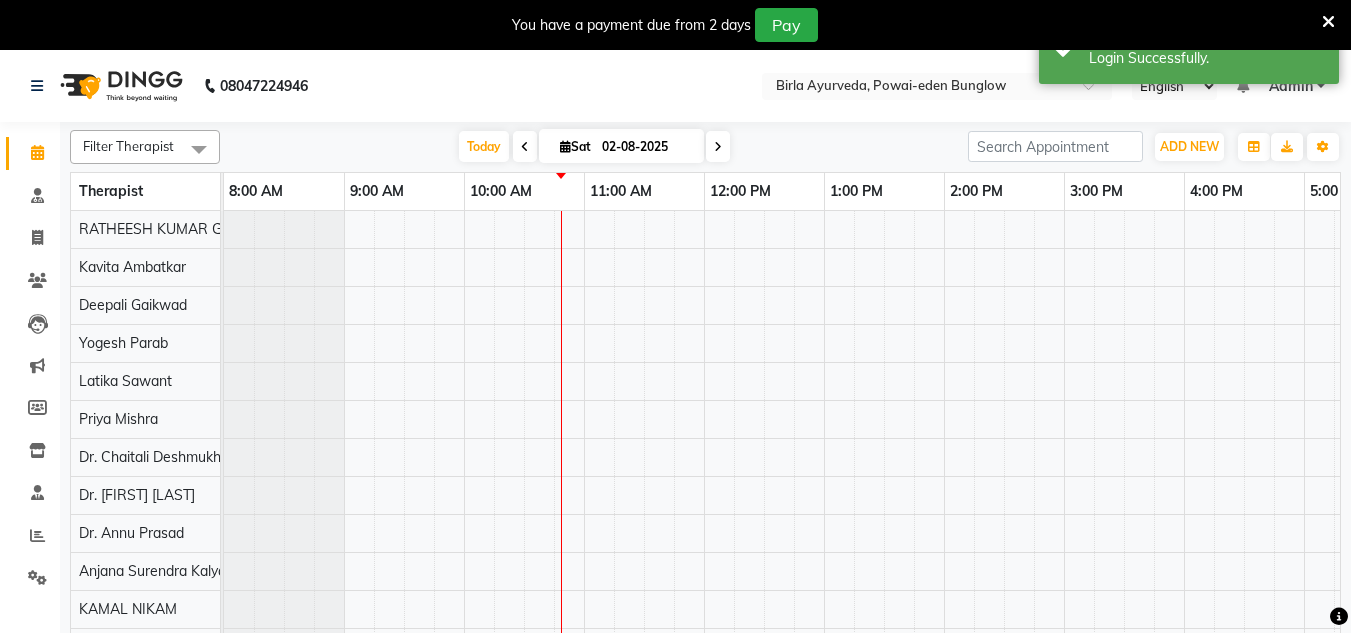 scroll, scrollTop: 0, scrollLeft: 0, axis: both 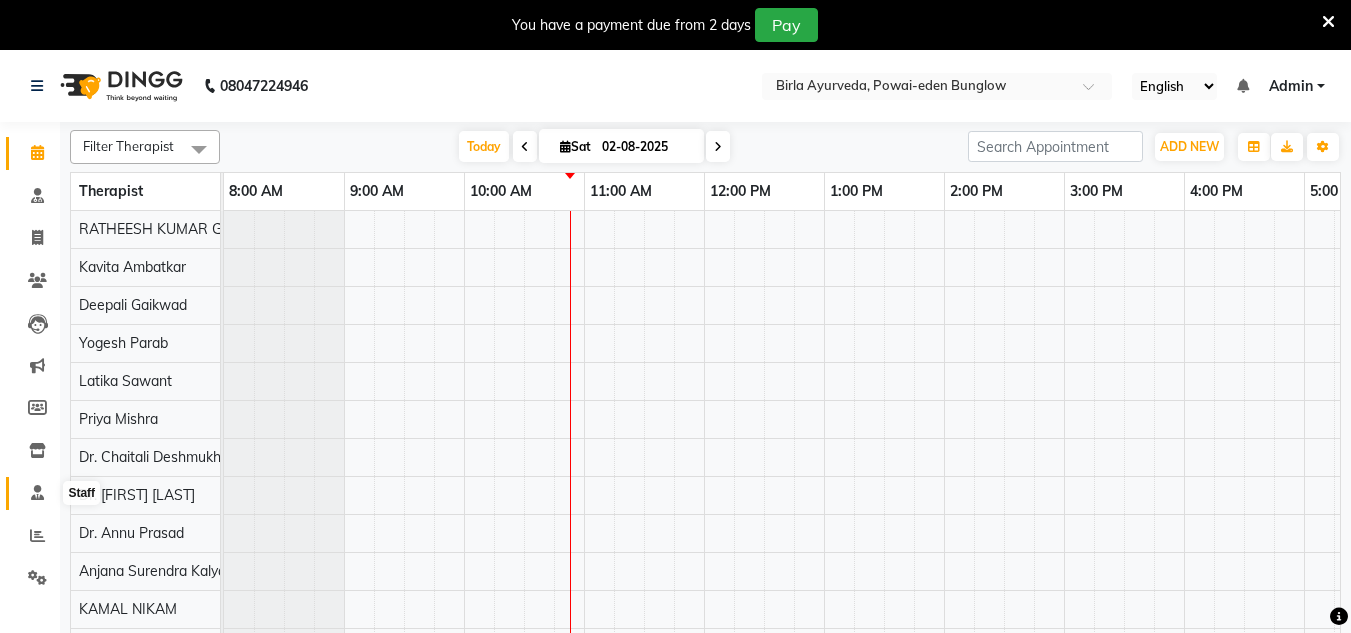 click 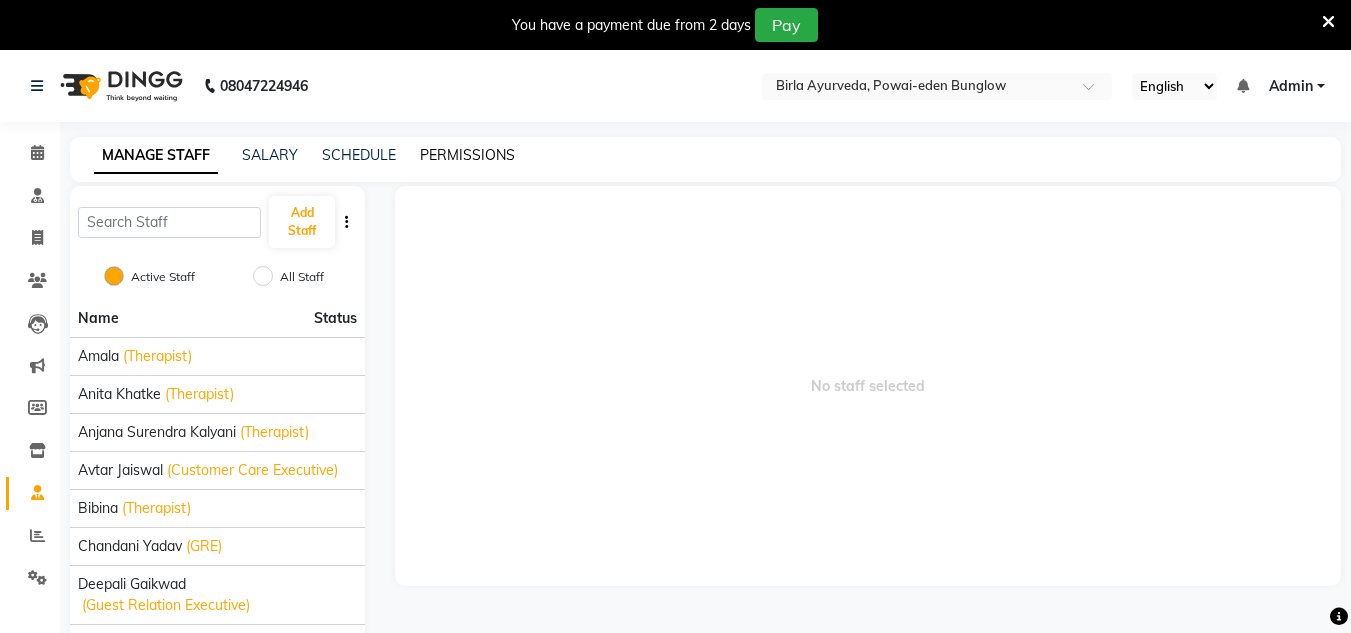 click on "PERMISSIONS" 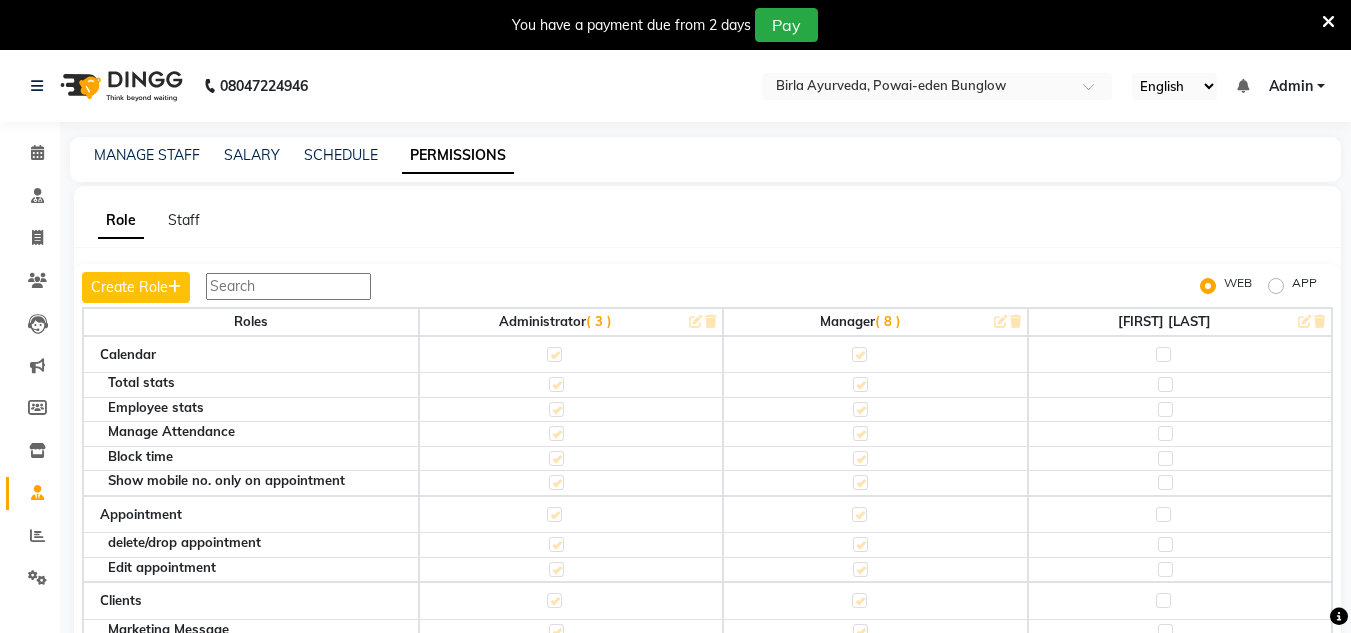 click on "( 3 )" 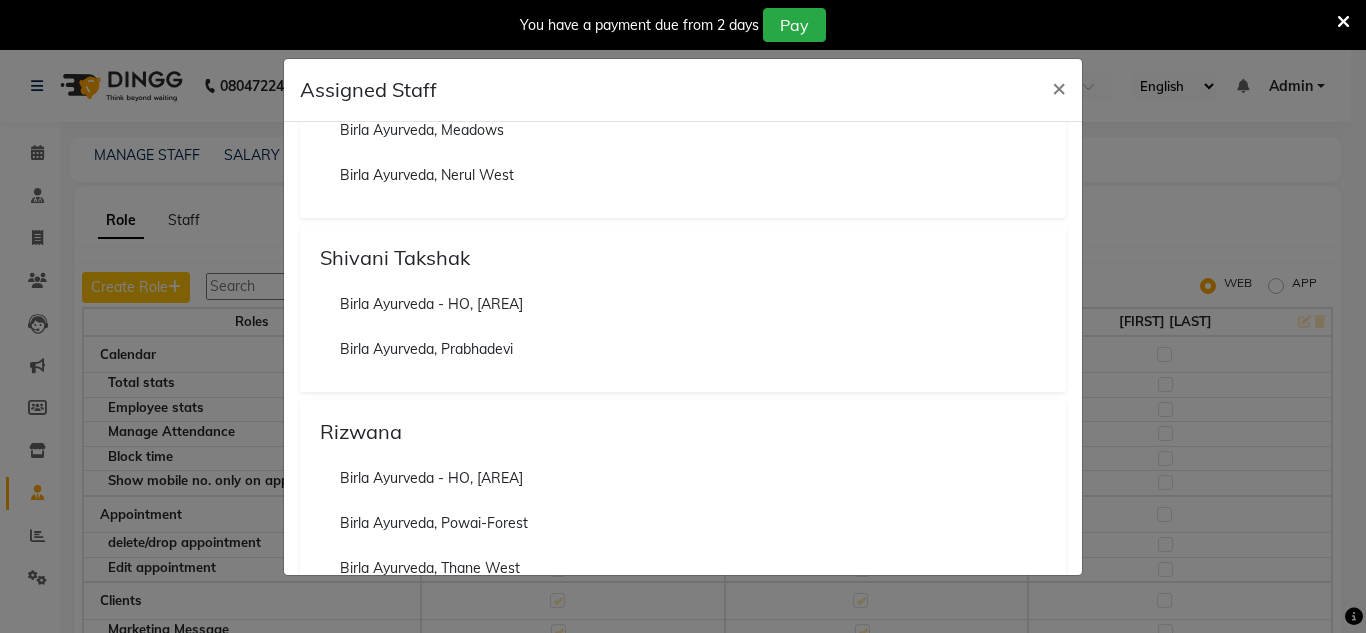 scroll, scrollTop: 305, scrollLeft: 0, axis: vertical 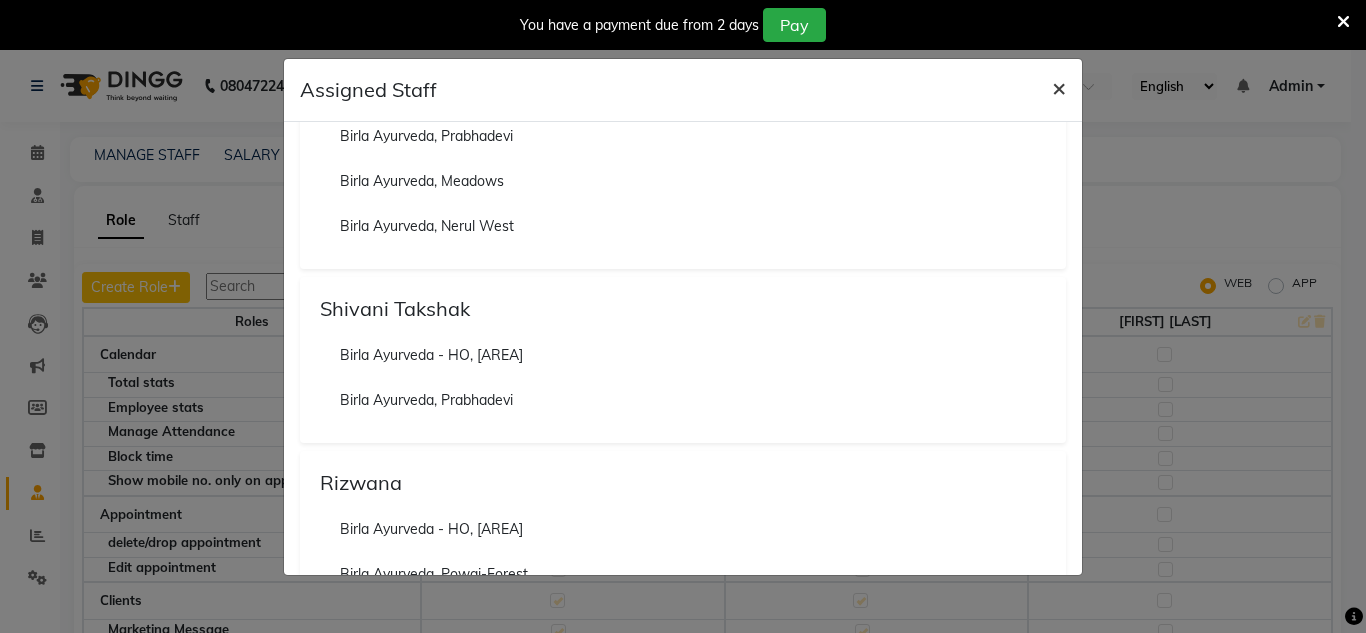 click on "×" 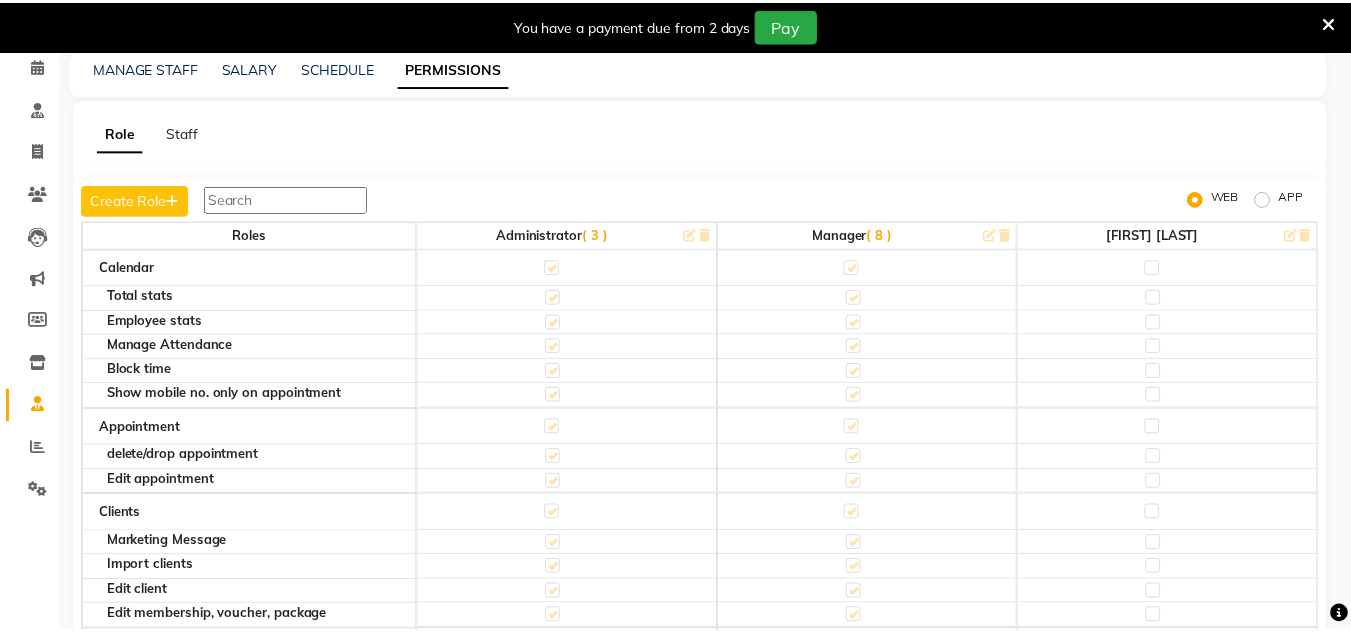 scroll, scrollTop: 117, scrollLeft: 0, axis: vertical 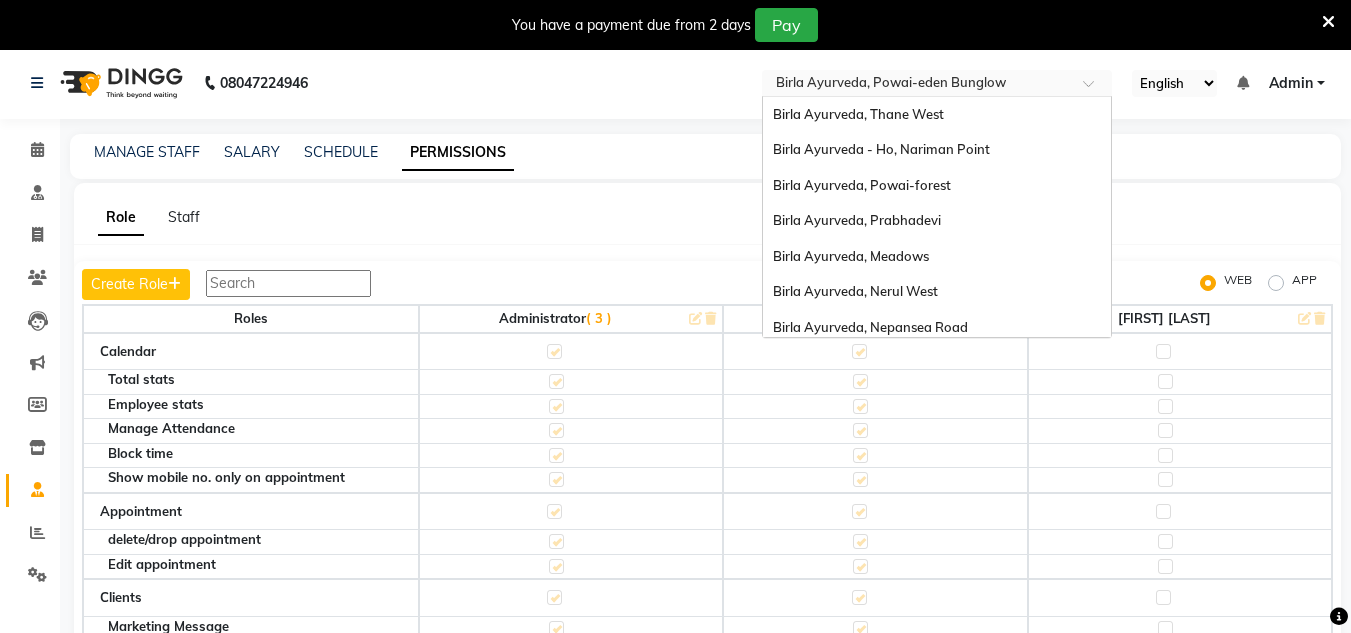 click at bounding box center (917, 85) 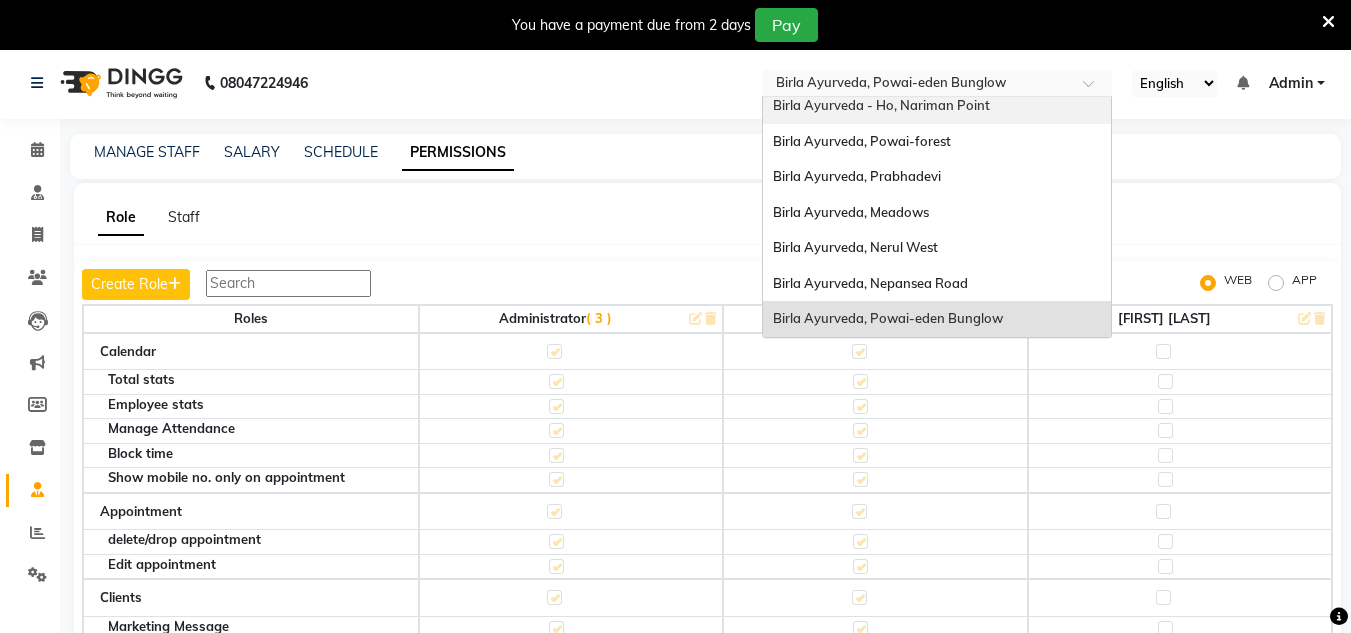 click on "Birla Ayurveda - Ho, Nariman Point" at bounding box center (937, 106) 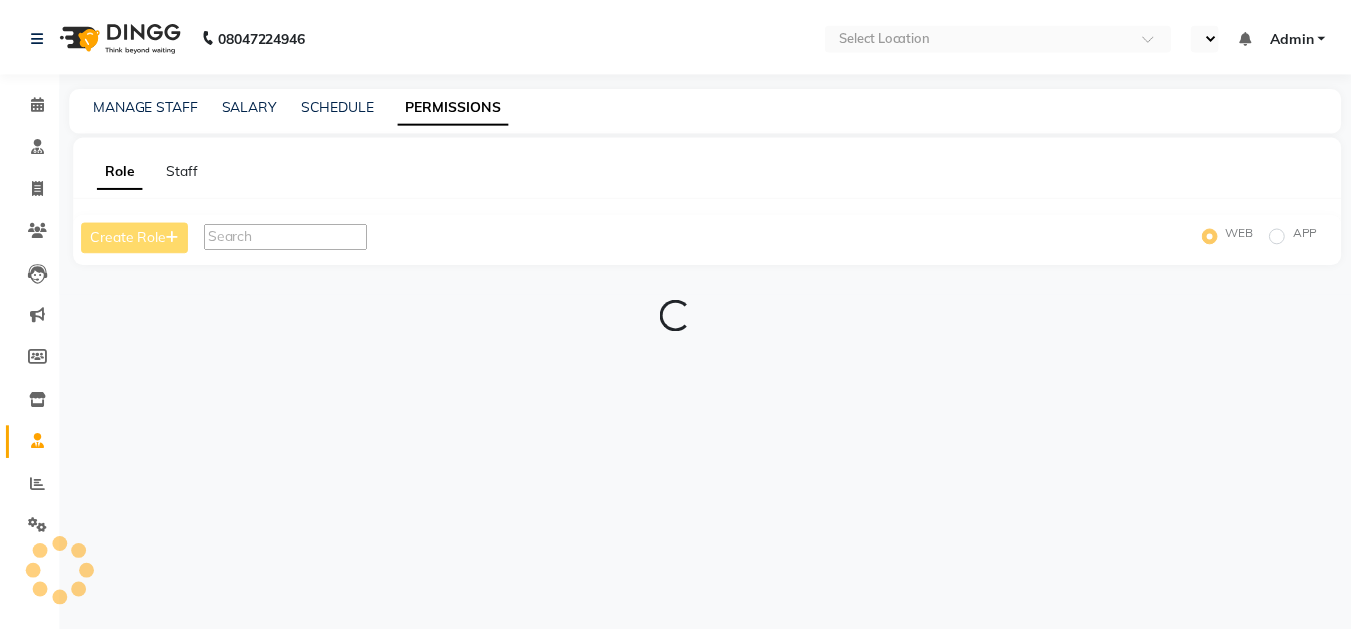scroll, scrollTop: 0, scrollLeft: 0, axis: both 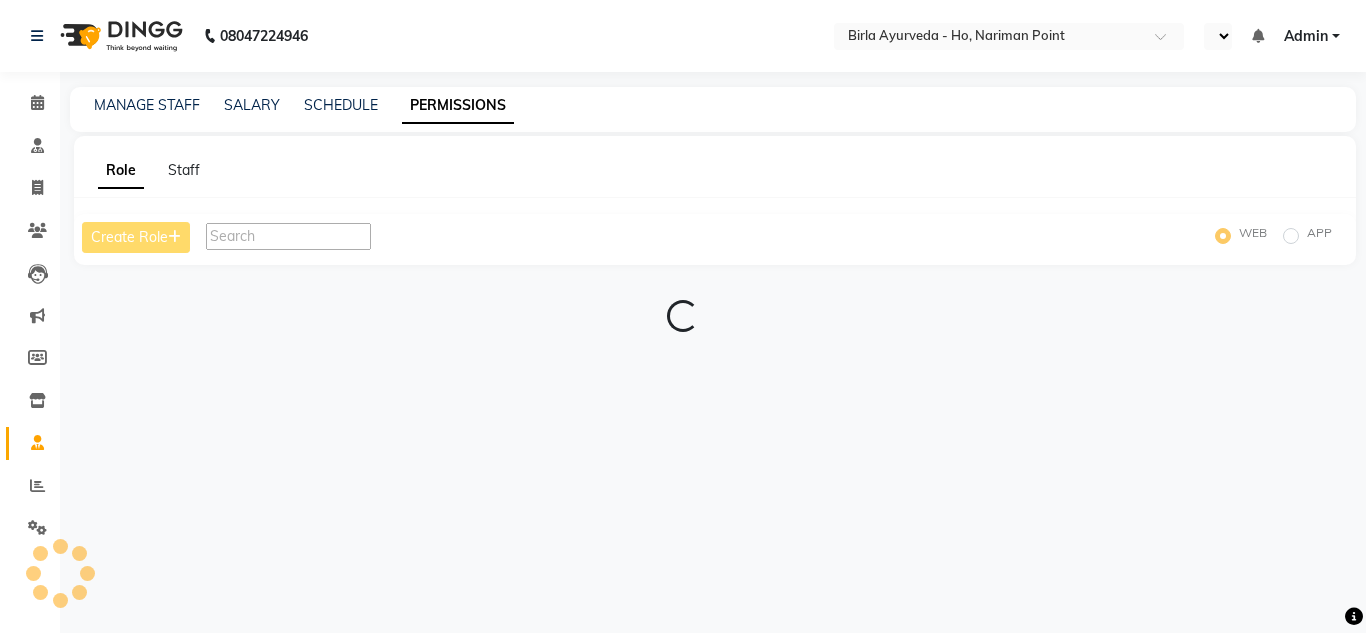select on "en" 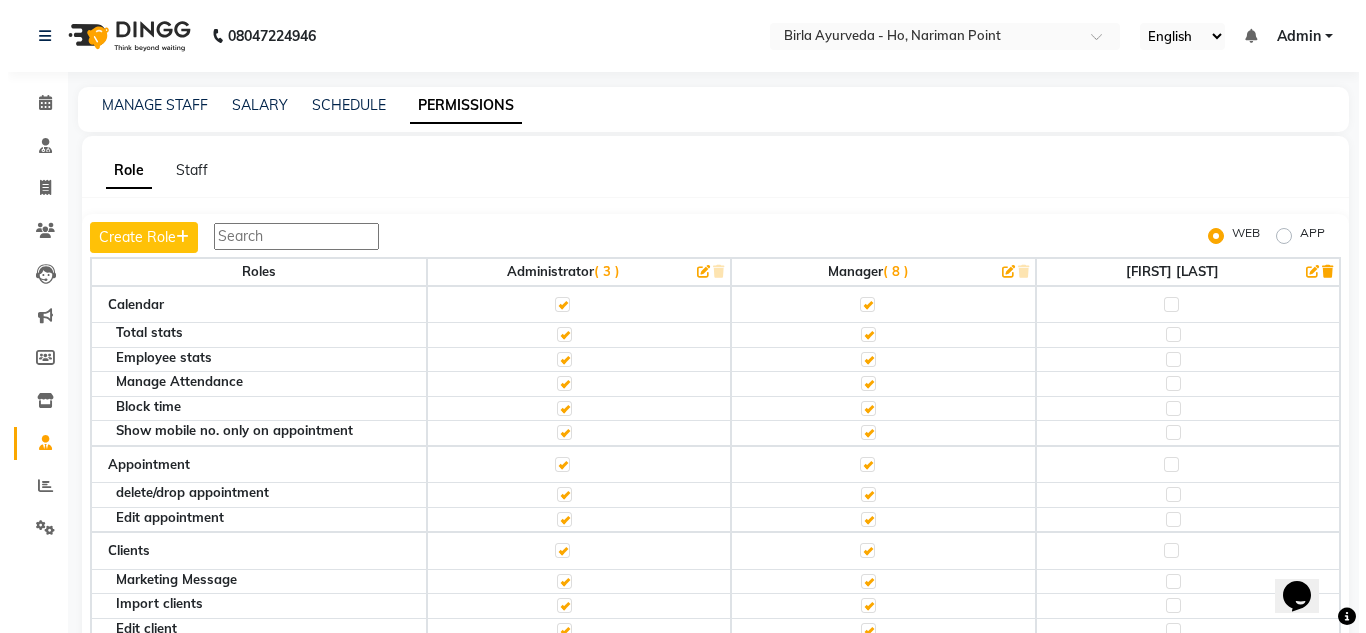 scroll, scrollTop: 0, scrollLeft: 0, axis: both 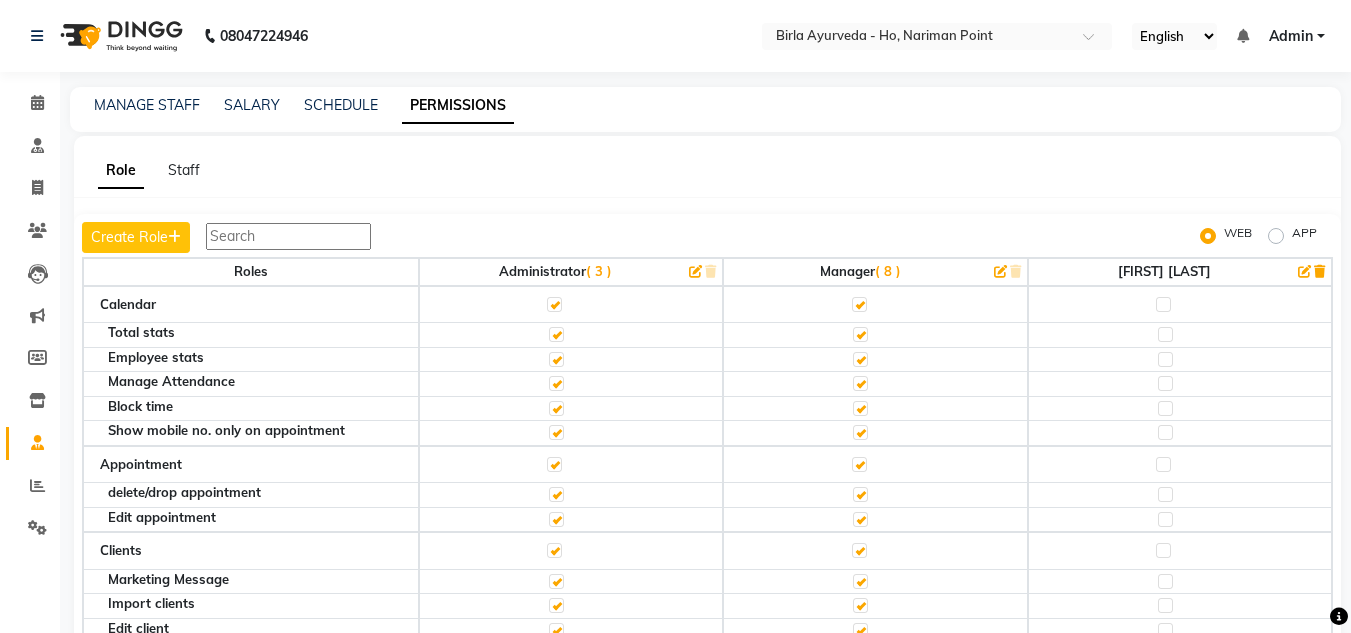 click on "MANAGE STAFF SALARY SCHEDULE PERMISSIONS" 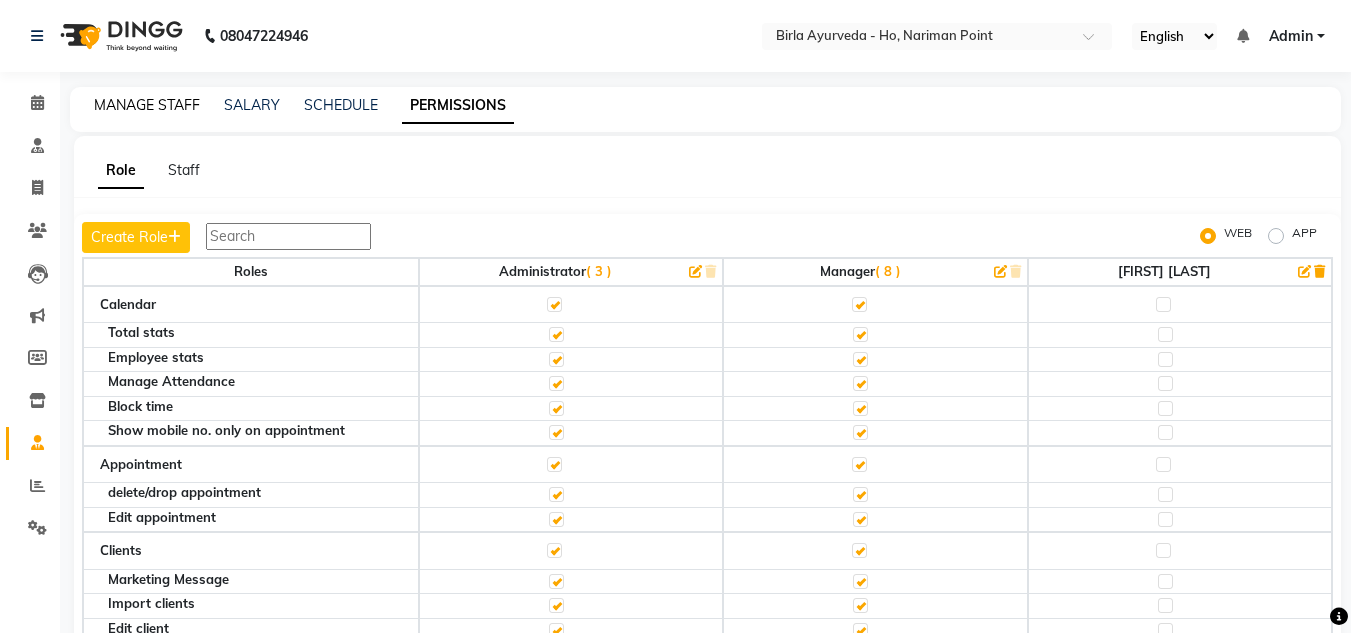 click on "MANAGE STAFF" 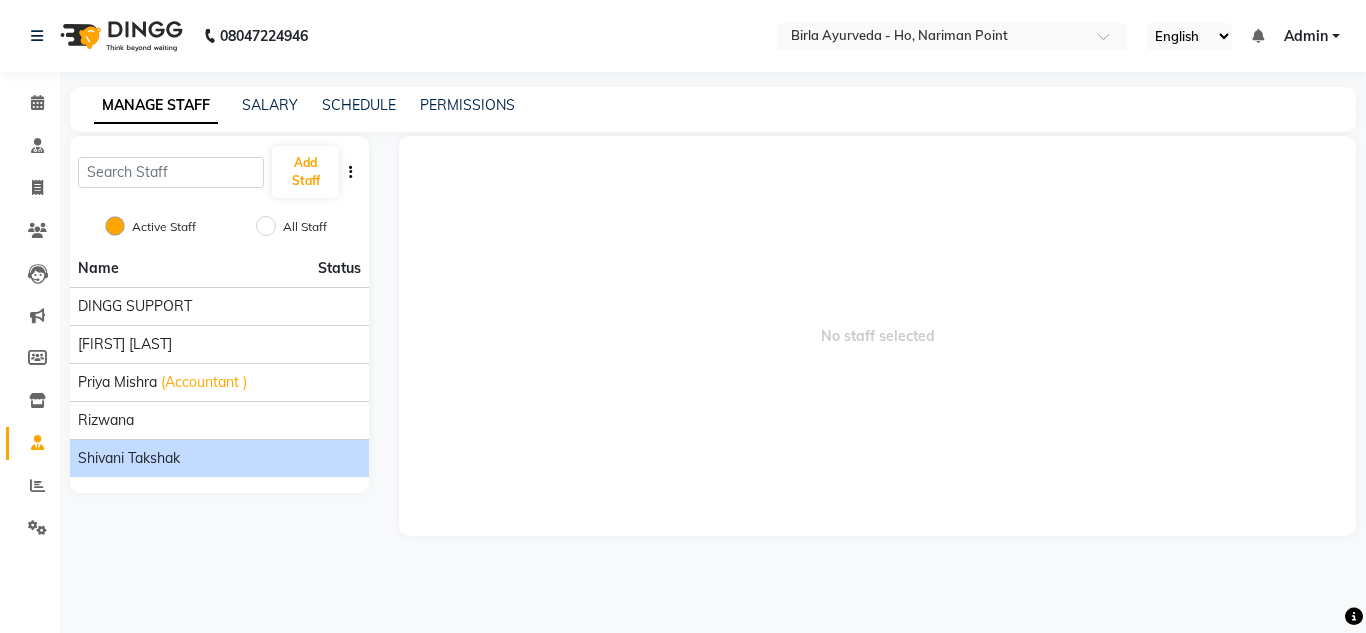 click on "Shivani Takshak" 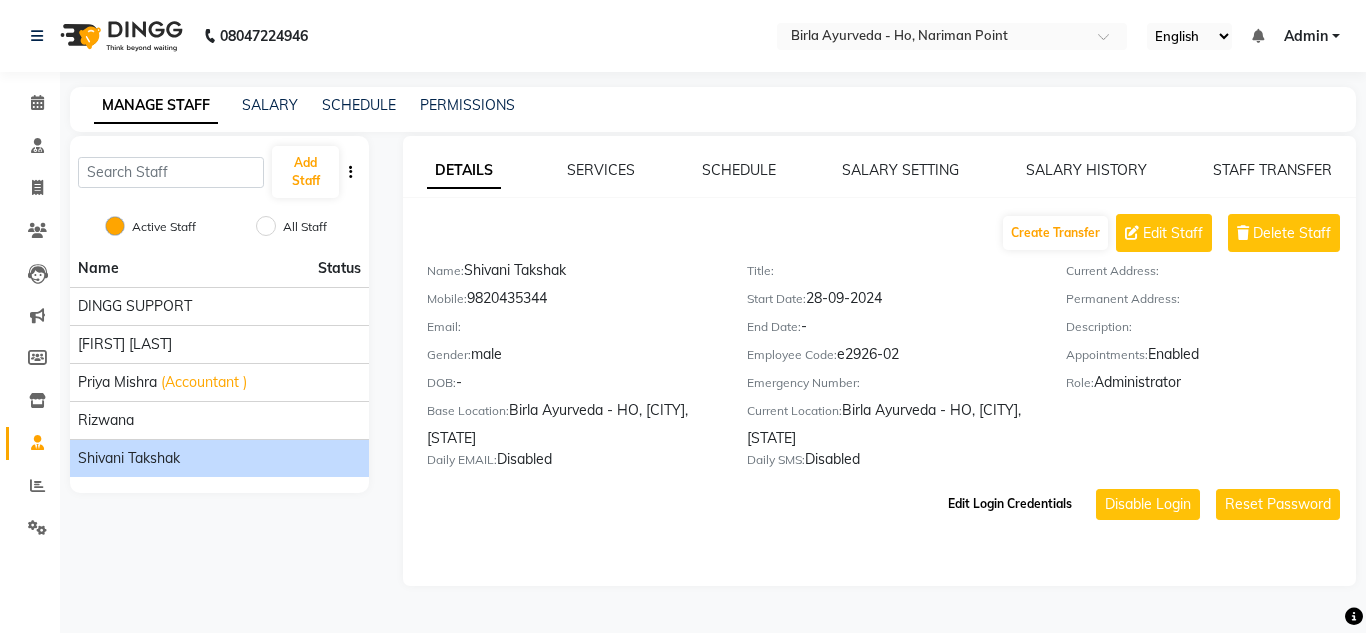 click on "Edit Login Credentials" 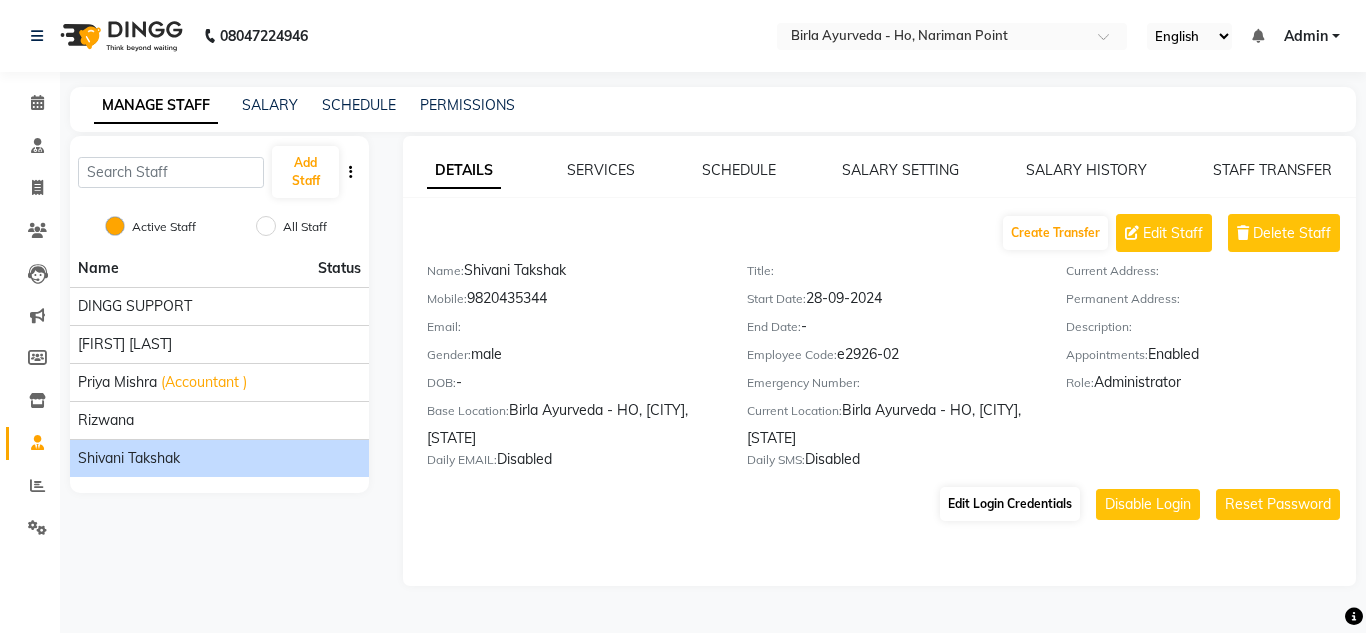 select on "3083" 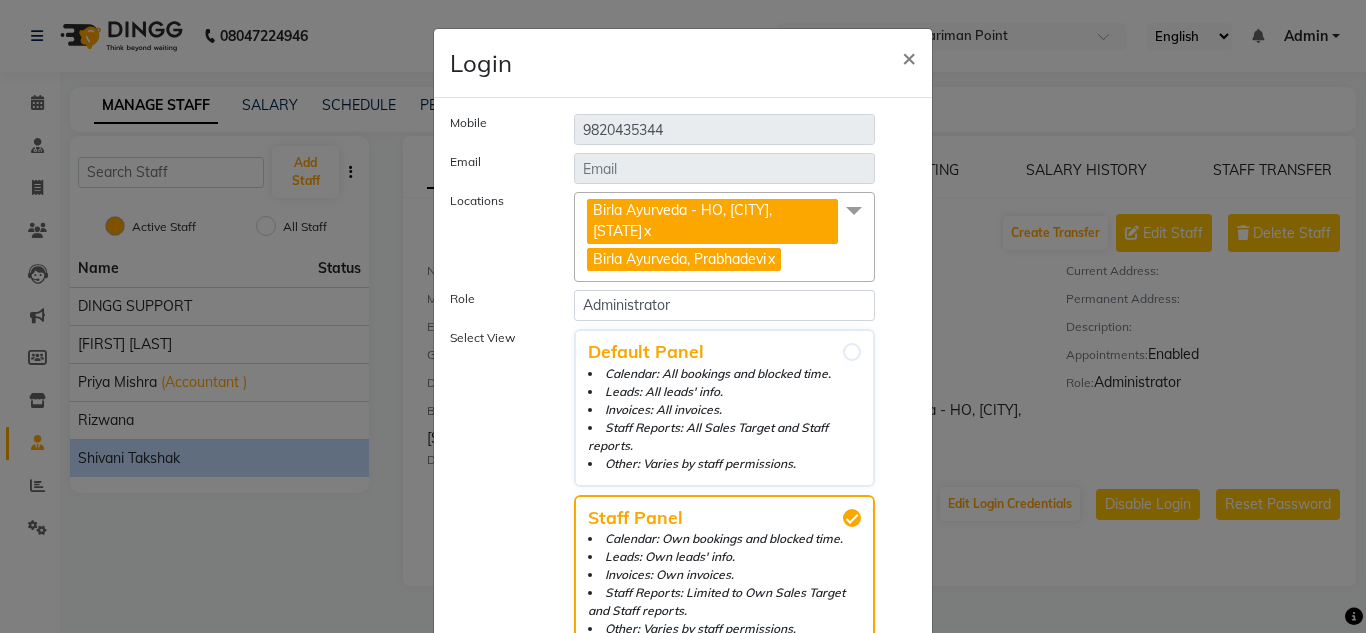 click 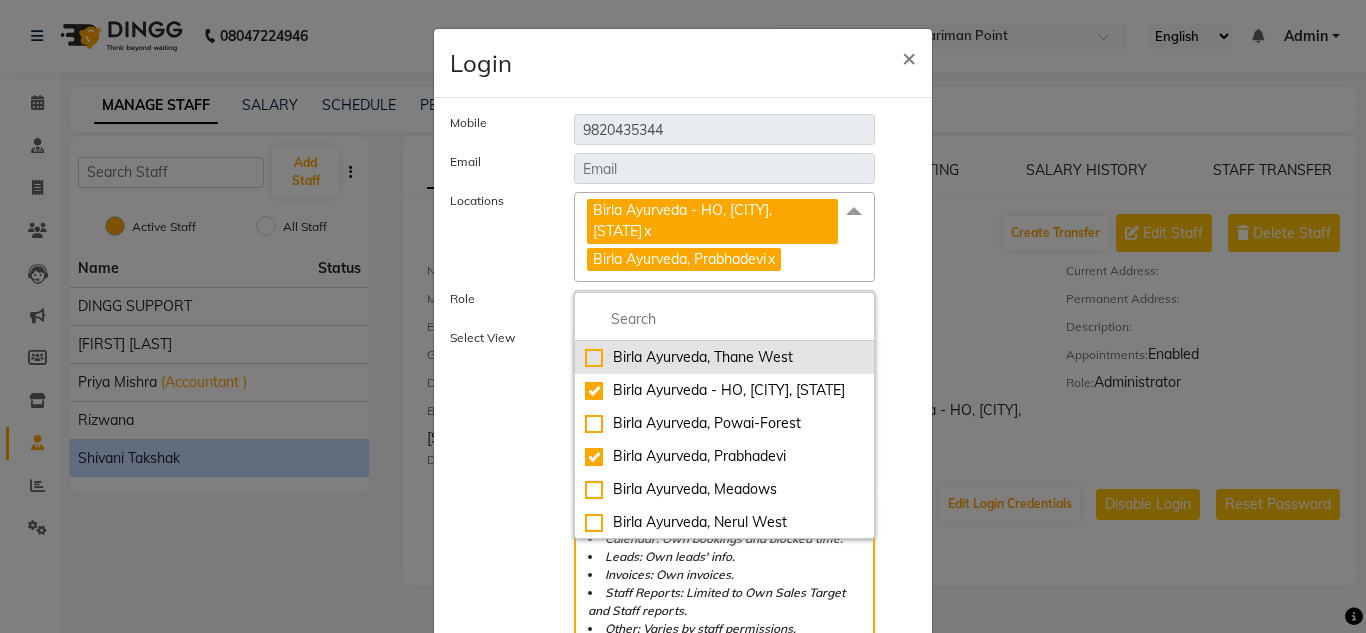 click on "Birla Ayurveda, Thane West" 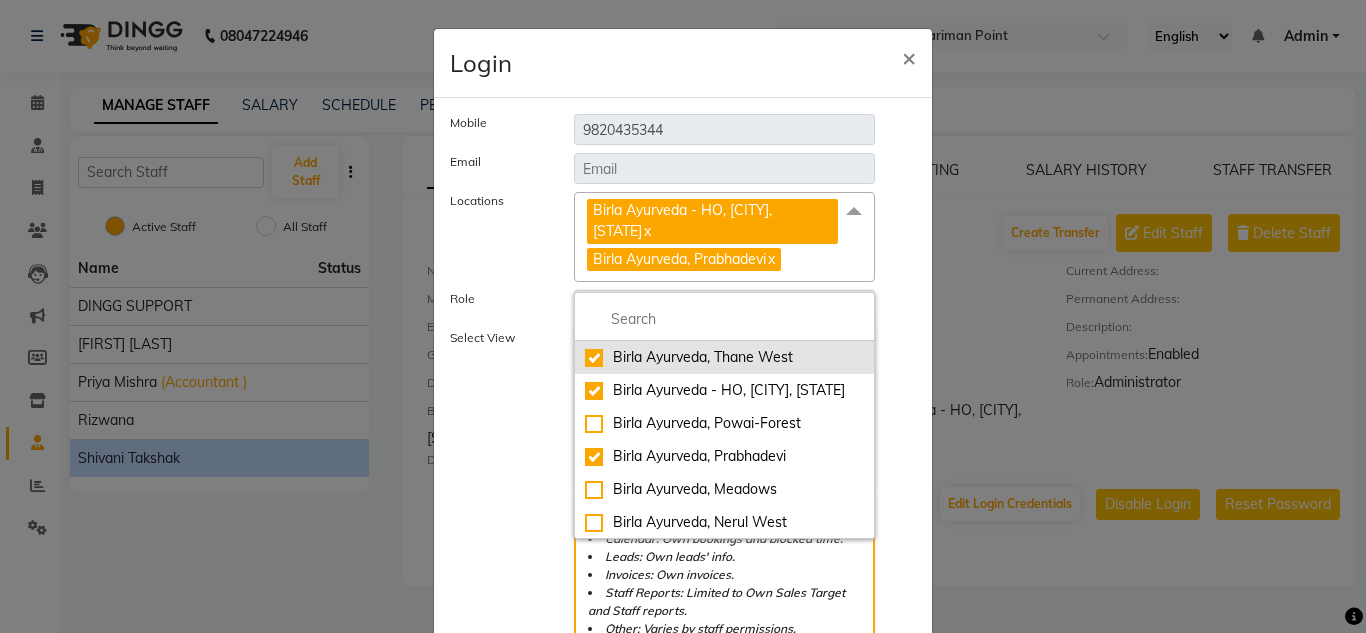 checkbox on "true" 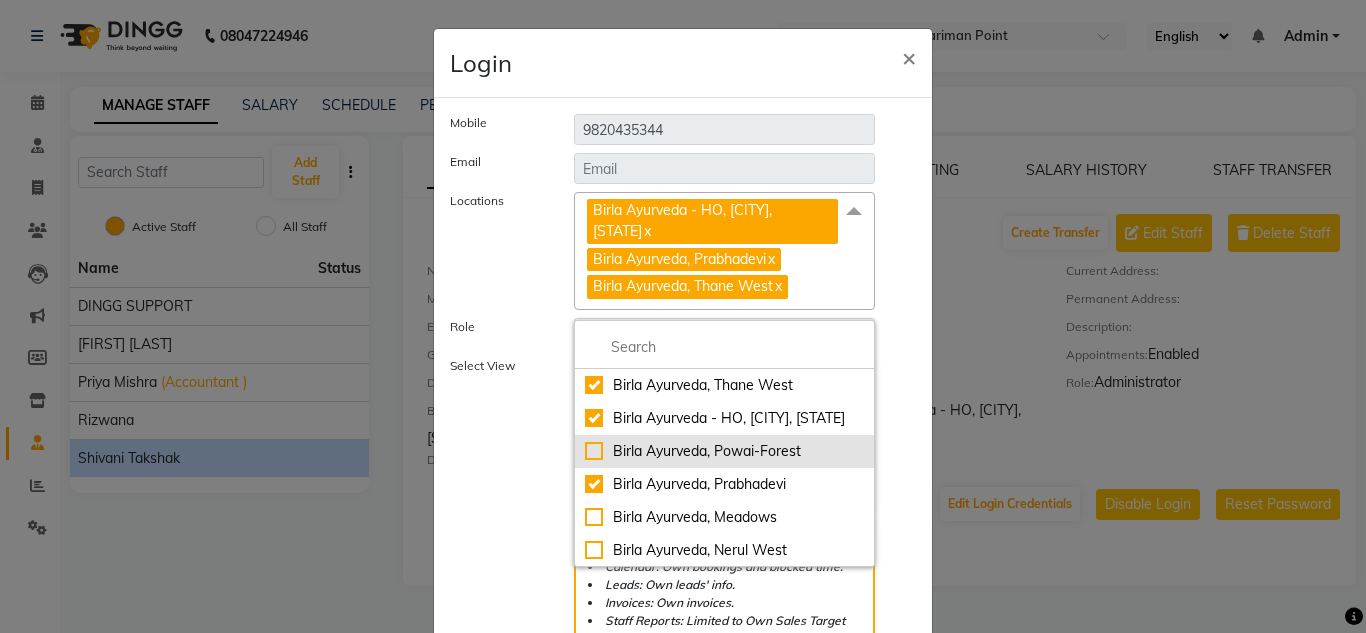 click on "Birla Ayurveda, Powai-Forest" 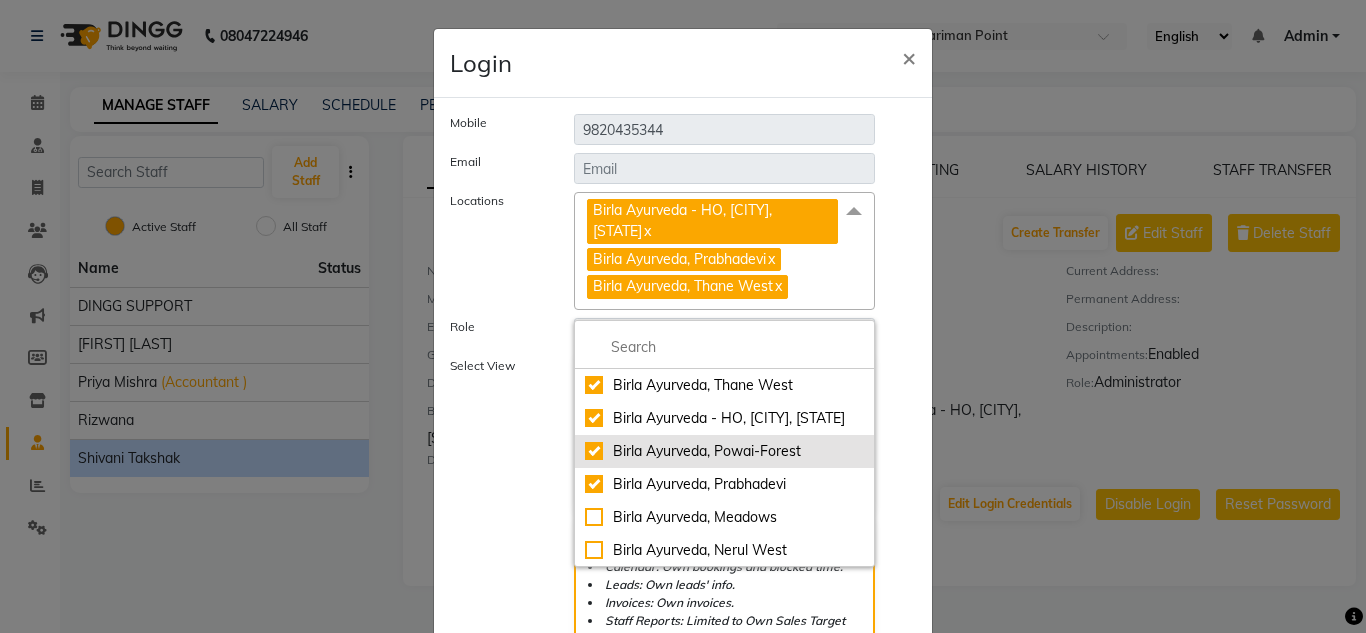 checkbox on "true" 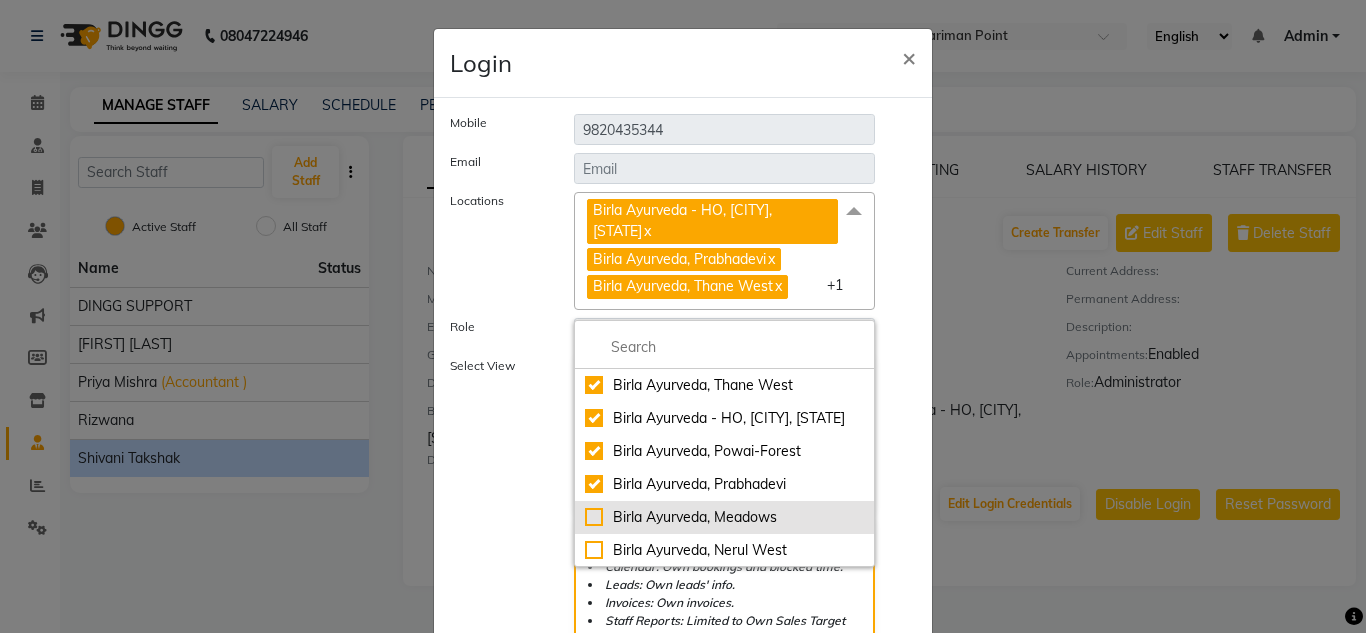 click on "Birla Ayurveda, Meadows" 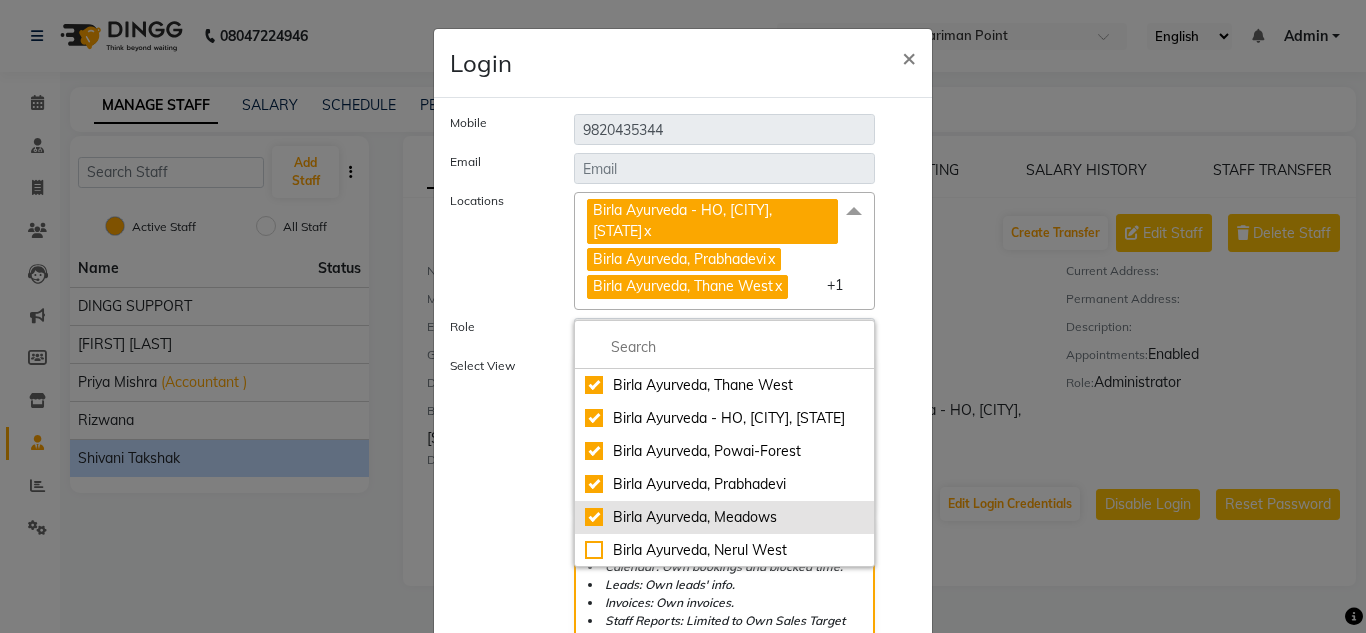 checkbox on "true" 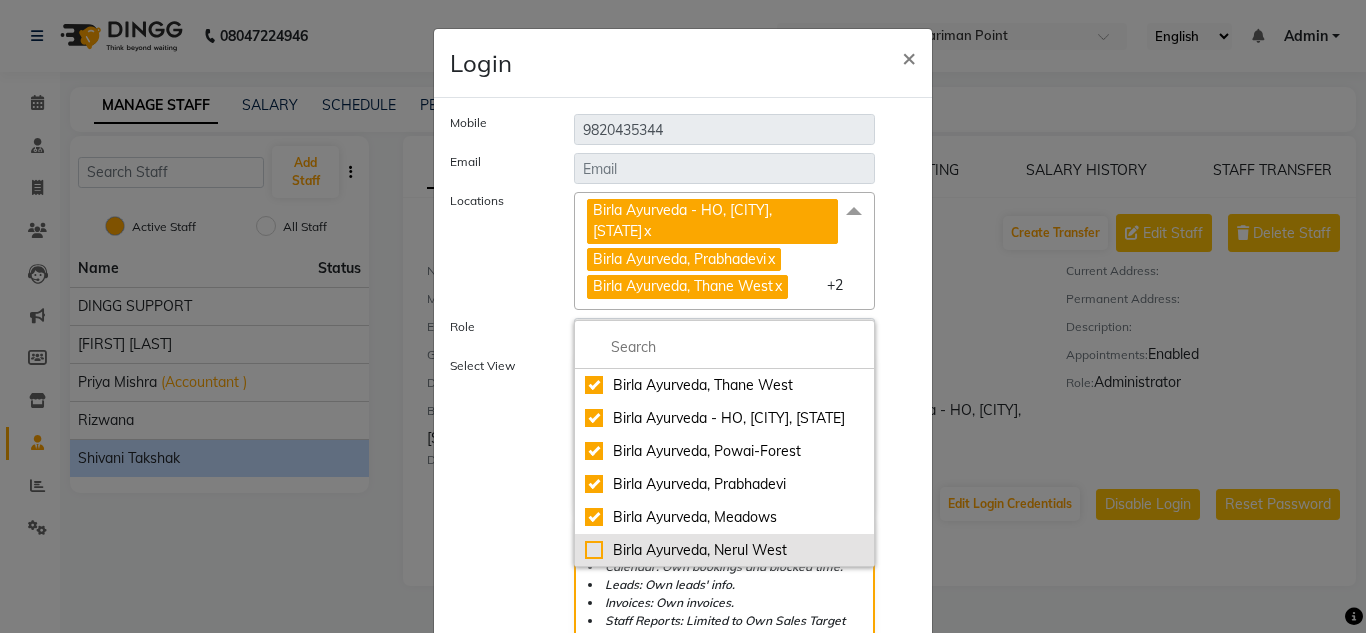 click on "Birla Ayurveda, Nerul West" 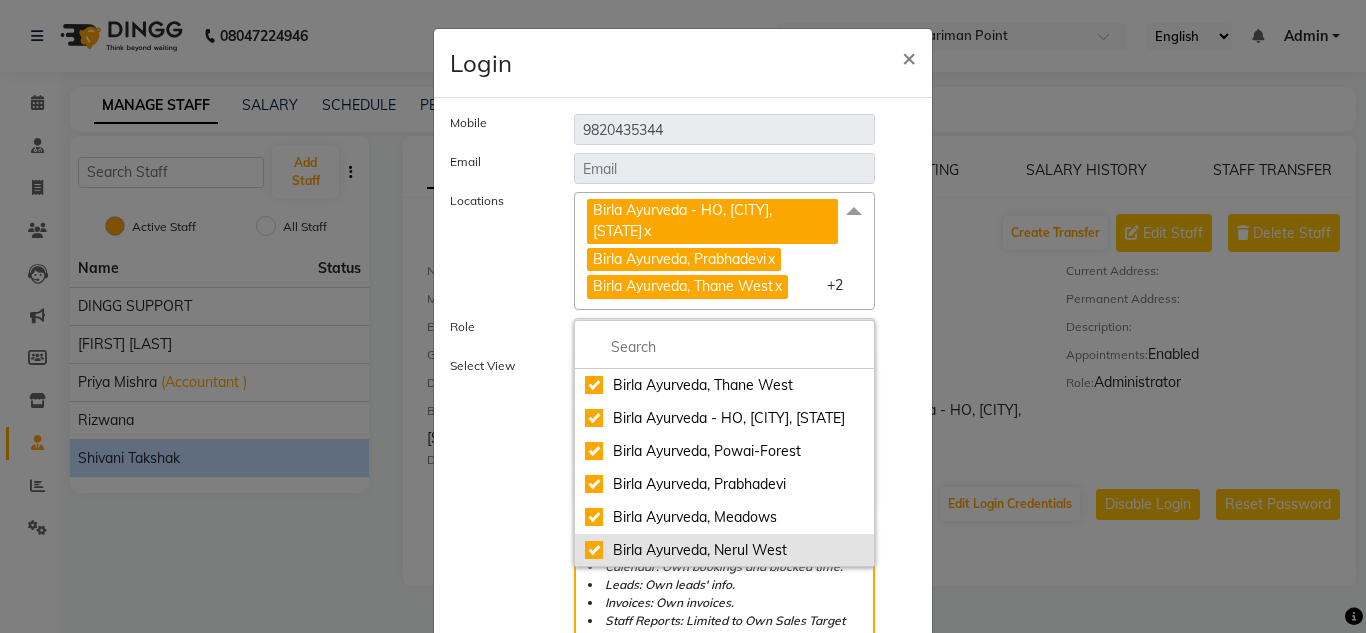 checkbox on "true" 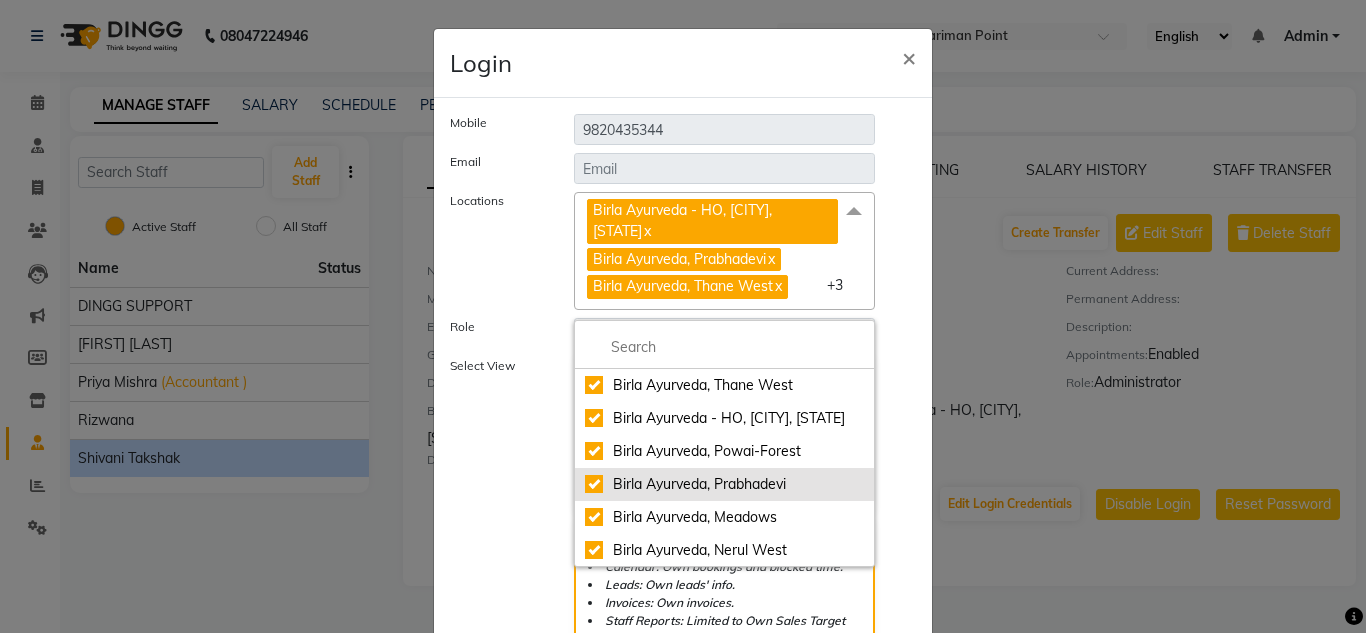 scroll, scrollTop: 88, scrollLeft: 0, axis: vertical 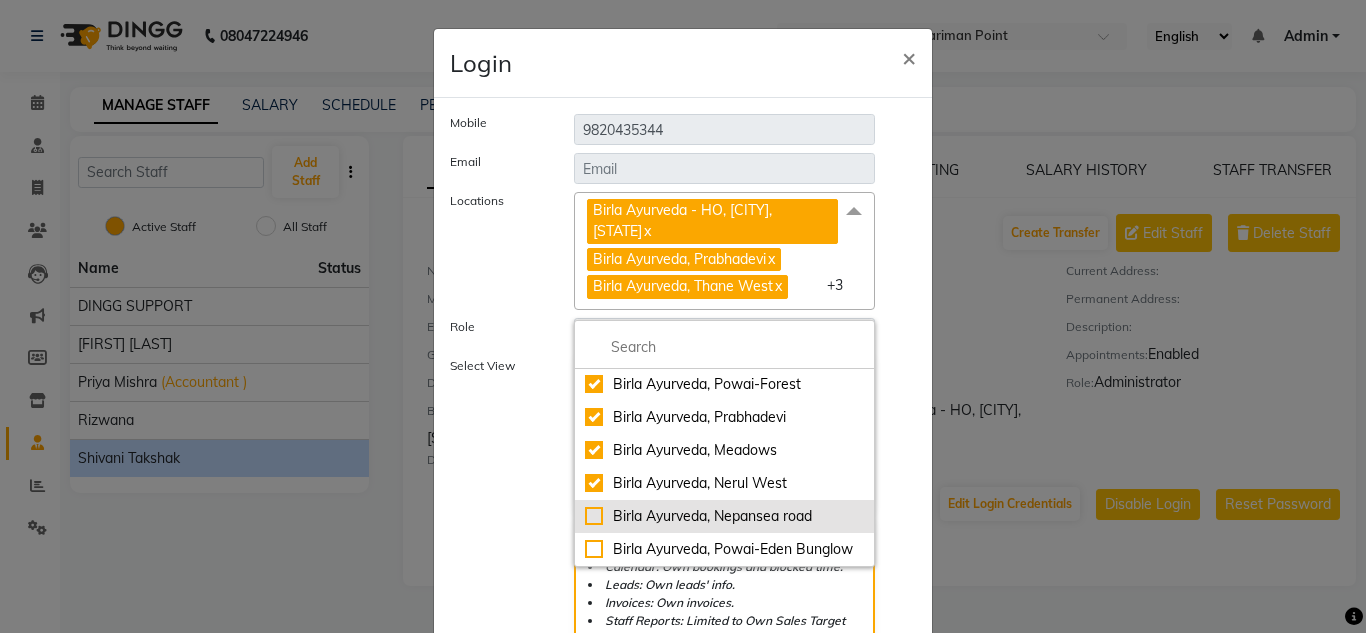 click on "Birla Ayurveda, Nepansea road" 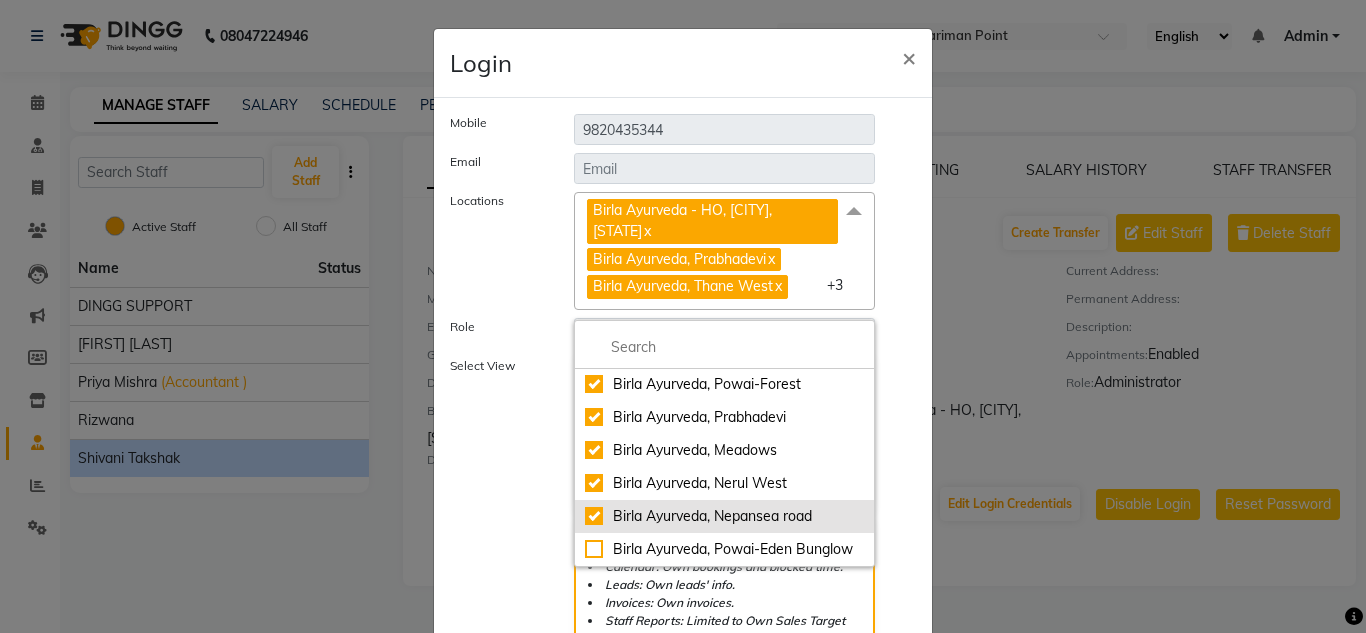 checkbox on "true" 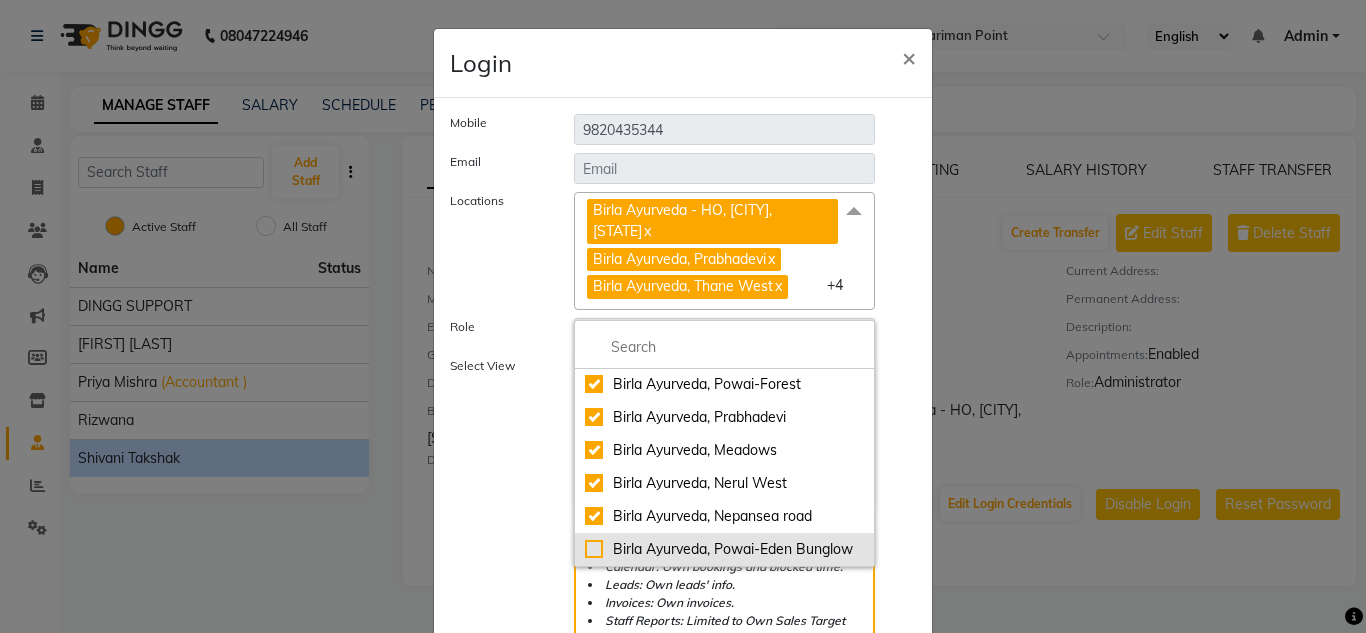 click on "Birla Ayurveda, Powai-Eden Bunglow" 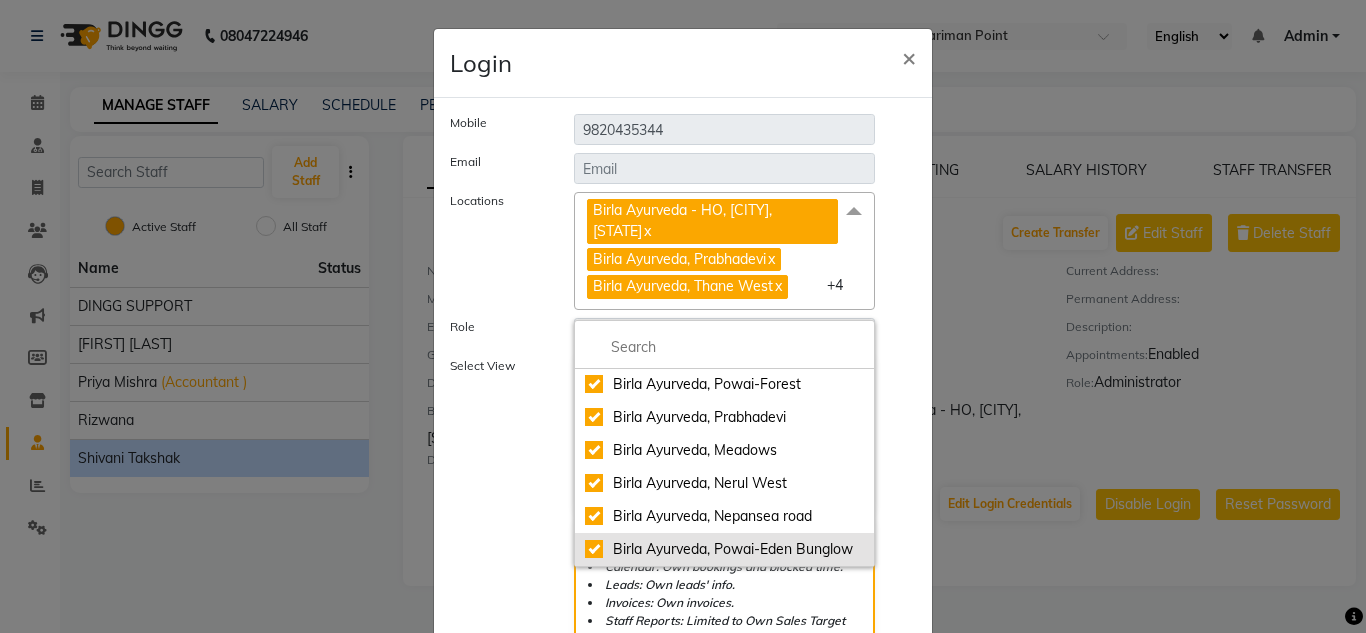 checkbox on "true" 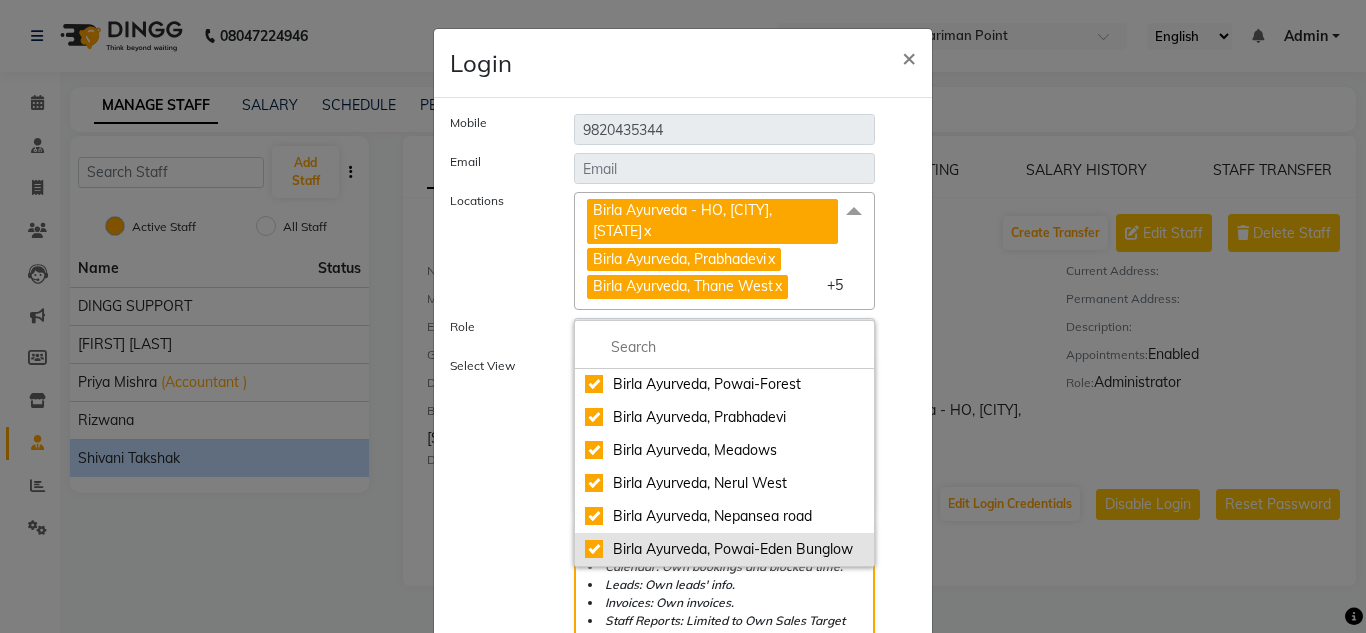 scroll, scrollTop: 106, scrollLeft: 0, axis: vertical 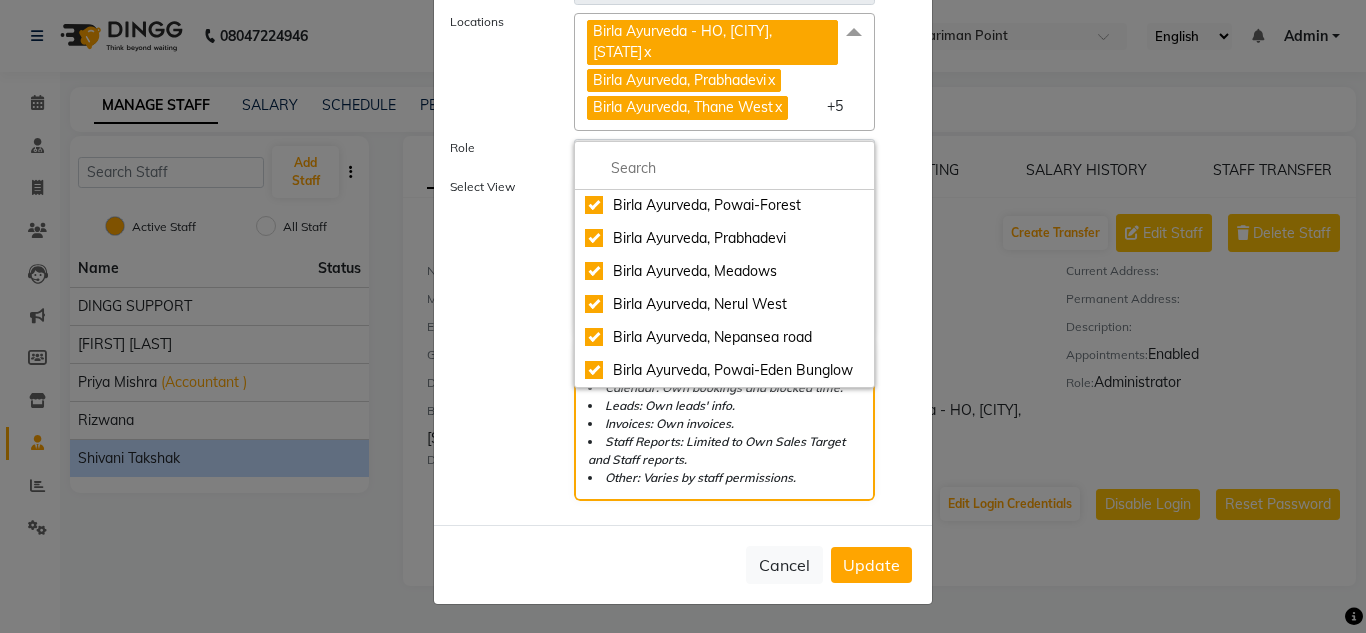 click on "Update" 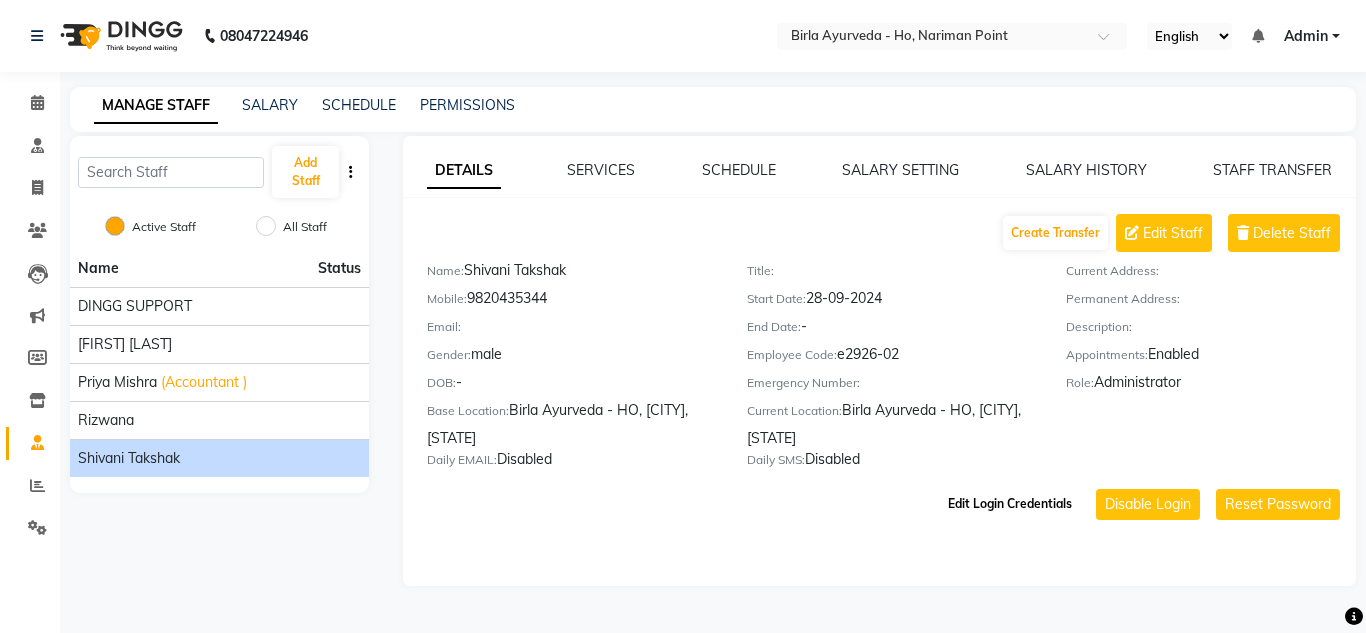 click on "Edit Login Credentials" 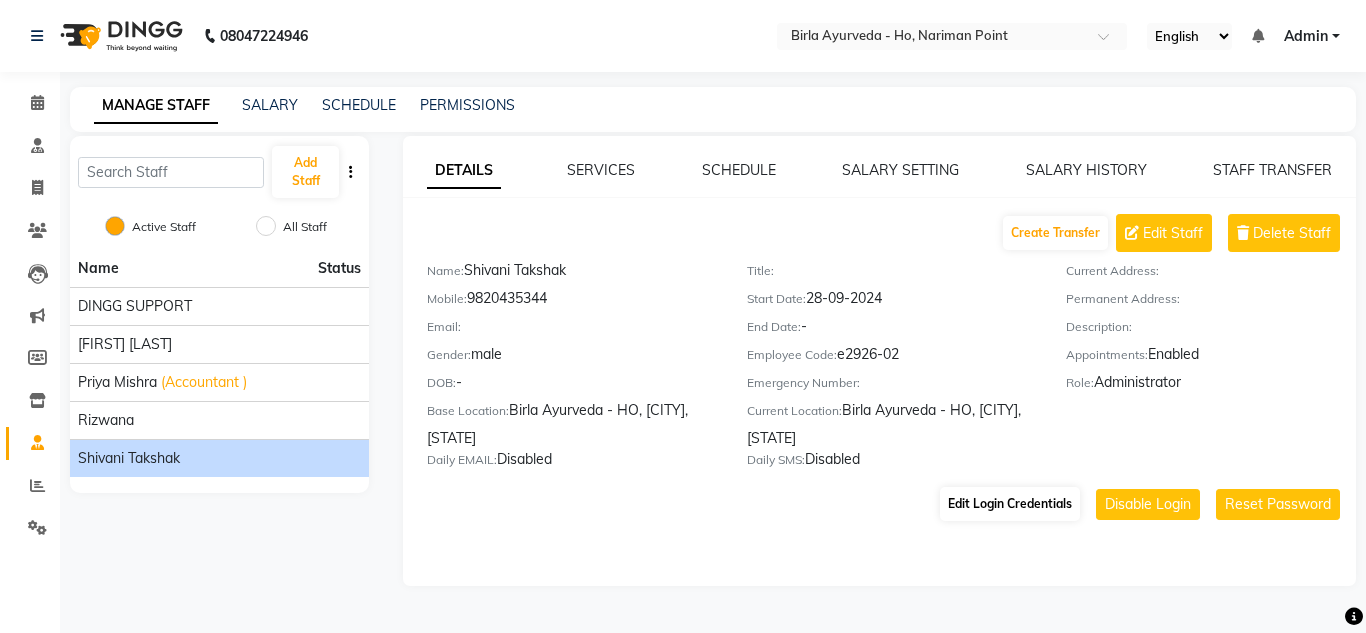 select on "3083" 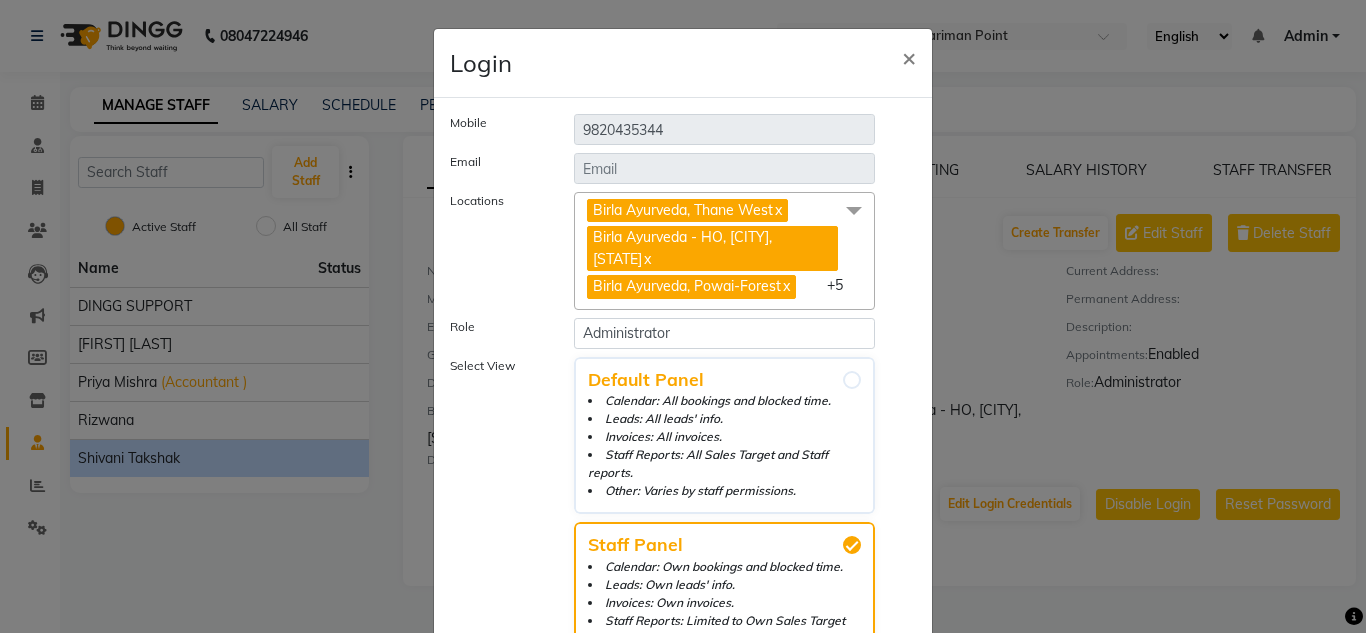 click 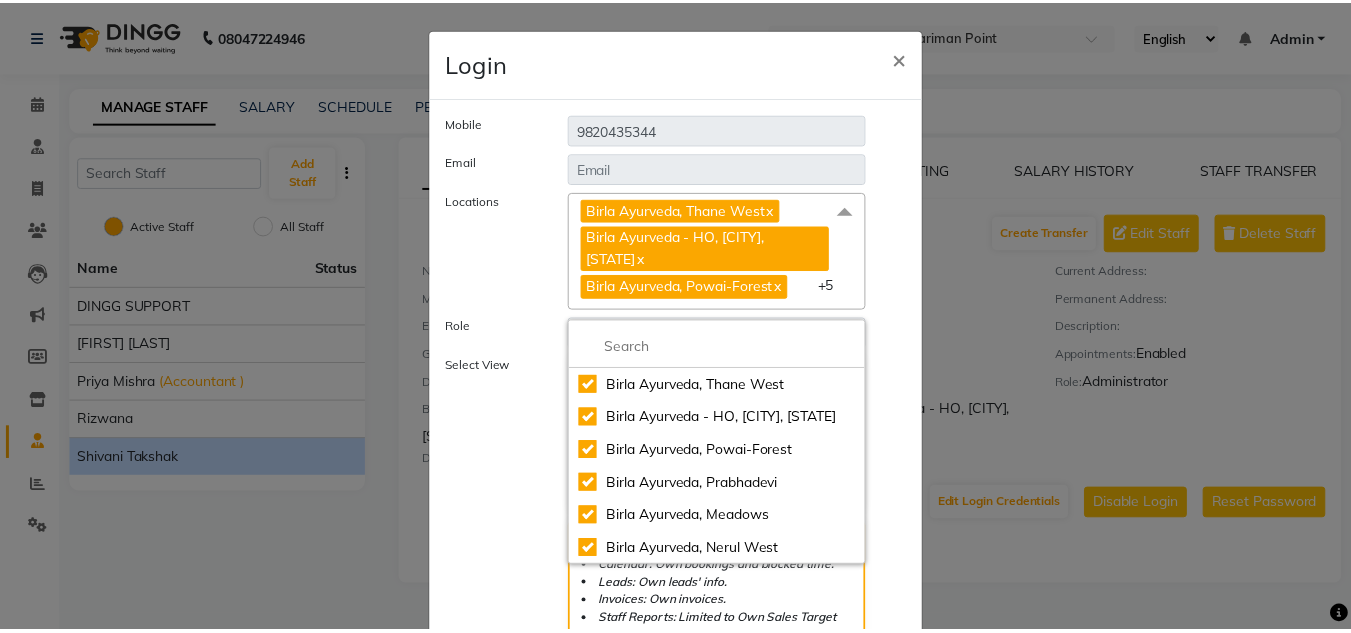 scroll, scrollTop: 88, scrollLeft: 0, axis: vertical 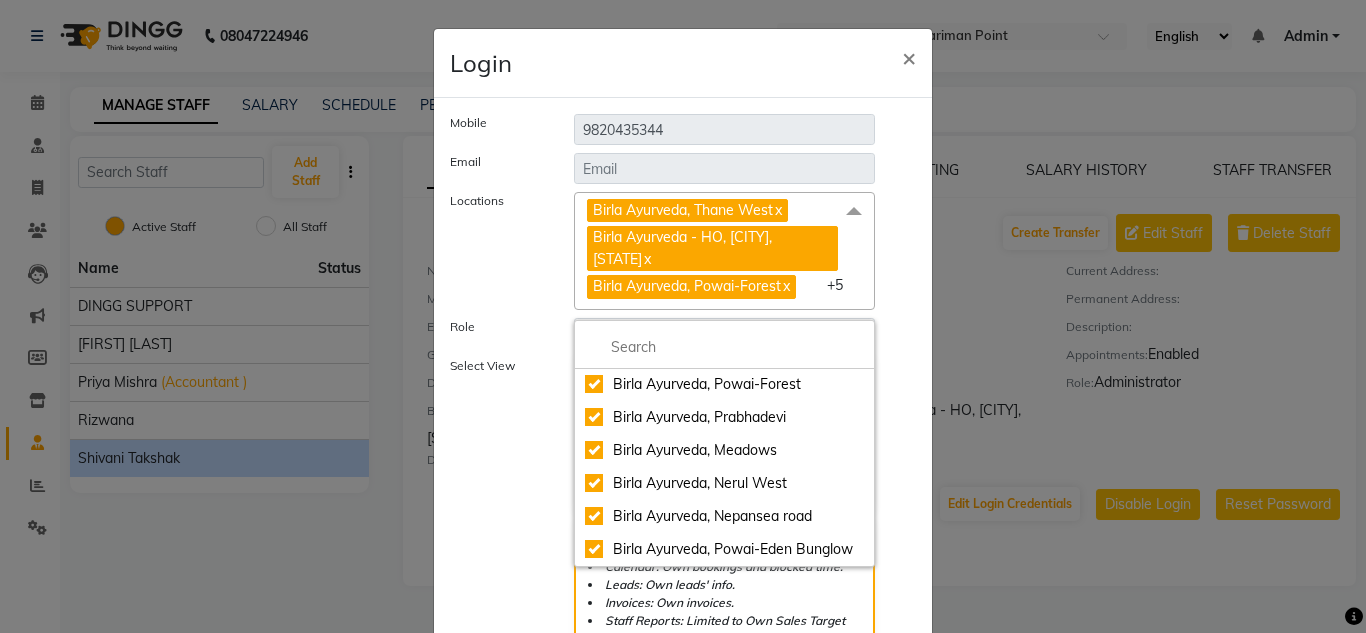 click on "Locations" 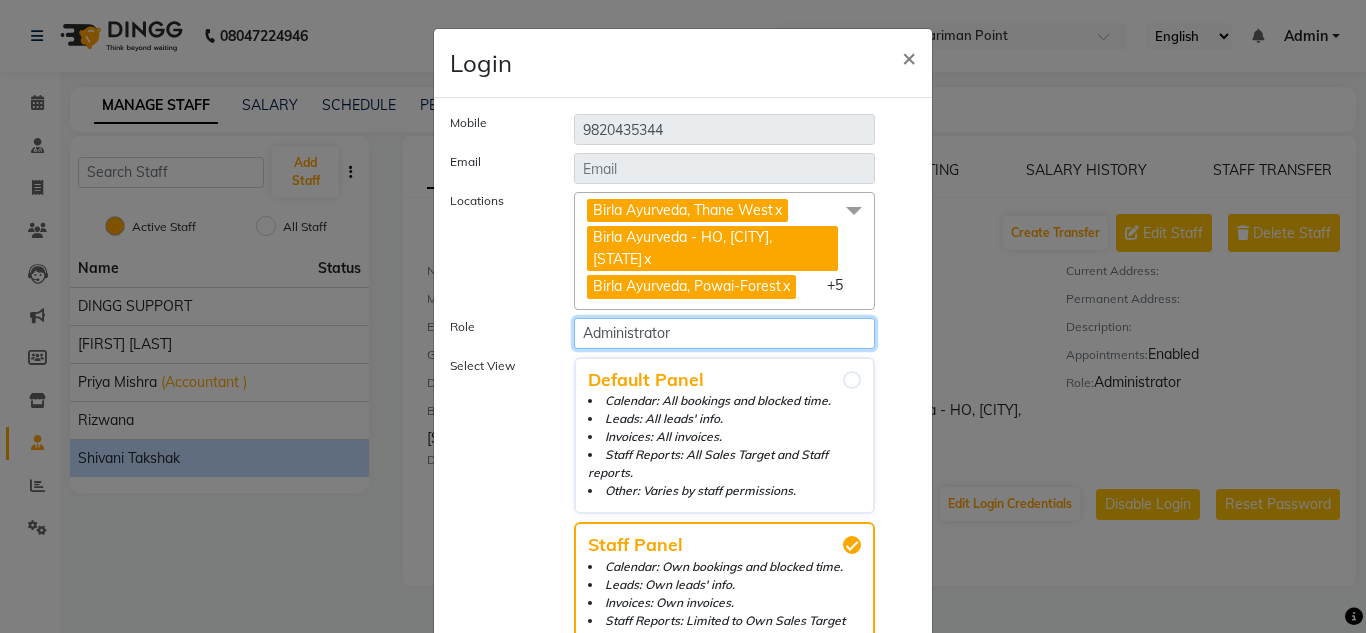 click on "Select Role Administrator Manager Janhavi Taloskar" 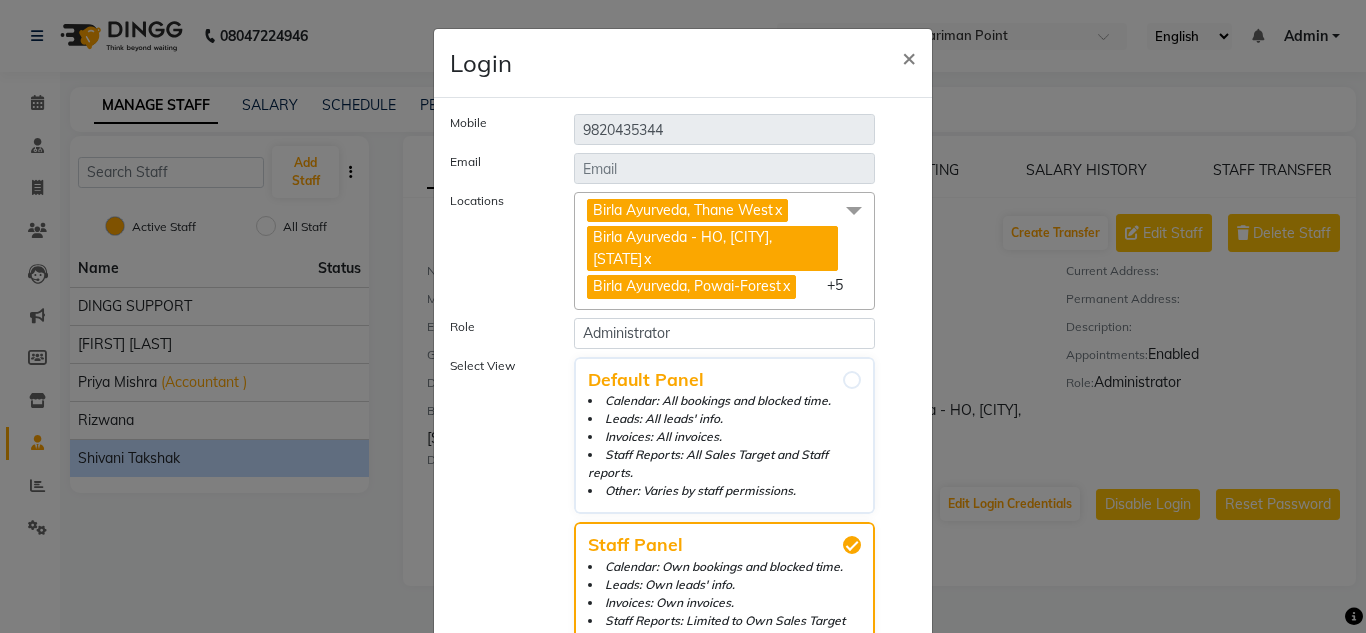 click on "Locations Birla Ayurveda, Thane West  x Birla Ayurveda - HO, Nariman Point  x Birla Ayurveda, Powai-Forest  x Birla Ayurveda, Prabhadevi  x Birla Ayurveda, Meadows   x Birla Ayurveda, Nerul West  x Birla Ayurveda, Nepansea road   x Birla Ayurveda, Powai-Eden Bunglow  x +5 Birla Ayurveda, Thane West Birla Ayurveda - HO, Nariman Point Birla Ayurveda, Powai-Forest Birla Ayurveda, Prabhadevi Birla Ayurveda, Meadows  Birla Ayurveda, Nerul West Birla Ayurveda, Nepansea road  Birla Ayurveda, Powai-Eden Bunglow" 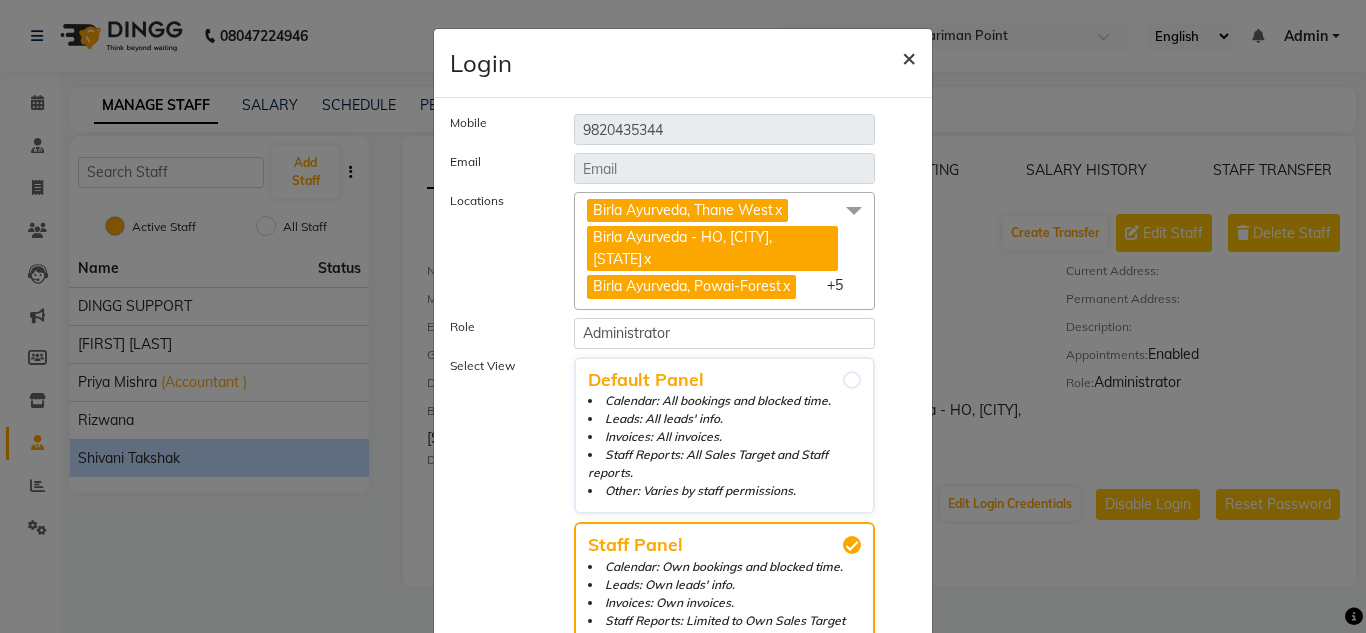 click on "×" 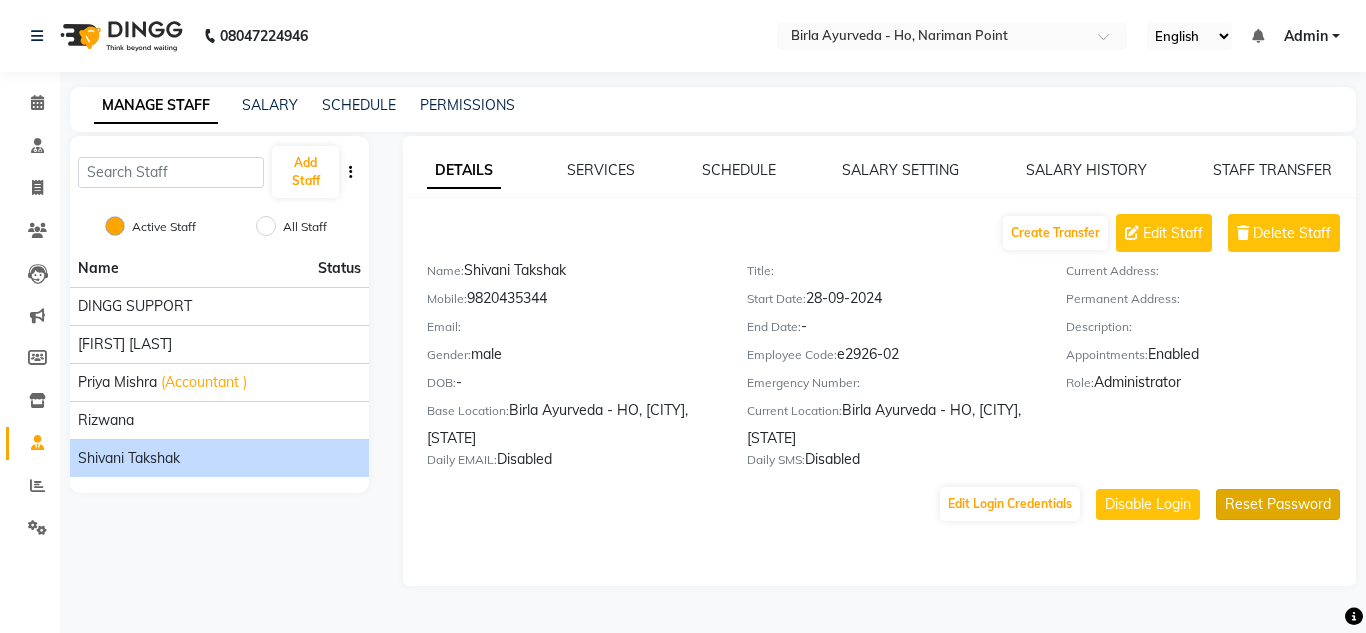click on "Reset Password" 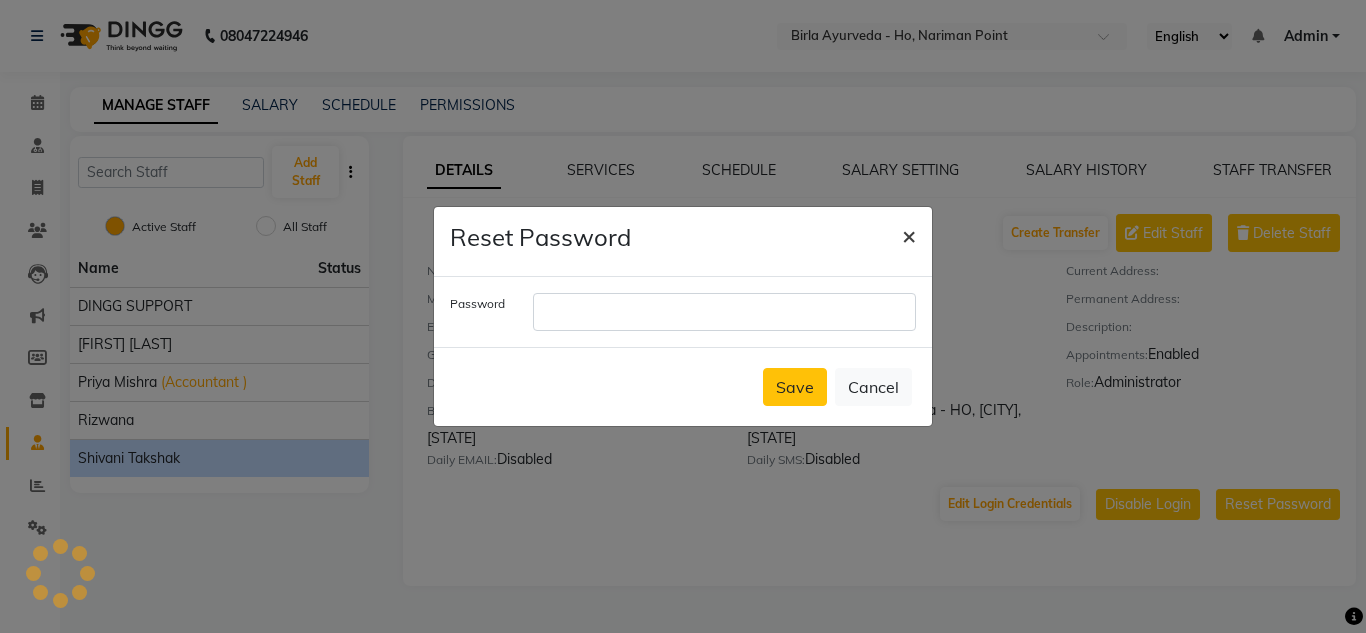 click on "×" 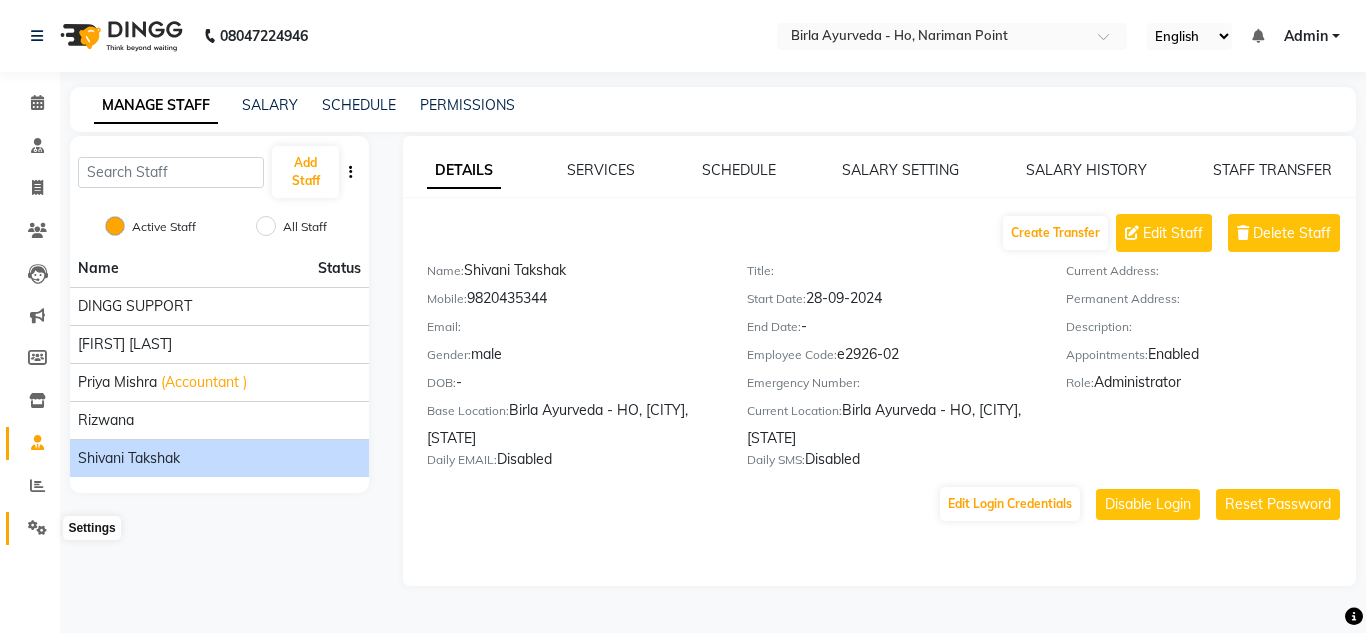 click 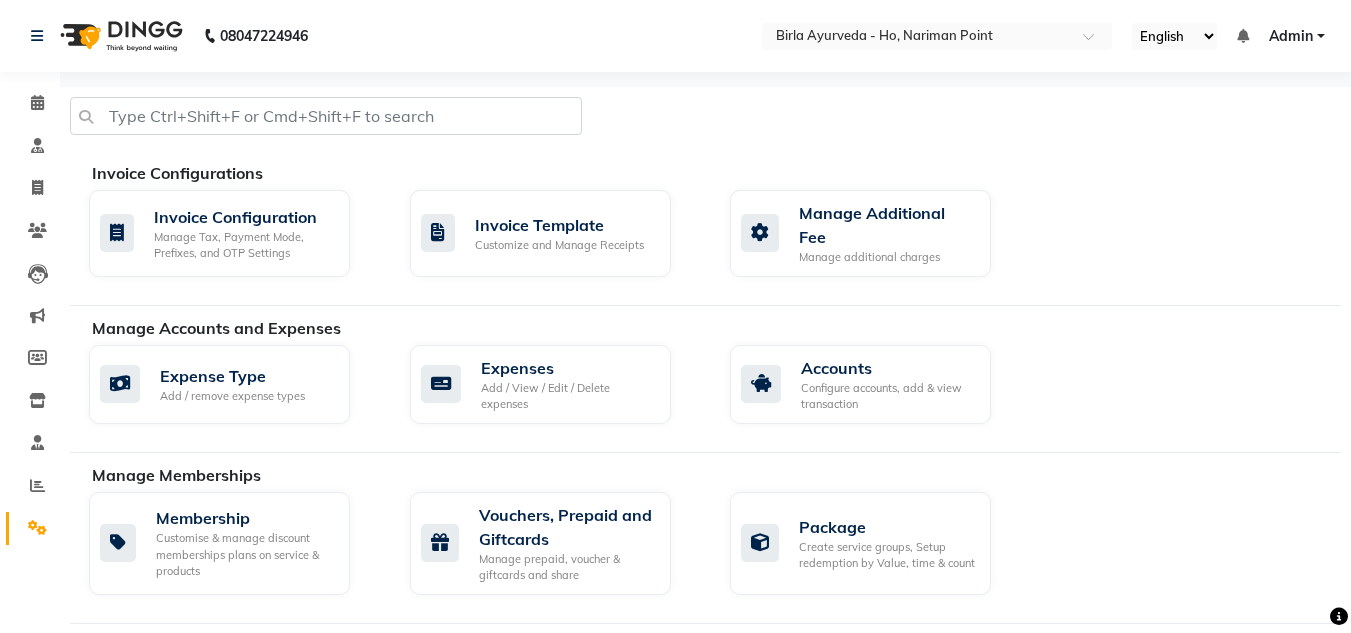 drag, startPoint x: 1350, startPoint y: 102, endPoint x: 1355, endPoint y: 209, distance: 107.11676 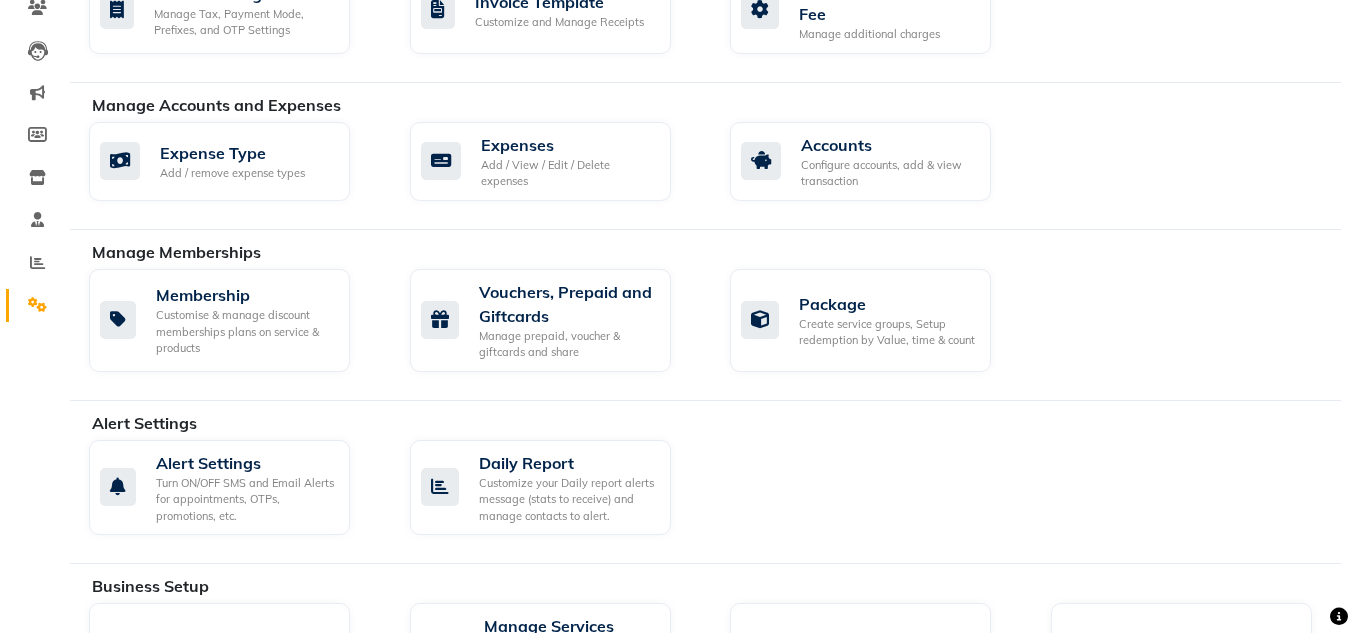 scroll, scrollTop: 247, scrollLeft: 0, axis: vertical 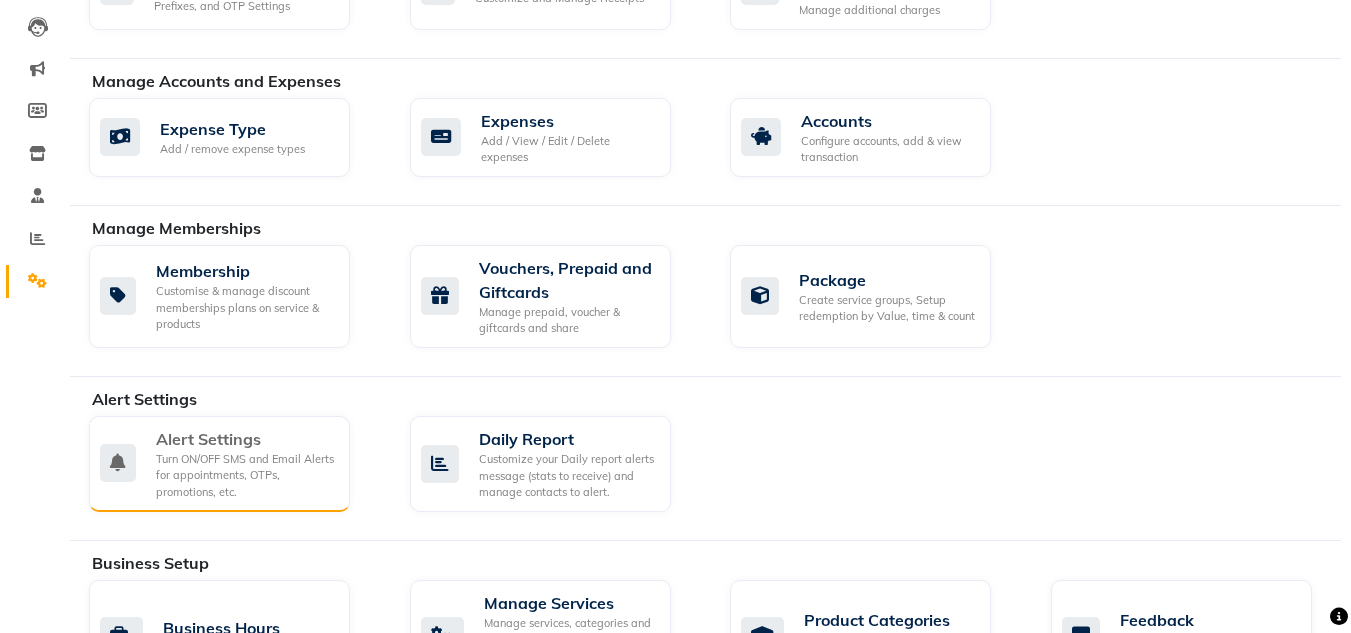 click on "Turn ON/OFF SMS and Email Alerts for appointments, OTPs, promotions, etc." 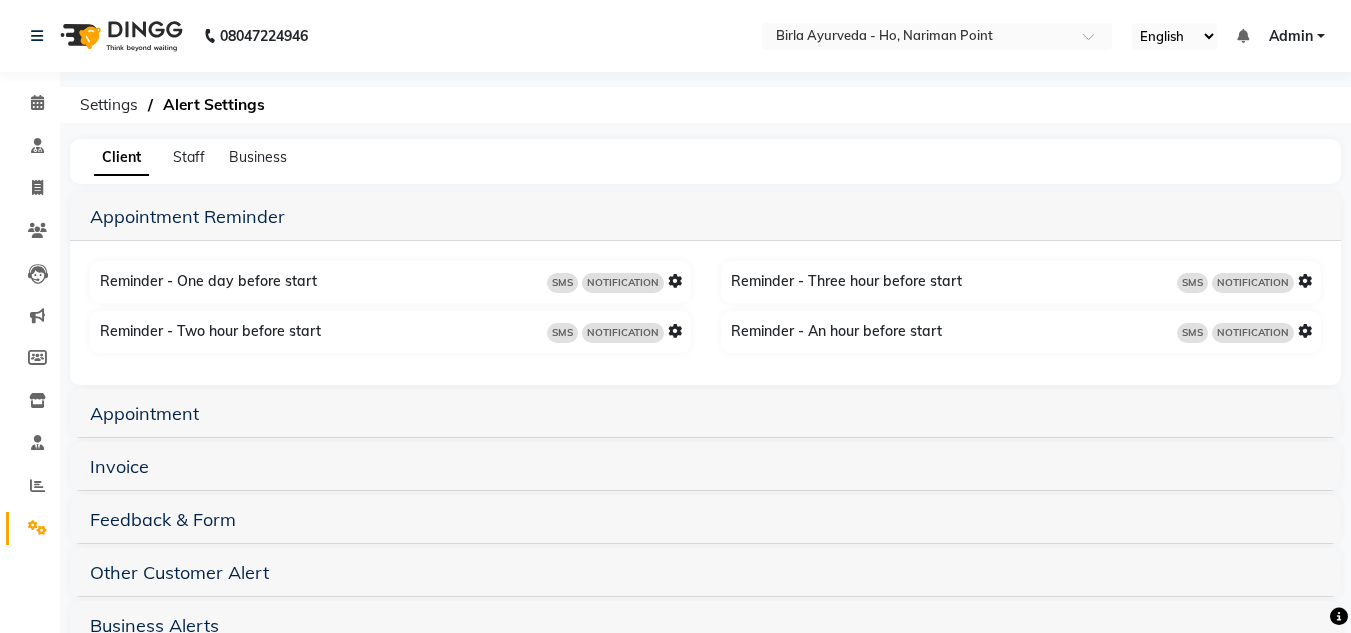 click at bounding box center [675, 281] 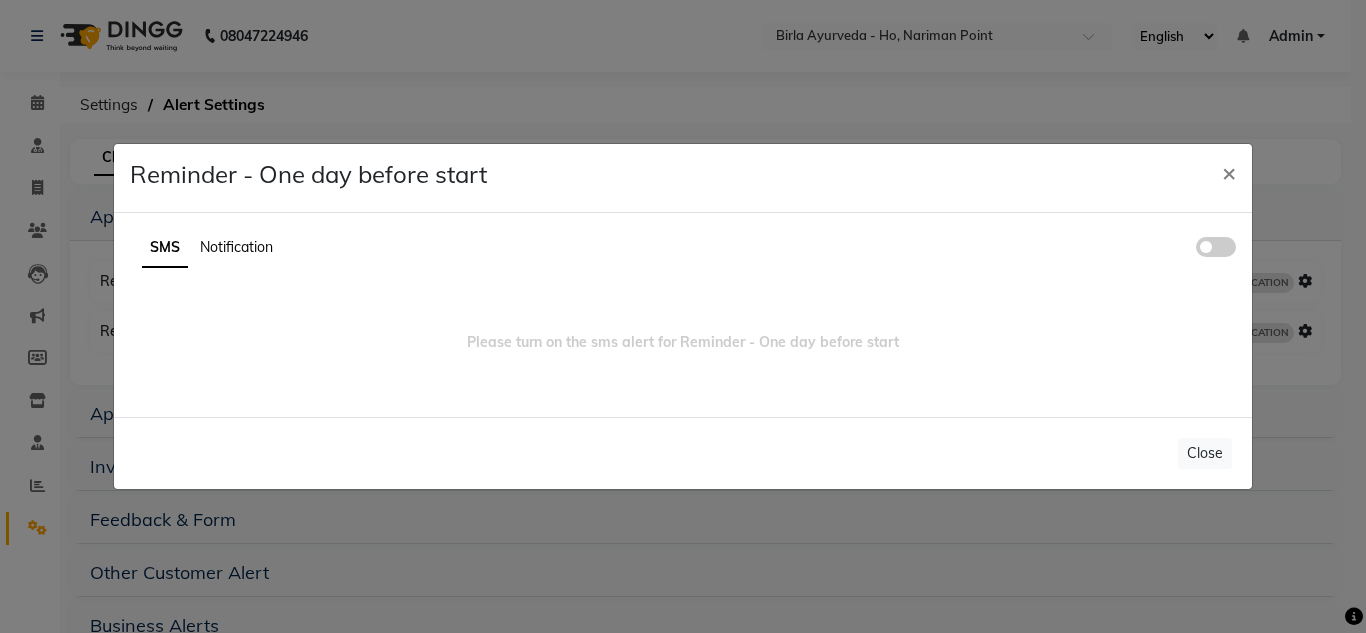click 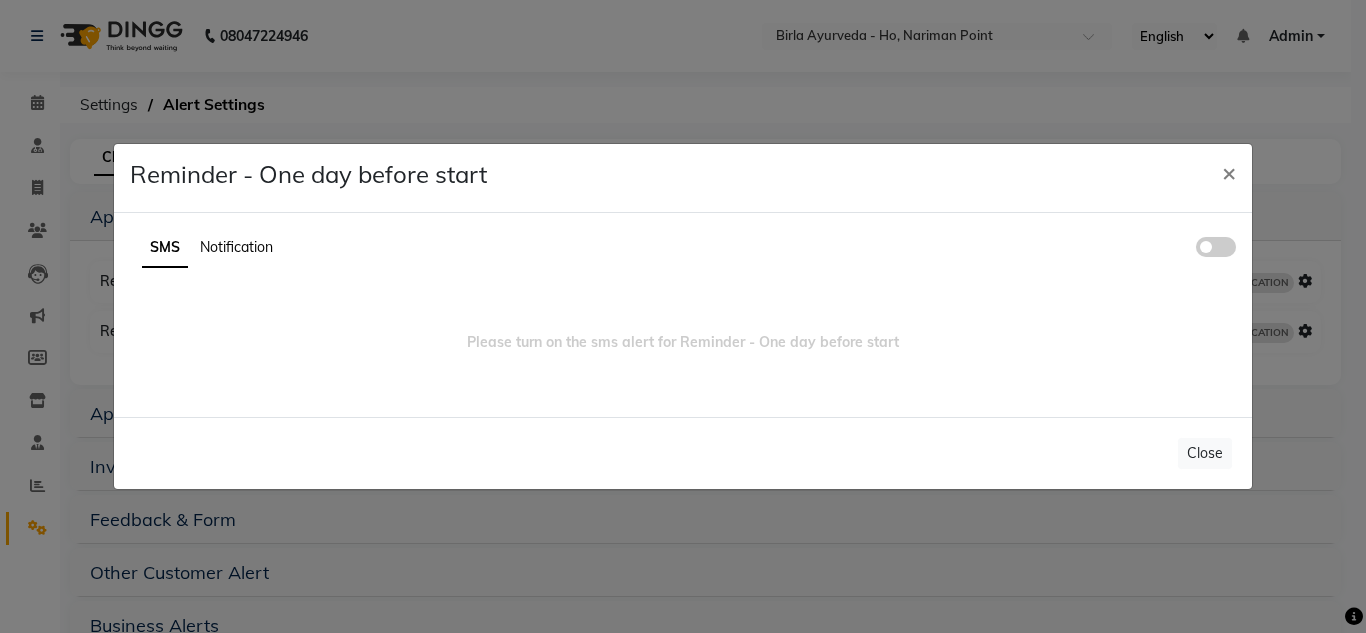 click 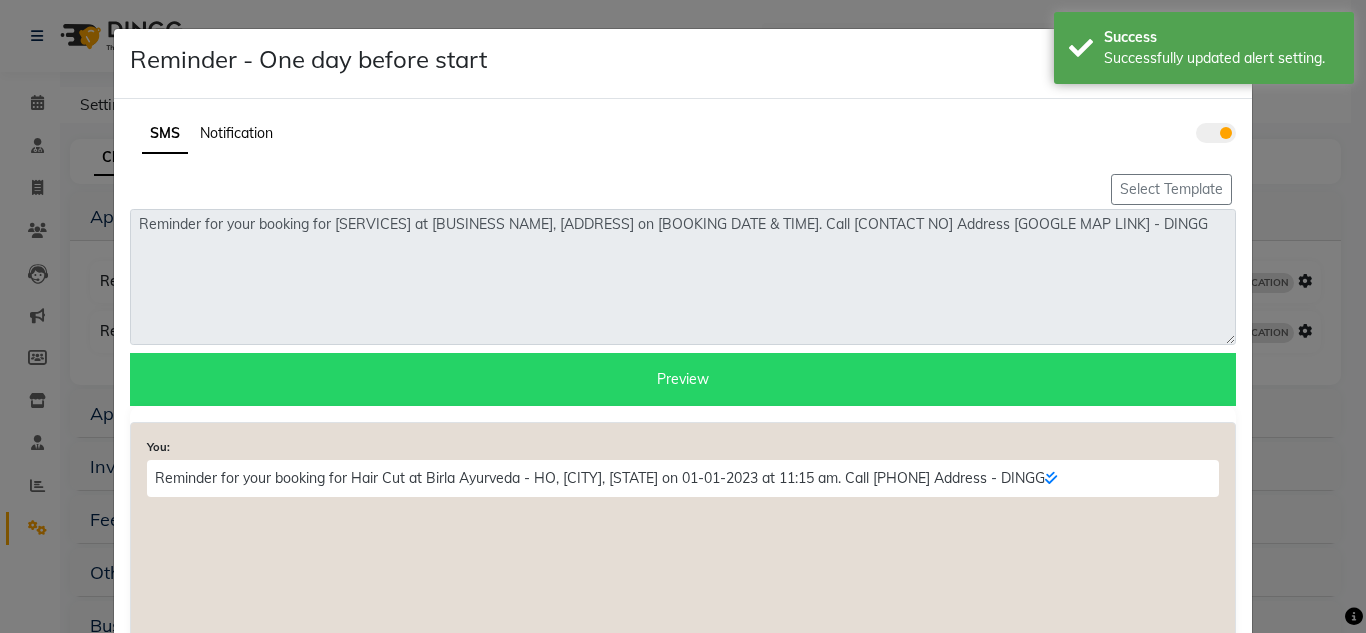 click 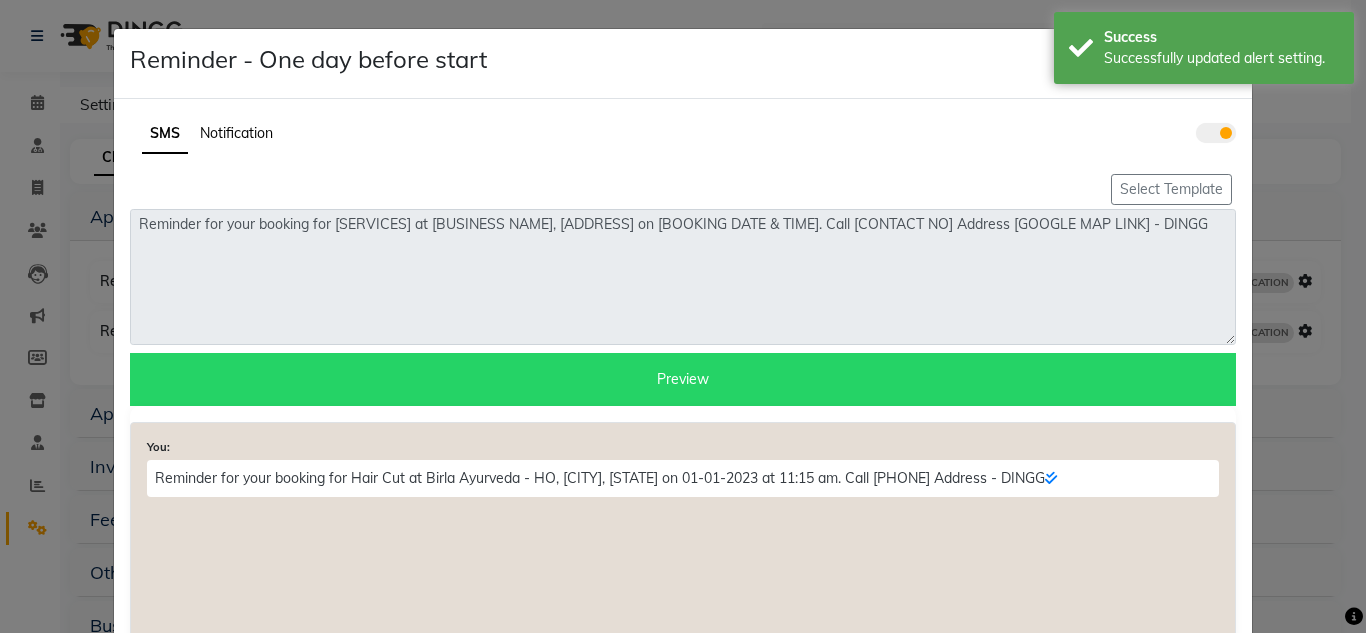 click 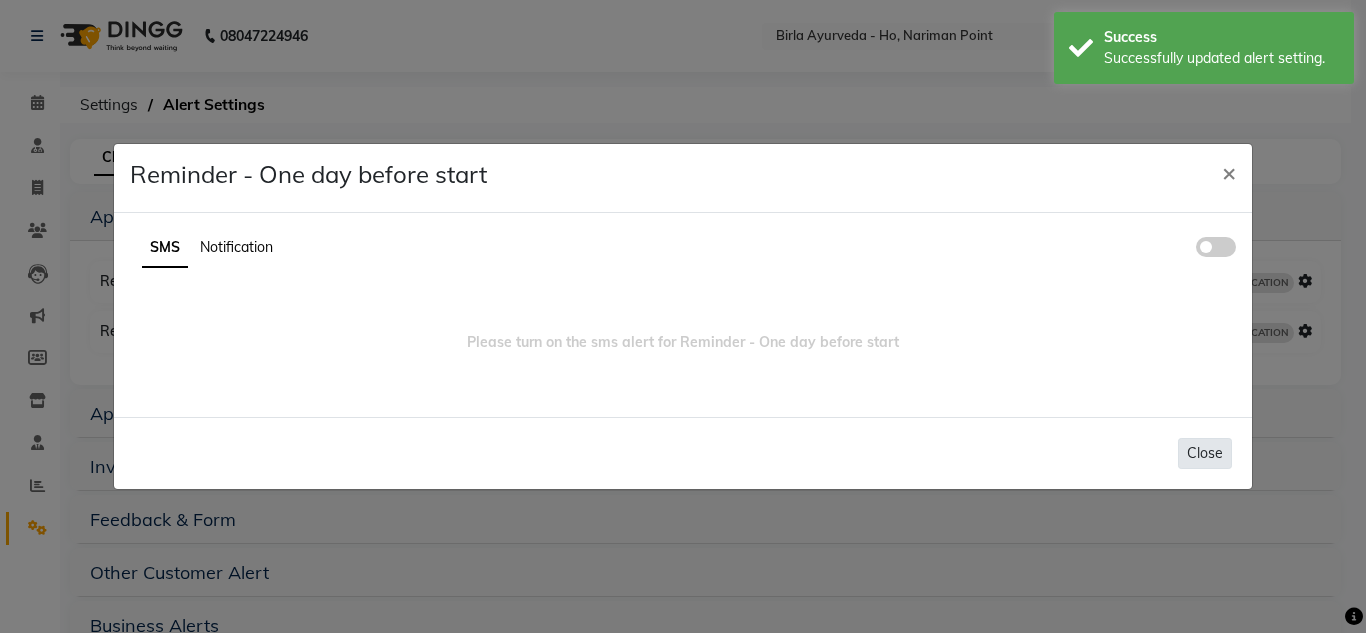 click on "Close" 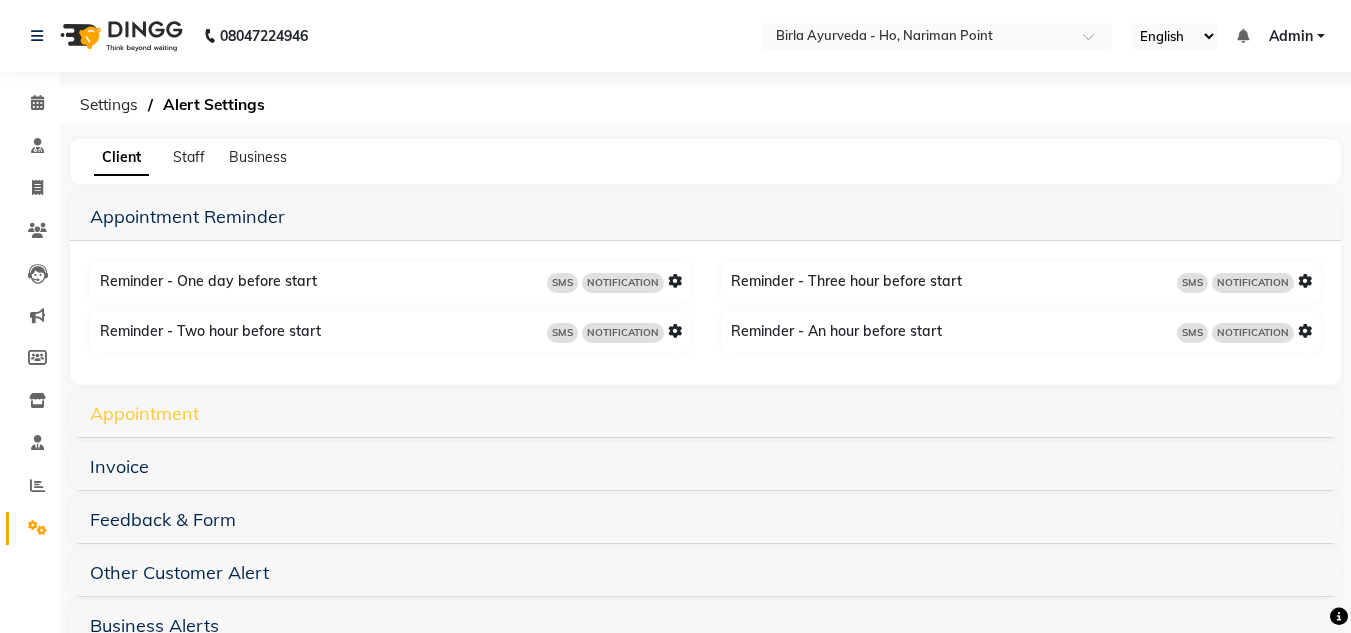 click on "Appointment" at bounding box center [144, 413] 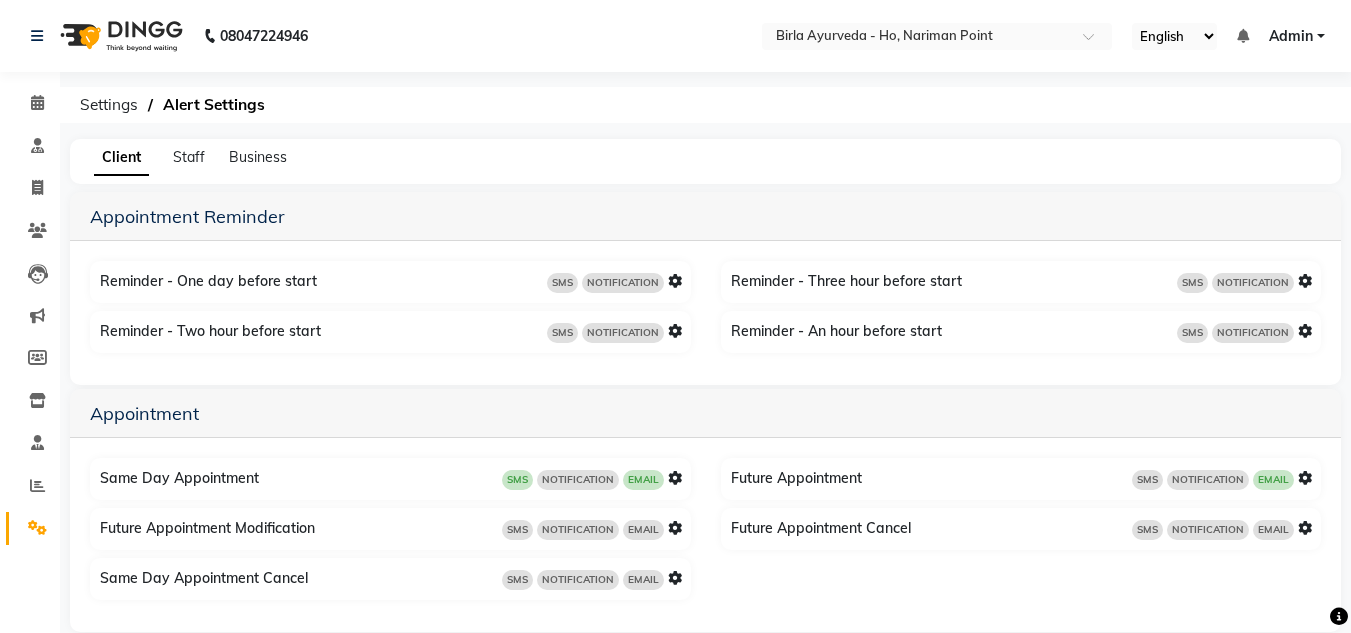 click at bounding box center (1305, 478) 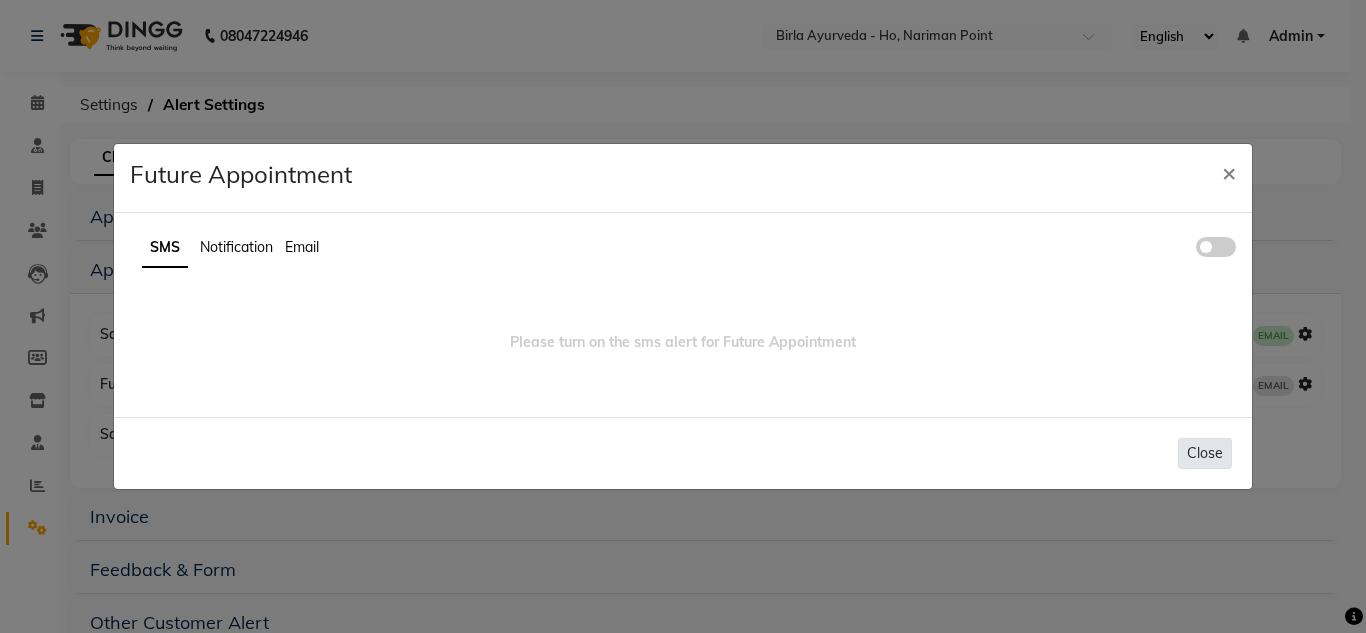 click on "Close" 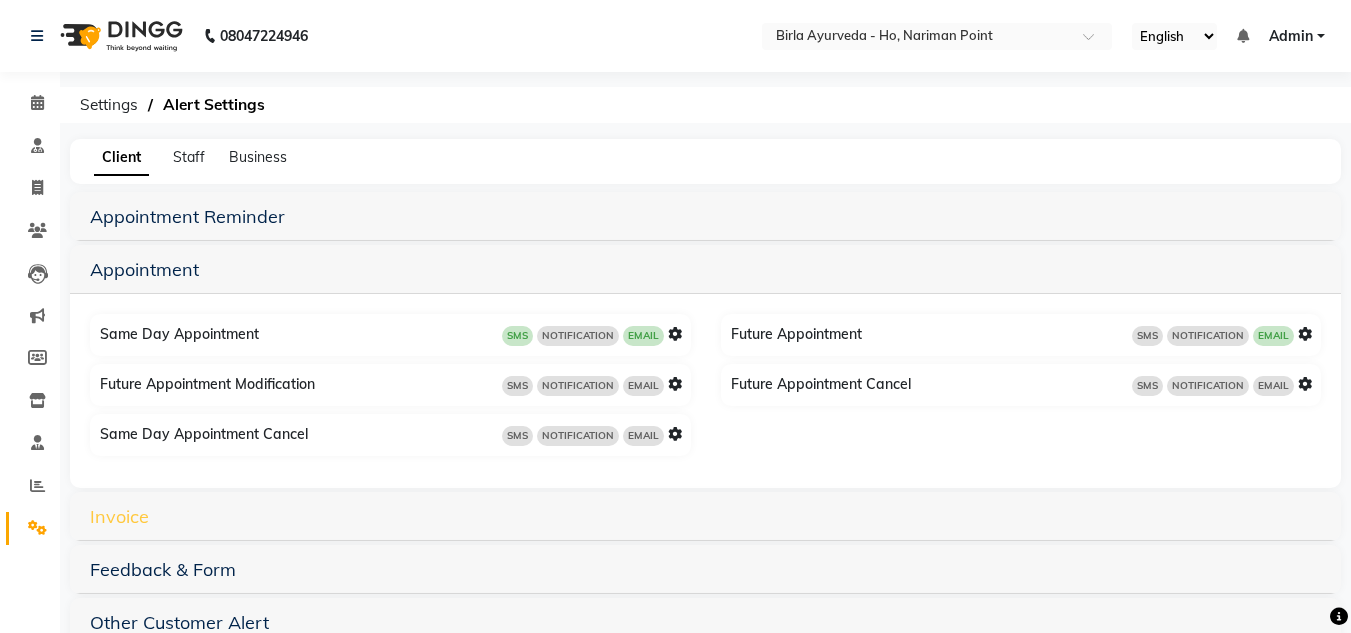 click on "Invoice" at bounding box center [119, 516] 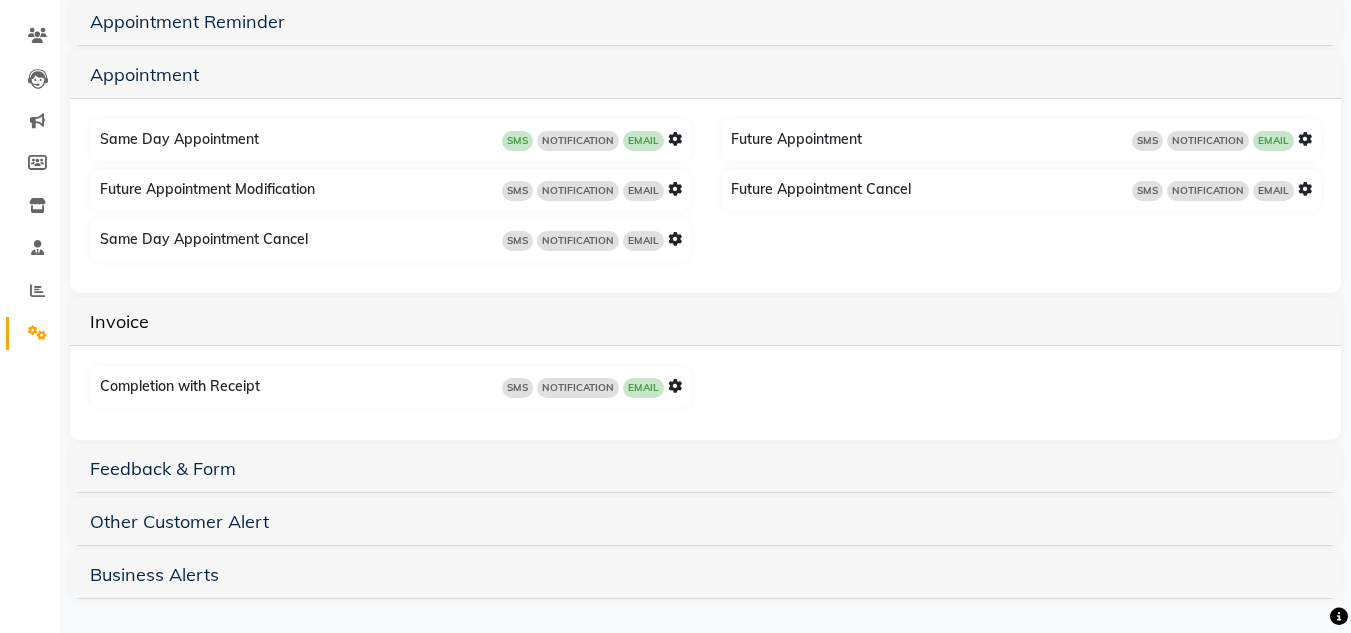 scroll, scrollTop: 0, scrollLeft: 0, axis: both 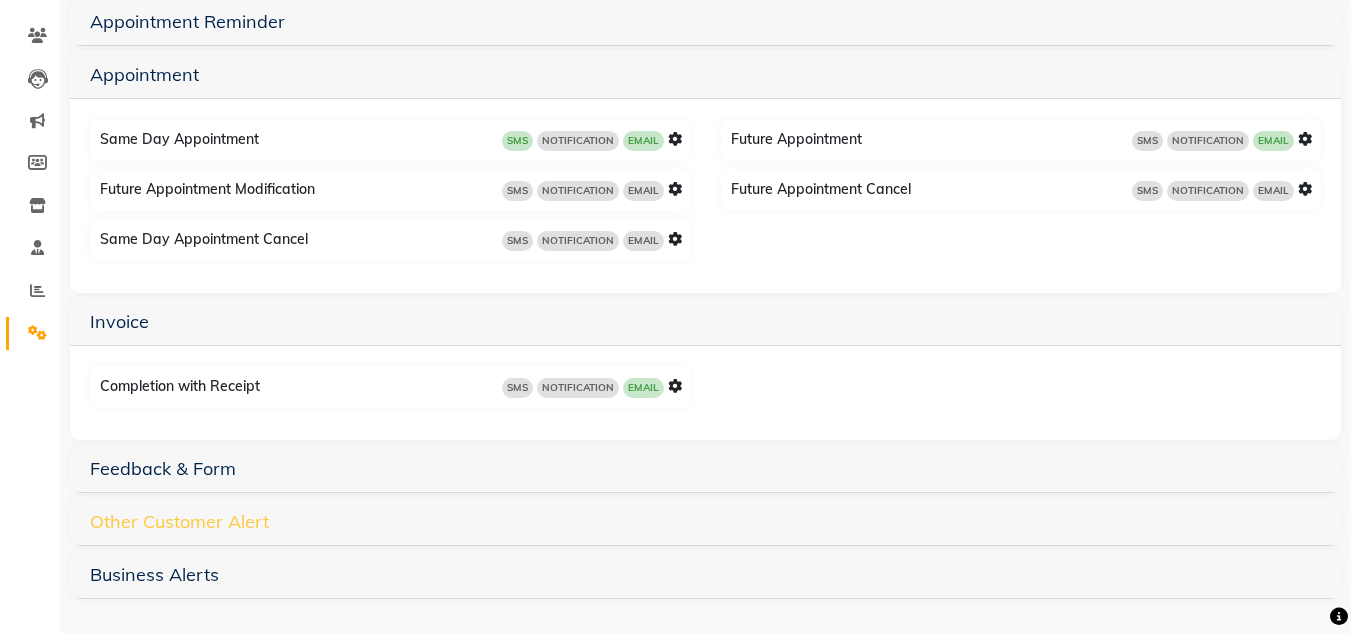 click on "Other Customer Alert" at bounding box center (179, 521) 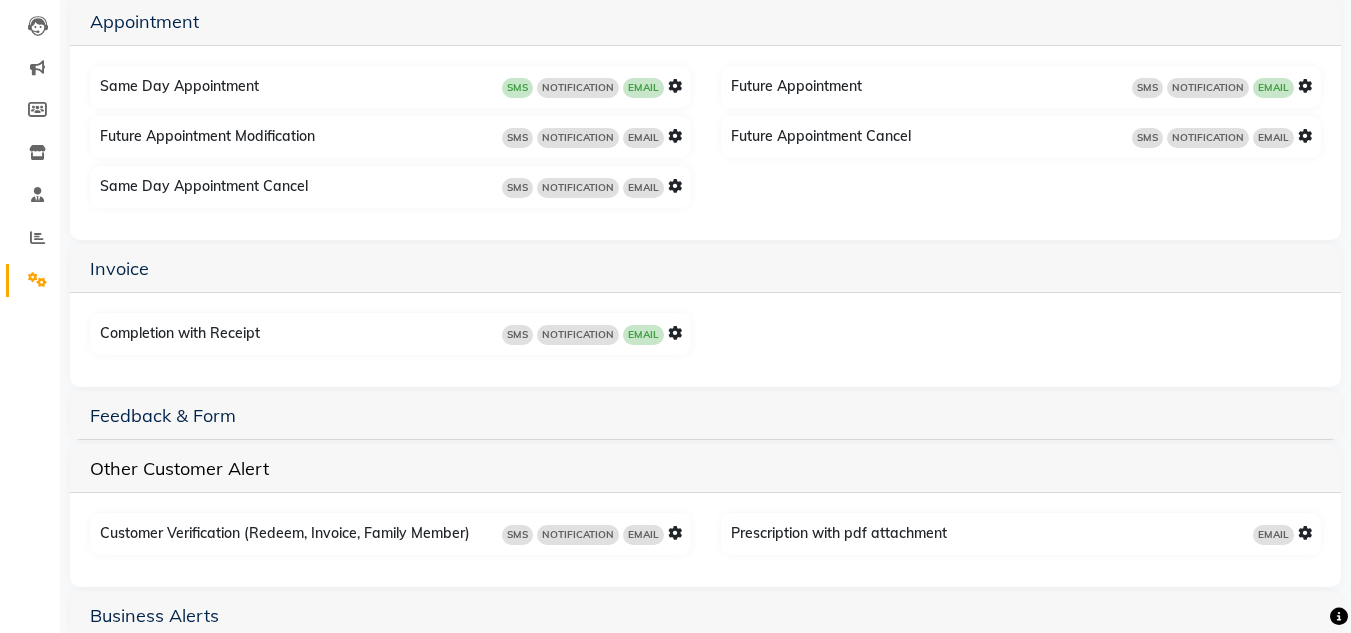 scroll, scrollTop: 289, scrollLeft: 0, axis: vertical 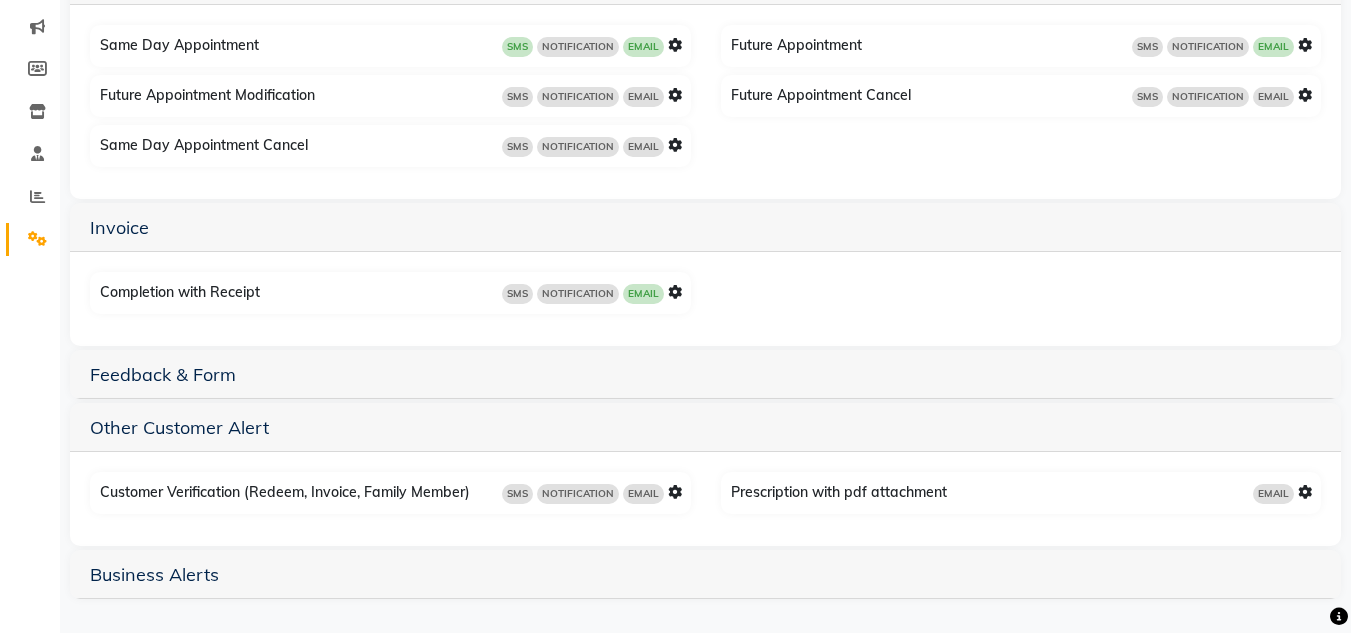 click at bounding box center (675, 492) 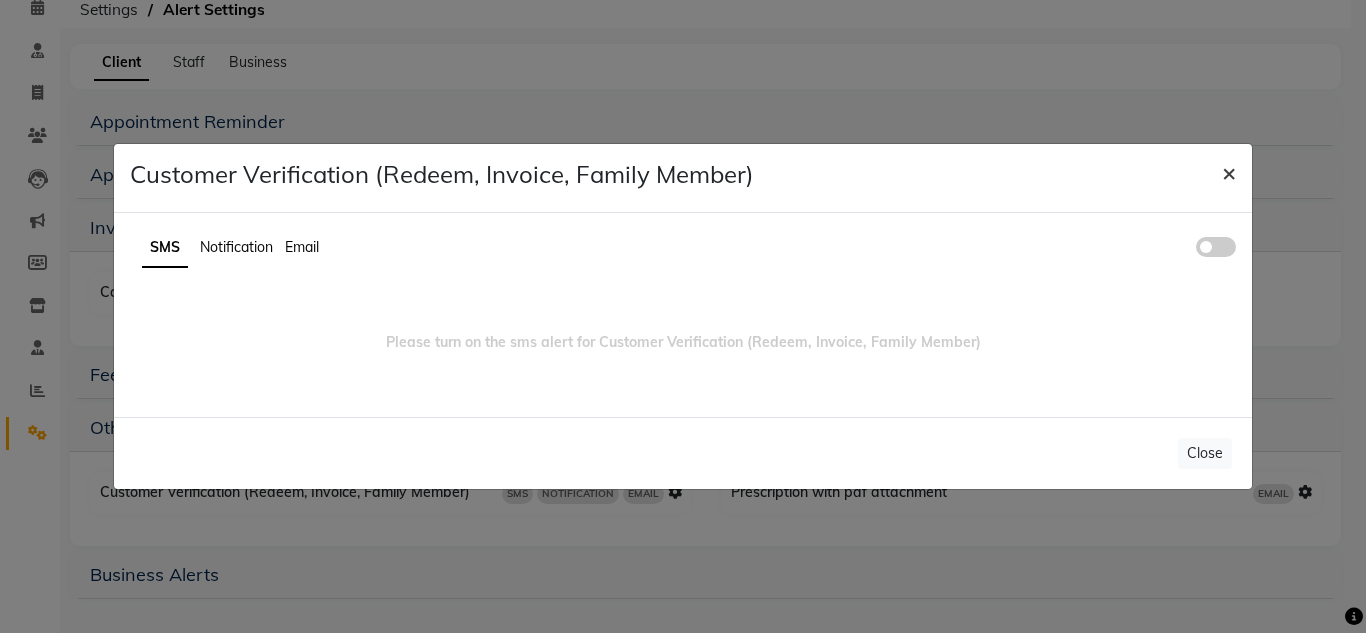 click on "×" 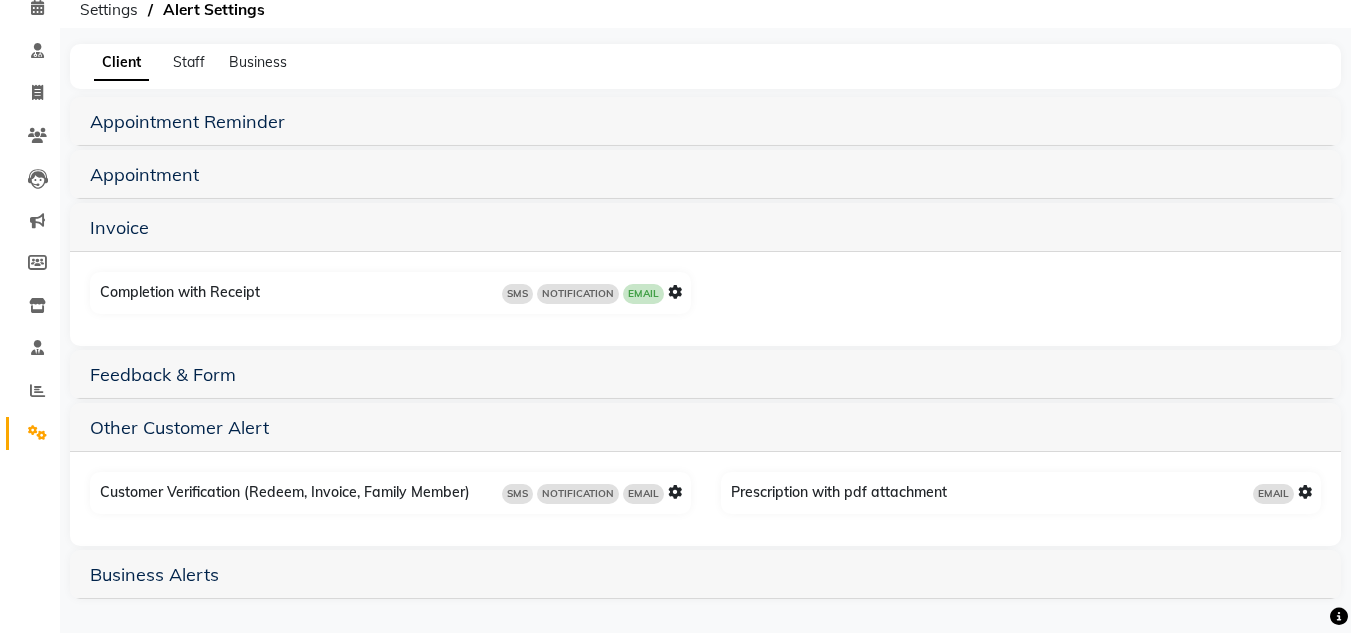click on "Business Alerts" at bounding box center [705, 574] 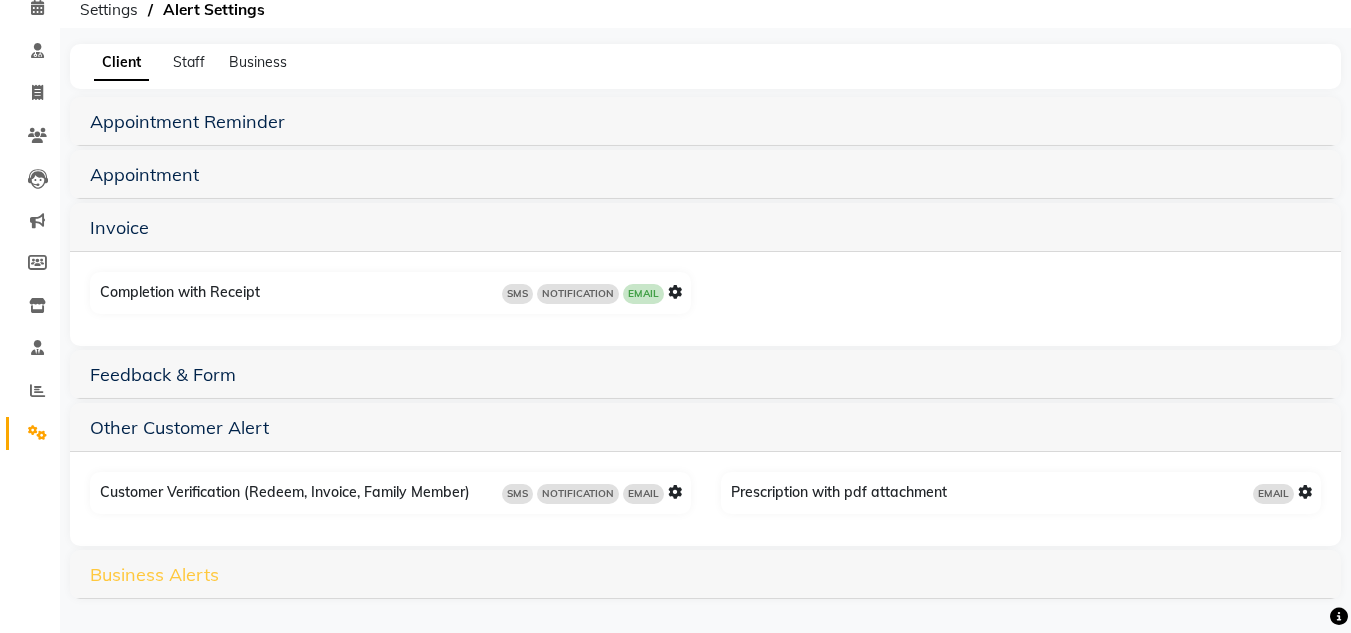 click on "Business Alerts" at bounding box center [154, 574] 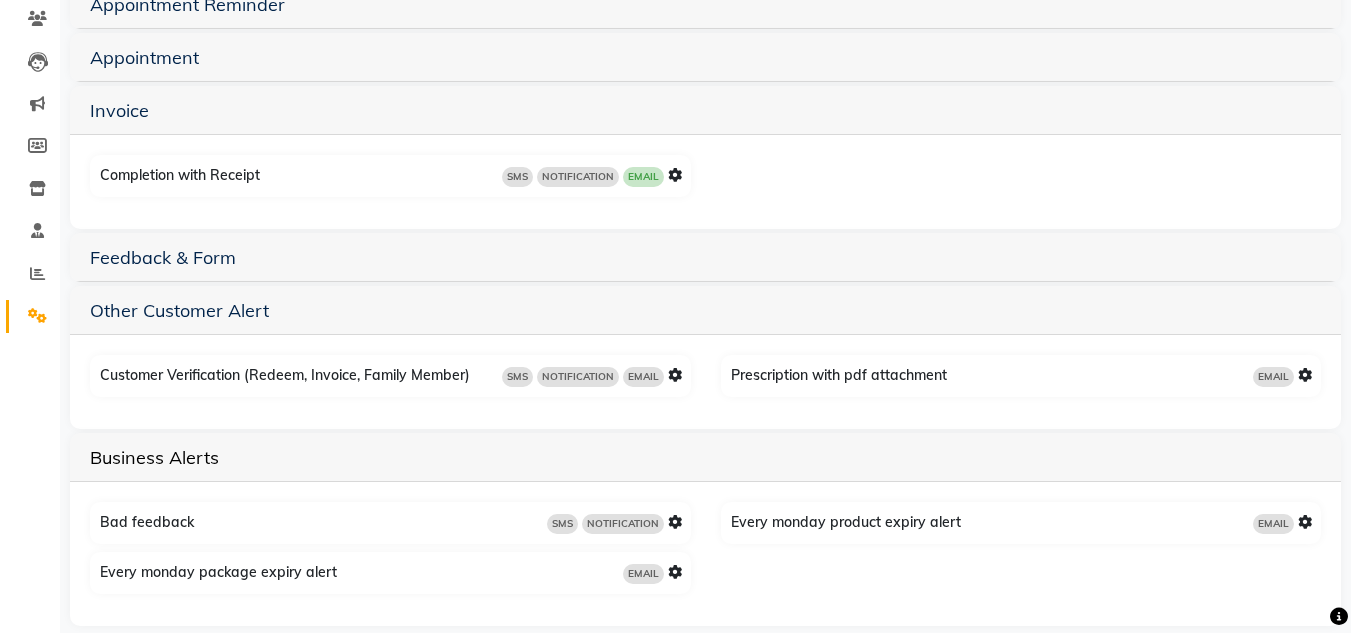 scroll, scrollTop: 239, scrollLeft: 0, axis: vertical 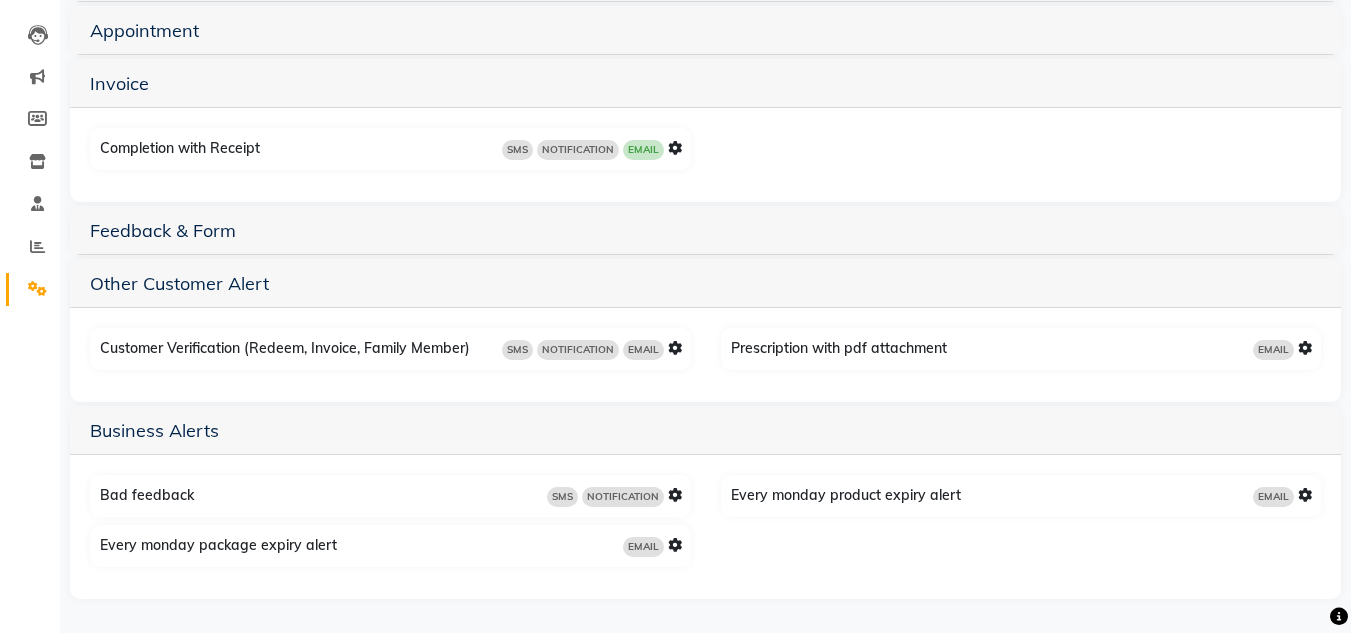 drag, startPoint x: 80, startPoint y: 487, endPoint x: 587, endPoint y: 509, distance: 507.47708 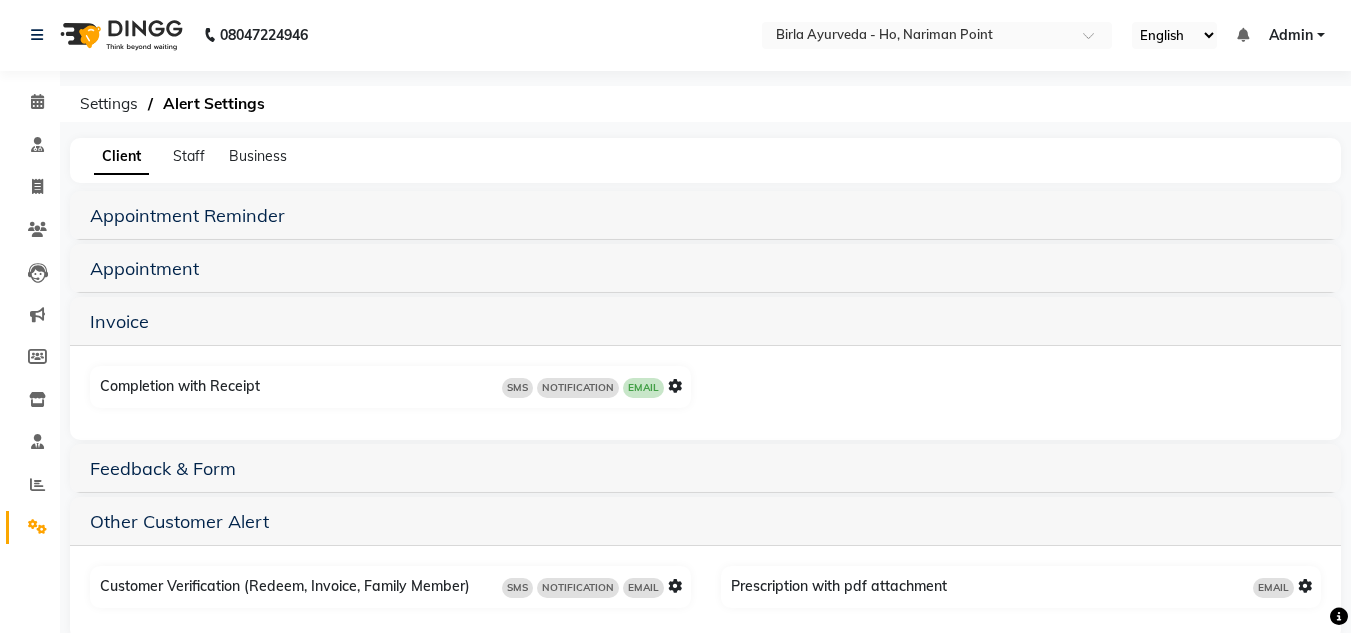 scroll, scrollTop: 0, scrollLeft: 0, axis: both 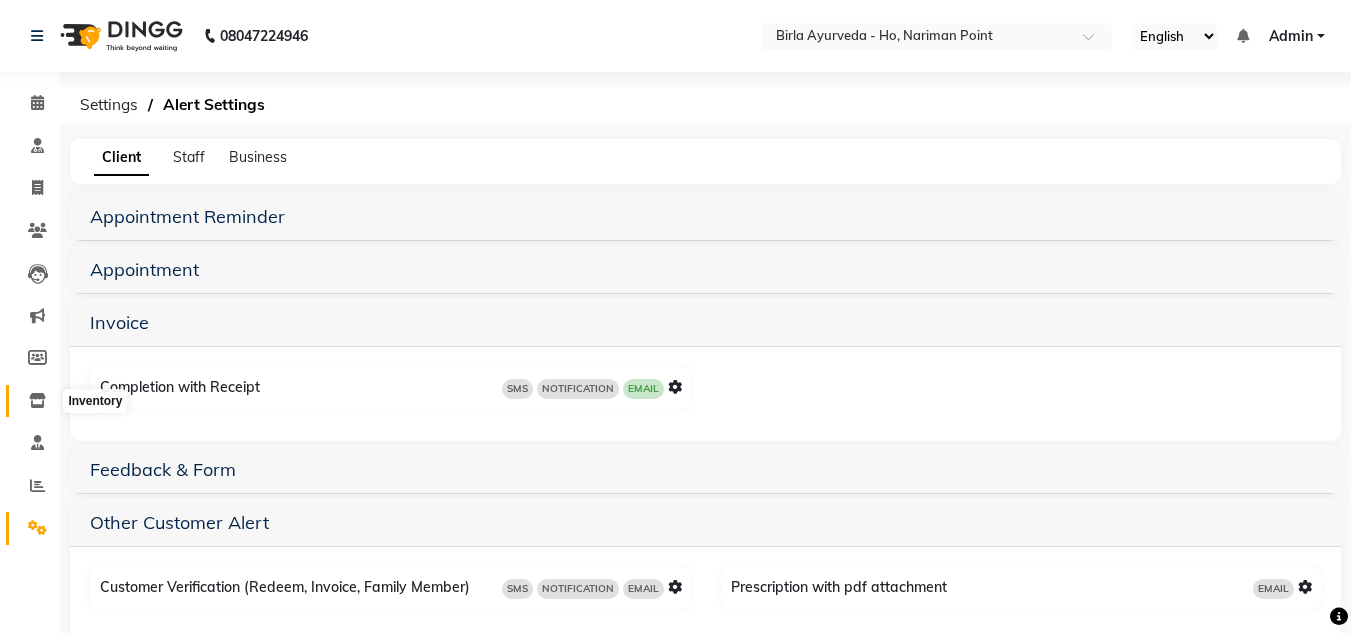 click 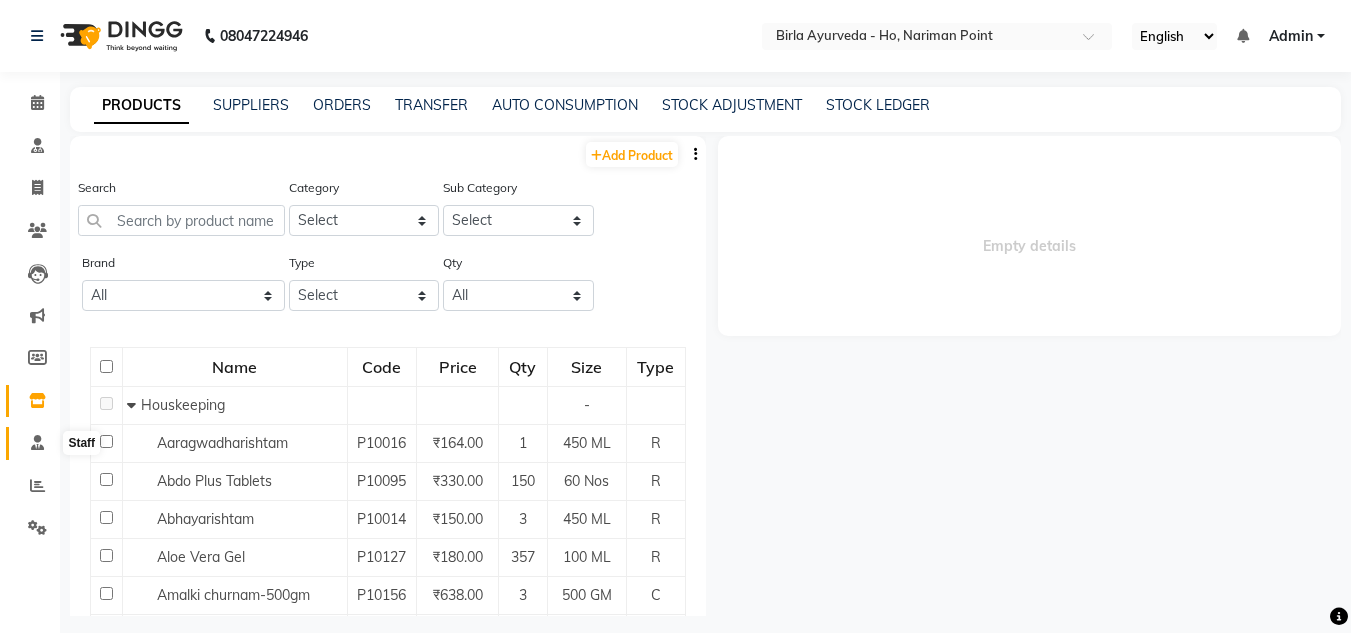 click 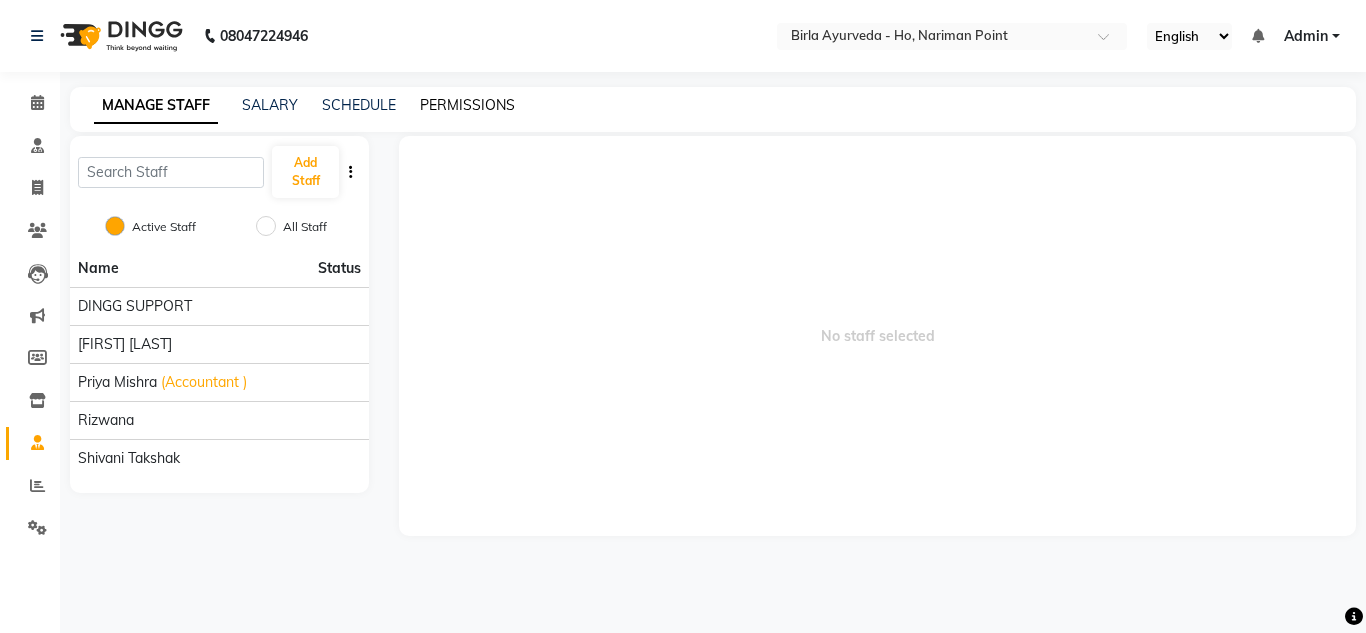 click on "PERMISSIONS" 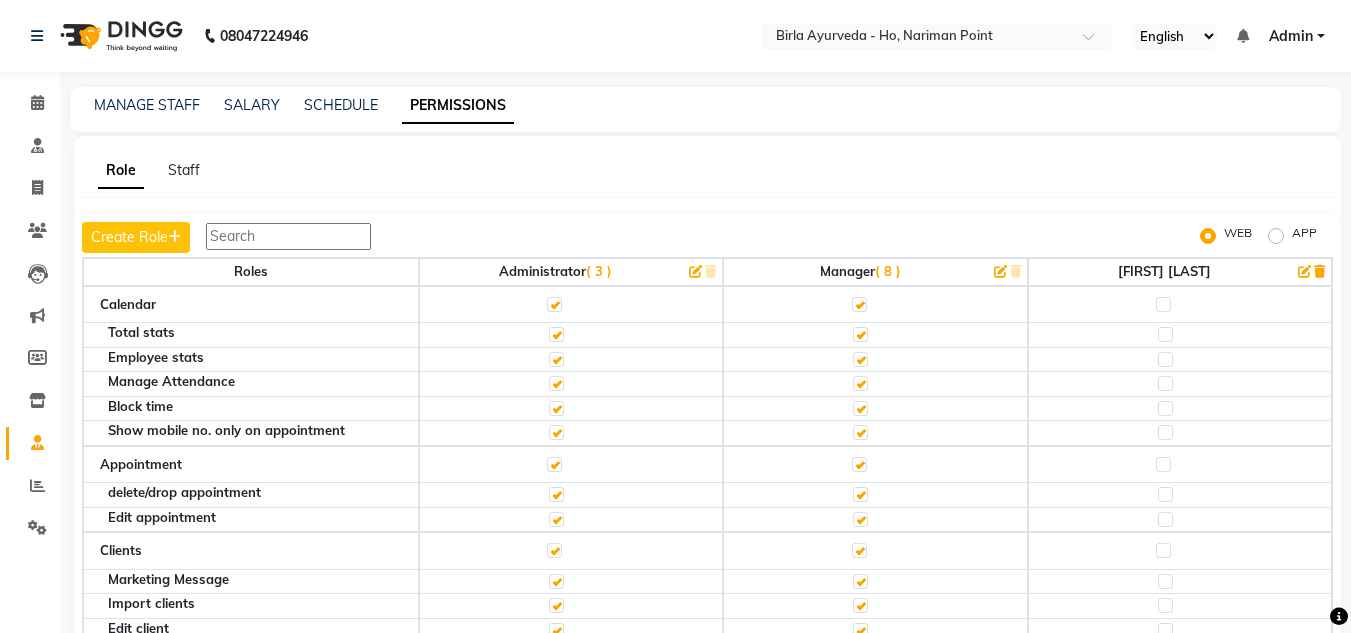 click at bounding box center (288, 236) 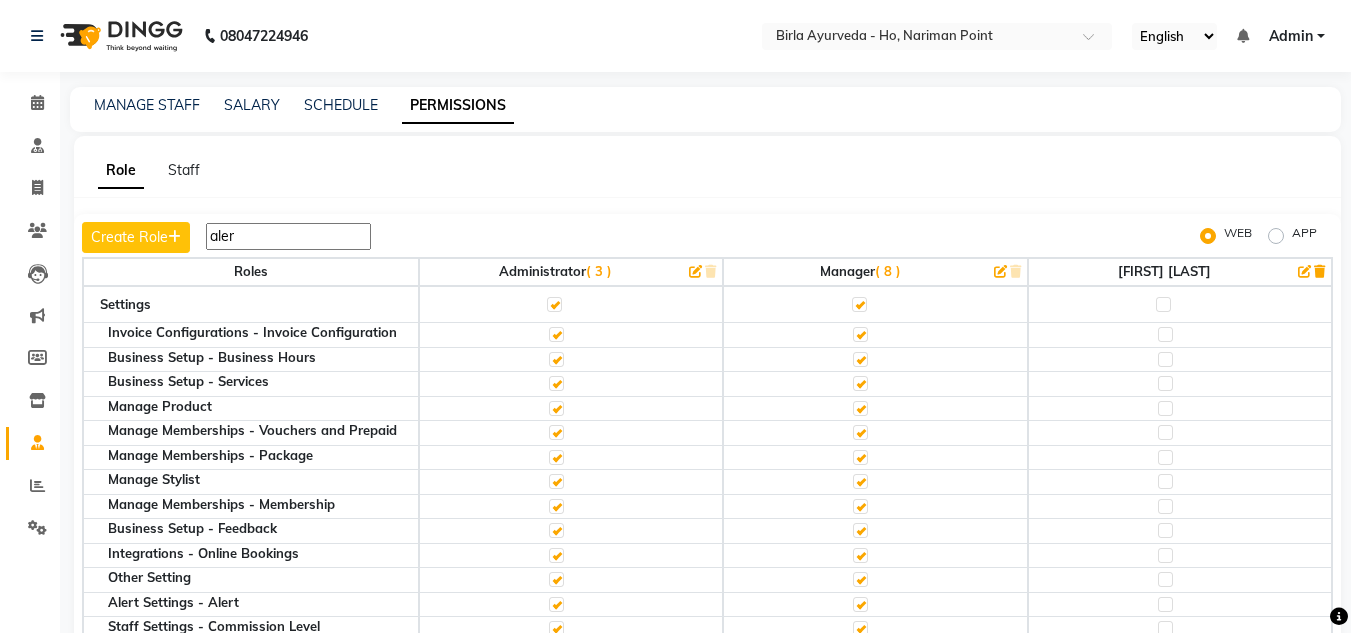type on "aler" 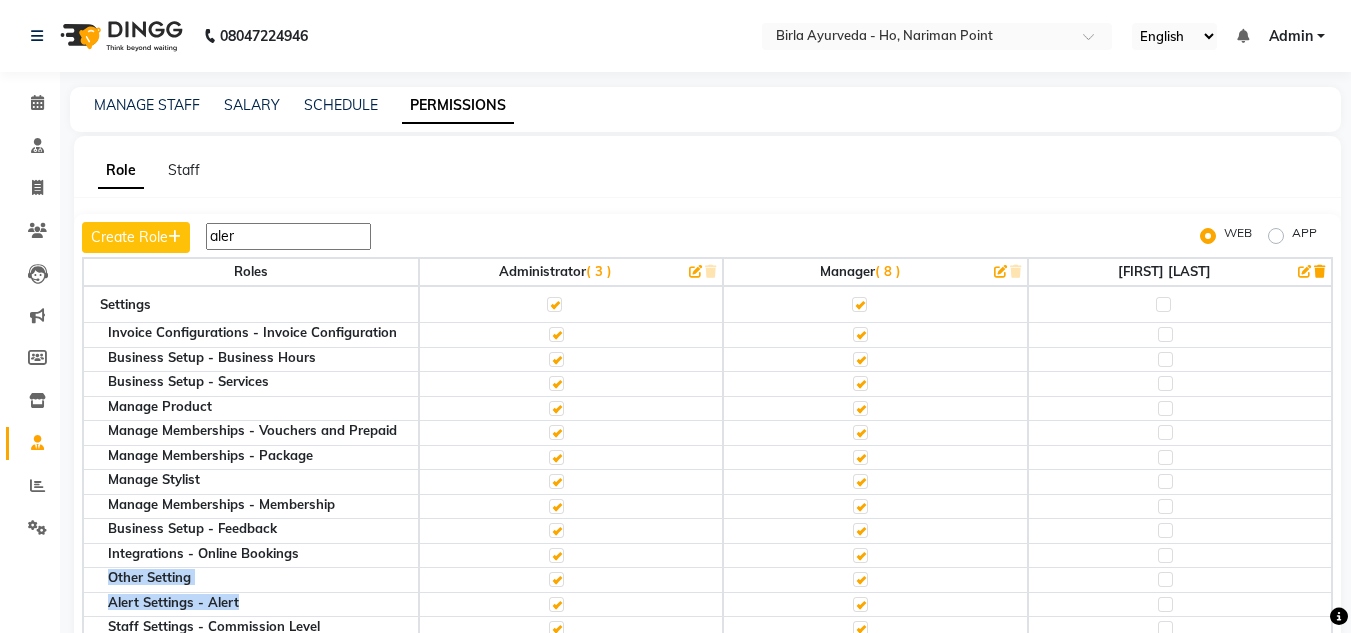 drag, startPoint x: 107, startPoint y: 591, endPoint x: 639, endPoint y: 607, distance: 532.24054 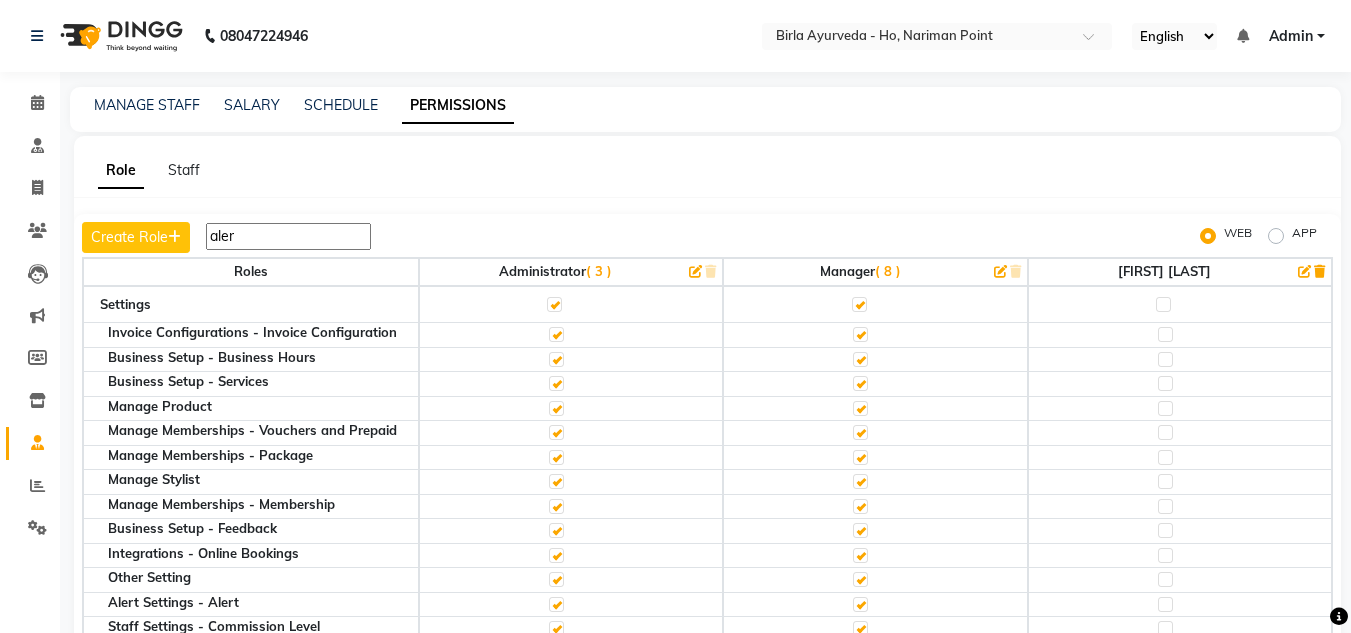 click on "aler" at bounding box center (288, 236) 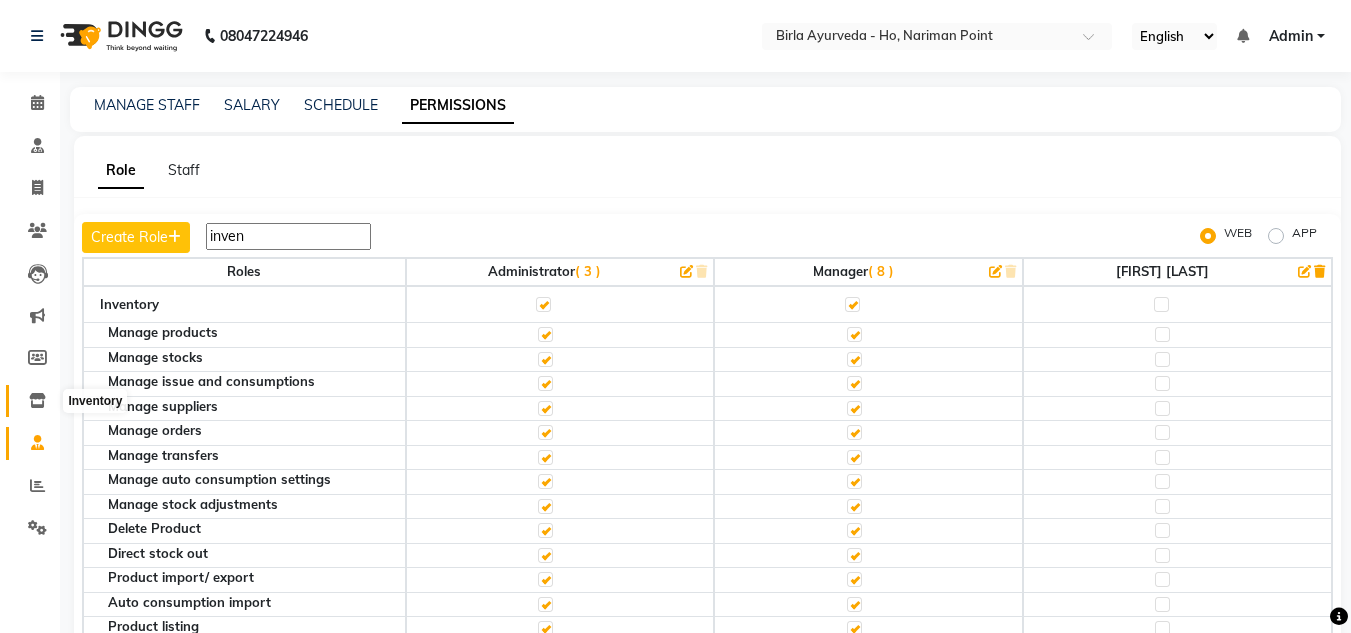 type on "inven" 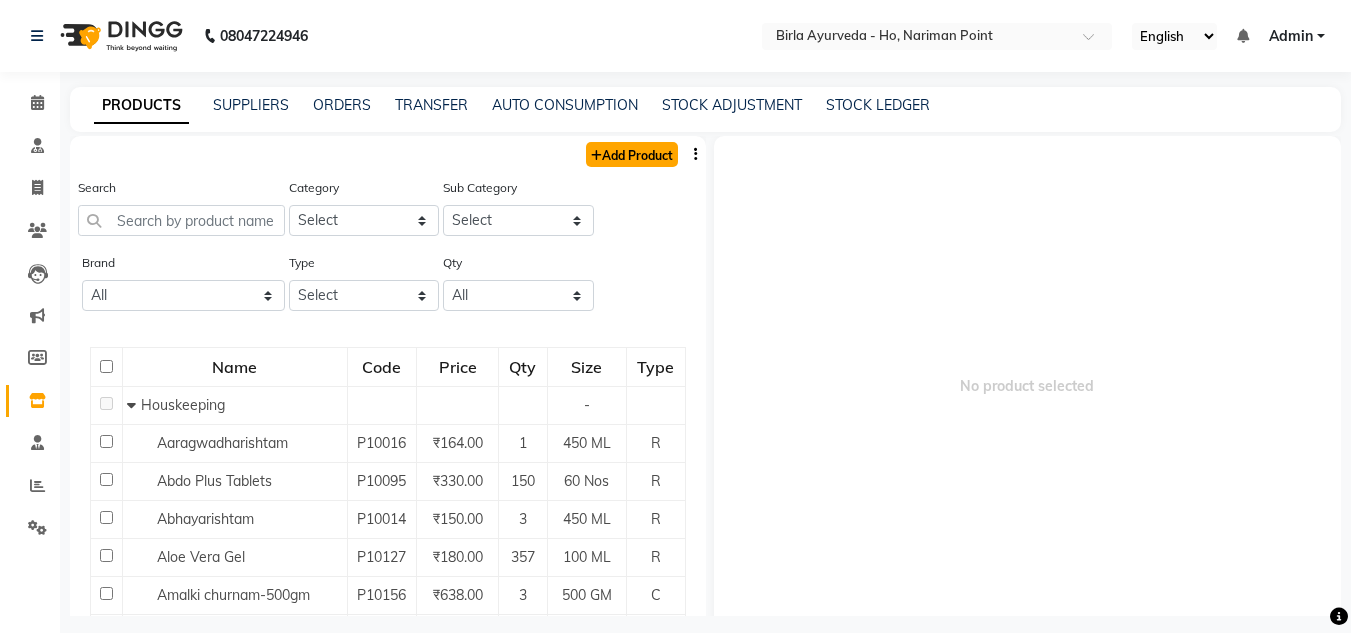 click on "Add Product" 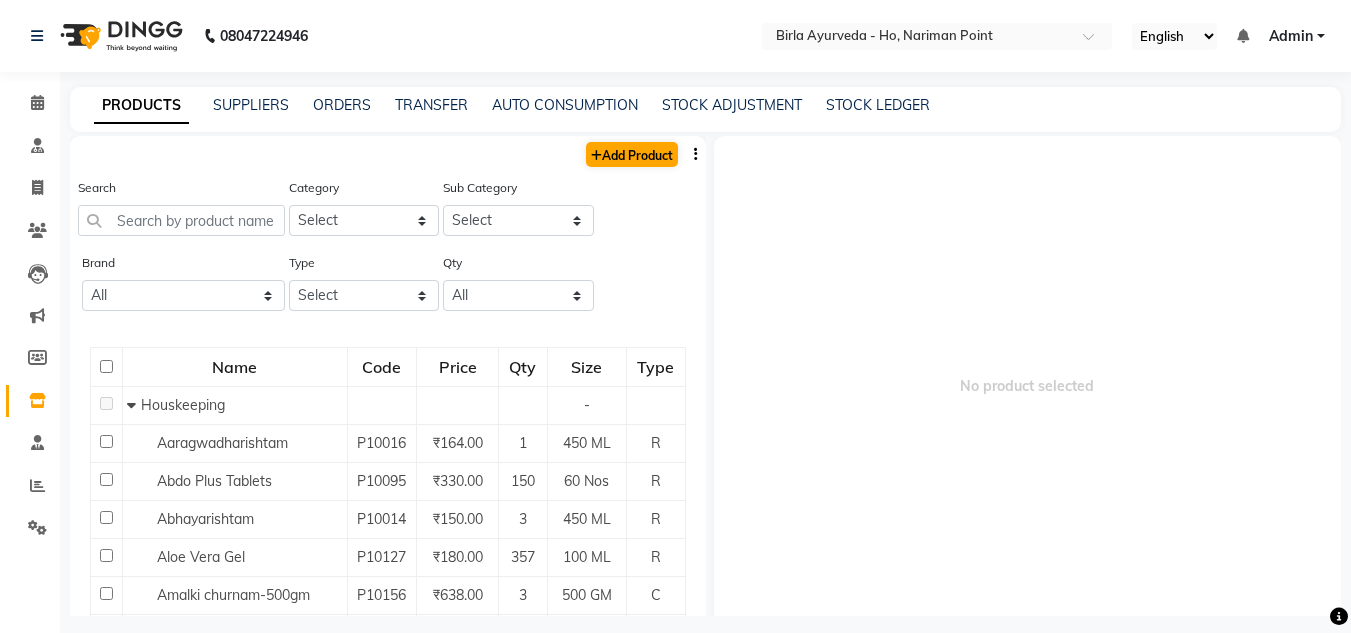 select on "true" 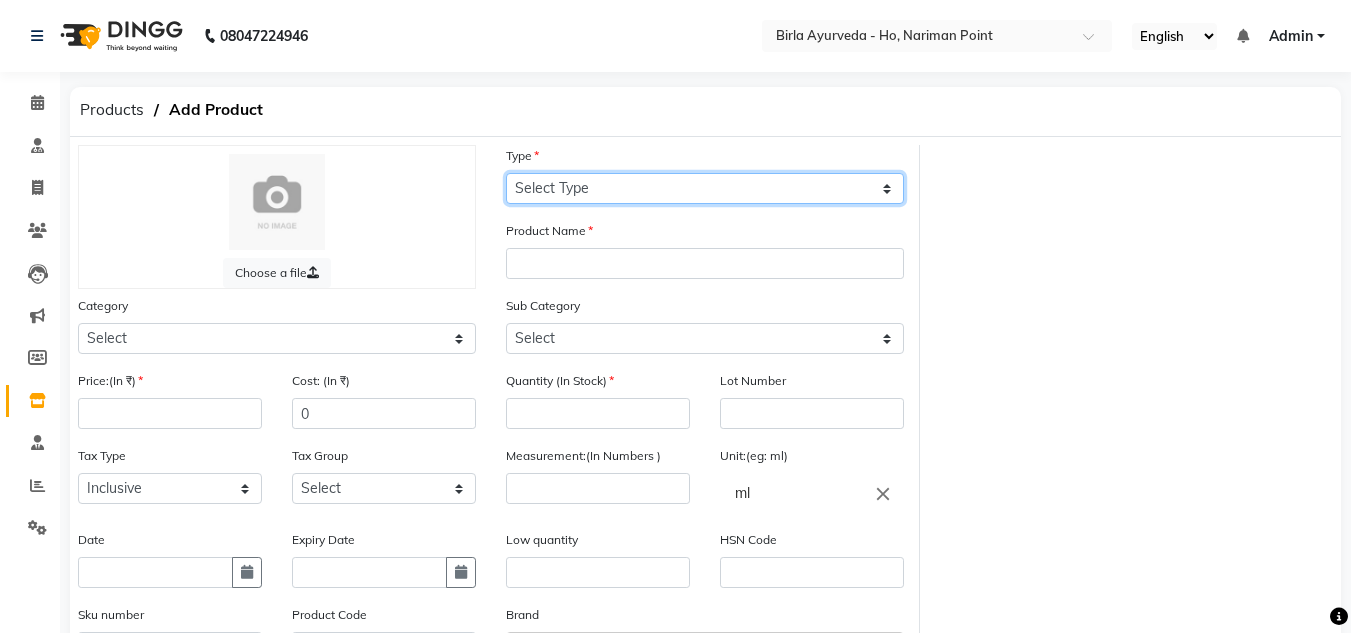 click on "Select Type Both Retail Consumable" 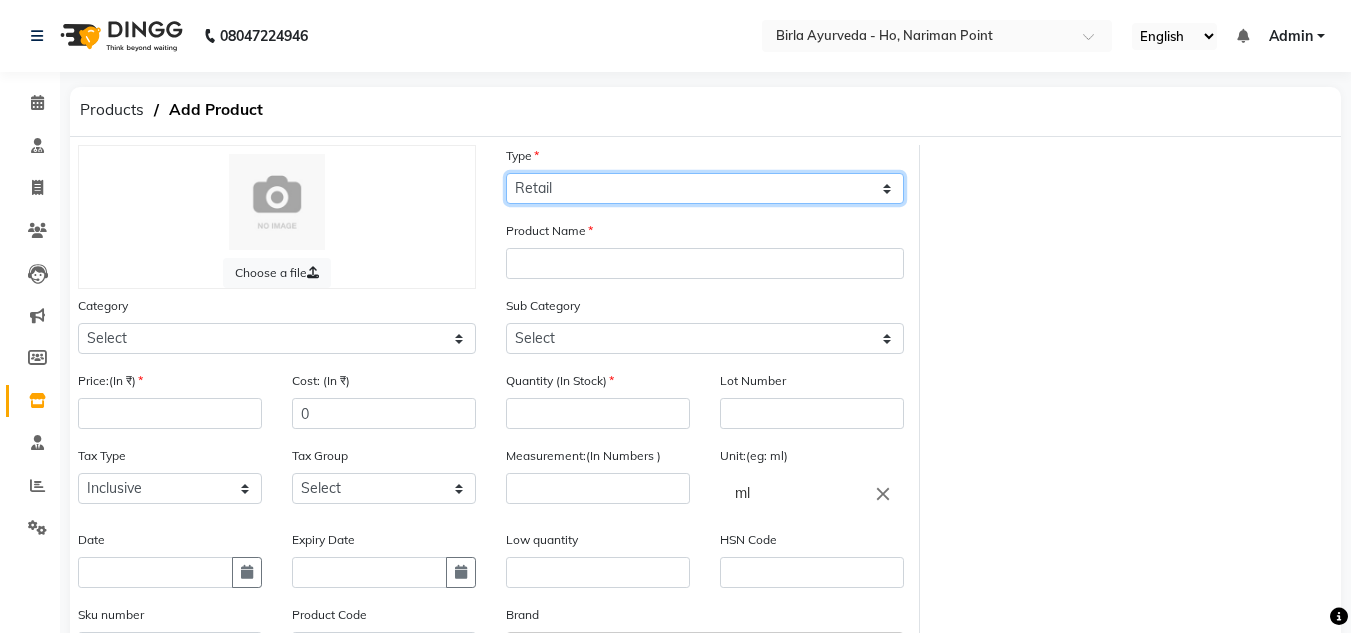 click on "Select Type Both Retail Consumable" 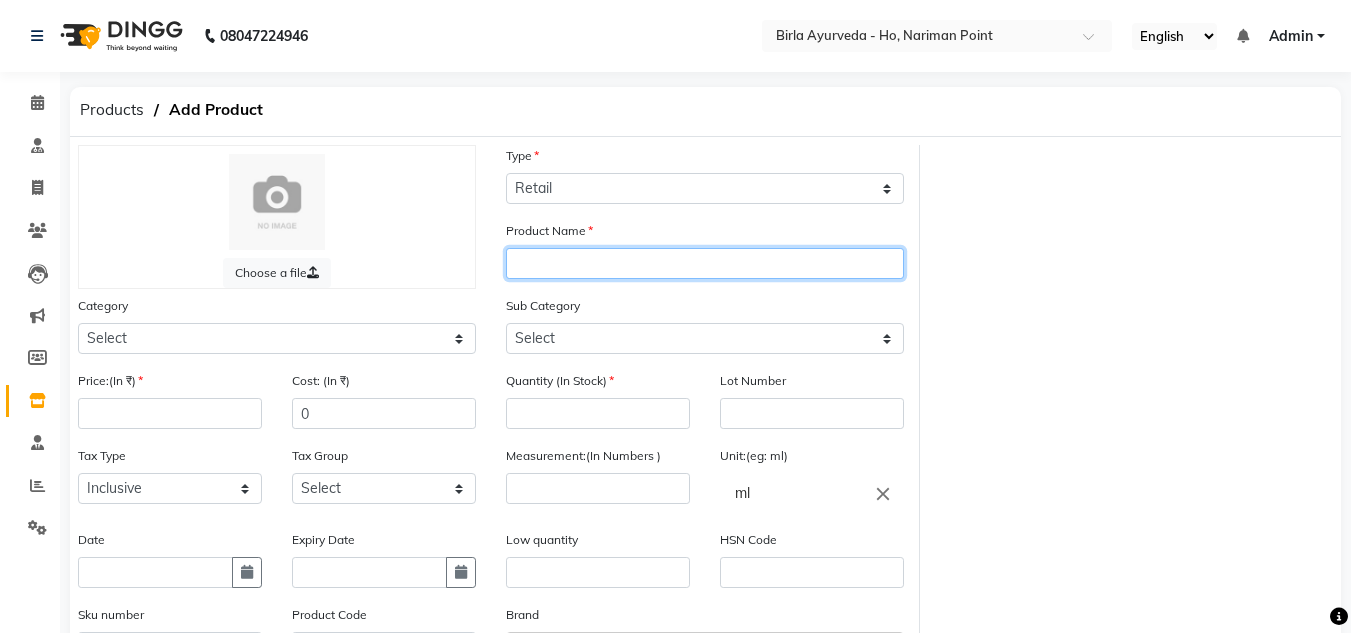 click 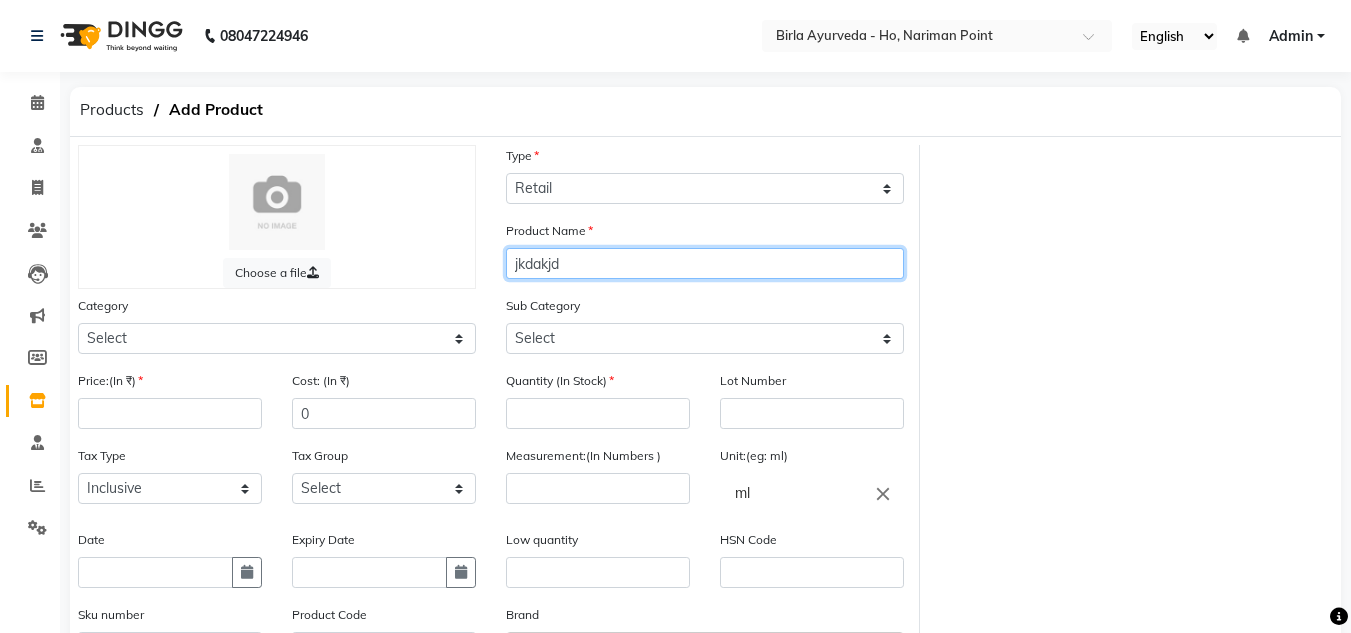 type on "jkdakjd" 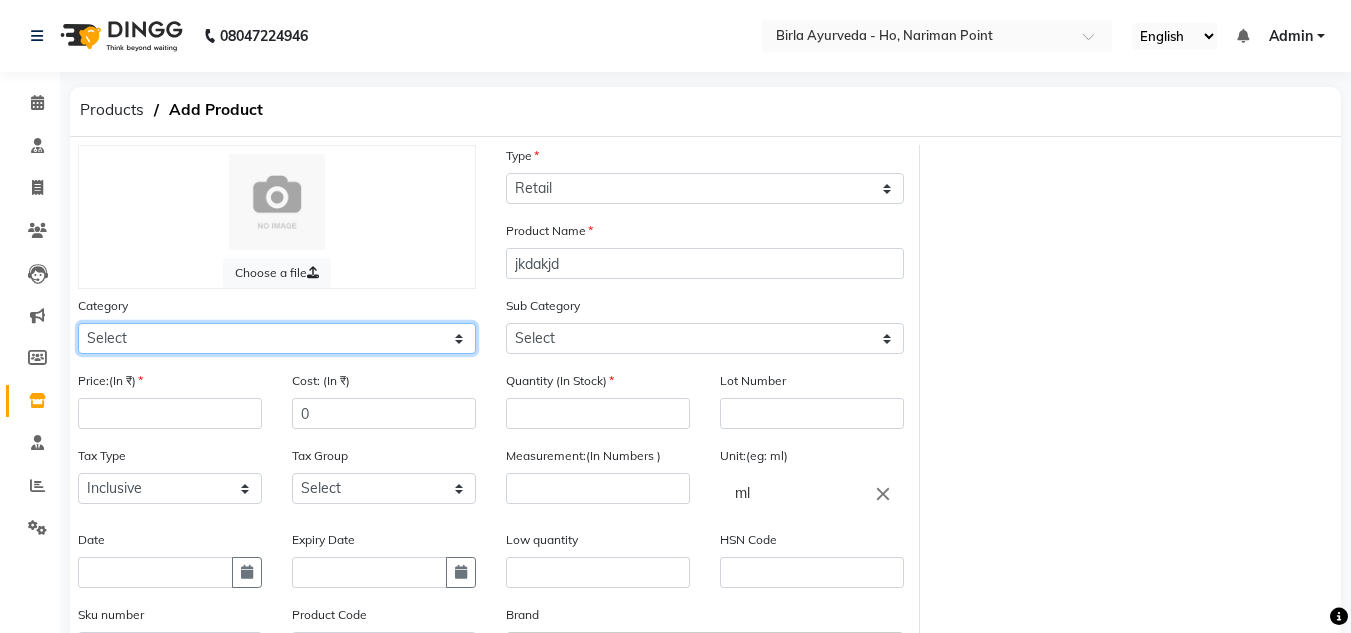 click on "Select Hair Skin Makeup Personal Care Appliances Classical Medicine OTC Propriety Medicine Ayurvedic Medicine Other" 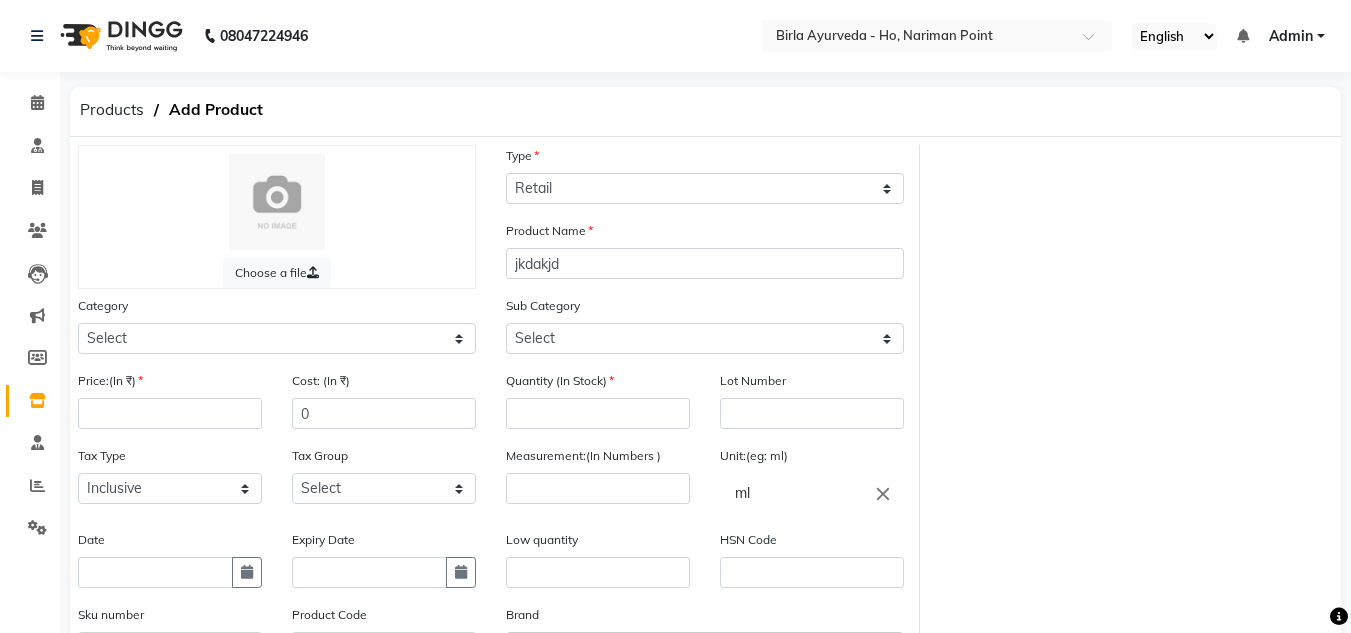 click on "Quantity (In Stock)" 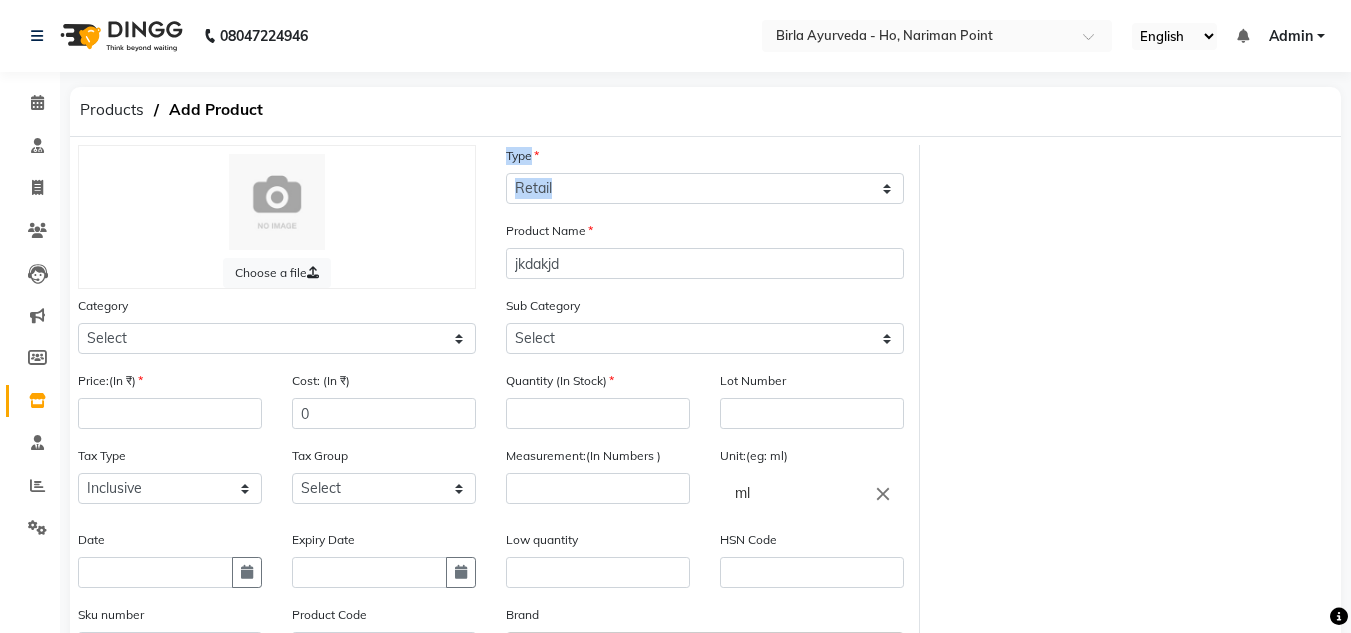 drag, startPoint x: 508, startPoint y: 152, endPoint x: 593, endPoint y: 270, distance: 145.42696 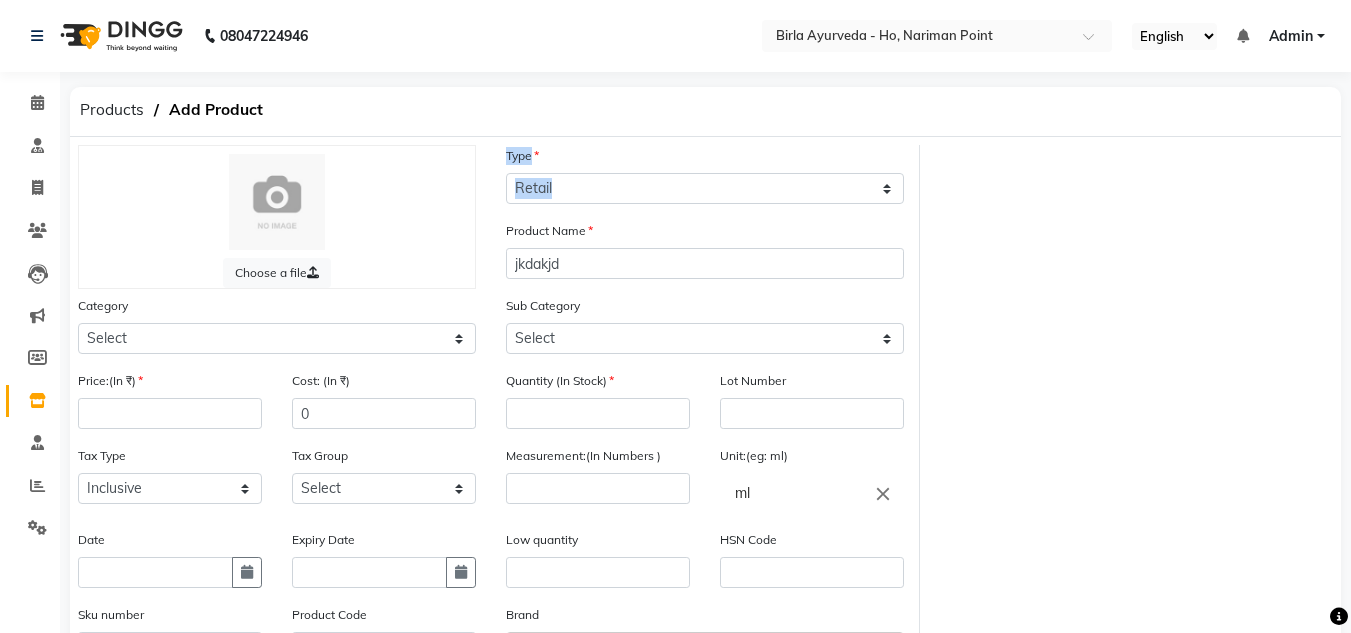 click on "Choose a file Type Select Type Both Retail Consumable Product Name jkdakjd Category Select Hair Skin Makeup Personal Care Appliances Classical Medicine OTC Propriety Medicine Ayurvedic Medicine Other Sub Category Select Price:(In ₹) Cost: (In ₹) 0 Quantity (In Stock) Lot Number Tax Type Select Inclusive Exclusive Tax Group Select GST Measurement:(In Numbers ) Unit:(eg: ml) ml close Date Expiry Date Low quantity HSN Code Sku number Product Code Brand Select brand or add custom brand    × Remark Description" 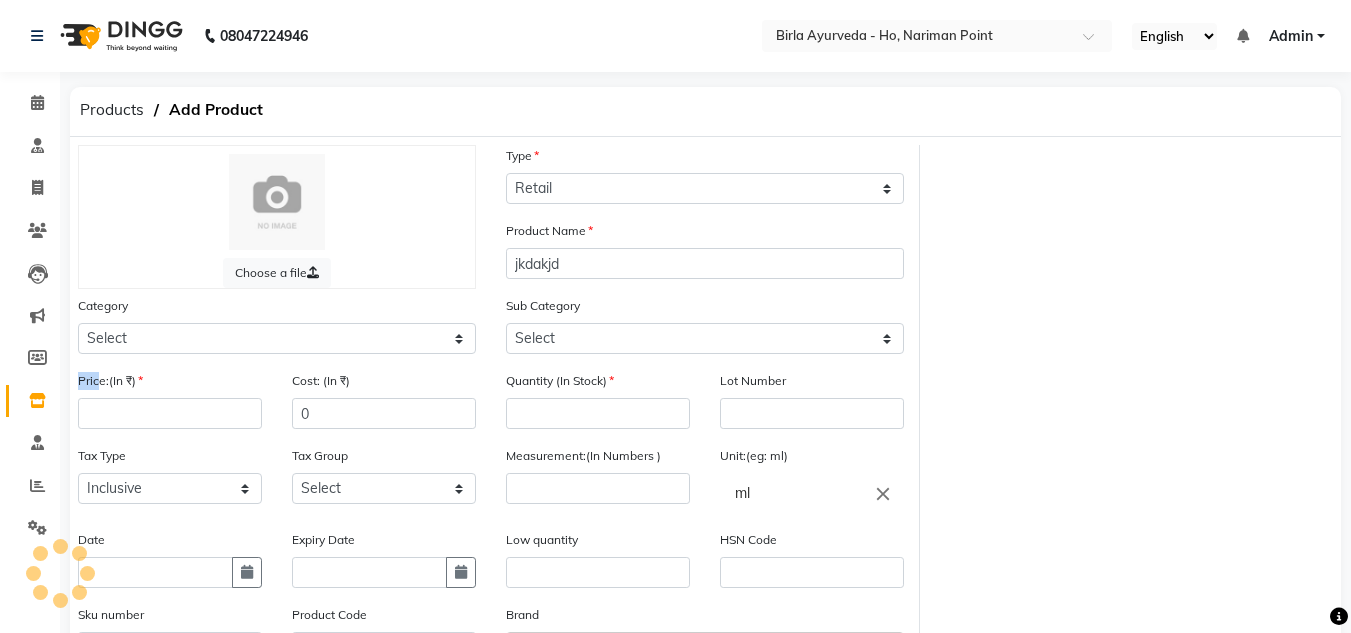 drag, startPoint x: 97, startPoint y: 387, endPoint x: 197, endPoint y: 429, distance: 108.461975 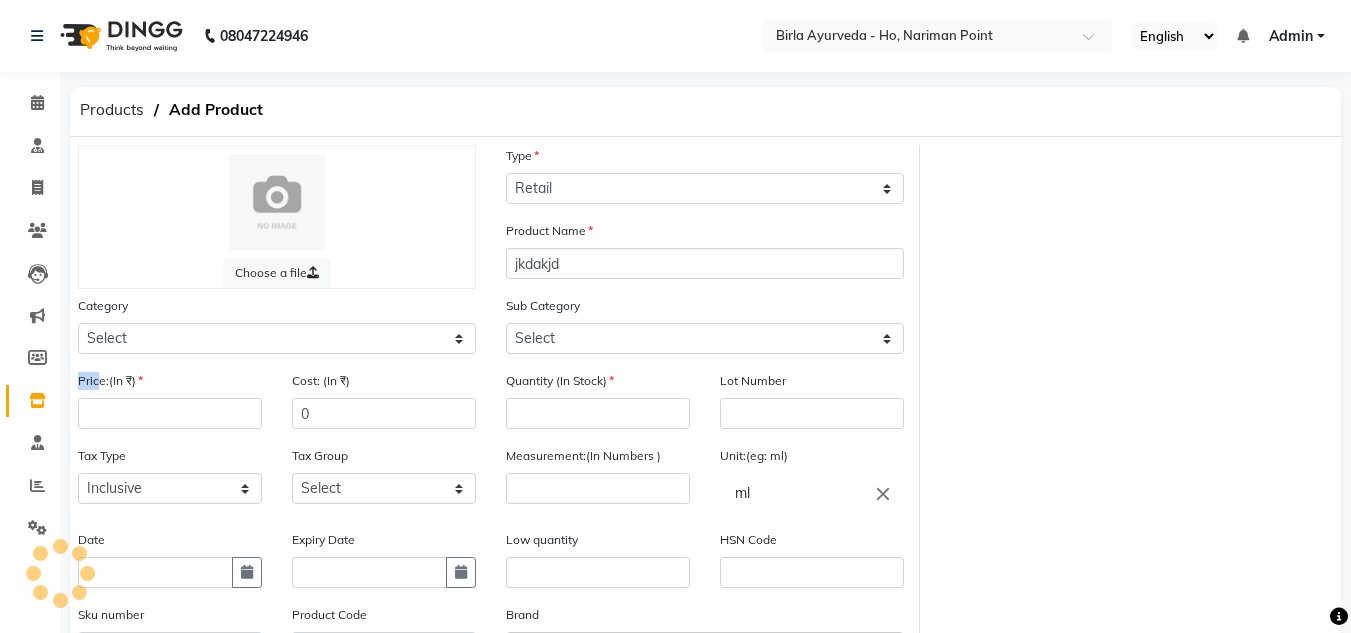 click on "Price:(In ₹)" 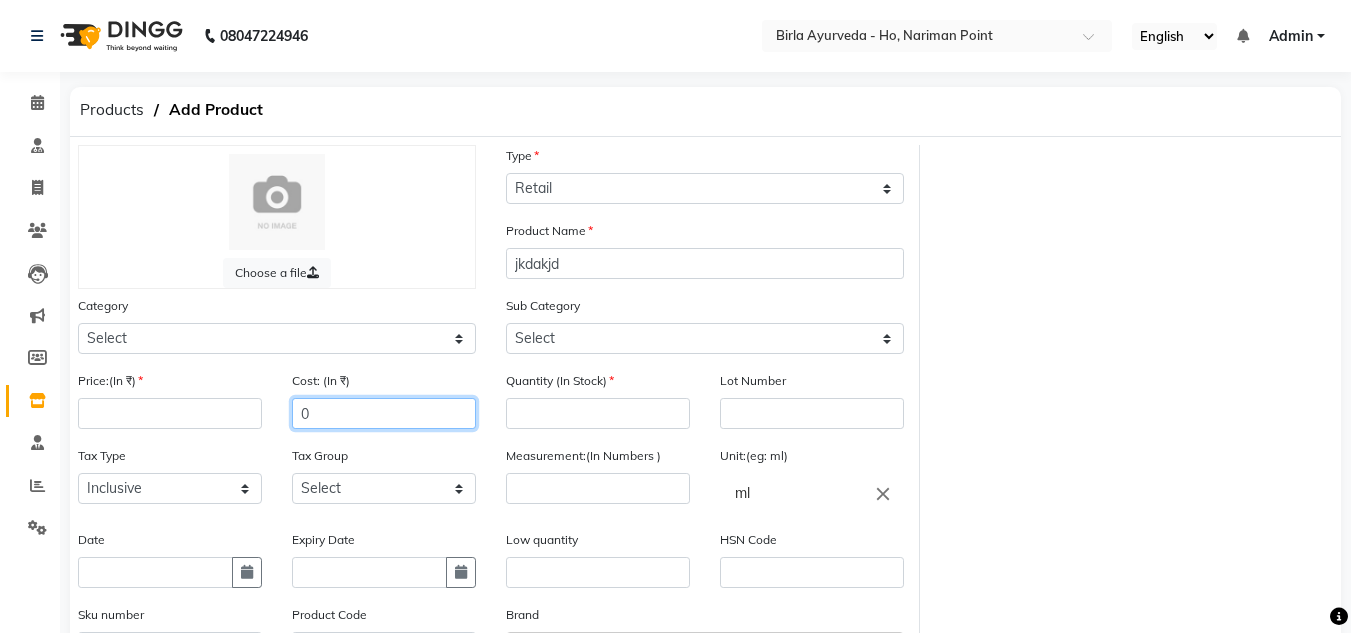 drag, startPoint x: 400, startPoint y: 420, endPoint x: 324, endPoint y: 415, distance: 76.1643 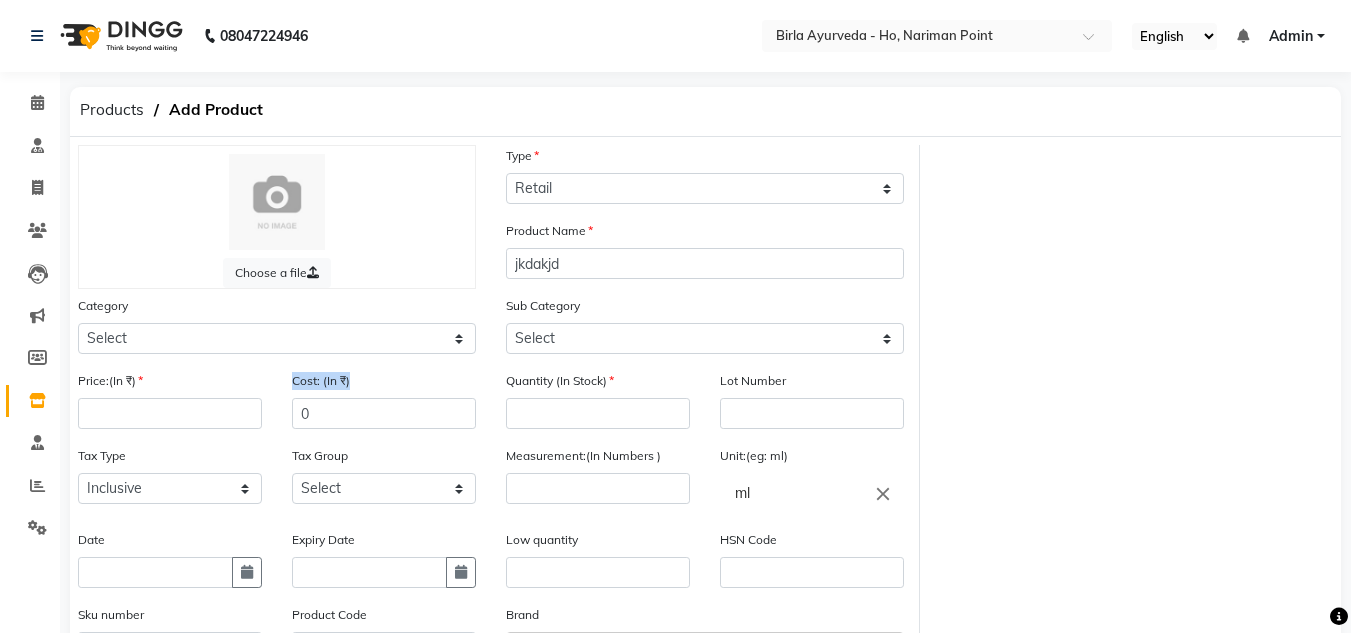 drag, startPoint x: 347, startPoint y: 398, endPoint x: 333, endPoint y: 404, distance: 15.231546 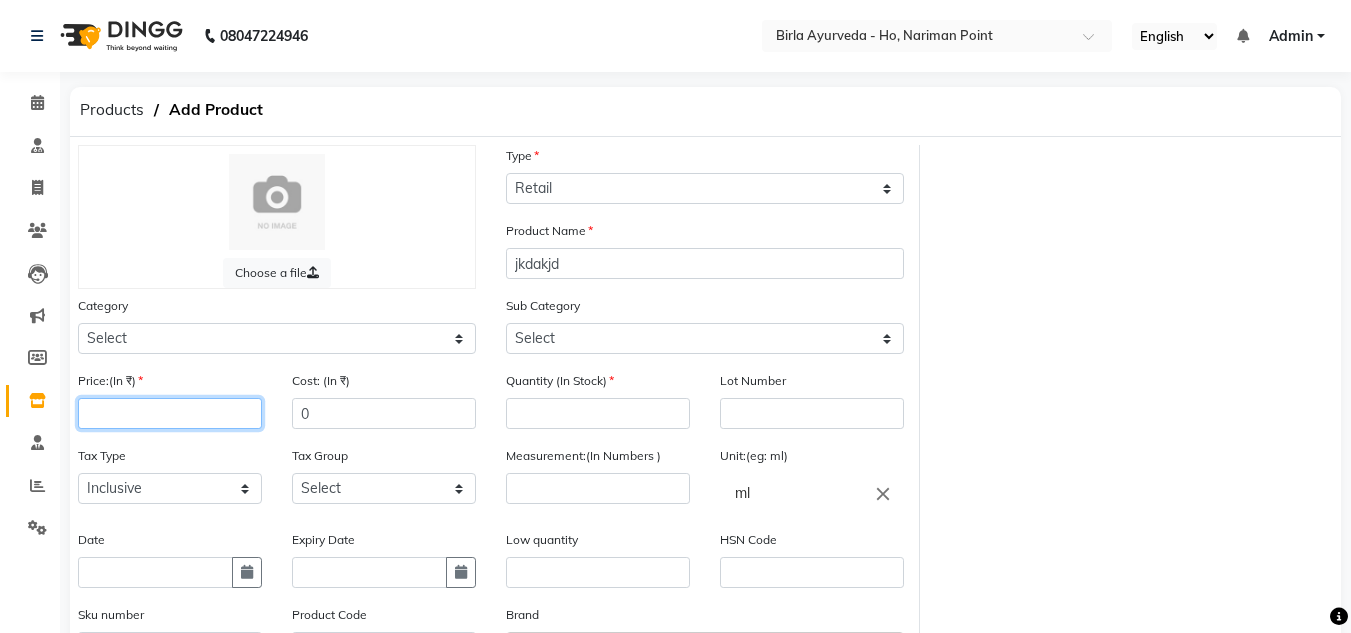 click 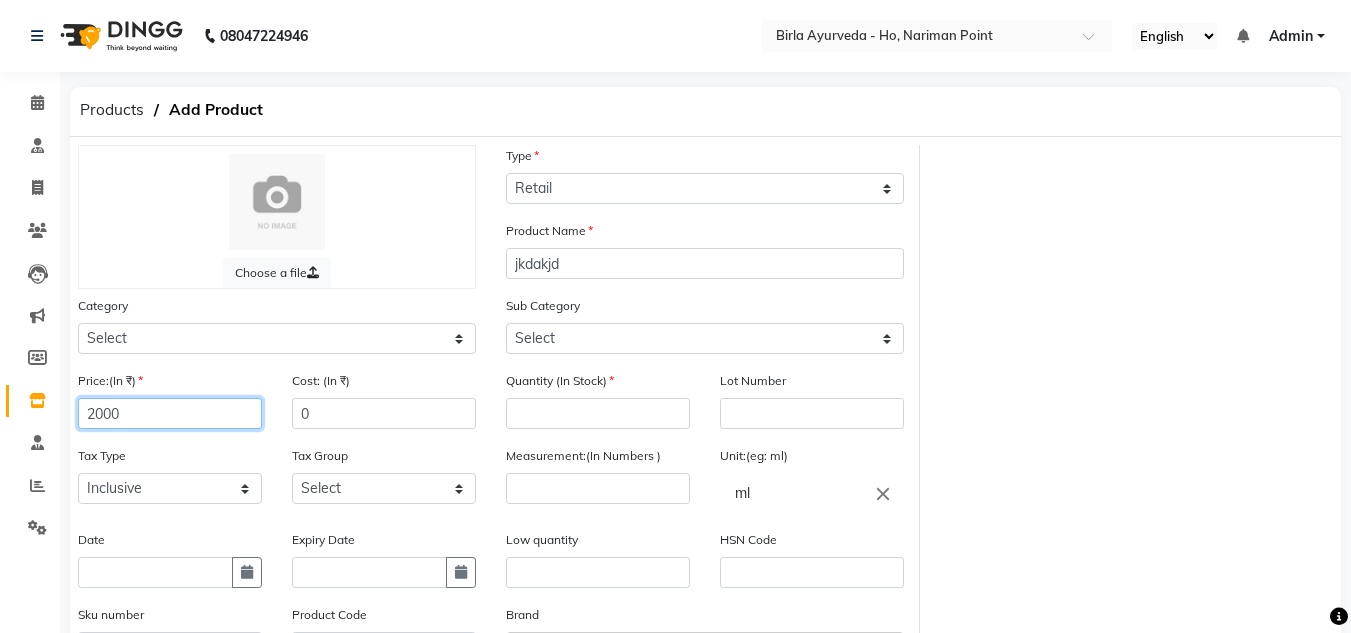 type on "2000" 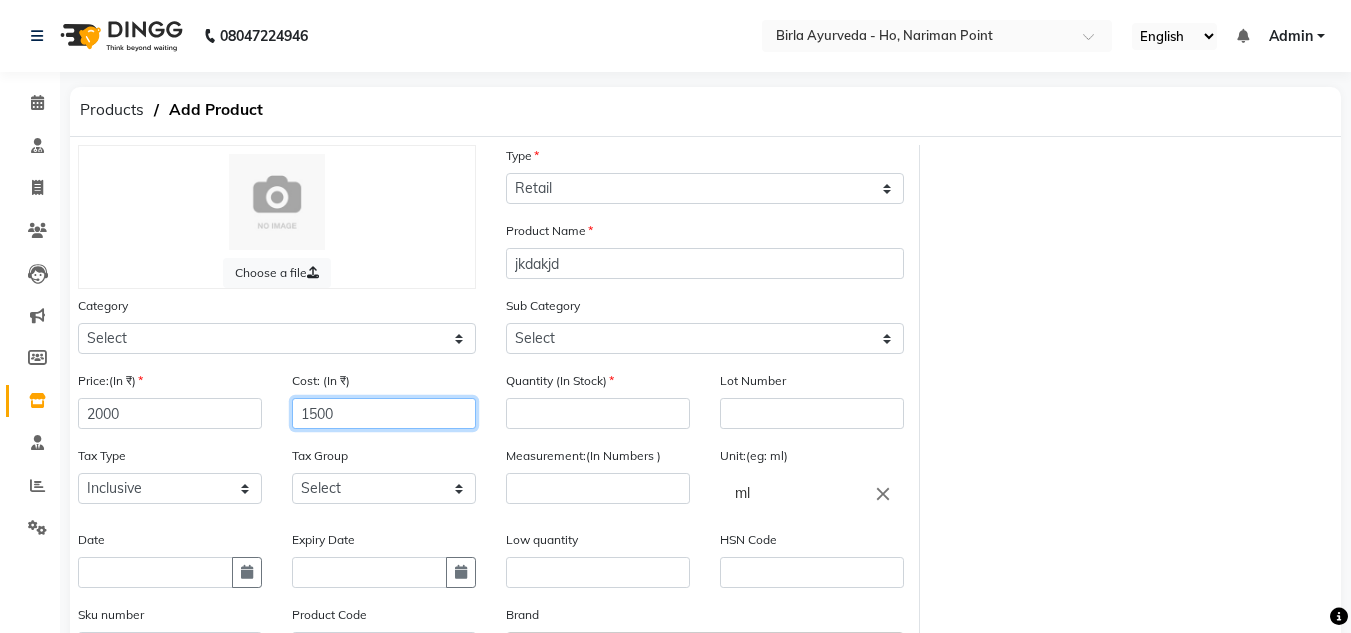 drag, startPoint x: 393, startPoint y: 411, endPoint x: 113, endPoint y: 413, distance: 280.00714 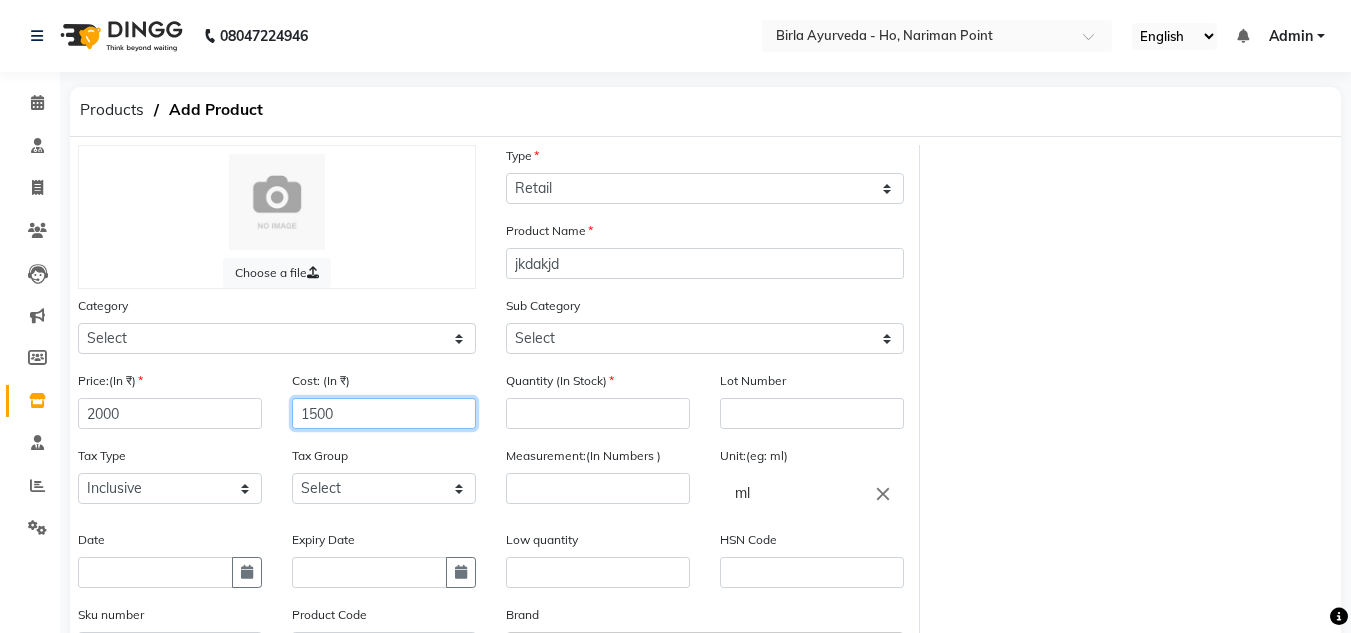 click on "Price:(In ₹) 2000 Cost: (In ₹) 1500" 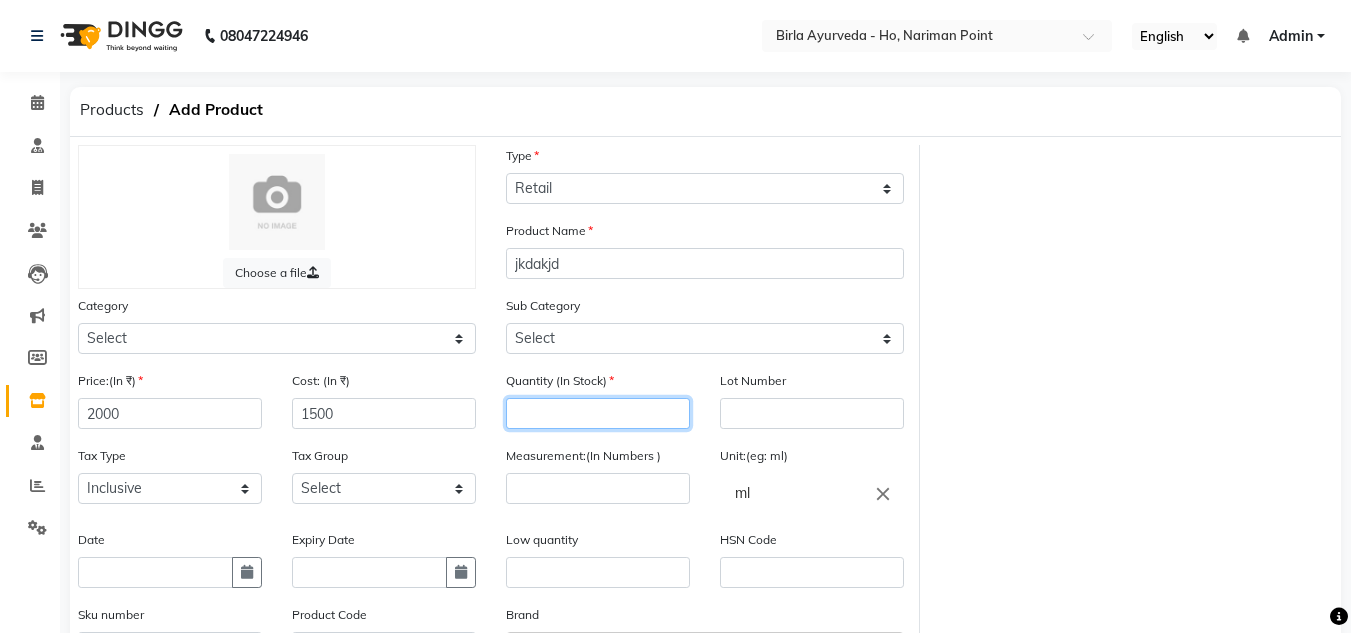 click 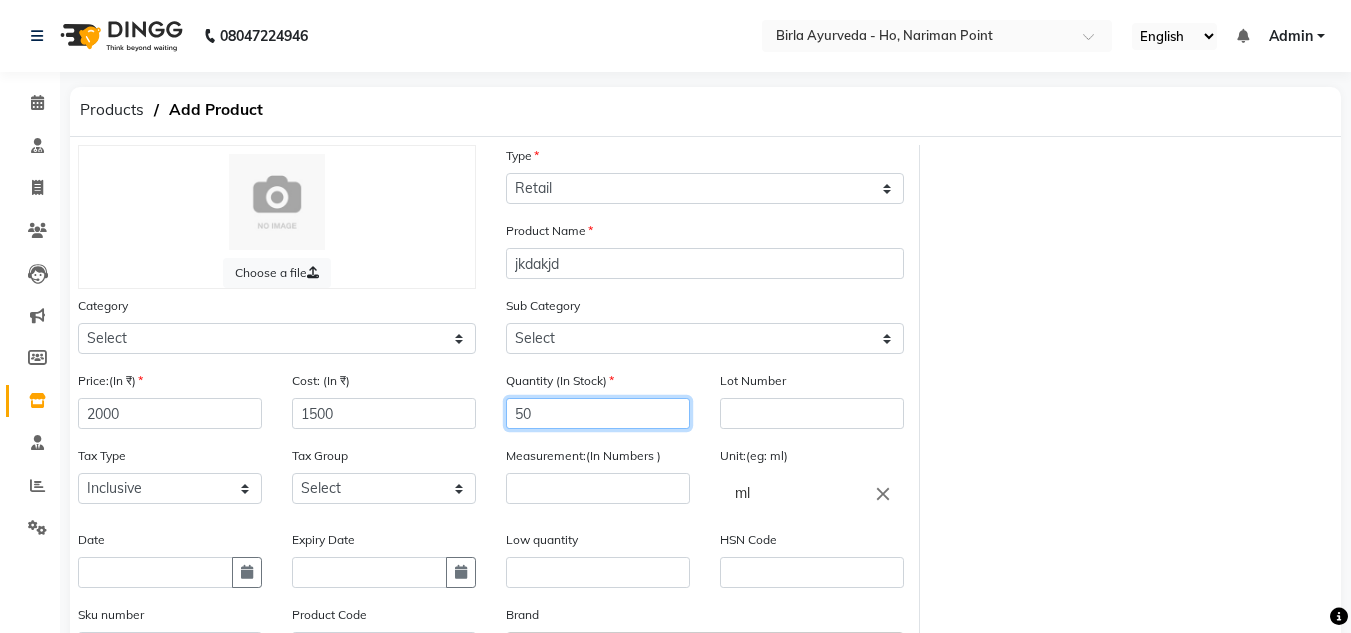 type on "50" 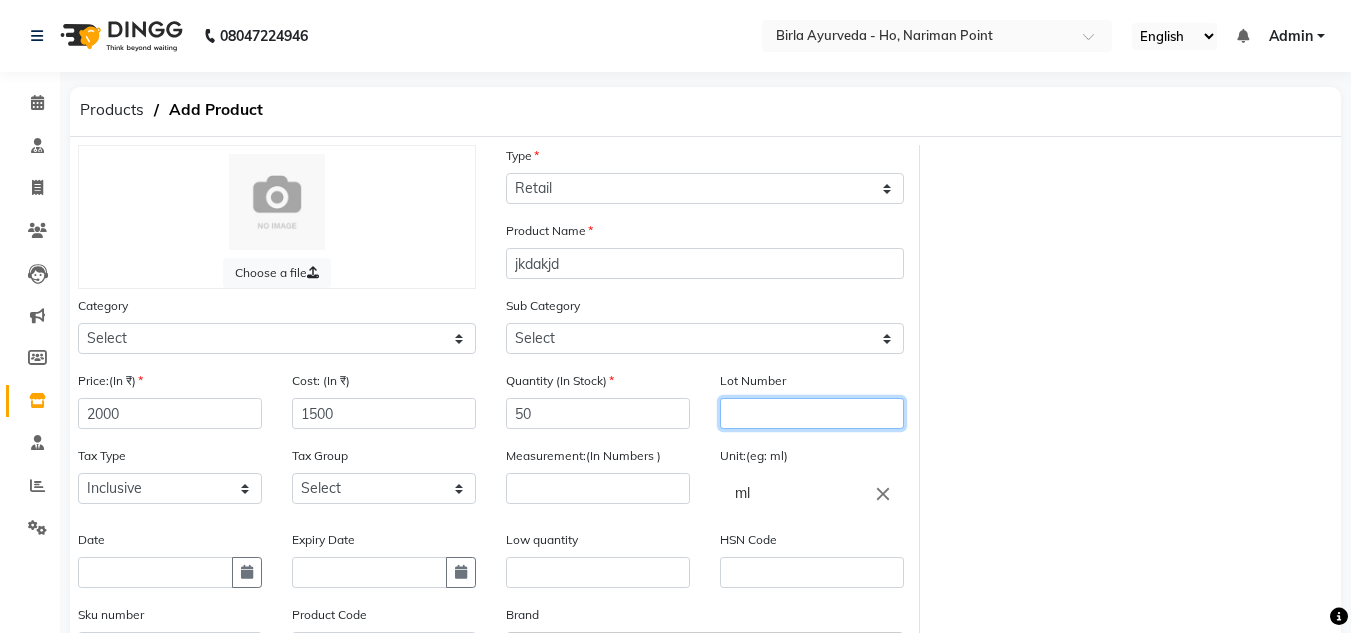 click 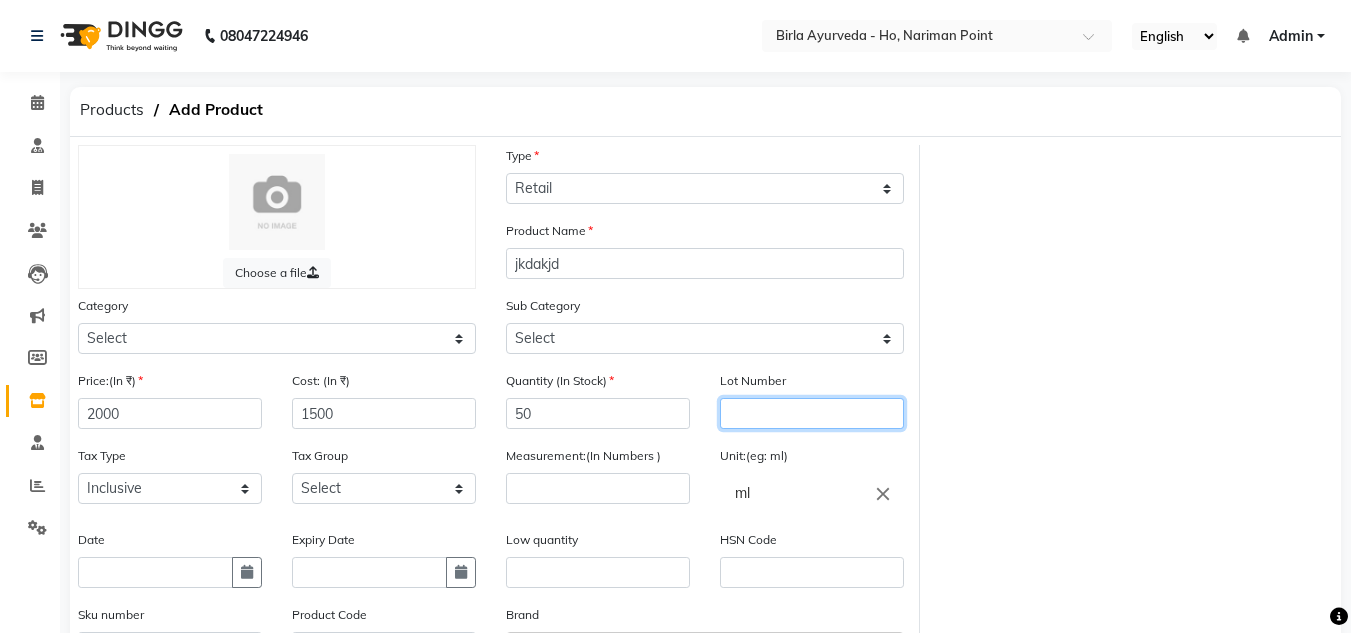 drag, startPoint x: 772, startPoint y: 408, endPoint x: 709, endPoint y: 417, distance: 63.63961 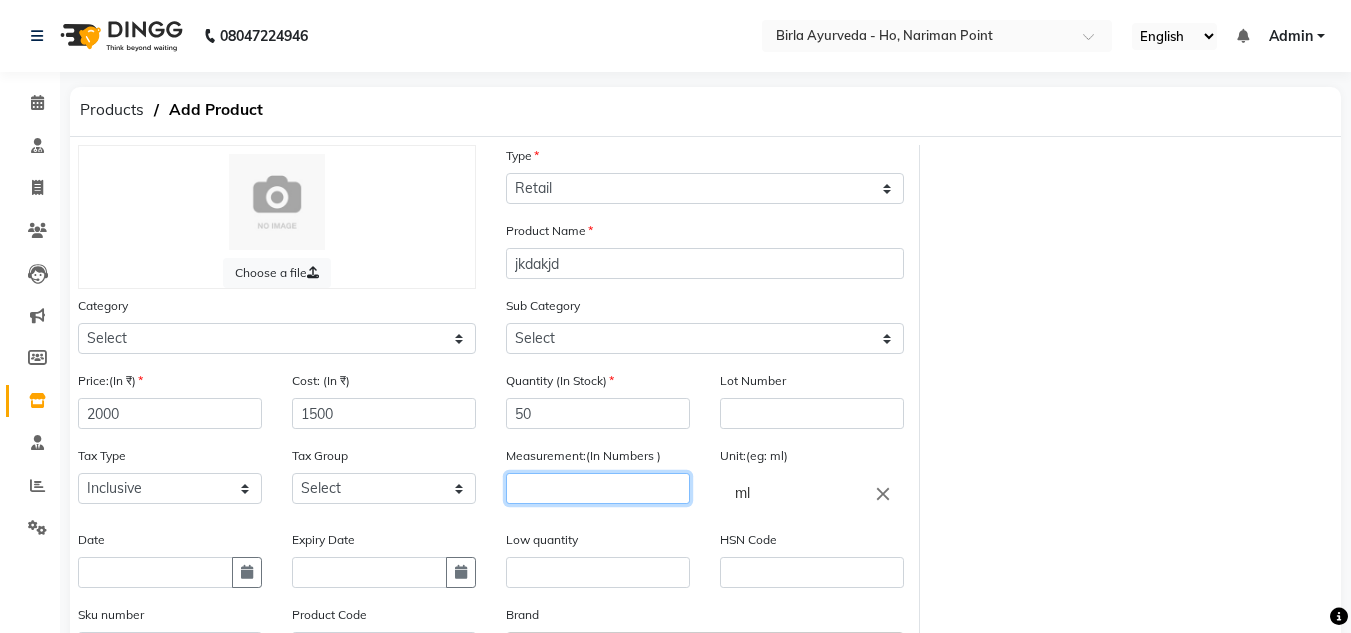 click 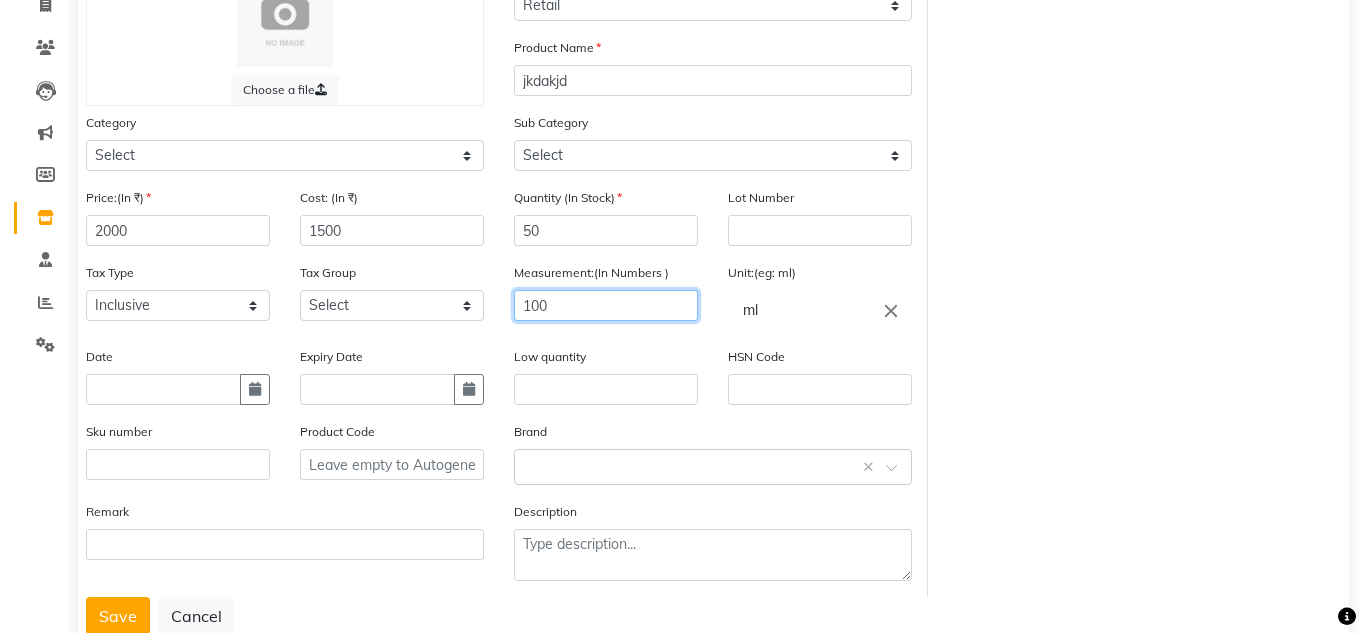 scroll, scrollTop: 193, scrollLeft: 0, axis: vertical 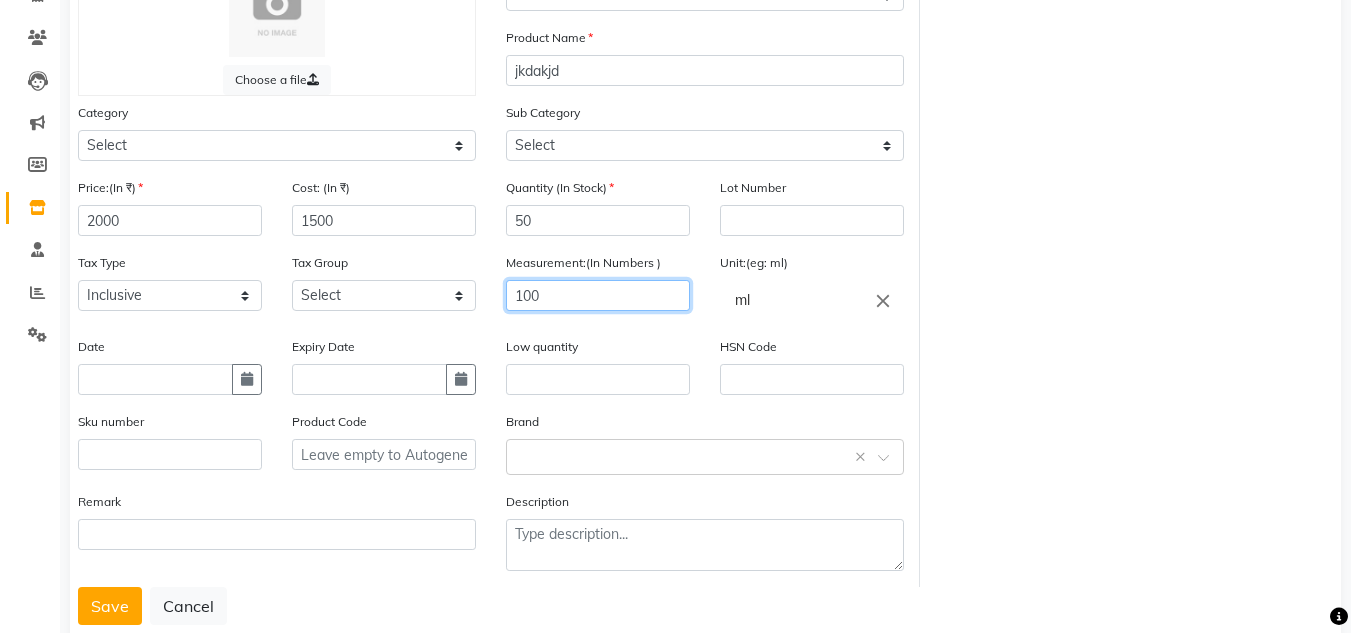 type on "100" 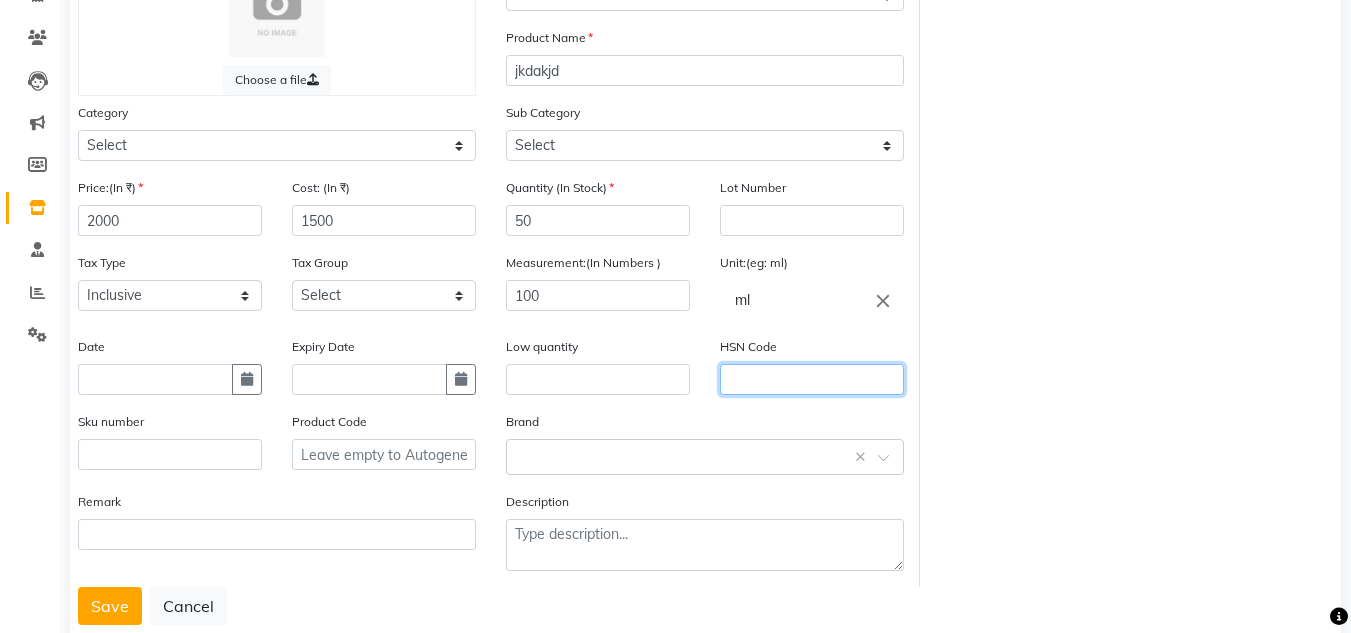 click 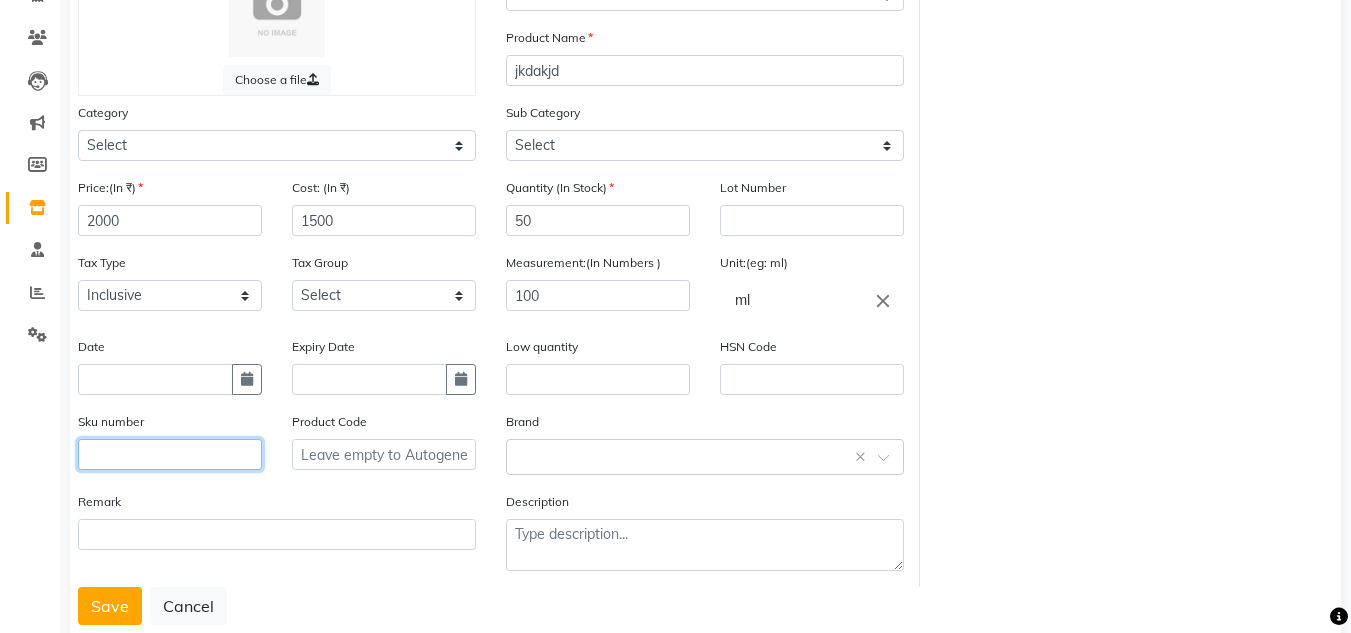 click 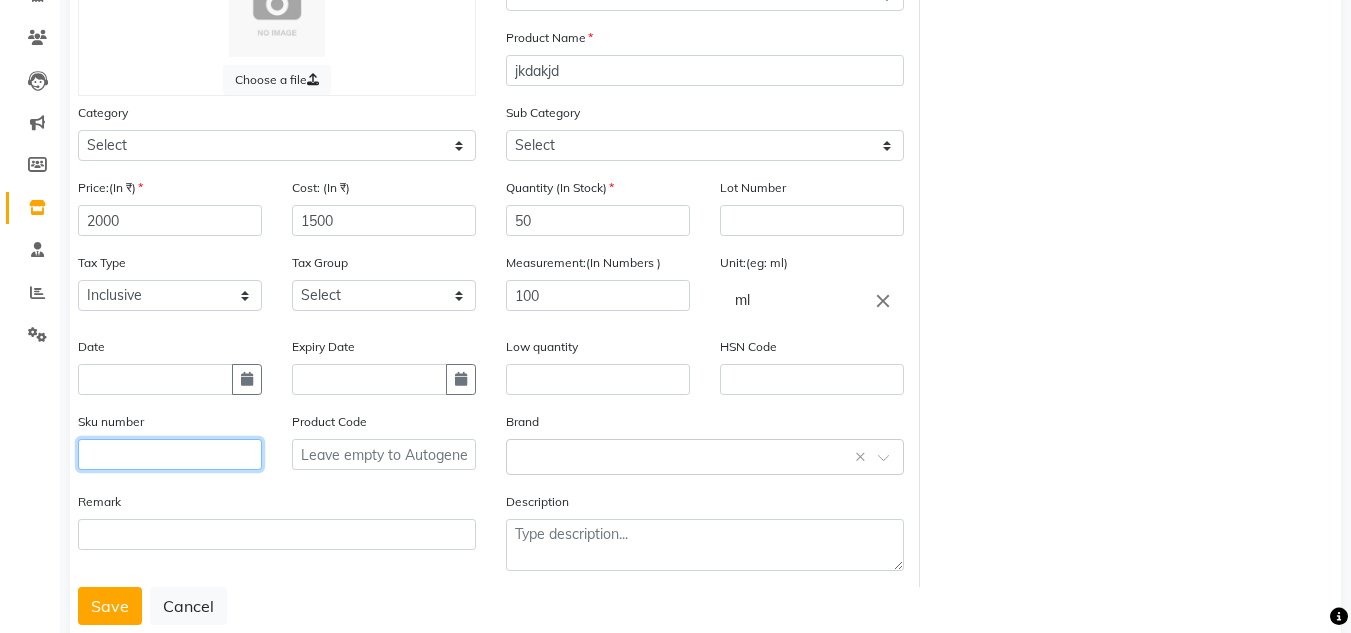 click 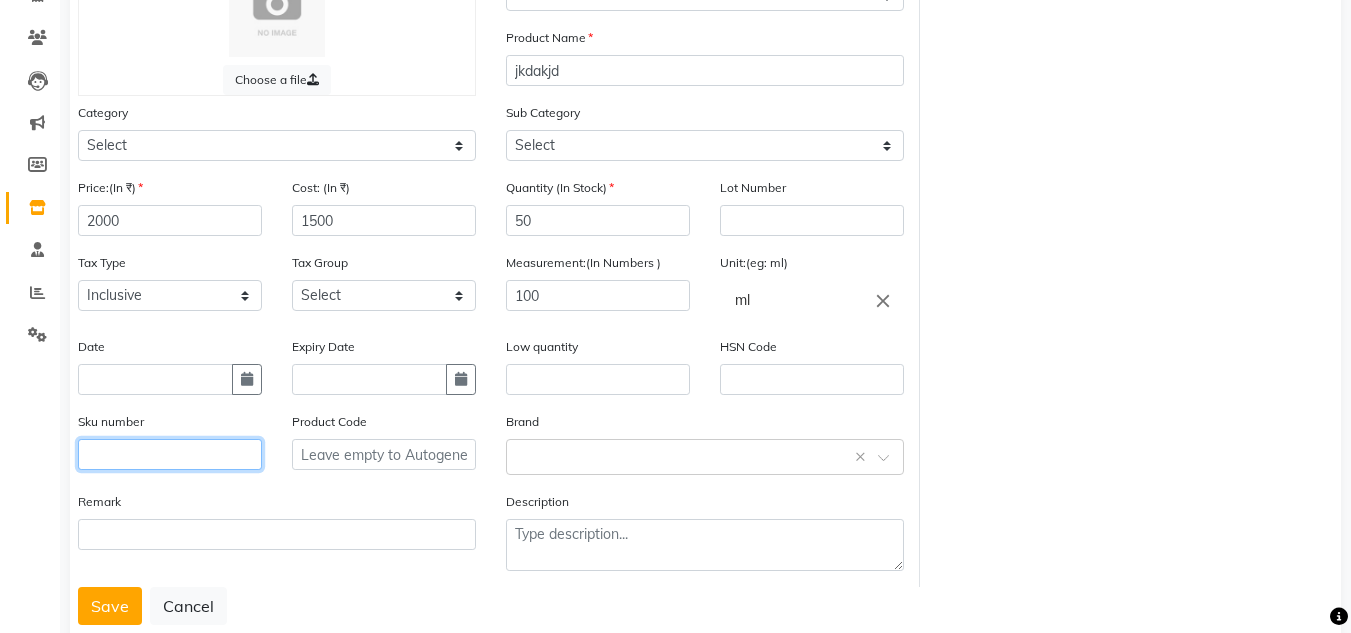 drag, startPoint x: 85, startPoint y: 452, endPoint x: 208, endPoint y: 449, distance: 123.03658 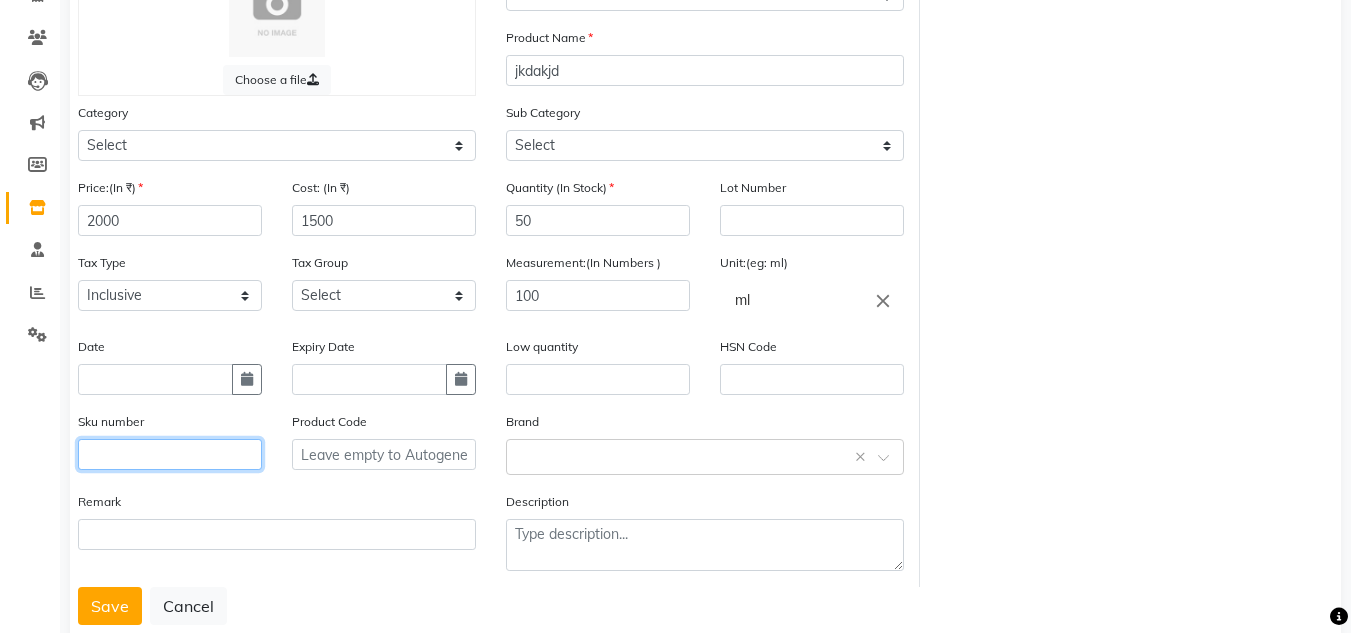 click 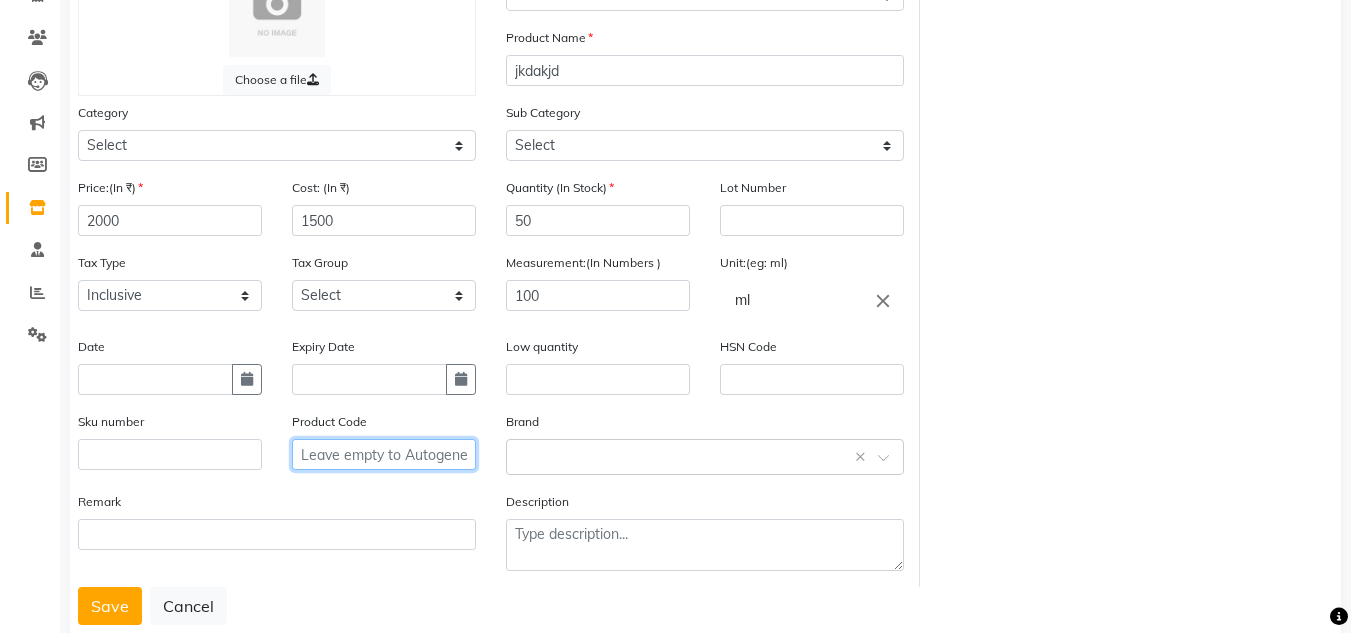 click 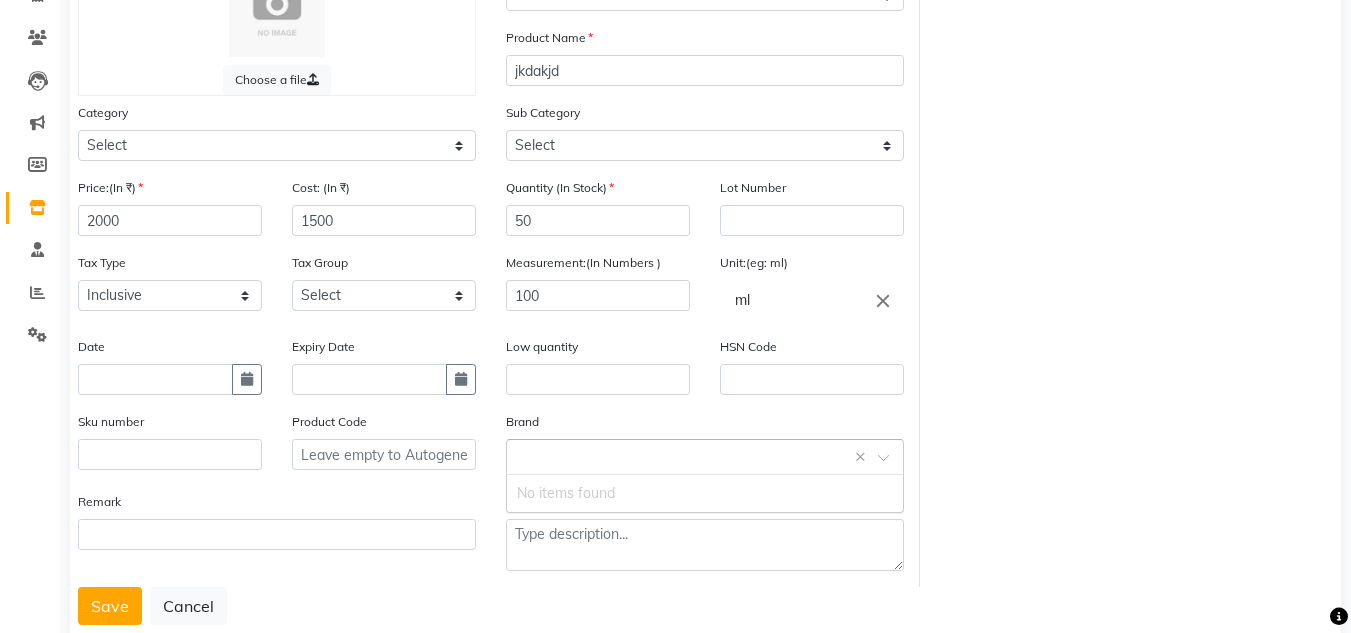 click 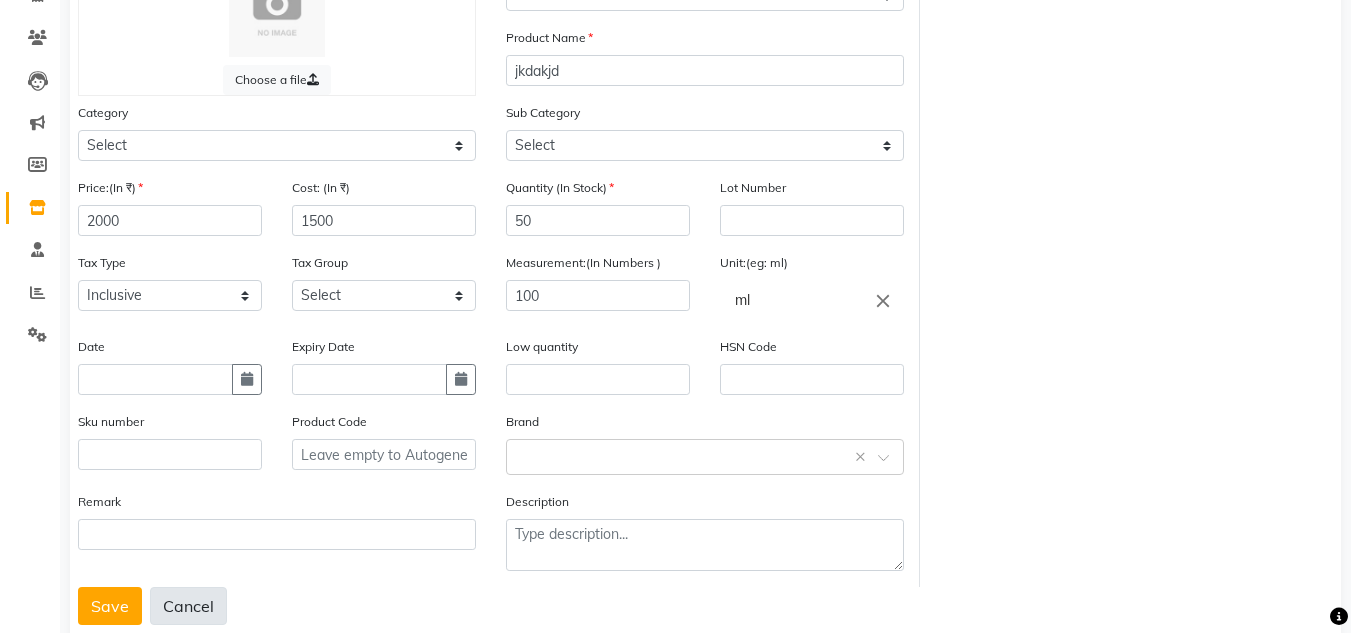 click on "Cancel" 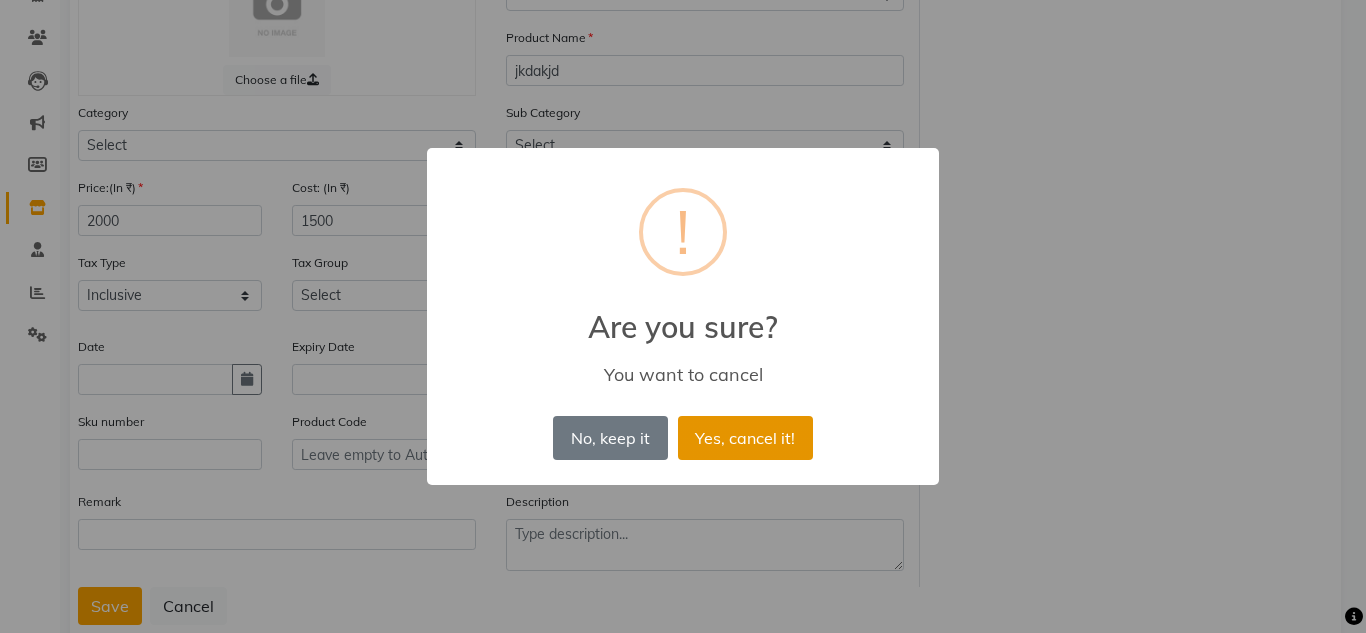 click on "Yes, cancel it!" at bounding box center [745, 438] 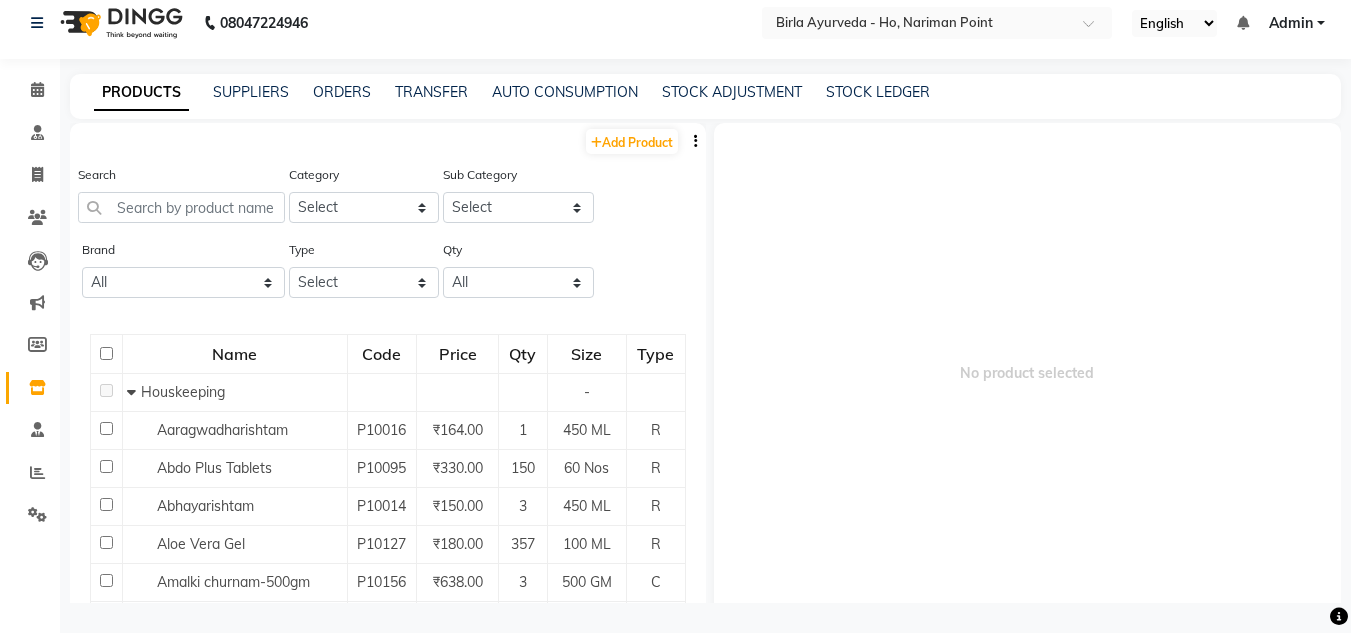 scroll, scrollTop: 13, scrollLeft: 0, axis: vertical 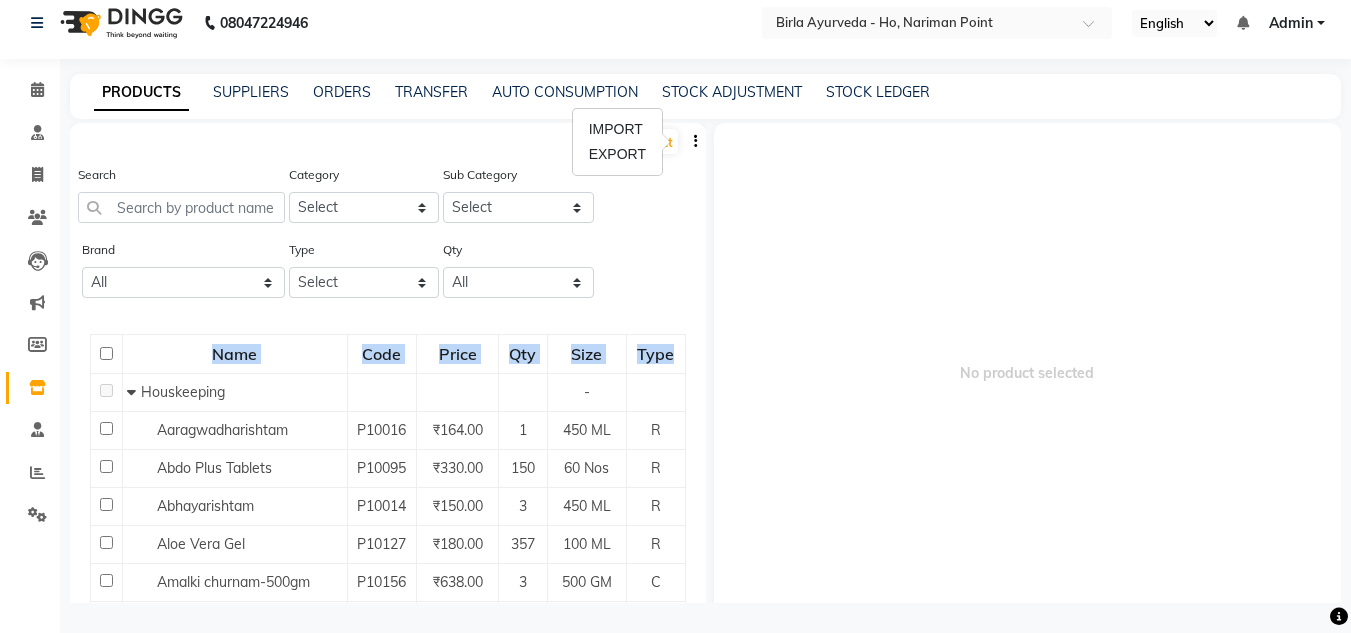 drag, startPoint x: 183, startPoint y: 325, endPoint x: 661, endPoint y: 364, distance: 479.58838 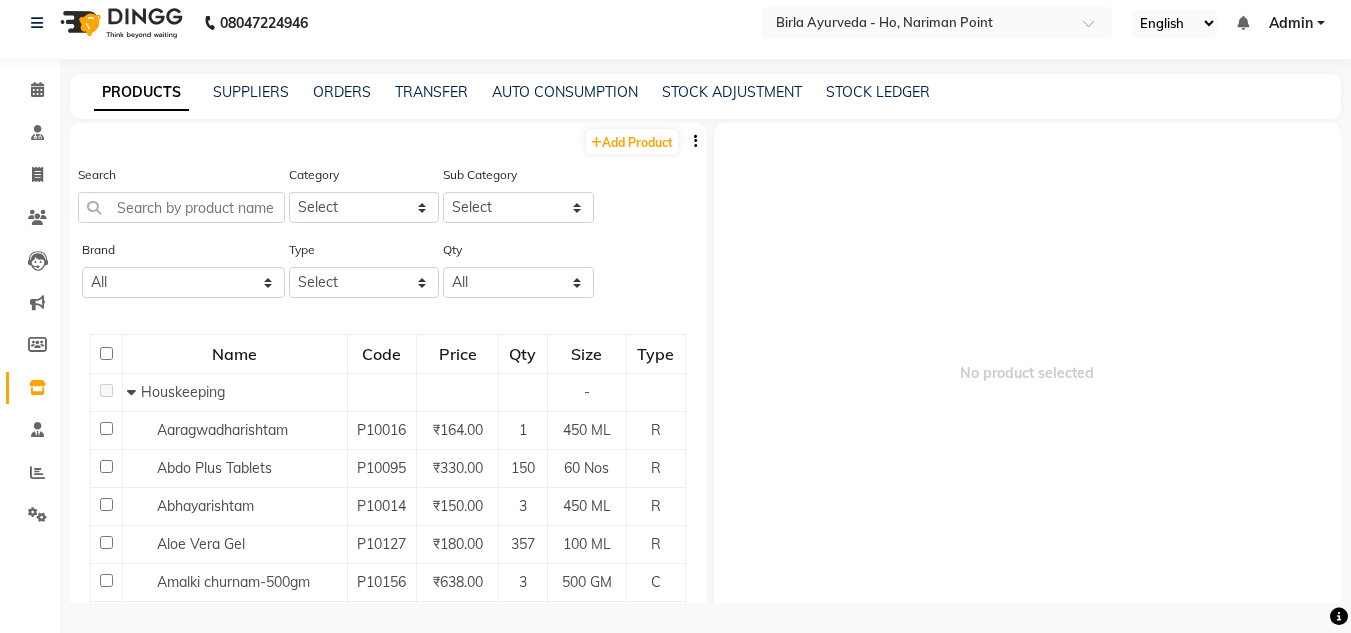 drag, startPoint x: 1023, startPoint y: 234, endPoint x: 1023, endPoint y: 368, distance: 134 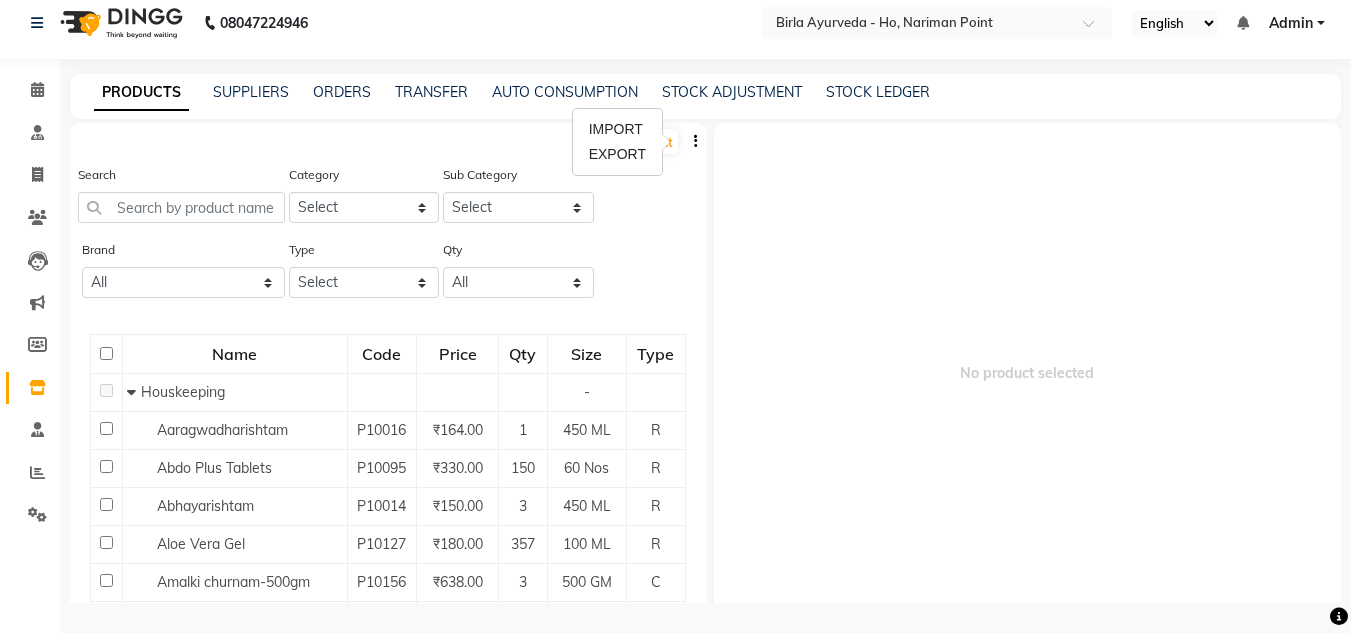 click on "Add Product" 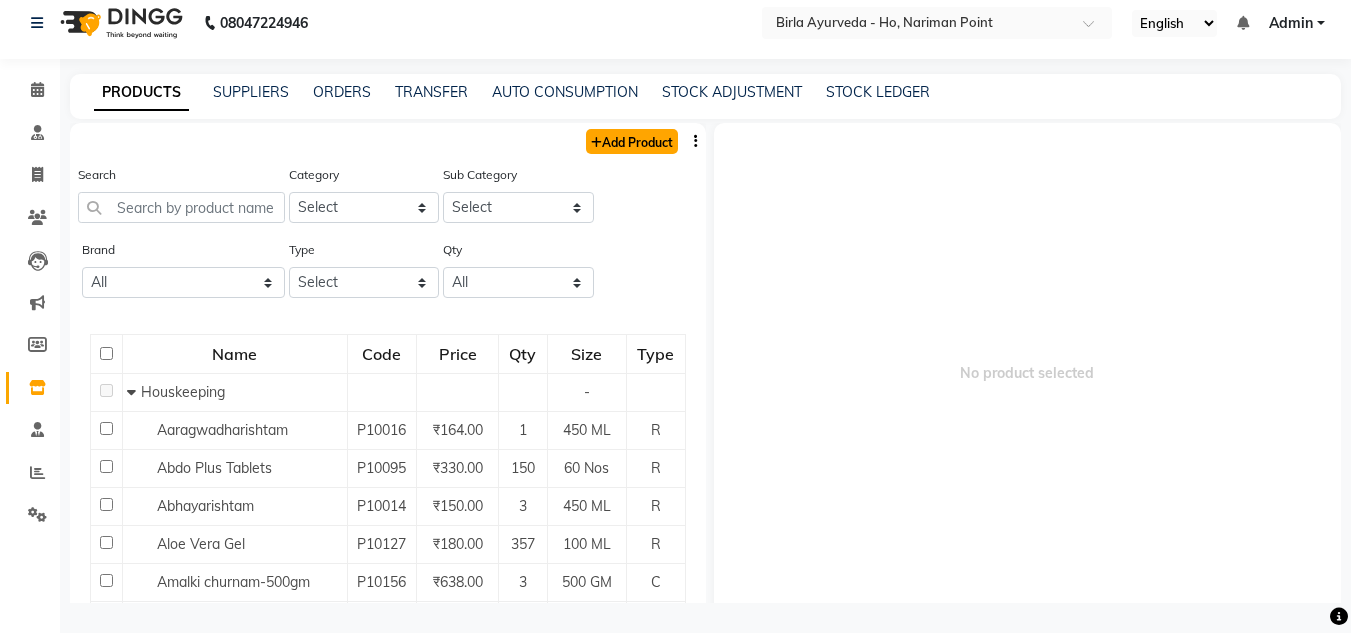 click 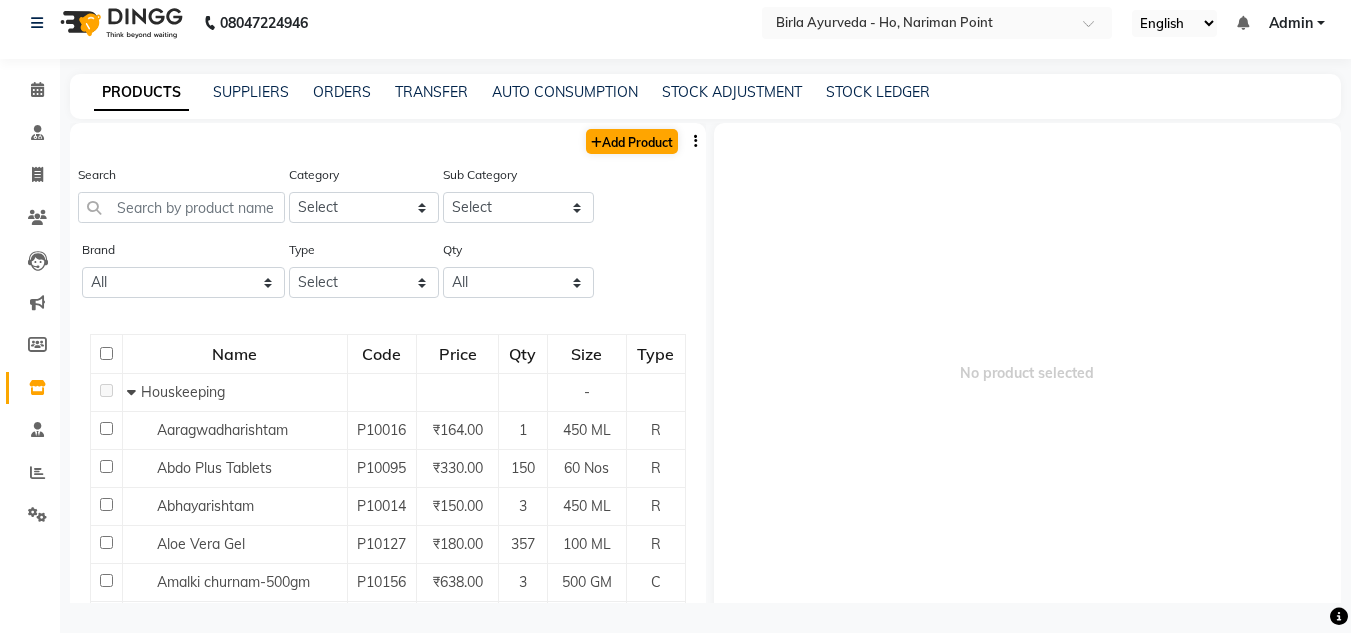 select on "true" 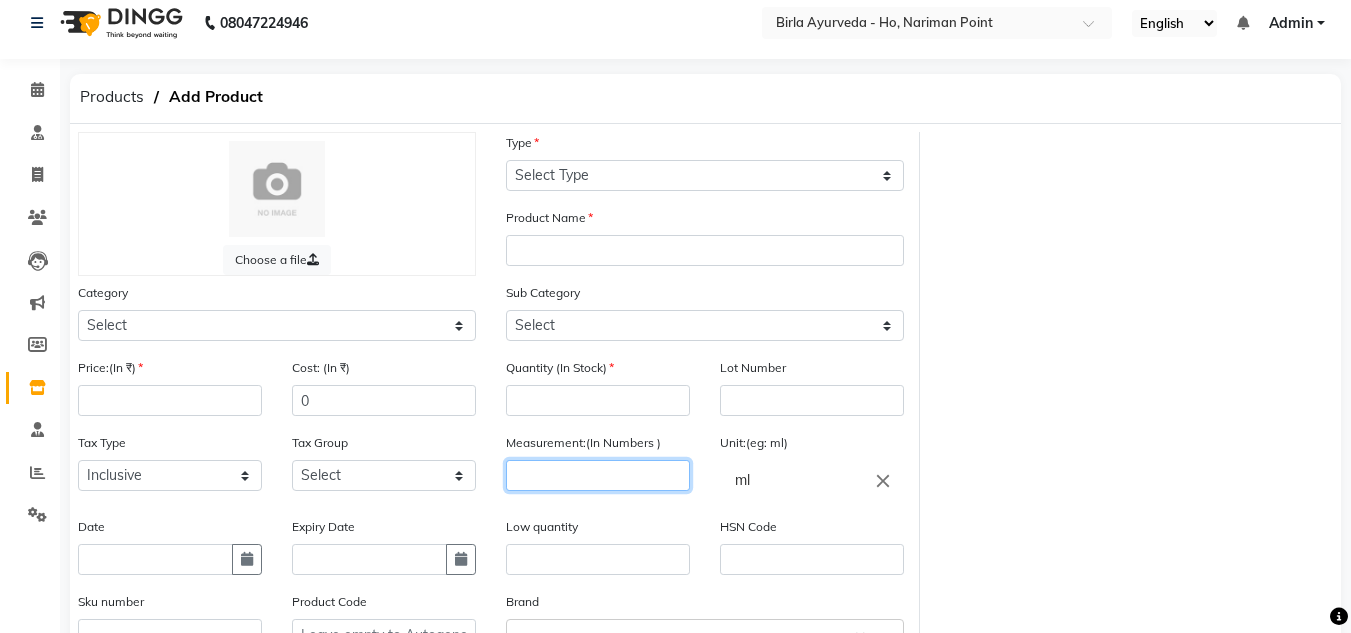 drag, startPoint x: 555, startPoint y: 468, endPoint x: 524, endPoint y: 468, distance: 31 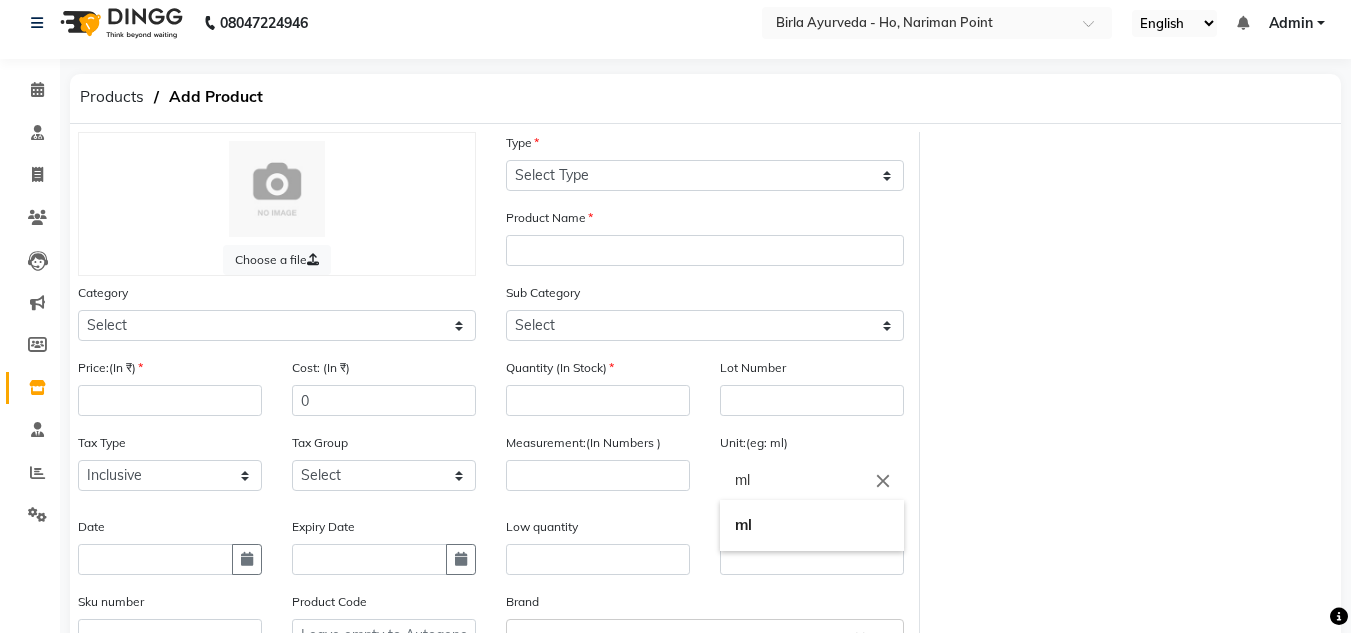 drag, startPoint x: 807, startPoint y: 477, endPoint x: 746, endPoint y: 484, distance: 61.400326 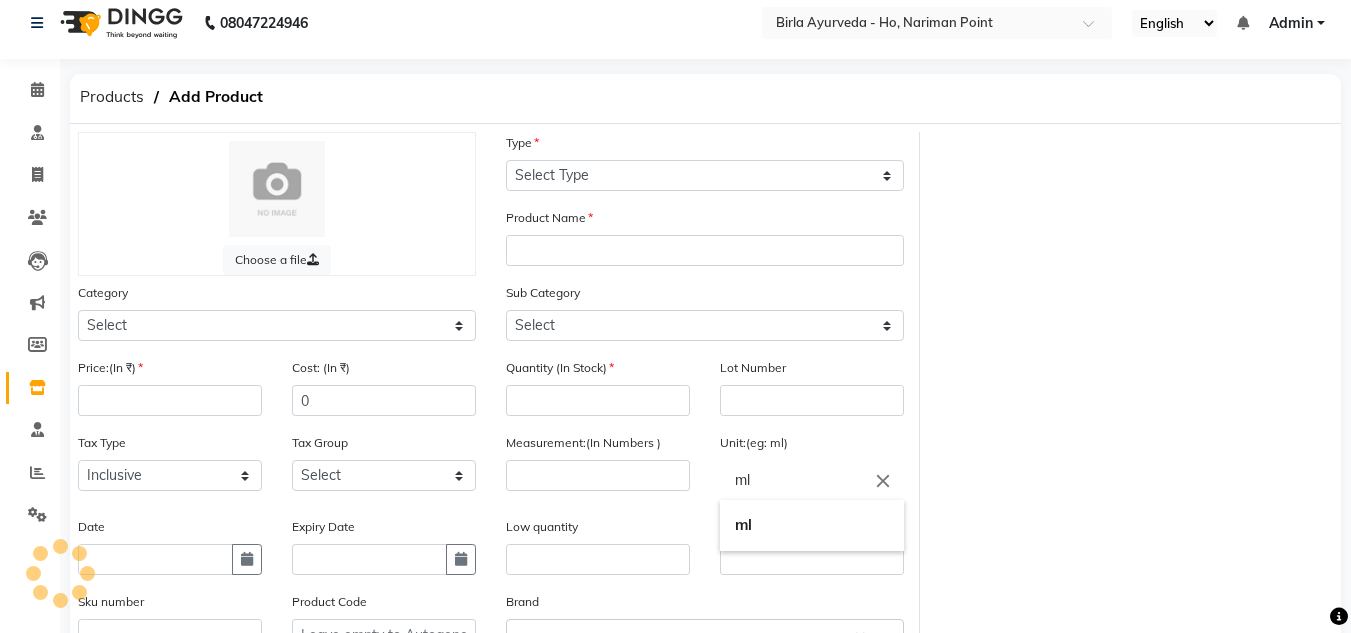 drag, startPoint x: 500, startPoint y: 442, endPoint x: 768, endPoint y: 457, distance: 268.41943 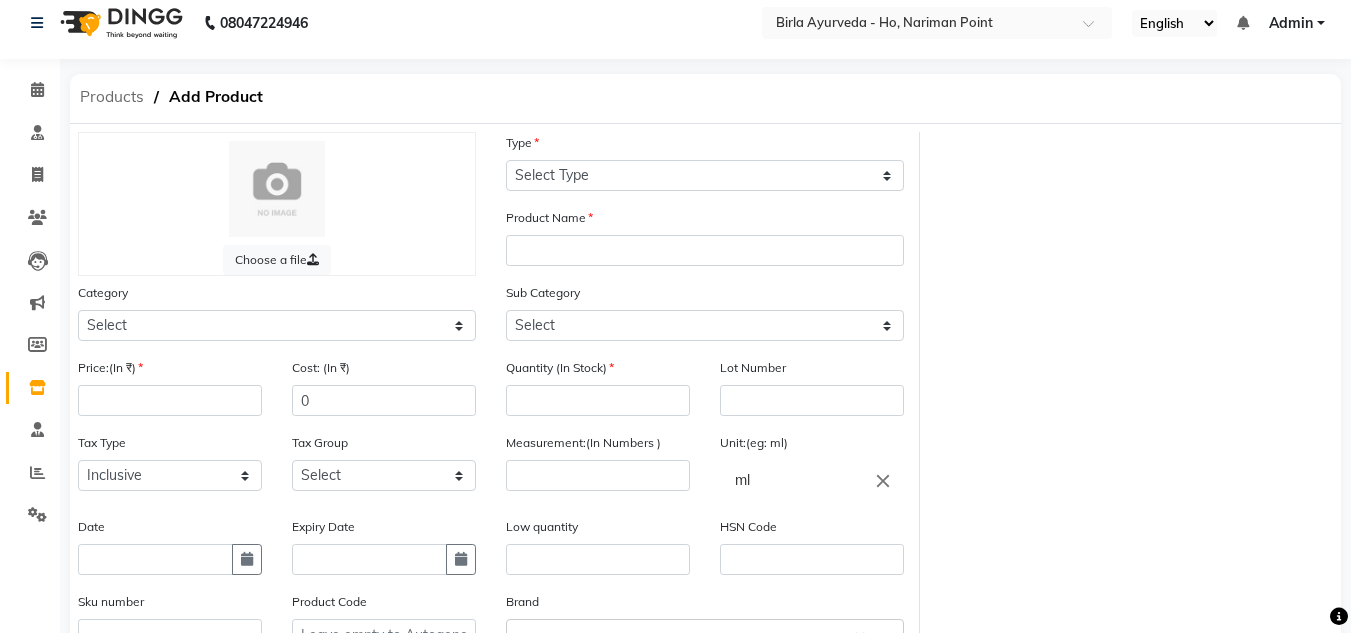 click on "Products" 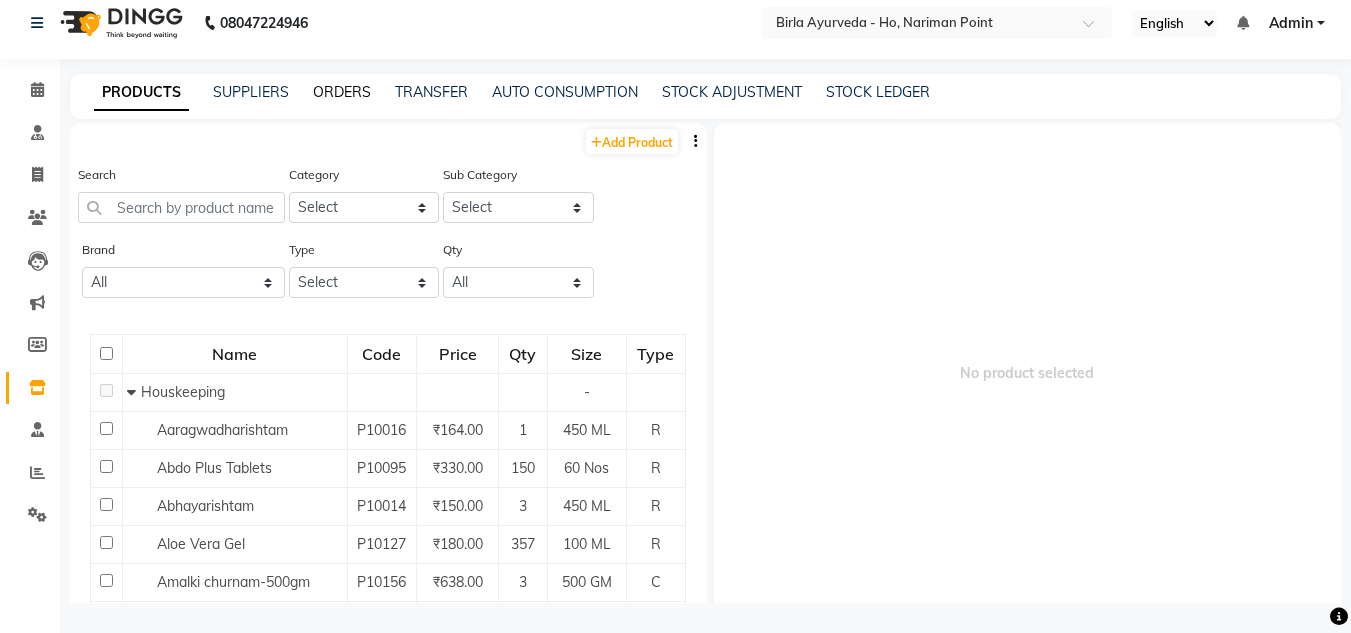 click on "ORDERS" 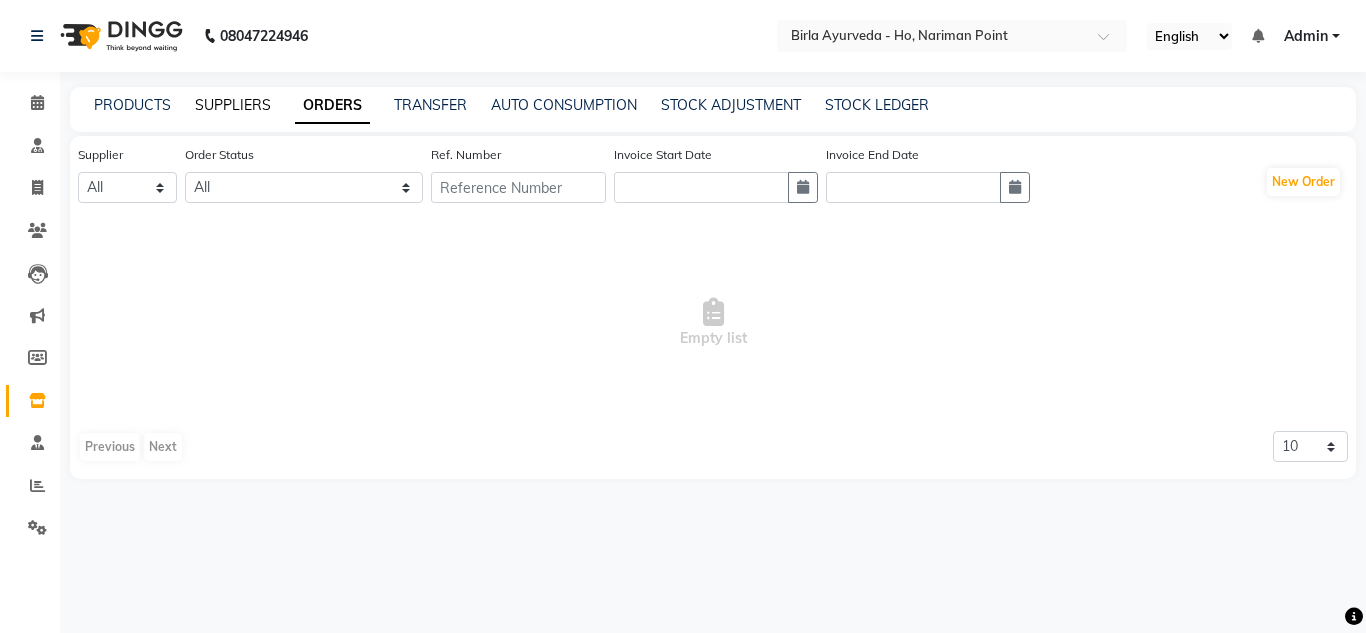 click on "SUPPLIERS" 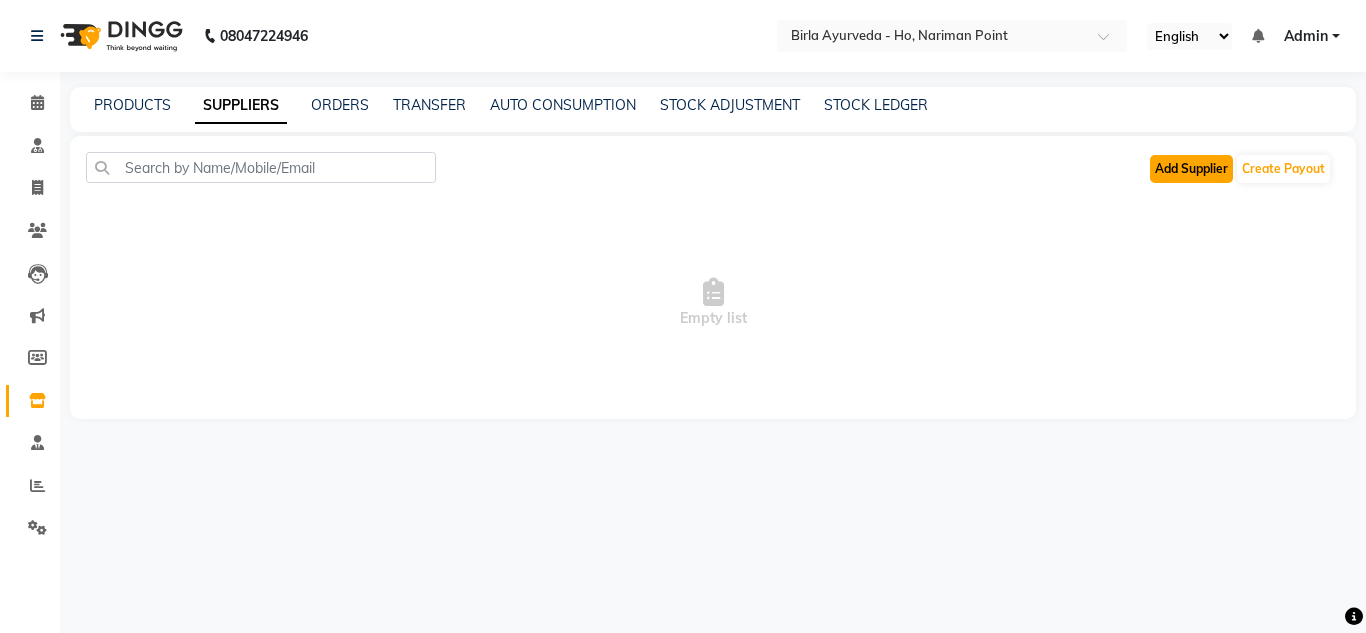 click on "Add Supplier" 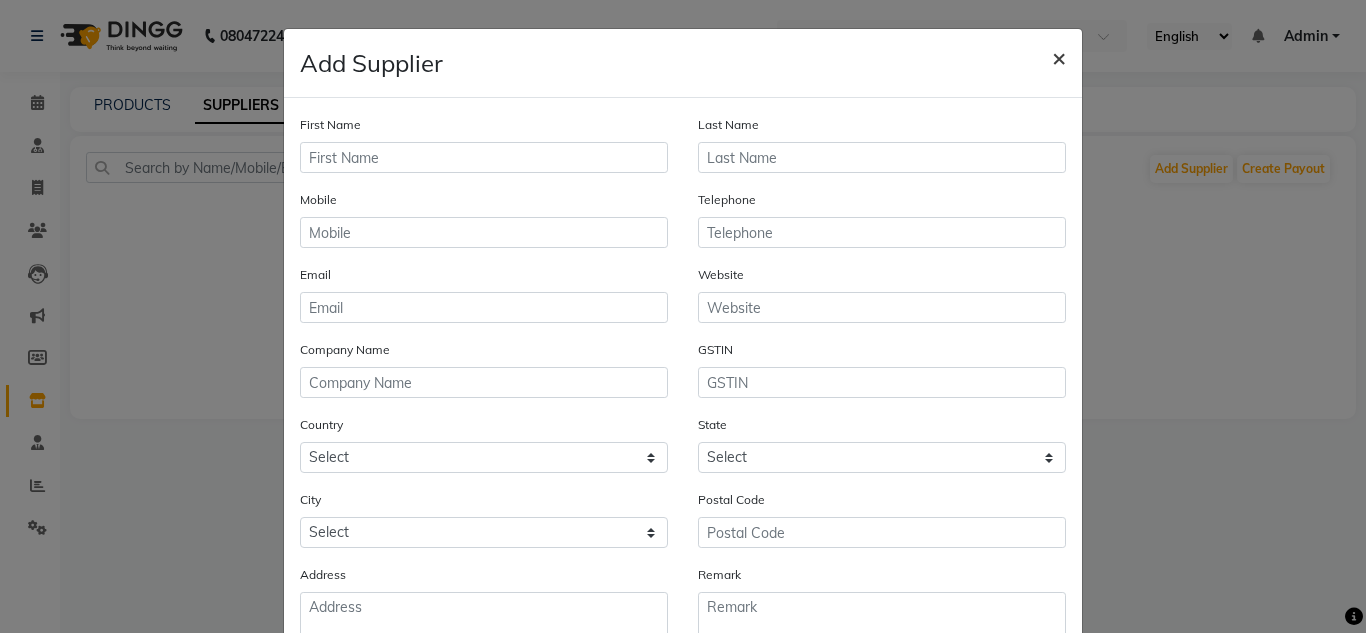 click on "×" 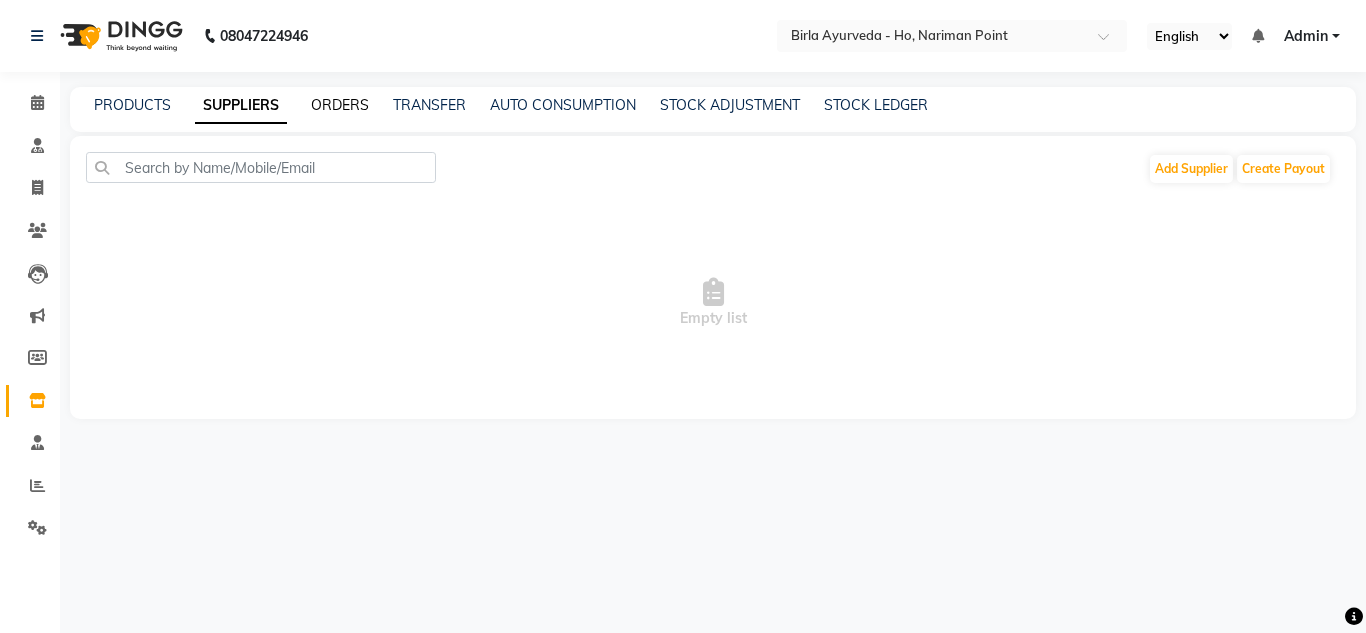 click on "ORDERS" 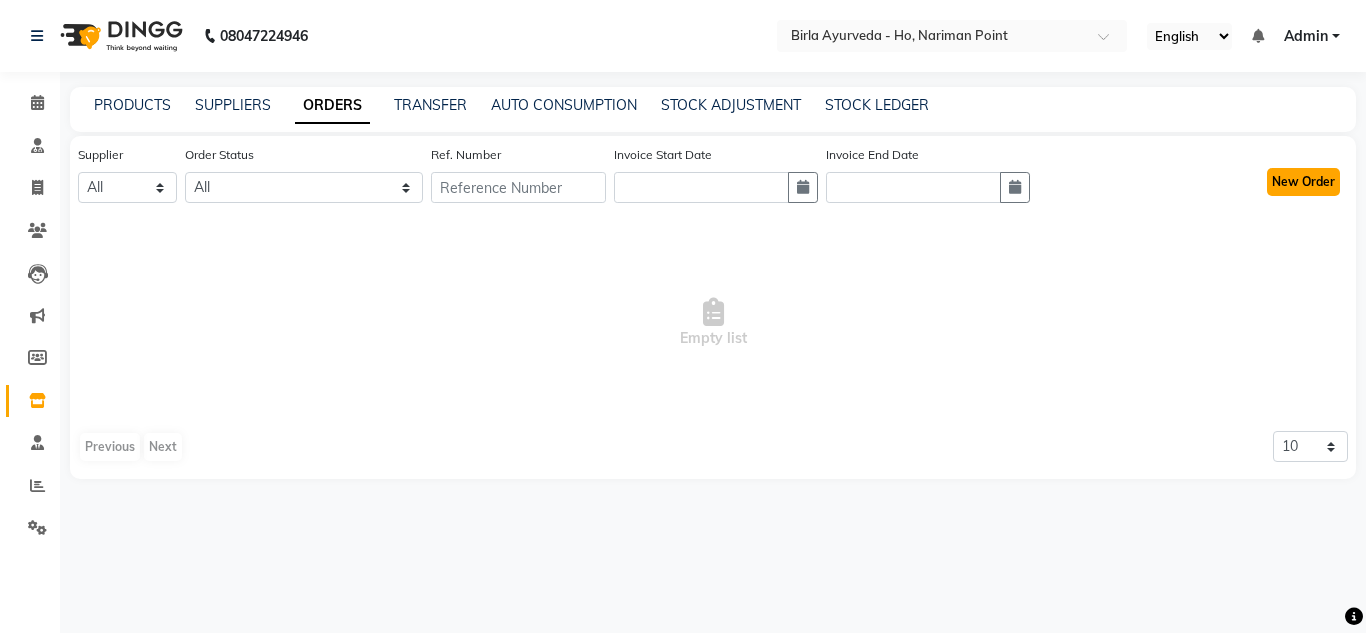 click on "New Order" 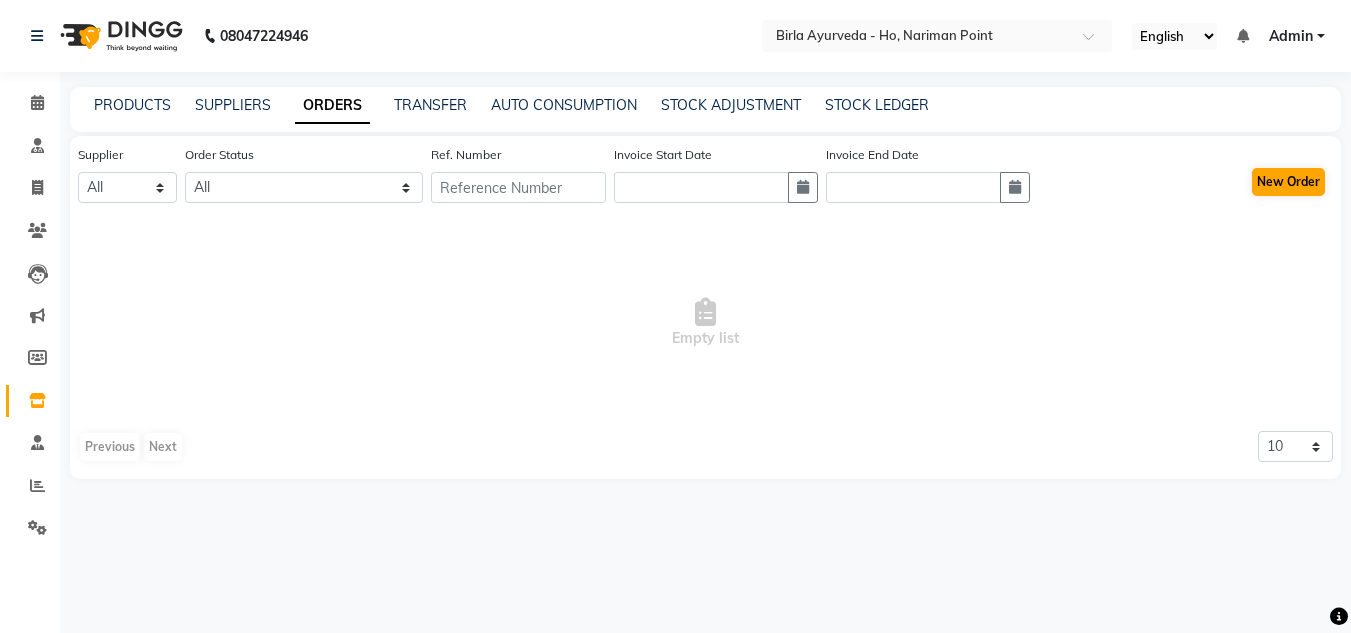 select on "true" 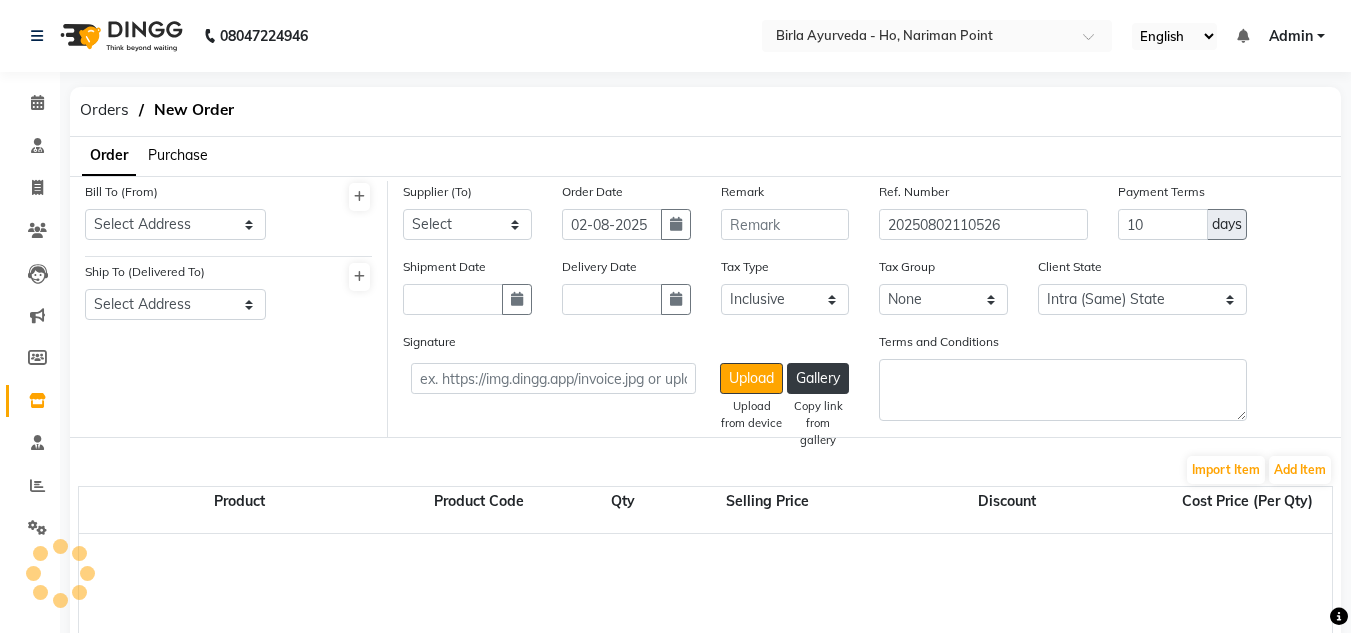 select on "2919" 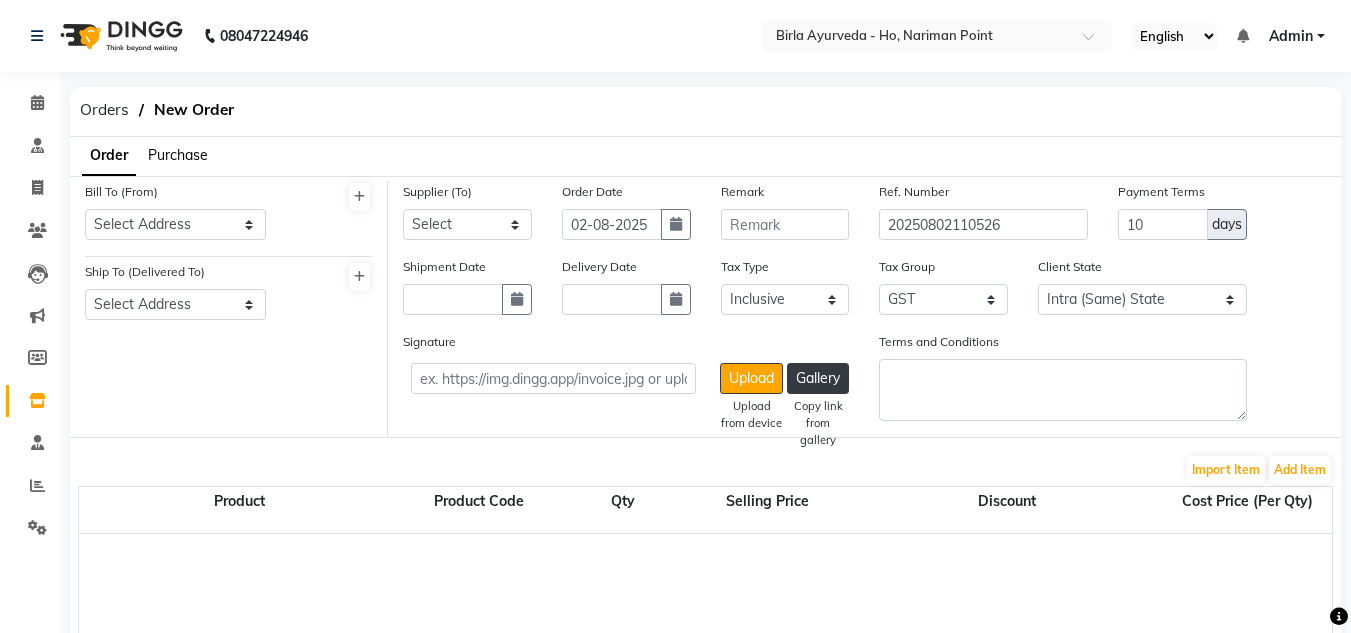 click on "Purchase" 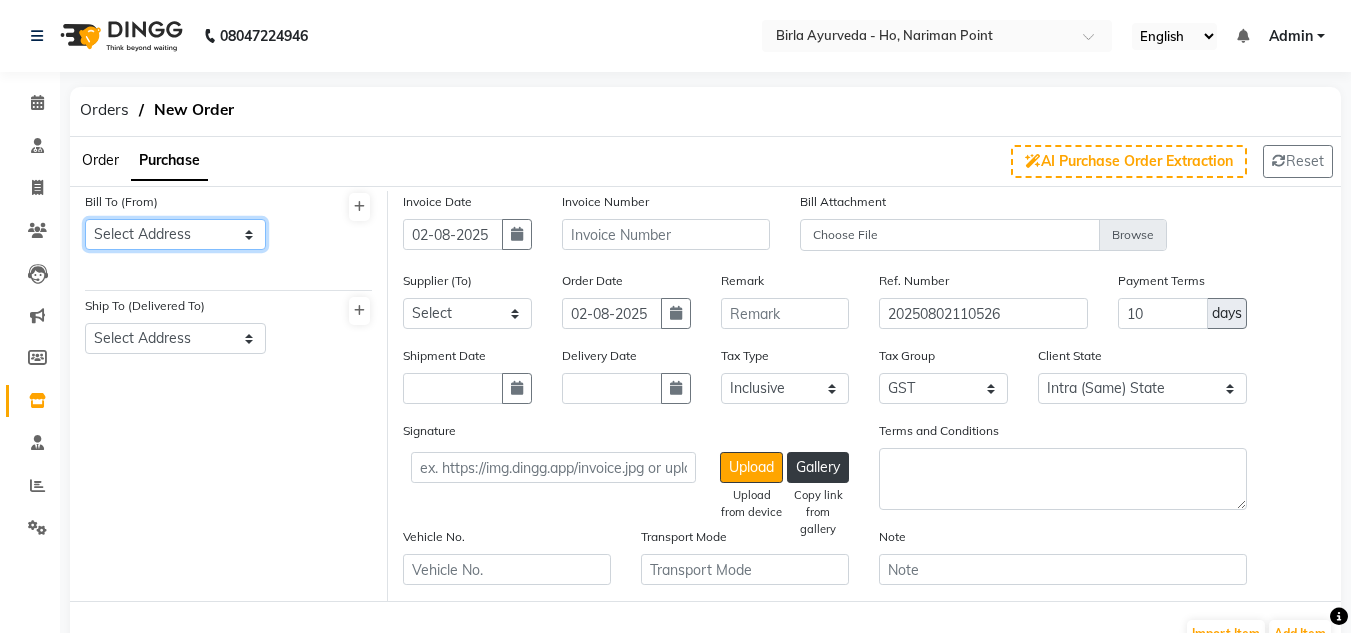 click on "Select Address" 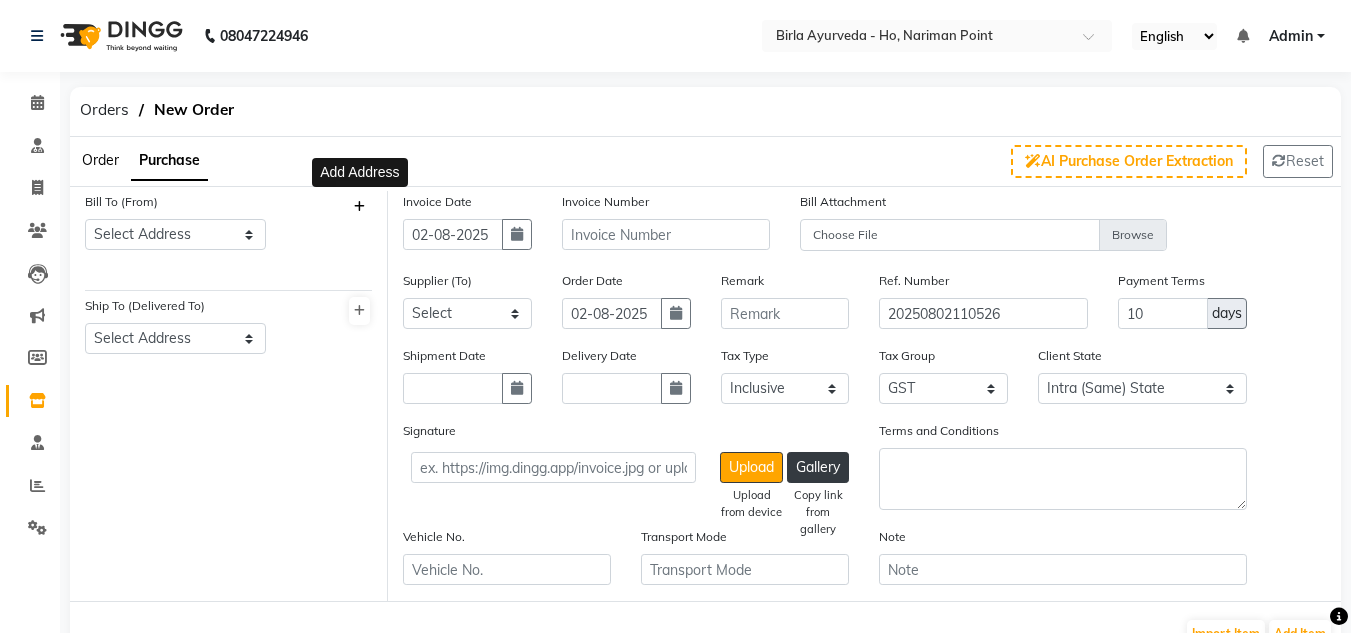 click 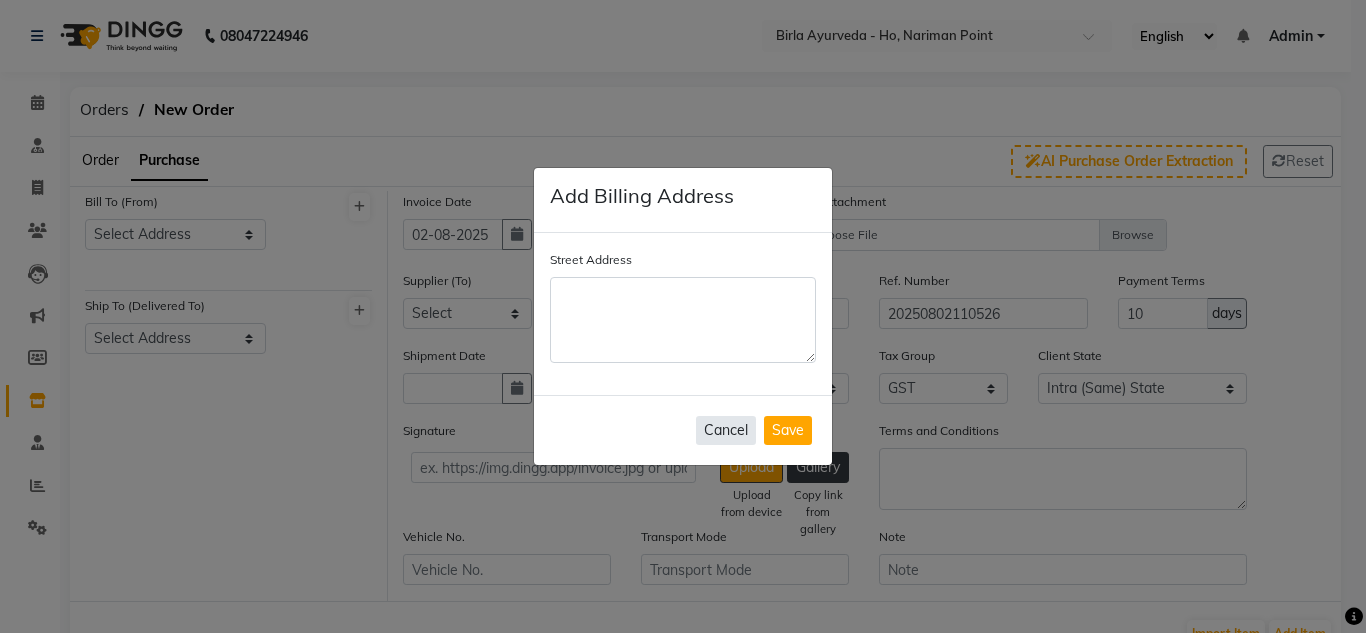 click on "Cancel" 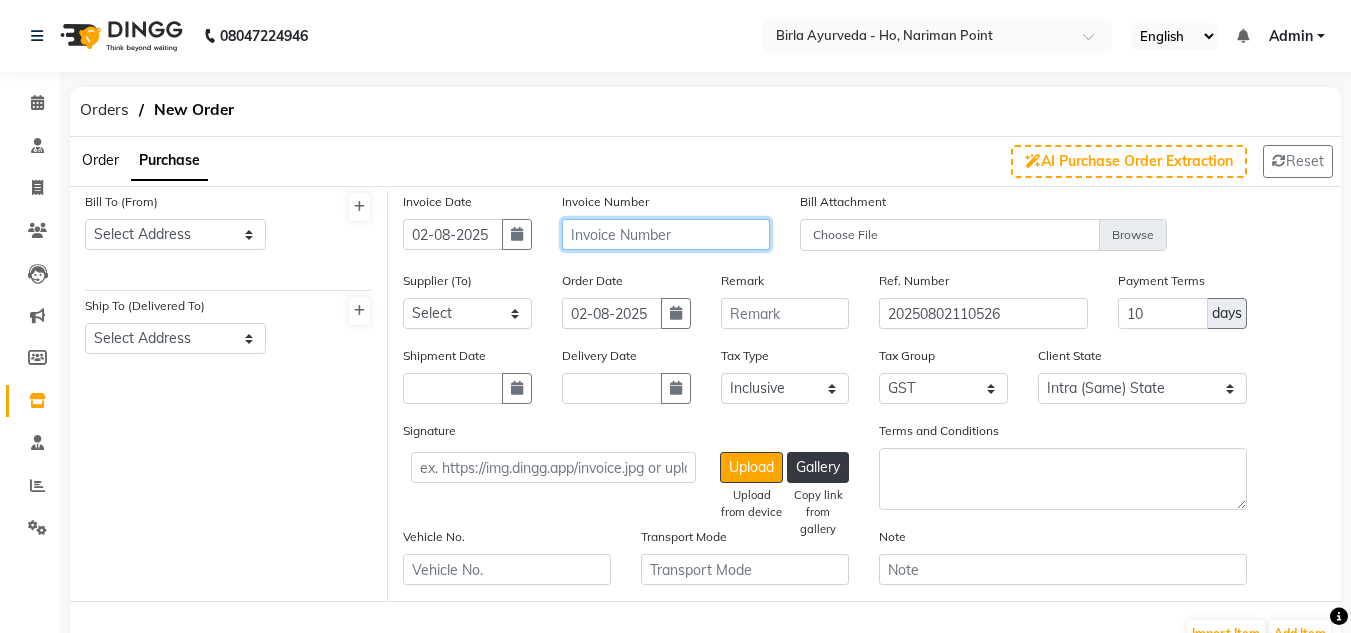 click 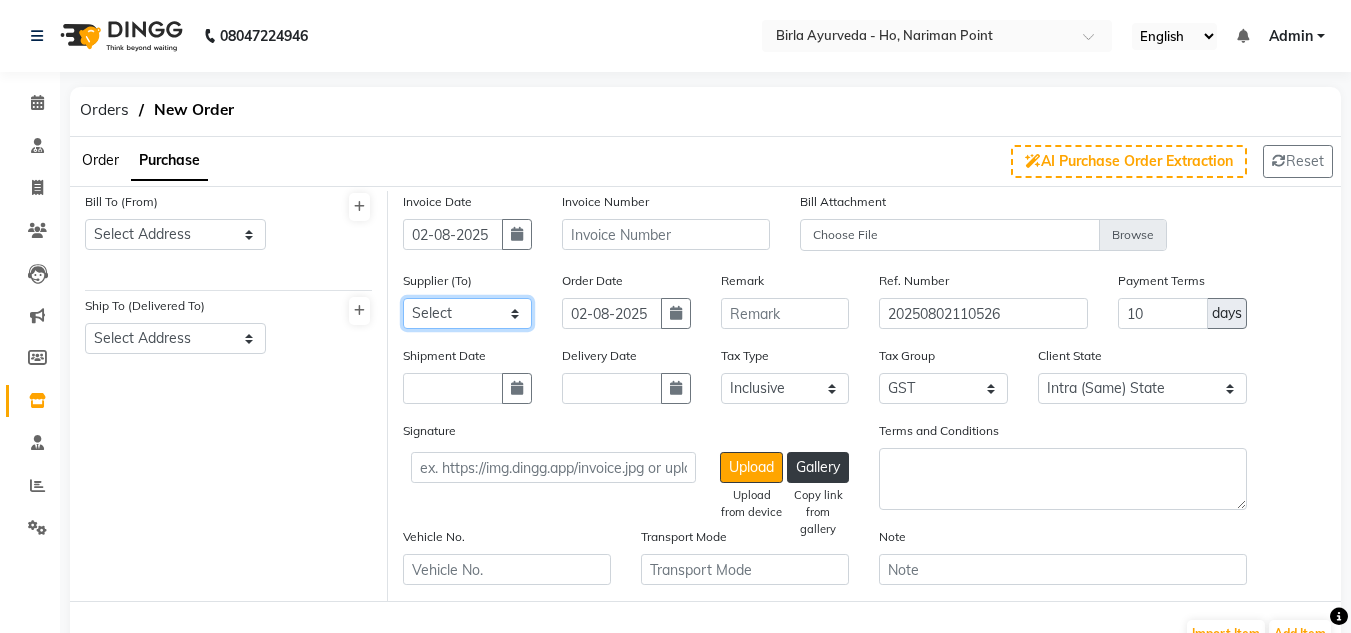 click on "Select" 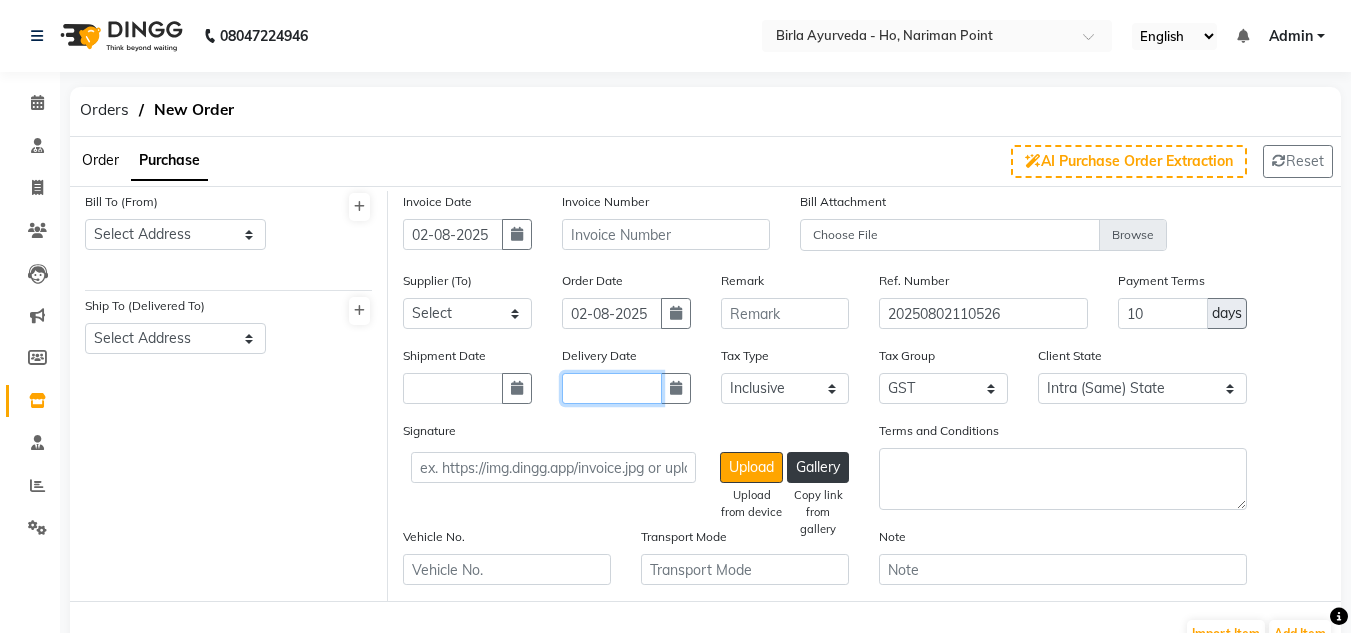 click 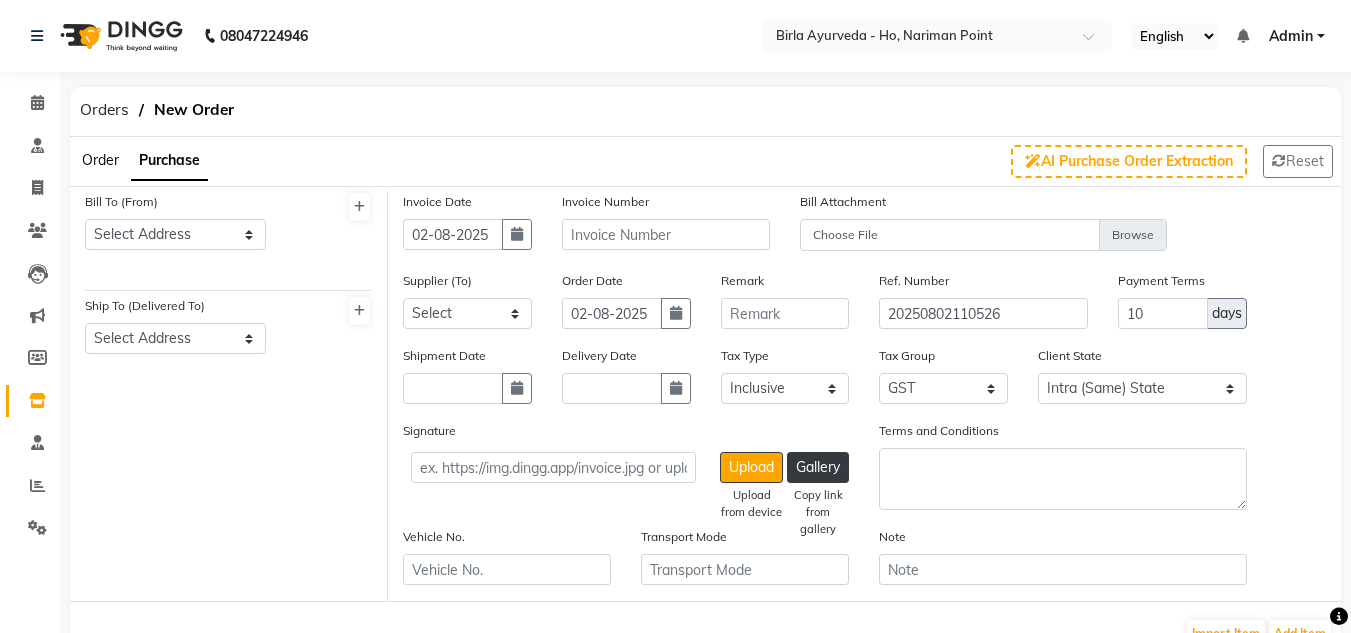 select on "8" 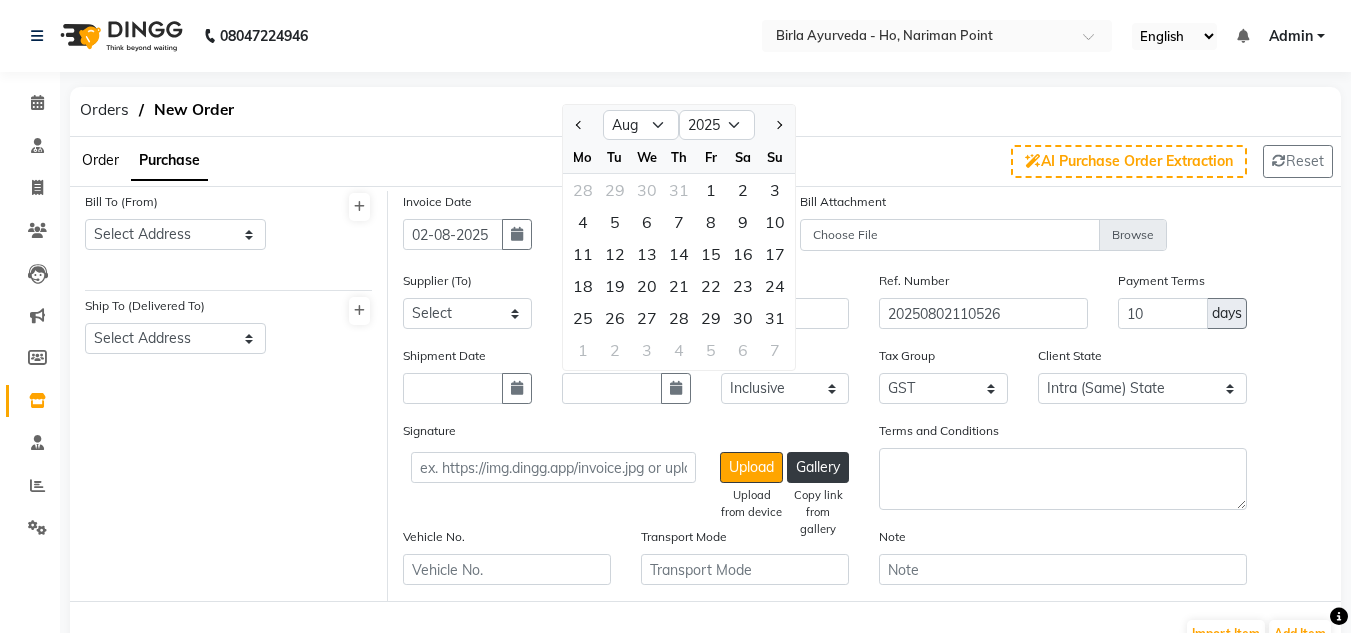 click on "Tax Type Select Inclusive Exclusive" 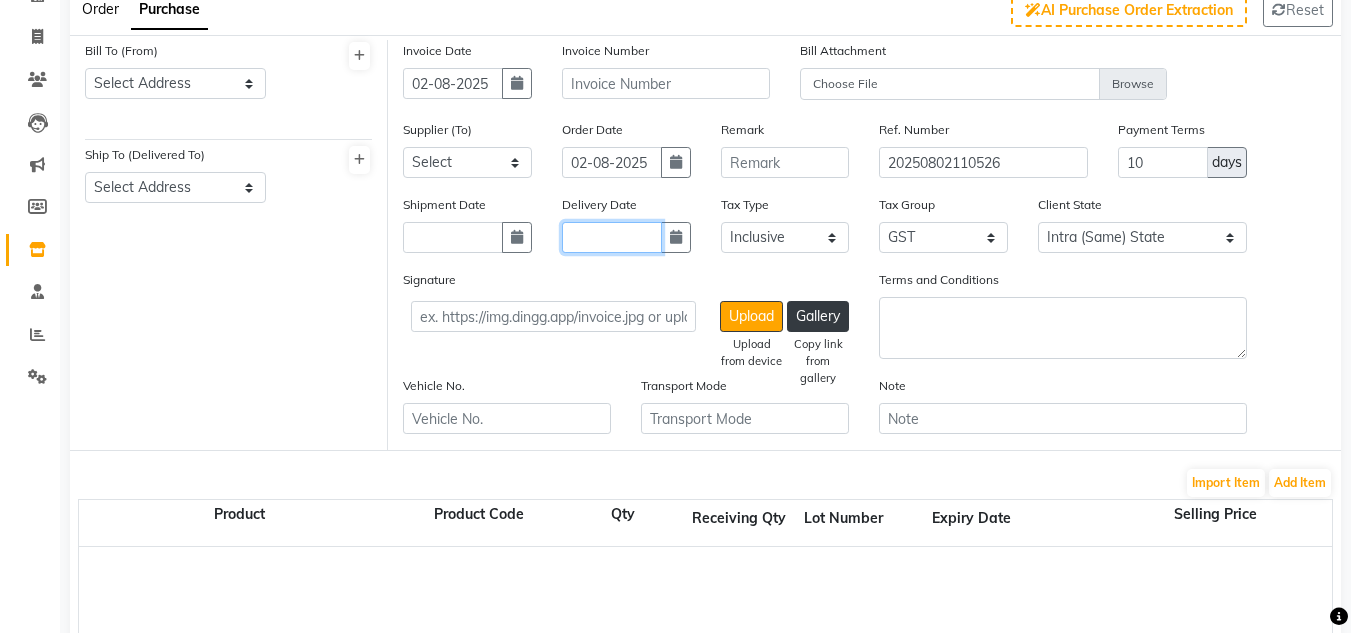 scroll, scrollTop: 0, scrollLeft: 0, axis: both 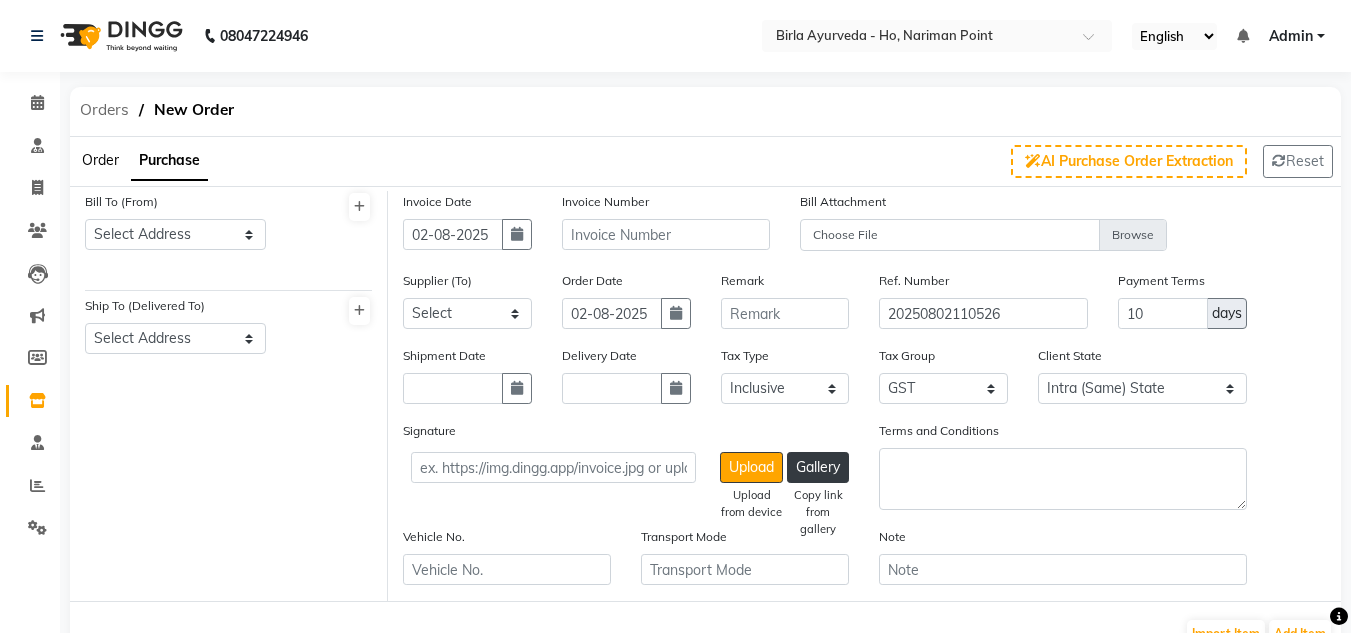 click on "Orders" 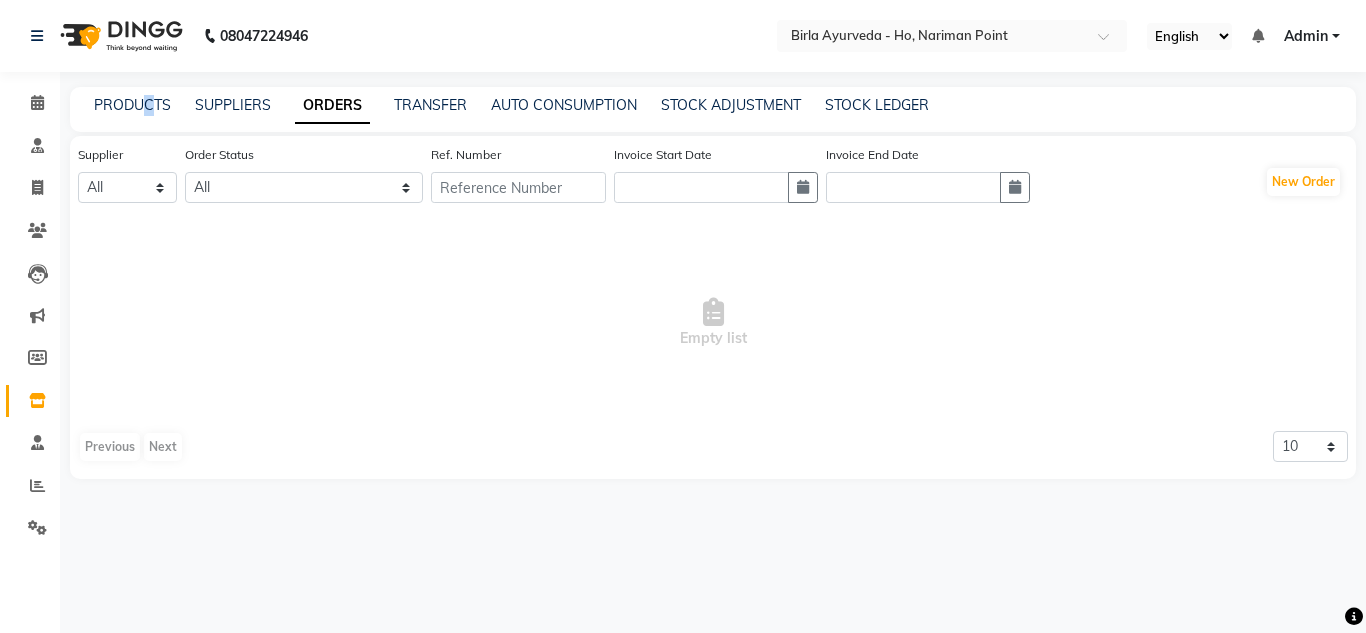 drag, startPoint x: 143, startPoint y: 118, endPoint x: 162, endPoint y: 94, distance: 30.610456 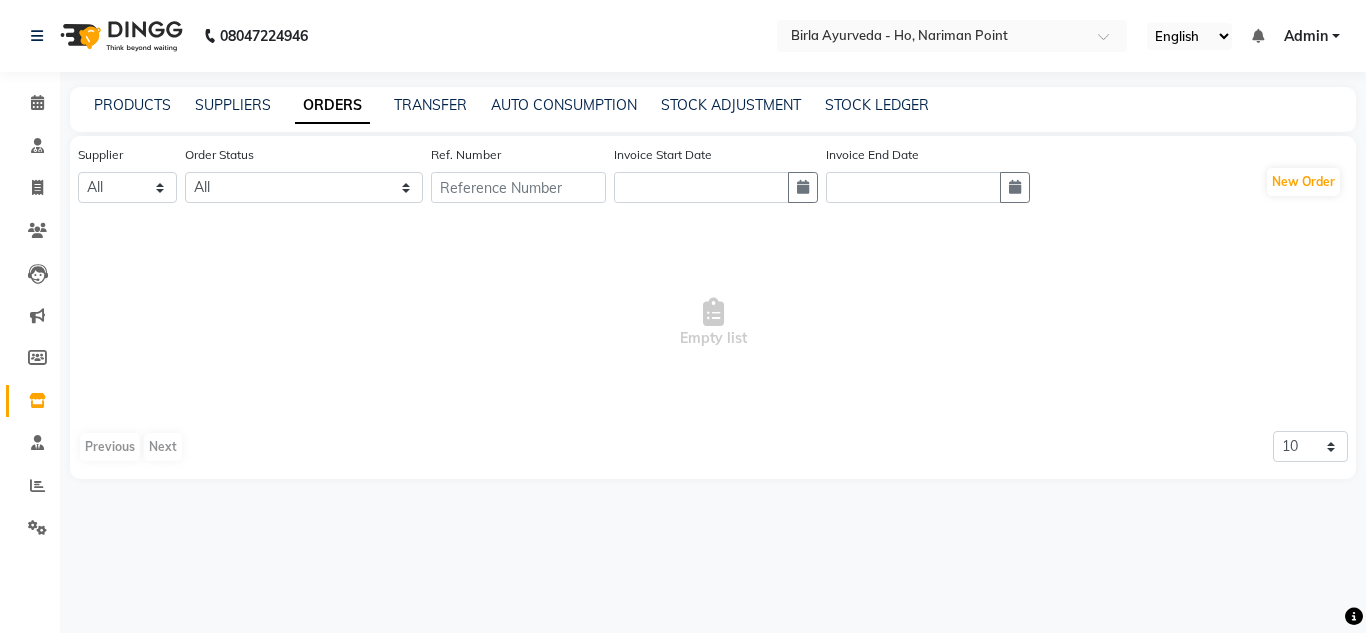 click on "PRODUCTS SUPPLIERS ORDERS TRANSFER AUTO CONSUMPTION STOCK ADJUSTMENT STOCK LEDGER" 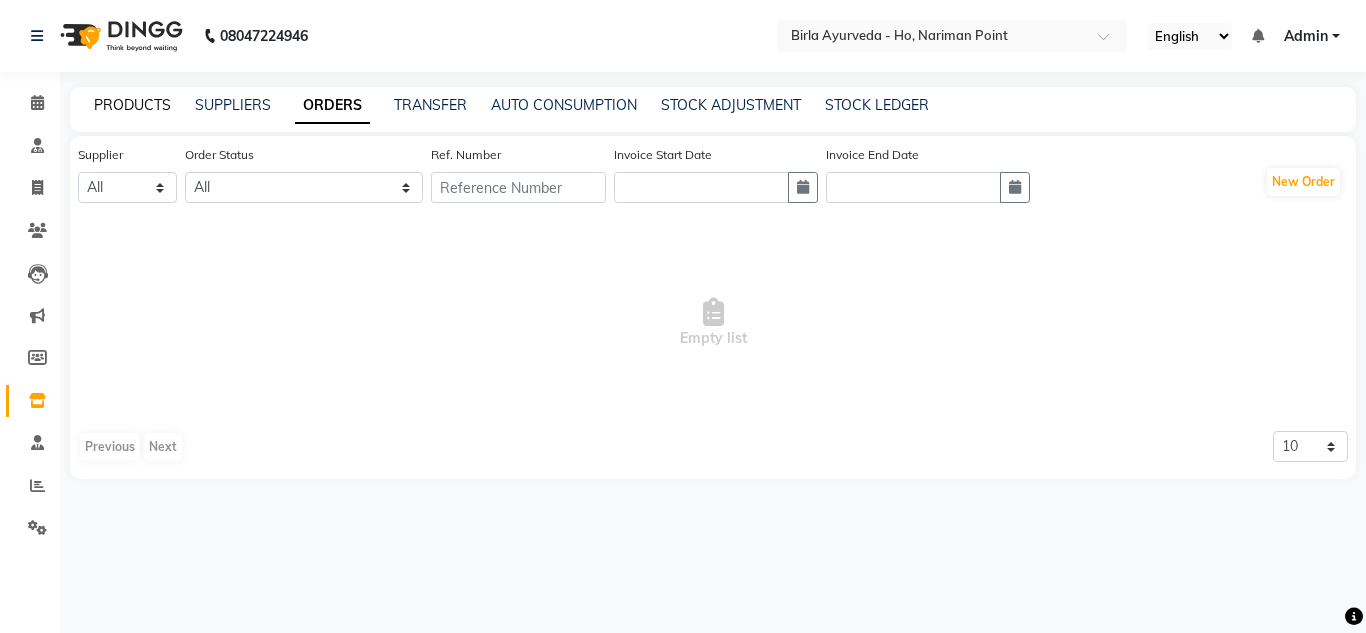 click on "PRODUCTS" 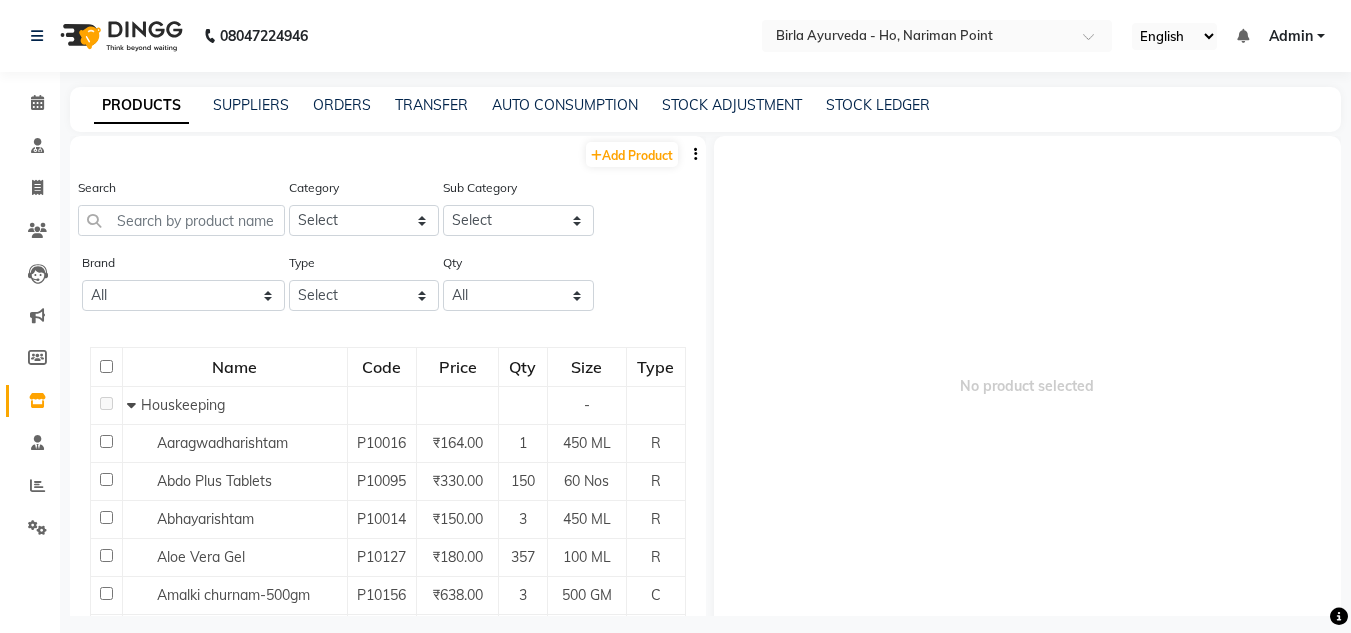 click 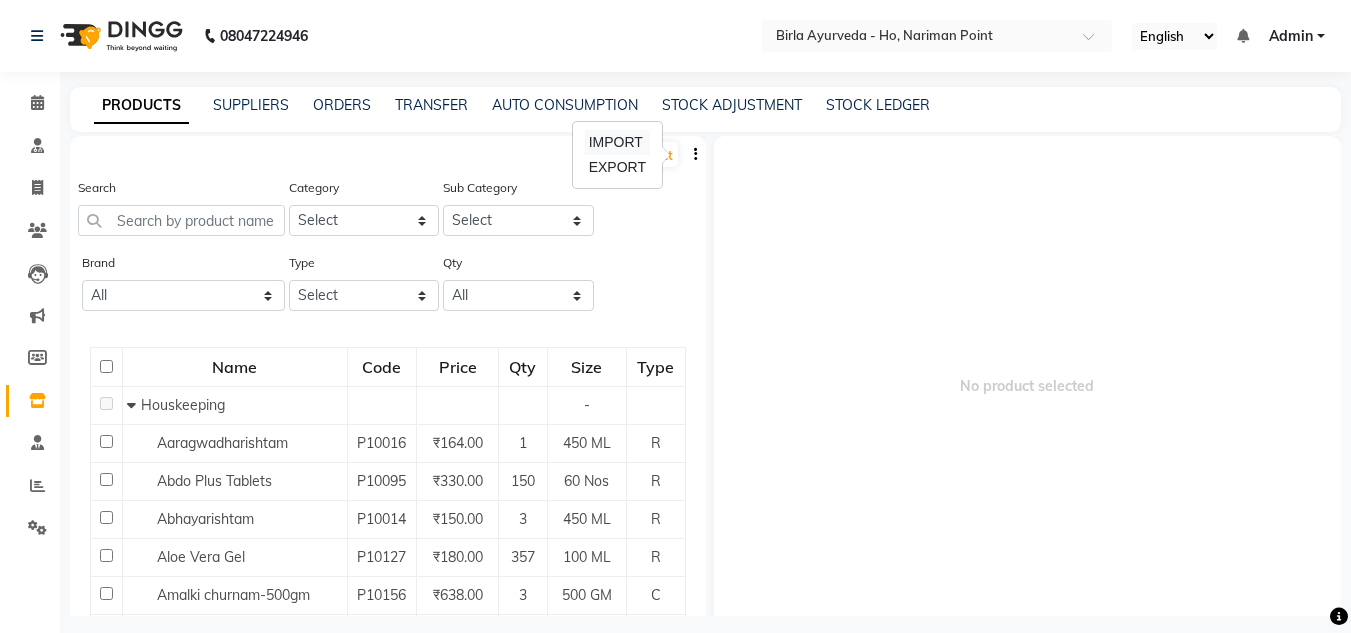 click on "IMPORT" at bounding box center (617, 142) 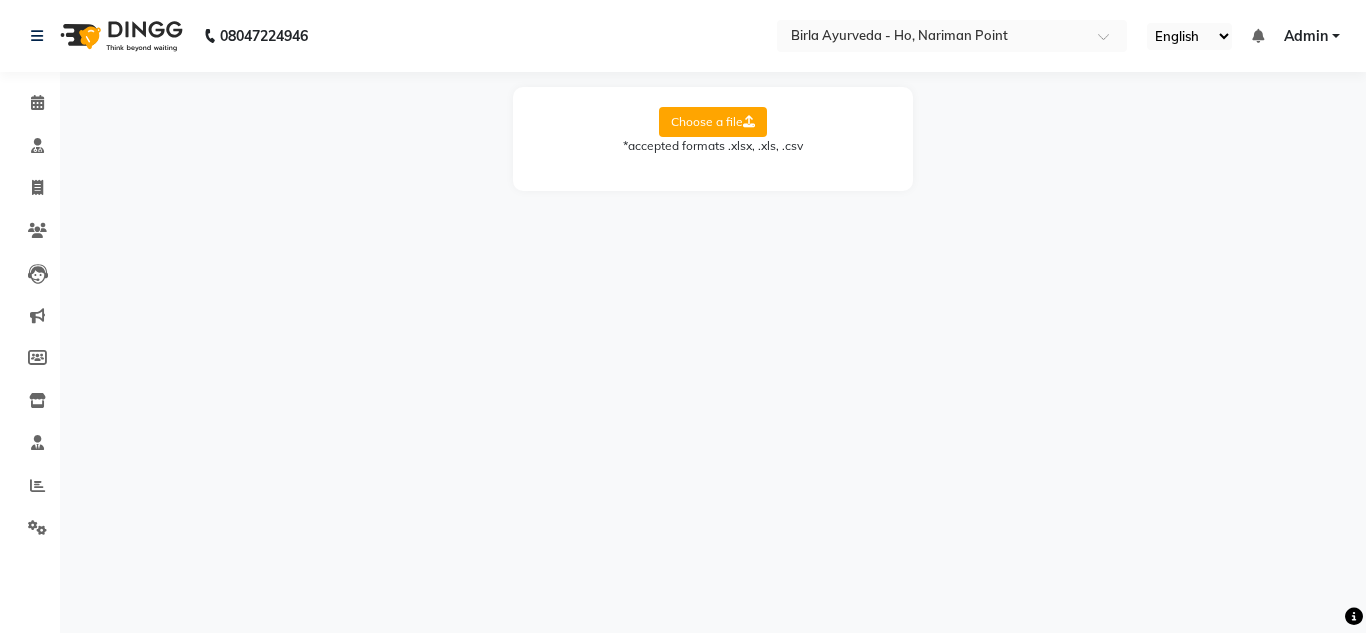 click on "Choose a file" 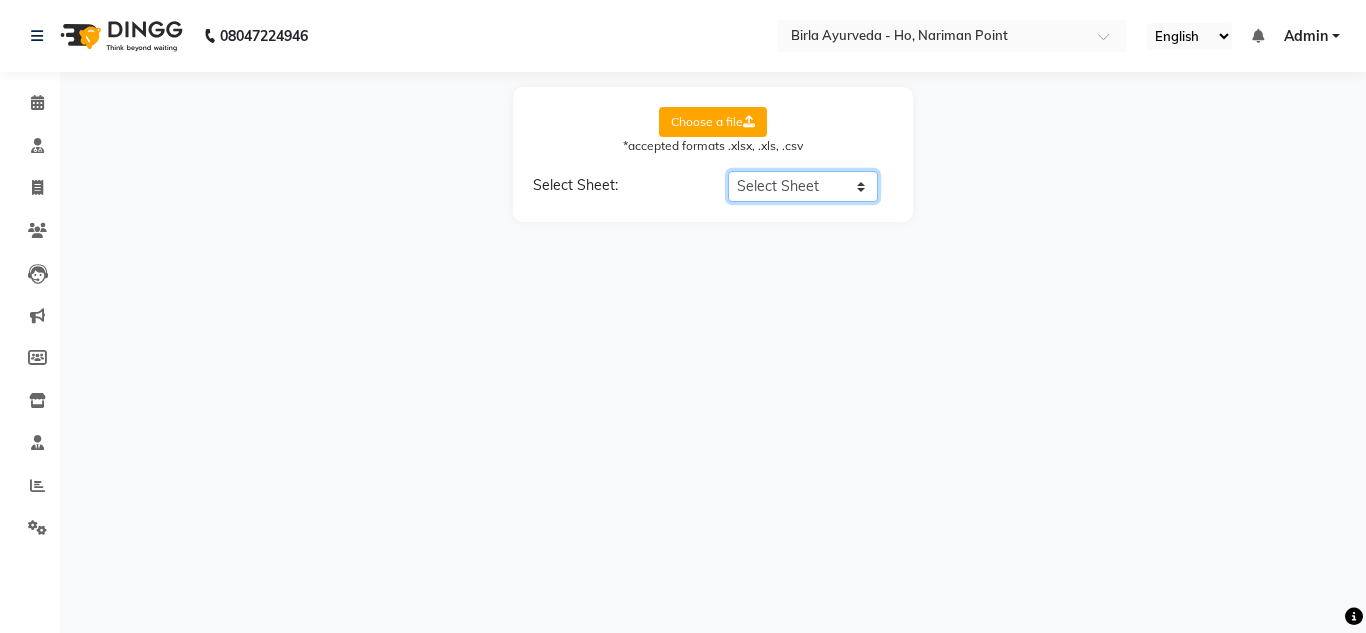 click on "Select Sheet Sheet1 Sheet5 June25 July25 Aug25" 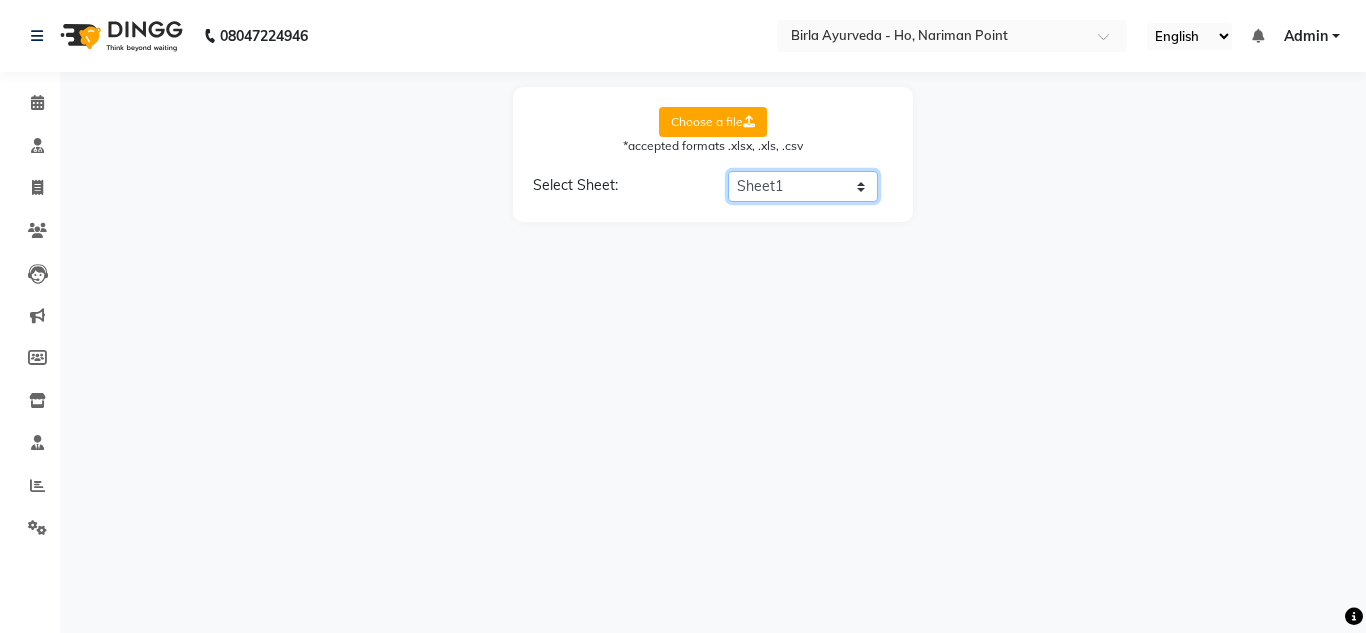 click on "Select Sheet Sheet1 Sheet5 June25 July25 Aug25" 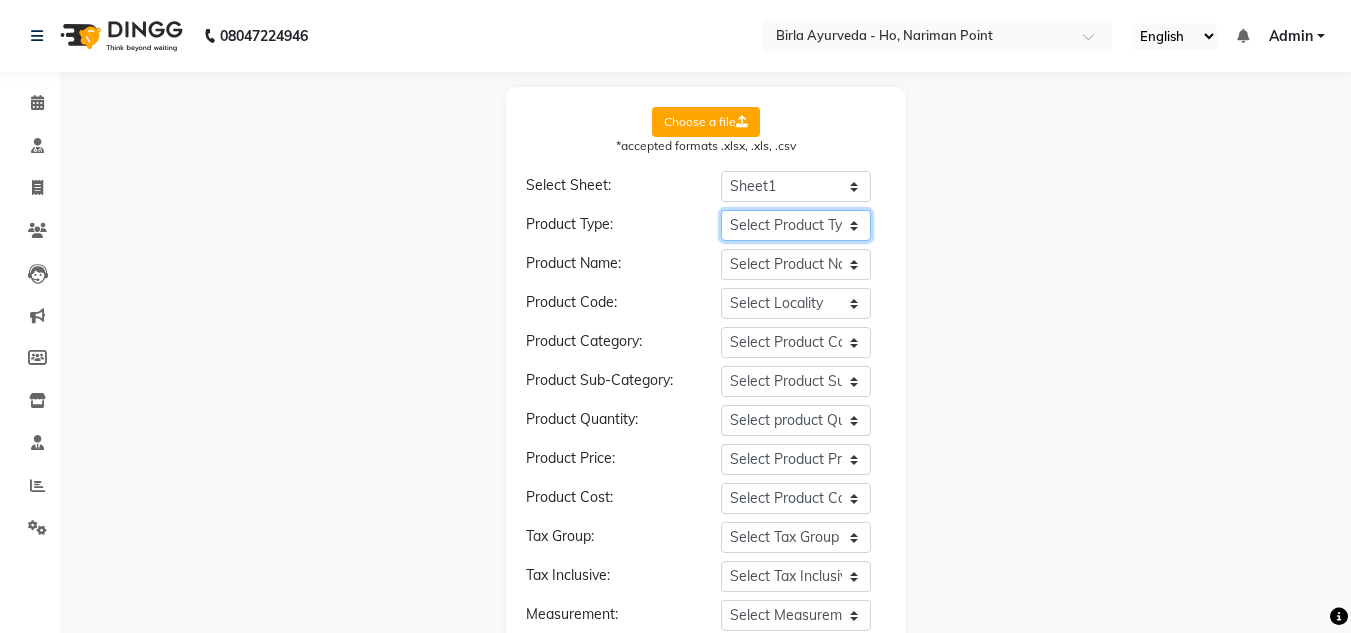 click on "Select Product Type Sr No Guest Name Guest Contact Platform Adult Child  Check In Date Check Out Date No. of Nights  No. of Rooms  Total Receipt Mode Of Payment" 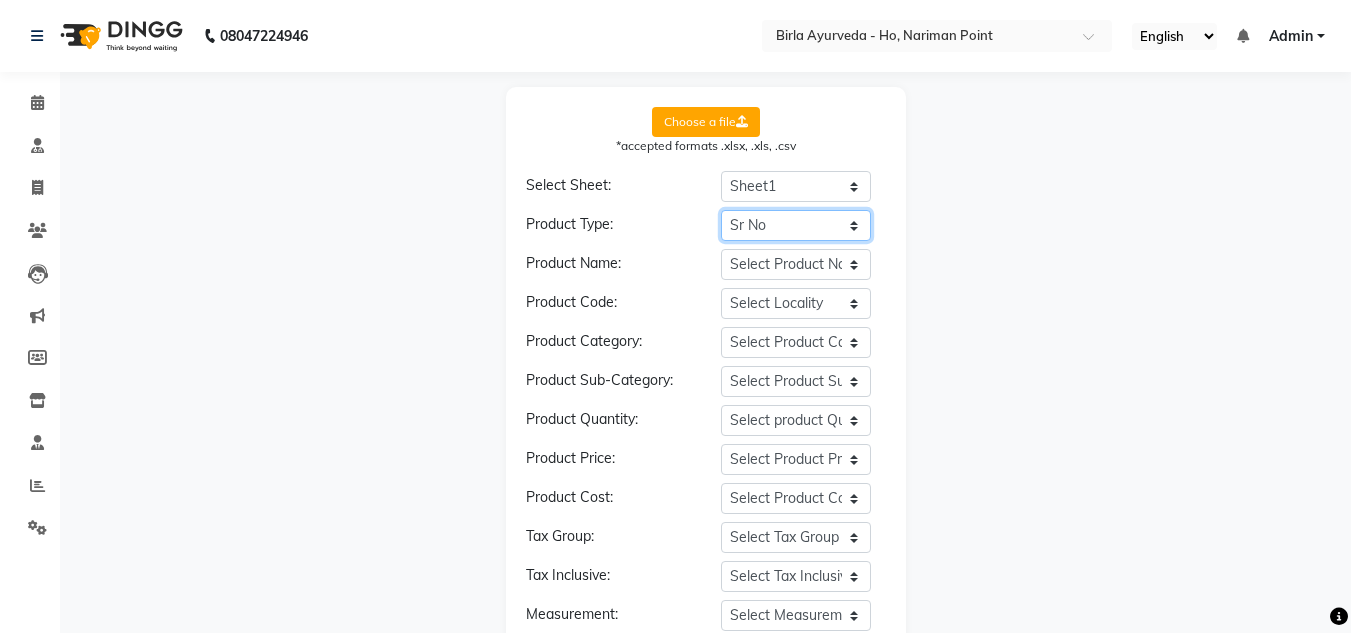 click on "Select Product Type Sr No Guest Name Guest Contact Platform Adult Child  Check In Date Check Out Date No. of Nights  No. of Rooms  Total Receipt Mode Of Payment" 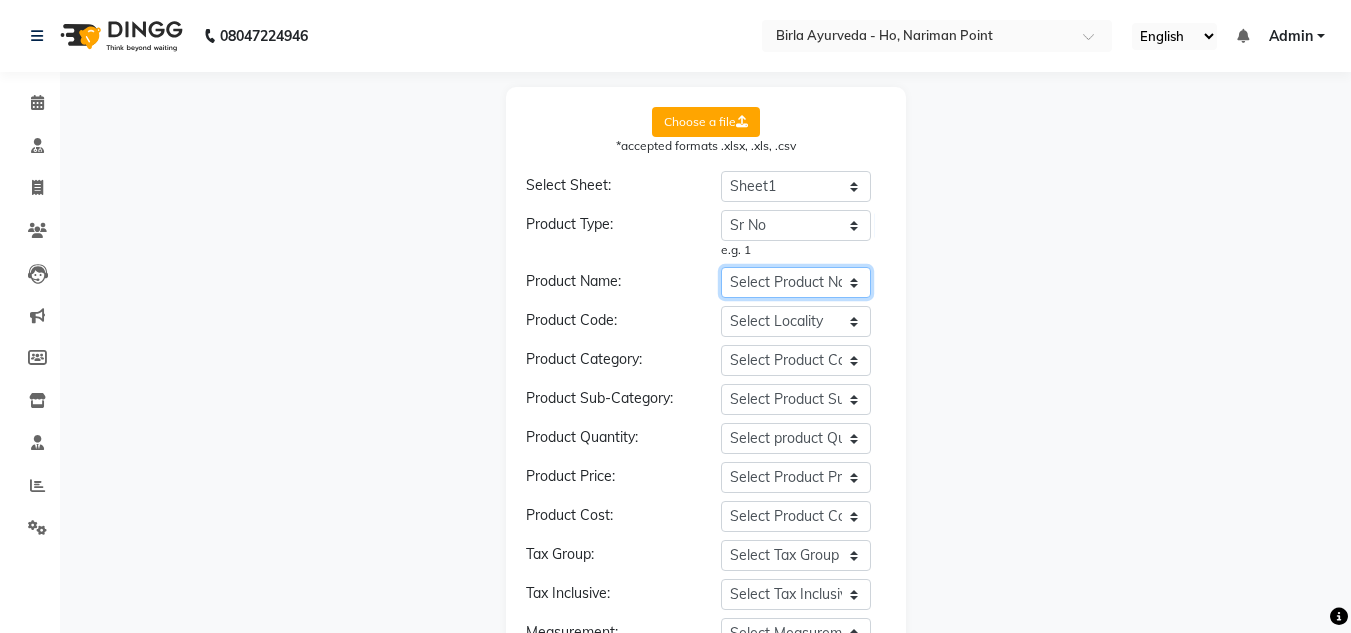 click on "Select Product Name Sr No Guest Name Guest Contact Platform Adult Child  Check In Date Check Out Date No. of Nights  No. of Rooms  Total Receipt Mode Of Payment" 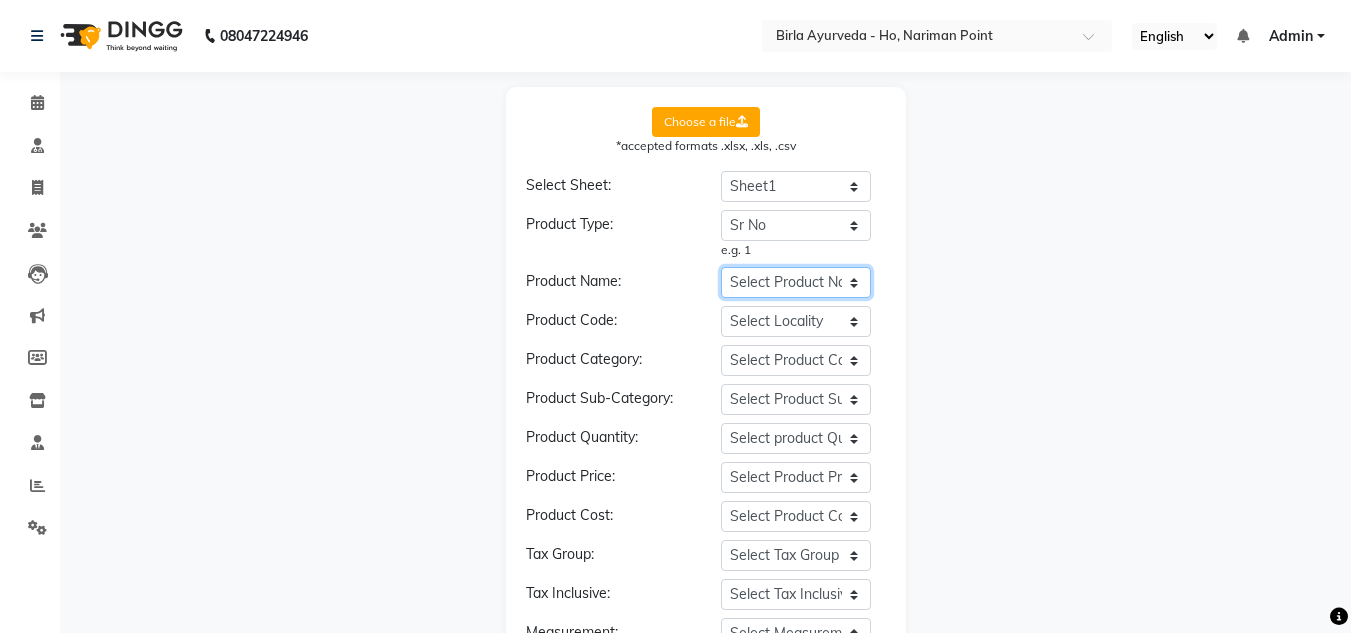 select on "Platform" 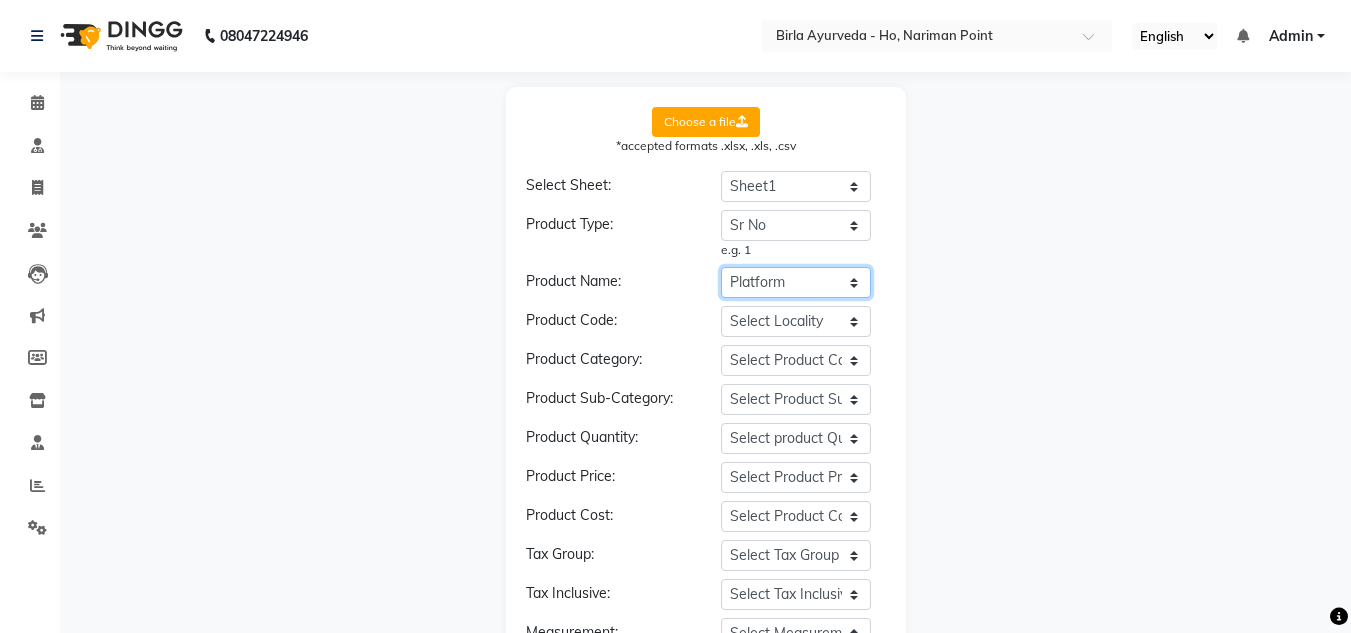 click on "Select Product Name Sr No Guest Name Guest Contact Platform Adult Child  Check In Date Check Out Date No. of Nights  No. of Rooms  Total Receipt Mode Of Payment" 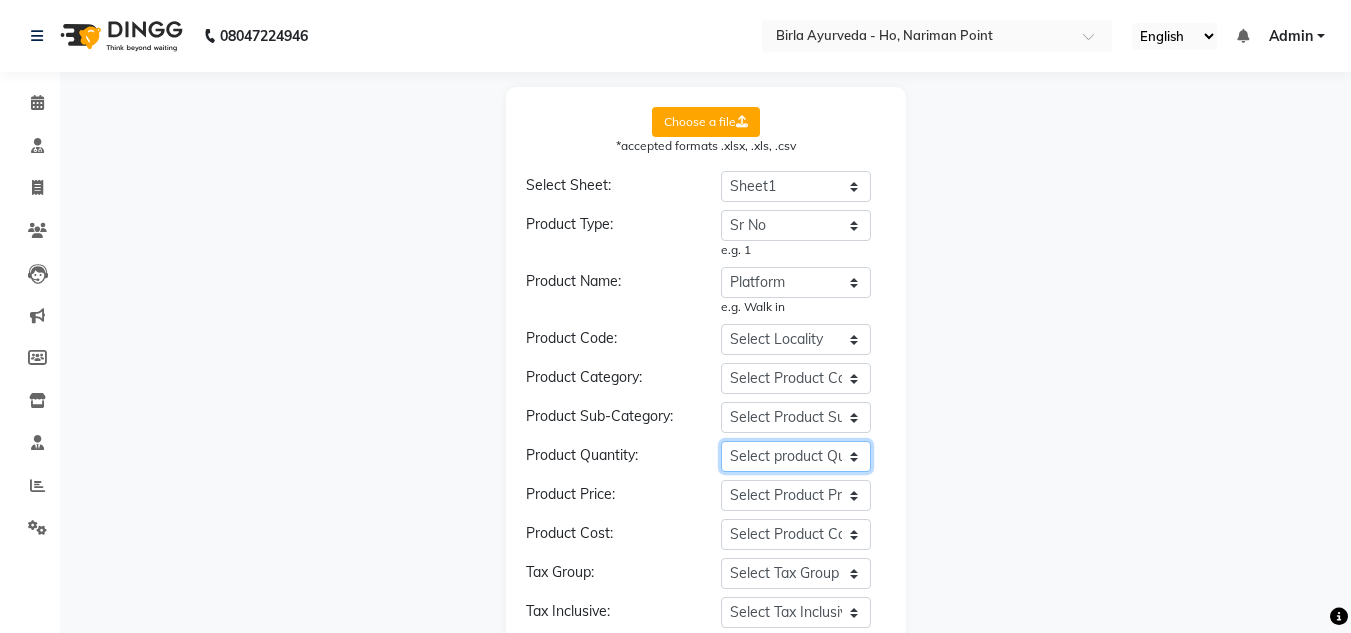 click on "Select product Quantity Sr No Guest Name Guest Contact Platform Adult Child  Check In Date Check Out Date No. of Nights  No. of Rooms  Total Receipt Mode Of Payment" 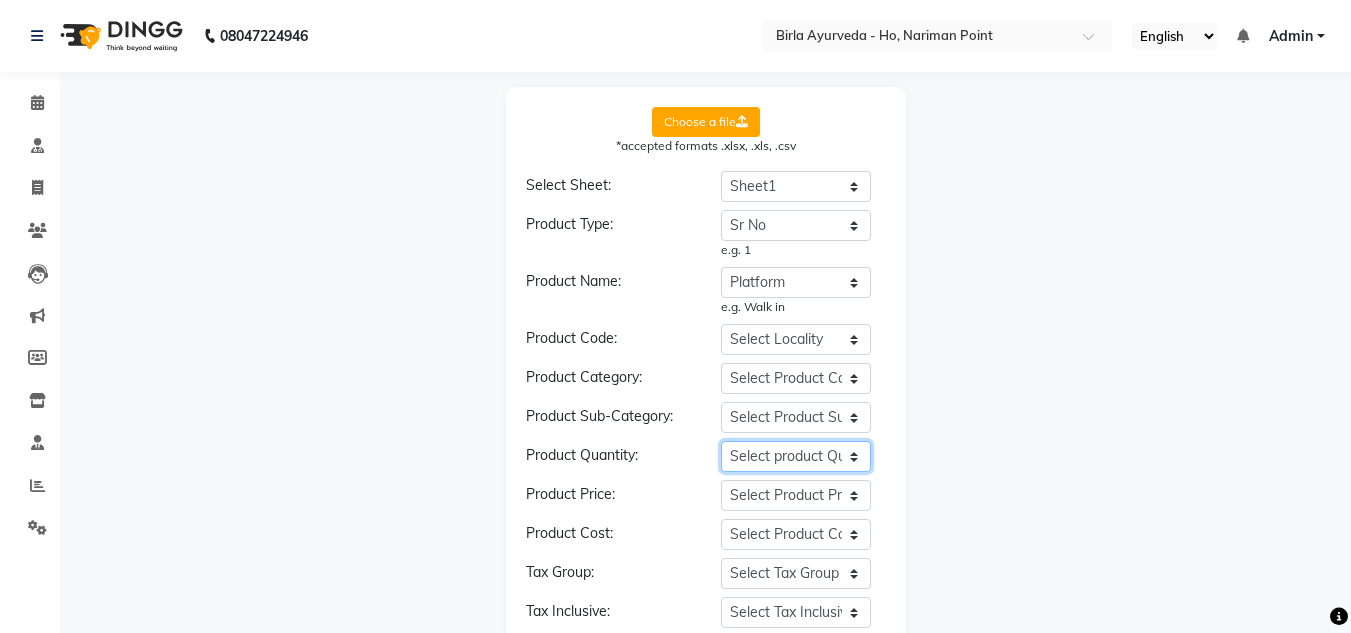 select on "No. of Nights" 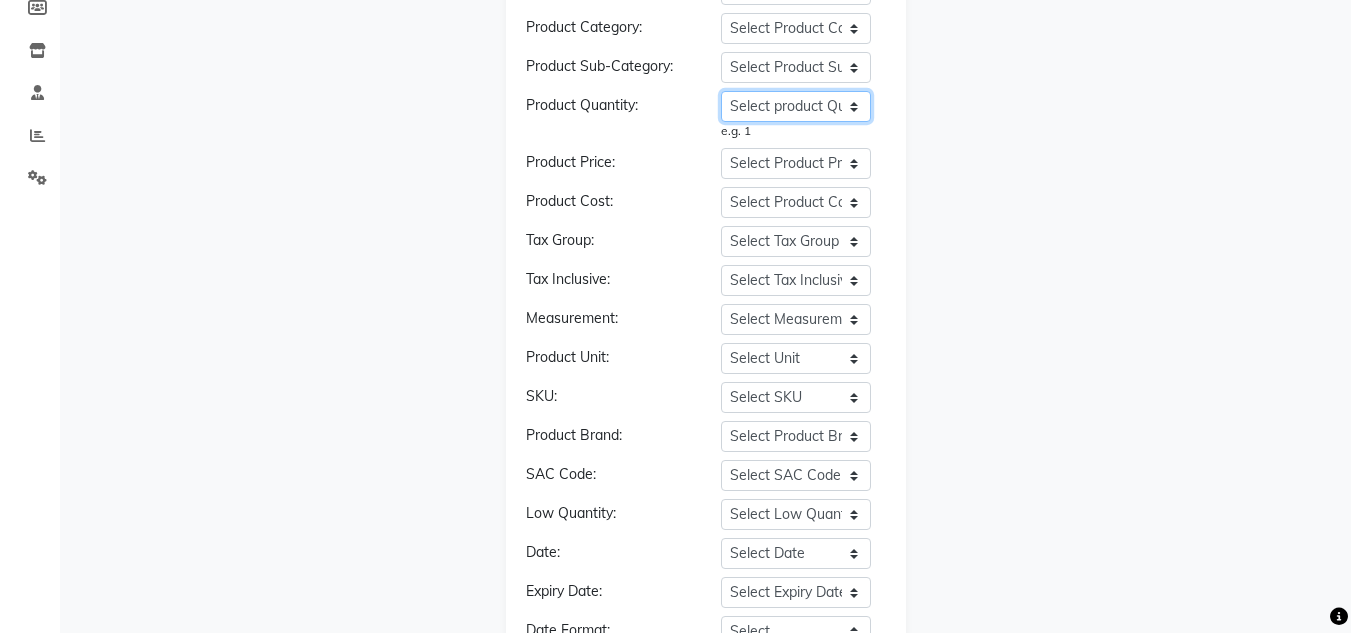 scroll, scrollTop: 352, scrollLeft: 0, axis: vertical 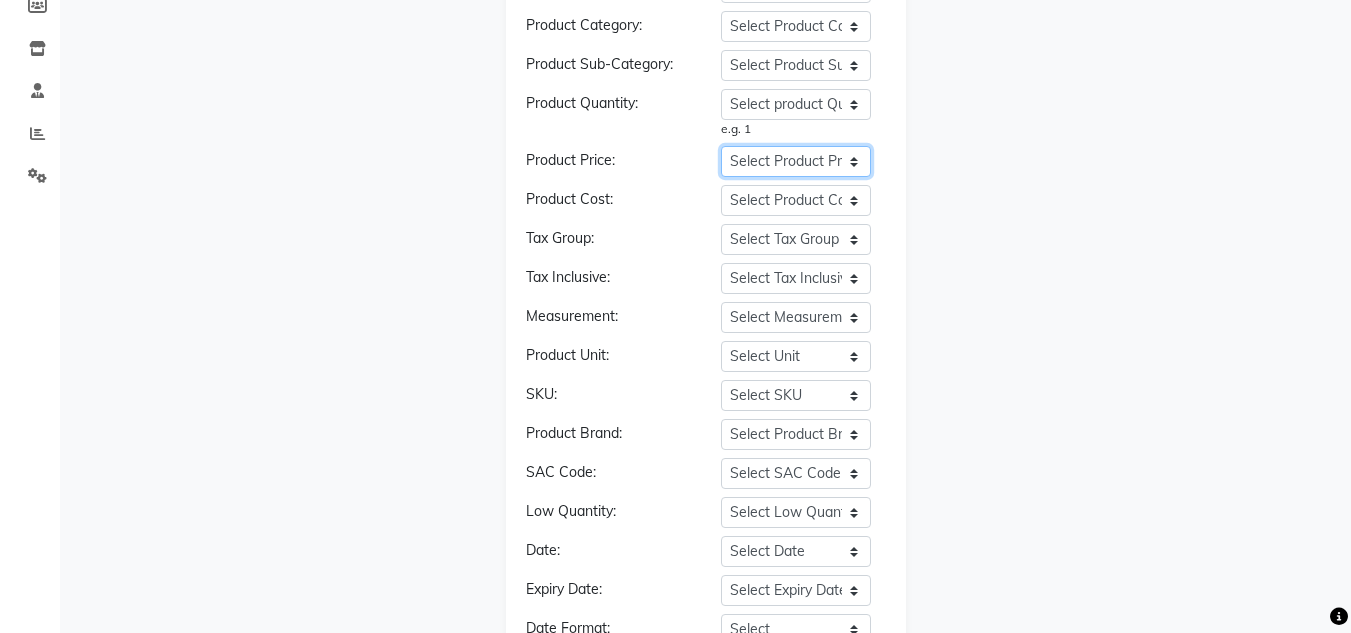 click on "Select Product Price Sr No Guest Name Guest Contact Platform Adult Child  Check In Date Check Out Date No. of Nights  No. of Rooms  Total Receipt Mode Of Payment" 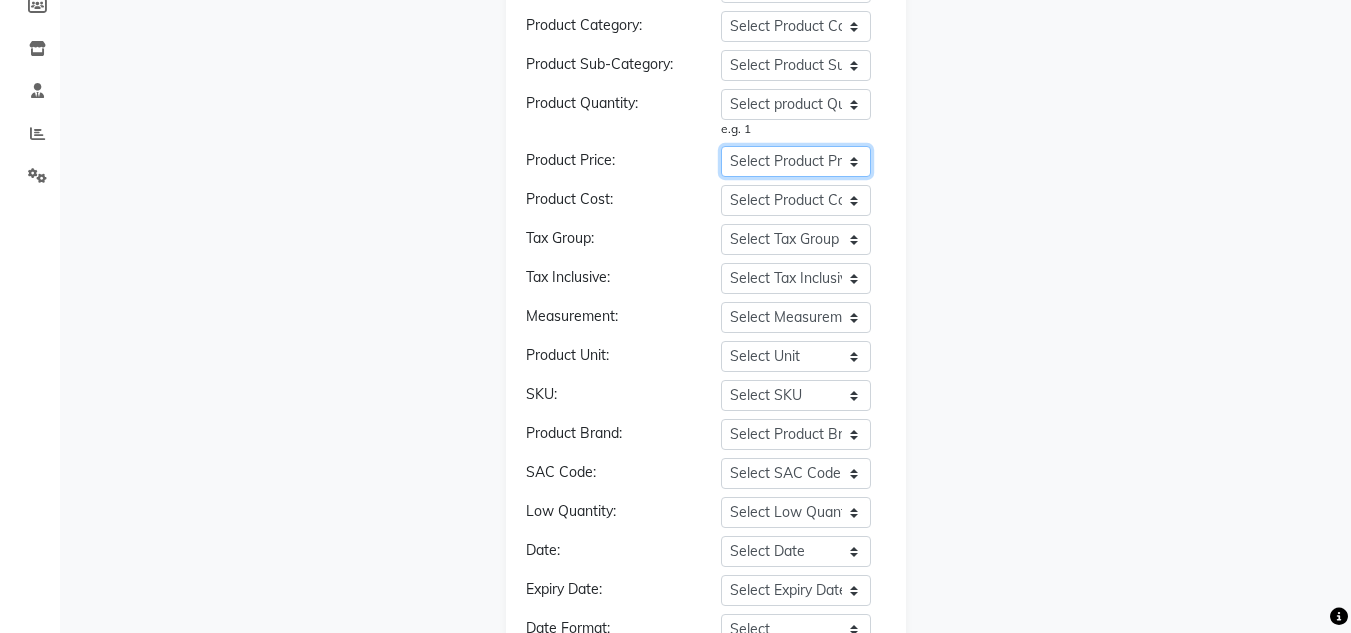 select on "Check In Date" 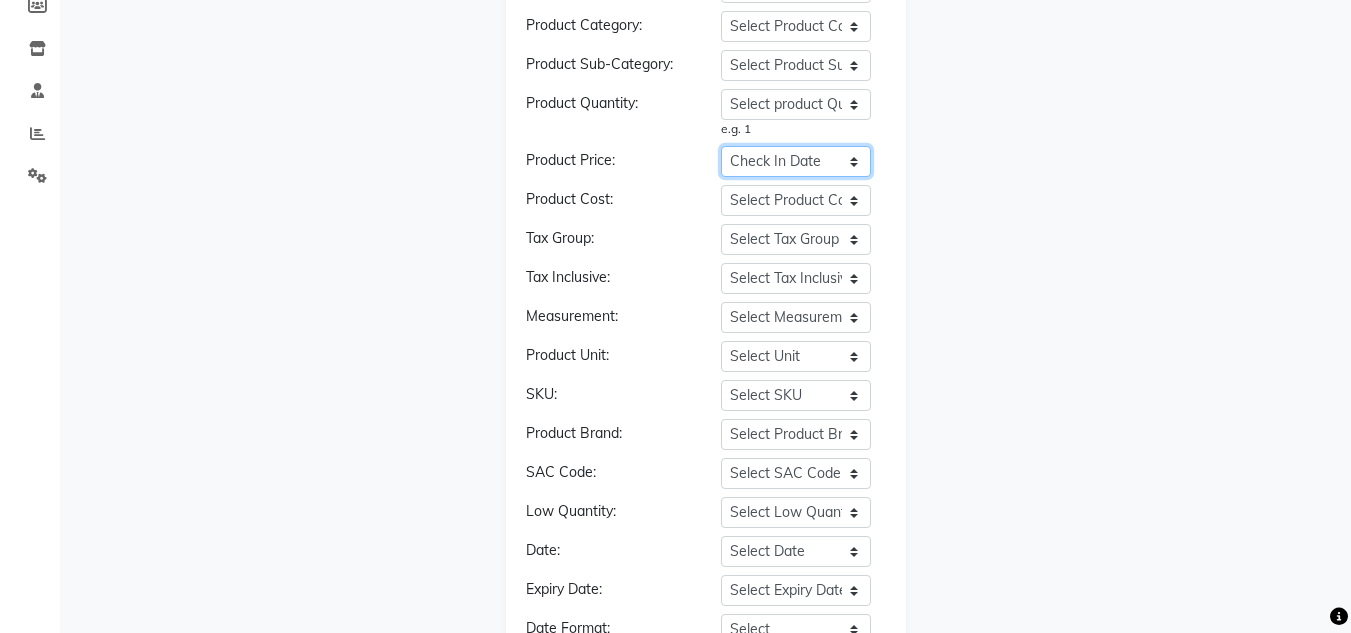click on "Select Product Price Sr No Guest Name Guest Contact Platform Adult Child  Check In Date Check Out Date No. of Nights  No. of Rooms  Total Receipt Mode Of Payment" 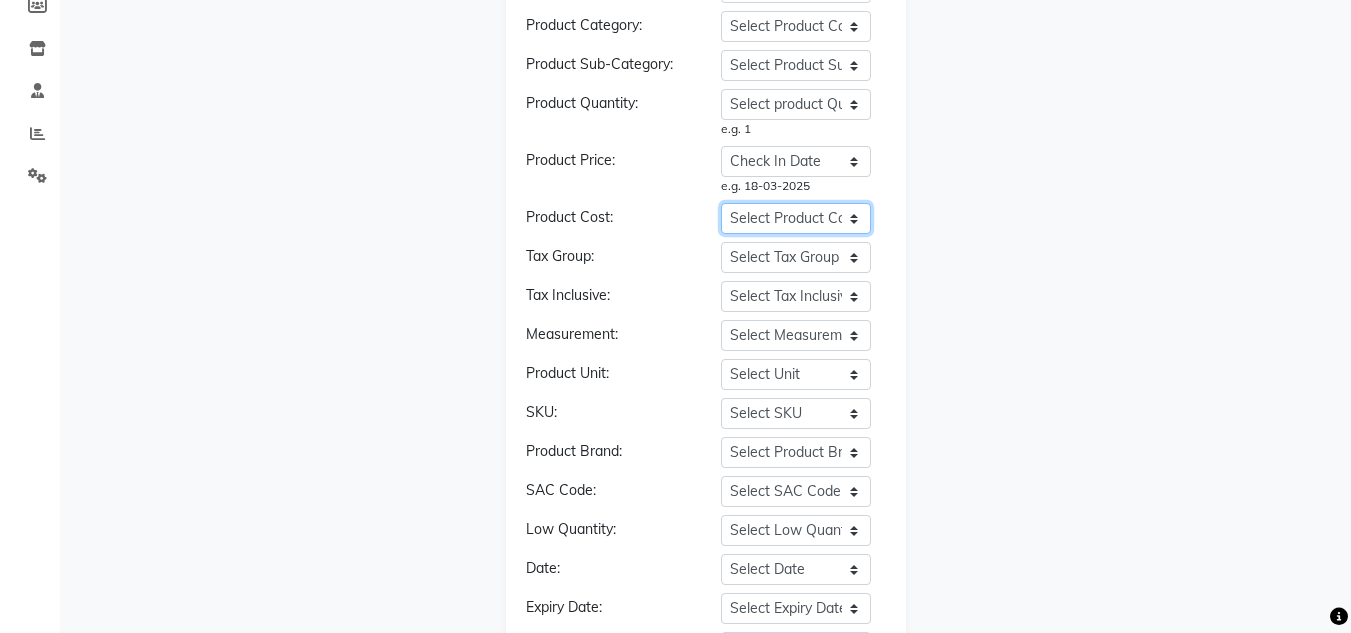 click on "Select Product Cost Sr No Guest Name Guest Contact Platform Adult Child  Check In Date Check Out Date No. of Nights  No. of Rooms  Total Receipt Mode Of Payment" 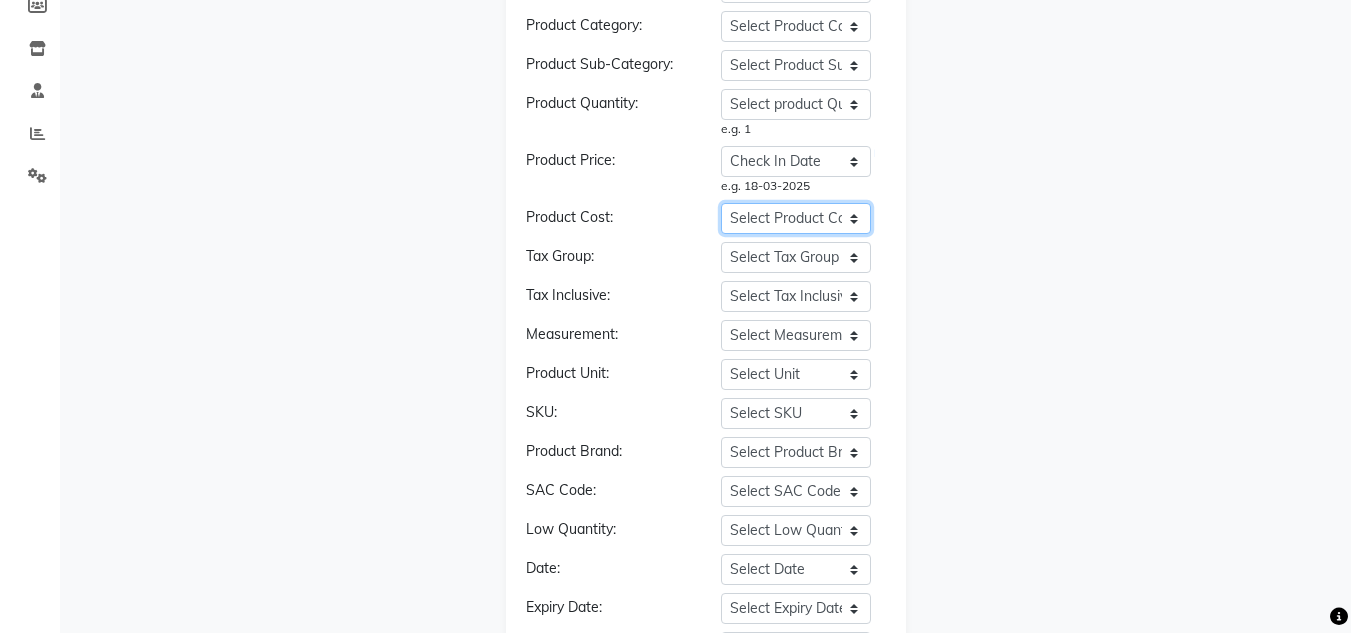 select on "No. of Nights" 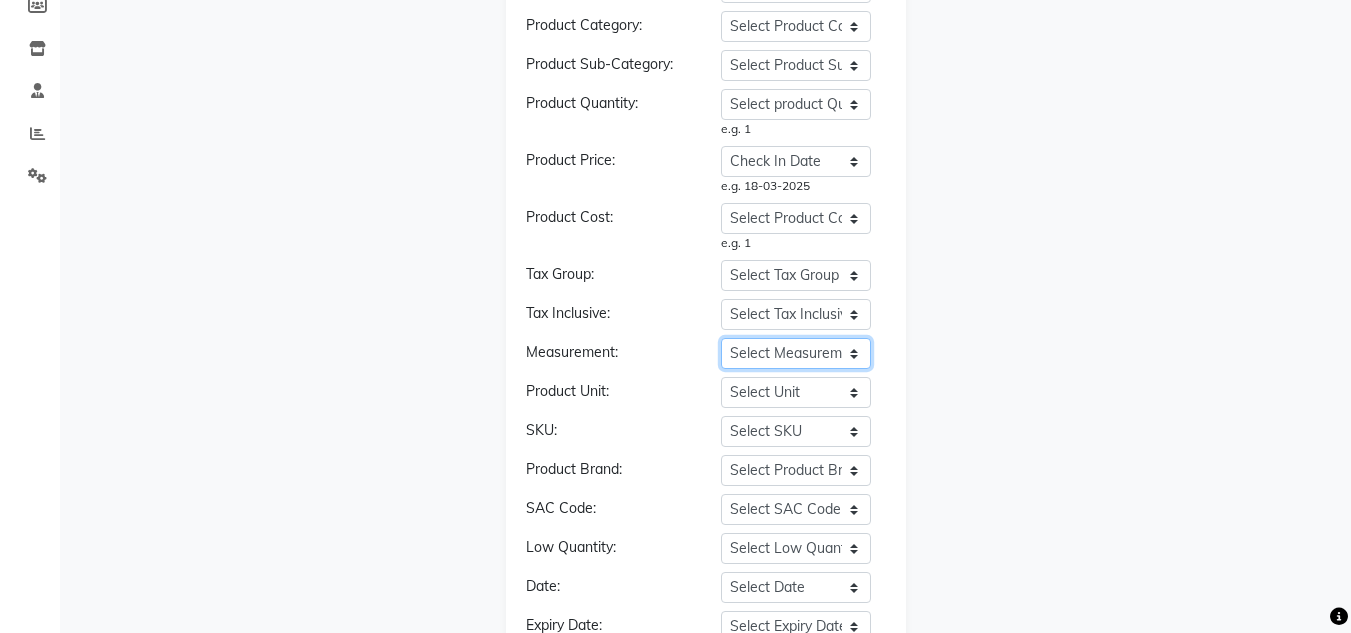 click on "Select Measurement Sr No Guest Name Guest Contact Platform Adult Child  Check In Date Check Out Date No. of Nights  No. of Rooms  Total Receipt Mode Of Payment" 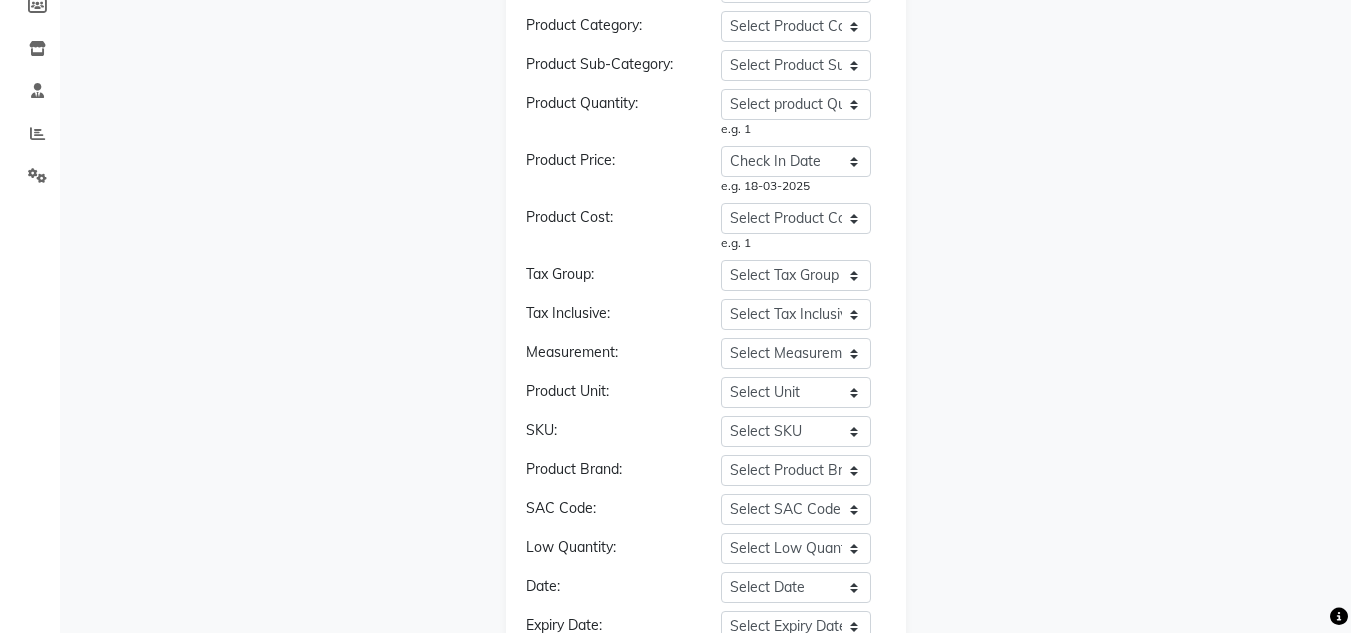 click on "Choose a file  *accepted formats .xlsx, .xls, .csv Select Sheet: Select Sheet Sheet1 Sheet5 June25 July25 Aug25 Product Type: Select Product Type Sr No Guest Name Guest Contact Platform Adult Child  Check In Date Check Out Date No. of Nights  No. of Rooms  Total Receipt Mode Of Payment e.g. 1 Product Name: Select Product Name Sr No Guest Name Guest Contact Platform Adult Child  Check In Date Check Out Date No. of Nights  No. of Rooms  Total Receipt Mode Of Payment e.g. Walk in  Product Code: Select Locality Sr No Guest Name Guest Contact Platform Adult Child  Check In Date Check Out Date No. of Nights  No. of Rooms  Total Receipt Mode Of Payment Product Category: Select Product Category Sr No Guest Name Guest Contact Platform Adult Child  Check In Date Check Out Date No. of Nights  No. of Rooms  Total Receipt Mode Of Payment Product Sub-Category: Select Product Sub-Category Sr No Guest Name Guest Contact Platform Adult Child  Check In Date Check Out Date No. of Nights  No. of Rooms  Total Receipt Sr No Adult" 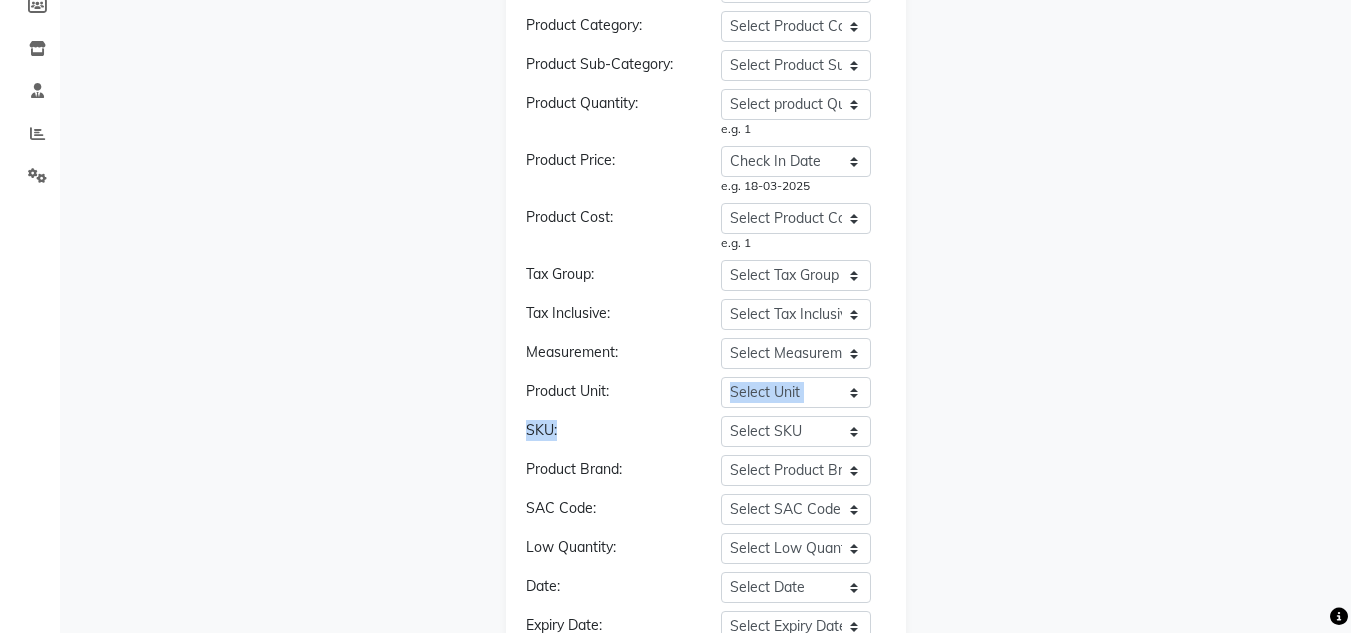 drag, startPoint x: 1349, startPoint y: 397, endPoint x: 1353, endPoint y: 440, distance: 43.185646 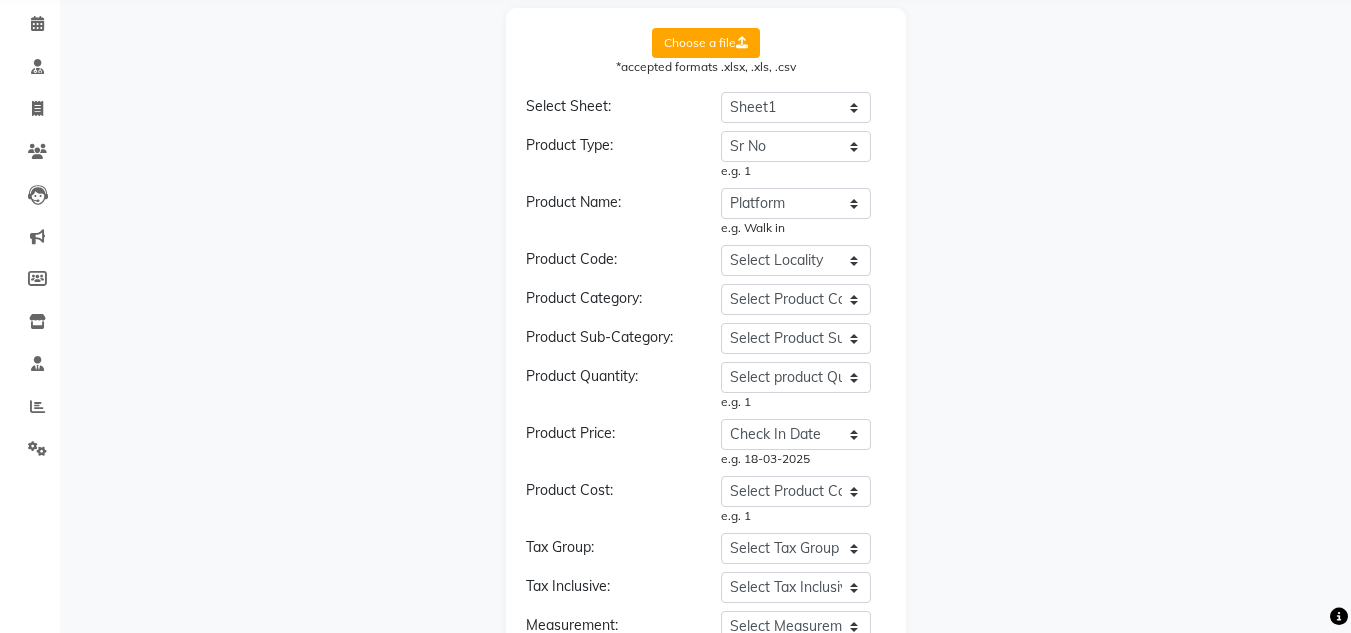 scroll, scrollTop: 75, scrollLeft: 0, axis: vertical 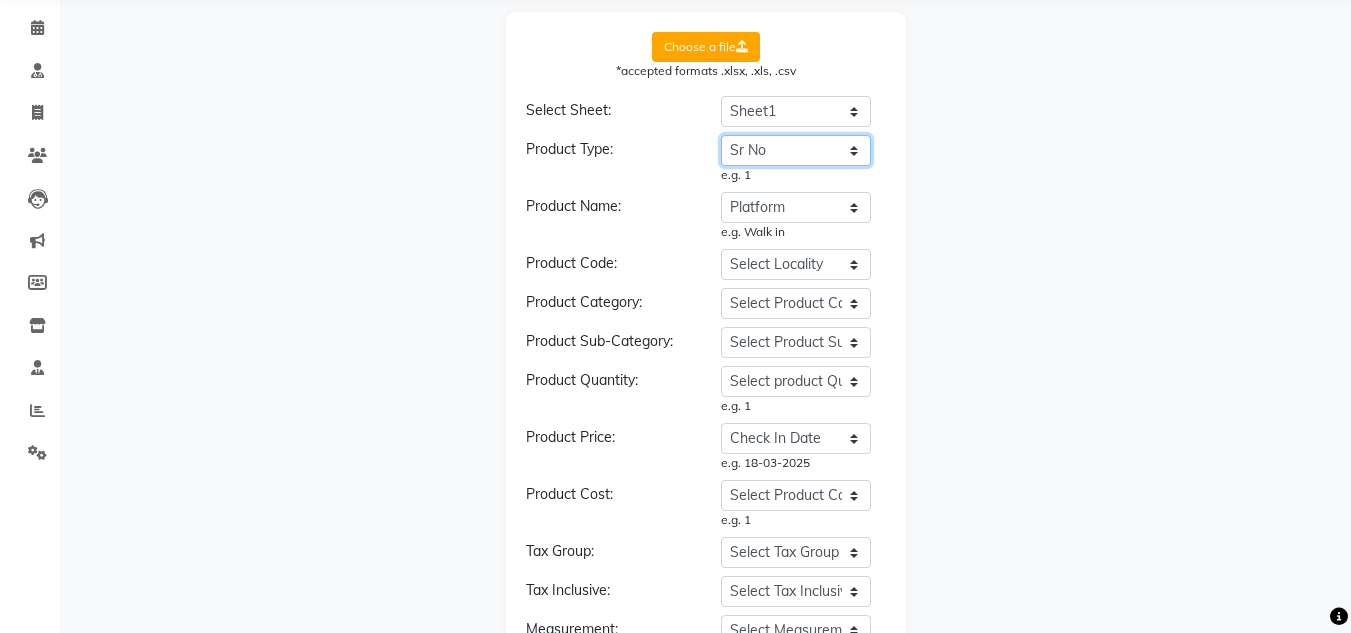 click on "Select Product Type Sr No Guest Name Guest Contact Platform Adult Child  Check In Date Check Out Date No. of Nights  No. of Rooms  Total Receipt Mode Of Payment" 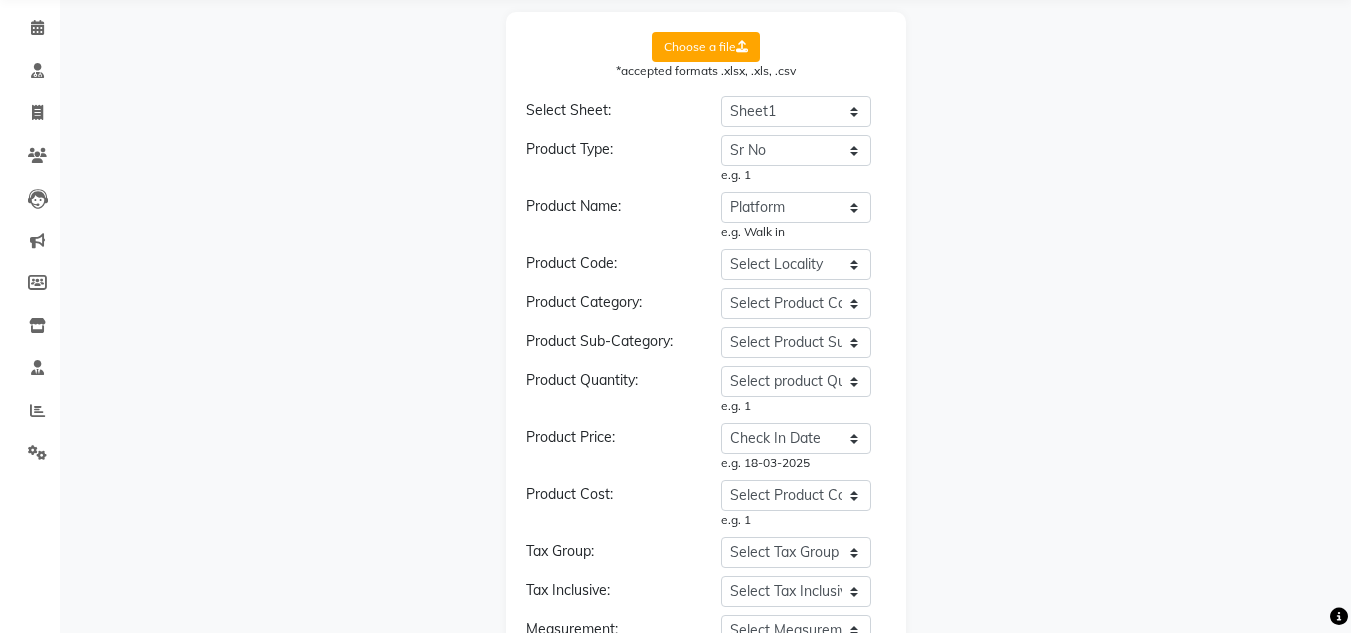 click on "Choose a file  *accepted formats .xlsx, .xls, .csv Select Sheet: Select Sheet Sheet1 Sheet5 June25 July25 Aug25 Product Type: Select Product Type Sr No Guest Name Guest Contact Platform Adult Child  Check In Date Check Out Date No. of Nights  No. of Rooms  Total Receipt Mode Of Payment e.g. 1 Product Name: Select Product Name Sr No Guest Name Guest Contact Platform Adult Child  Check In Date Check Out Date No. of Nights  No. of Rooms  Total Receipt Mode Of Payment e.g. Walk in  Product Code: Select Locality Sr No Guest Name Guest Contact Platform Adult Child  Check In Date Check Out Date No. of Nights  No. of Rooms  Total Receipt Mode Of Payment Product Category: Select Product Category Sr No Guest Name Guest Contact Platform Adult Child  Check In Date Check Out Date No. of Nights  No. of Rooms  Total Receipt Mode Of Payment Product Sub-Category: Select Product Sub-Category Sr No Guest Name Guest Contact Platform Adult Child  Check In Date Check Out Date No. of Nights  No. of Rooms  Total Receipt Sr No Adult" 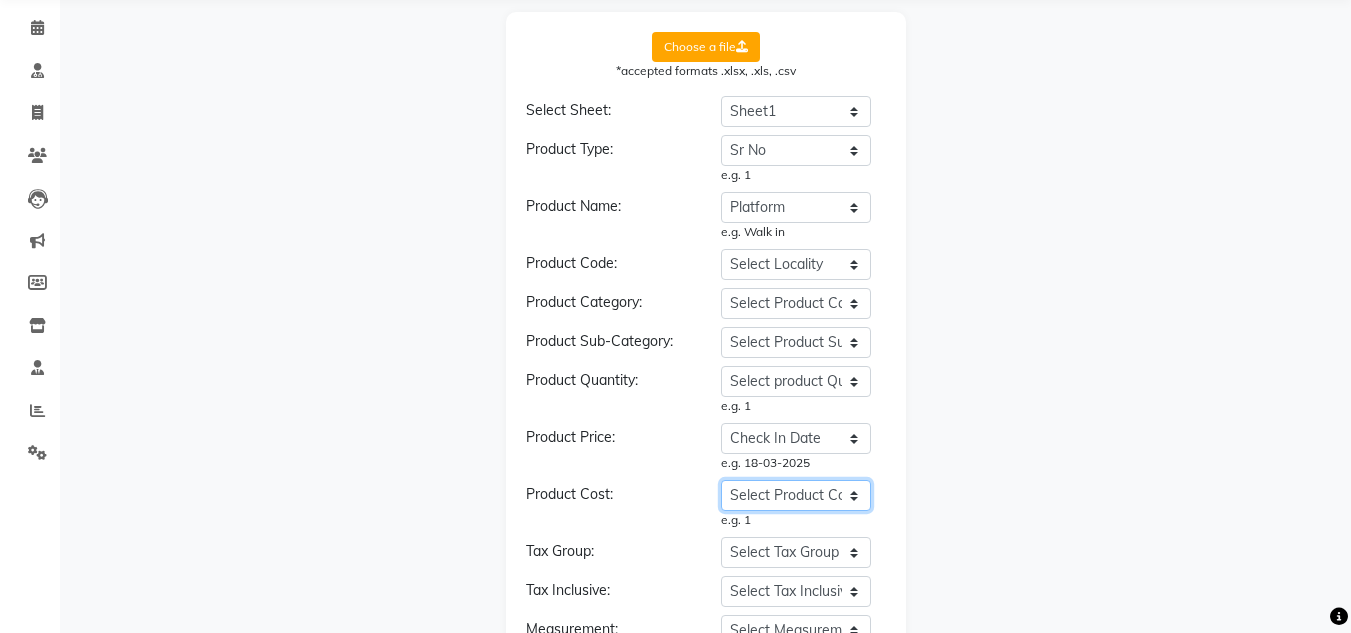 click on "Select Product Cost Sr No Guest Name Guest Contact Platform Adult Child  Check In Date Check Out Date No. of Nights  No. of Rooms  Total Receipt Mode Of Payment" 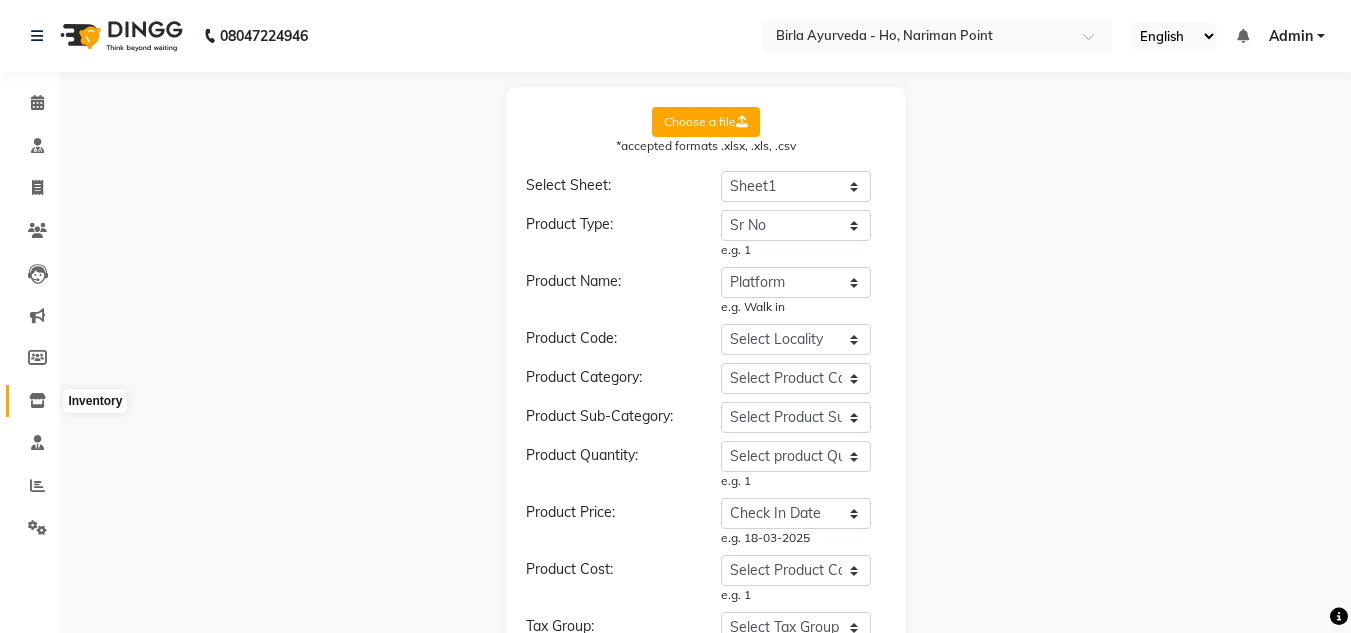 click 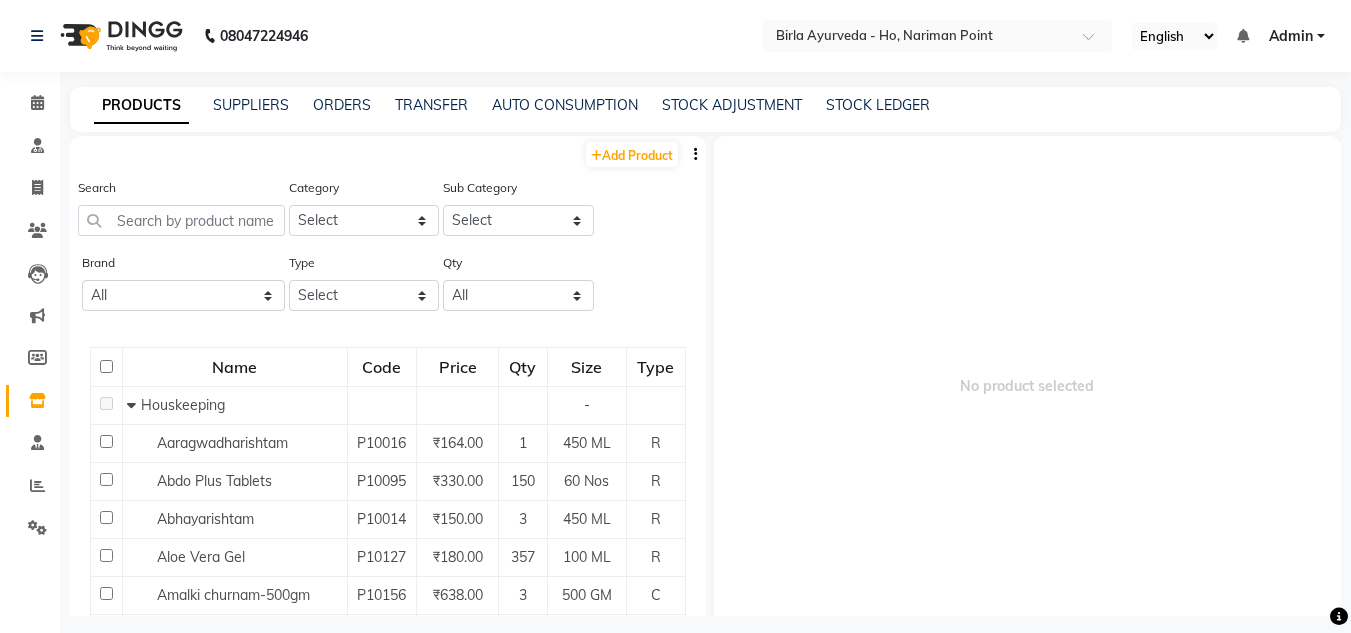 click 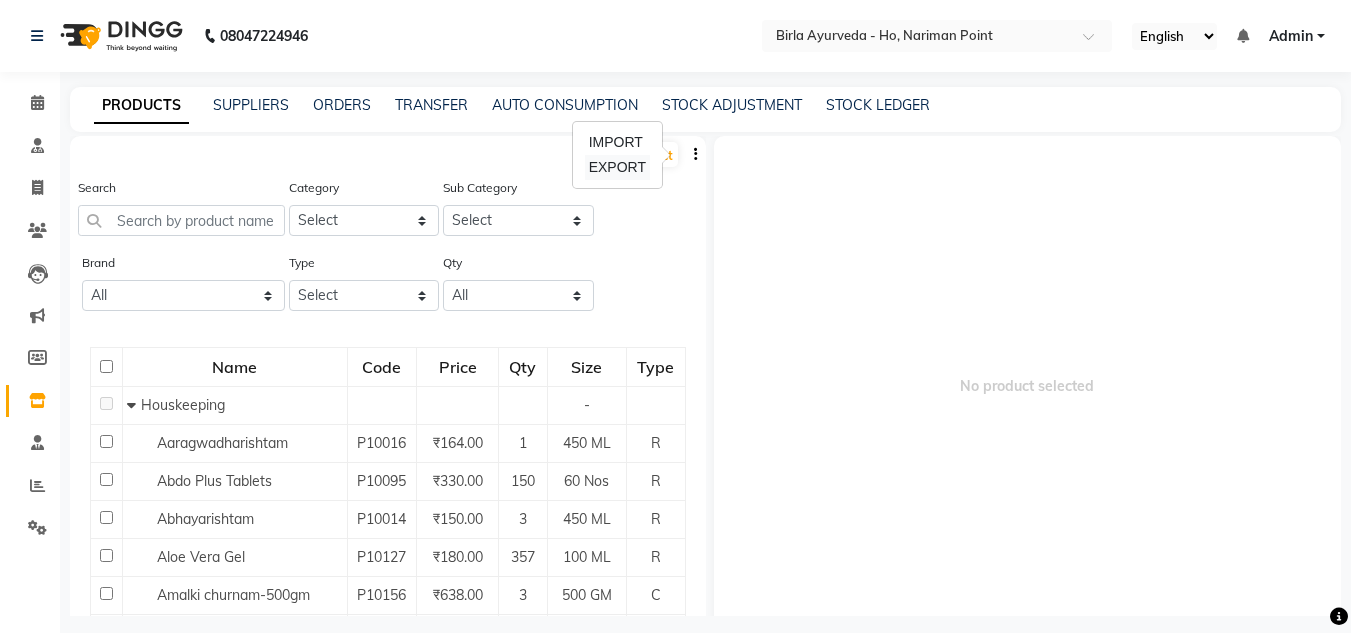 click on "EXPORT" at bounding box center [617, 167] 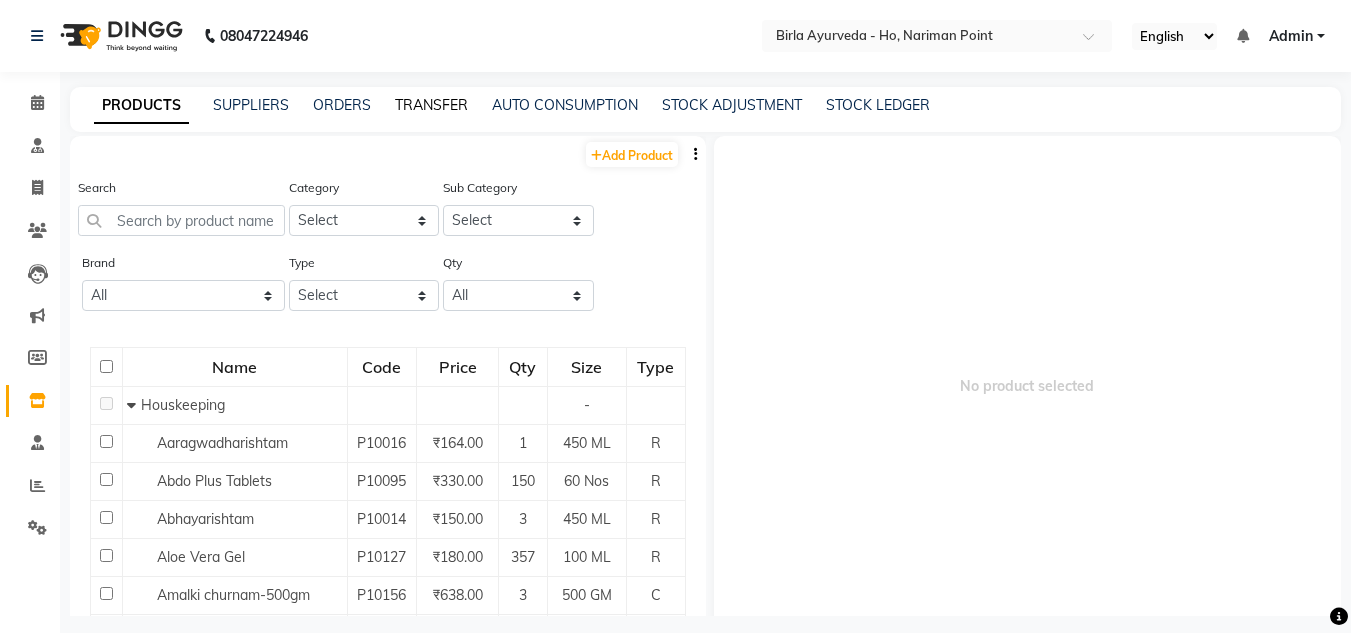 click on "TRANSFER" 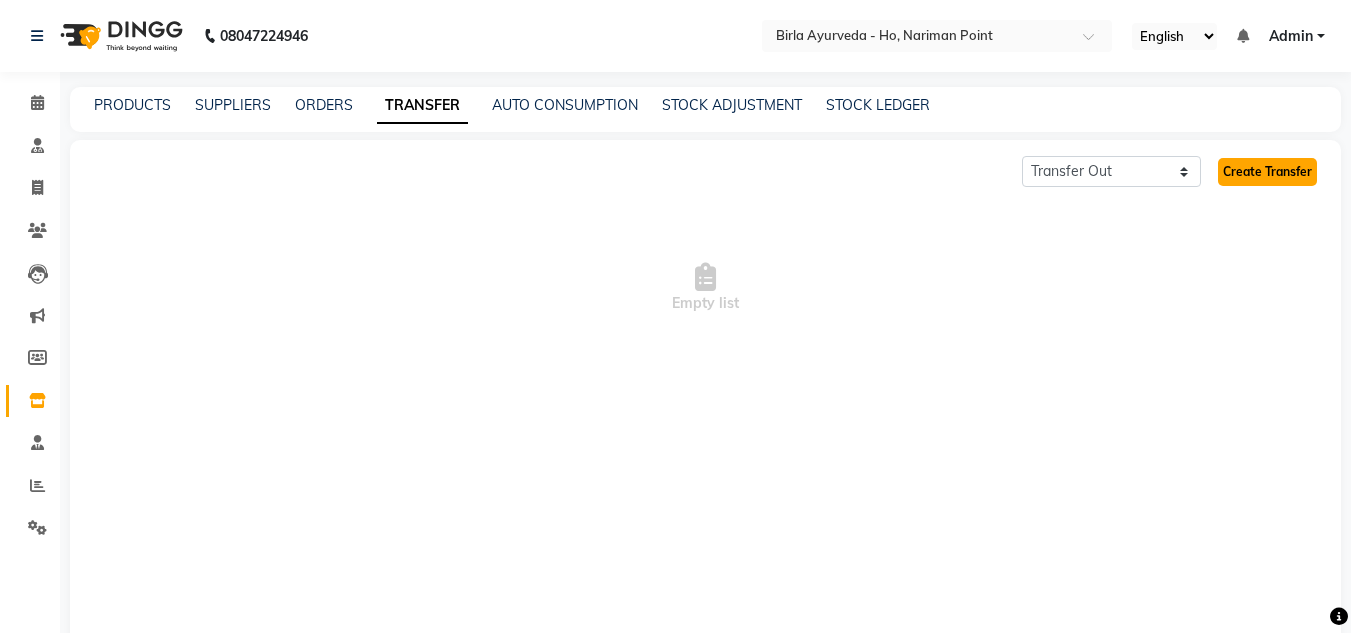 click on "Create Transfer" 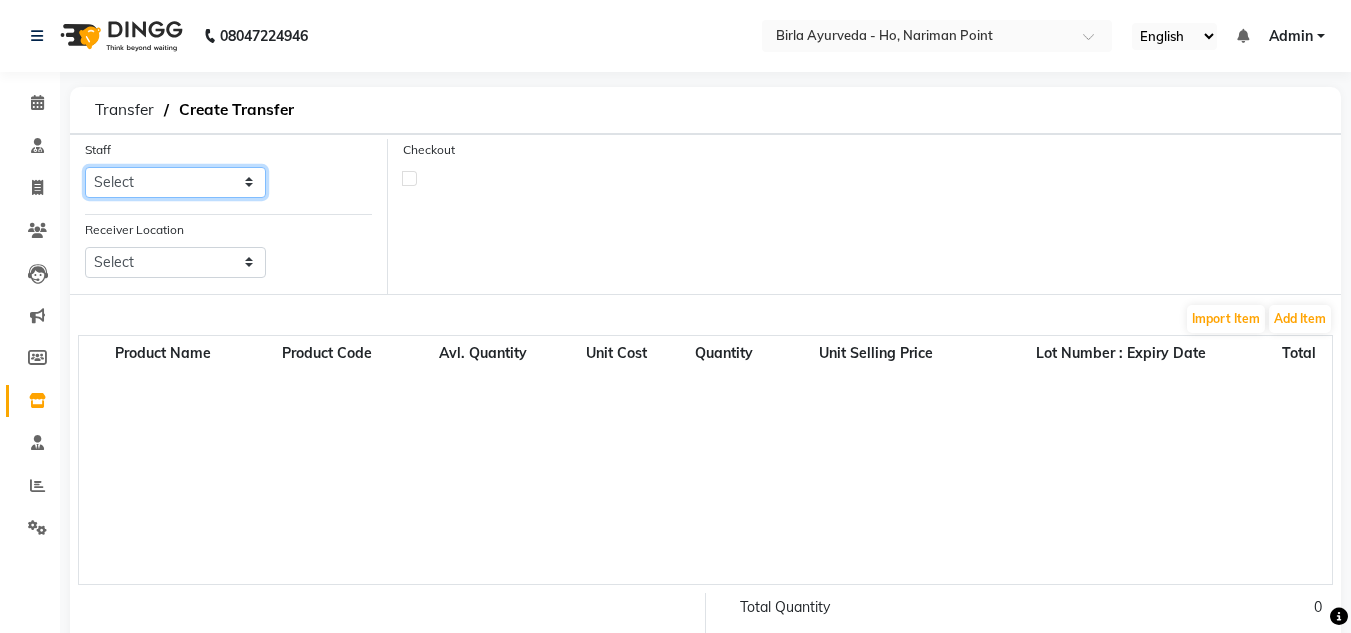 click on "Select DINGG SUPPORT Janhavi Taloskar Priya Mishra Rizwana Shivani Takshak" at bounding box center (175, 182) 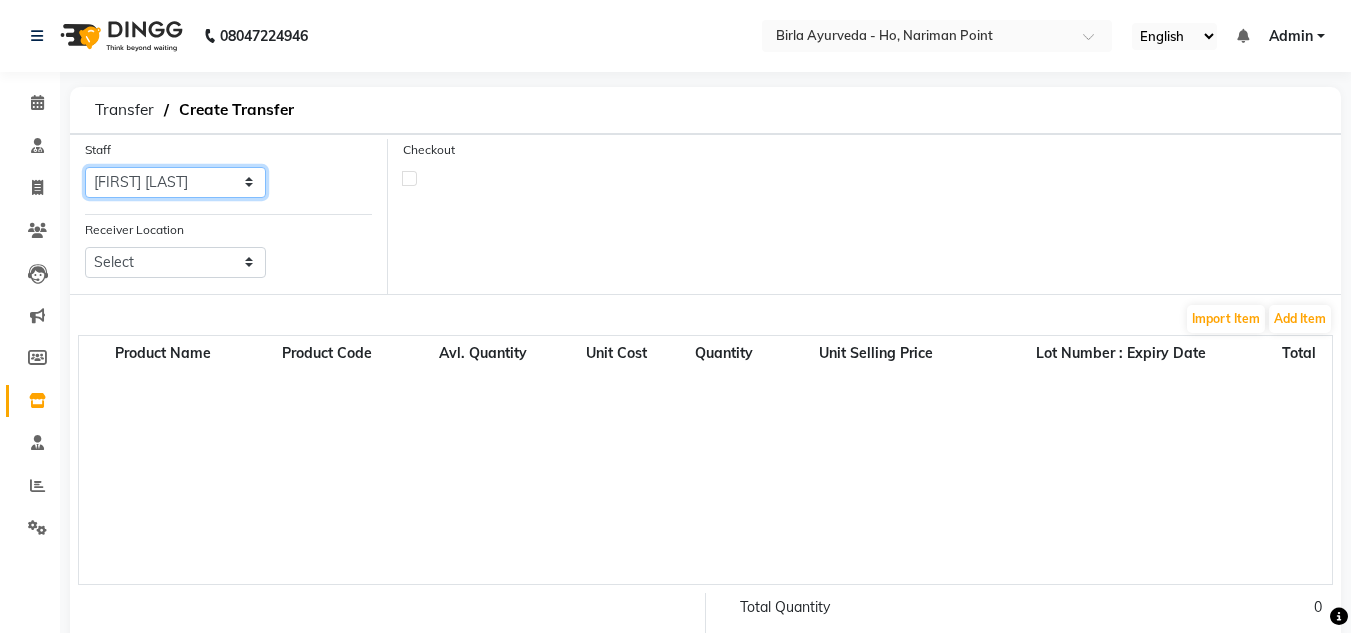 click on "Select DINGG SUPPORT Janhavi Taloskar Priya Mishra Rizwana Shivani Takshak" at bounding box center [175, 182] 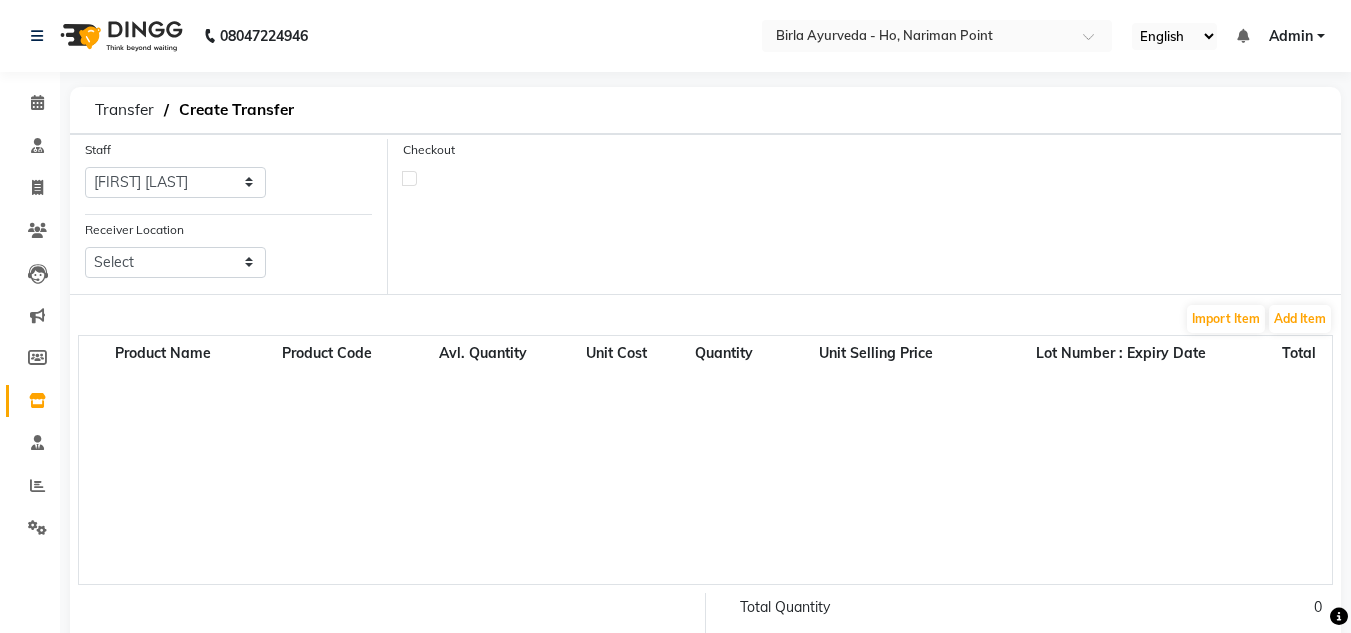 click on "Receiver Location  Select Birla Ayurveda, Thane West Birla Ayurveda, Powai-forest Birla Ayurveda, Prabhadevi Birla Ayurveda, Meadows  Birla Ayurveda, Nerul West Birla Ayurveda, Nepansea Road  Birla Ayurveda, Powai-eden Bunglow" 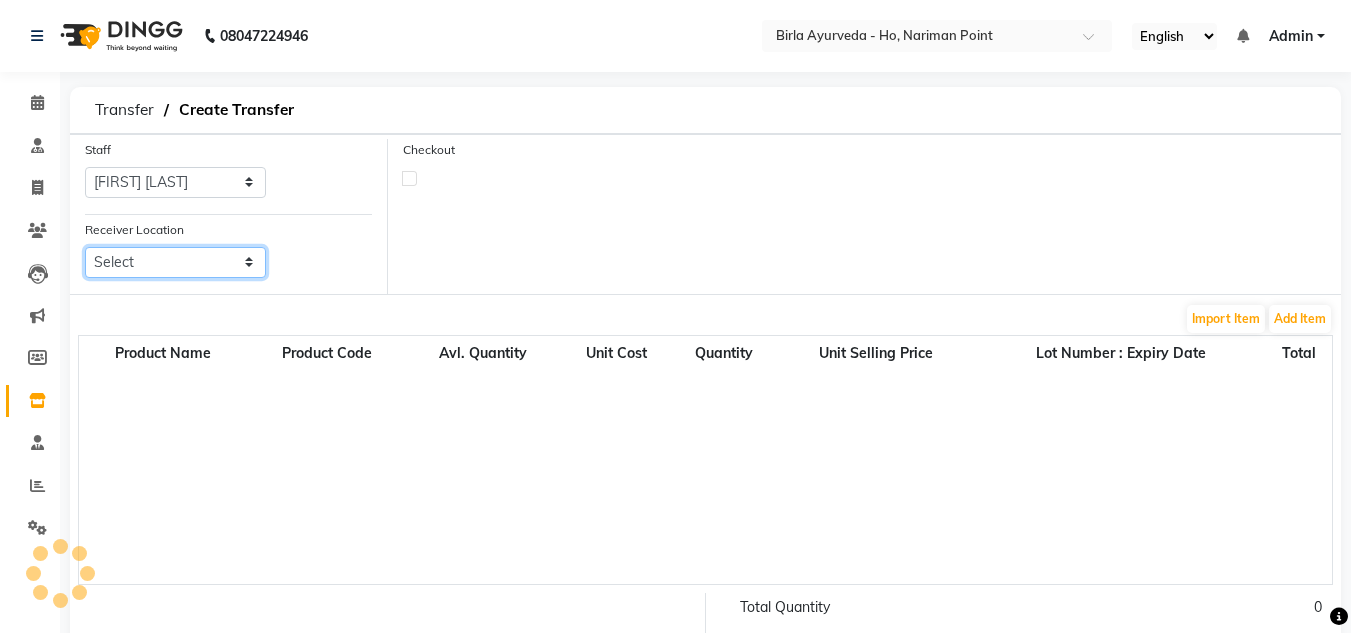 click on "Select Birla Ayurveda, Thane West Birla Ayurveda, Powai-forest Birla Ayurveda, Prabhadevi Birla Ayurveda, Meadows  Birla Ayurveda, Nerul West Birla Ayurveda, Nepansea Road  Birla Ayurveda, Powai-eden Bunglow" at bounding box center (175, 262) 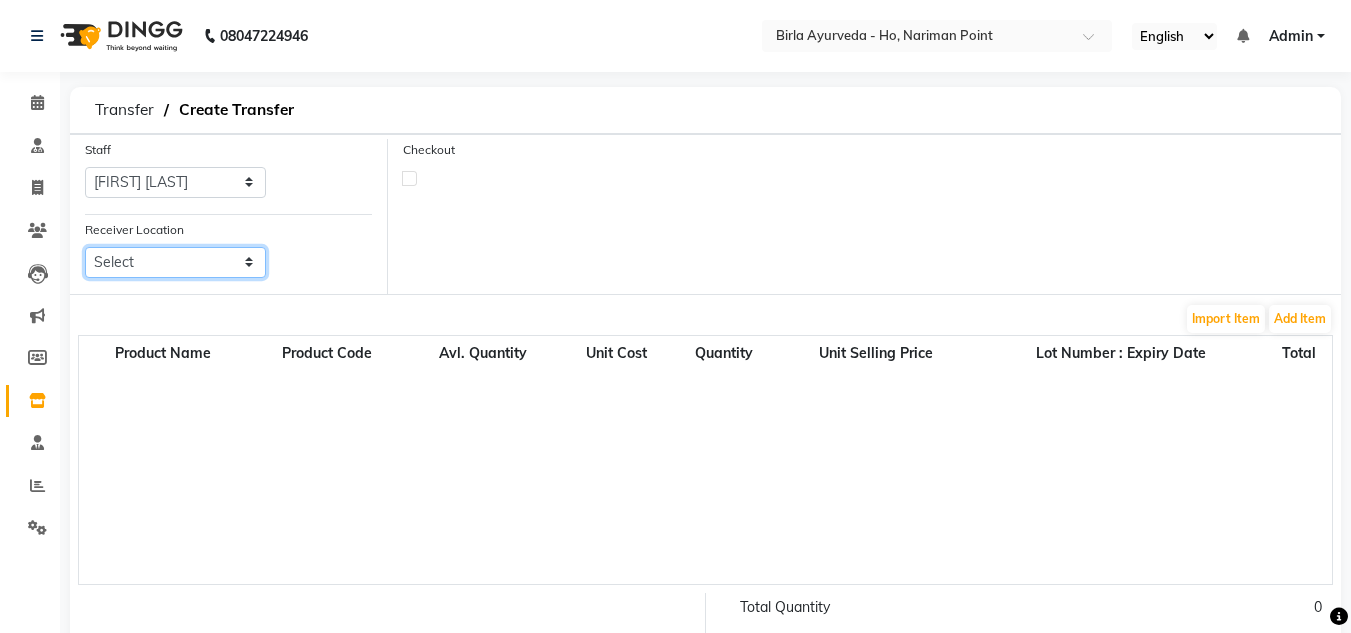 select on "2994" 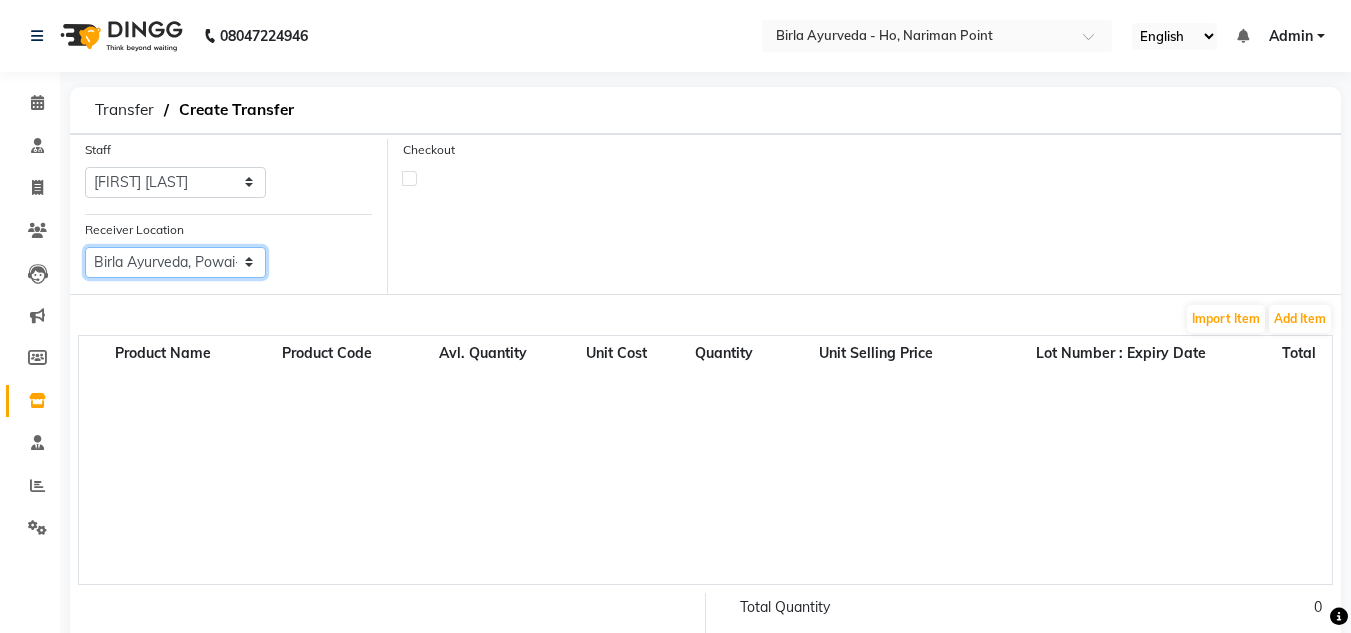 click on "Select Birla Ayurveda, Thane West Birla Ayurveda, Powai-forest Birla Ayurveda, Prabhadevi Birla Ayurveda, Meadows  Birla Ayurveda, Nerul West Birla Ayurveda, Nepansea Road  Birla Ayurveda, Powai-eden Bunglow" at bounding box center (175, 262) 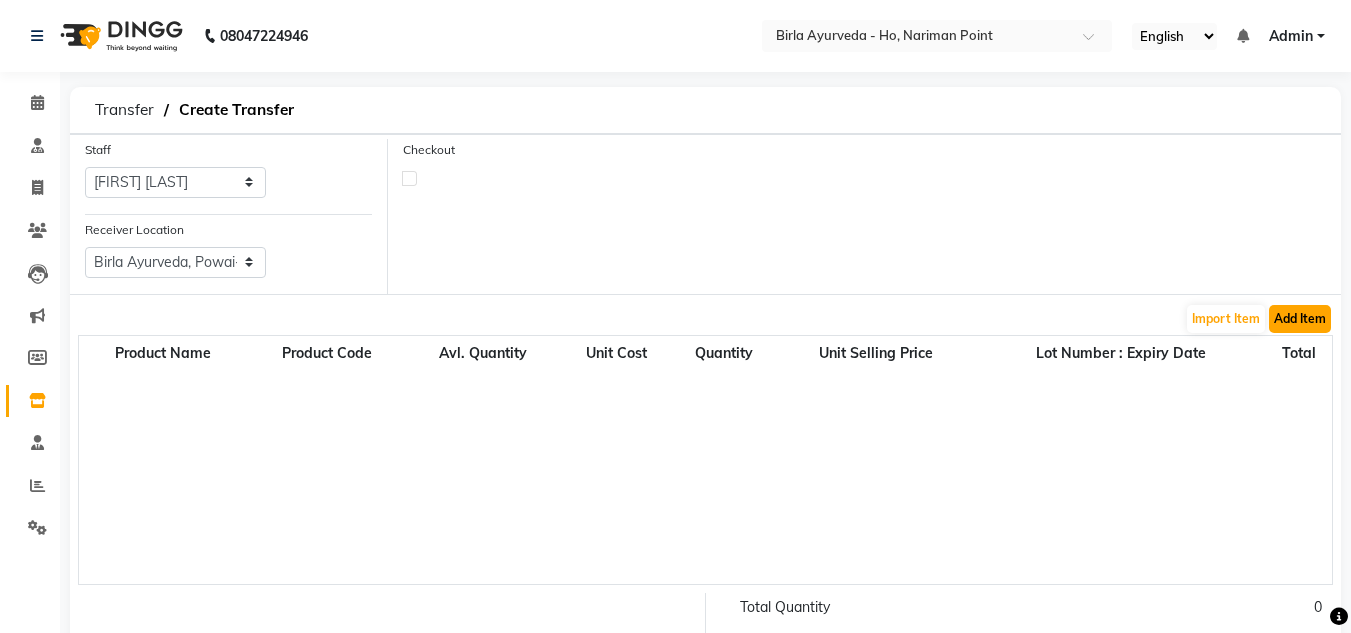 click on "Add Item" 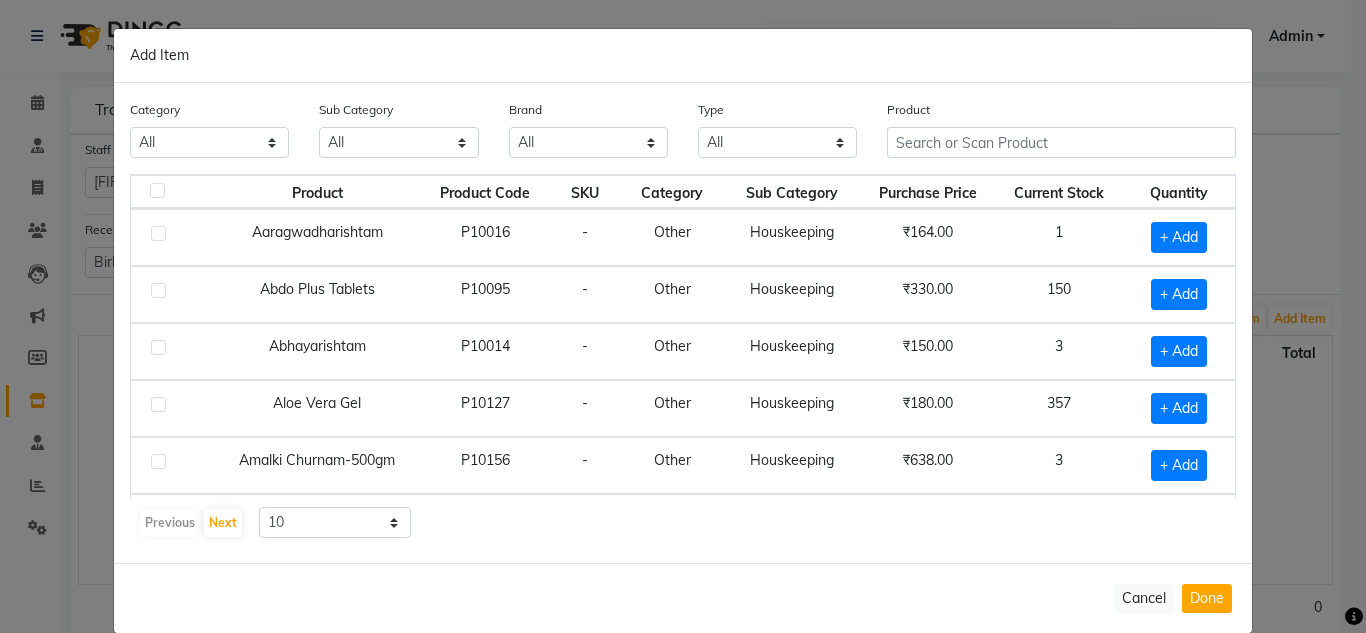 click 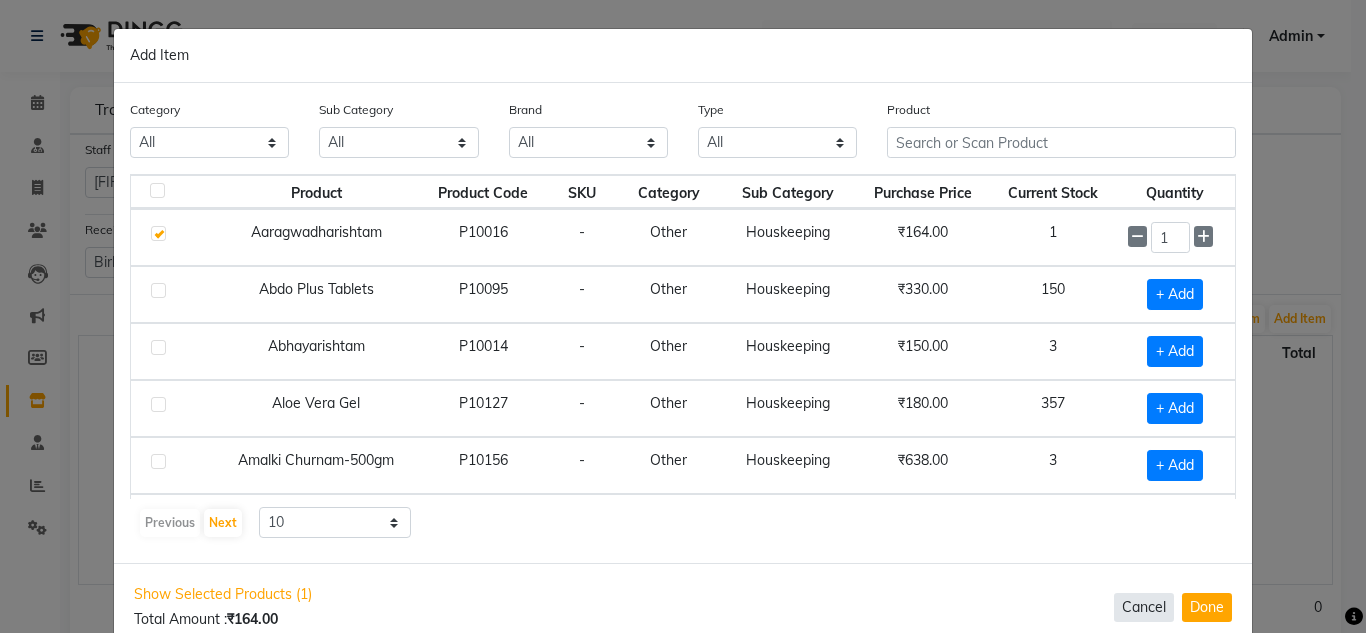 click on "Cancel" 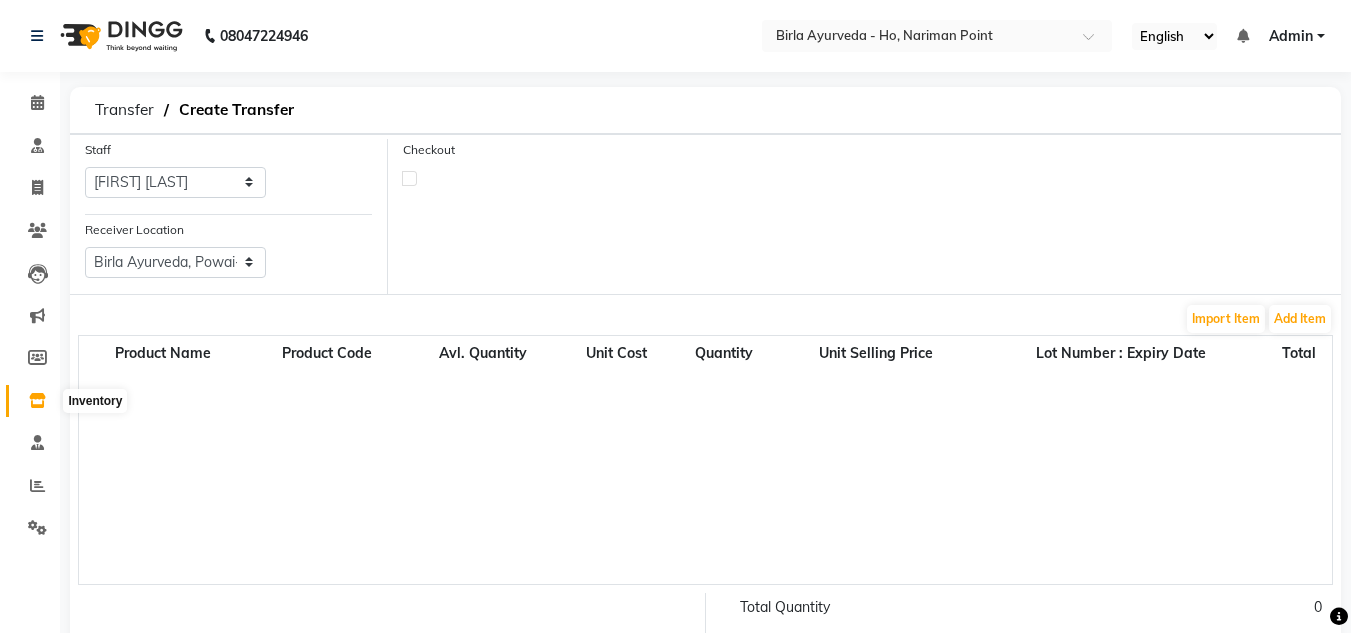 click 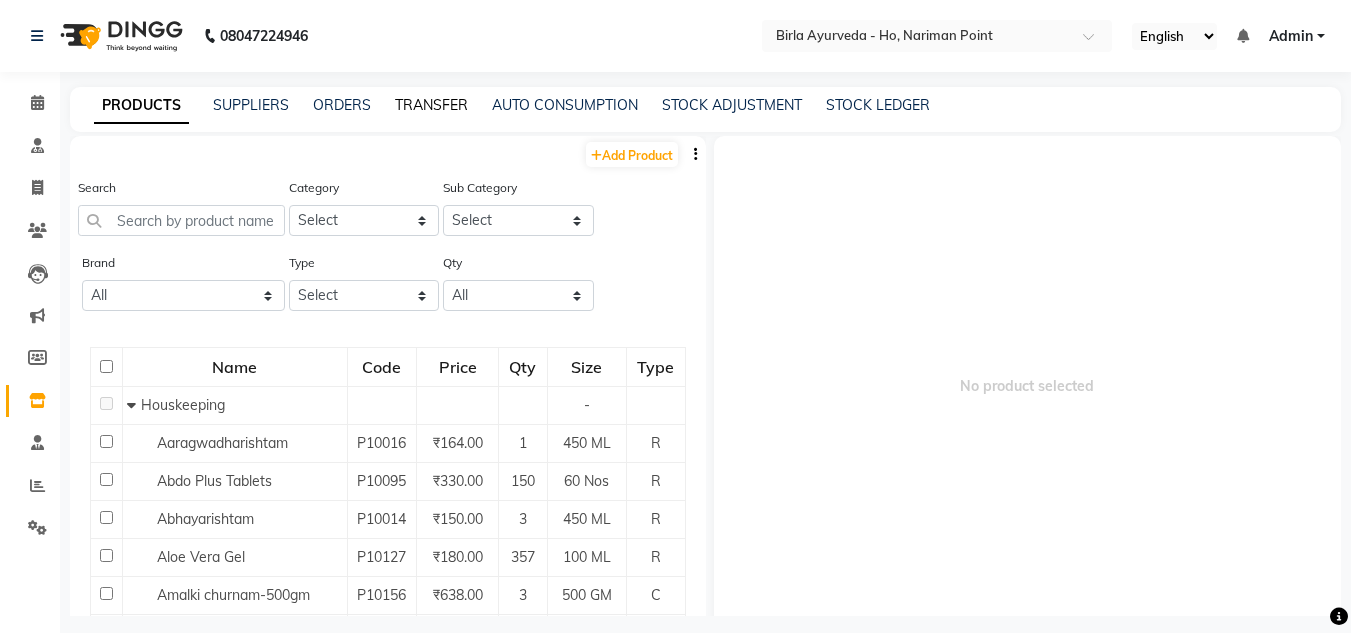 click on "TRANSFER" 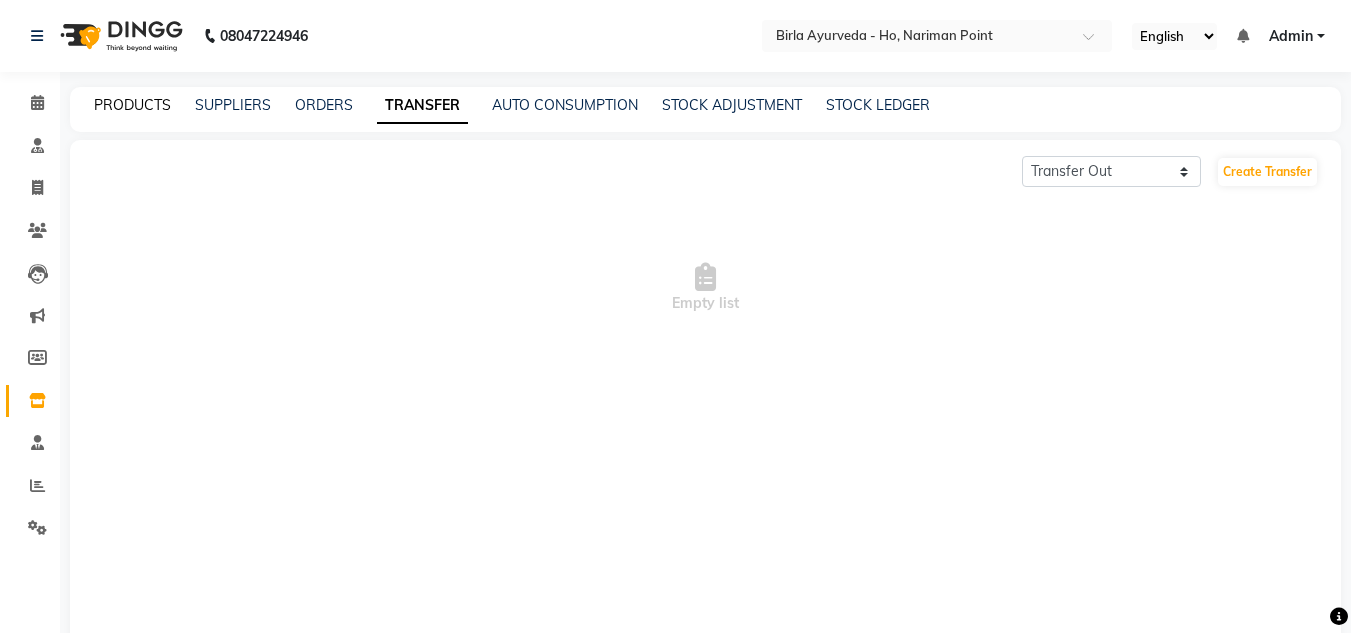 click on "PRODUCTS" 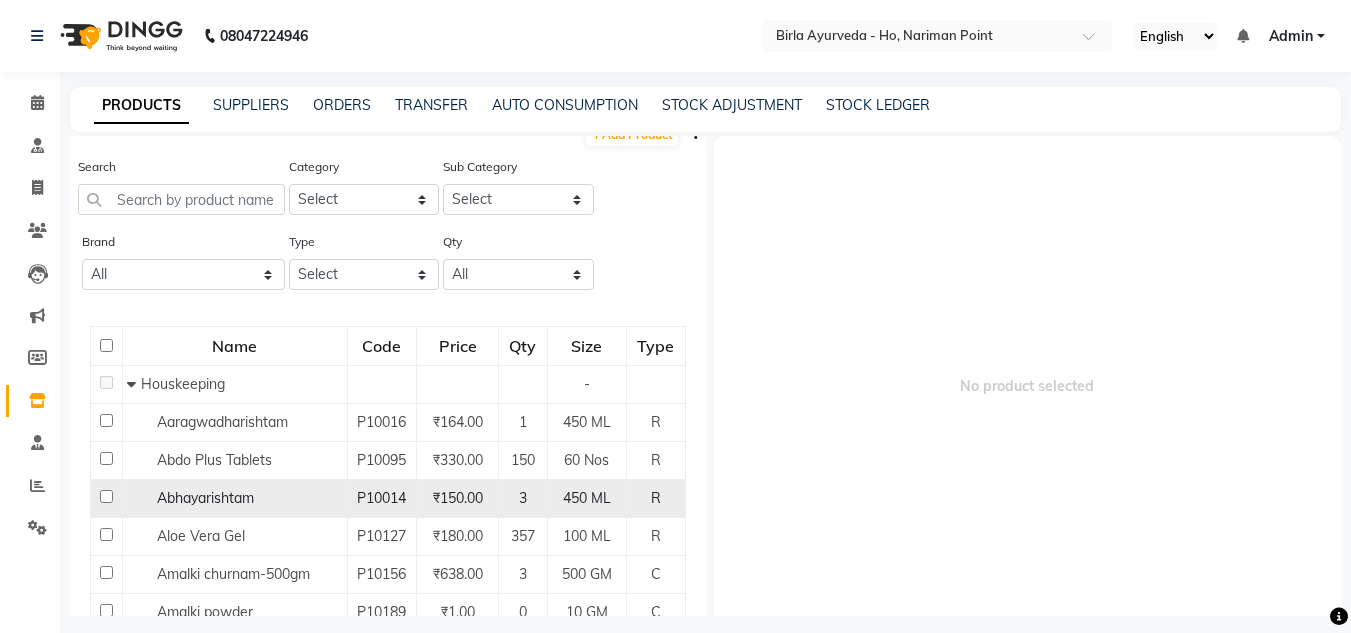 scroll, scrollTop: 22, scrollLeft: 0, axis: vertical 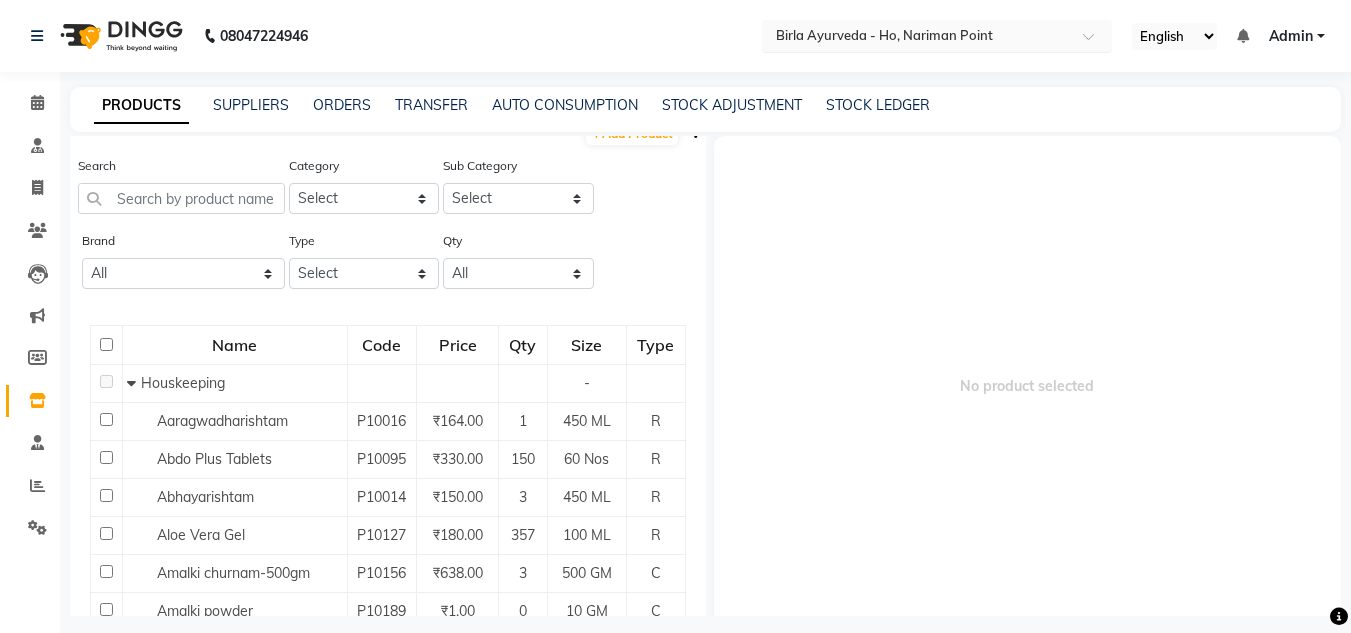 click at bounding box center (917, 35) 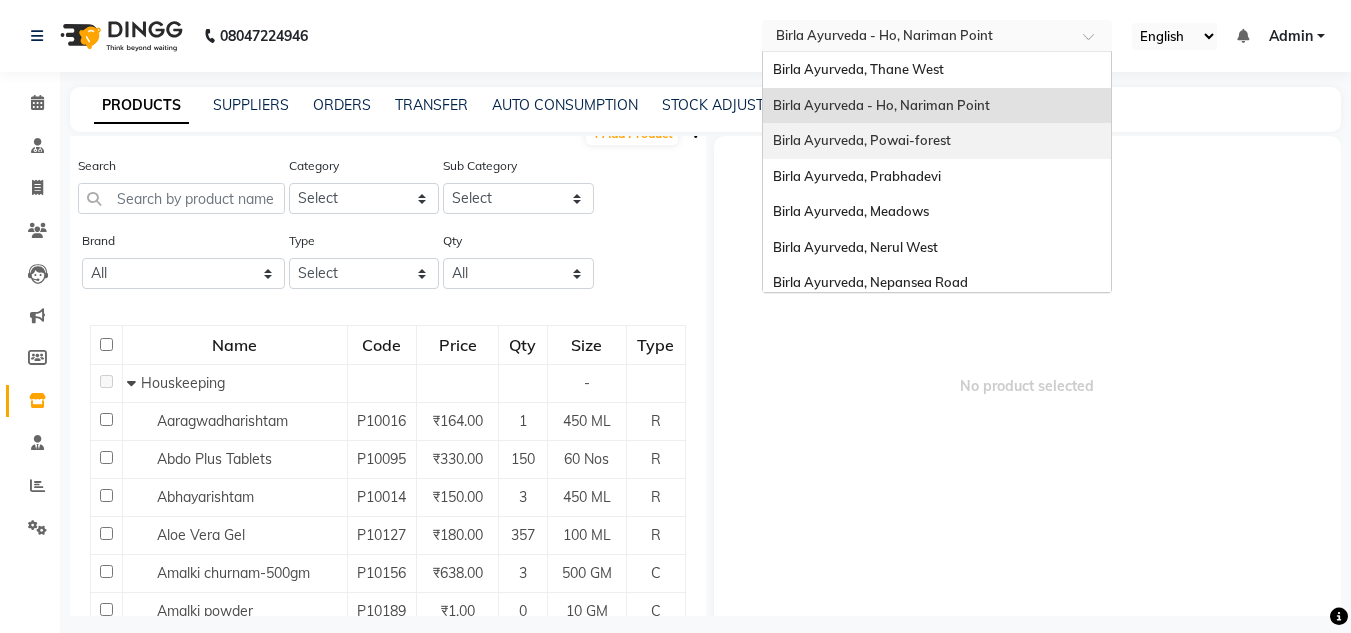 scroll, scrollTop: 0, scrollLeft: 0, axis: both 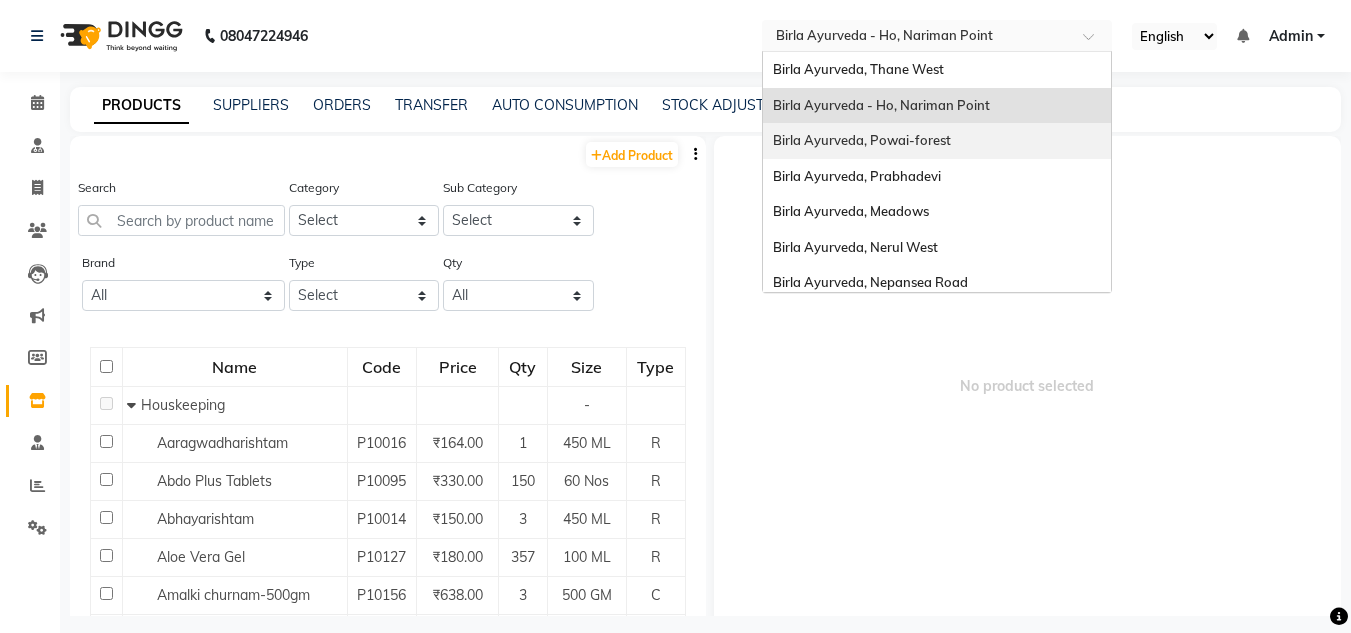 click on "Birla Ayurveda, Powai-forest" at bounding box center [862, 140] 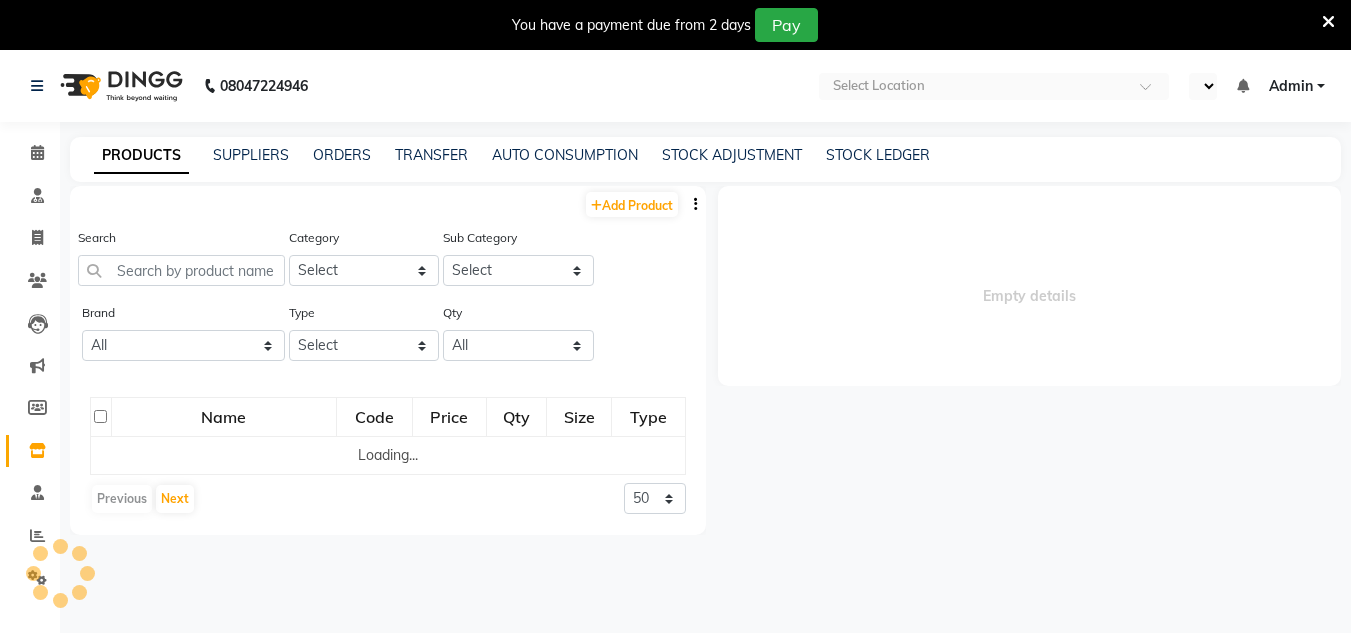 scroll, scrollTop: 0, scrollLeft: 0, axis: both 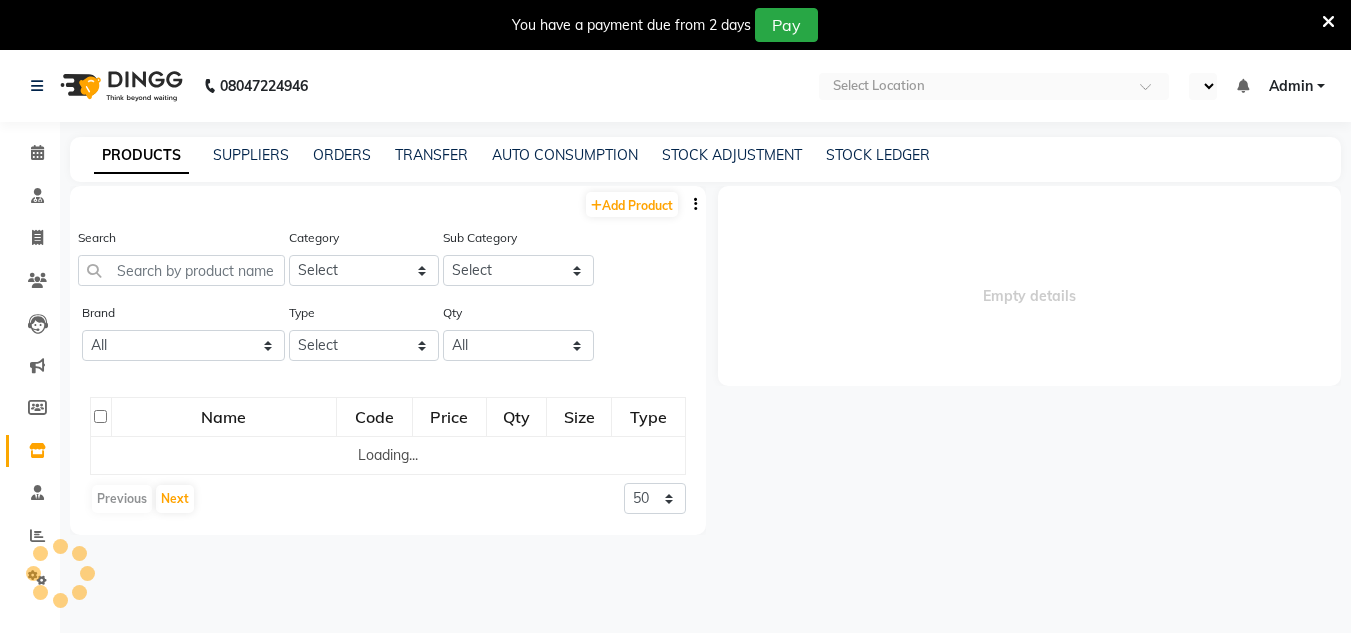 select on "en" 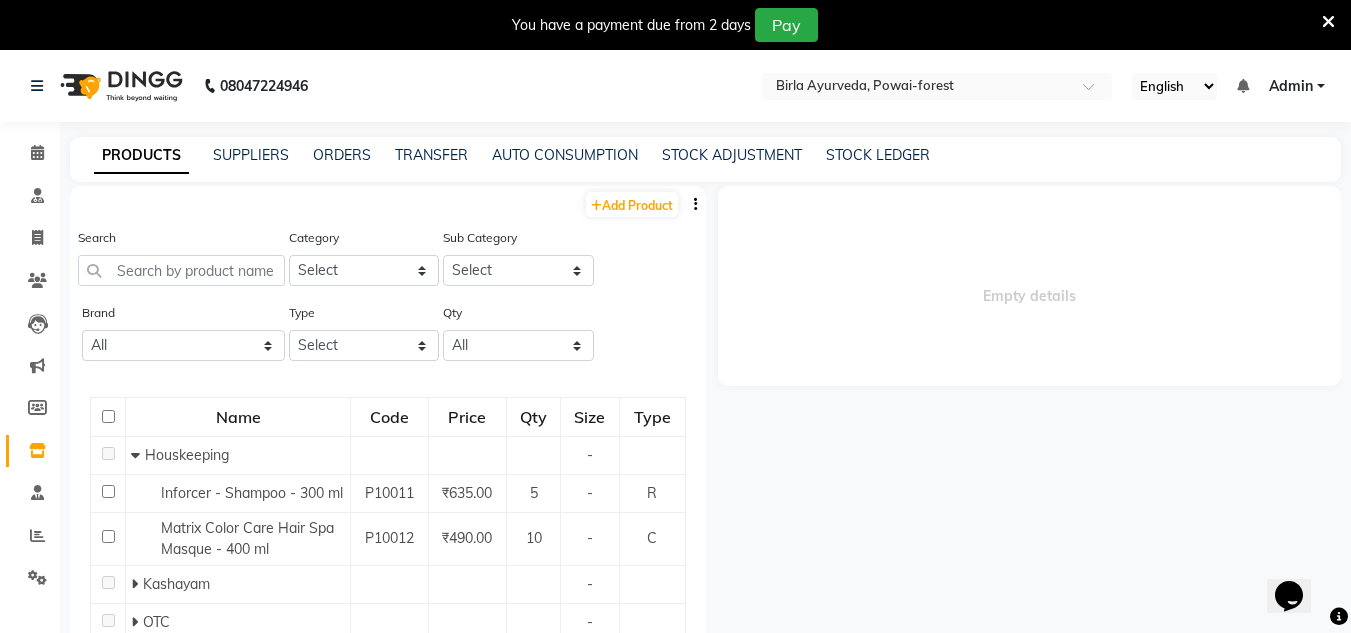 scroll, scrollTop: 0, scrollLeft: 0, axis: both 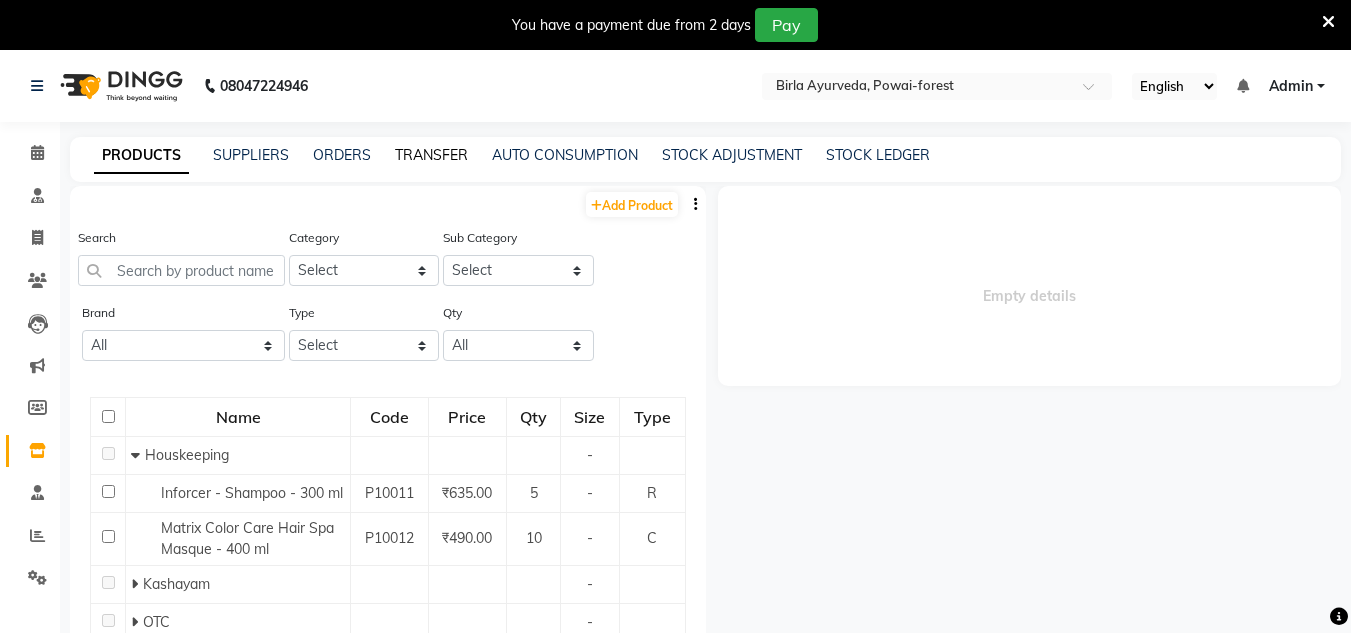 click on "TRANSFER" 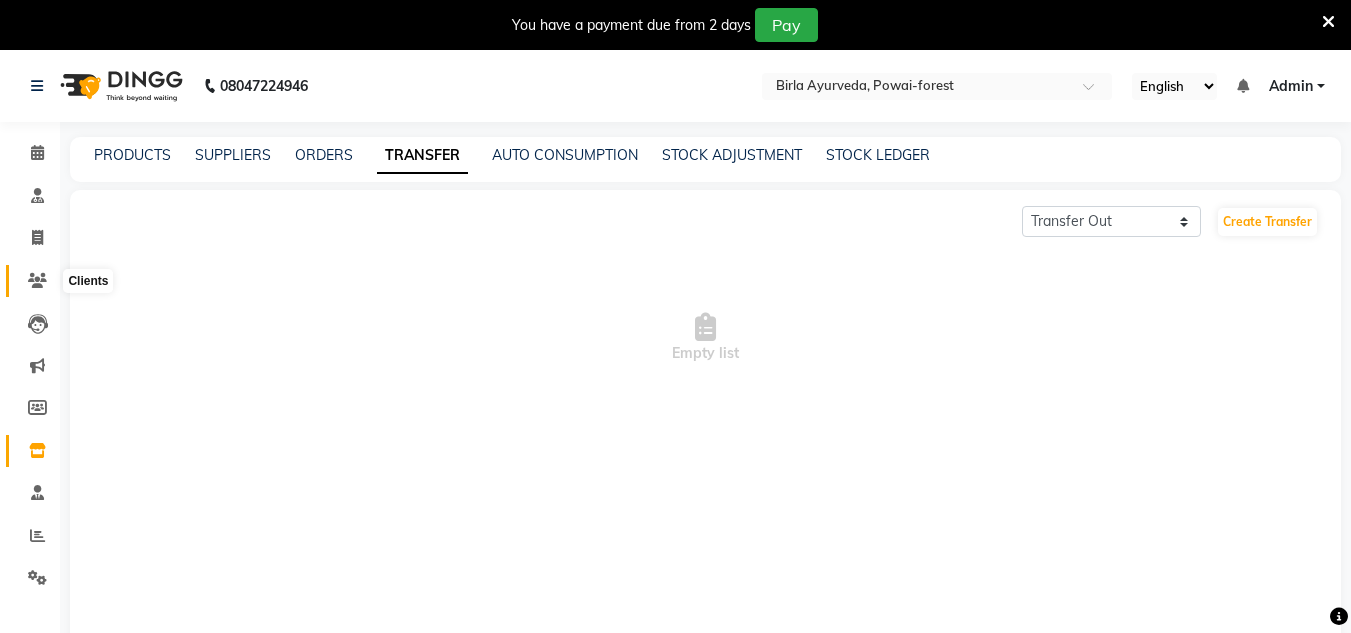 click 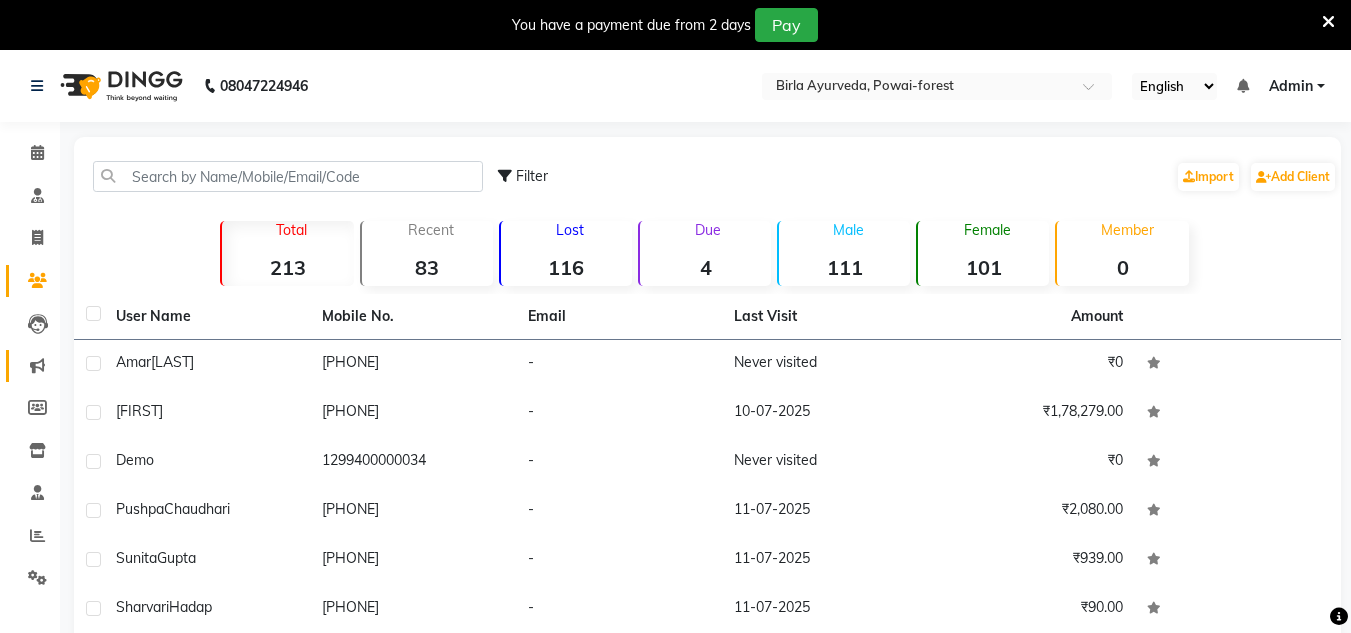 click on "Marketing" 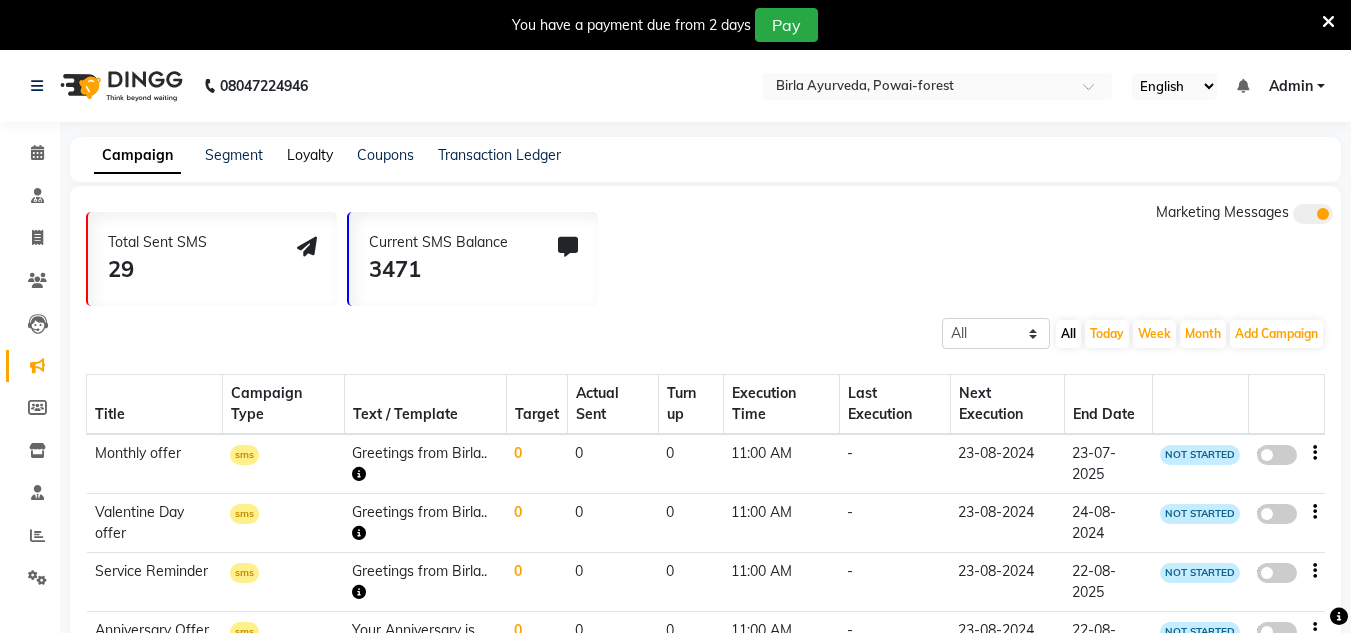 click on "Loyalty" 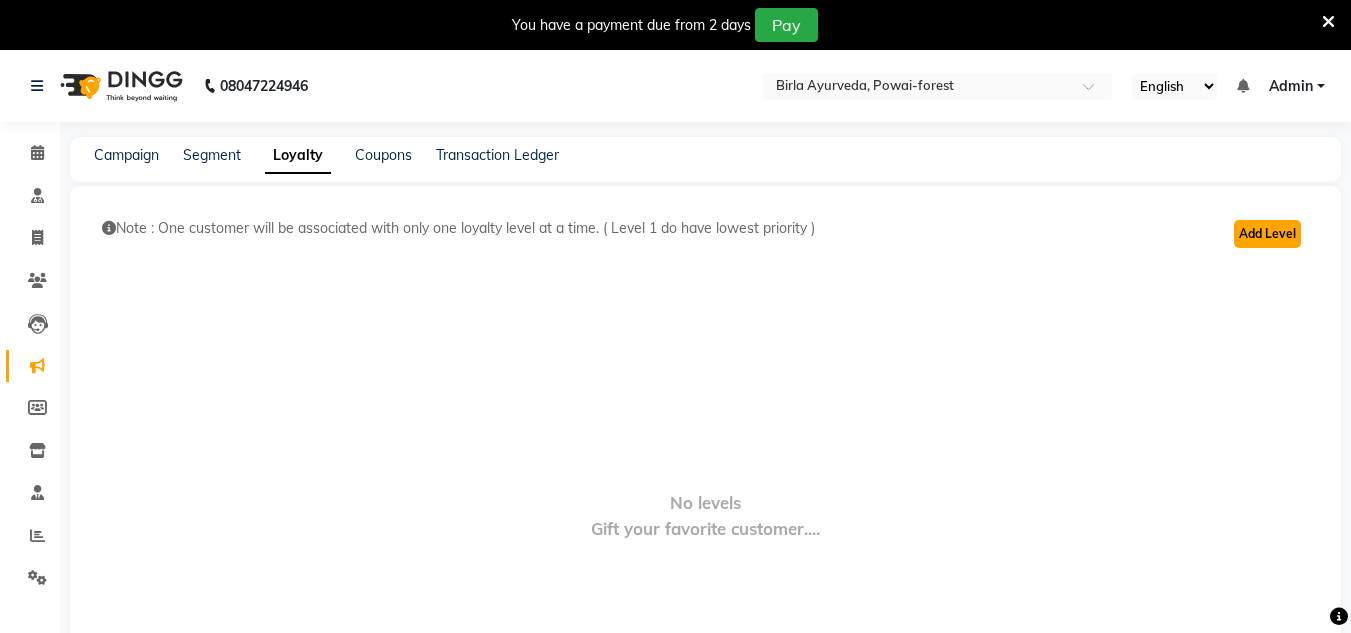 click on "Add Level" at bounding box center [1267, 234] 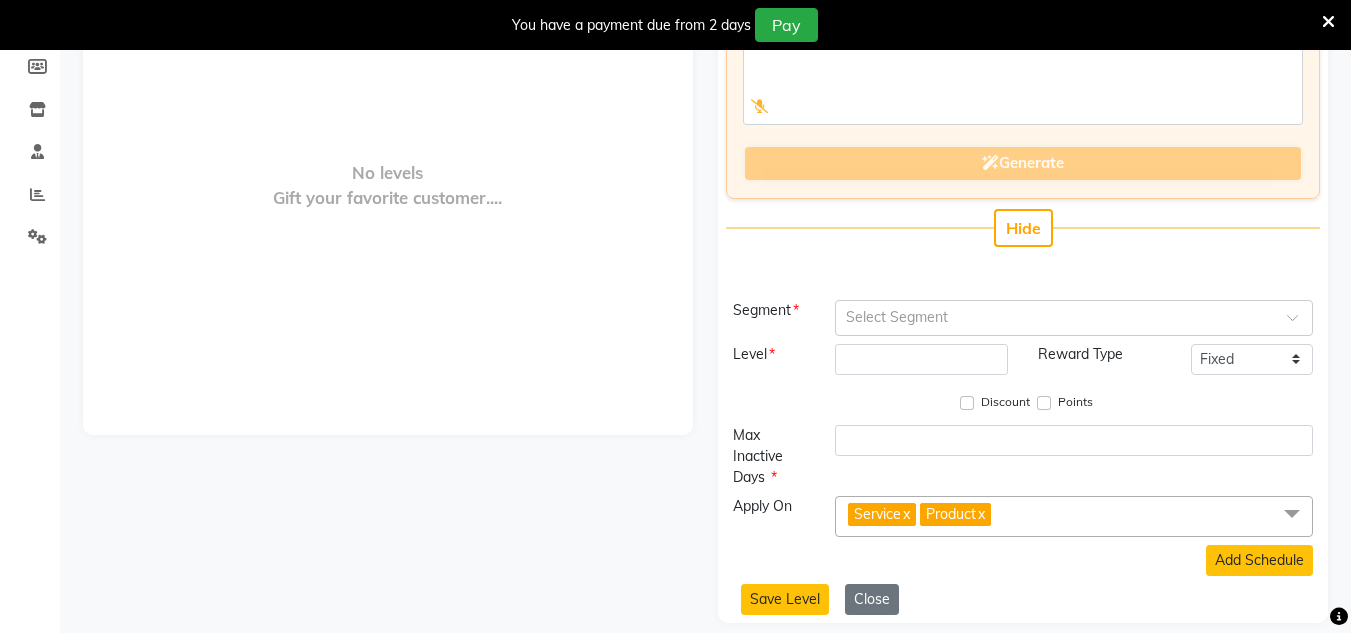 scroll, scrollTop: 343, scrollLeft: 0, axis: vertical 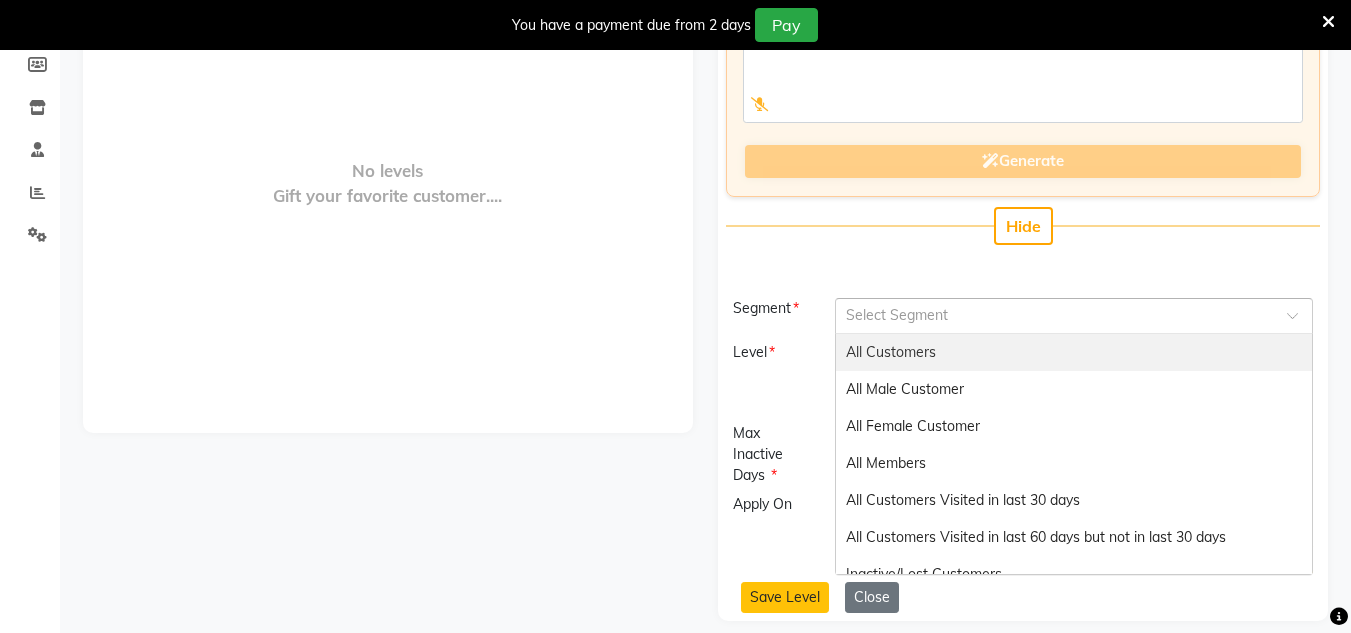 click at bounding box center (1054, 314) 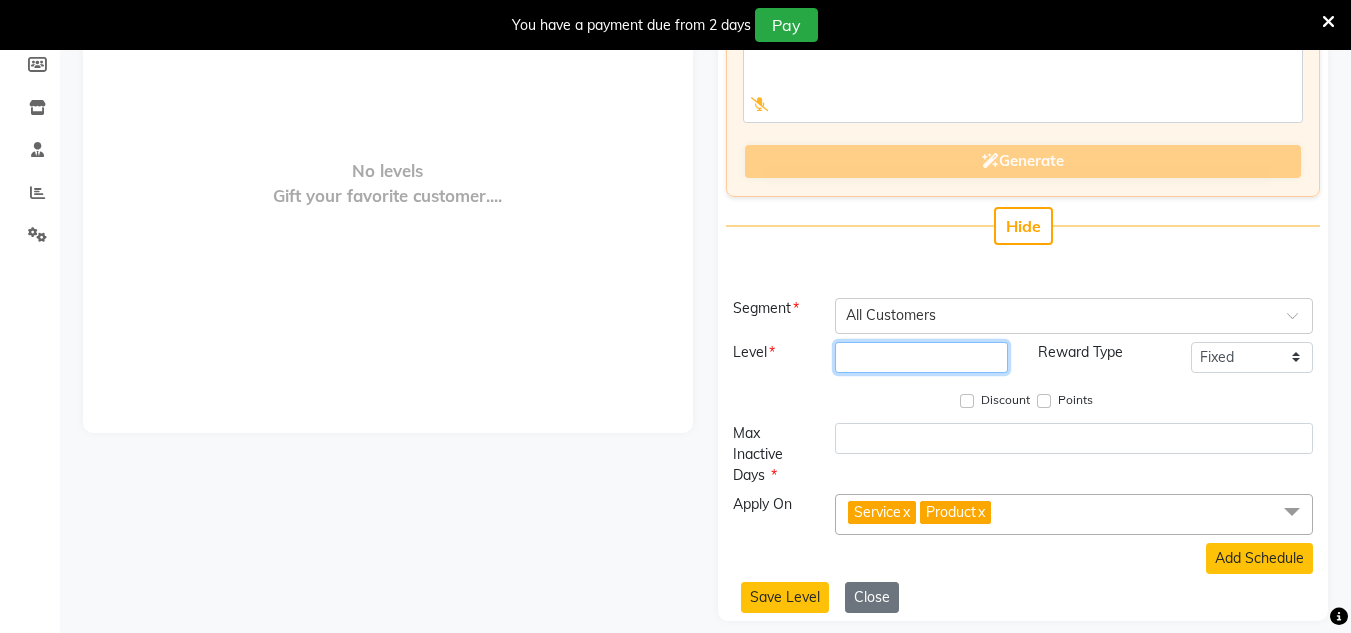 click at bounding box center [921, 357] 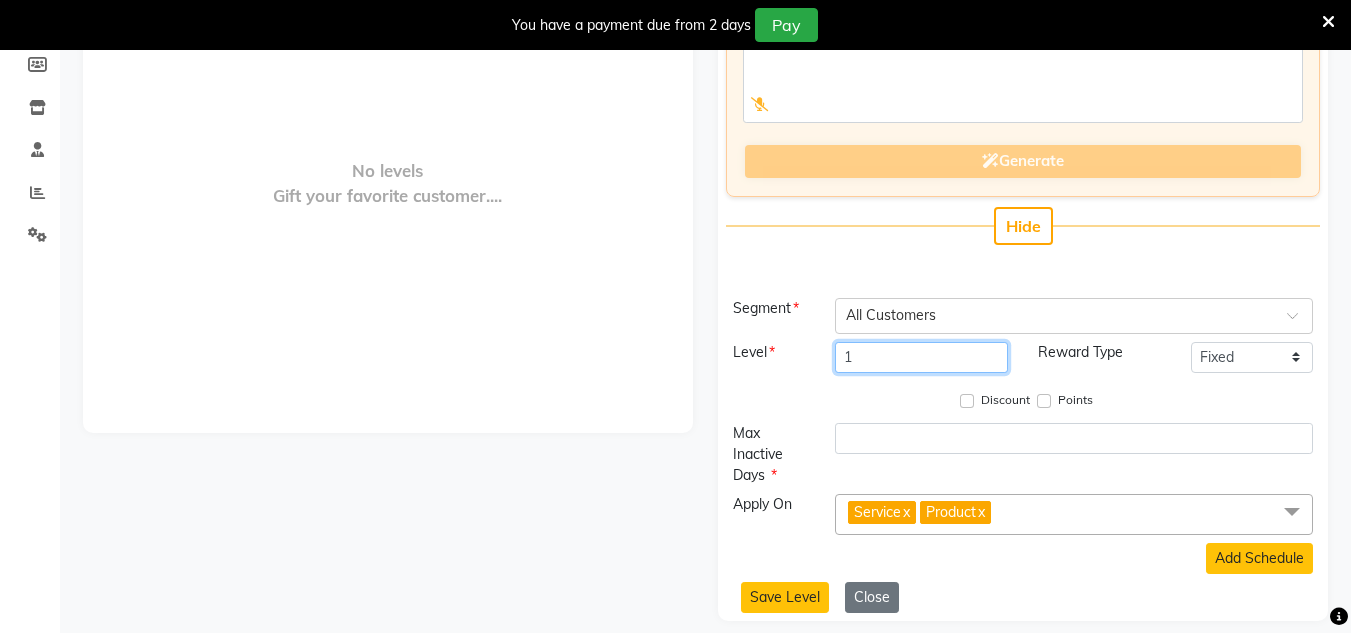 type on "1" 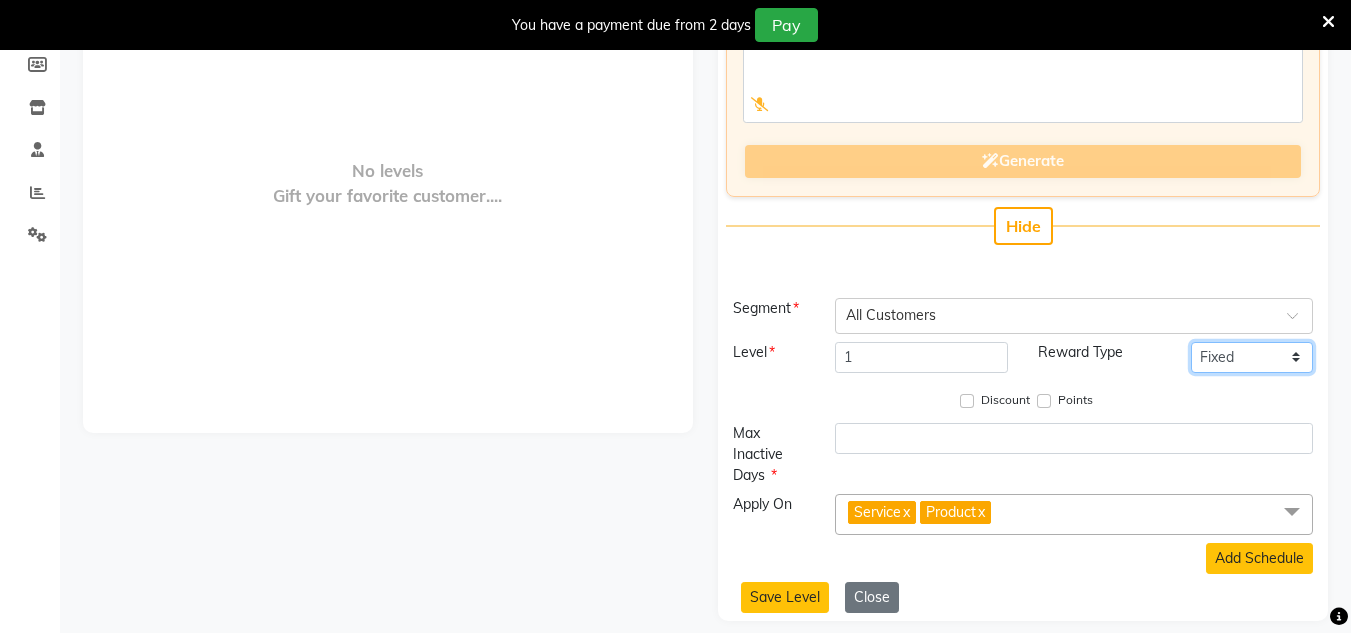 click on "Fixed Tiered Item-wise" at bounding box center [1252, 357] 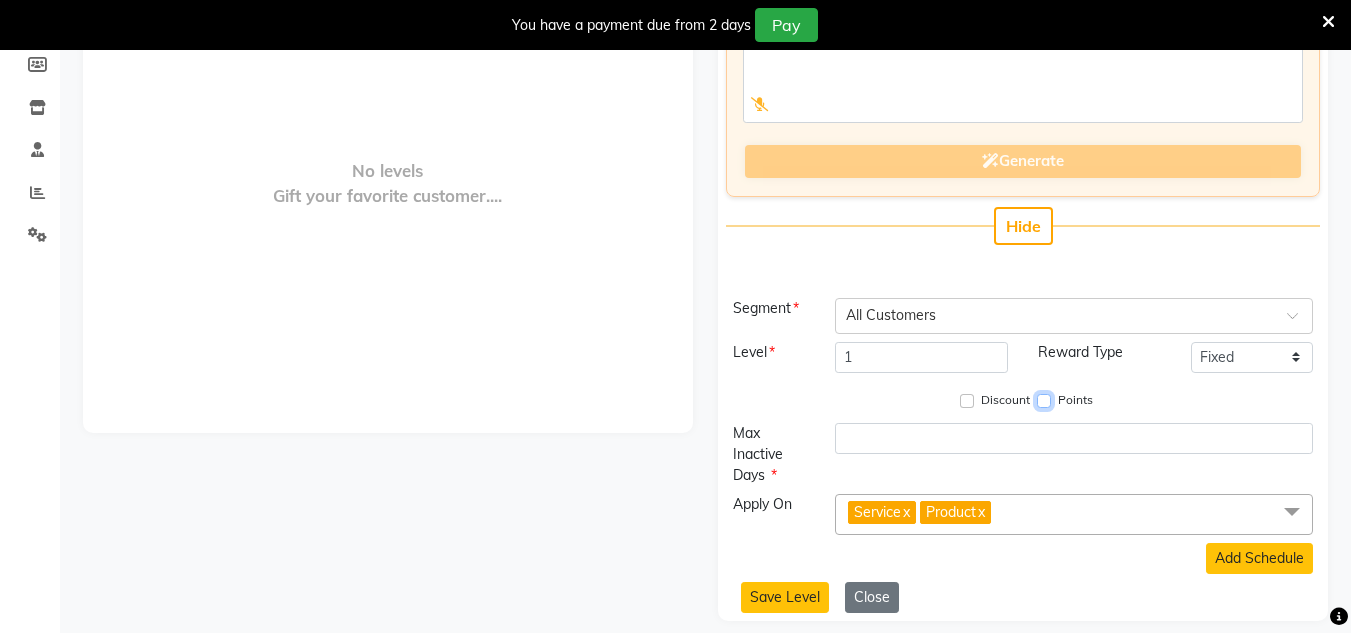 click on "Points" at bounding box center (1044, 401) 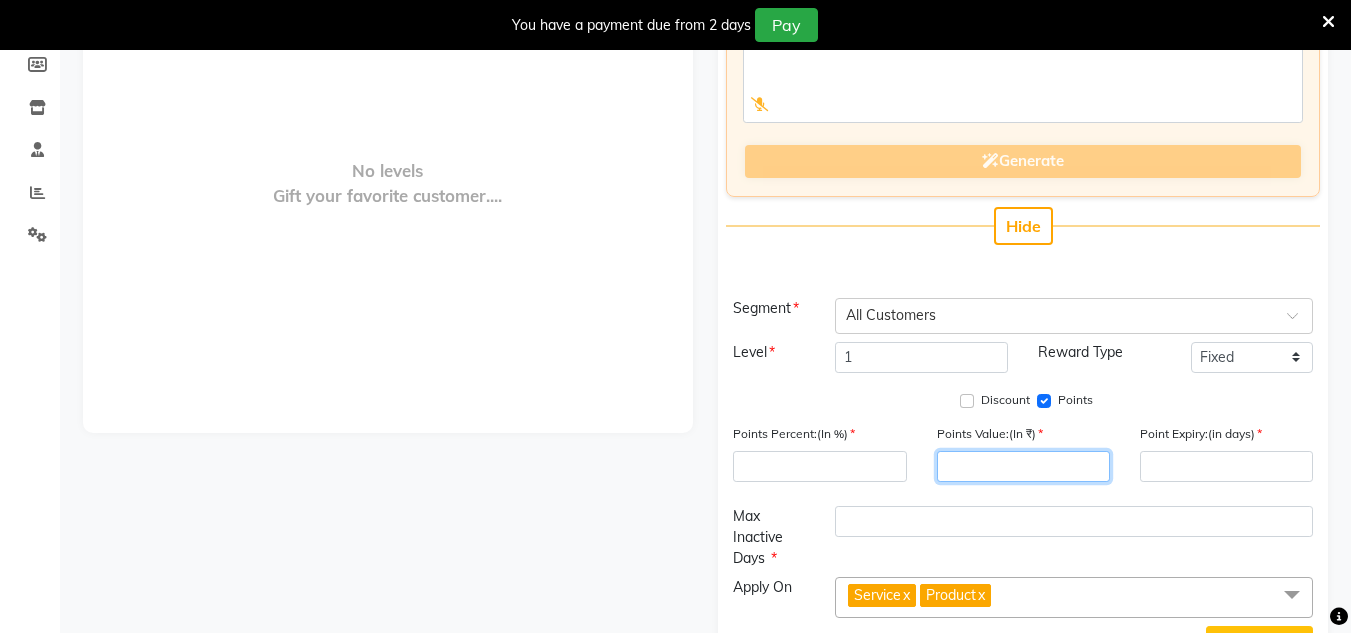 click at bounding box center [1023, 466] 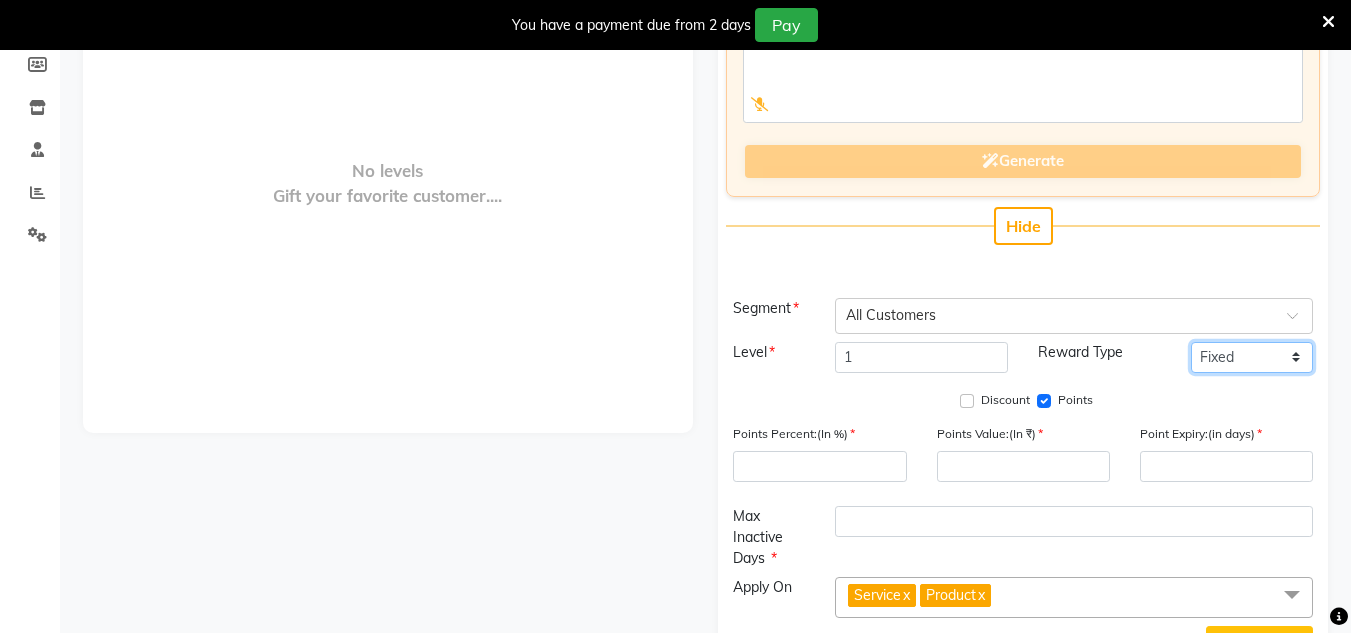 click on "Fixed Tiered Item-wise" at bounding box center (1252, 357) 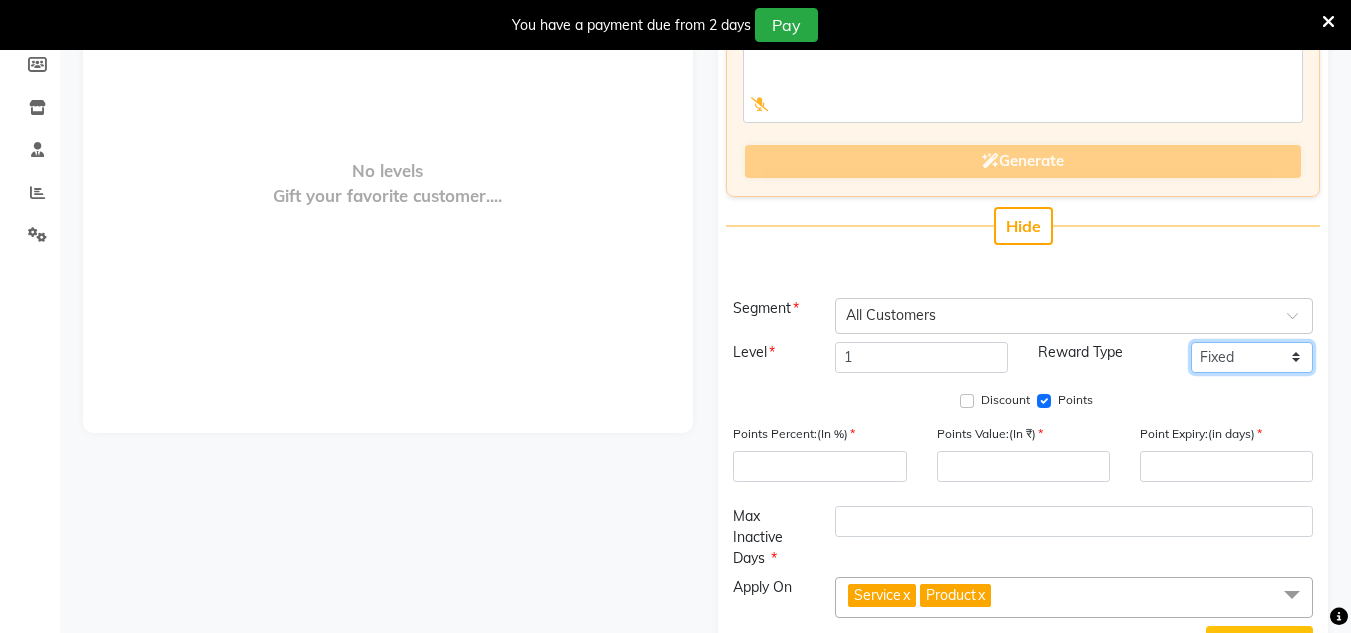 select on "multi-level" 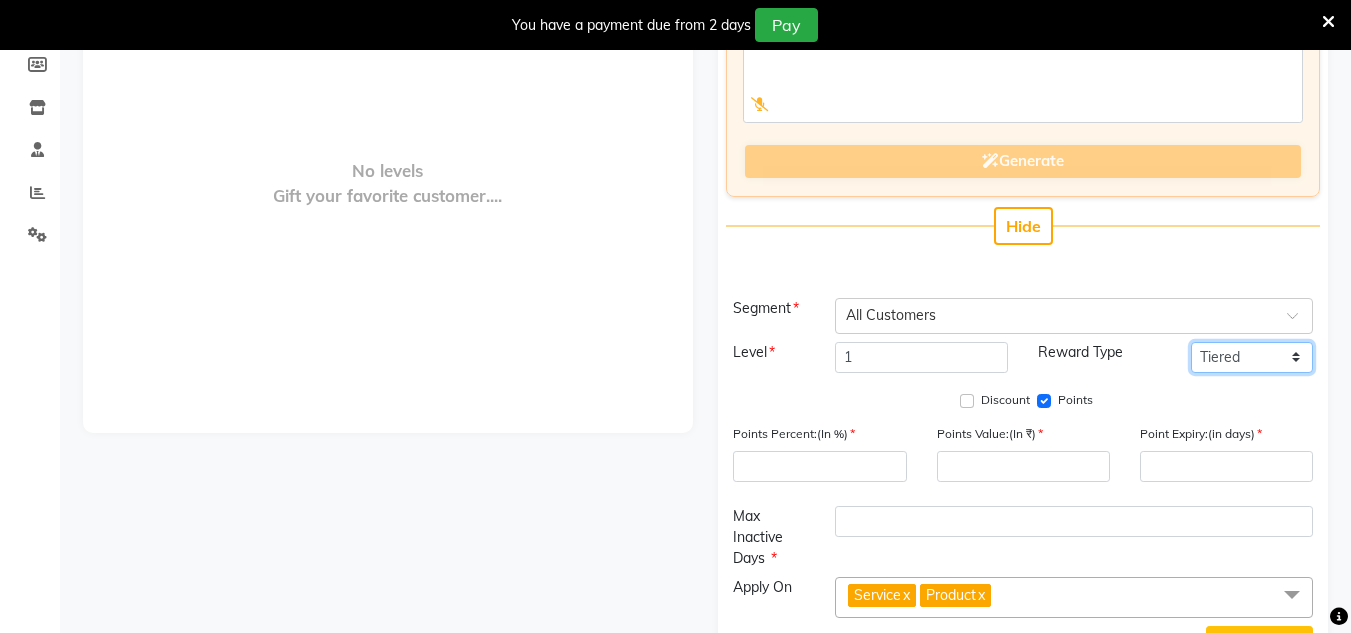 click on "Fixed Tiered Item-wise" at bounding box center (1252, 357) 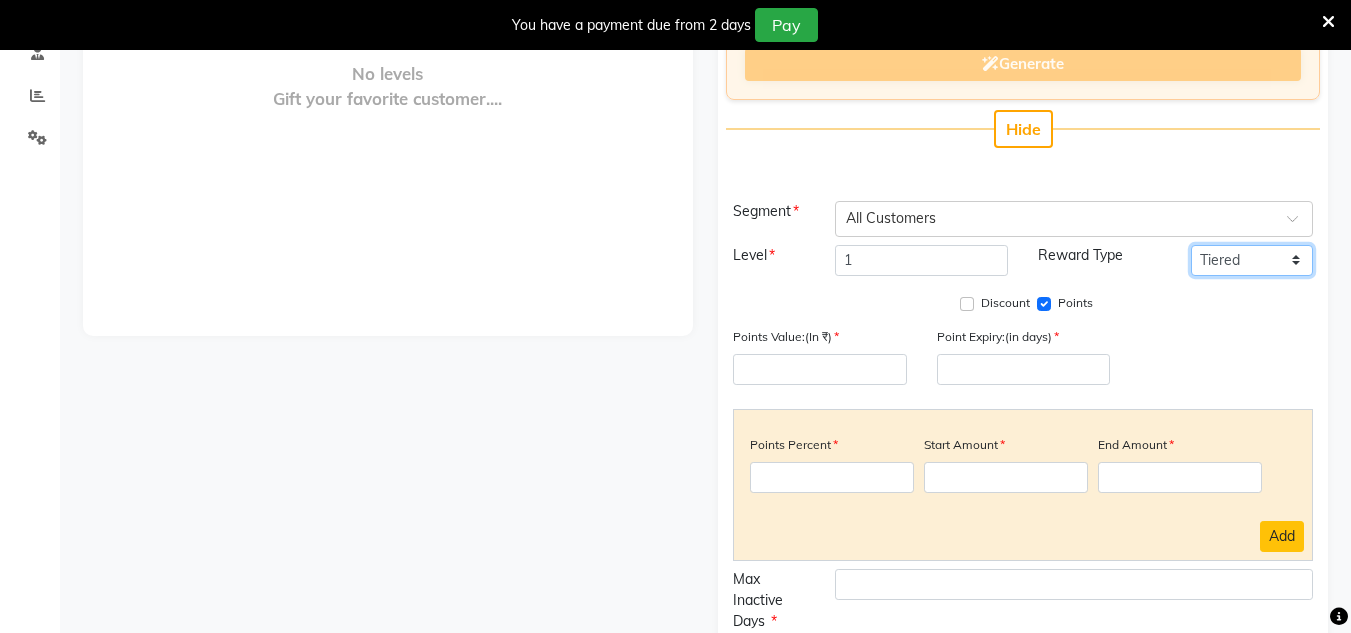 scroll, scrollTop: 343, scrollLeft: 0, axis: vertical 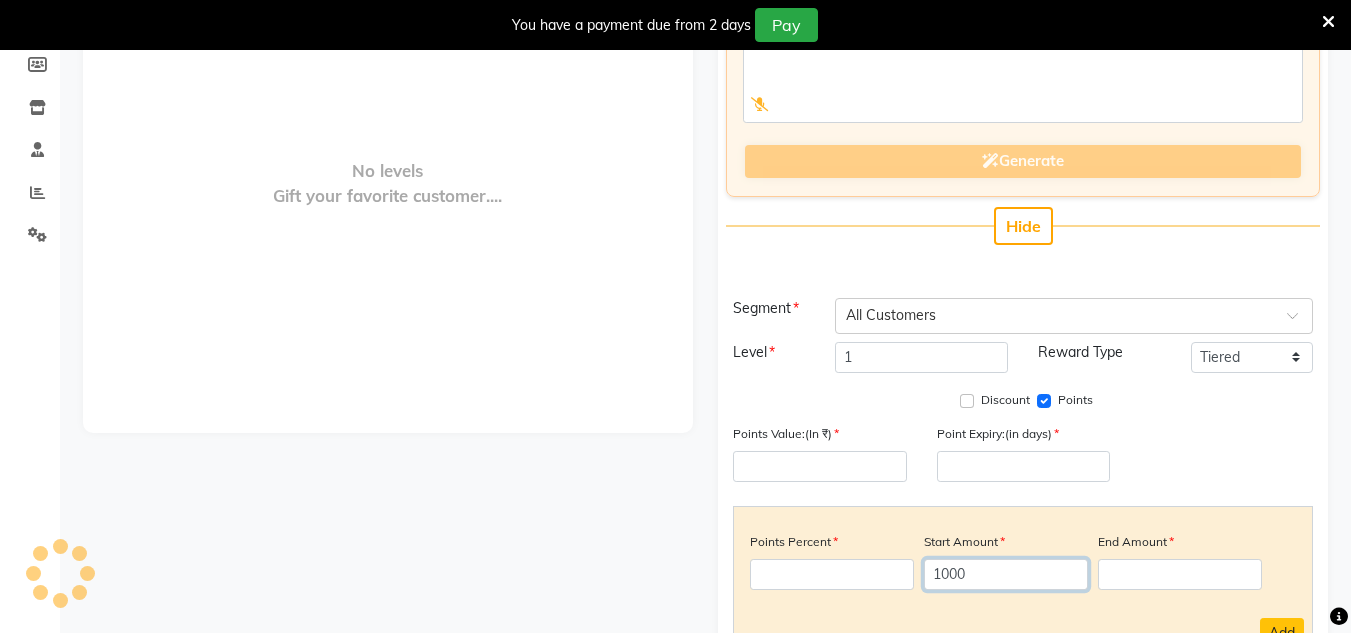 type on "1000" 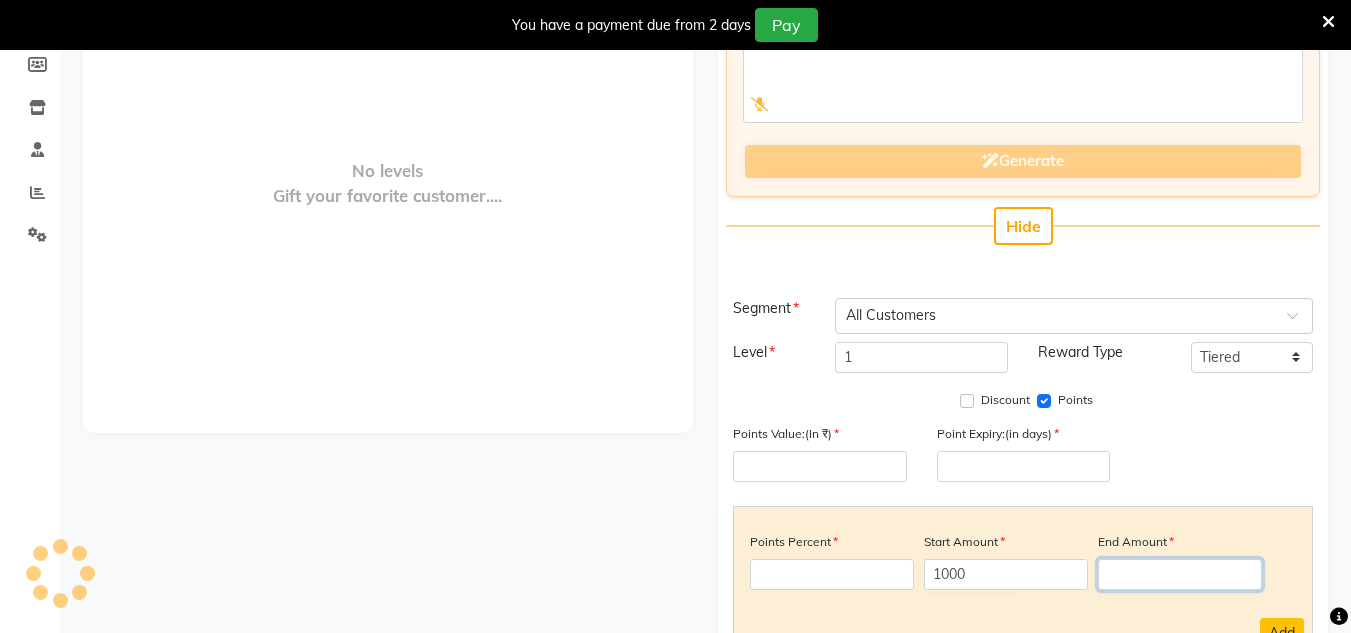click at bounding box center (1180, 574) 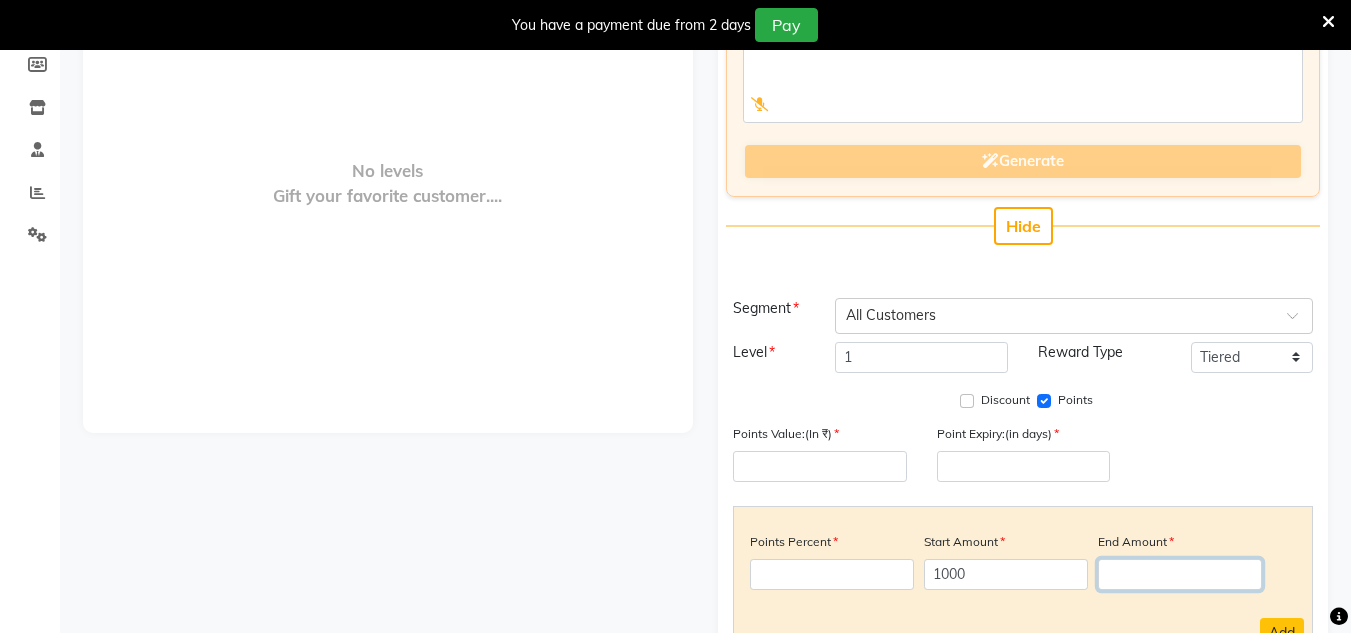 click at bounding box center (1180, 574) 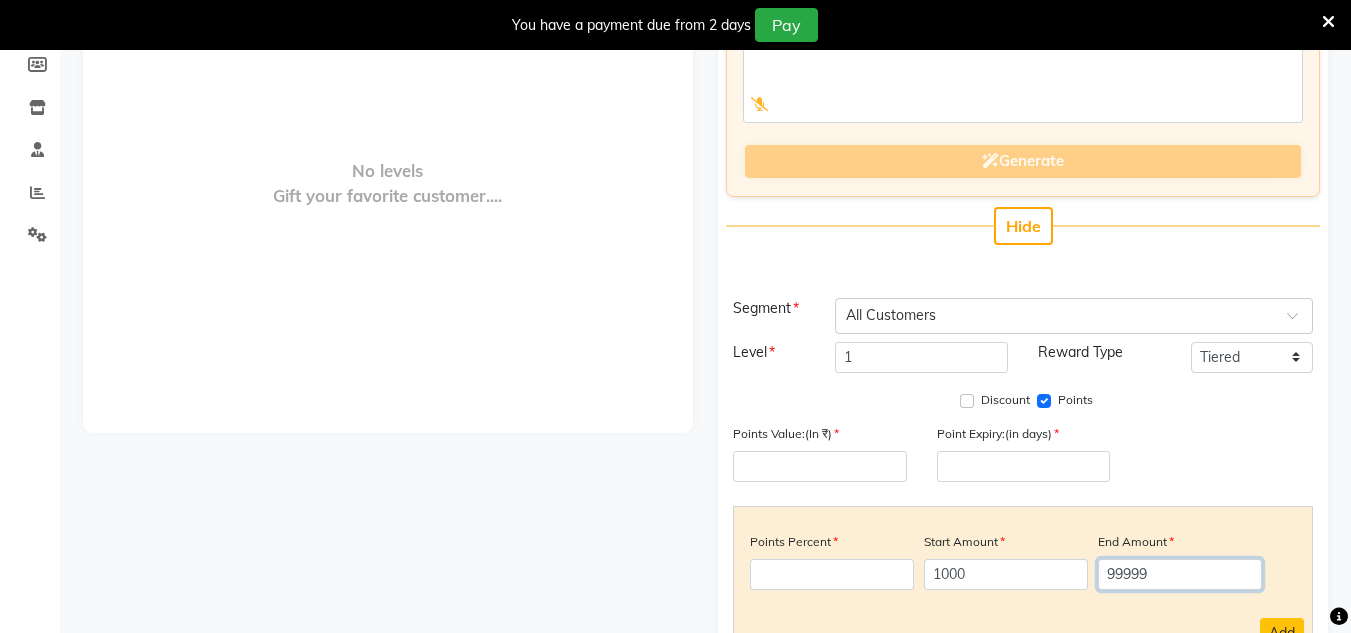 type on "99999" 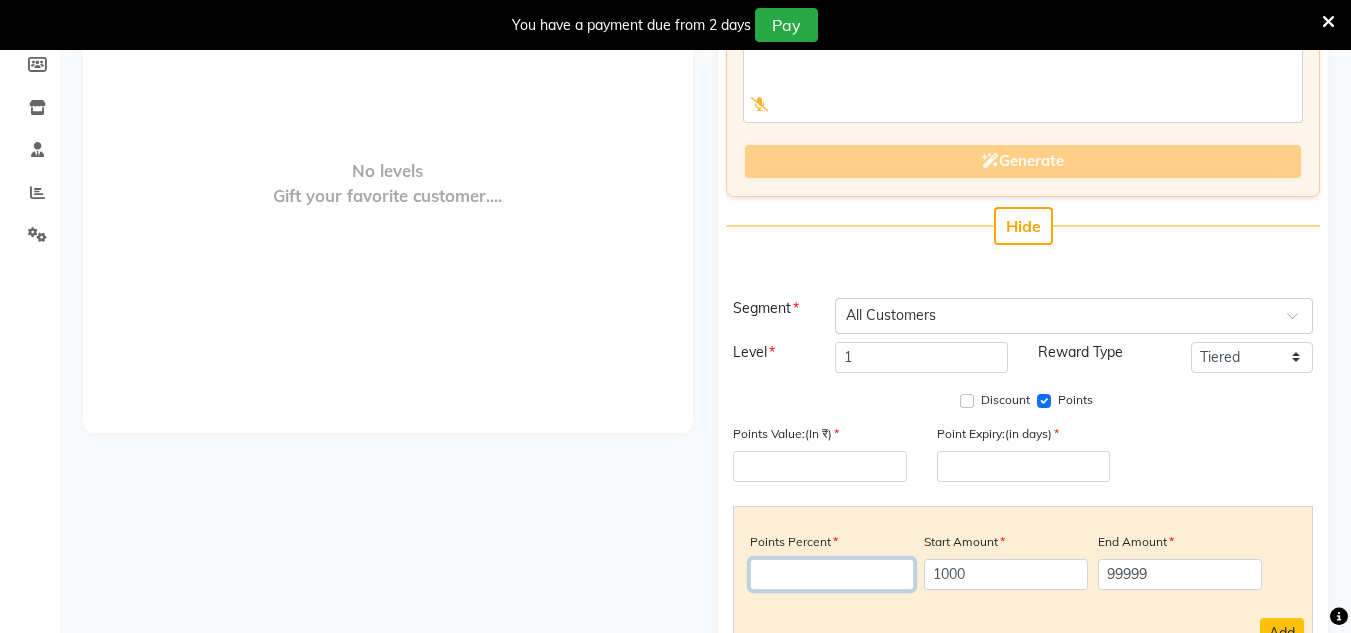 click at bounding box center (832, 574) 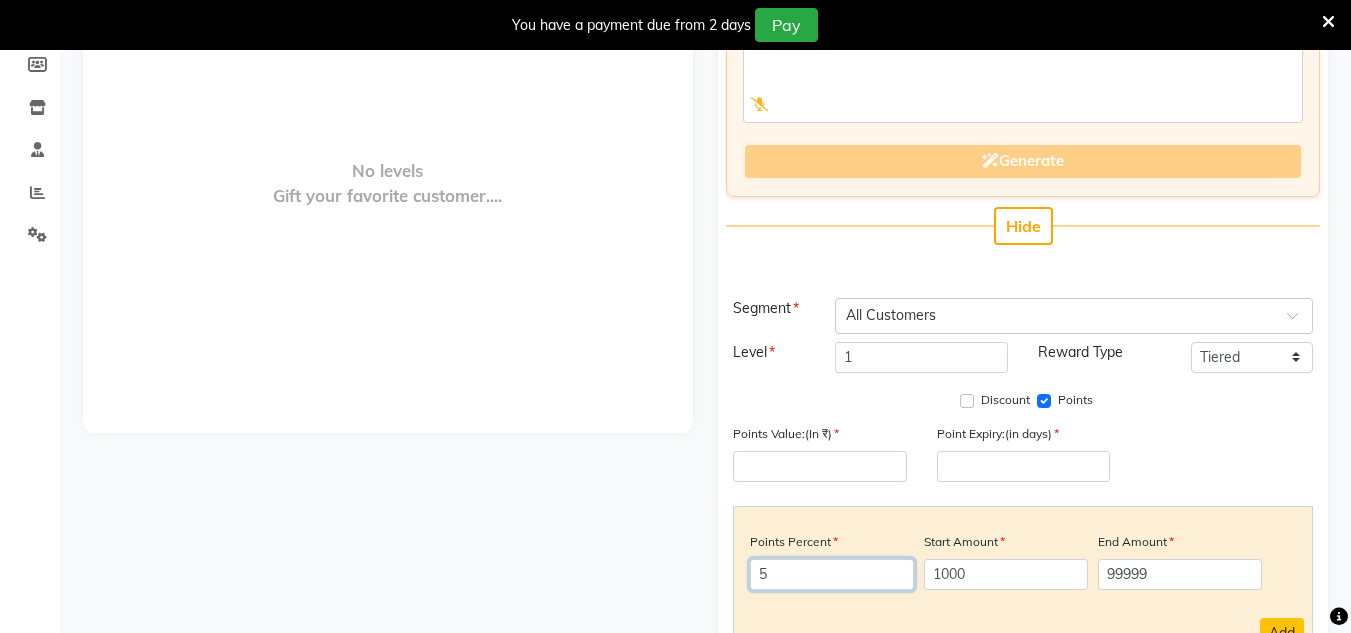 type on "5" 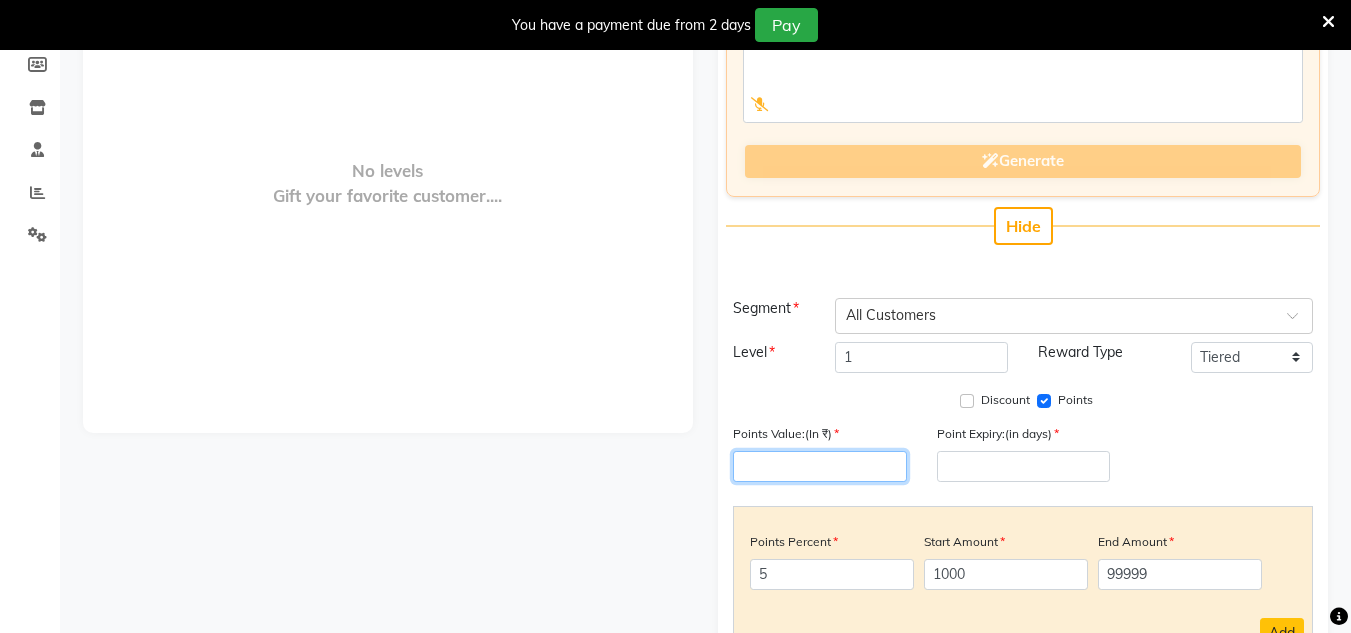 click at bounding box center [819, 466] 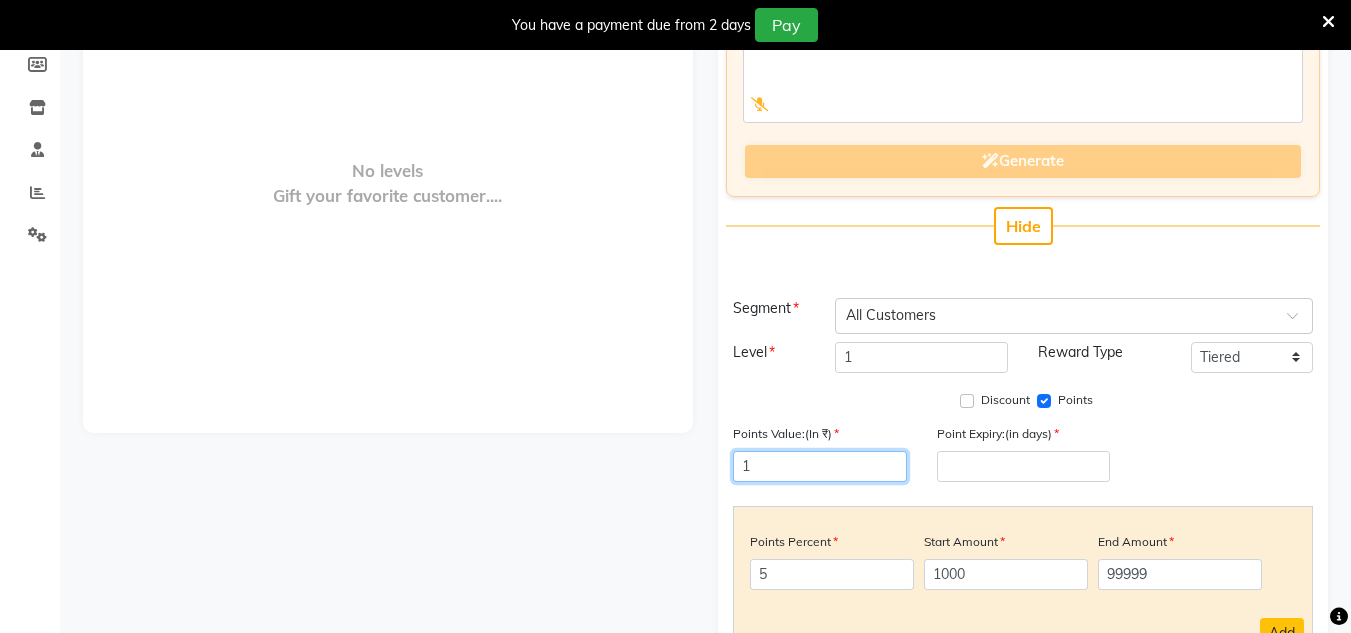 type on "1" 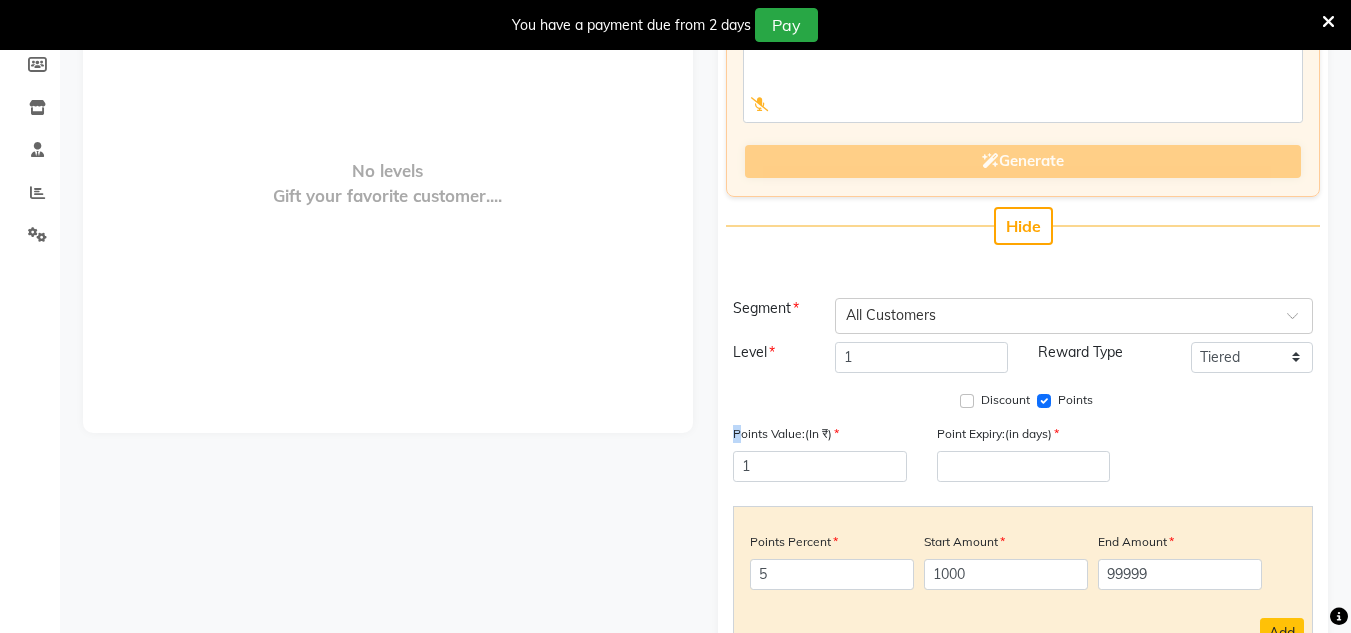 drag, startPoint x: 733, startPoint y: 439, endPoint x: 776, endPoint y: 472, distance: 54.20332 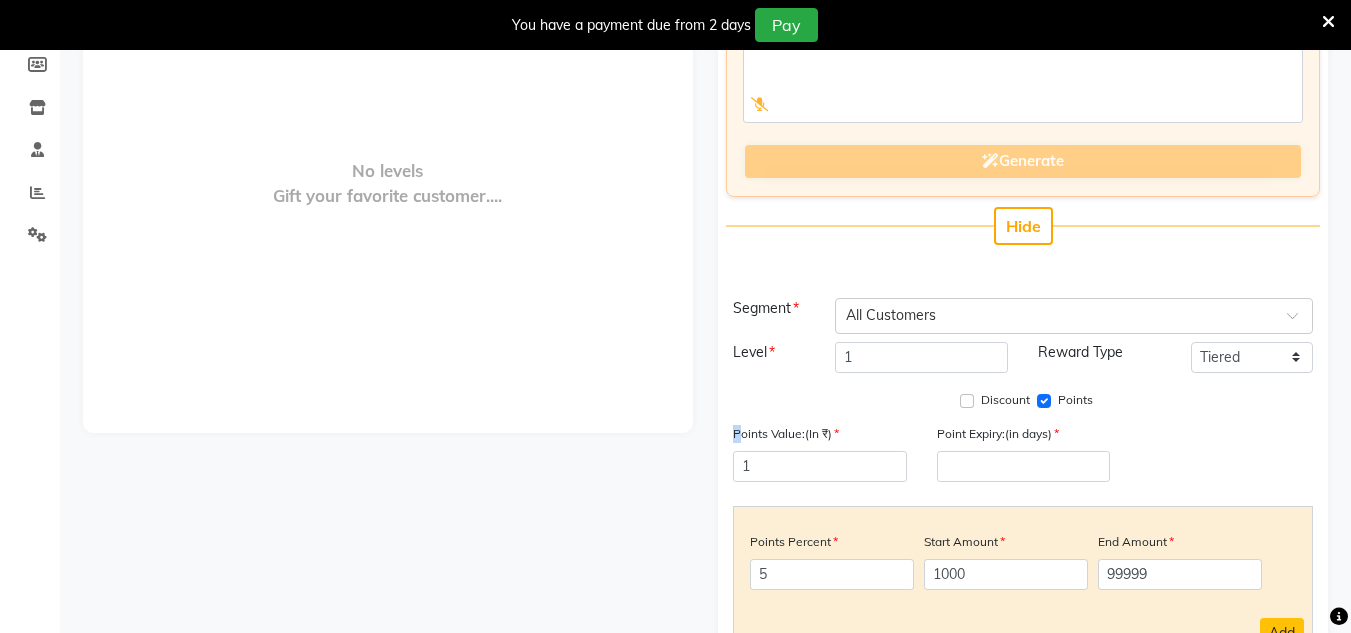 click on "Points Value:(In ₹)  1" at bounding box center (819, 452) 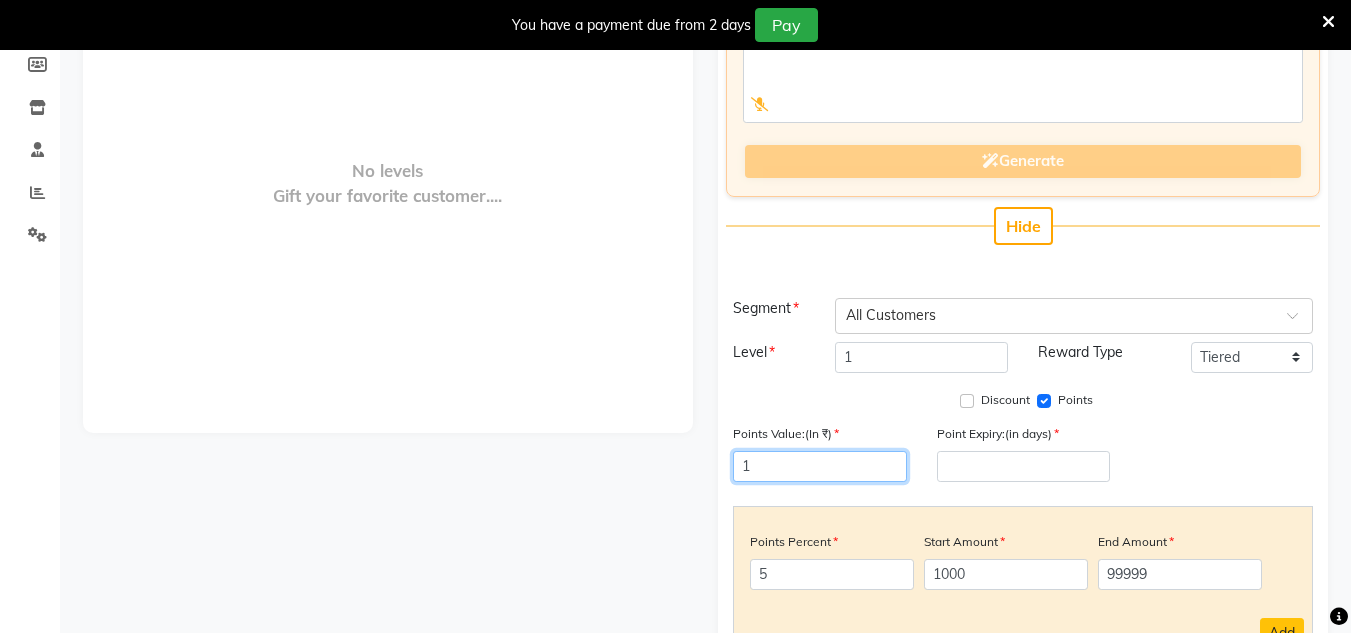 click on "1" at bounding box center (819, 466) 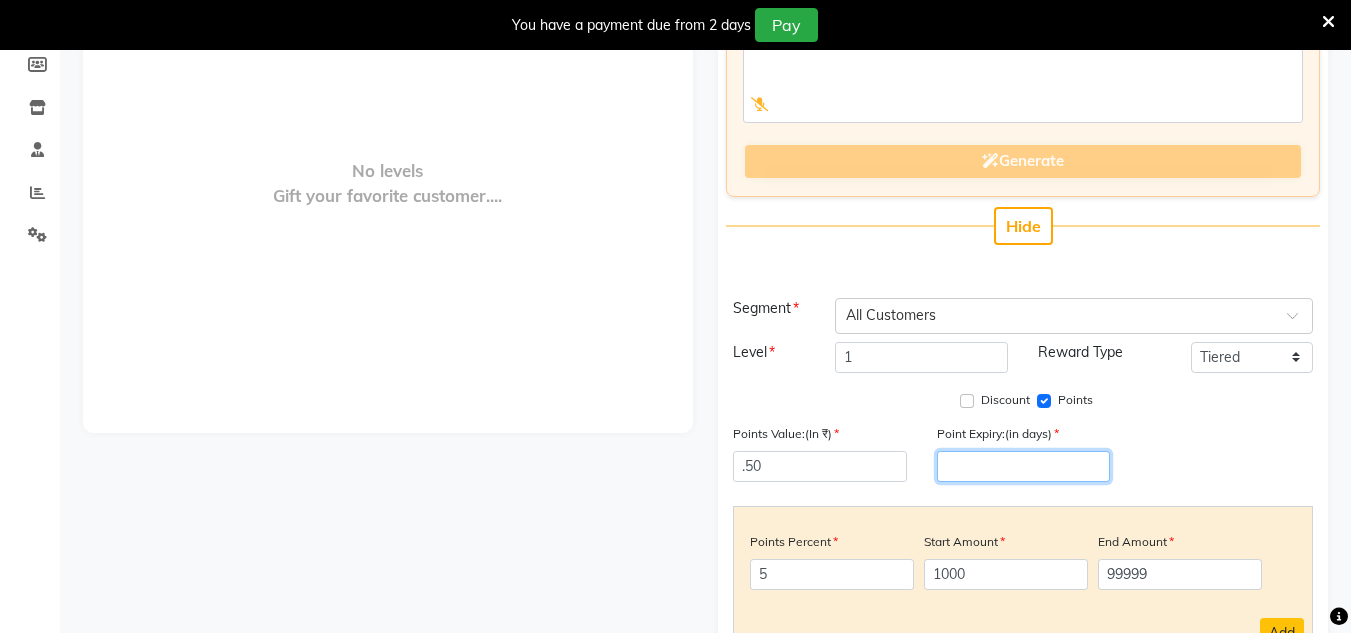 click at bounding box center (1023, 466) 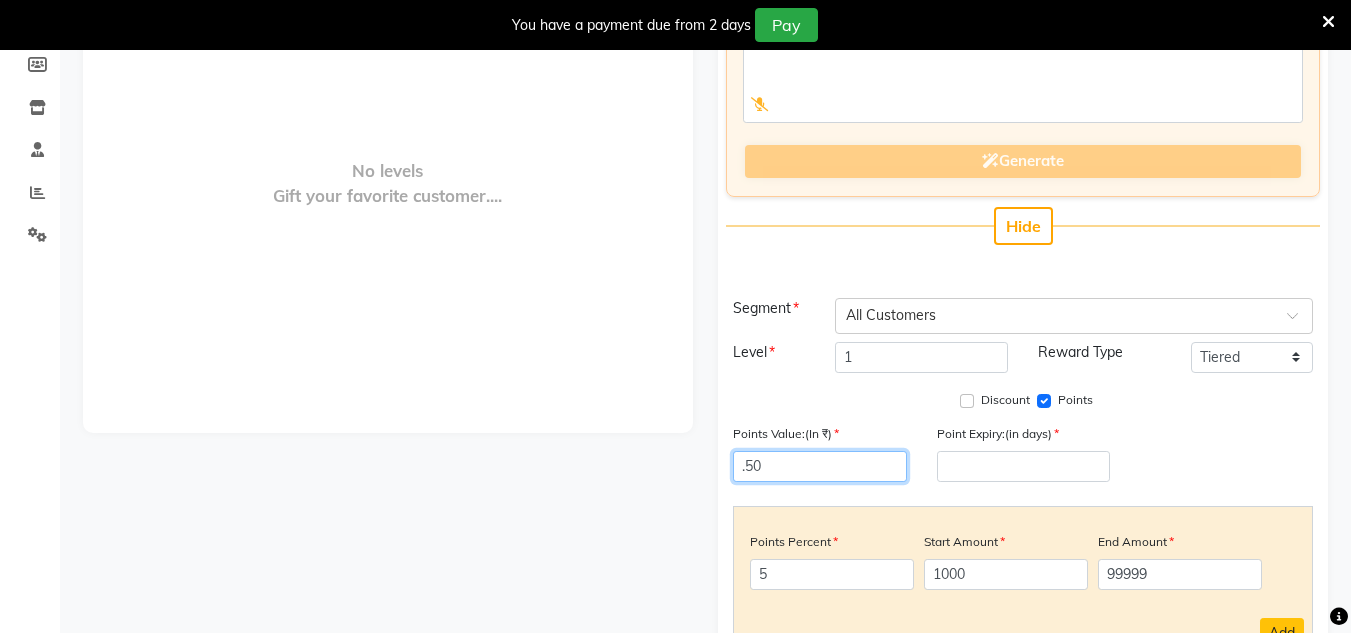 click on ".50" at bounding box center [819, 466] 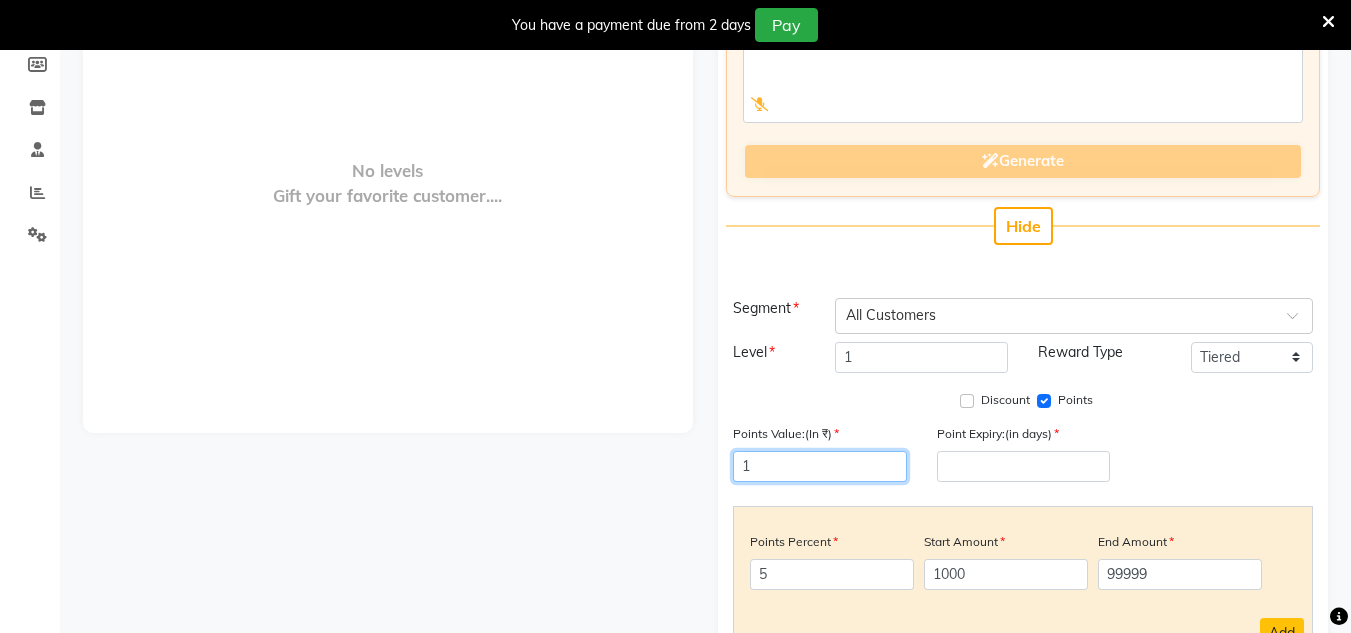 type on "1" 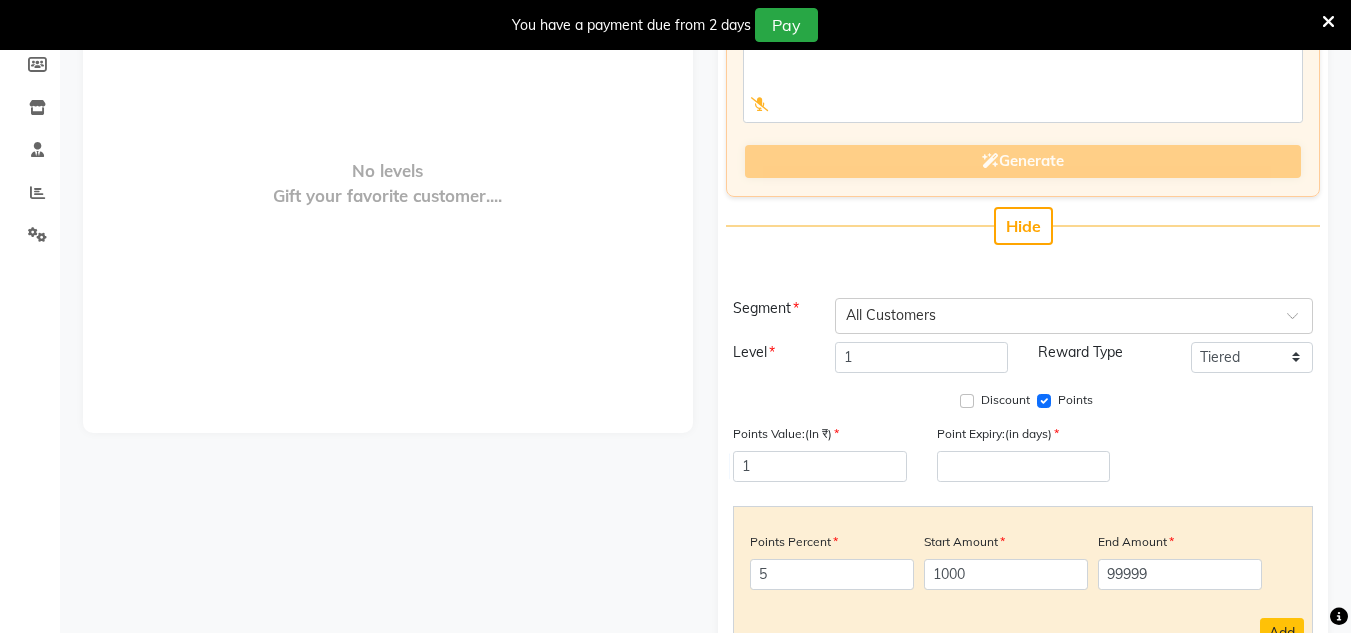 click on "Points Value:(In ₹)  1  Point Expiry:(in days)" at bounding box center (1023, 460) 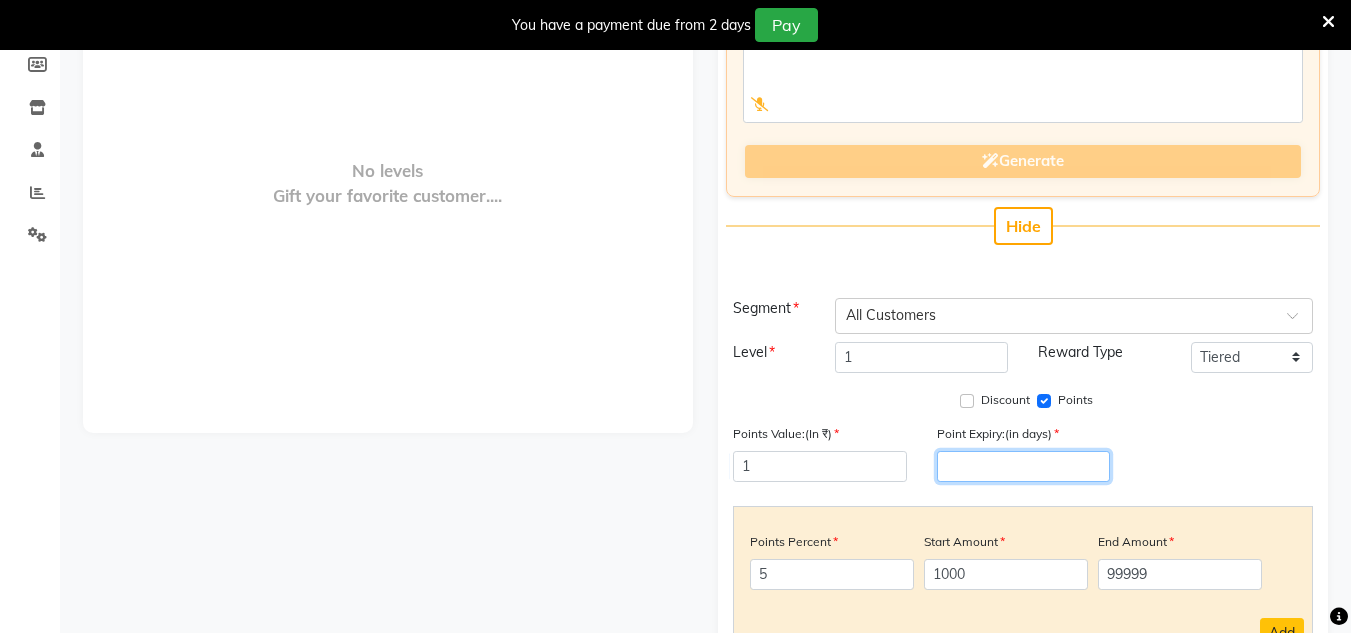 click at bounding box center (1023, 466) 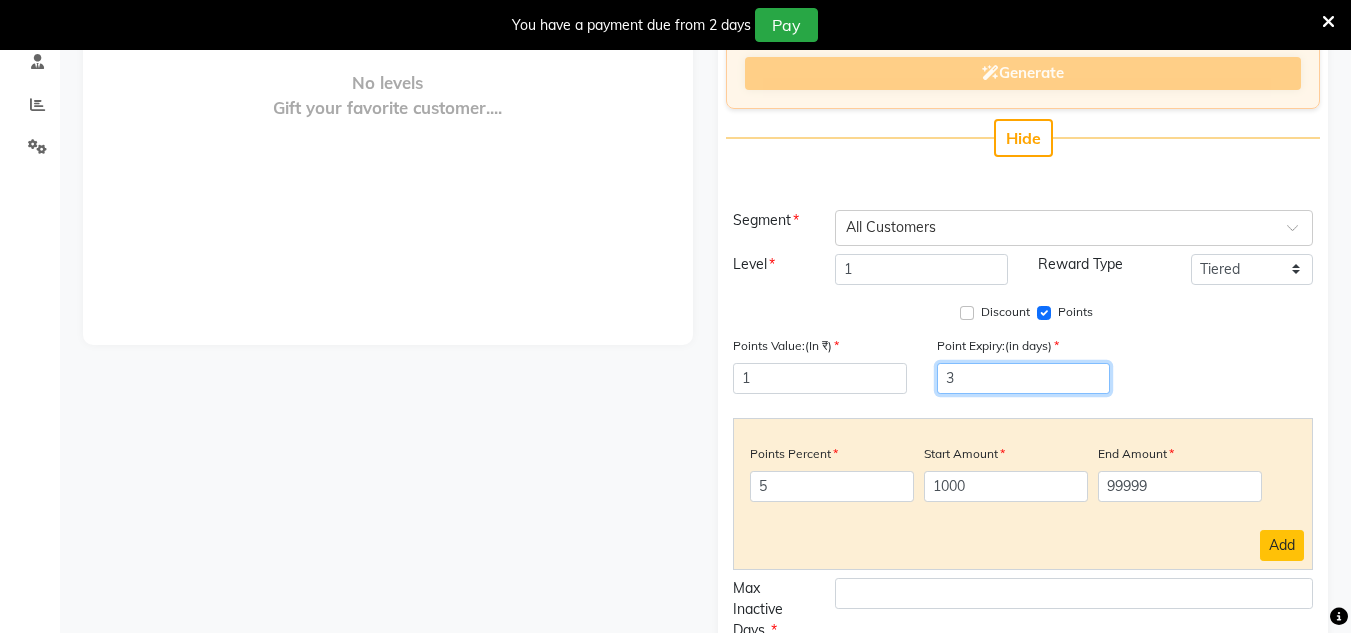scroll, scrollTop: 433, scrollLeft: 0, axis: vertical 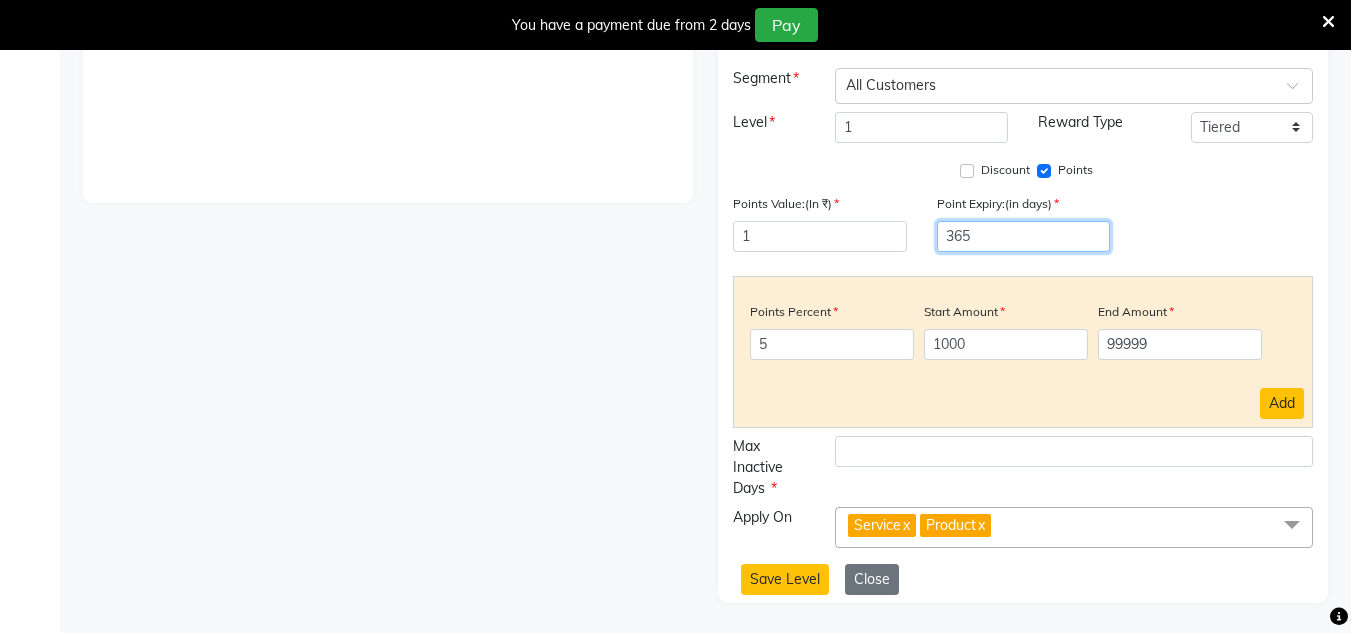 type on "365" 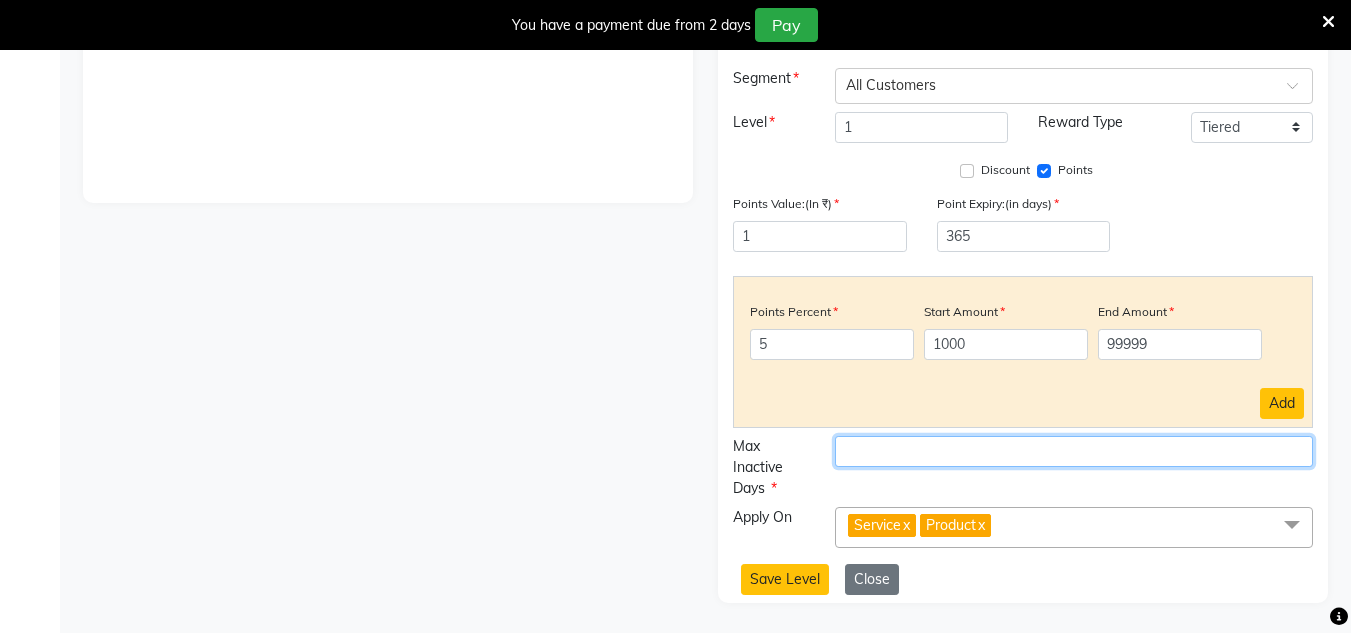 click at bounding box center [1074, 451] 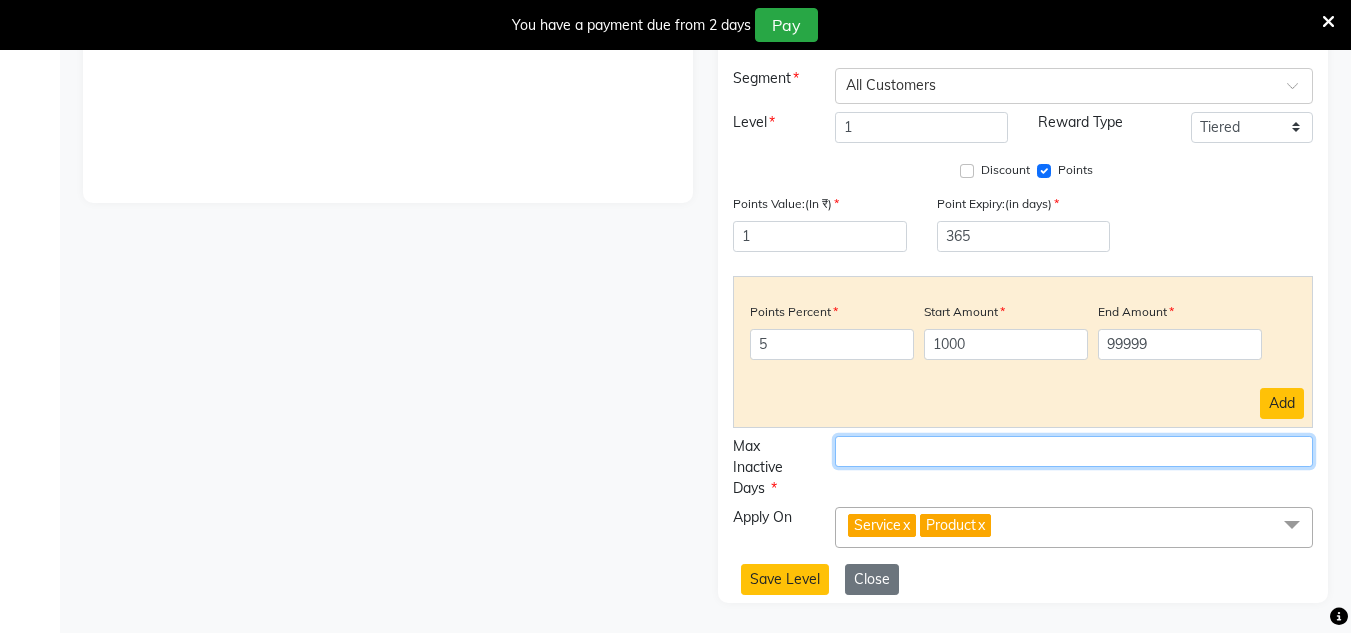 scroll, scrollTop: 498, scrollLeft: 0, axis: vertical 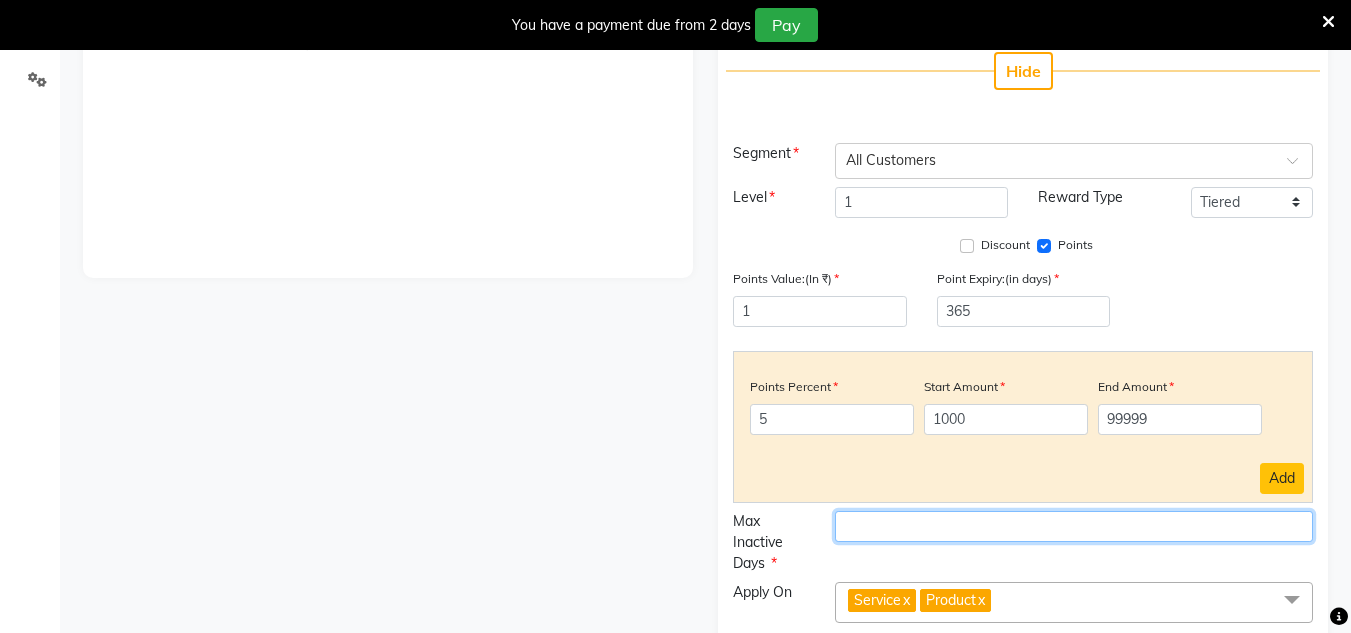 click at bounding box center [1074, 526] 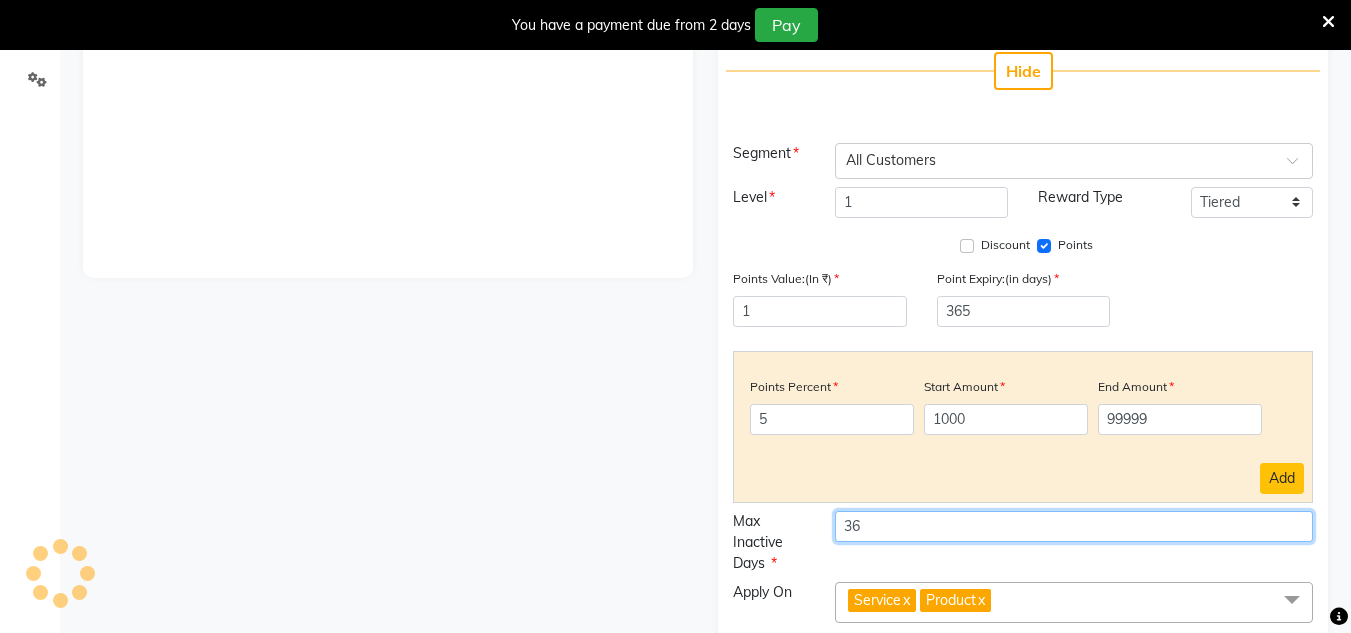 type on "3" 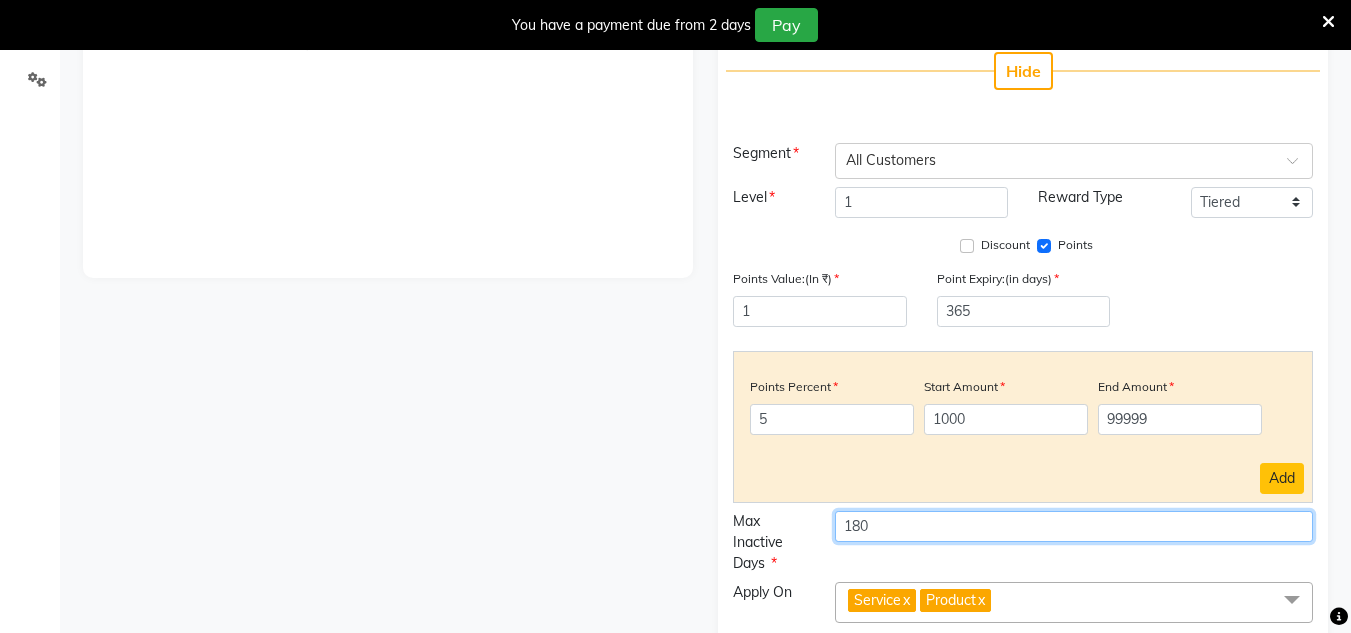 scroll, scrollTop: 573, scrollLeft: 0, axis: vertical 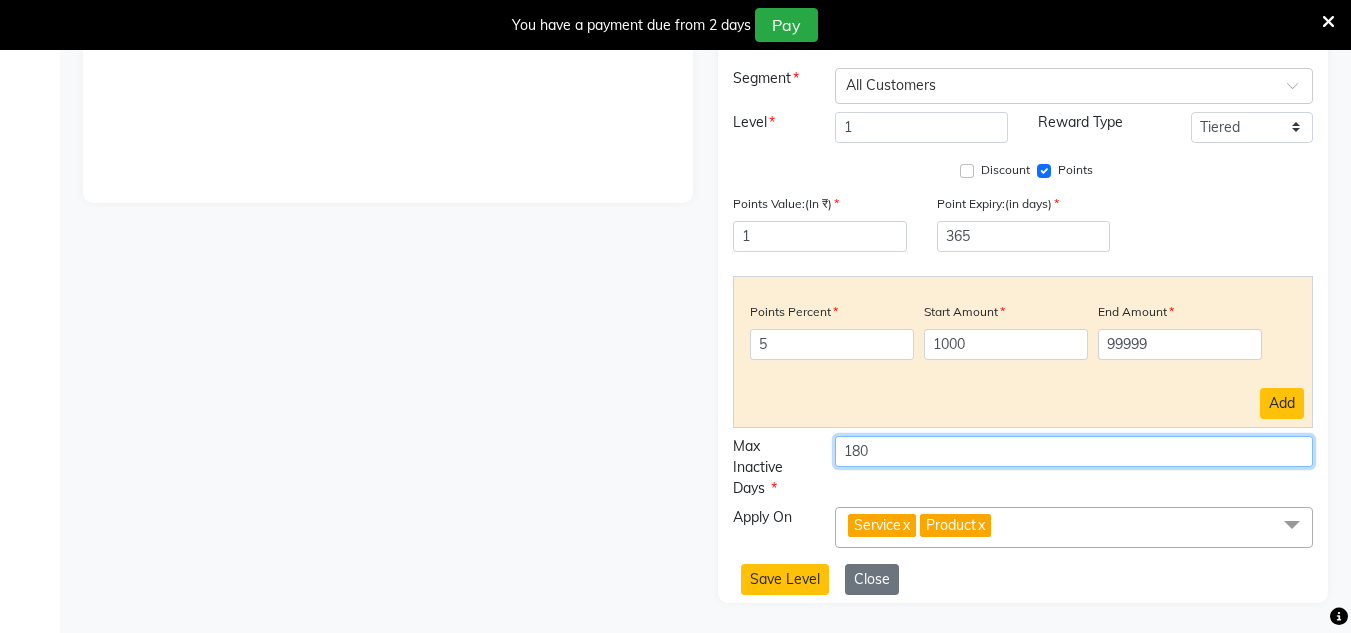 type on "180" 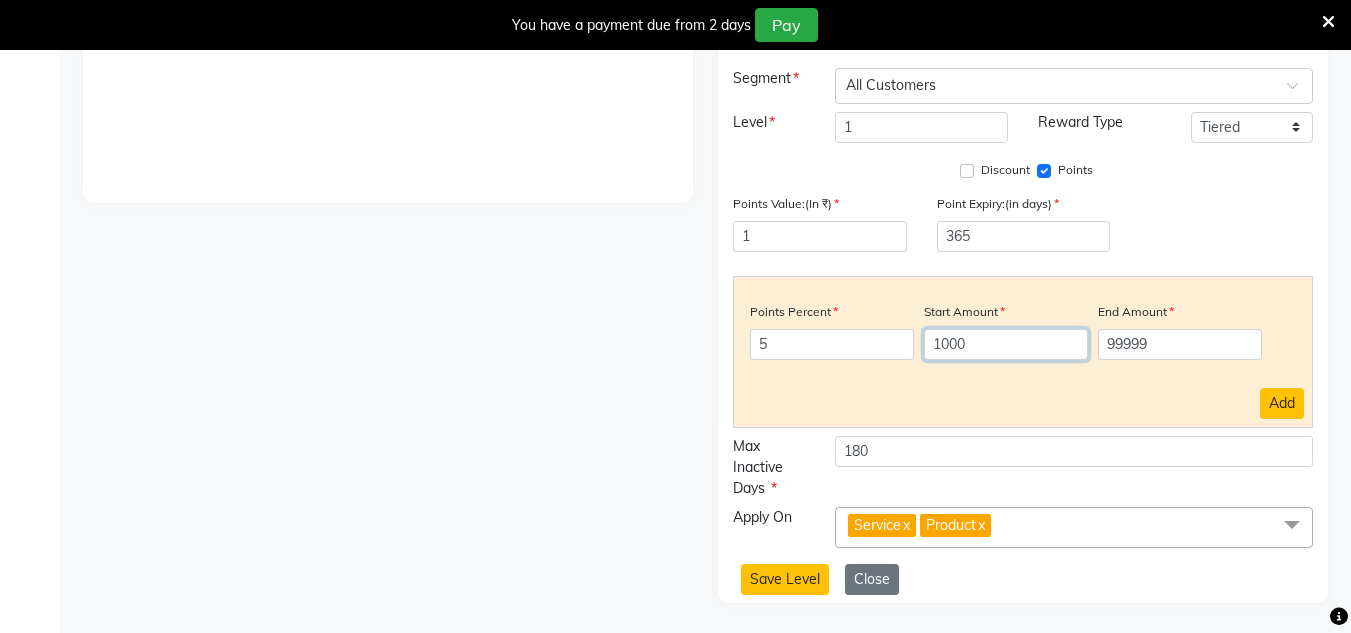 drag, startPoint x: 1016, startPoint y: 344, endPoint x: 916, endPoint y: 344, distance: 100 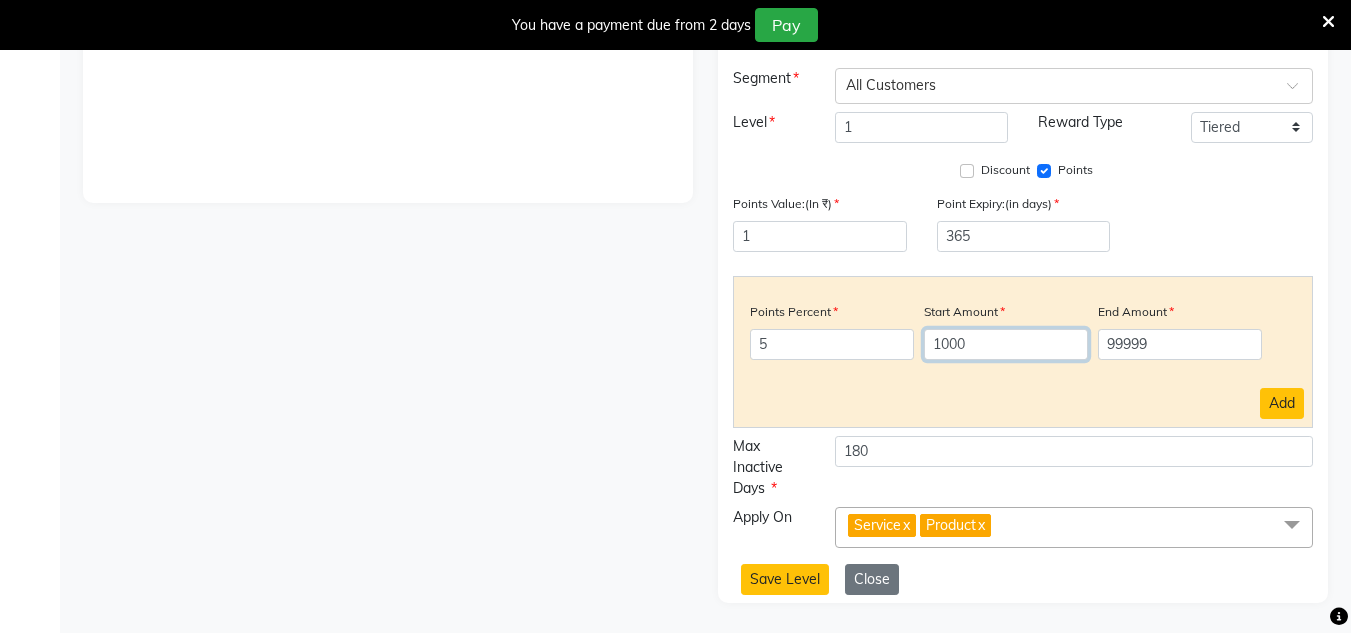 click on "Points Percent  5  Start Amount  1000  End Amount  99999" at bounding box center (1023, 338) 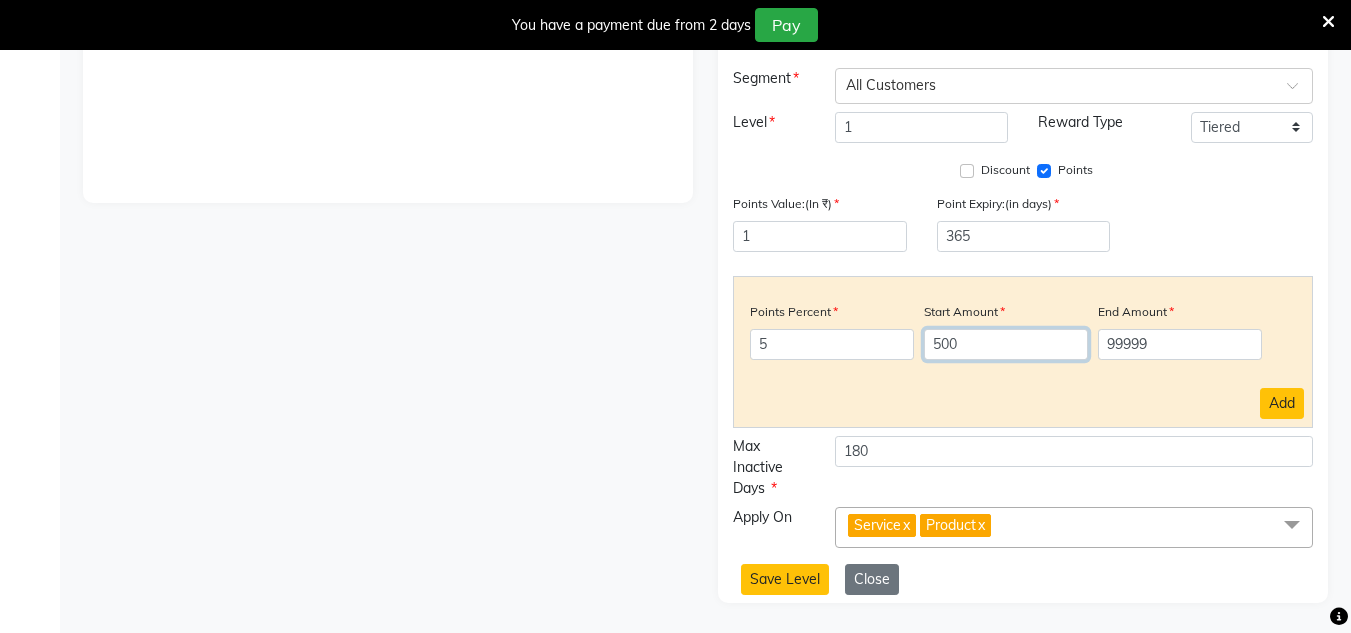 type on "500" 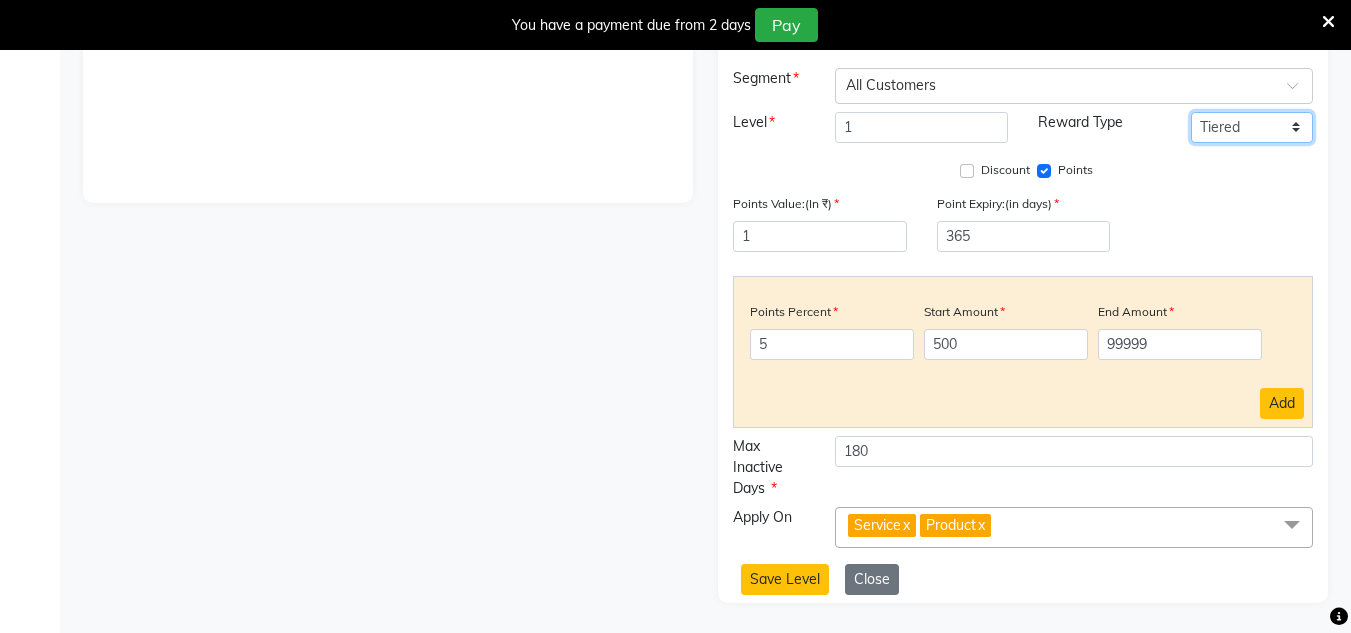 click on "Fixed Tiered Item-wise" at bounding box center (1252, 127) 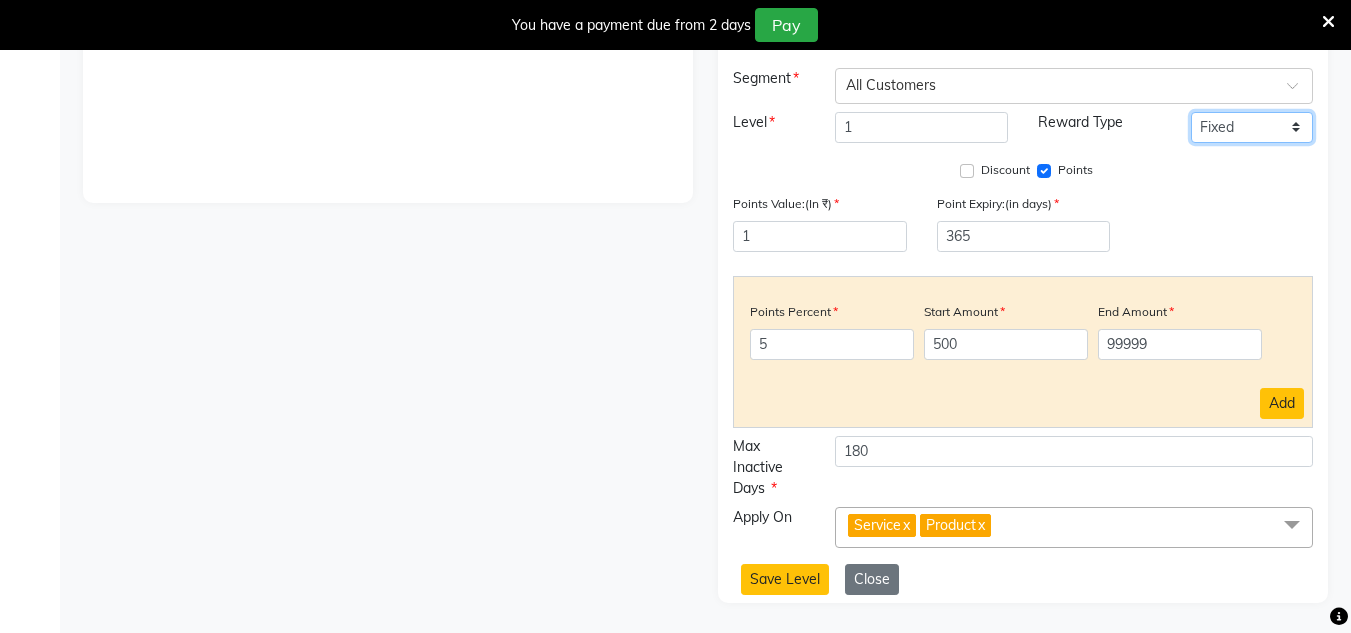click on "Fixed Tiered Item-wise" at bounding box center (1252, 127) 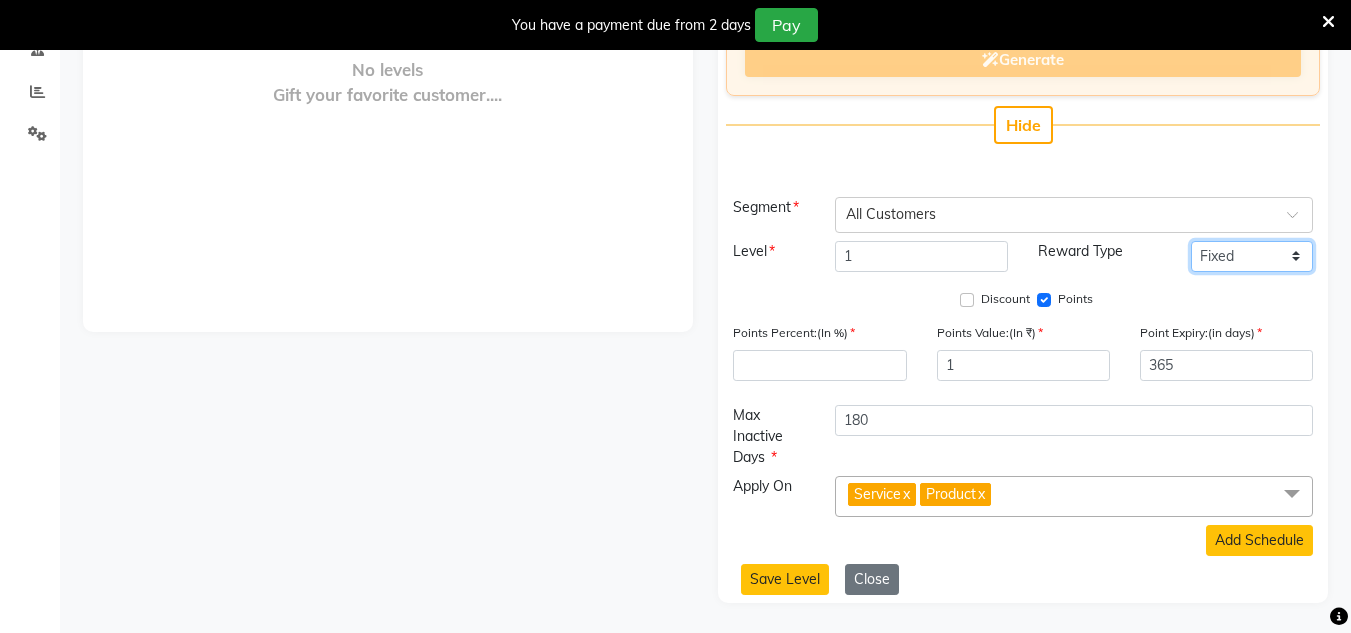 click on "Fixed Tiered Item-wise" at bounding box center (1252, 256) 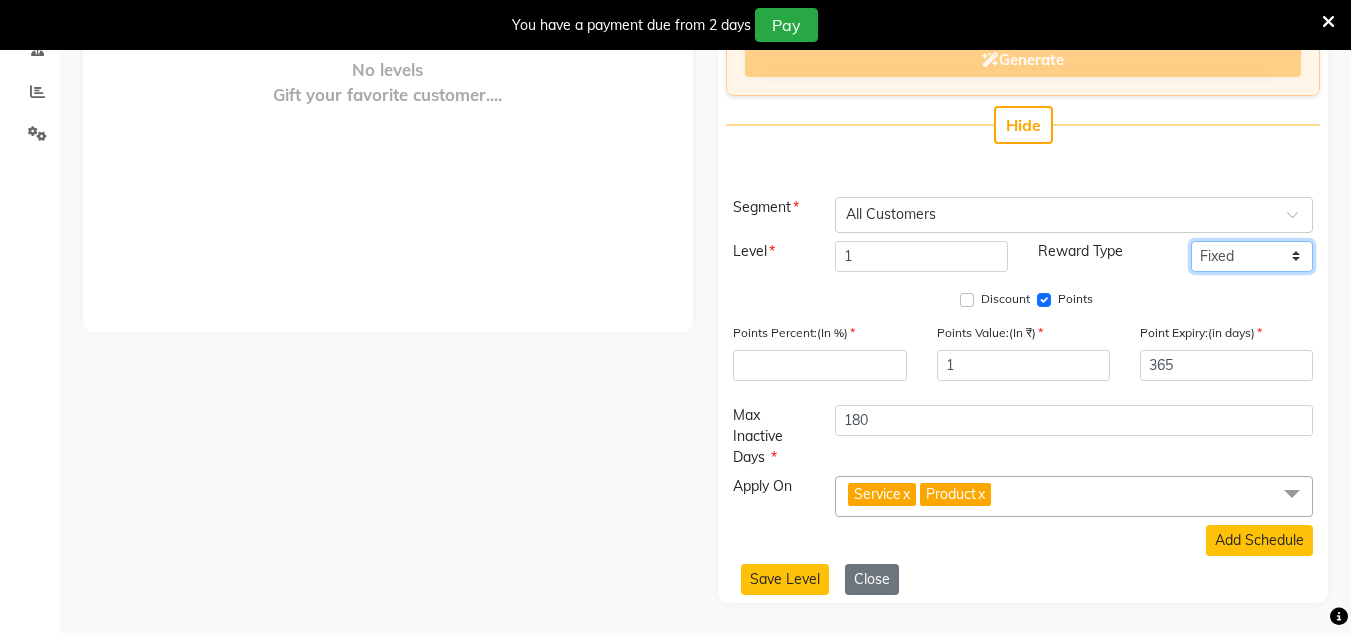 select on "multi-level" 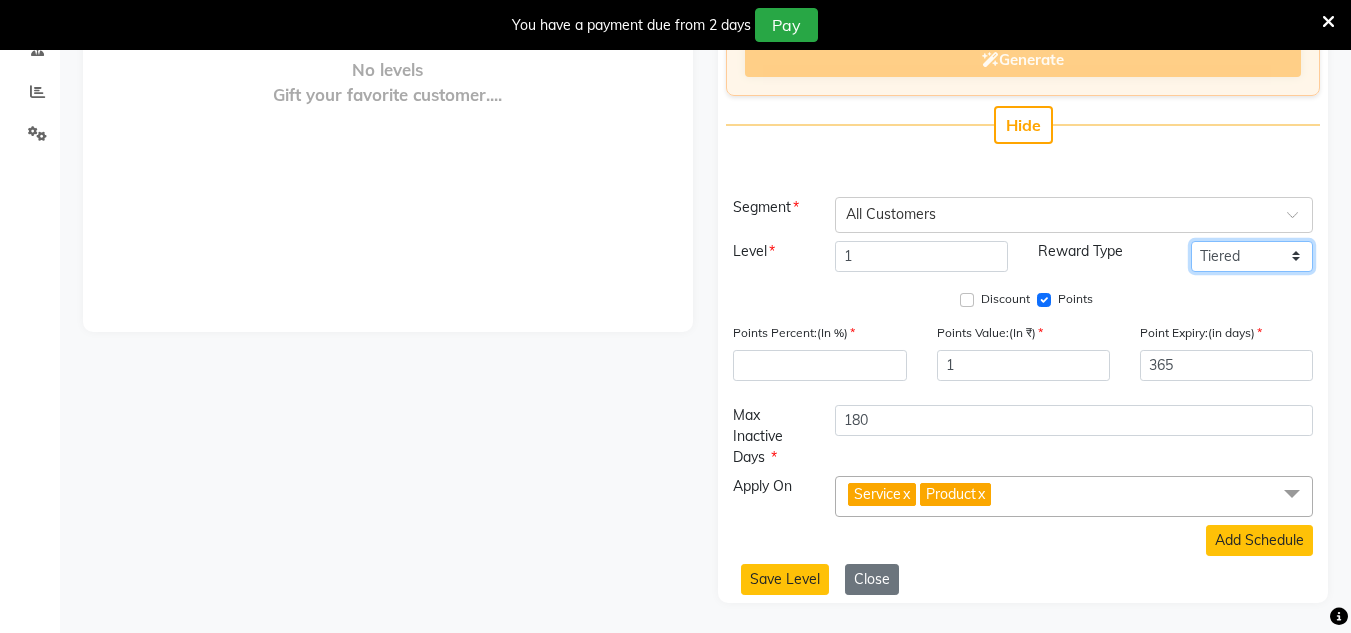 click on "Fixed Tiered Item-wise" at bounding box center (1252, 256) 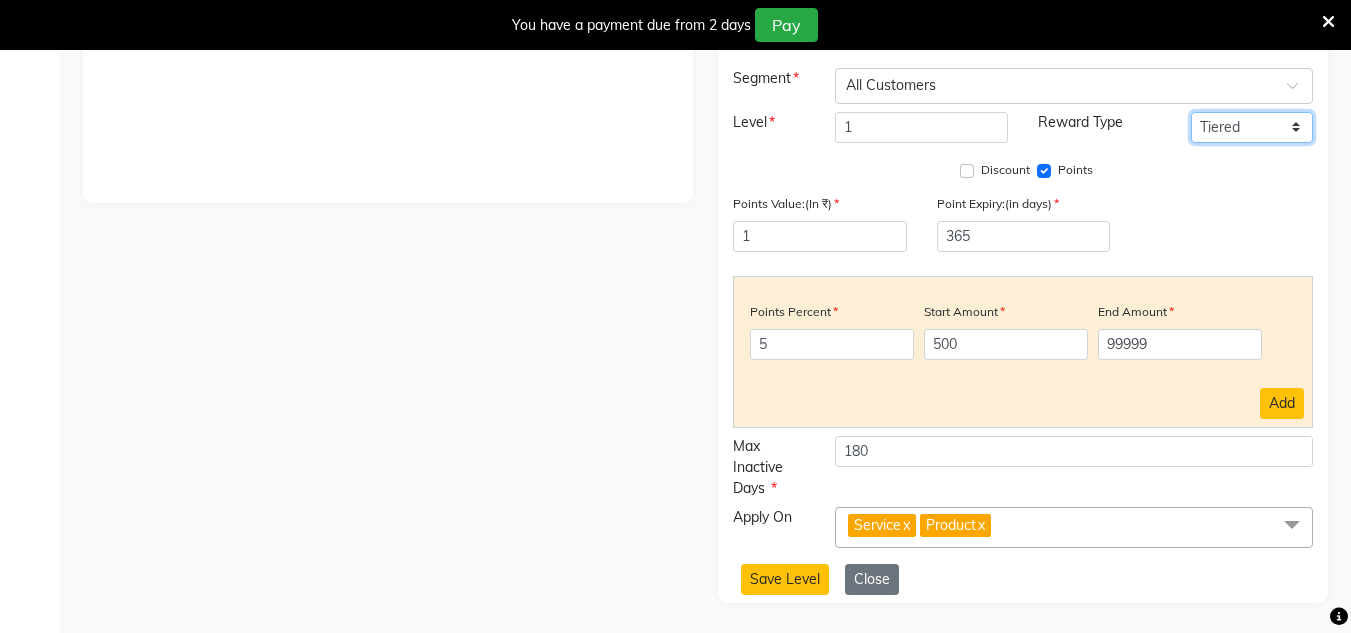 click on "Fixed Tiered Item-wise" at bounding box center (1252, 127) 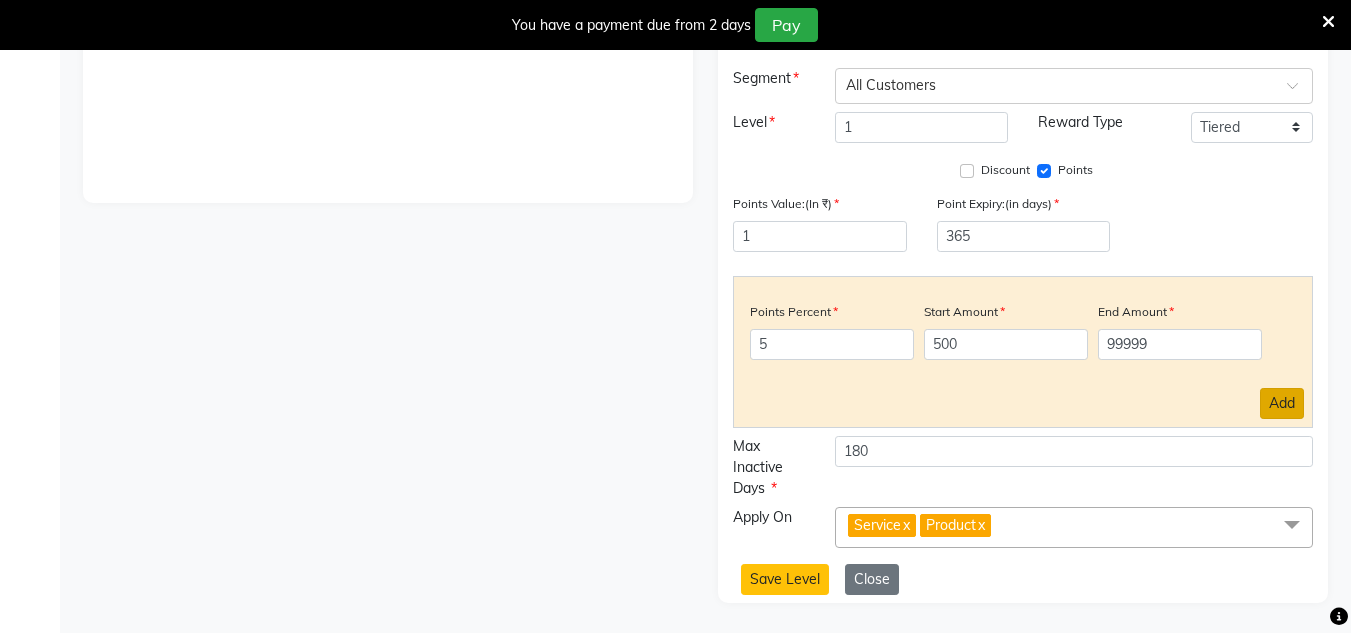 click on "Add" at bounding box center (1282, 403) 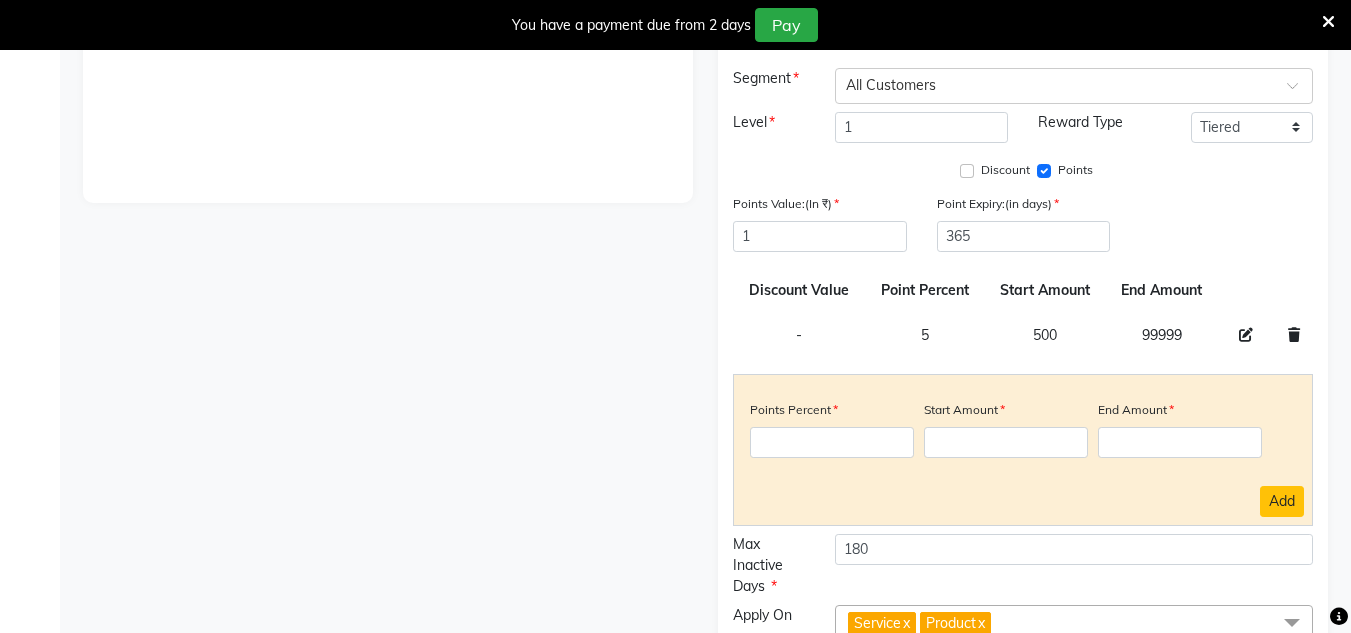 scroll, scrollTop: 671, scrollLeft: 0, axis: vertical 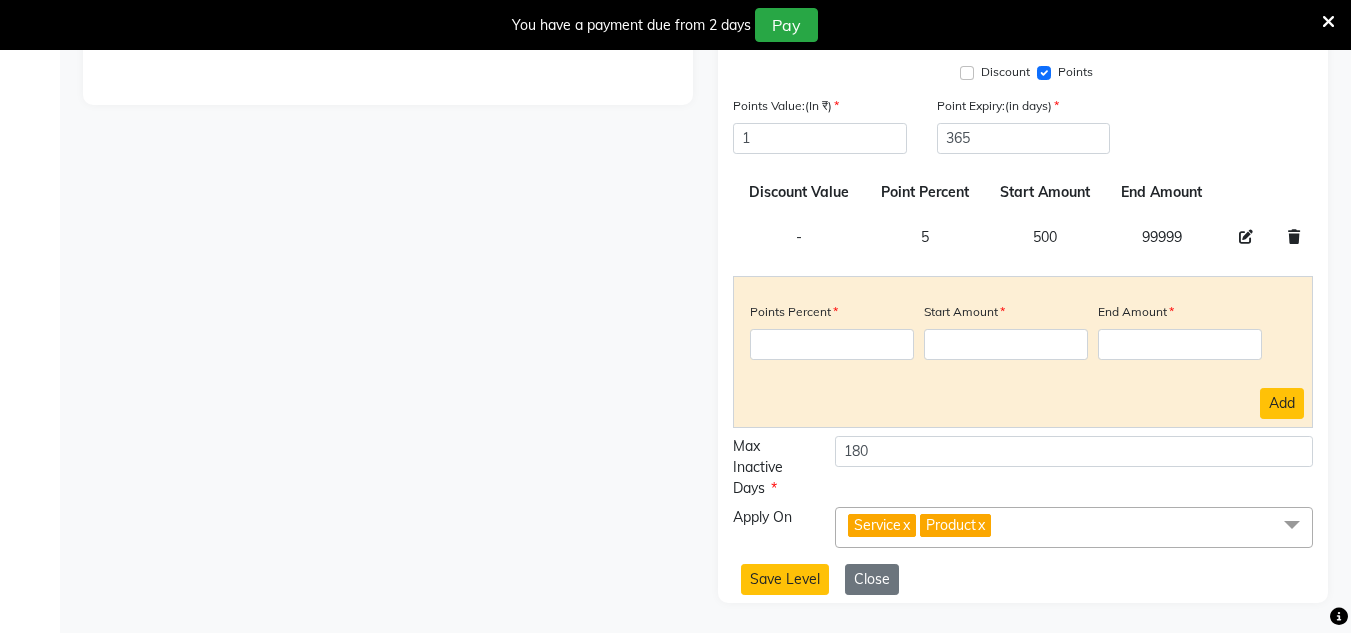 click on "Service  x Product  x" at bounding box center (1074, 527) 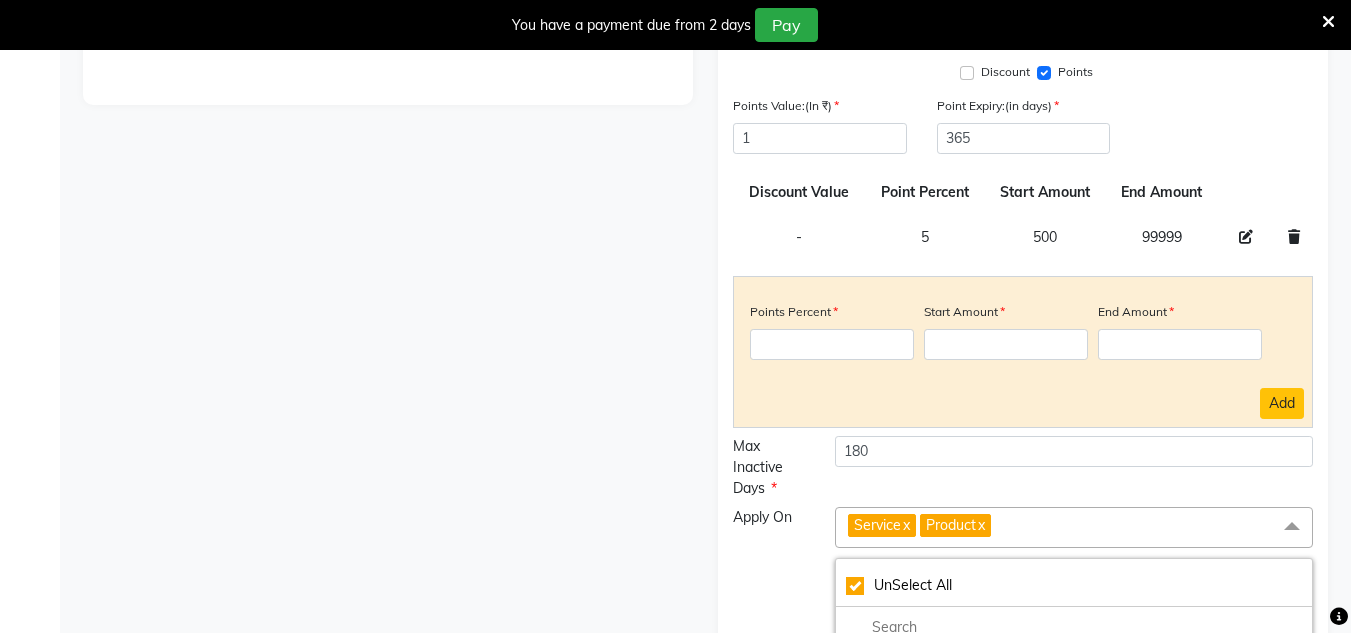 scroll, scrollTop: 750, scrollLeft: 0, axis: vertical 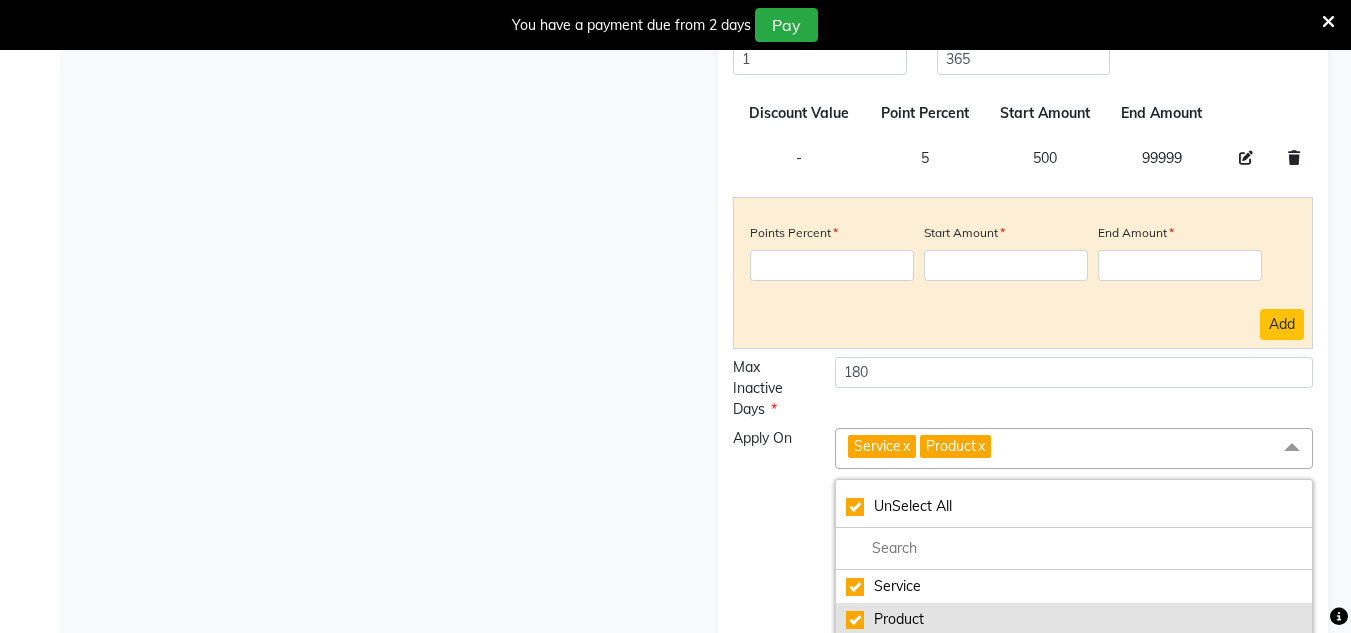 click on "Product" at bounding box center [1074, 619] 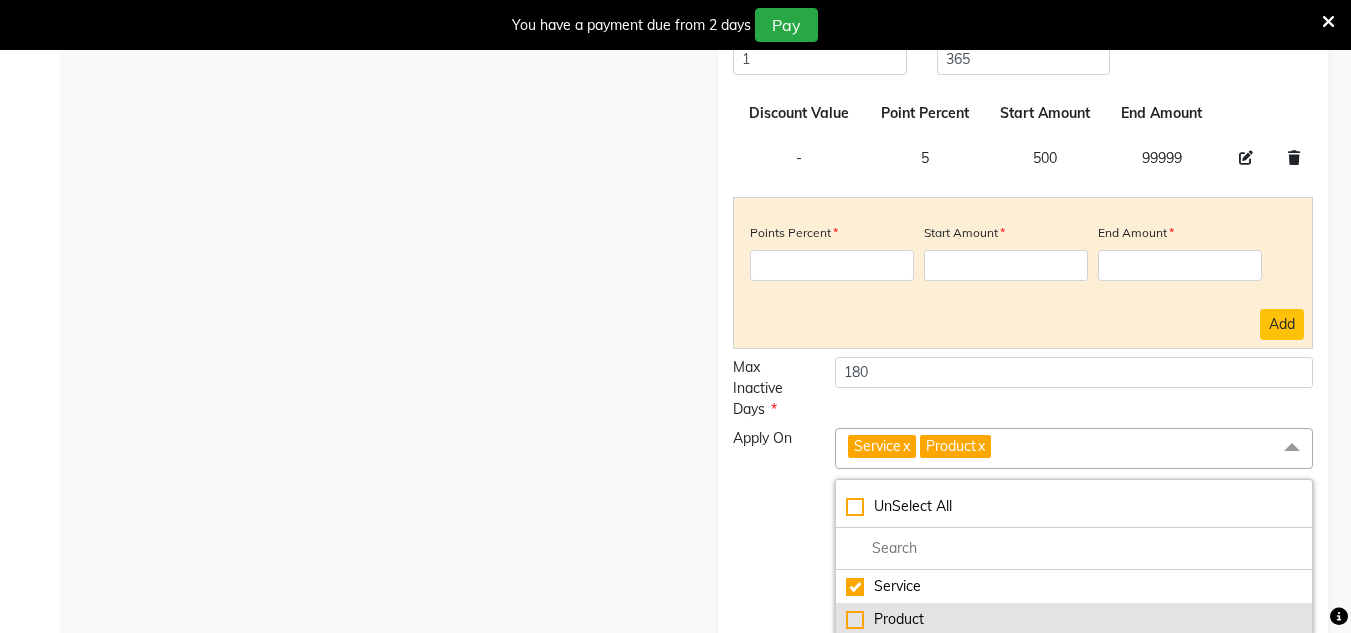checkbox on "false" 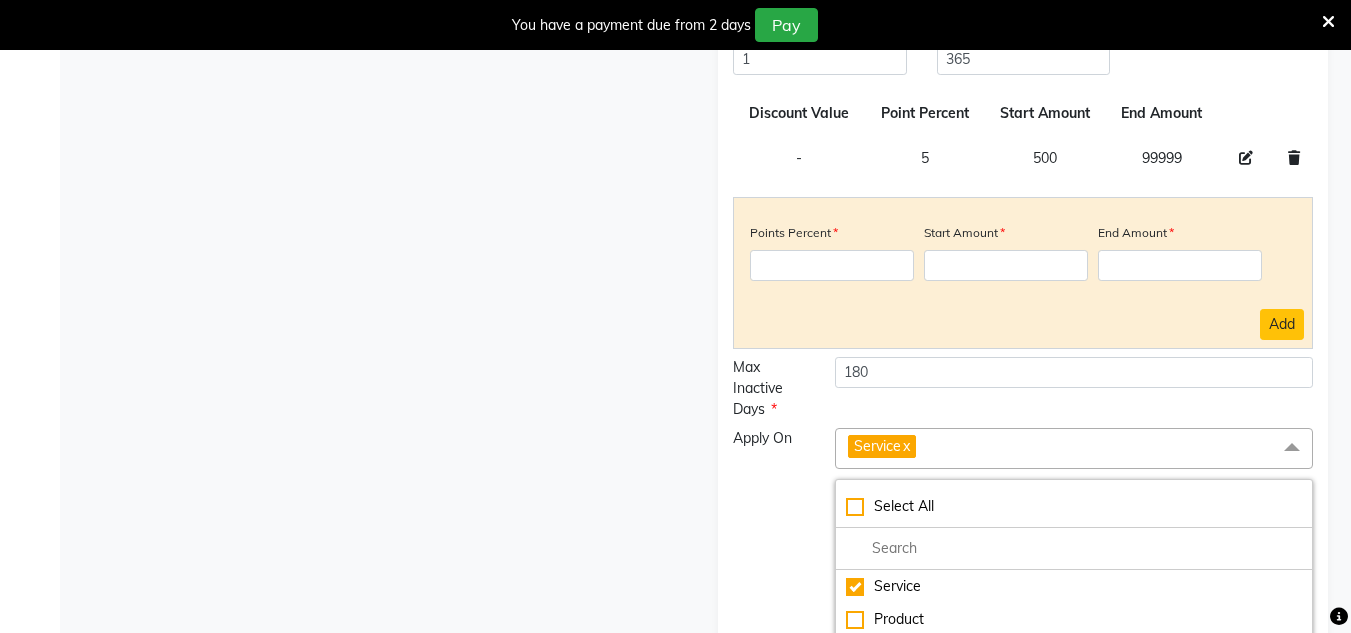 click on "Apply On" at bounding box center [769, 532] 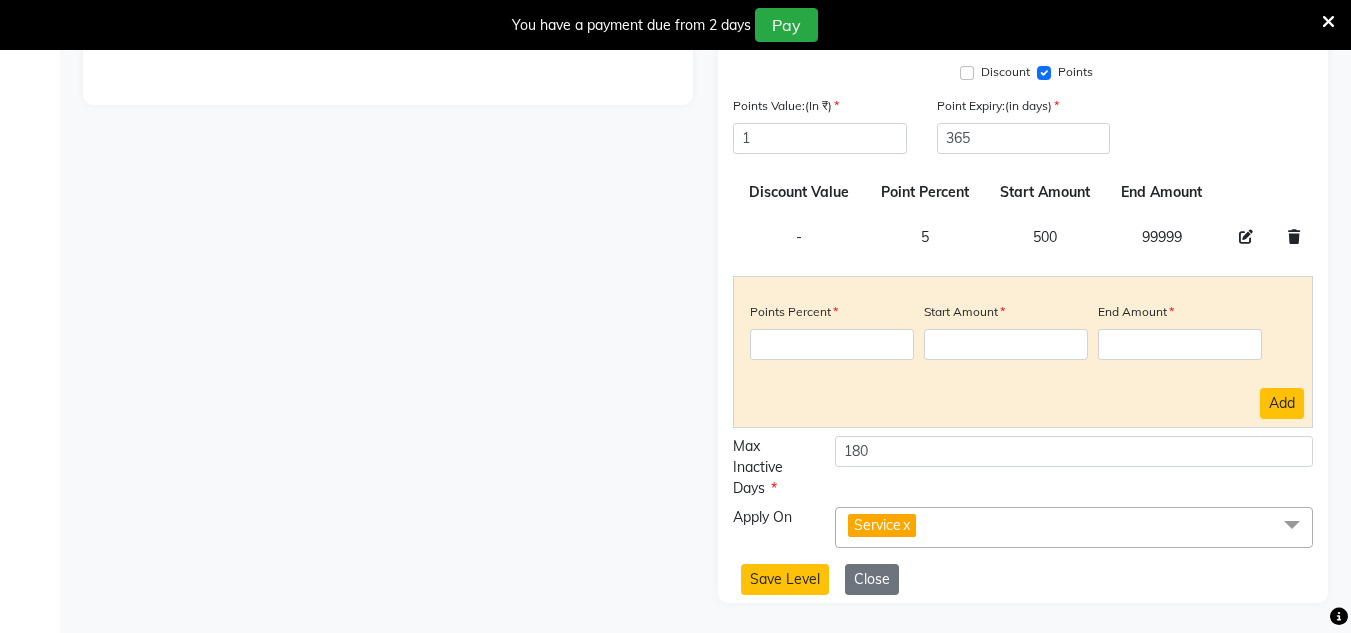 scroll, scrollTop: 671, scrollLeft: 0, axis: vertical 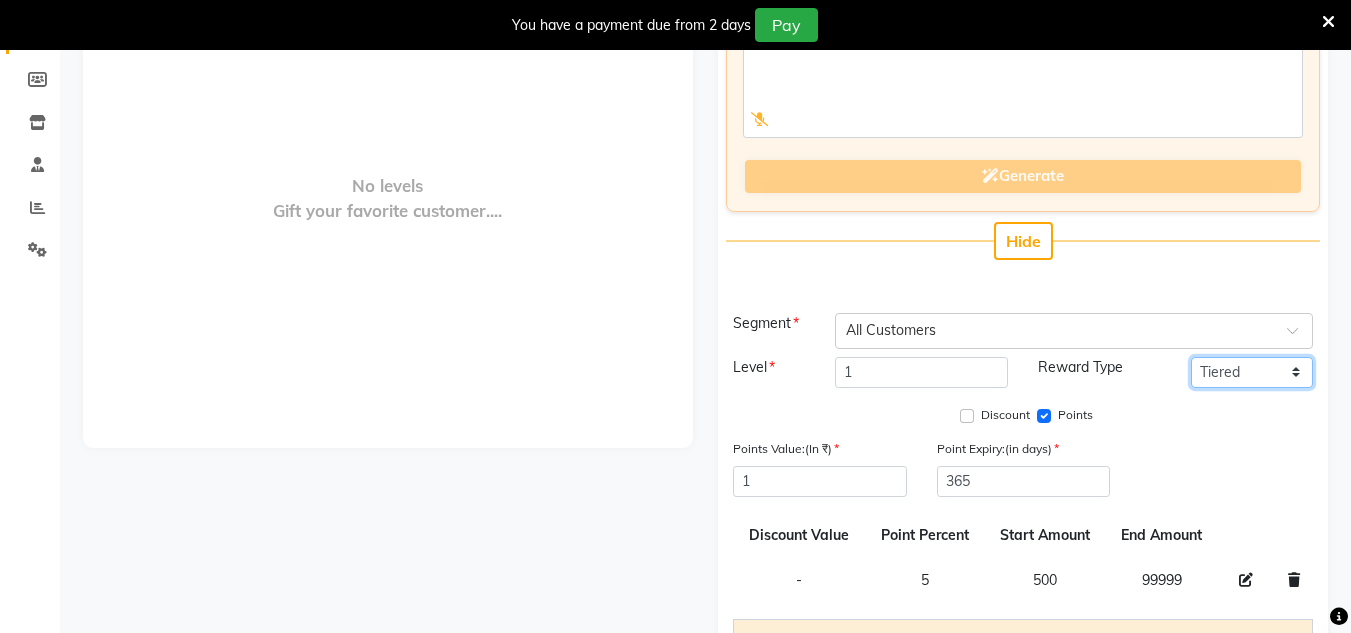 click on "Fixed Tiered Item-wise" at bounding box center [1252, 372] 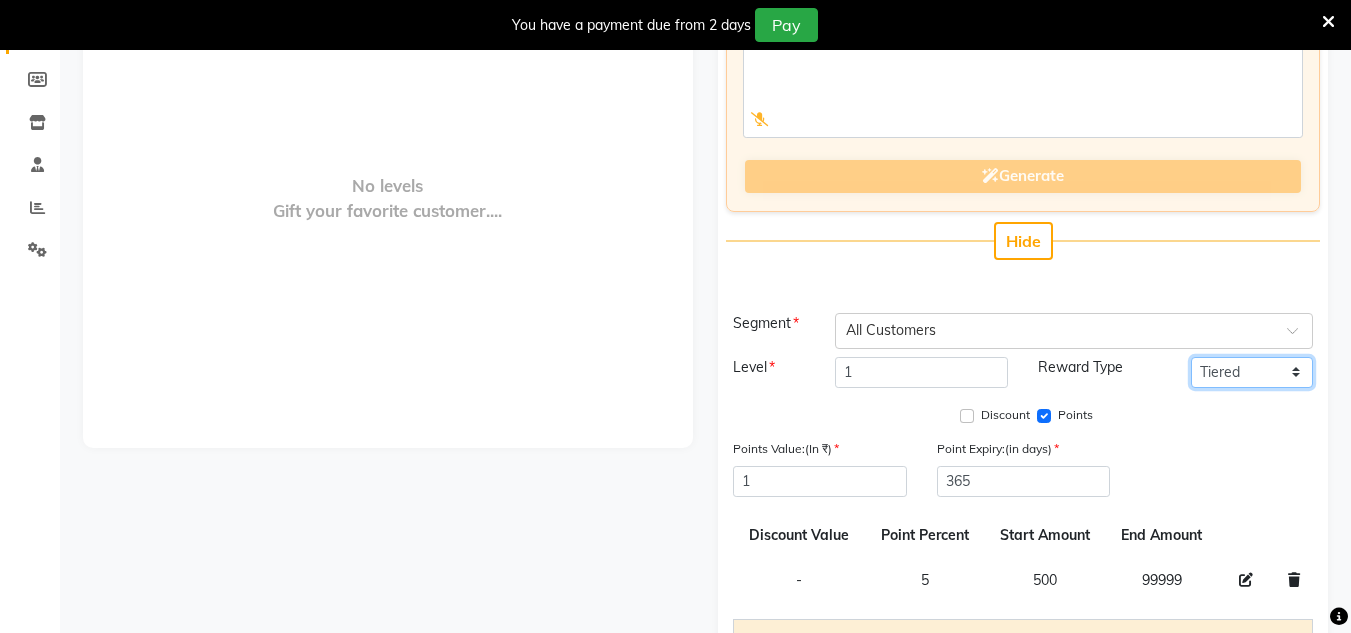 select on "flat-with-item" 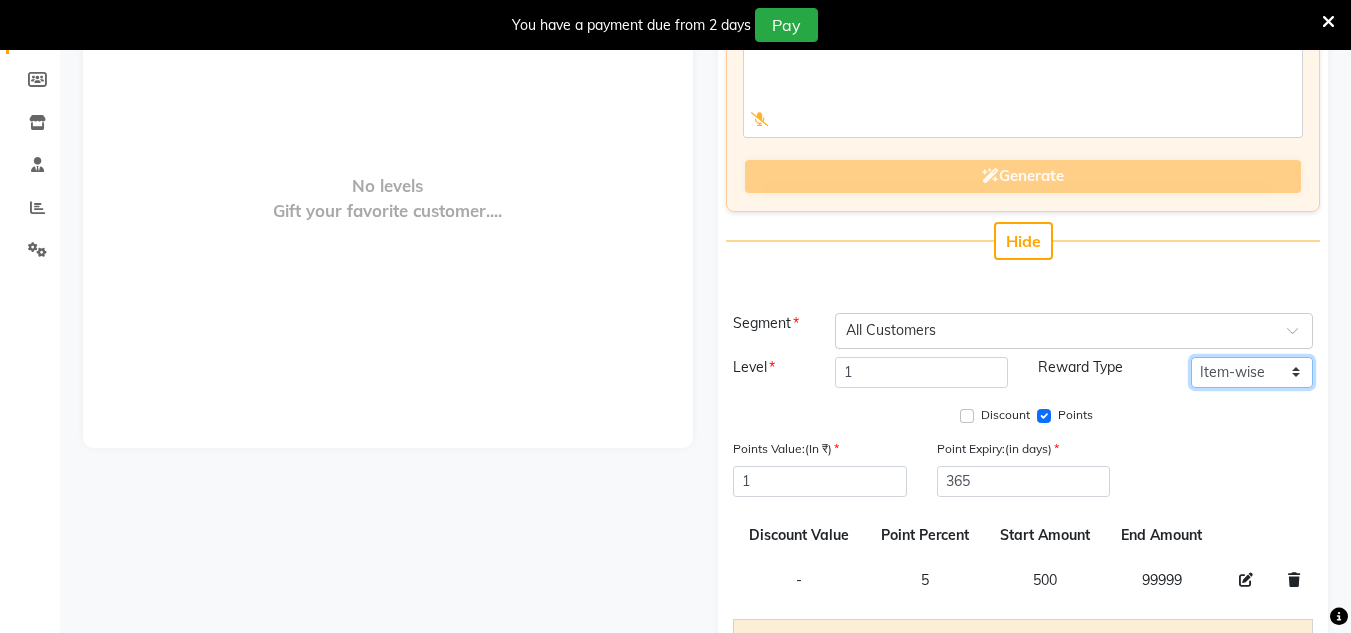 click on "Fixed Tiered Item-wise" at bounding box center (1252, 372) 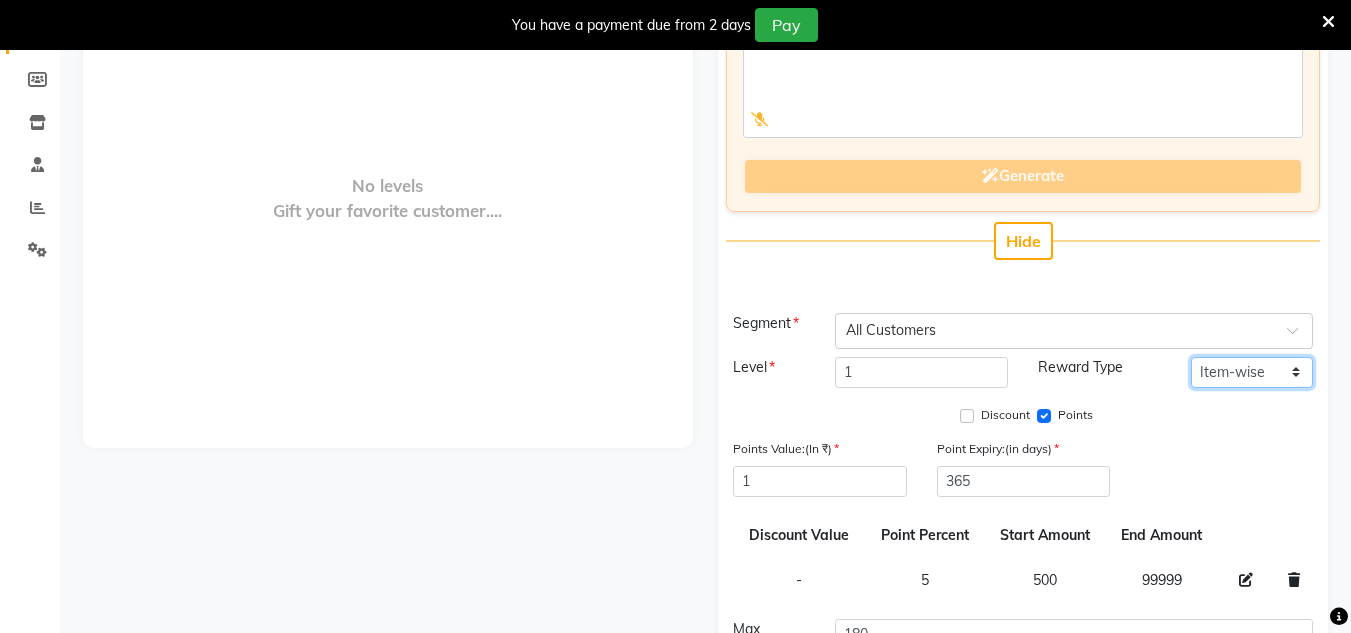 scroll, scrollTop: 646, scrollLeft: 0, axis: vertical 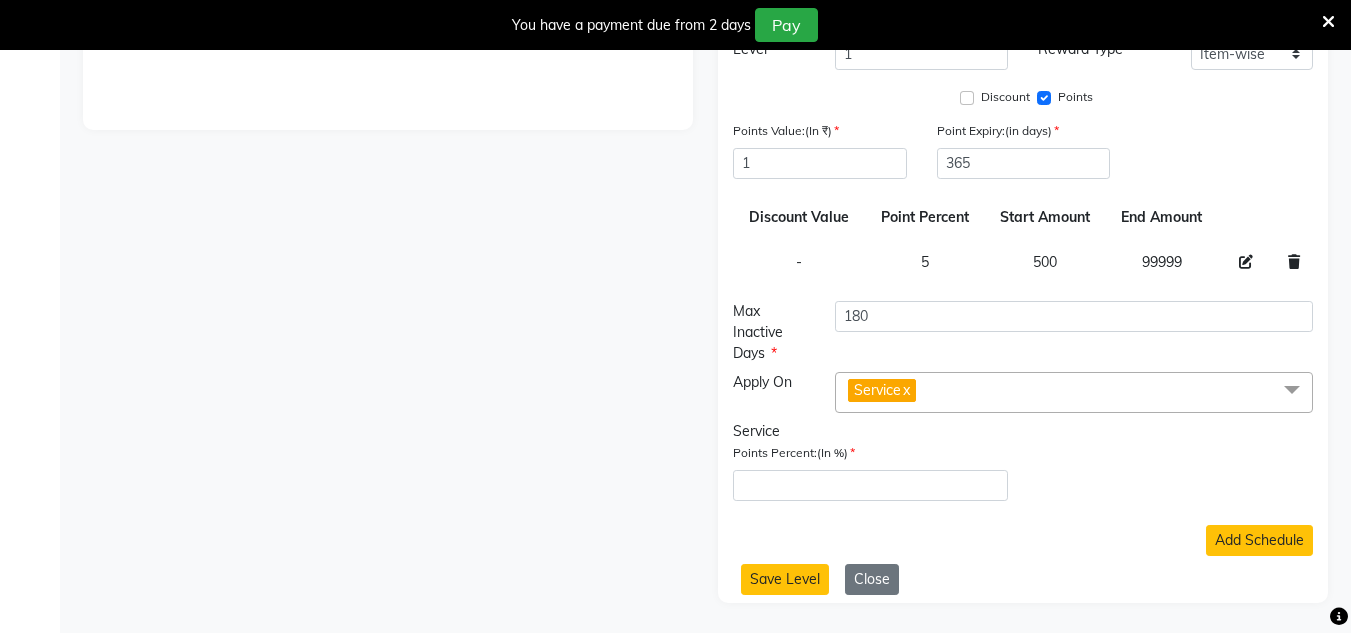 click on "Service  x" at bounding box center [1074, 392] 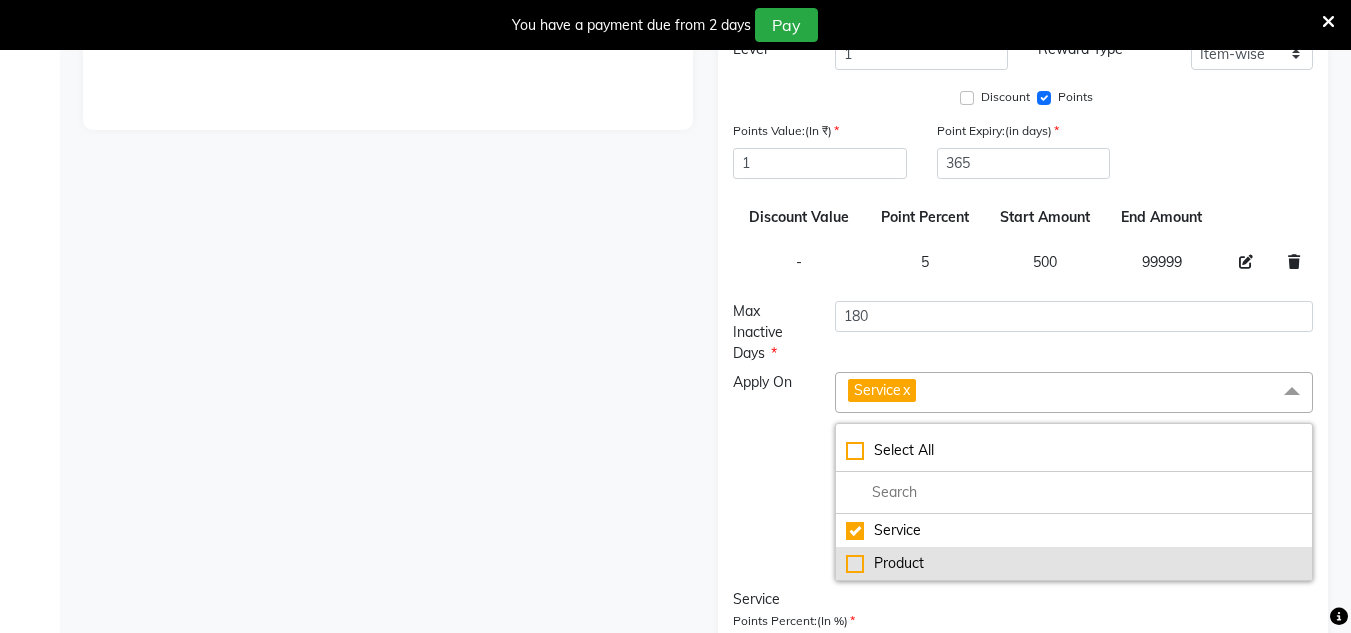 click on "Product" at bounding box center (1074, 563) 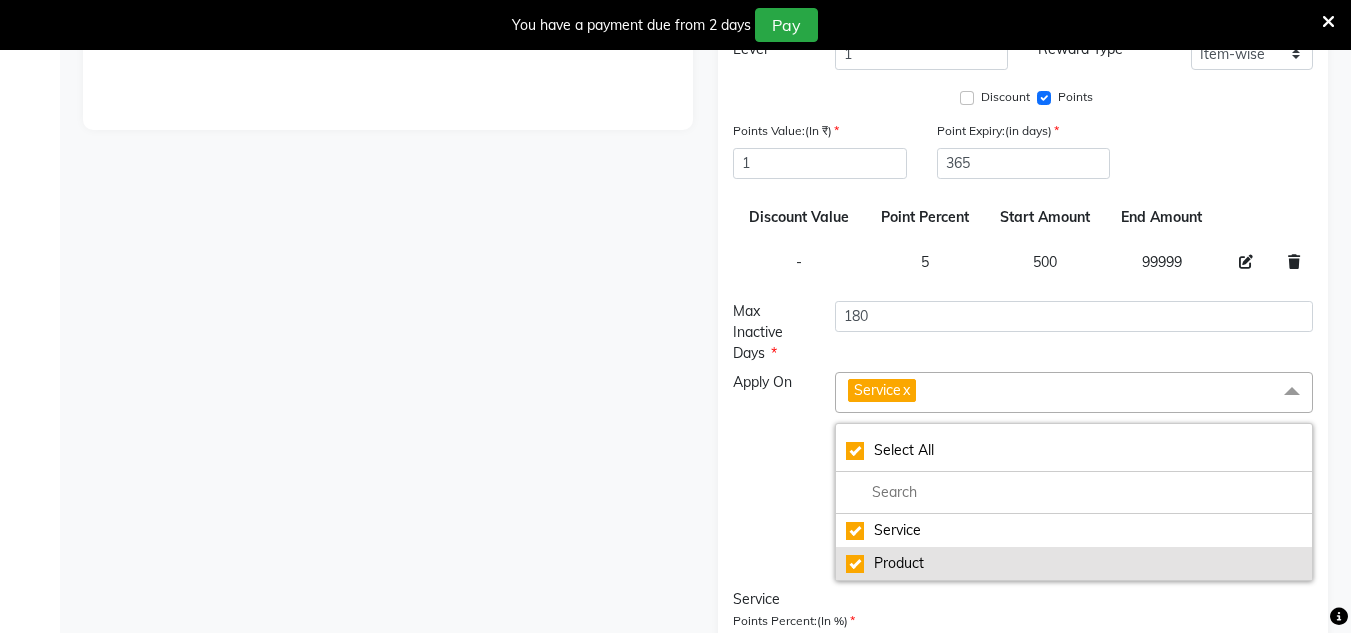 checkbox on "true" 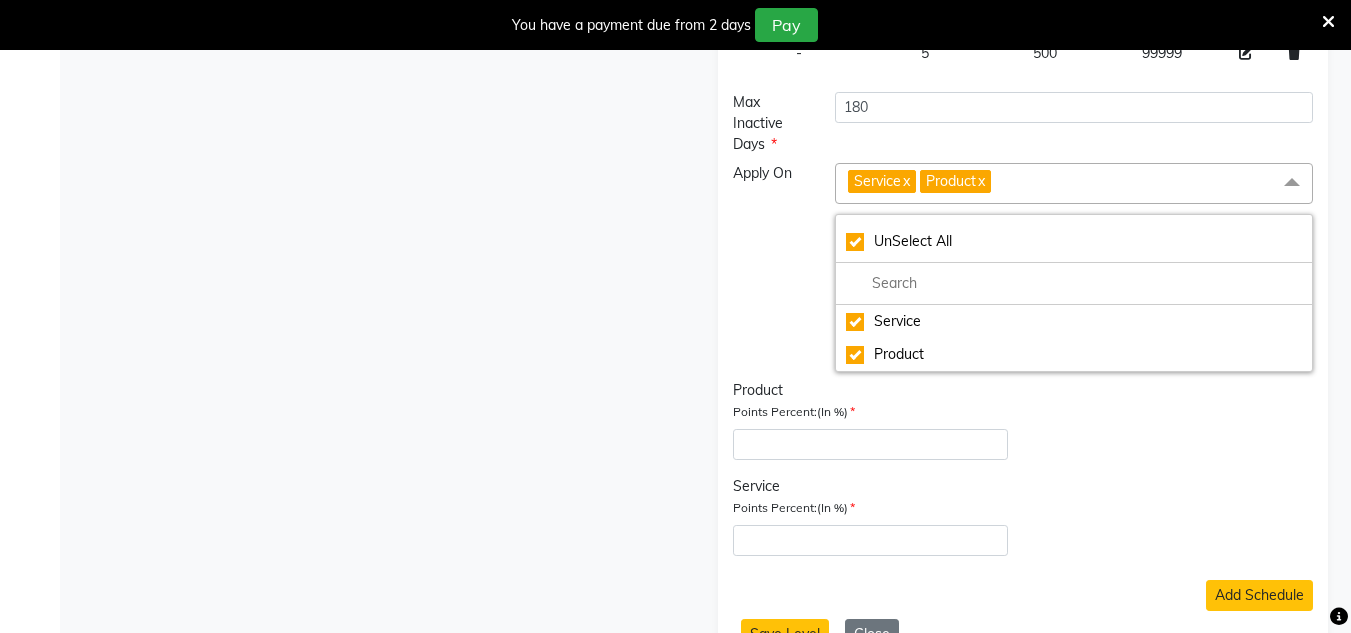 scroll, scrollTop: 646, scrollLeft: 0, axis: vertical 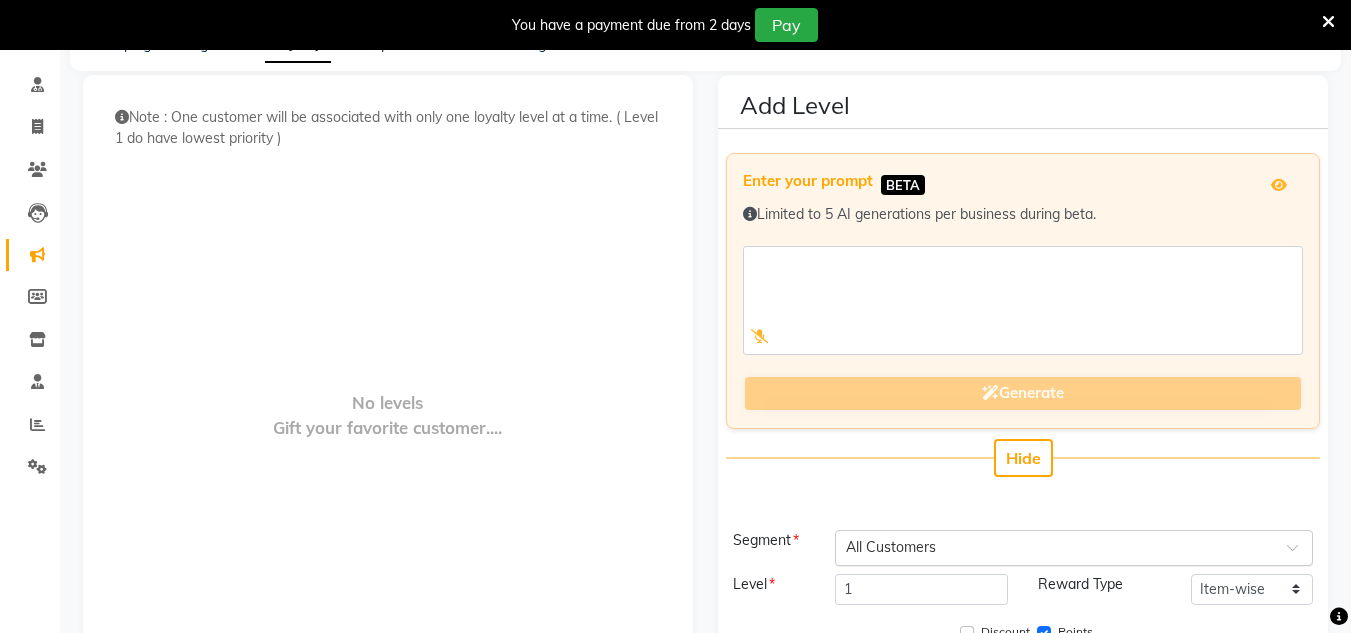 click at bounding box center [1054, 546] 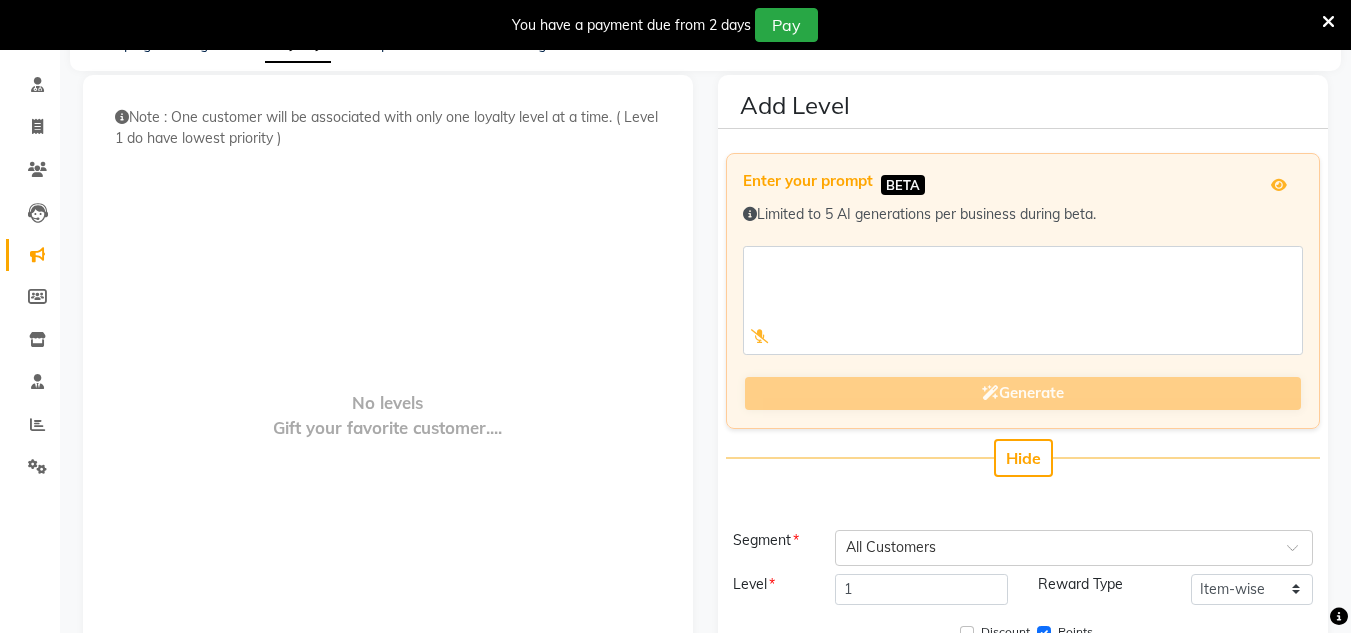click on "Enter your prompt BETA  Limited to 5 AI generations per business during beta.            Generate Hide" at bounding box center (1023, 333) 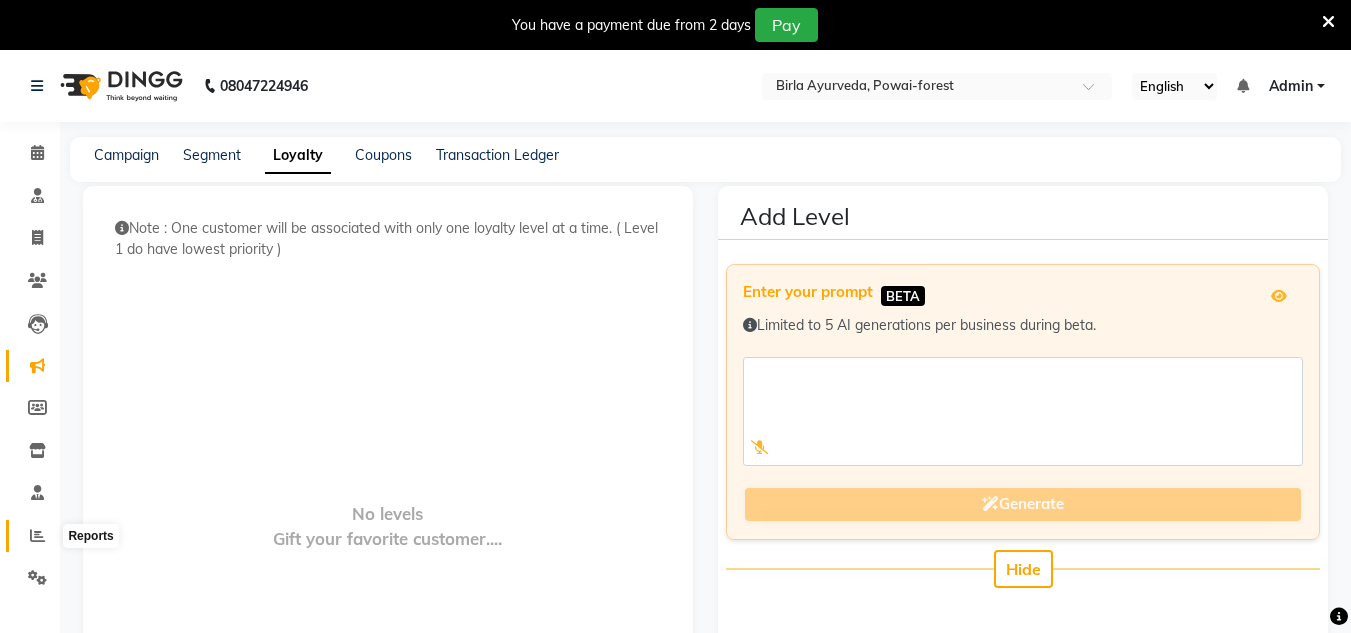 click 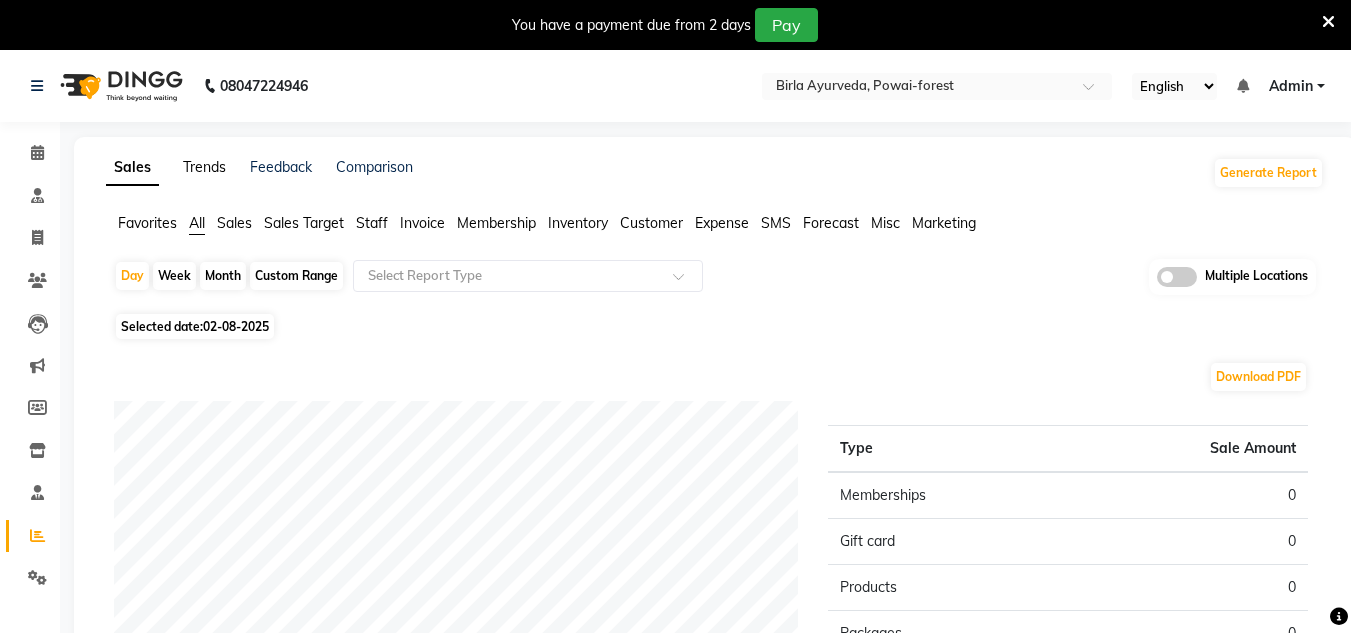 click on "Trends" 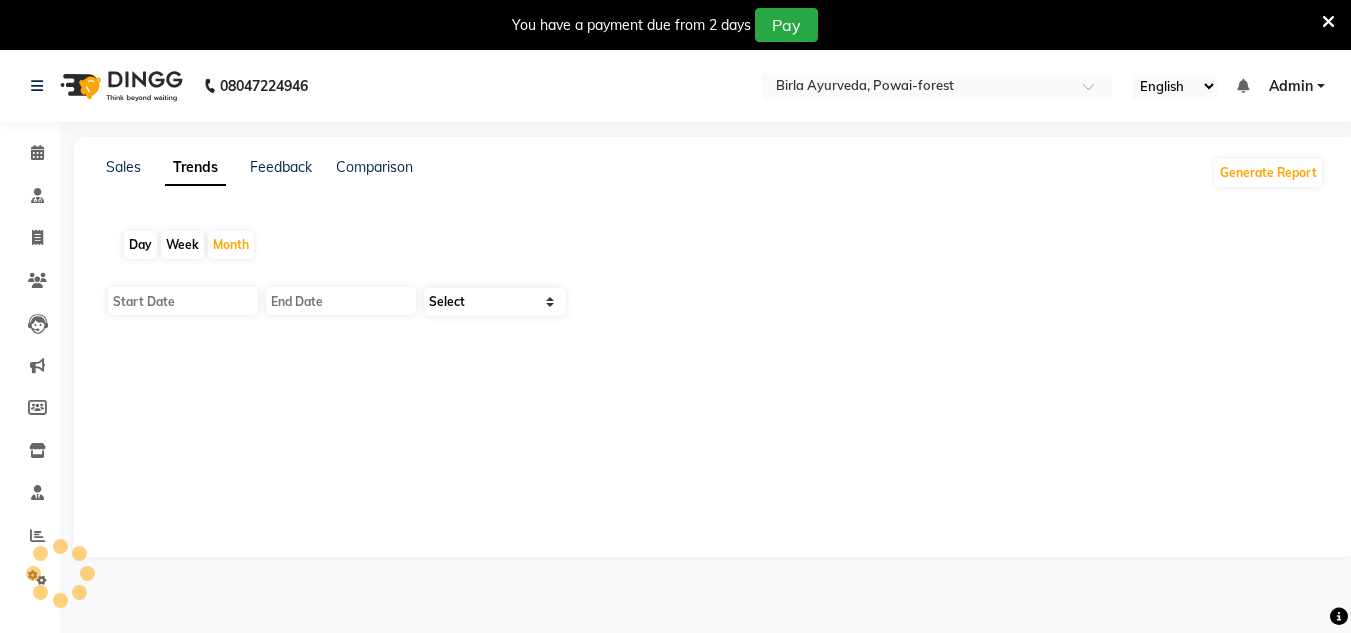type on "01-08-2025" 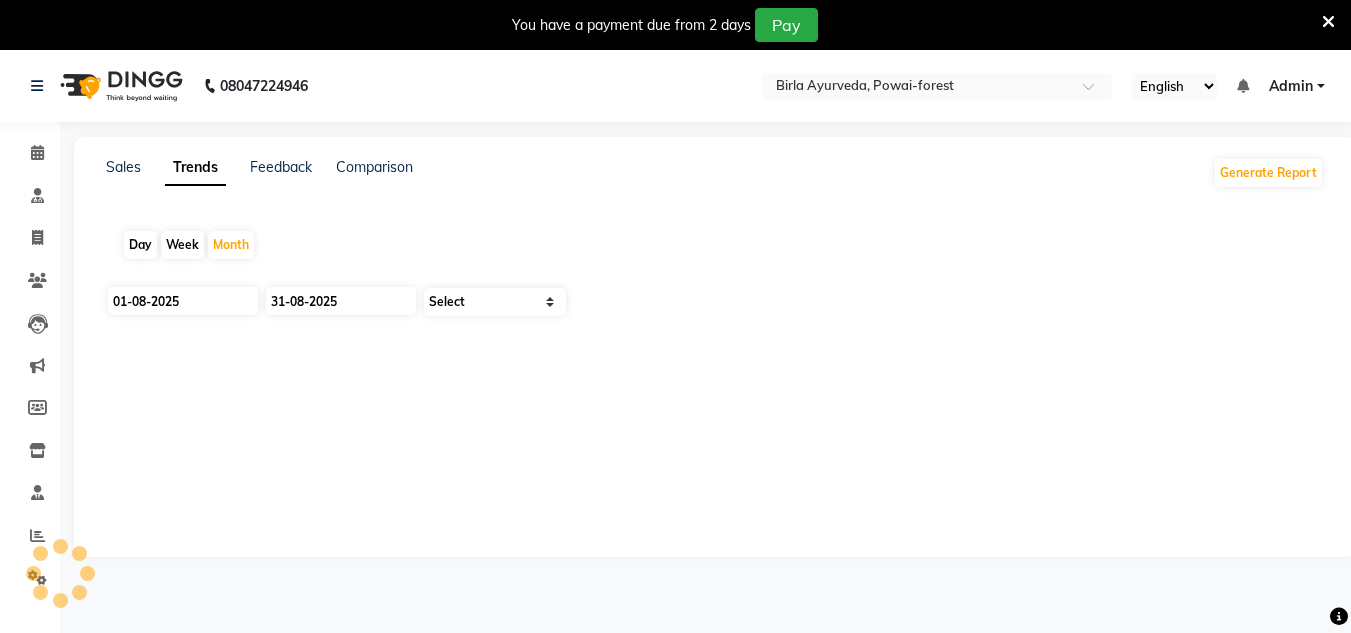 select on "by_client" 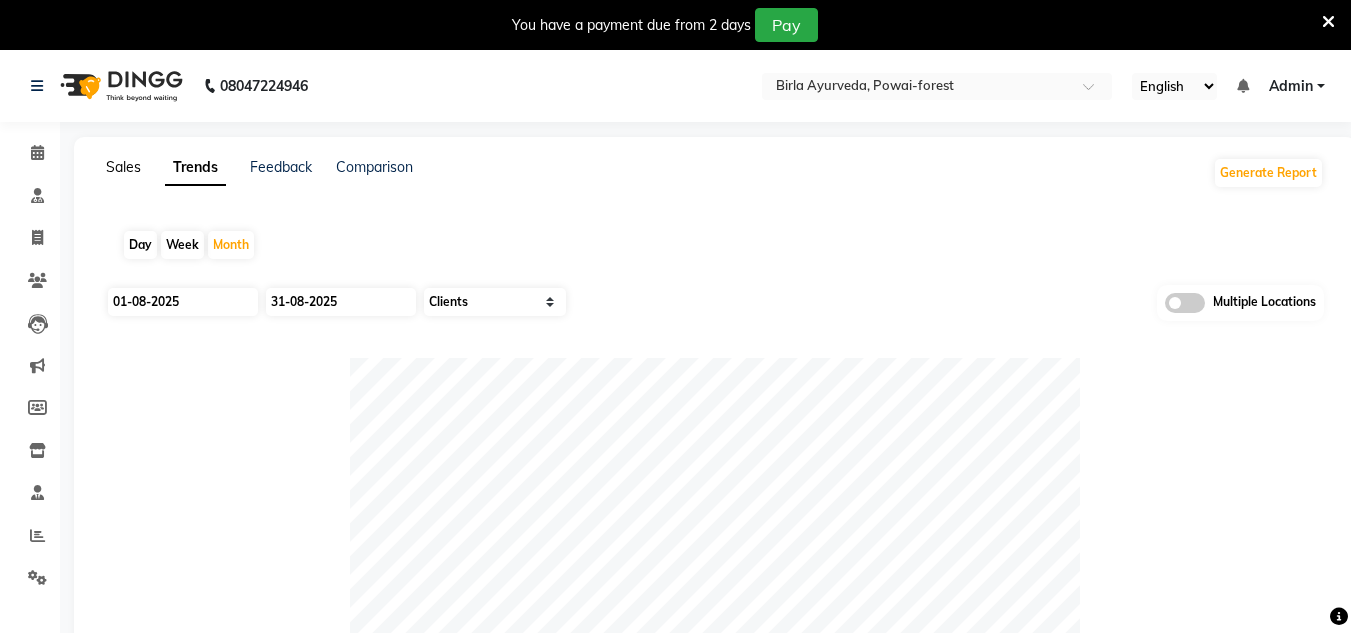 click on "Sales" 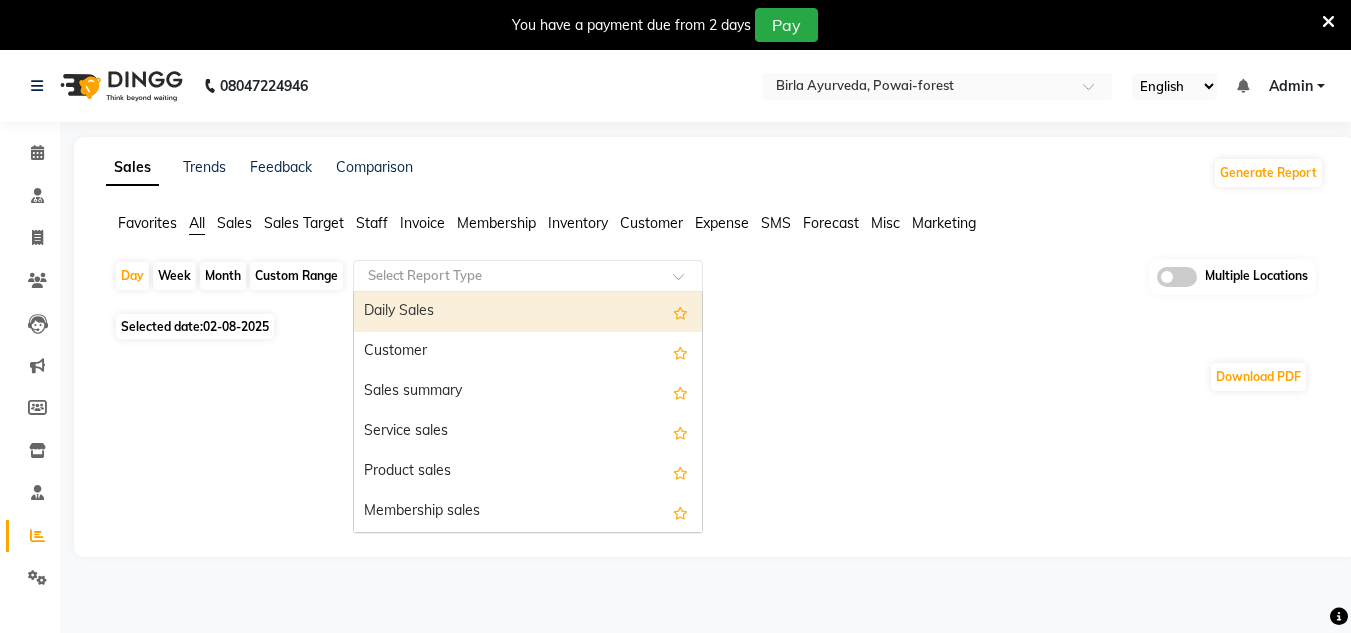 click 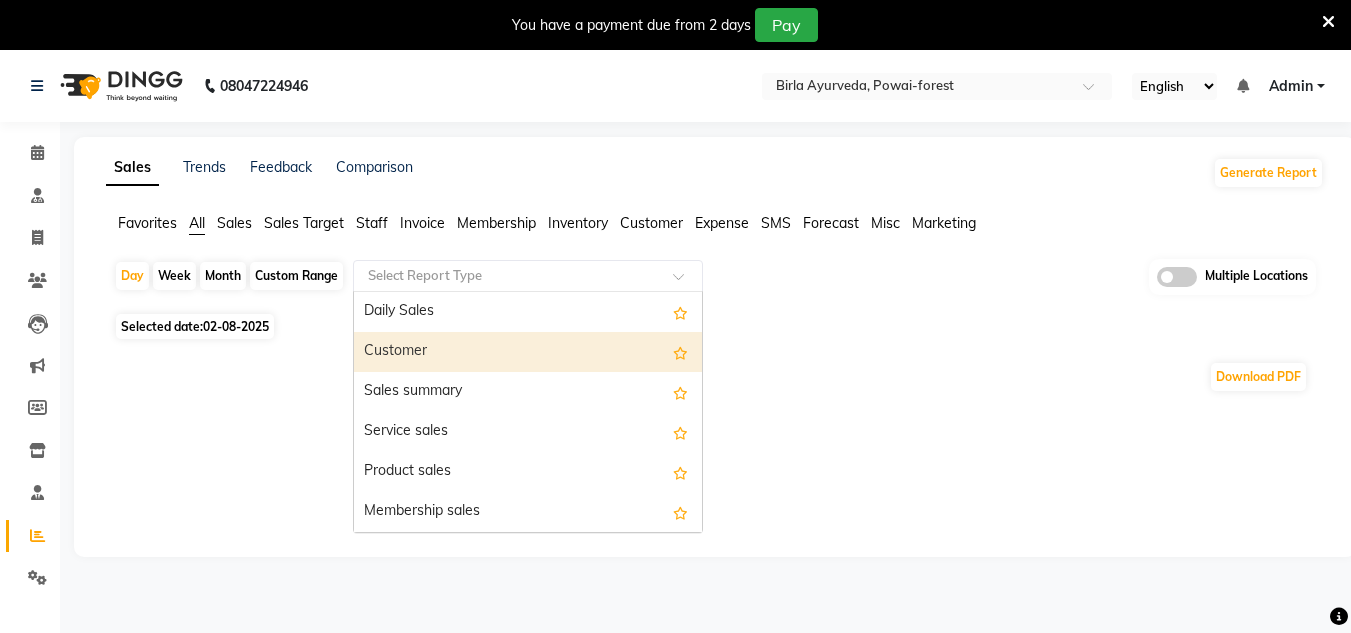 click on "Customer" at bounding box center [528, 352] 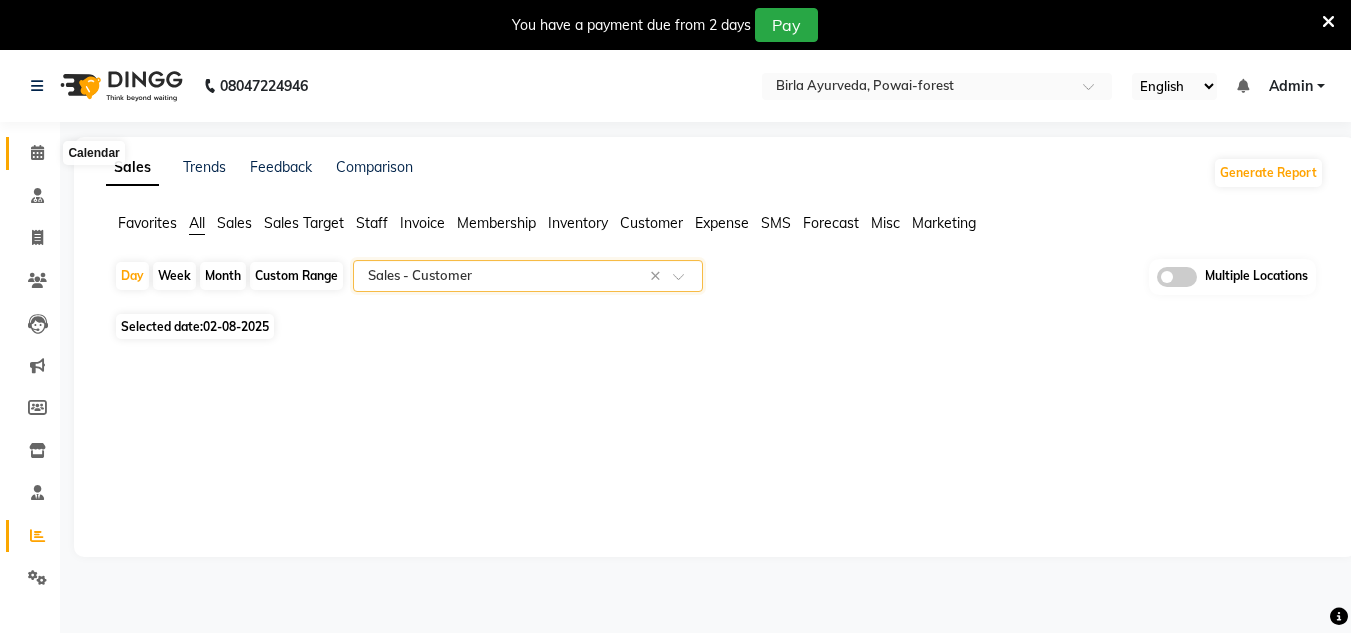 click 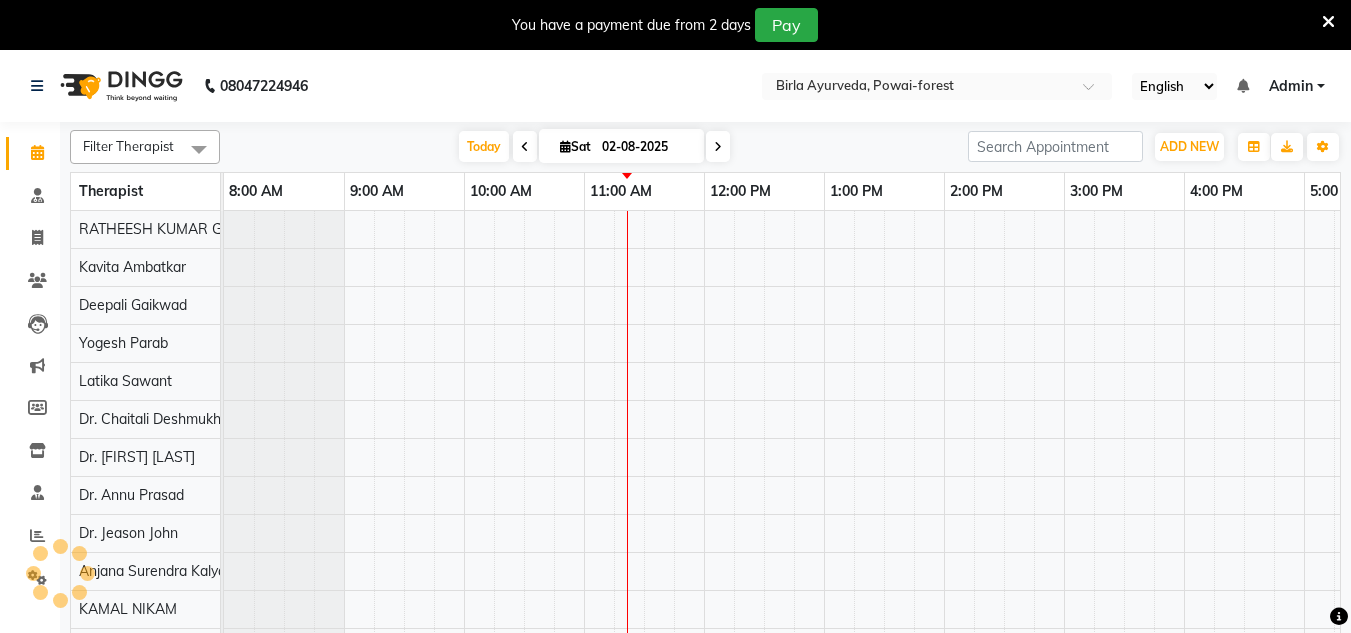 scroll, scrollTop: 0, scrollLeft: 324, axis: horizontal 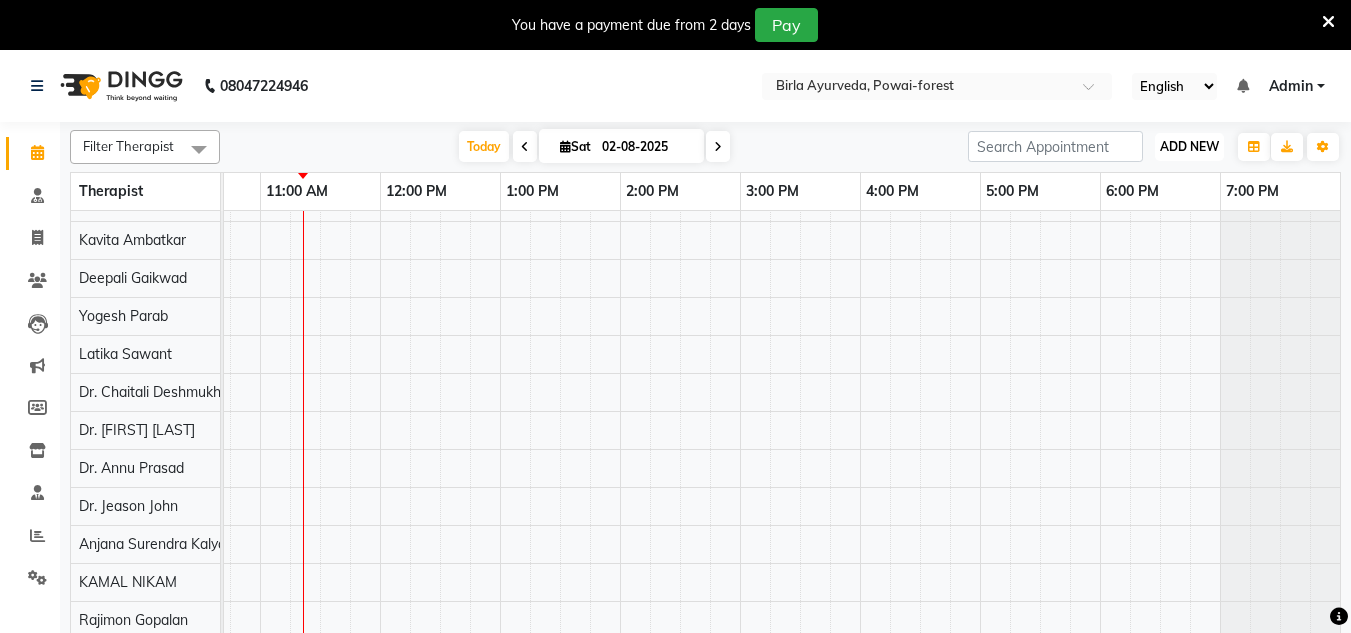 click on "ADD NEW" at bounding box center (1189, 146) 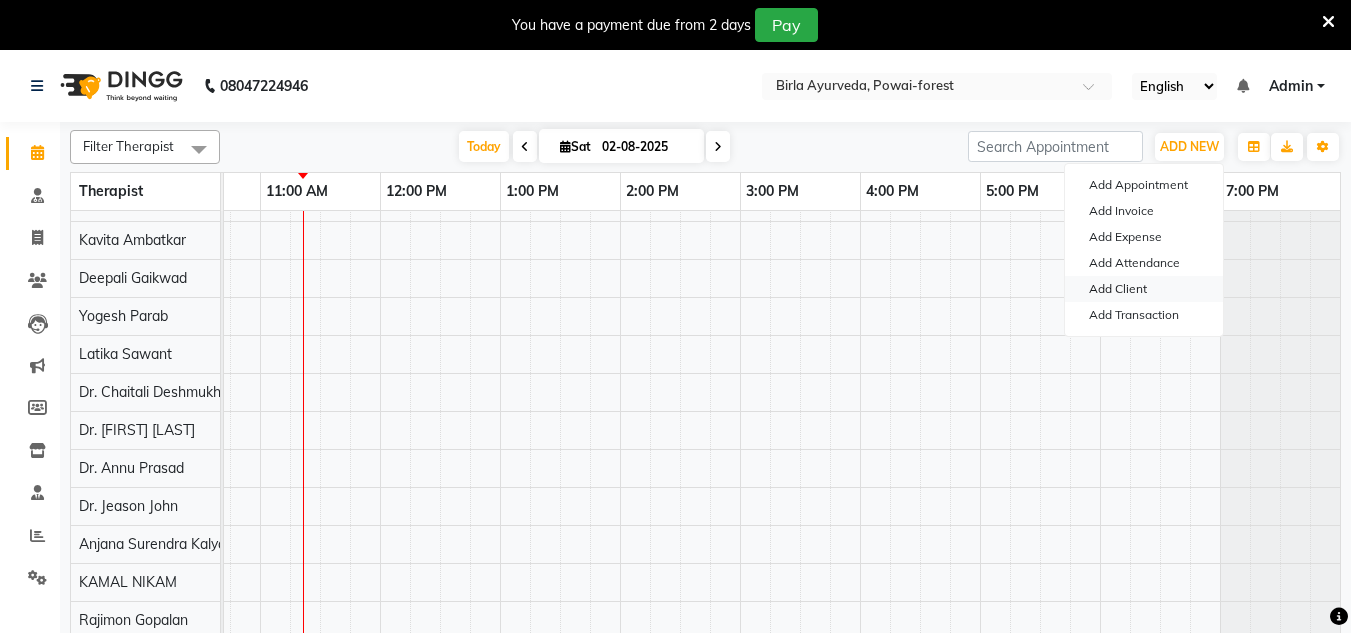 click on "Add Client" at bounding box center (1144, 289) 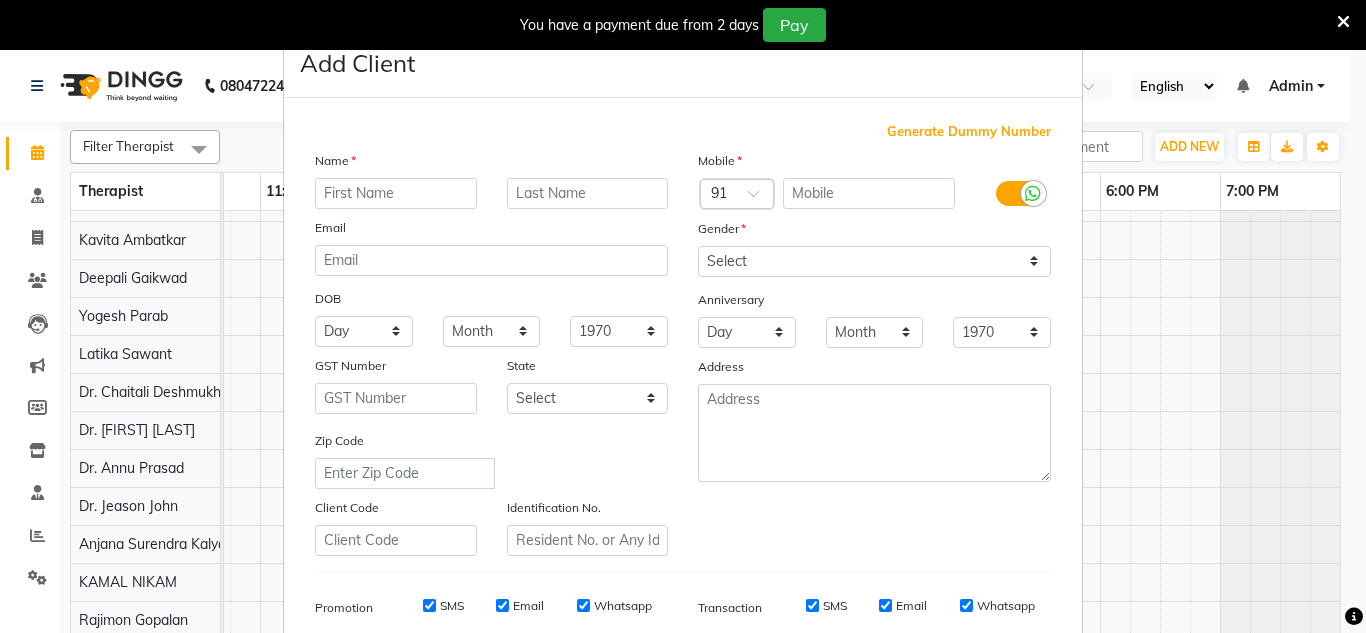 drag, startPoint x: 1326, startPoint y: 300, endPoint x: 1334, endPoint y: 336, distance: 36.878178 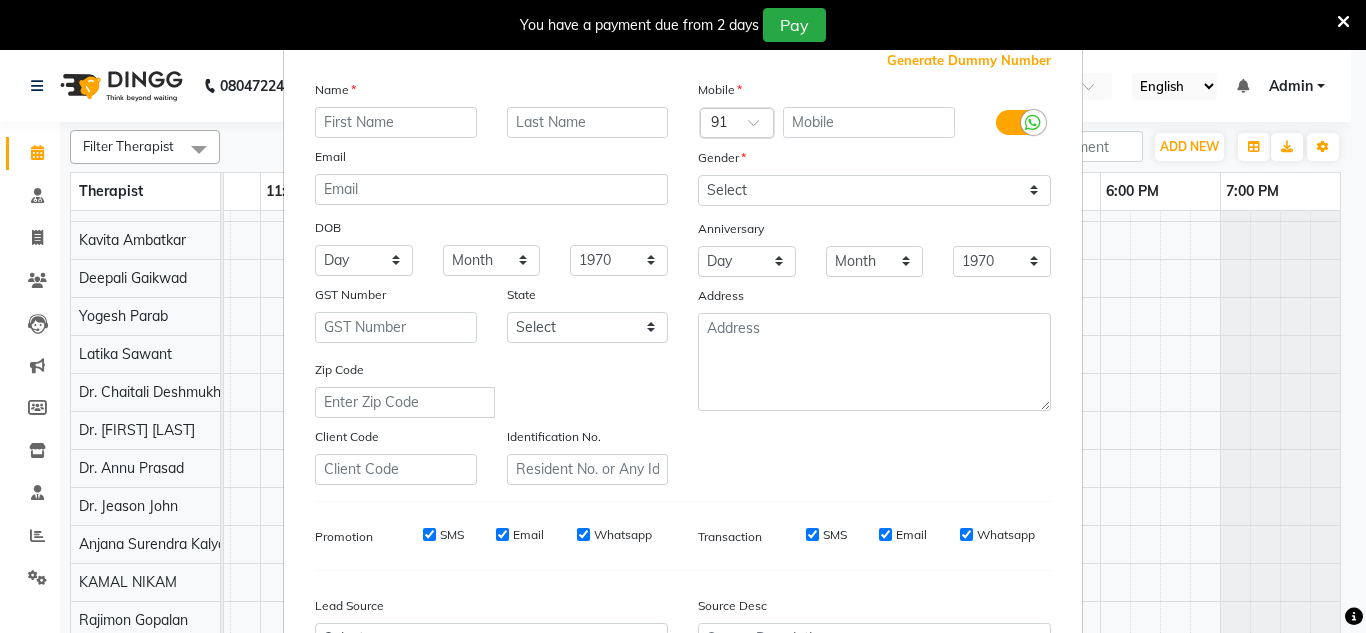 scroll, scrollTop: 190, scrollLeft: 0, axis: vertical 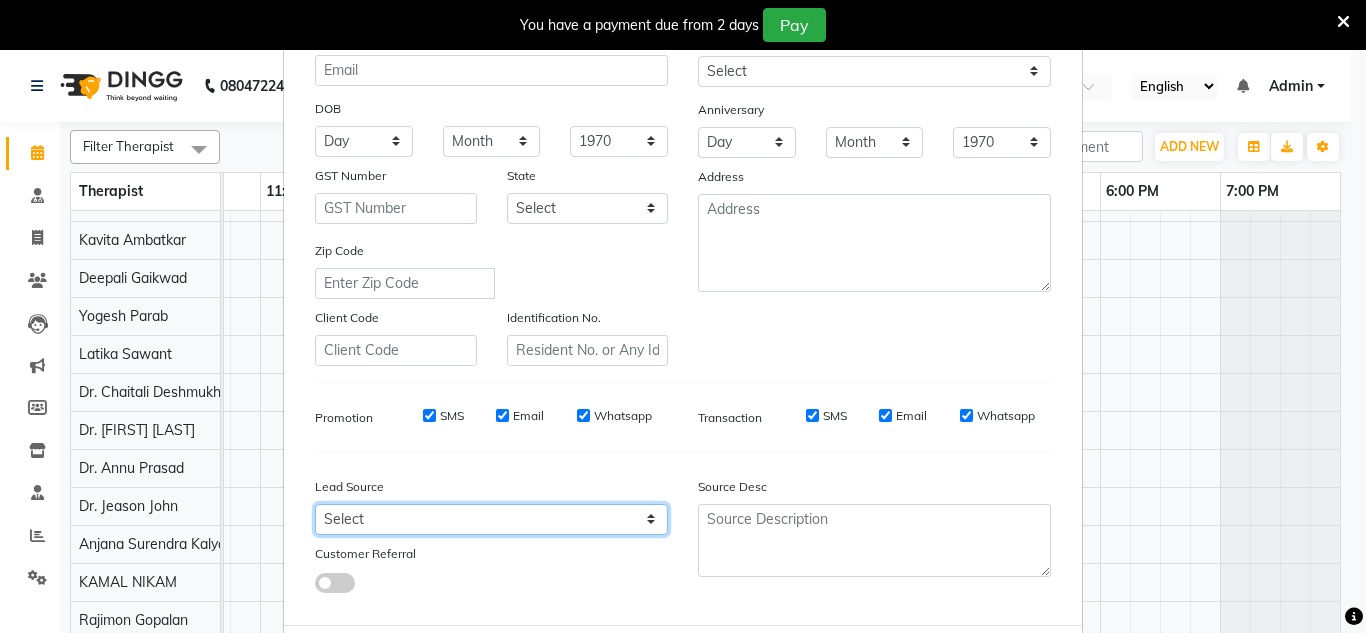 click on "Select Walk-in Referral Internet Friend Word of Mouth Advertisement Facebook JustDial Google Other CAMP" at bounding box center (491, 519) 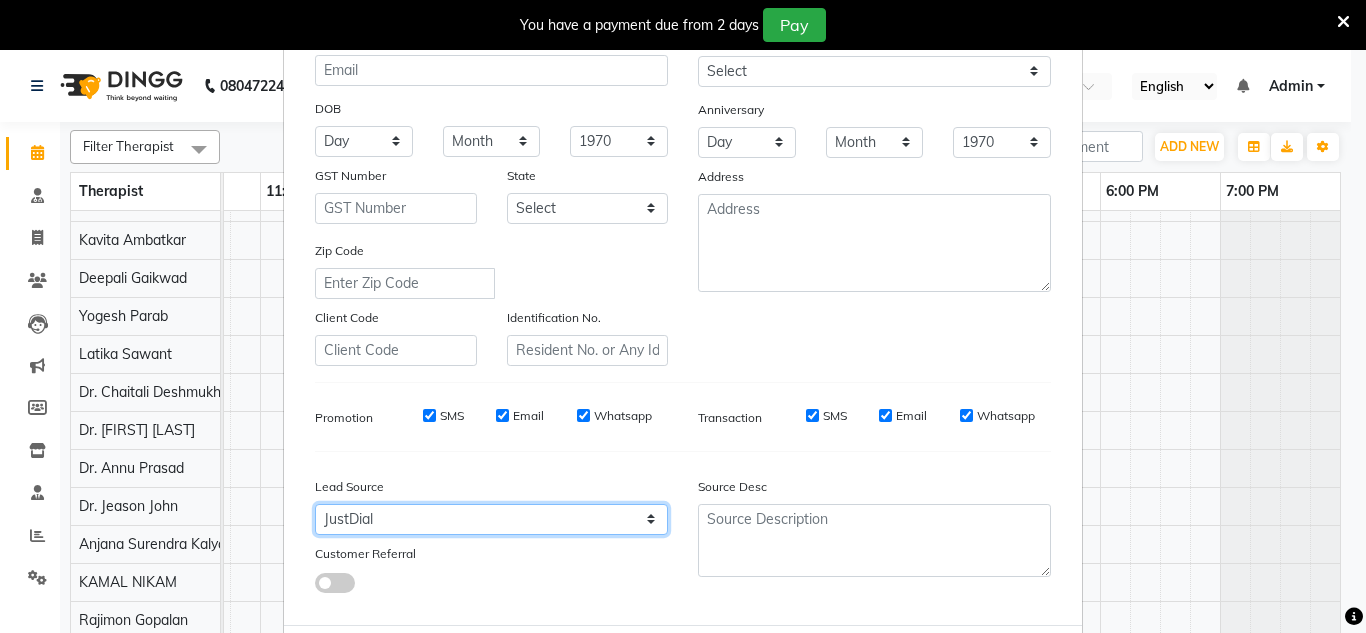click on "Select Walk-in Referral Internet Friend Word of Mouth Advertisement Facebook JustDial Google Other CAMP" at bounding box center (491, 519) 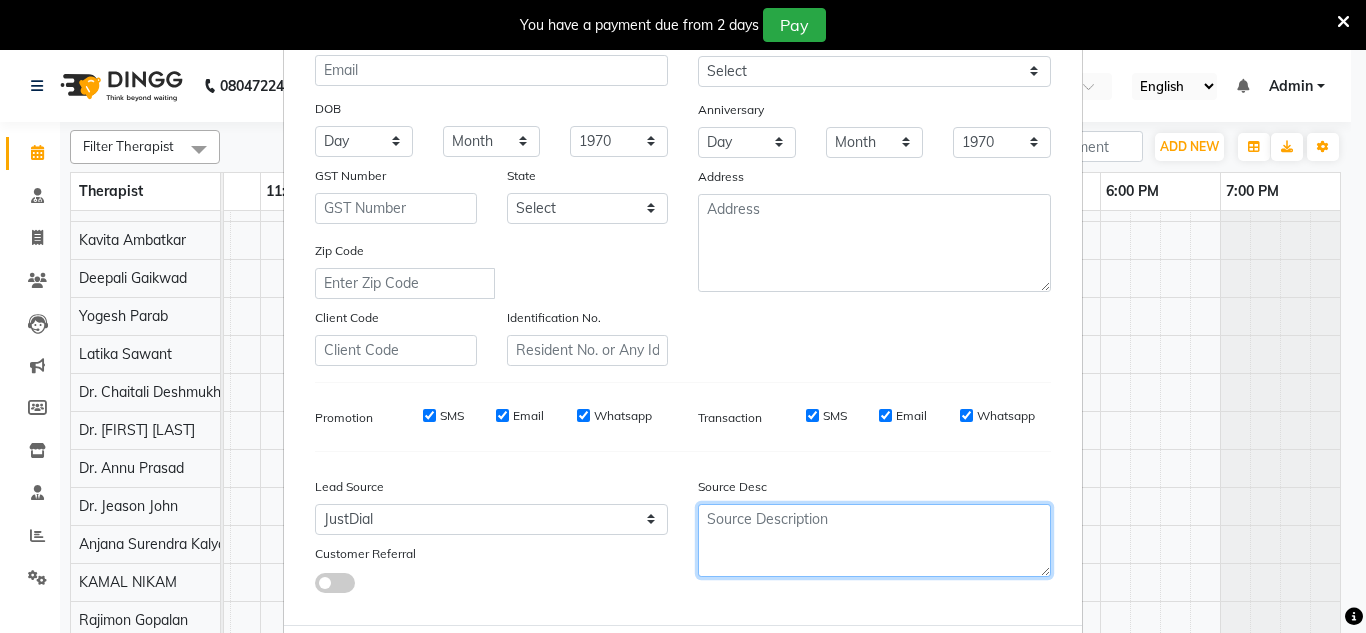 click at bounding box center [874, 540] 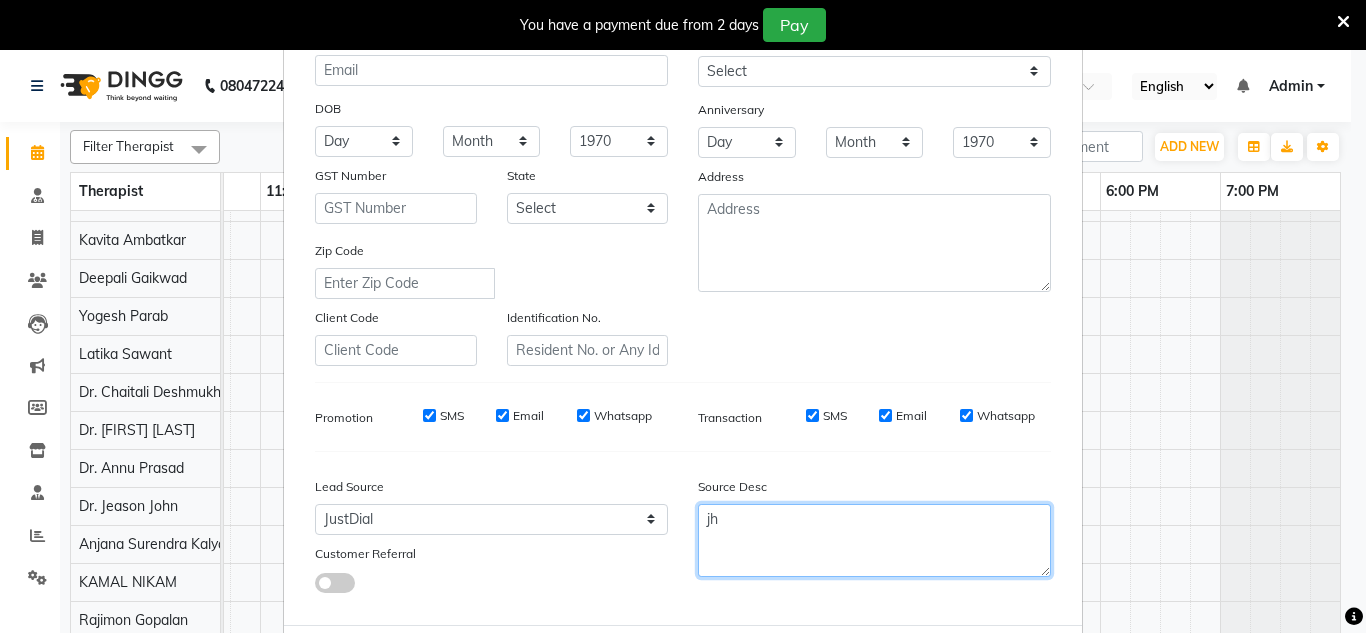 type on "jh" 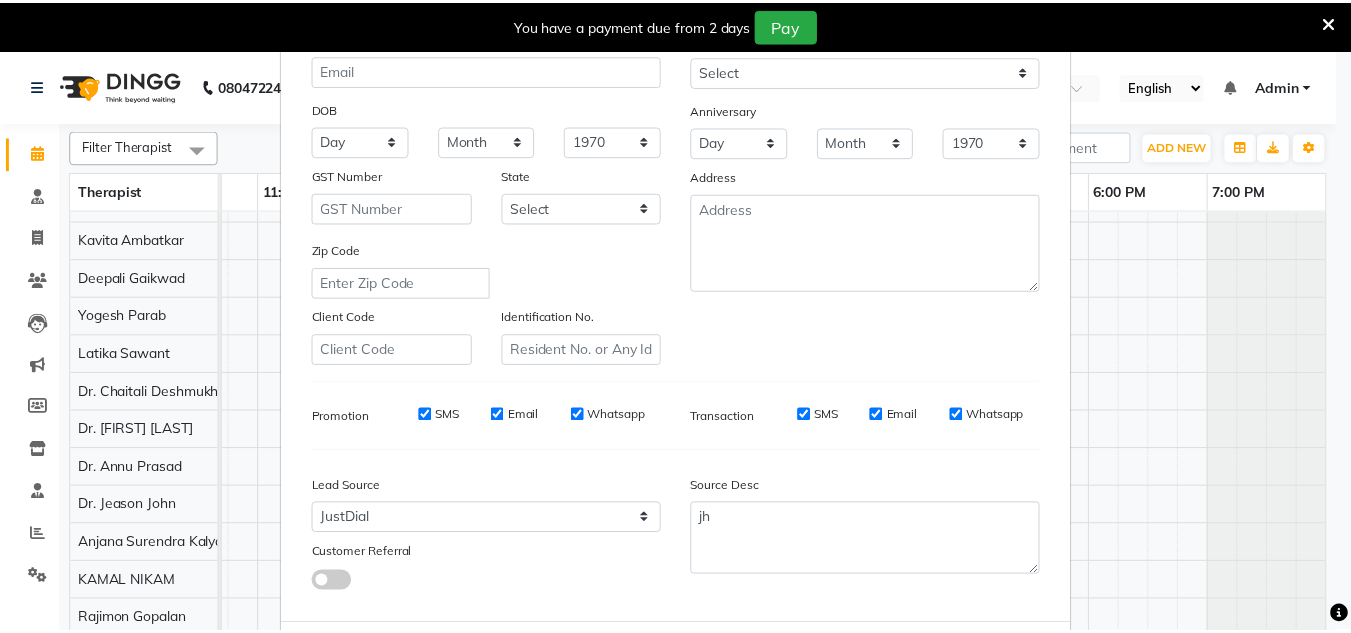 scroll, scrollTop: 290, scrollLeft: 0, axis: vertical 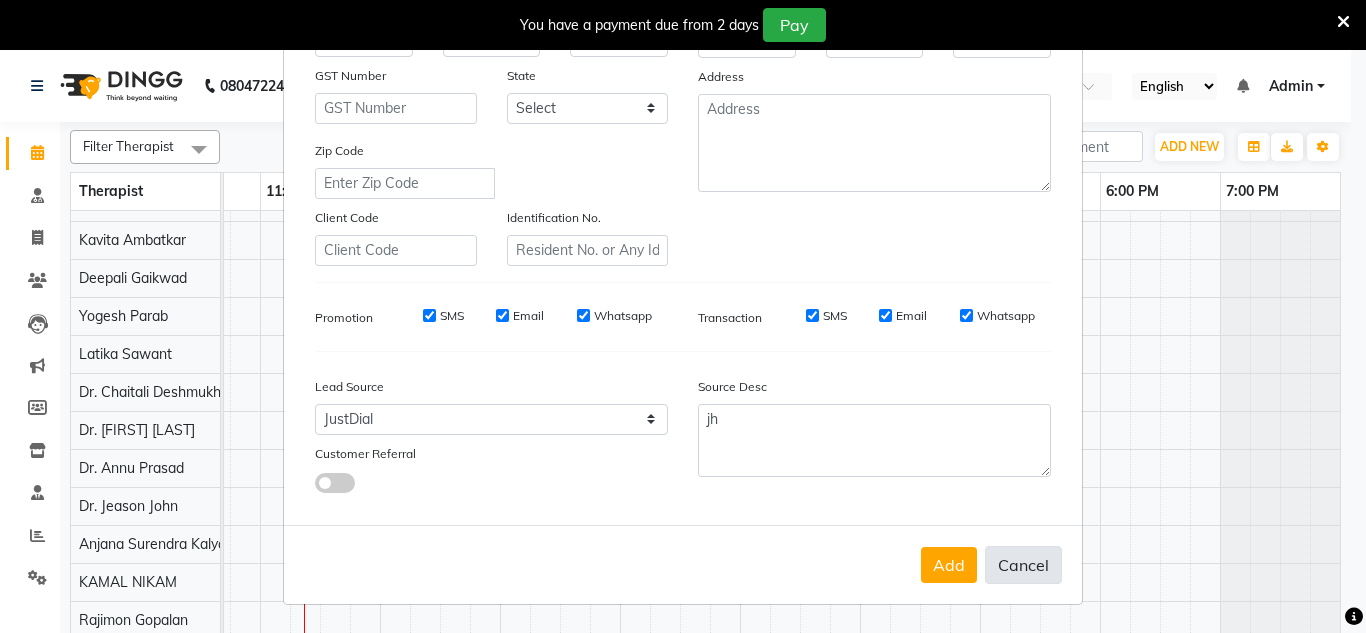 click on "Cancel" at bounding box center (1023, 565) 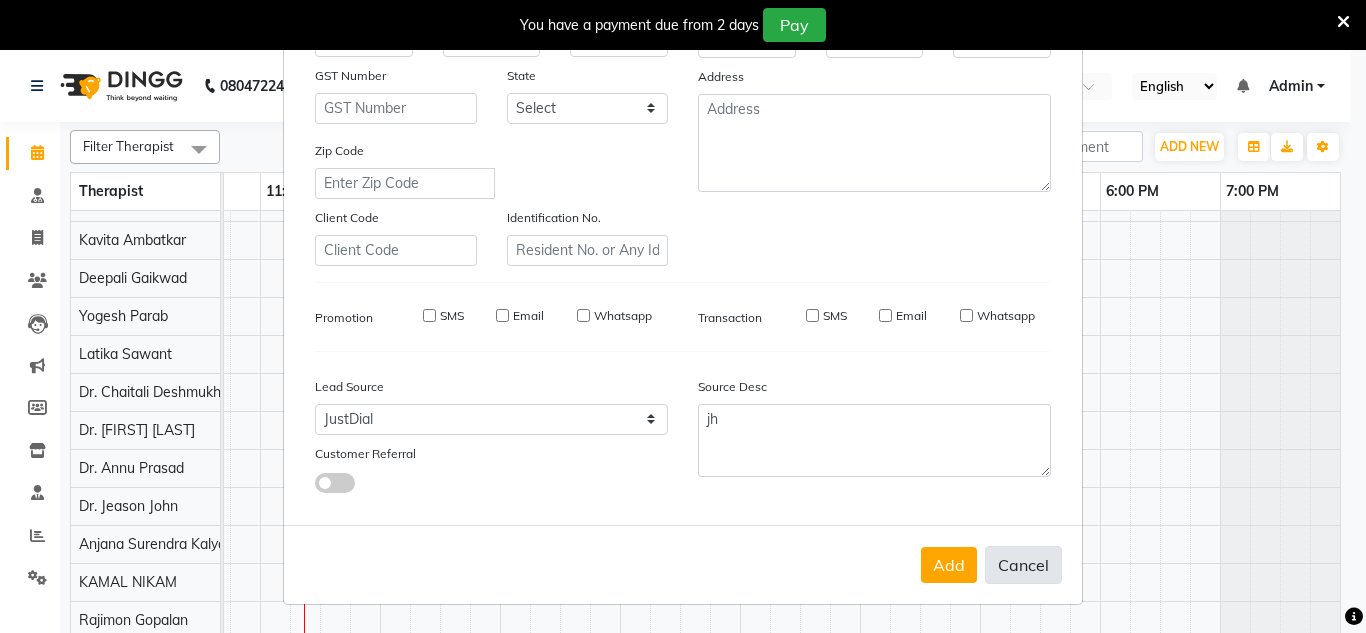 select 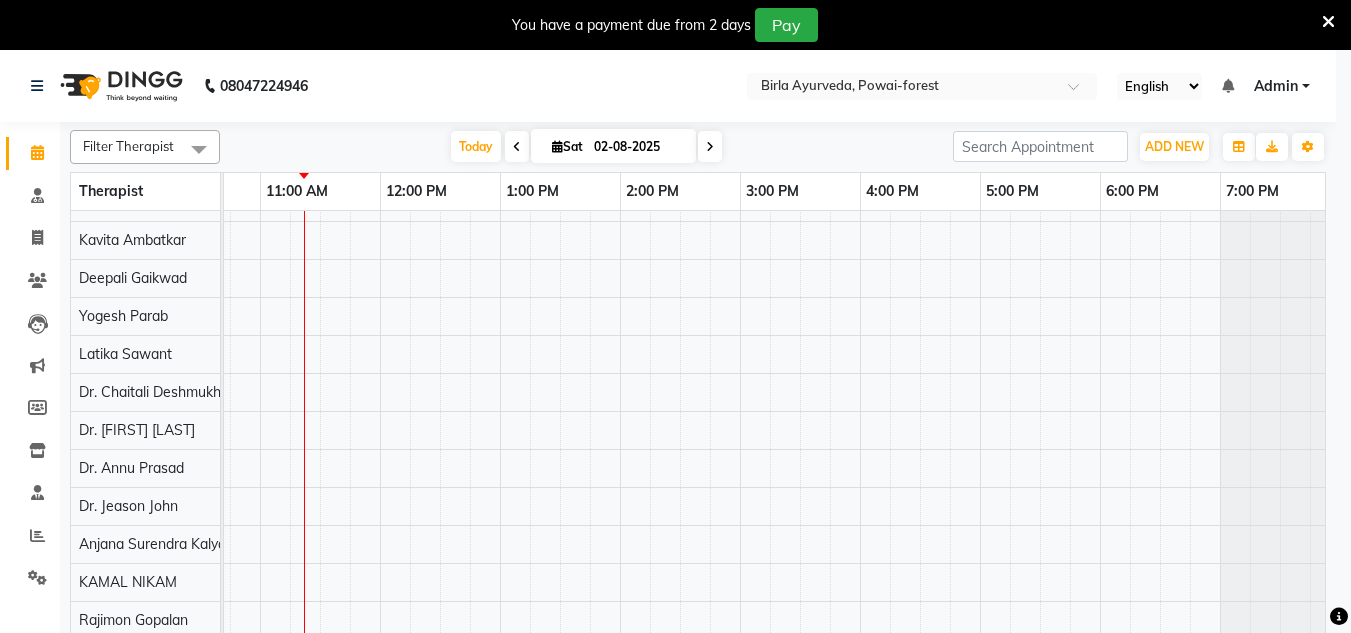 scroll, scrollTop: 0, scrollLeft: 309, axis: horizontal 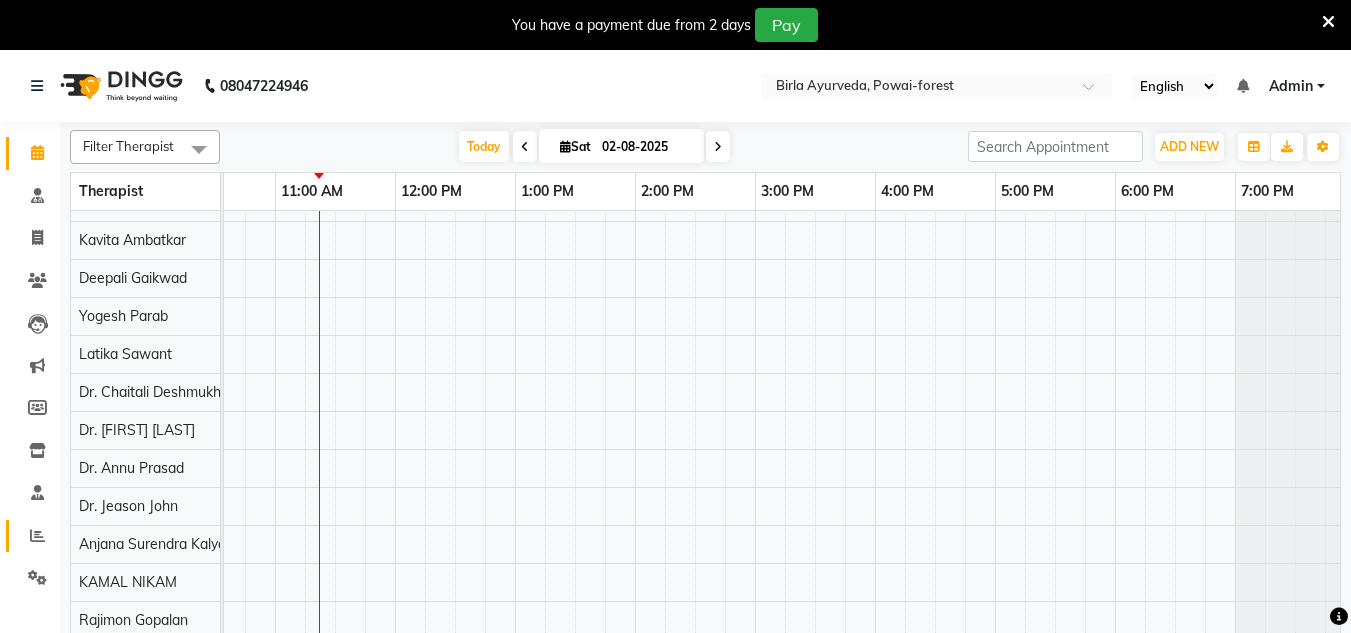 click on "Reports" 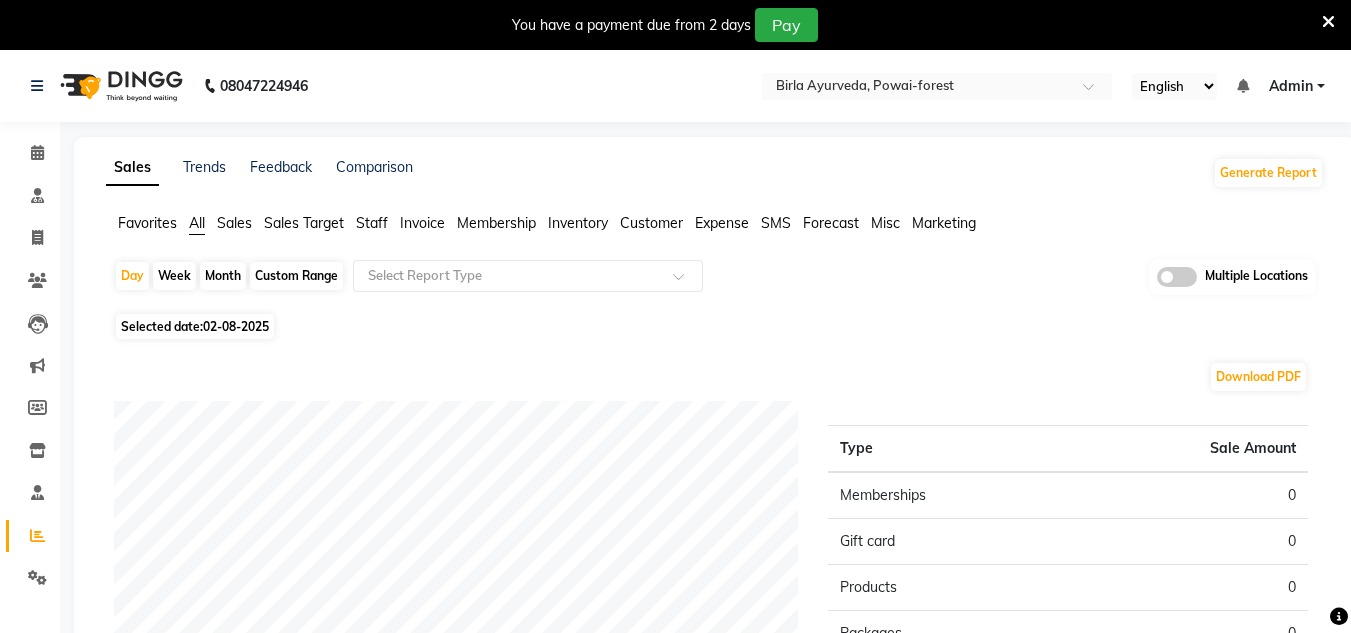 click on "Month" 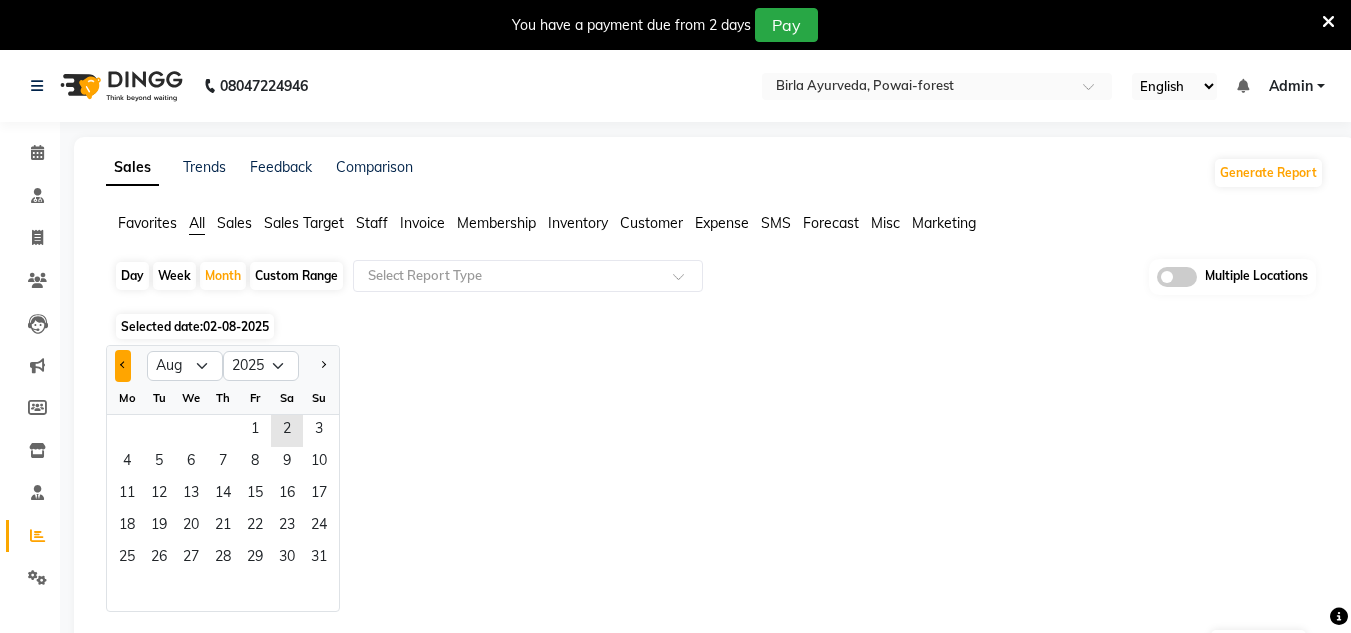 click 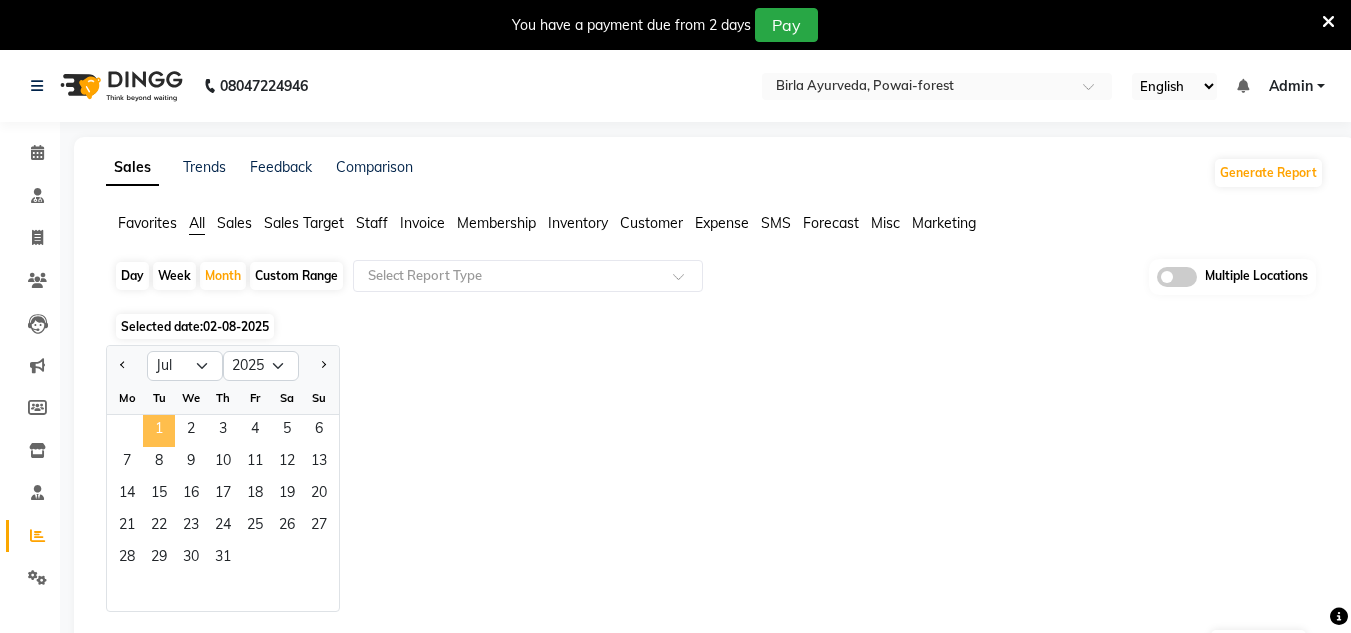 click on "1" 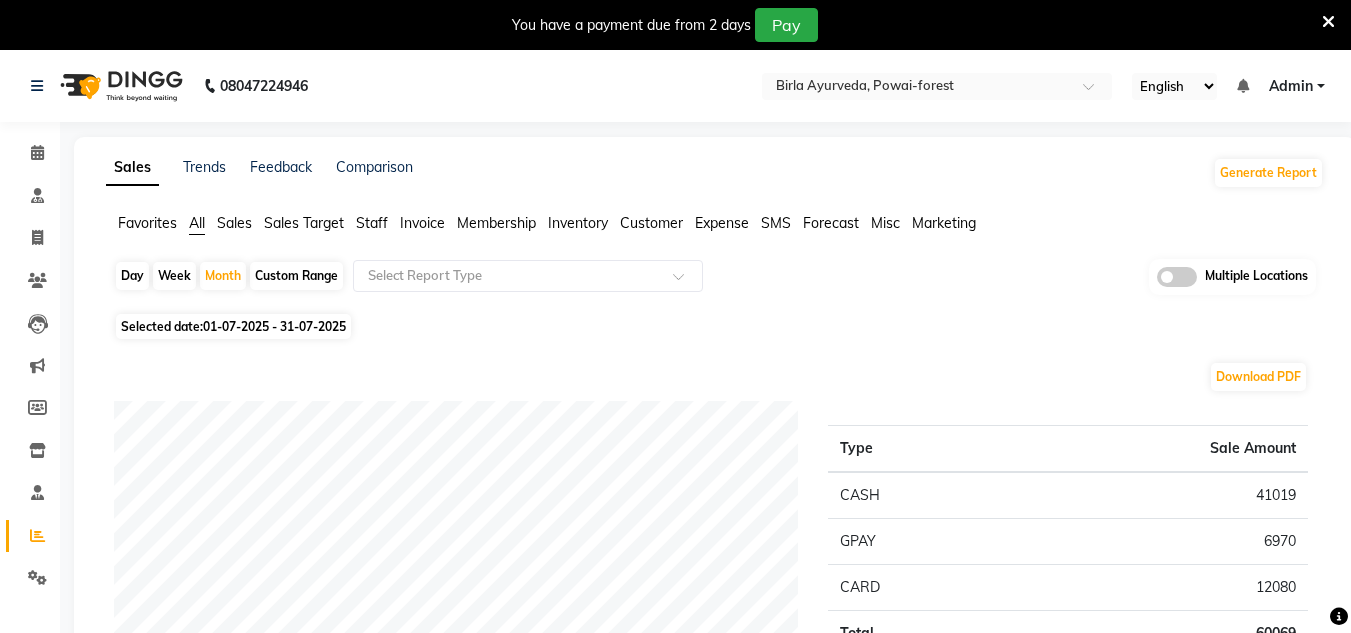 click on "Customer" 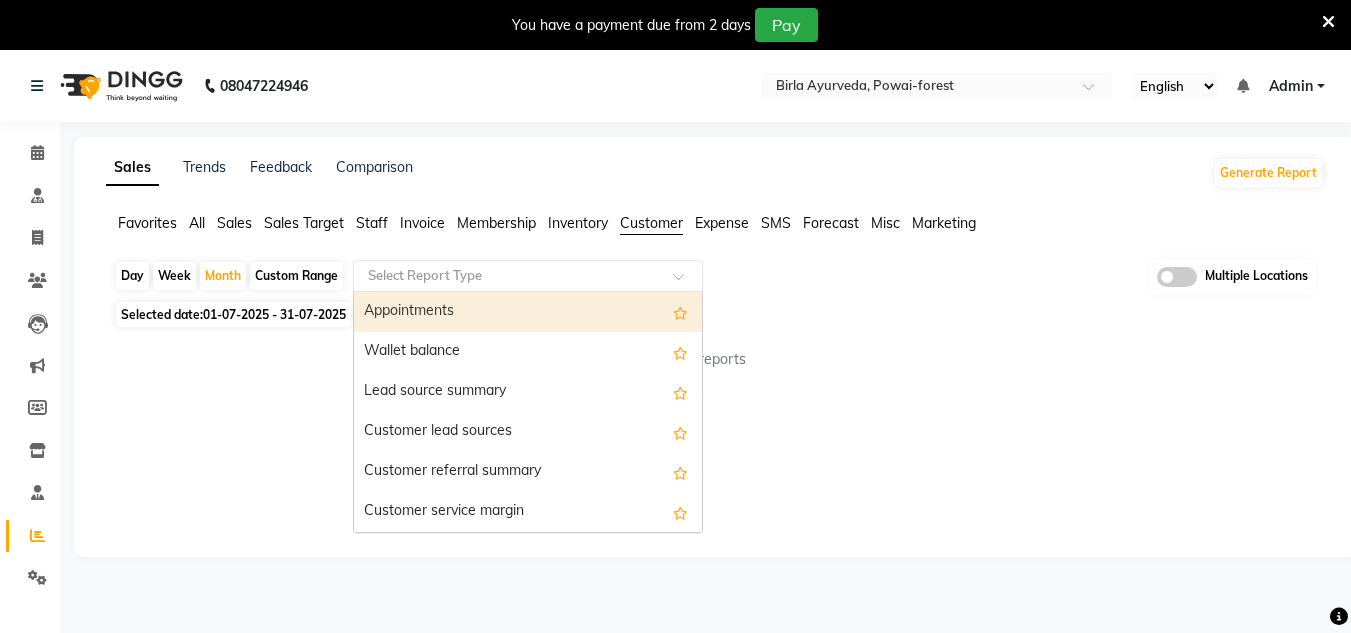 click 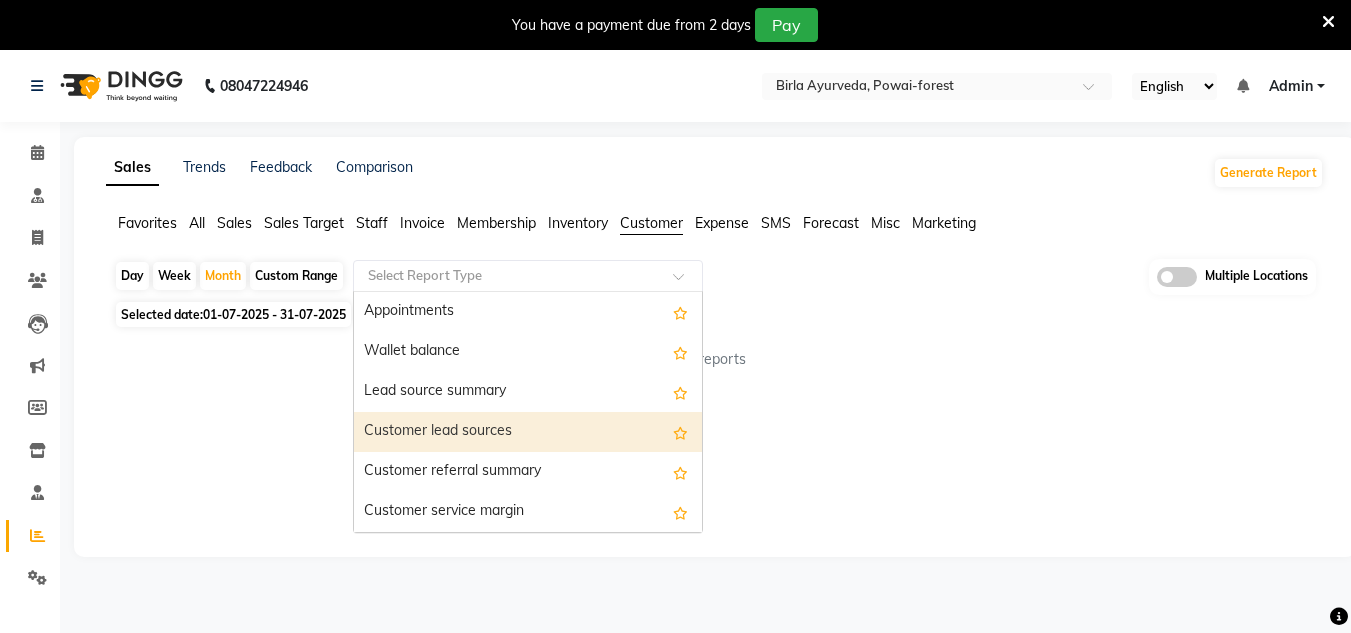 click on "Customer lead sources" at bounding box center [528, 432] 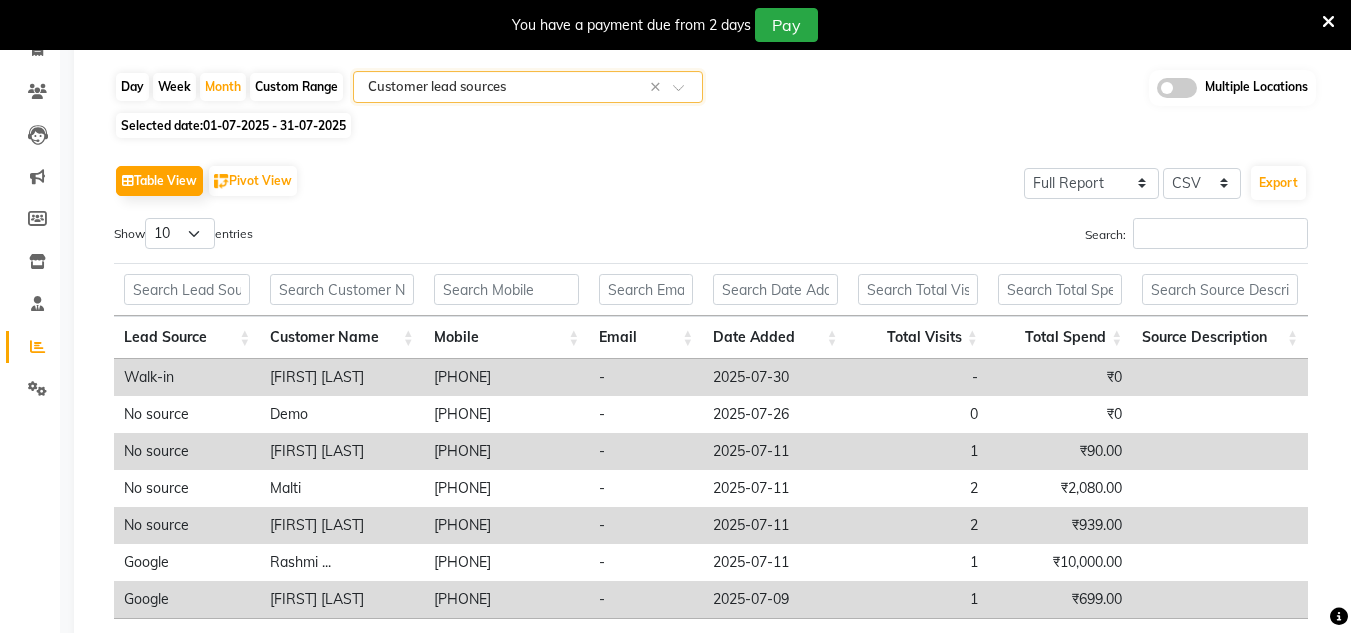 scroll, scrollTop: 194, scrollLeft: 0, axis: vertical 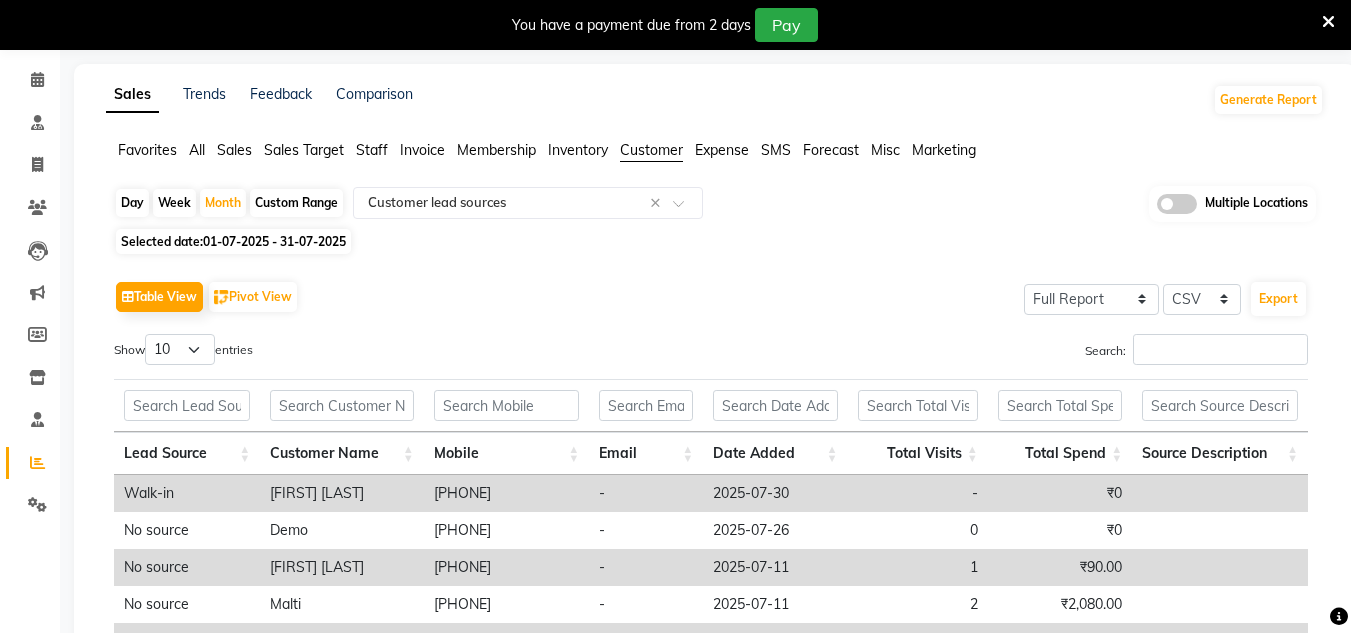 click on "Invoice" 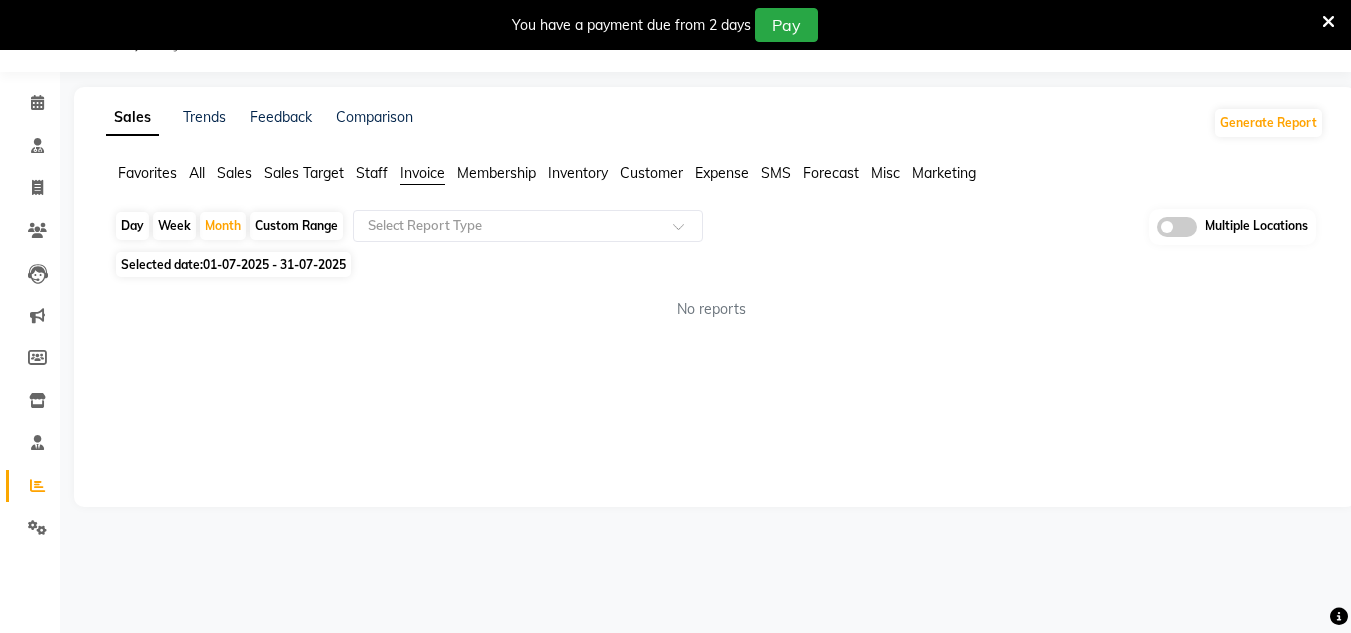 scroll, scrollTop: 50, scrollLeft: 0, axis: vertical 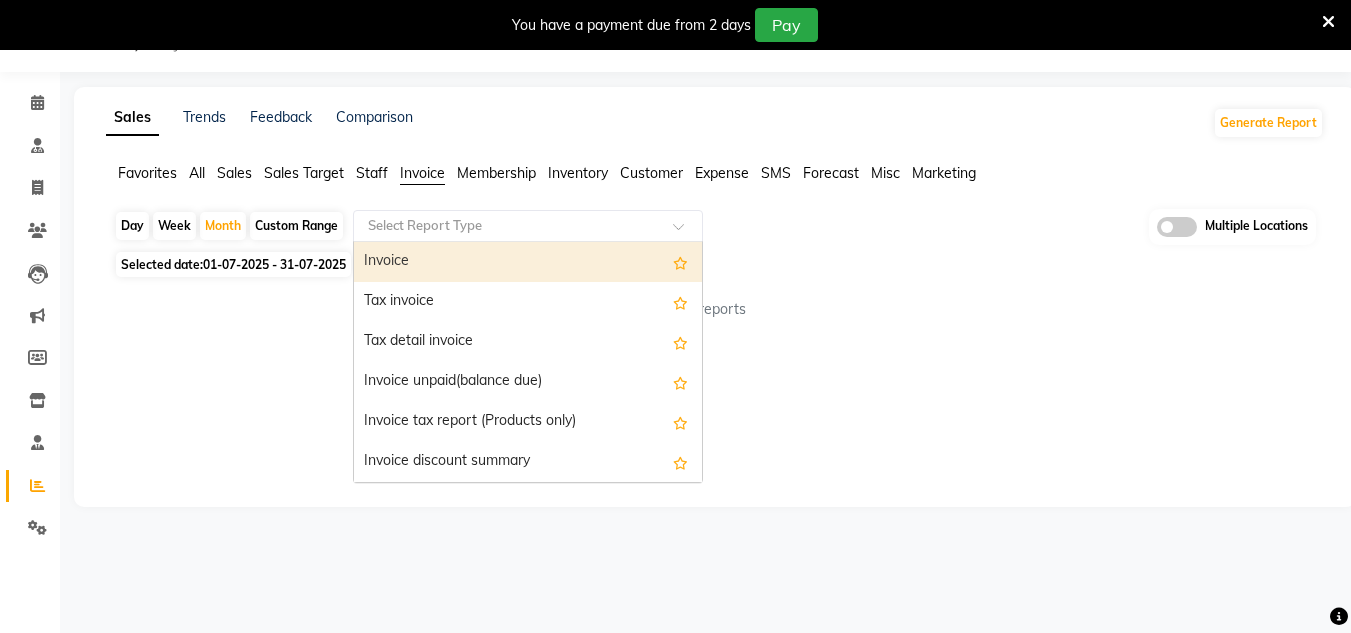click on "Select Report Type" 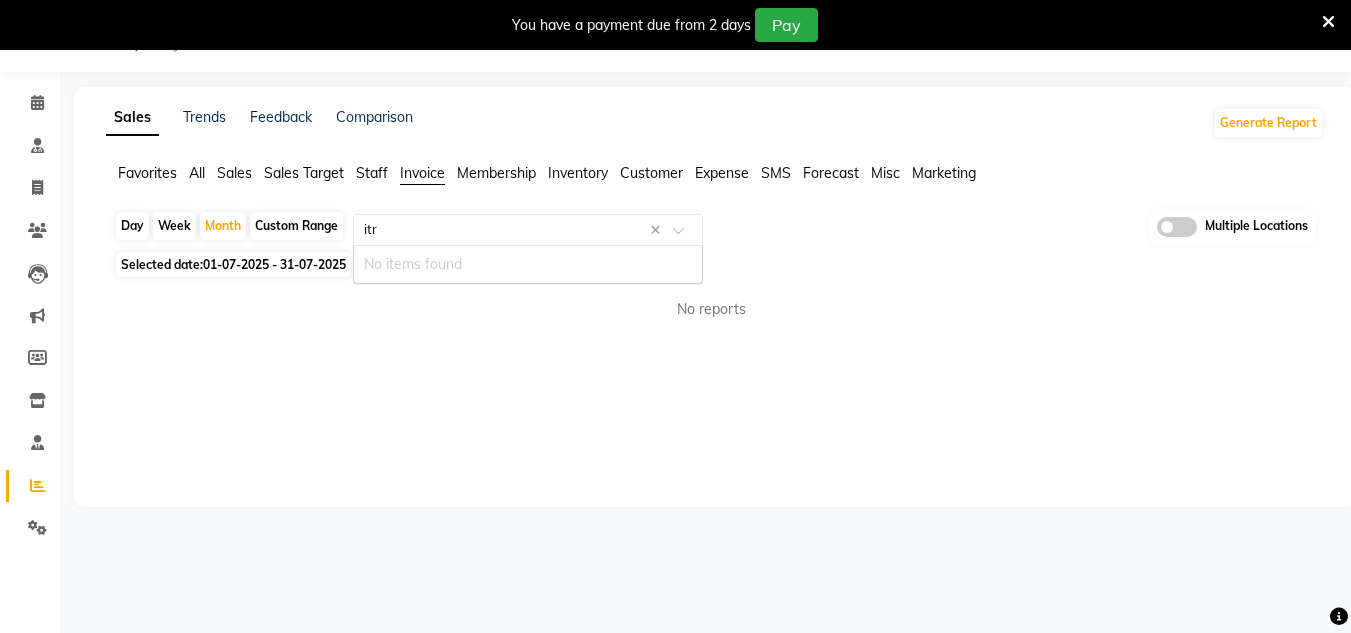type on "it" 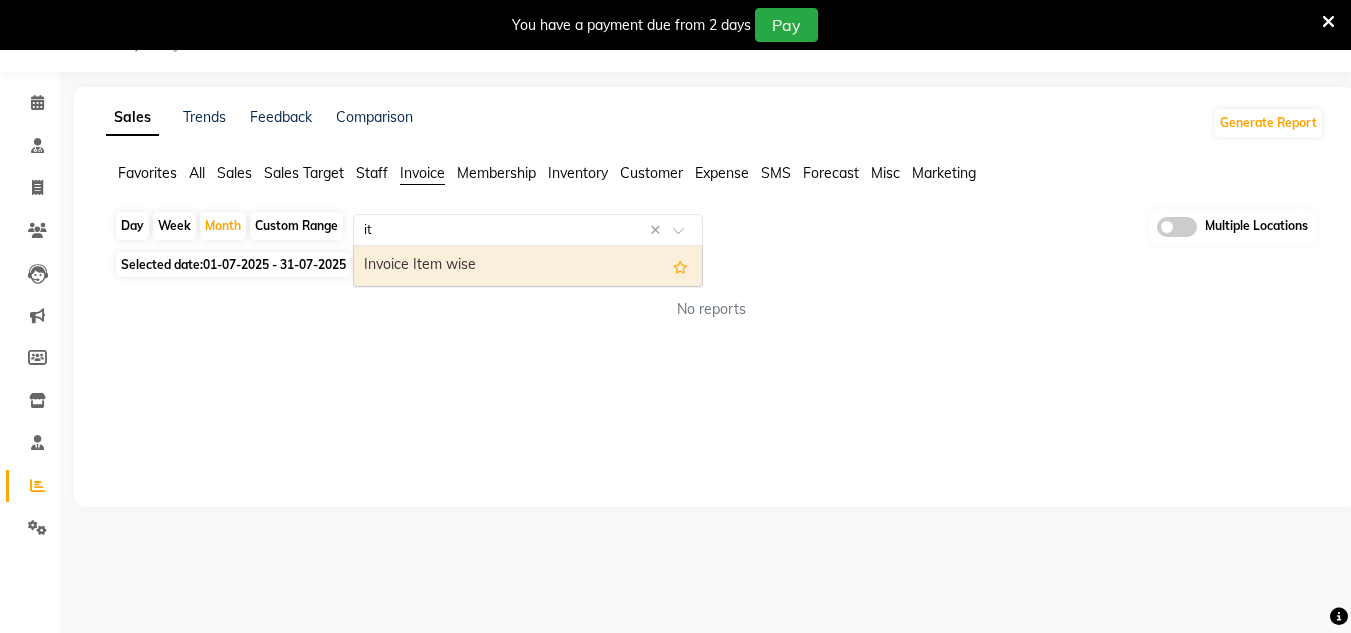 click on "Invoice Item wise" at bounding box center [528, 266] 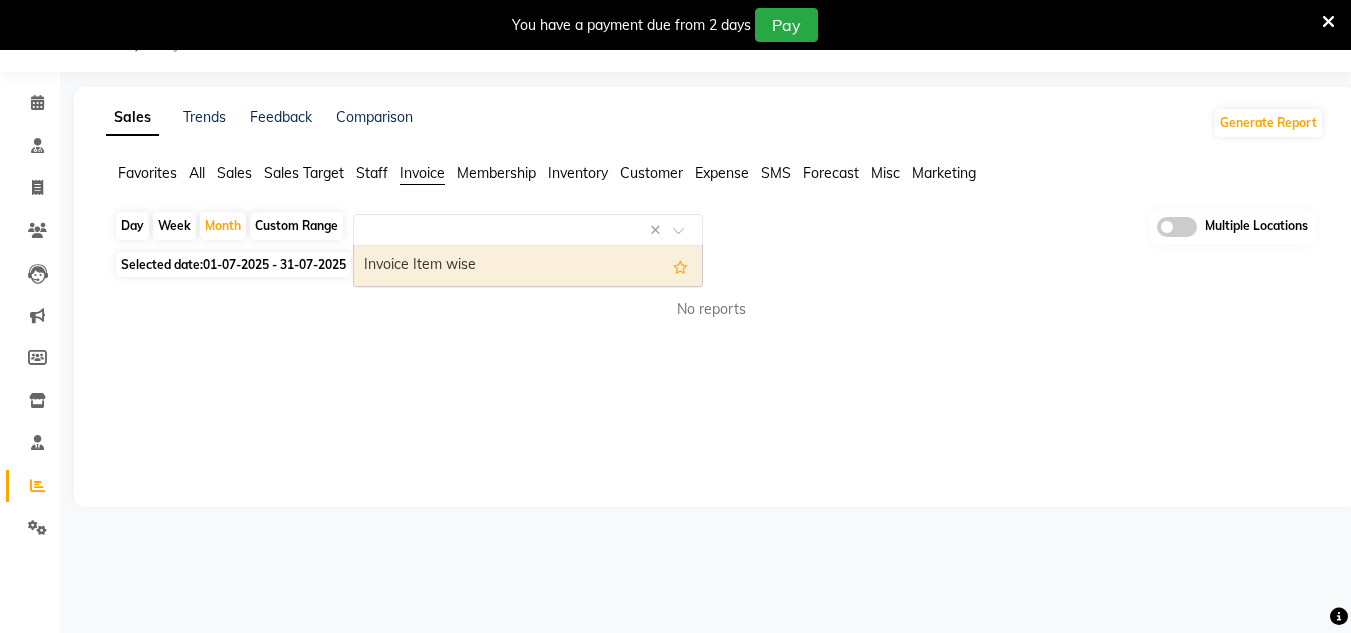 select on "full_report" 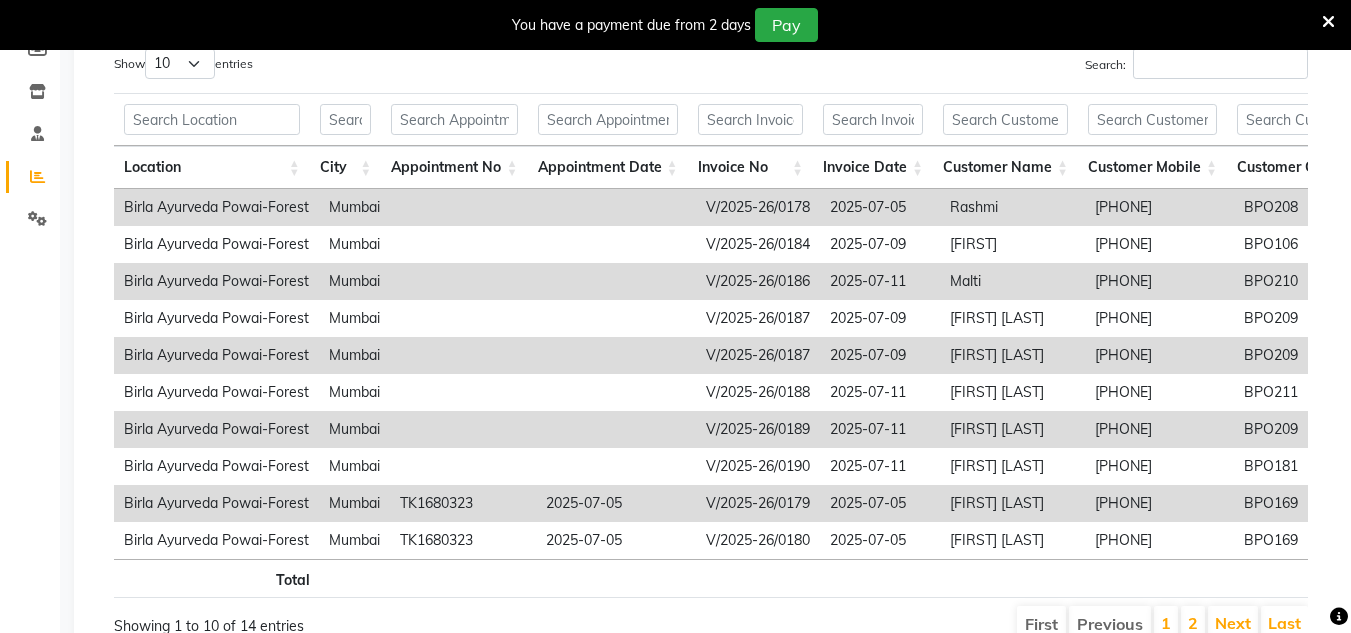 scroll, scrollTop: 370, scrollLeft: 0, axis: vertical 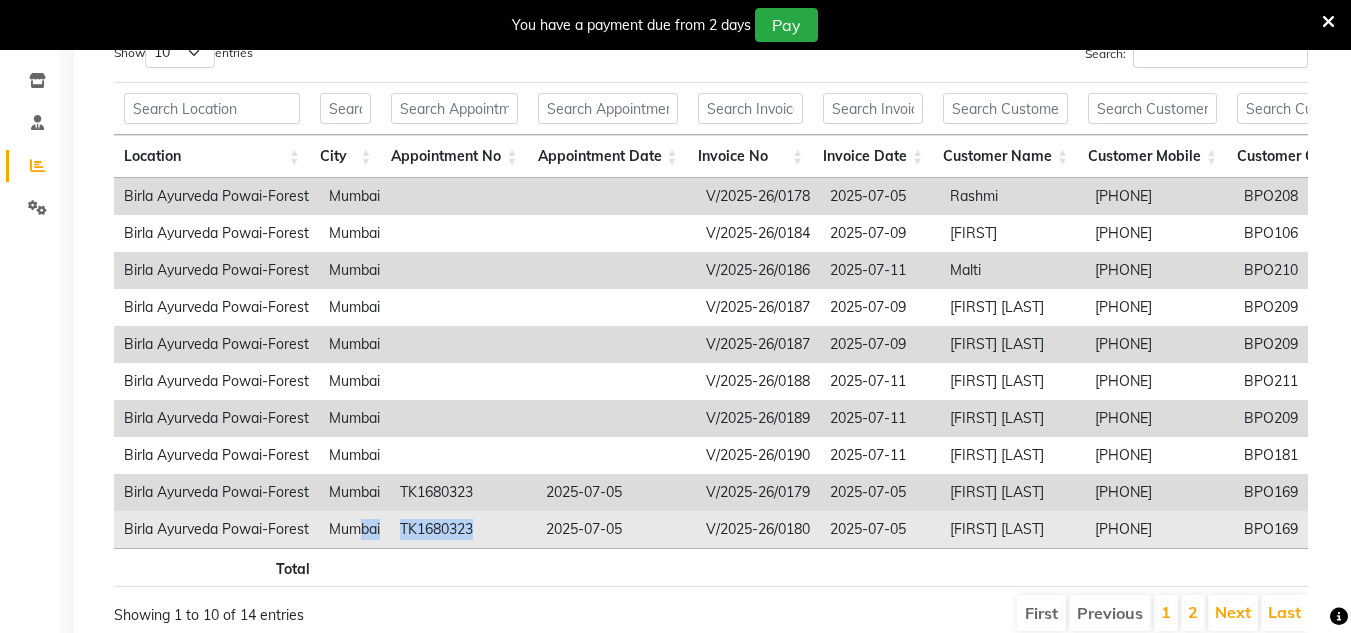 drag, startPoint x: 363, startPoint y: 547, endPoint x: 478, endPoint y: 547, distance: 115 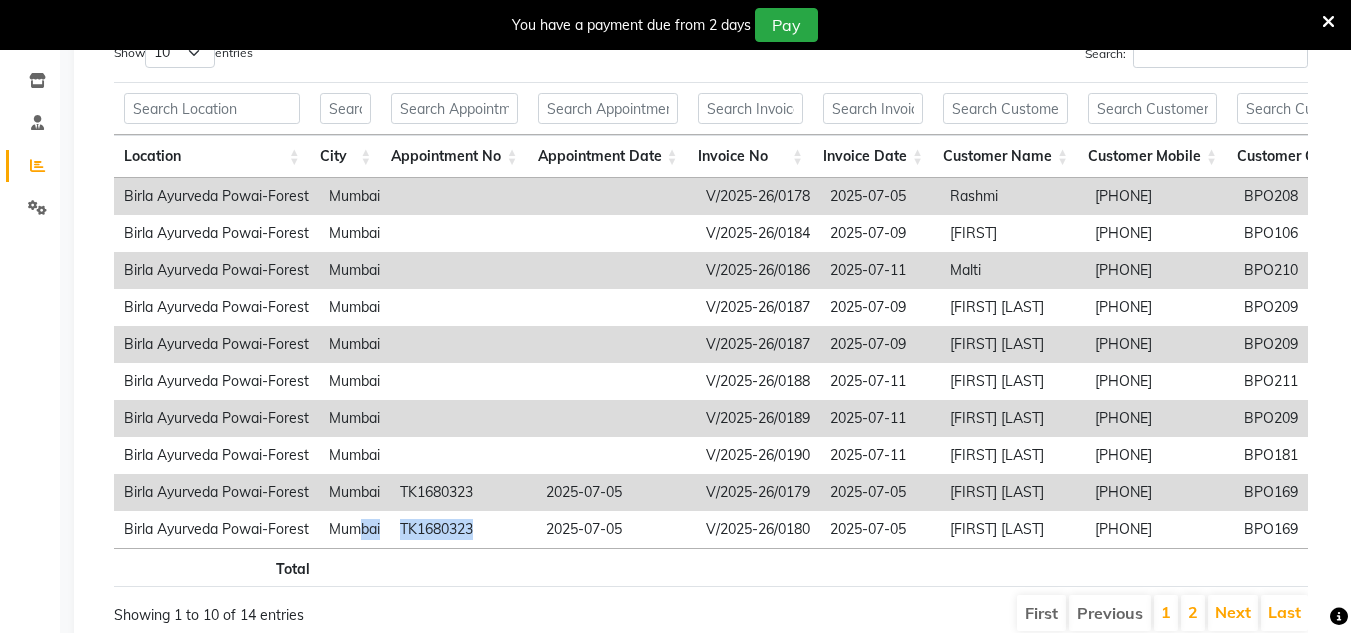 scroll, scrollTop: 0, scrollLeft: 383, axis: horizontal 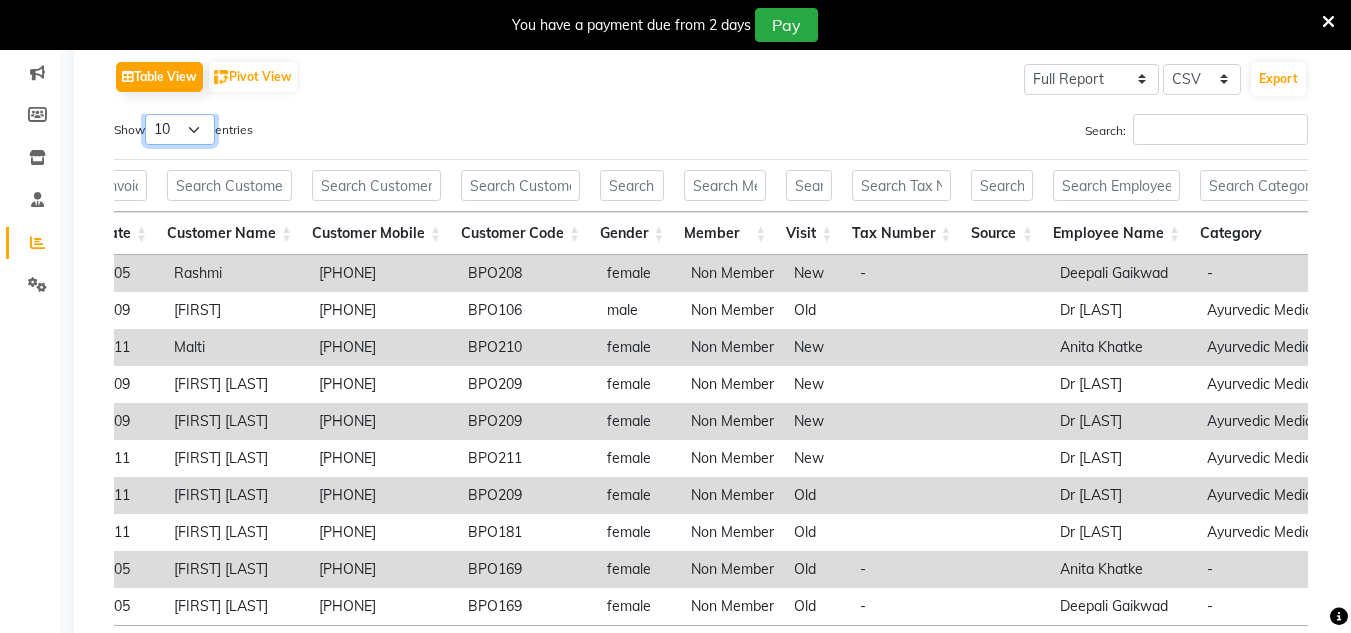 click on "10 25 50 100" at bounding box center (180, 129) 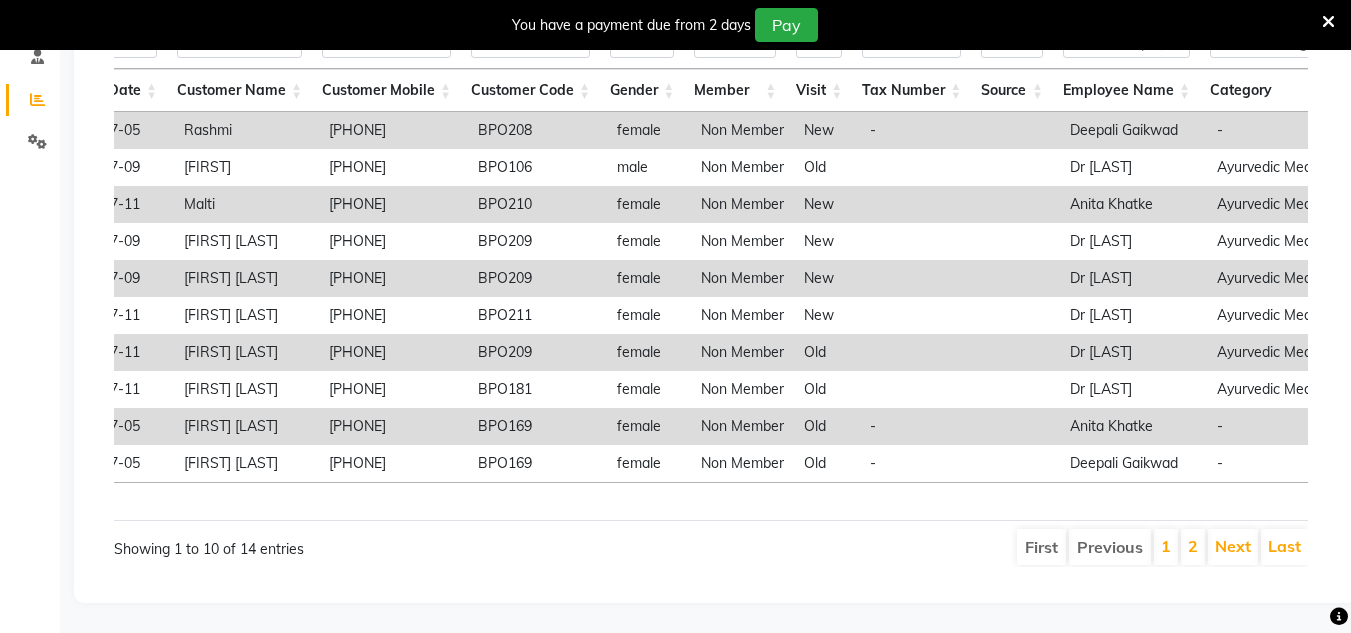 click at bounding box center (1019, 352) 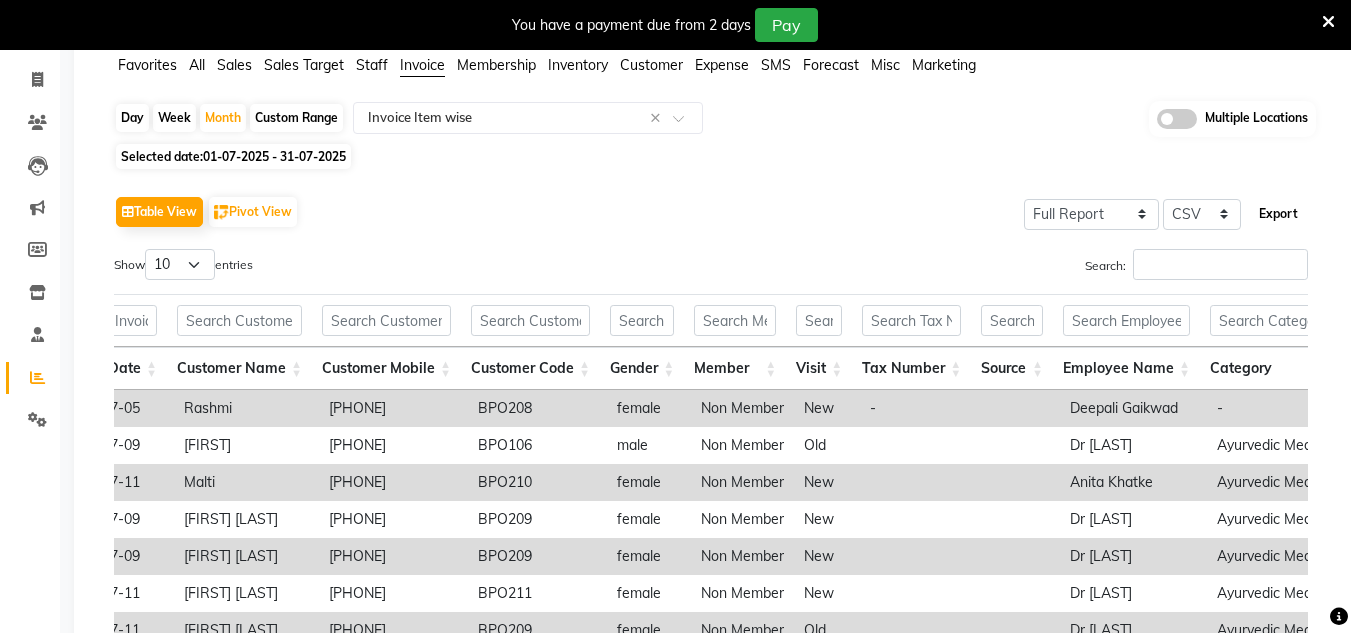 click on "Export" 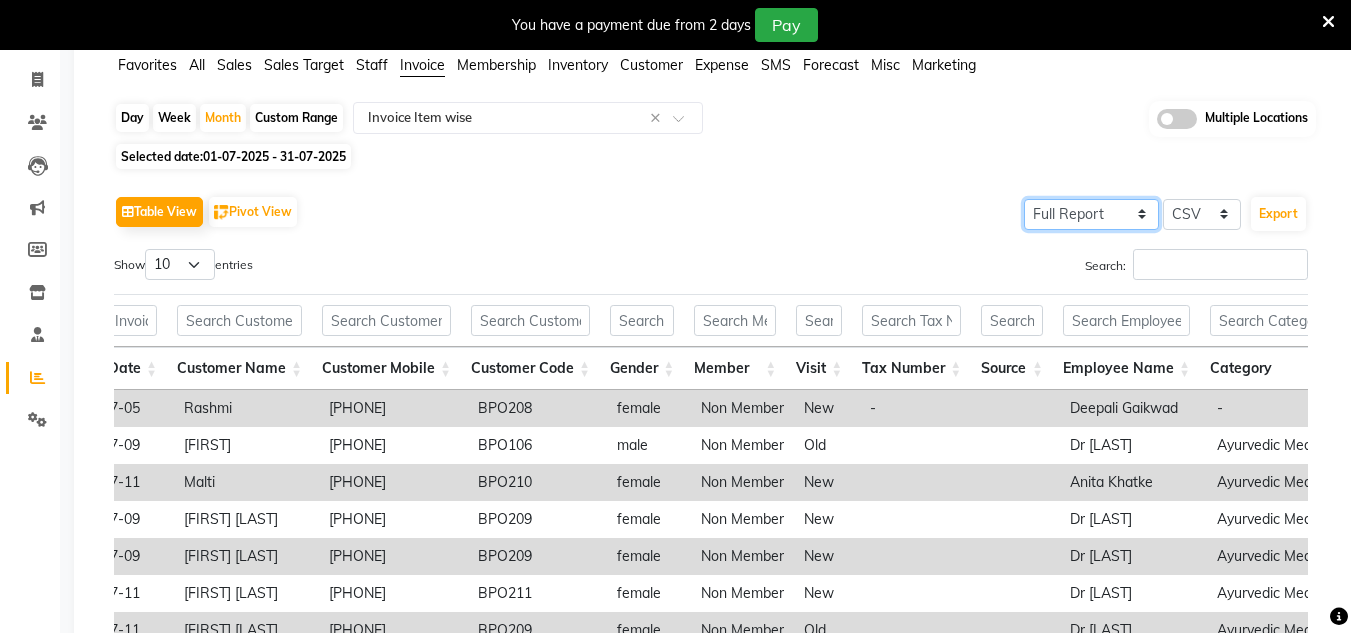 click on "Select Full Report Filtered Report" 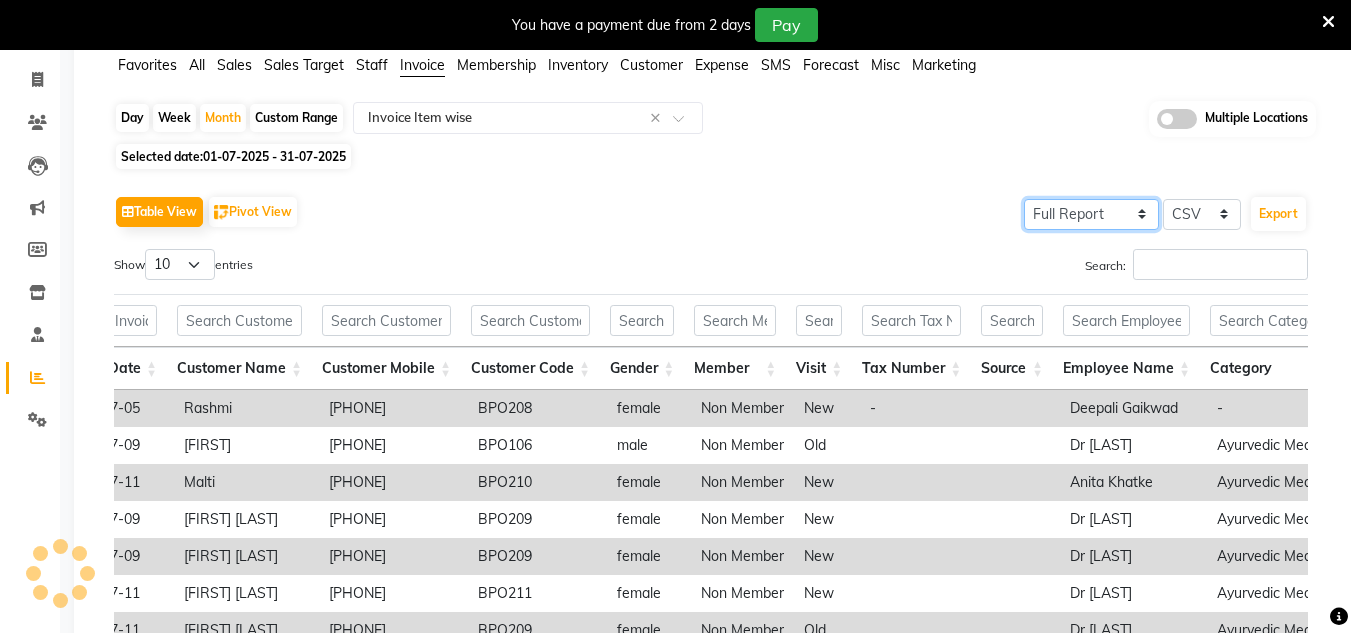click on "Select Full Report Filtered Report" 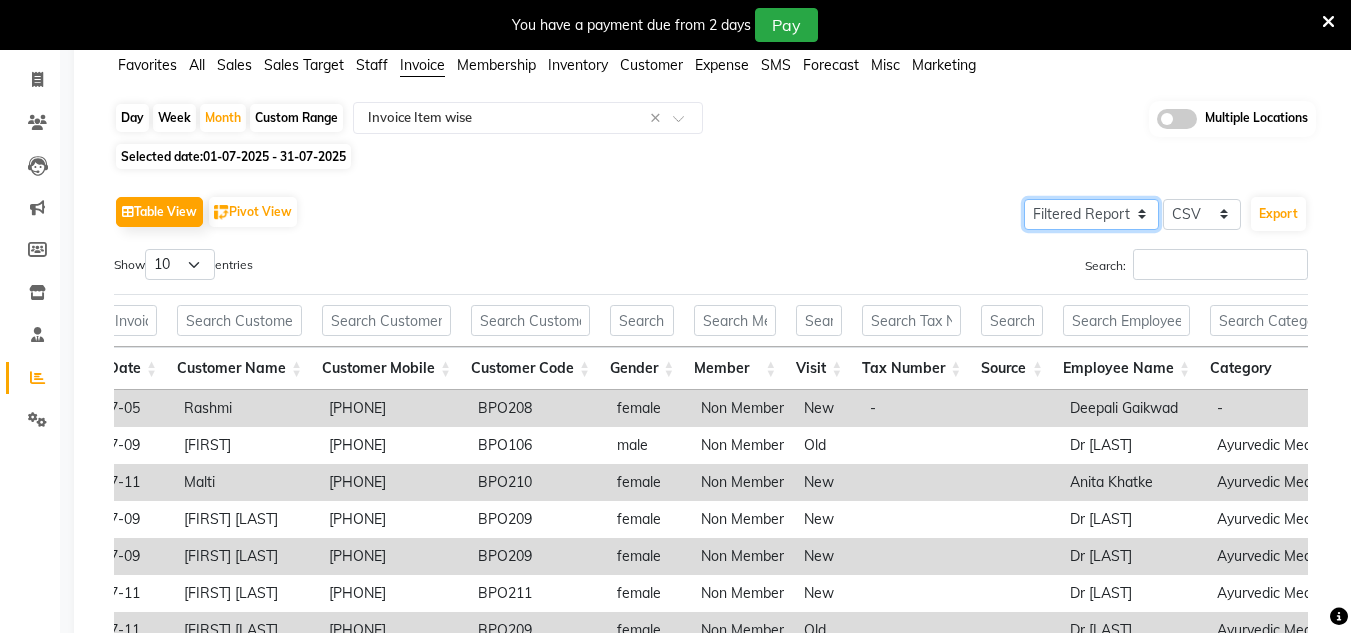 click on "Select Full Report Filtered Report" 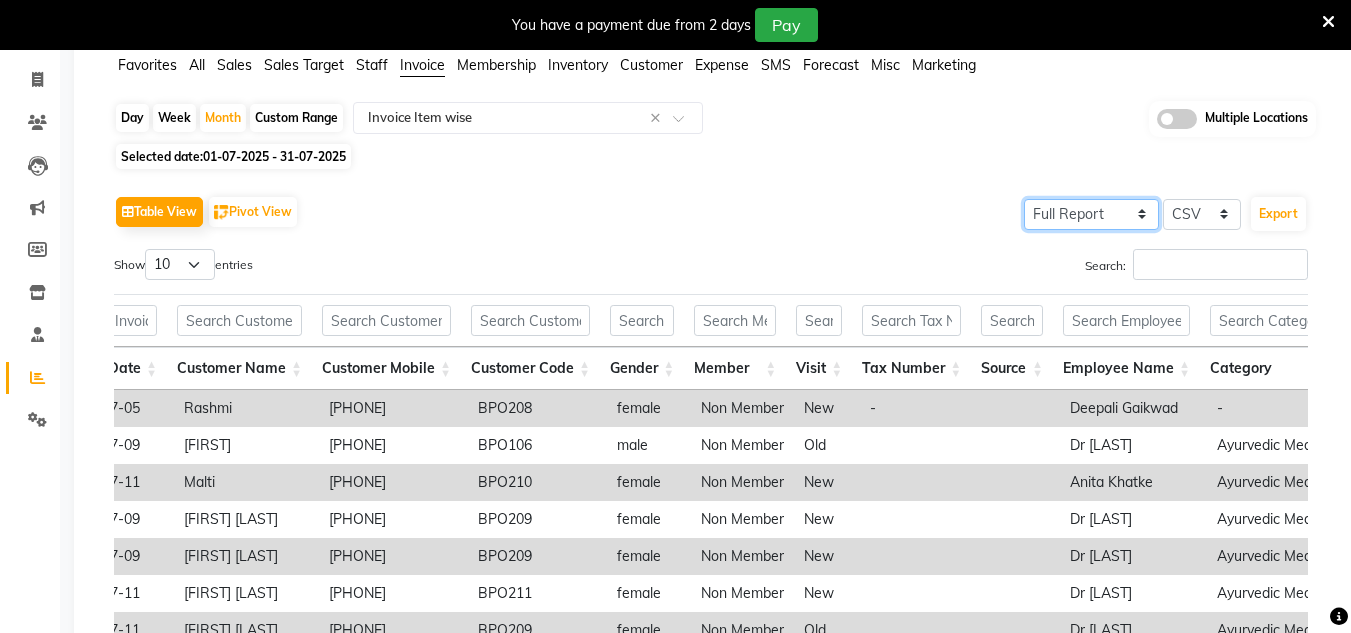 click on "Select Full Report Filtered Report" 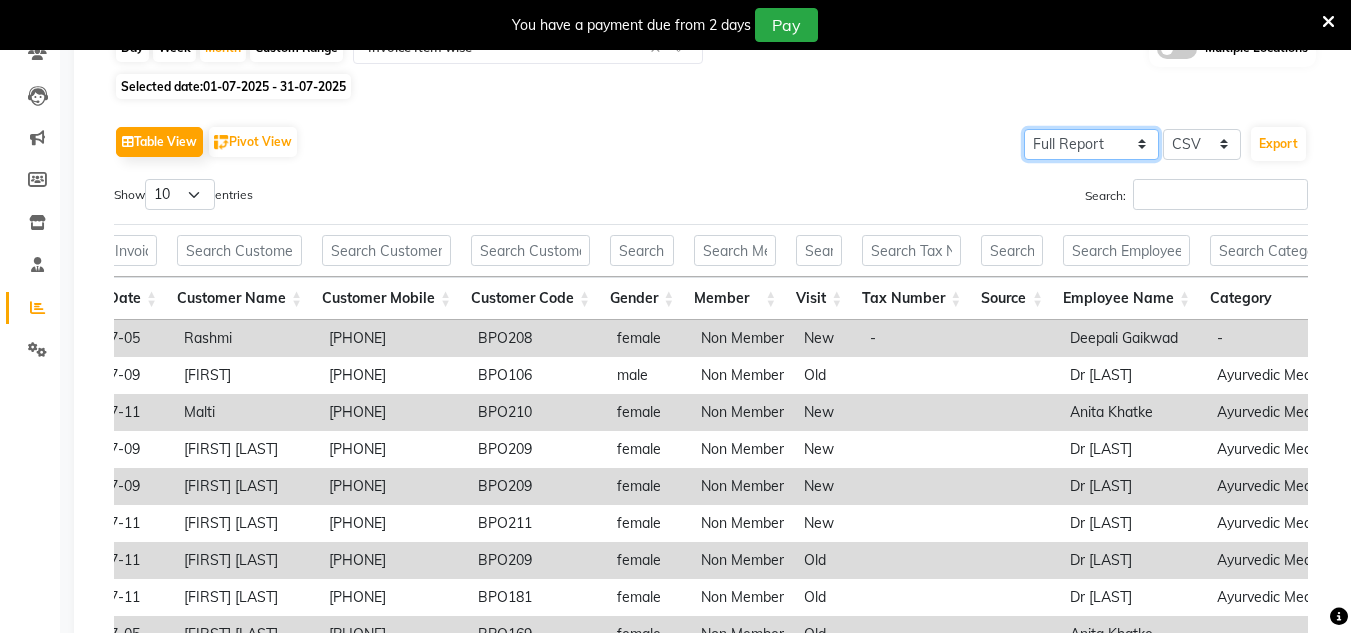 scroll, scrollTop: 158, scrollLeft: 0, axis: vertical 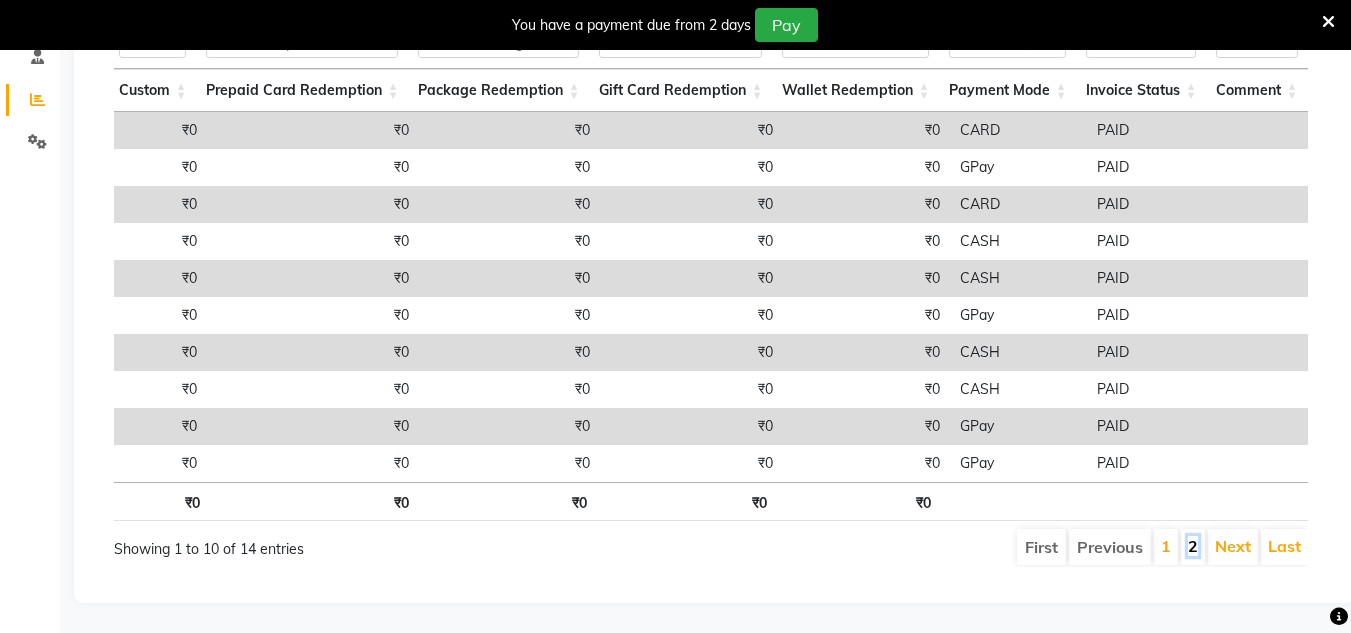 click on "2" at bounding box center [1193, 546] 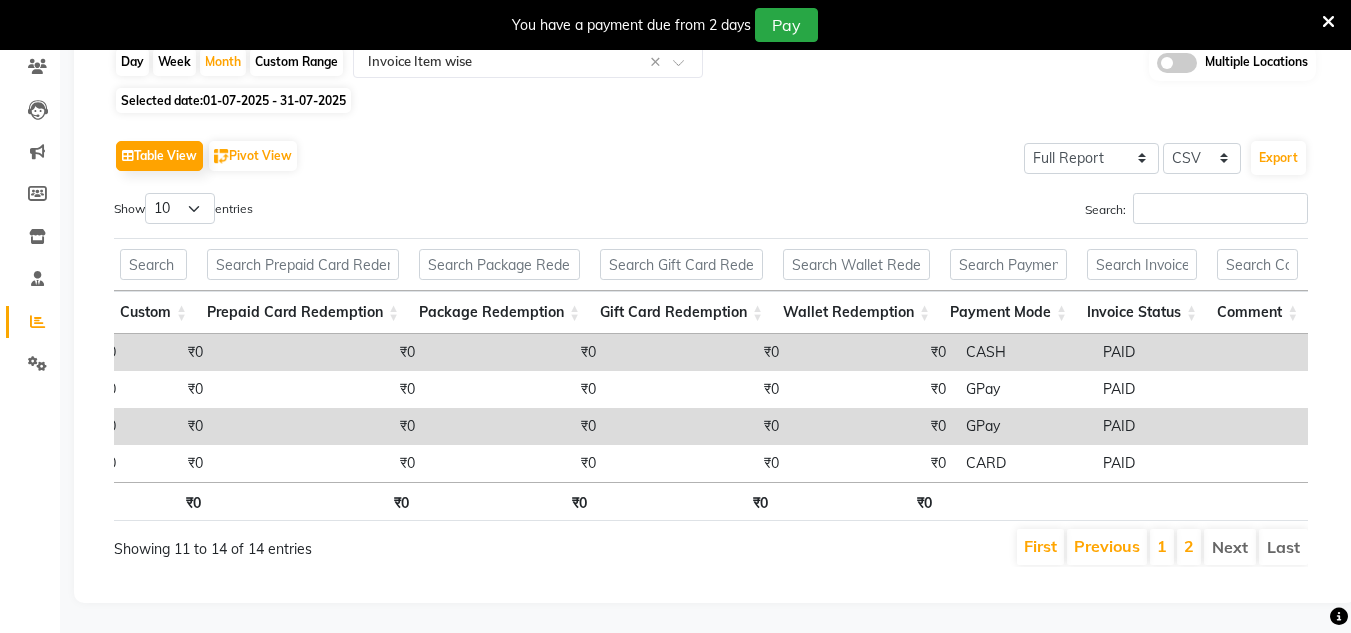 click on "Next" at bounding box center (1230, 547) 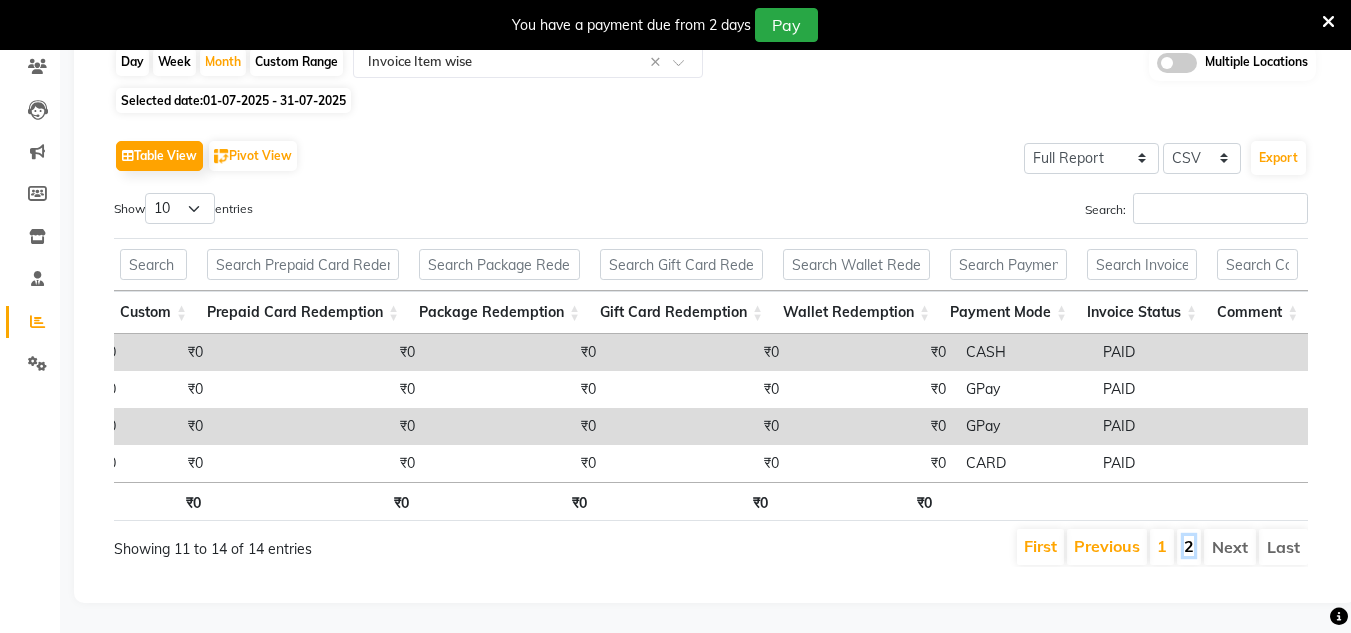 click on "2" at bounding box center [1189, 546] 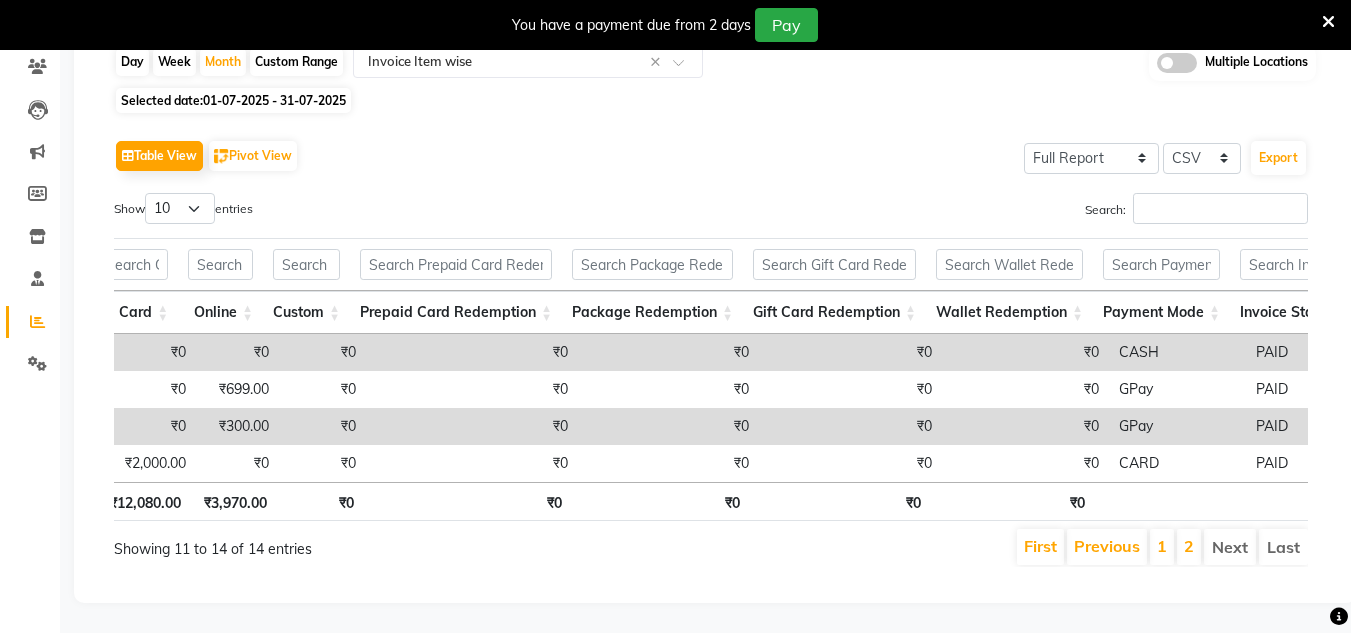 click on "Table View   Pivot View  Select Full Report Filtered Report Select CSV PDF  Export  Show  10 25 50 100  entries Search: Location City Appointment No Appointment Date Invoice No Invoice Date Customer Name Customer Mobile Customer Code Gender Member Visit Tax Number Source Employee Name Category Sub Category Item Type Item Code Item Name Hsn/sac Code Service Time Quantity Unit Price Item Price Discount Discount Type Employee Share % Total W/o Tax Total Tax Total With Tax Cash Card Online Custom Prepaid Card Redemption Package Redemption Gift Card Redemption Wallet Redemption Payment Mode Invoice Status Comment Location City Appointment No Appointment Date Invoice No Invoice Date Customer Name Customer Mobile Customer Code Gender Member Visit Tax Number Source Employee Name Category Sub Category Item Type Item Code Item Name Hsn/sac Code Service Time Quantity Unit Price Item Price Discount Discount Type Employee Share % Total W/o Tax Total Tax Total With Tax Cash Card Online Custom Prepaid Card Redemption 14" 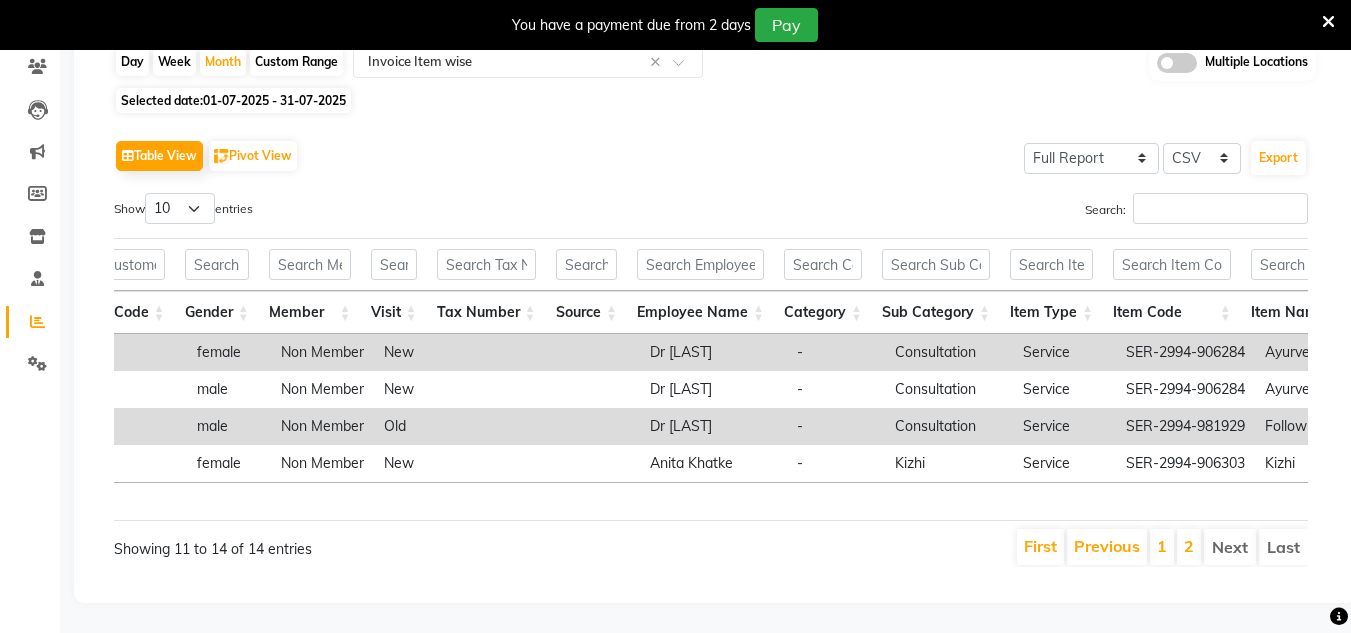 click on "Category" at bounding box center (823, 312) 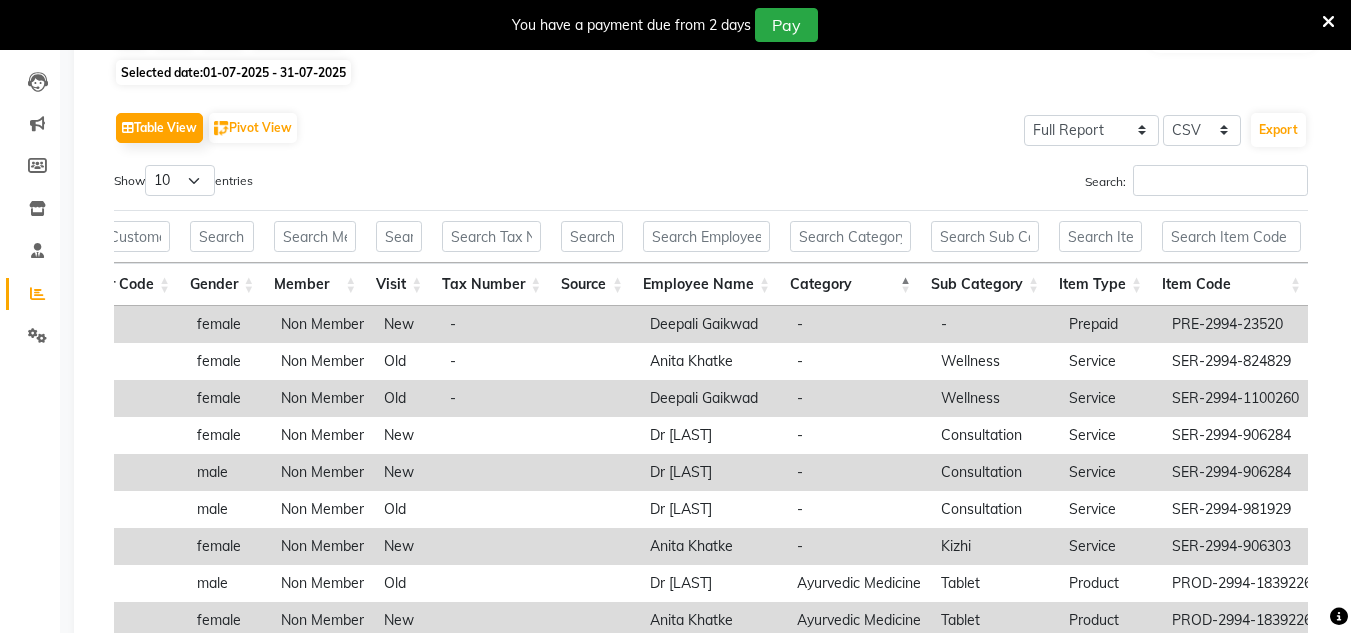 click on "Category" at bounding box center (850, 284) 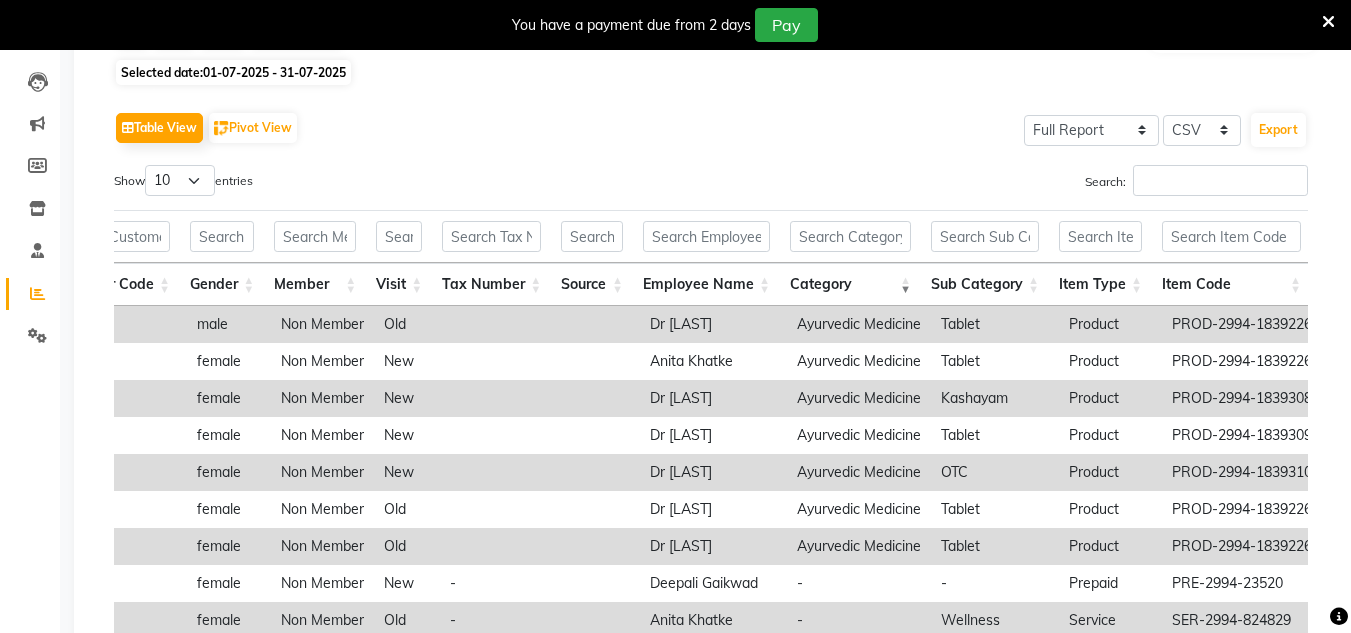 click on "Category" at bounding box center (850, 284) 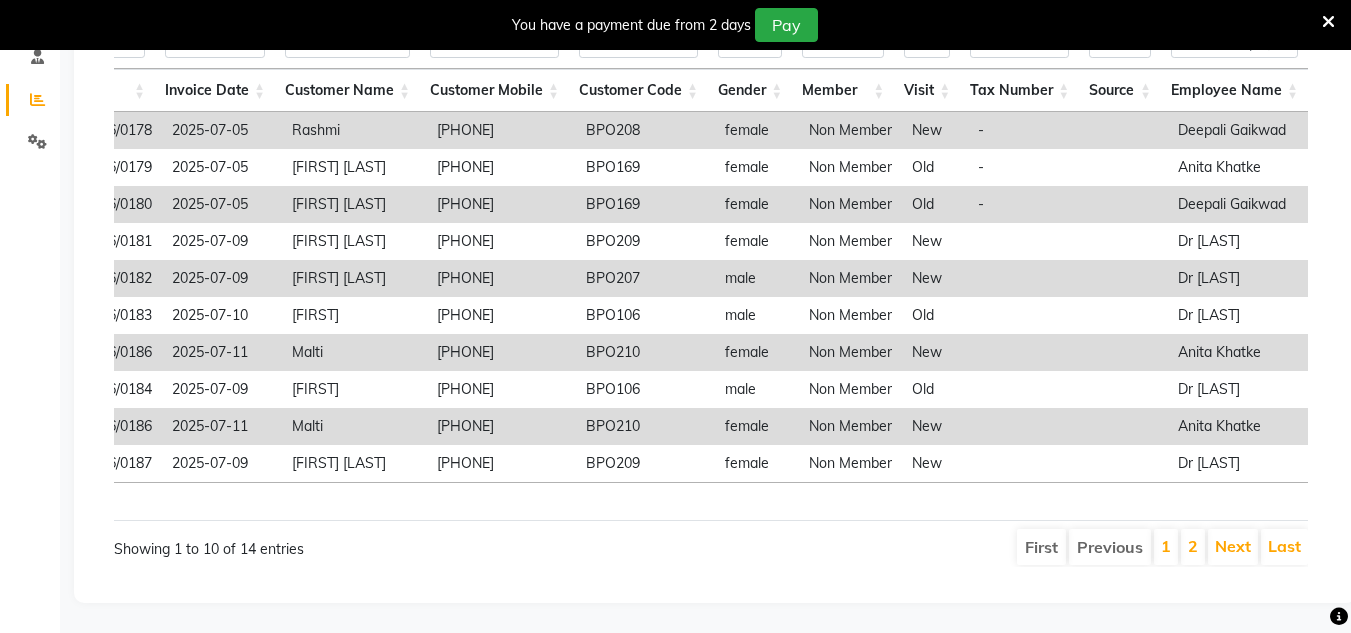 click on "Source" at bounding box center (1120, 90) 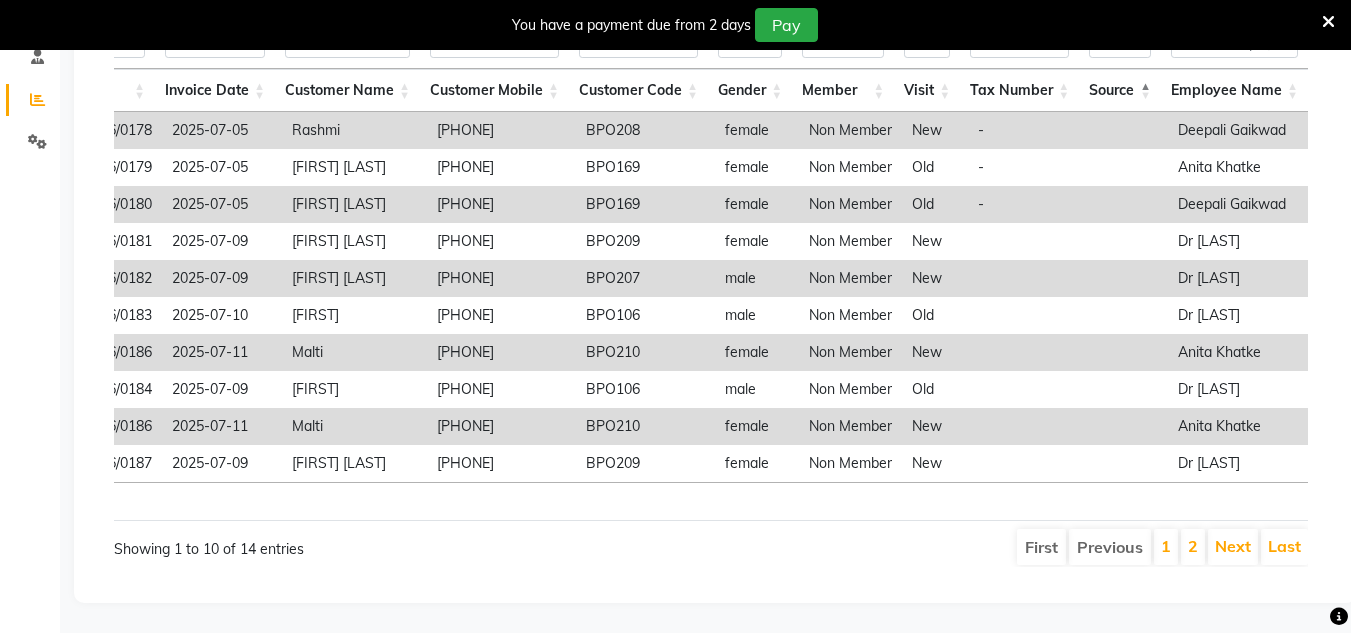 click on "Source" at bounding box center [1120, 90] 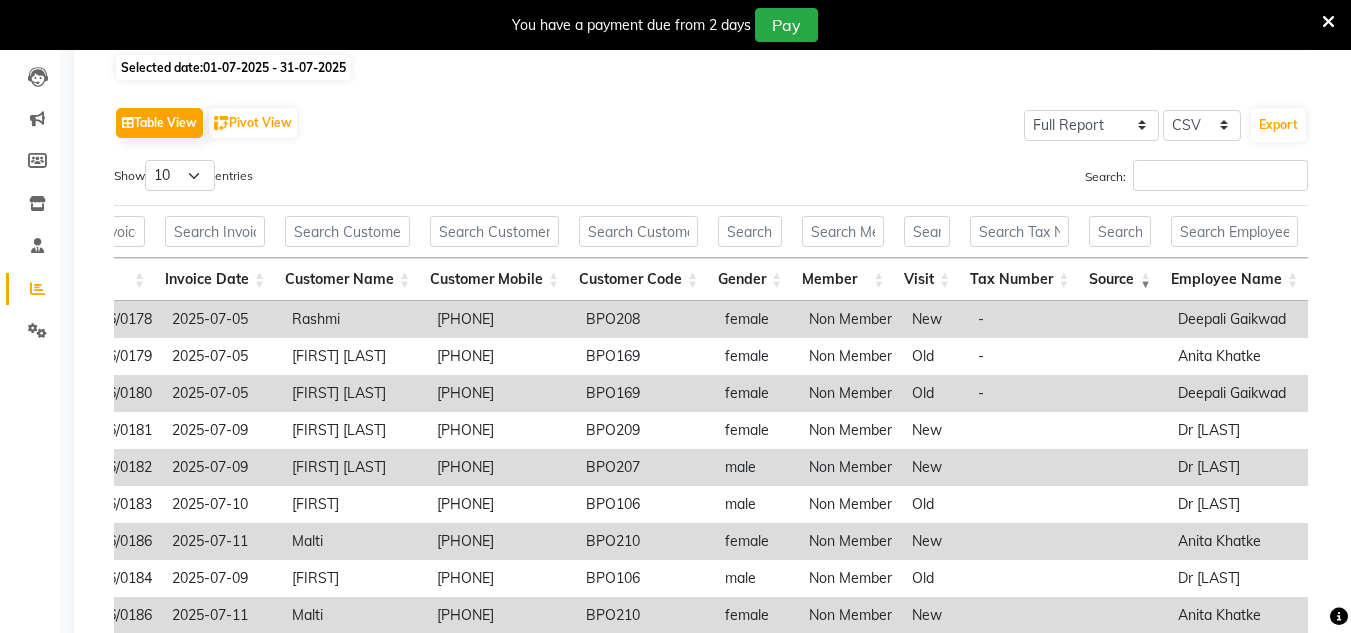 click on "Source" at bounding box center [1120, 279] 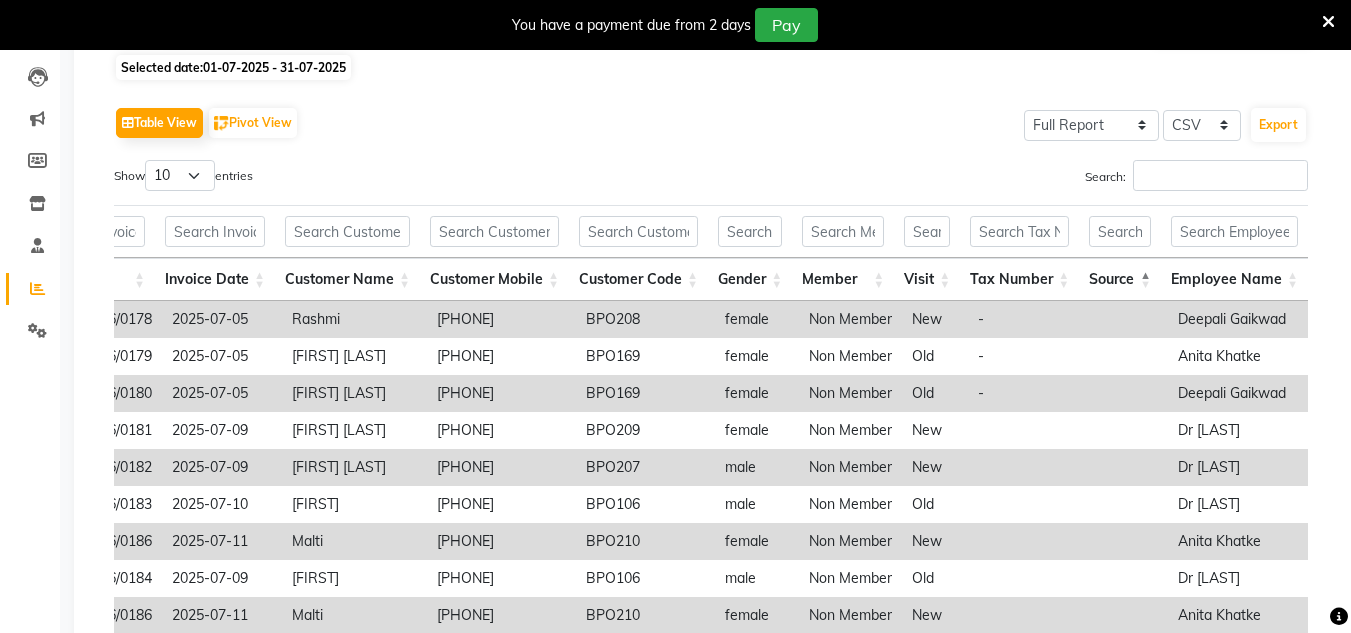 click on "Source" at bounding box center [1120, 279] 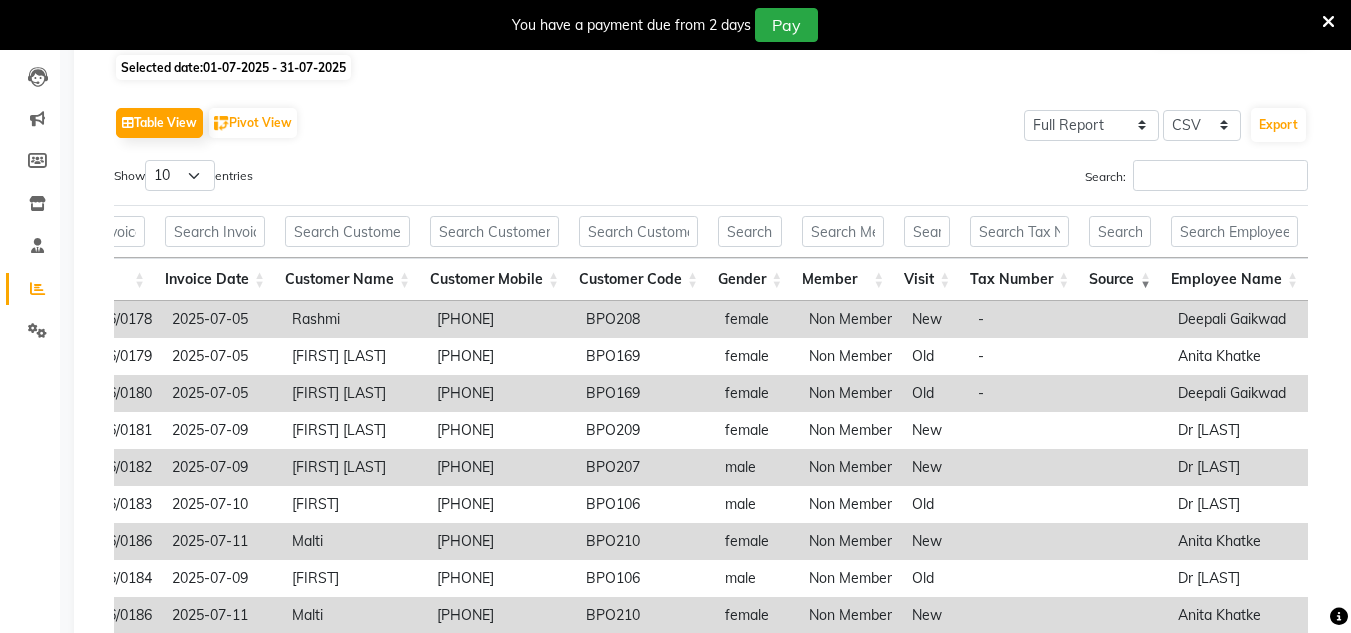 click on "Source" at bounding box center [1120, 279] 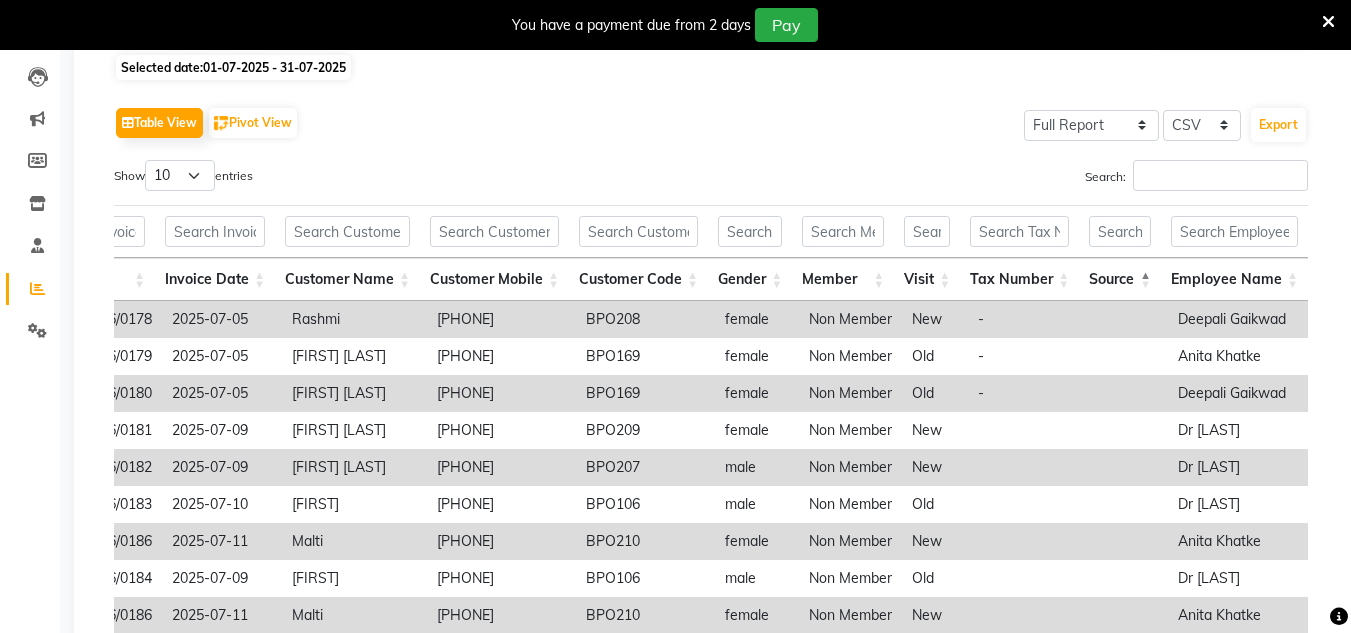 click on "Source" at bounding box center [1120, 279] 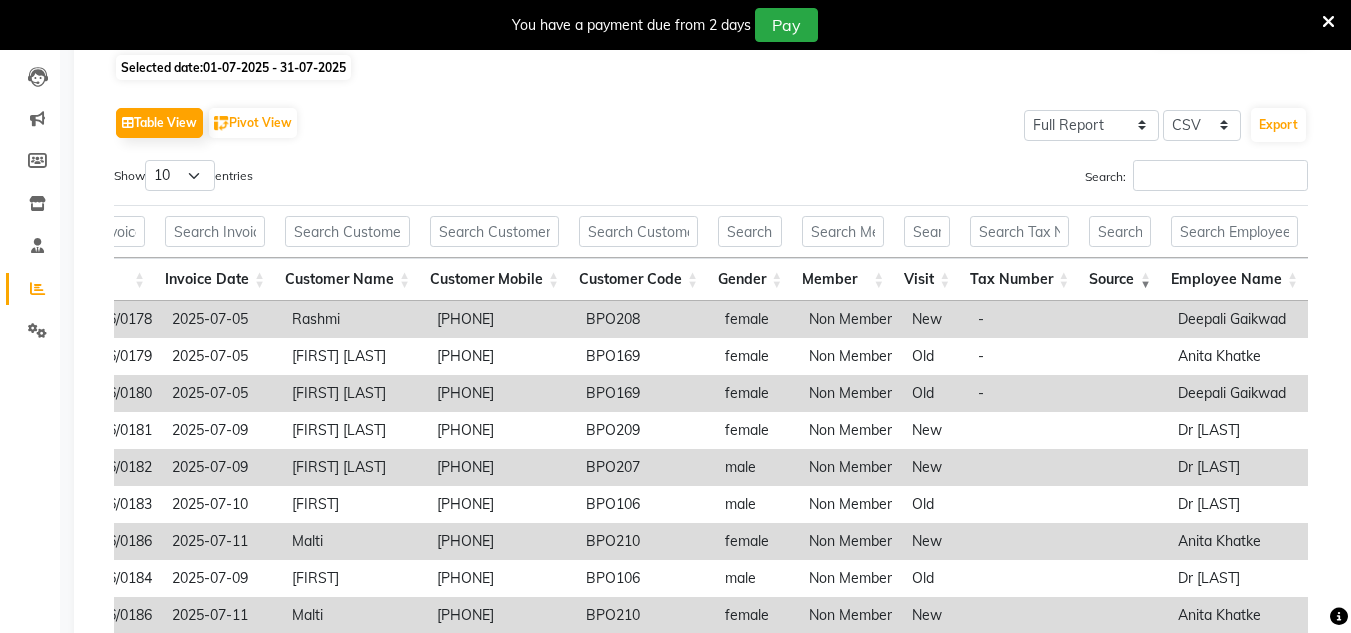 click on "Source" at bounding box center (1120, 279) 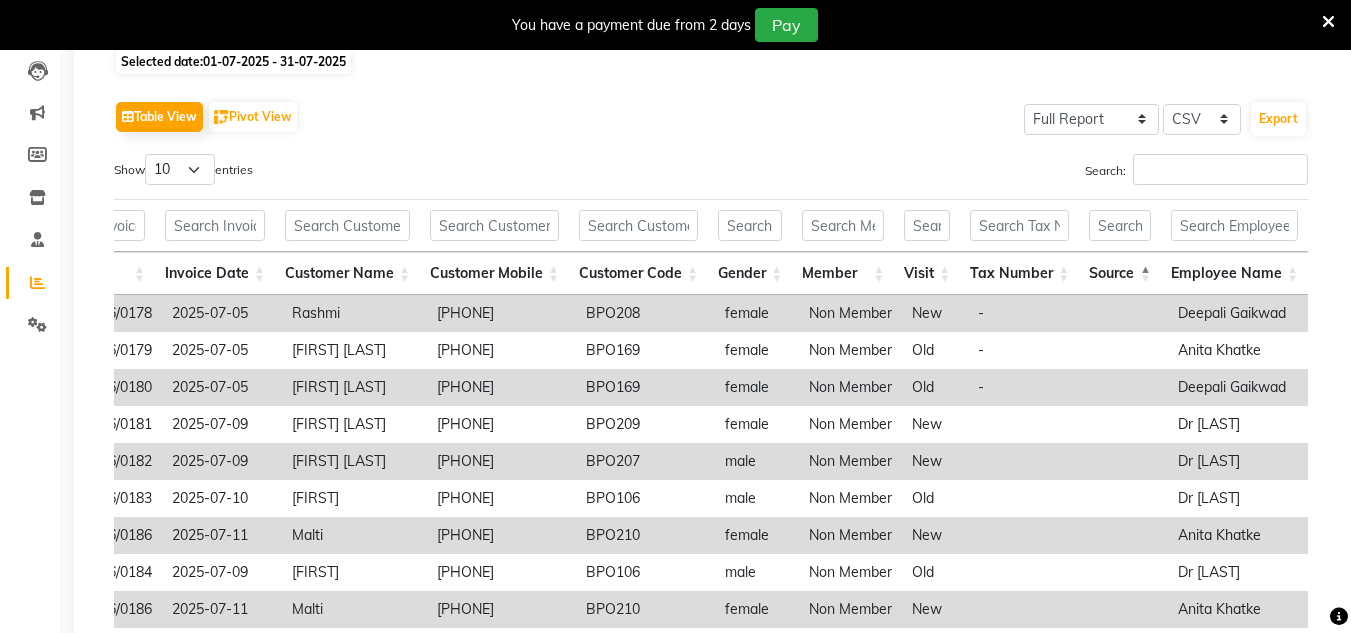 scroll, scrollTop: 252, scrollLeft: 0, axis: vertical 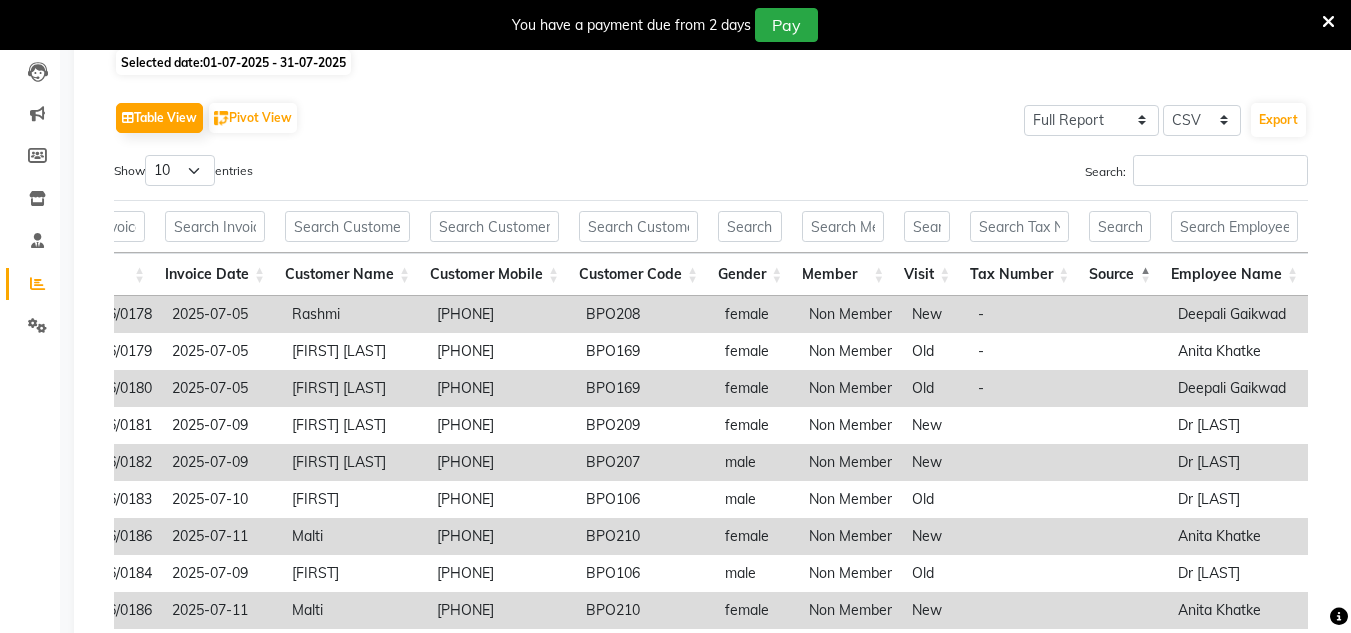 click on "Source" at bounding box center [1120, 274] 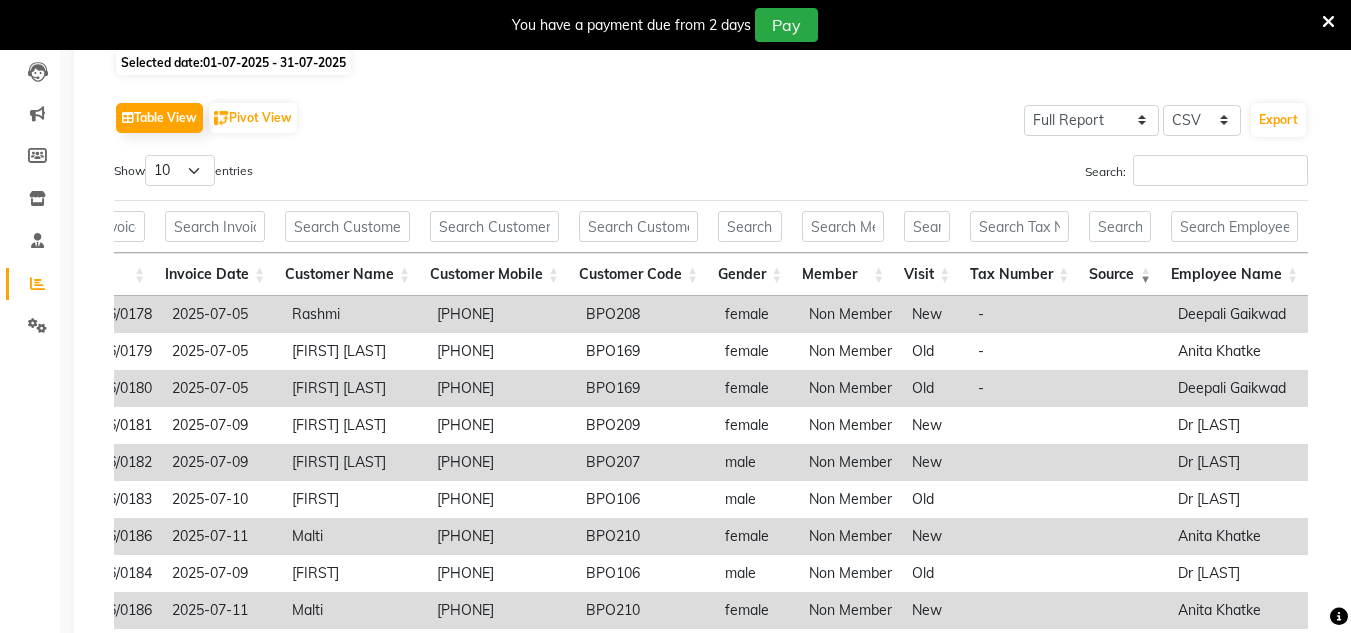 click on "Source" at bounding box center (1120, 274) 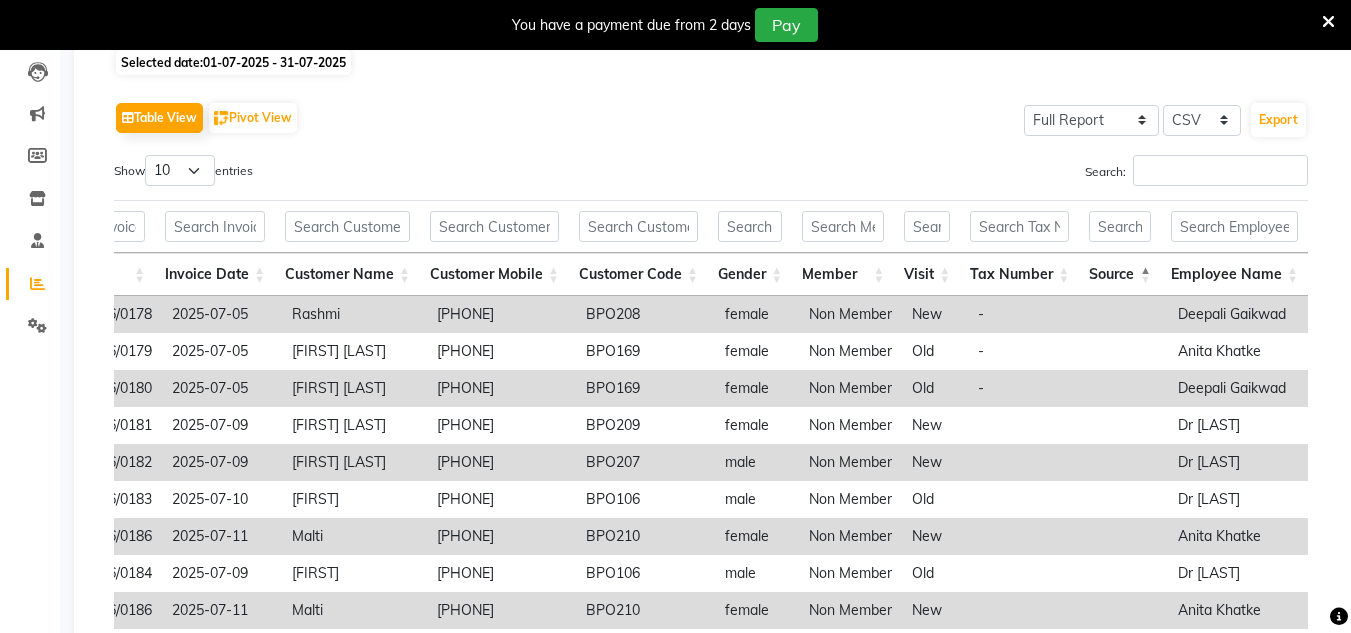 click on "Source" at bounding box center [1120, 274] 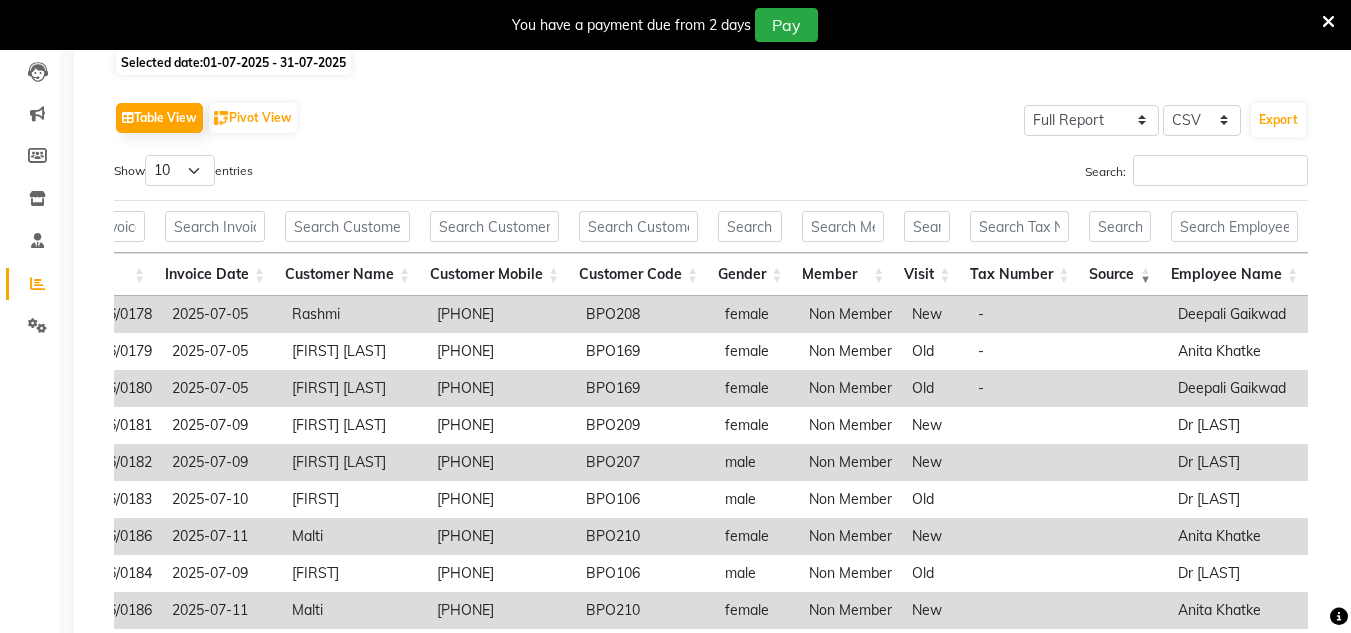 scroll, scrollTop: 0, scrollLeft: 902, axis: horizontal 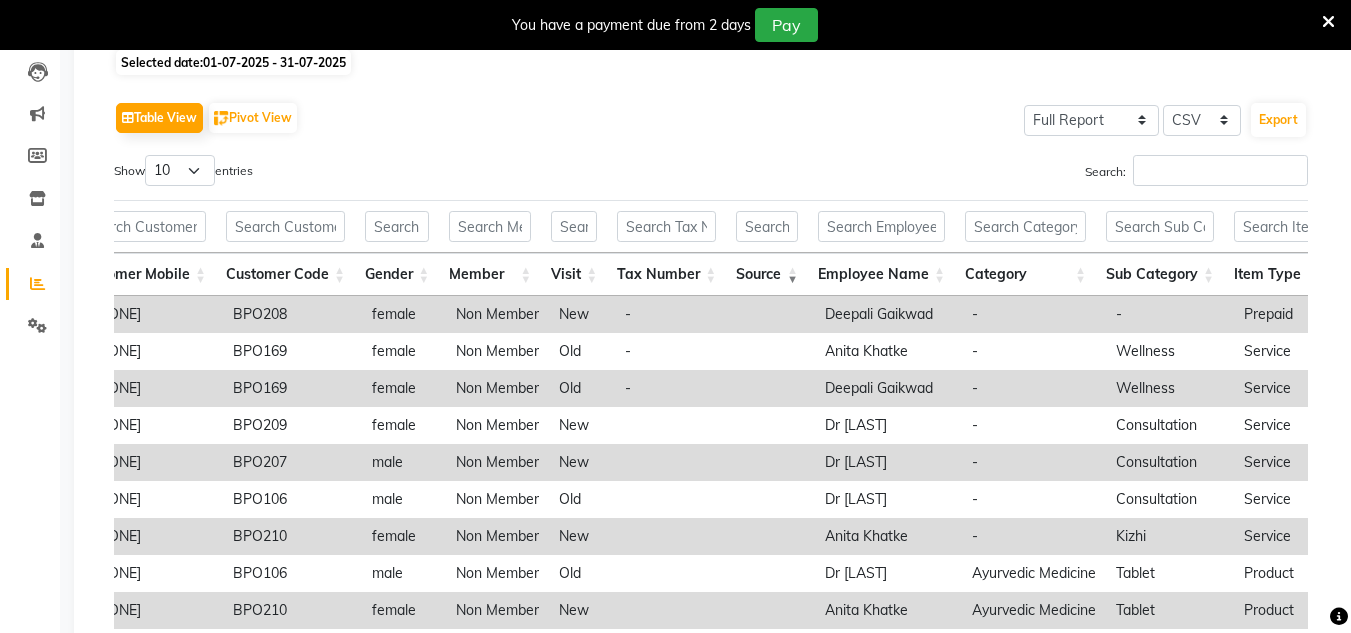 click on "Category" at bounding box center (1025, 274) 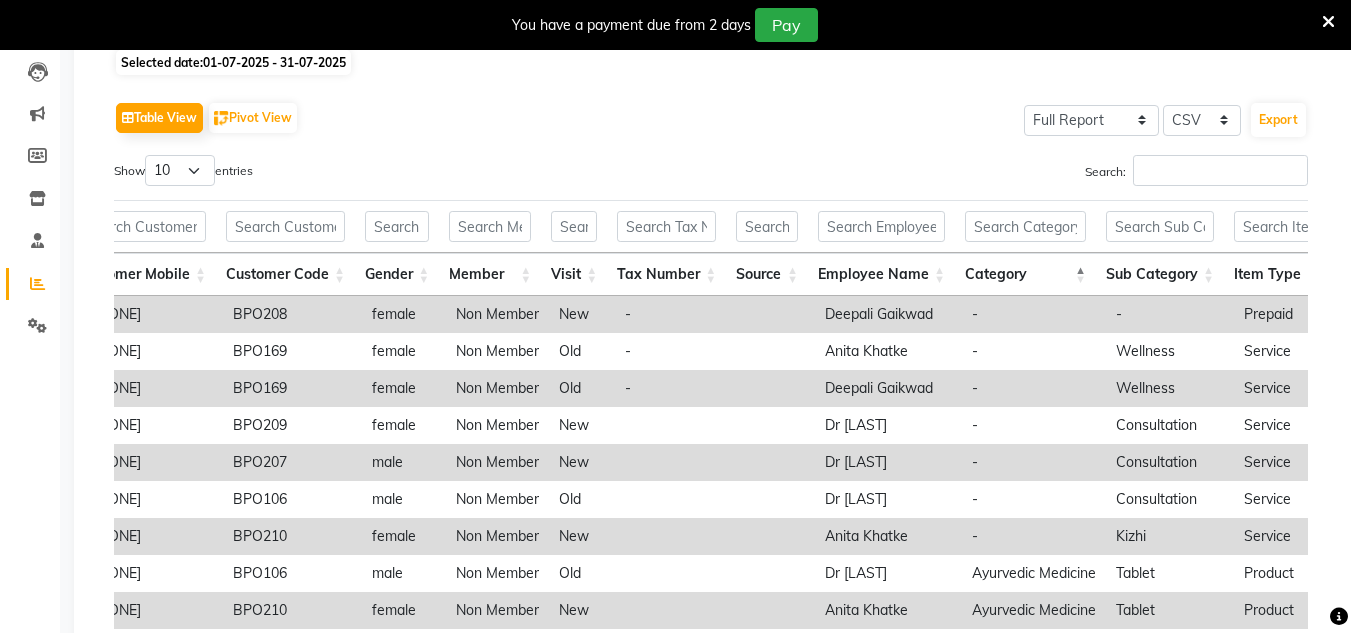 click on "Category" at bounding box center (1025, 274) 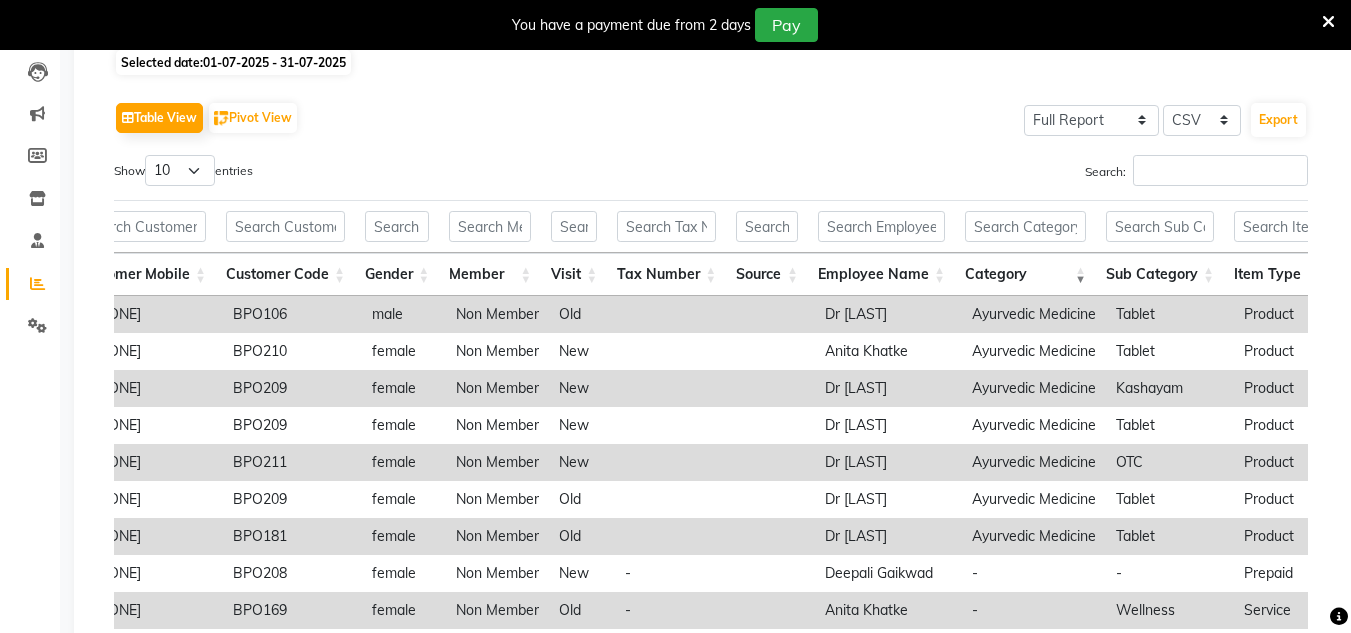 scroll, scrollTop: 0, scrollLeft: 1118, axis: horizontal 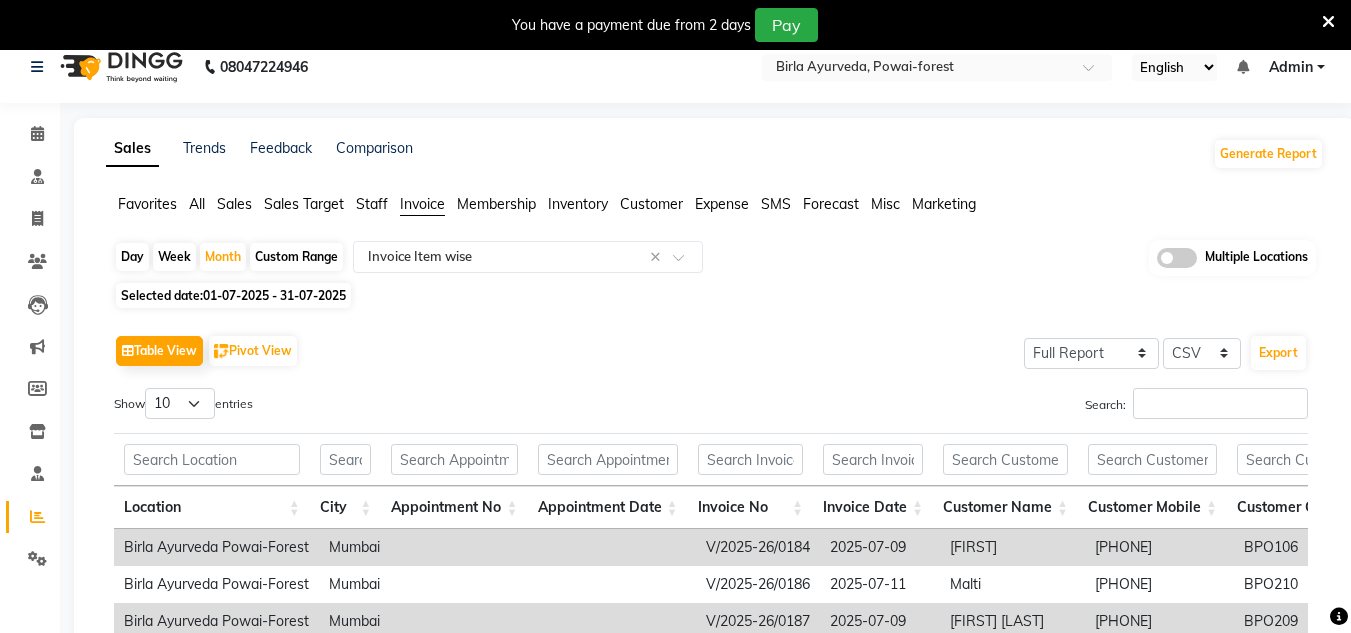 click on "Forecast" 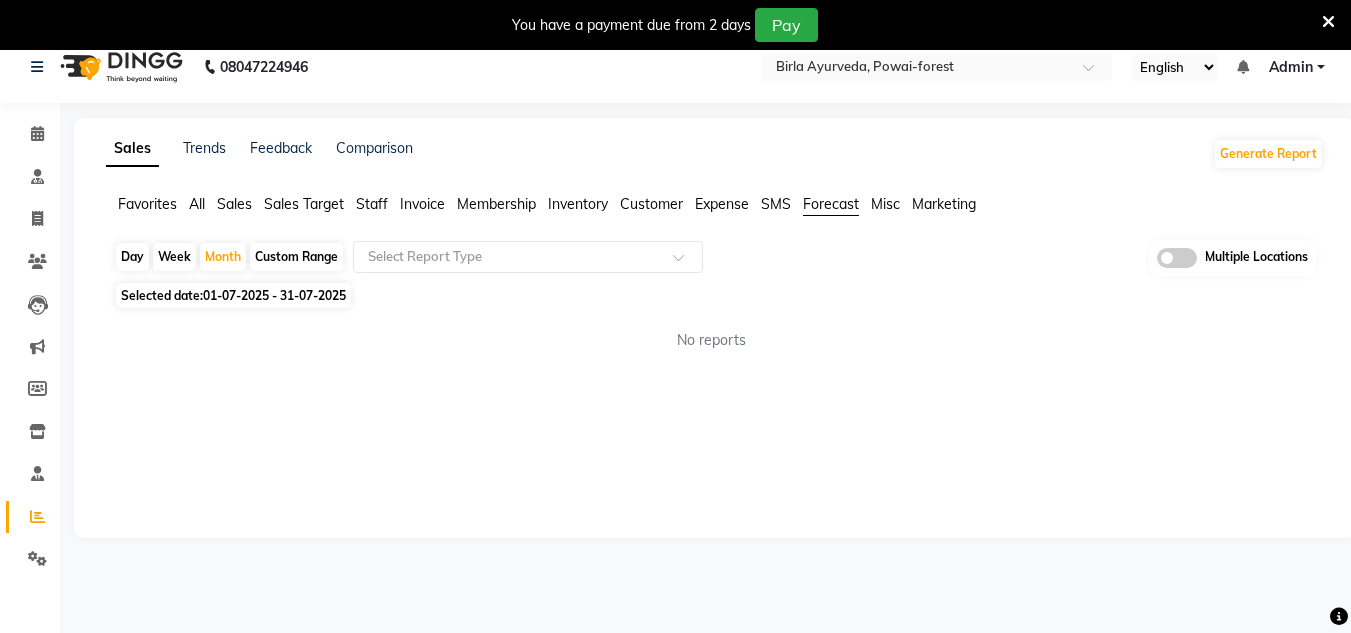 click on "Misc" 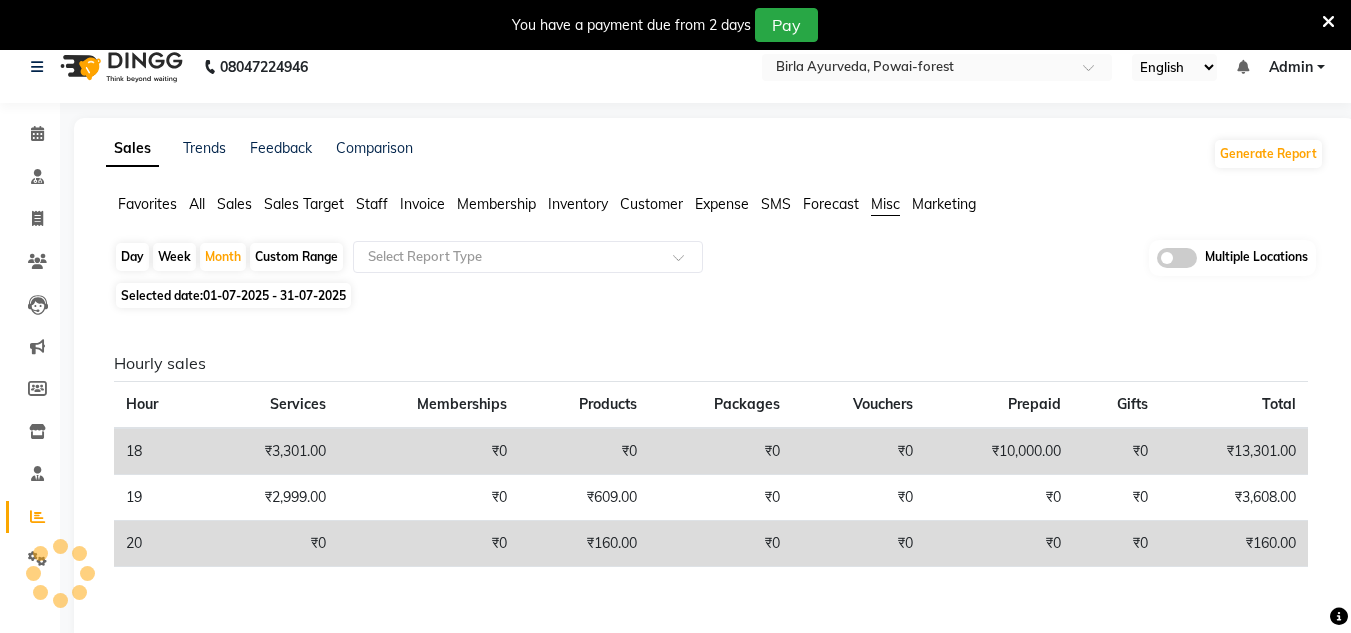 click on "Forecast" 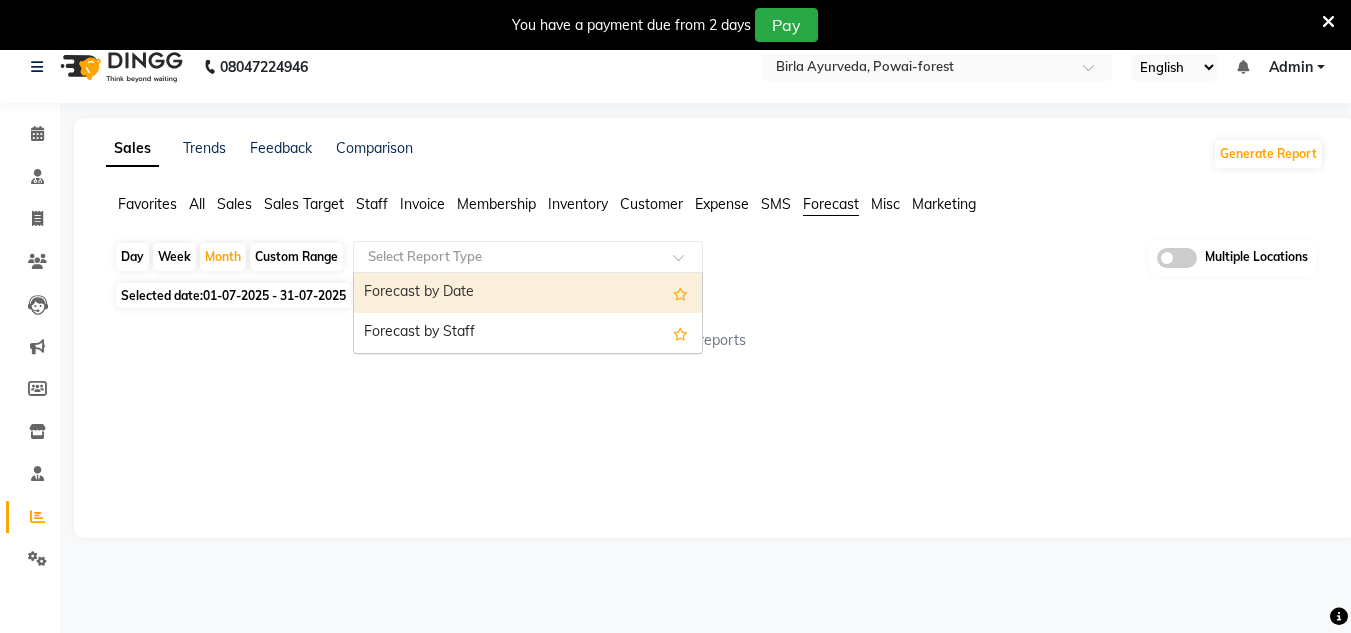 click 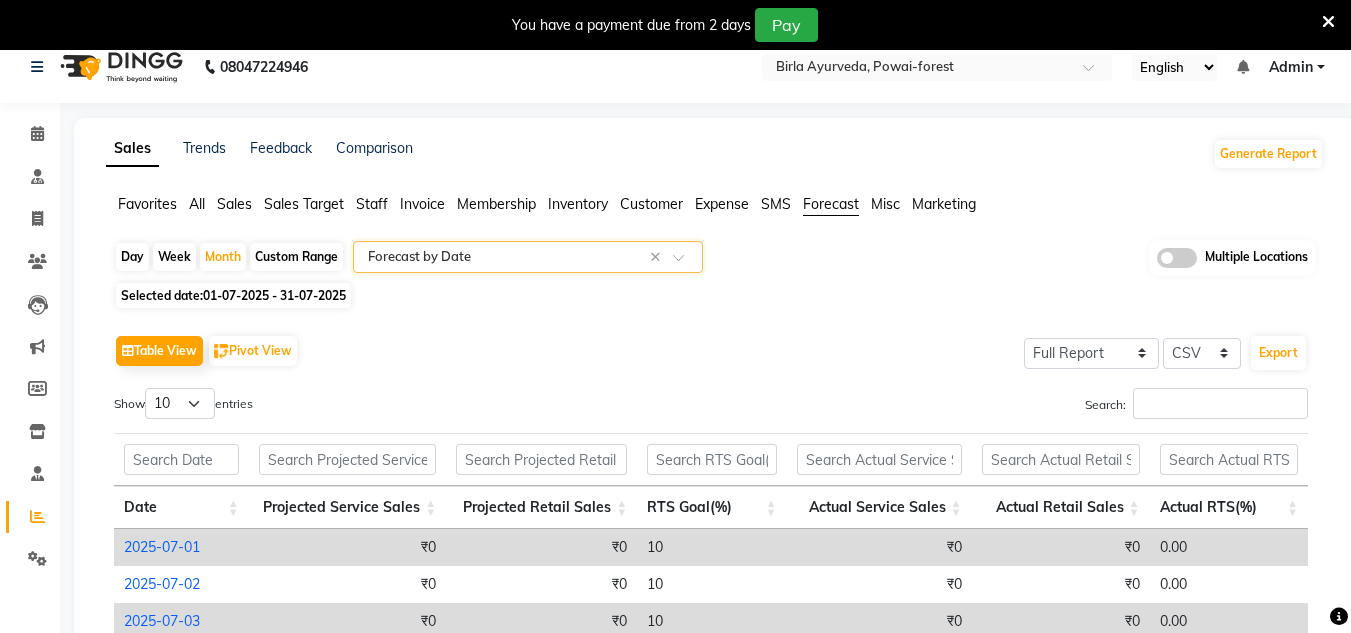 click 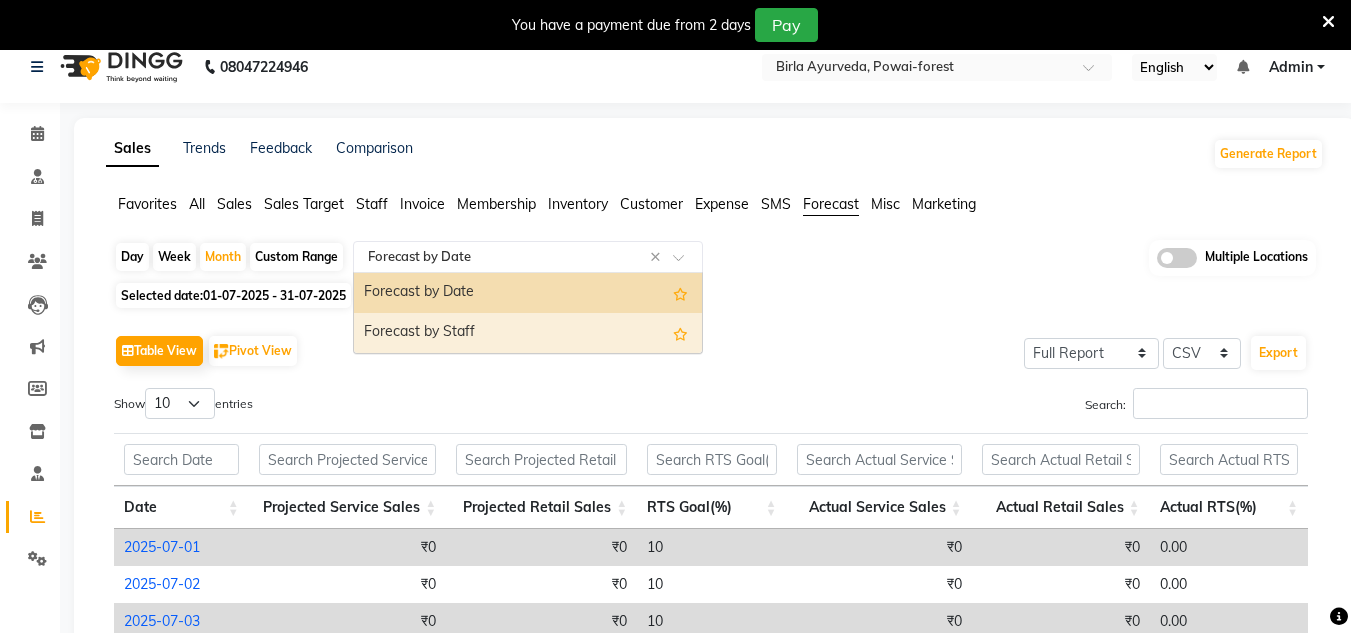 click on "Forecast by Staff" at bounding box center (528, 333) 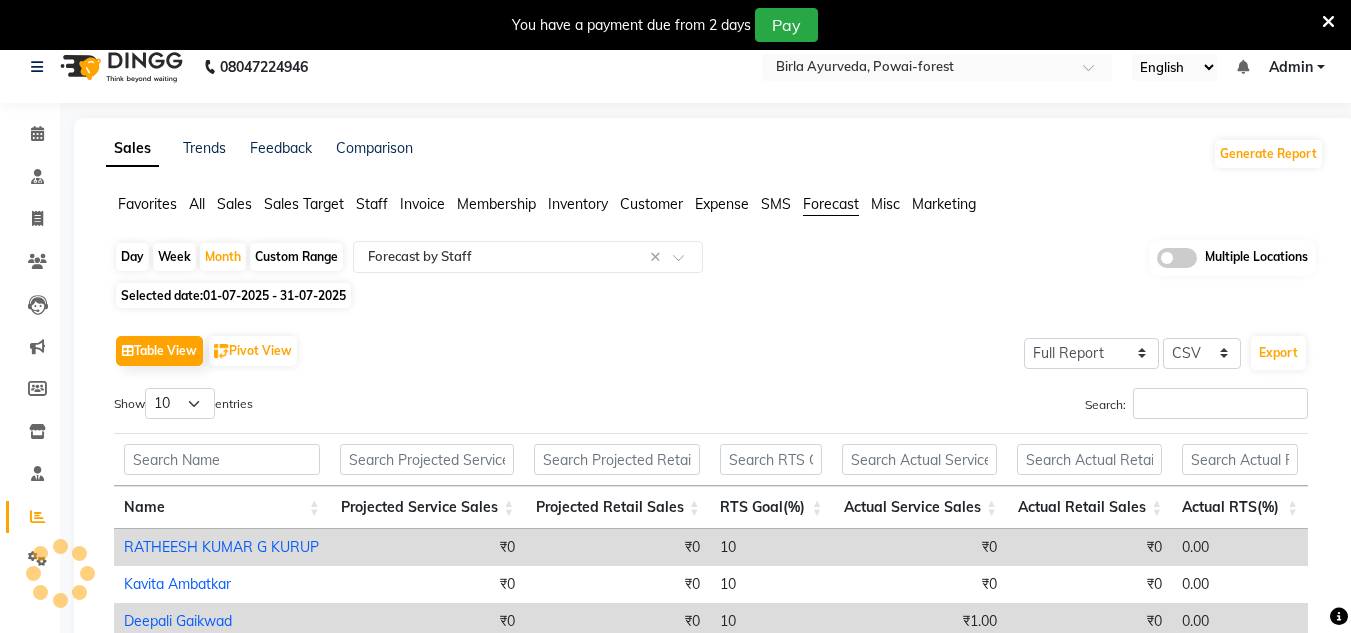 click on "Show  10 25 50 100  entries" at bounding box center (405, 407) 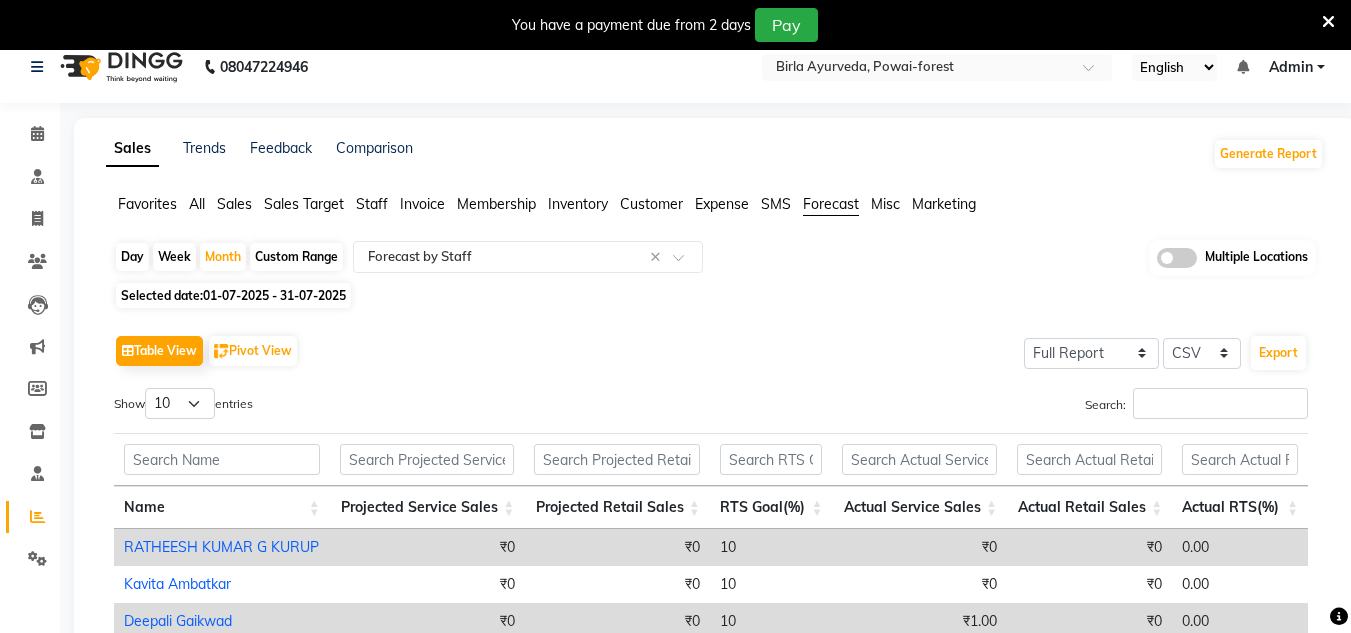 click on "Sales" 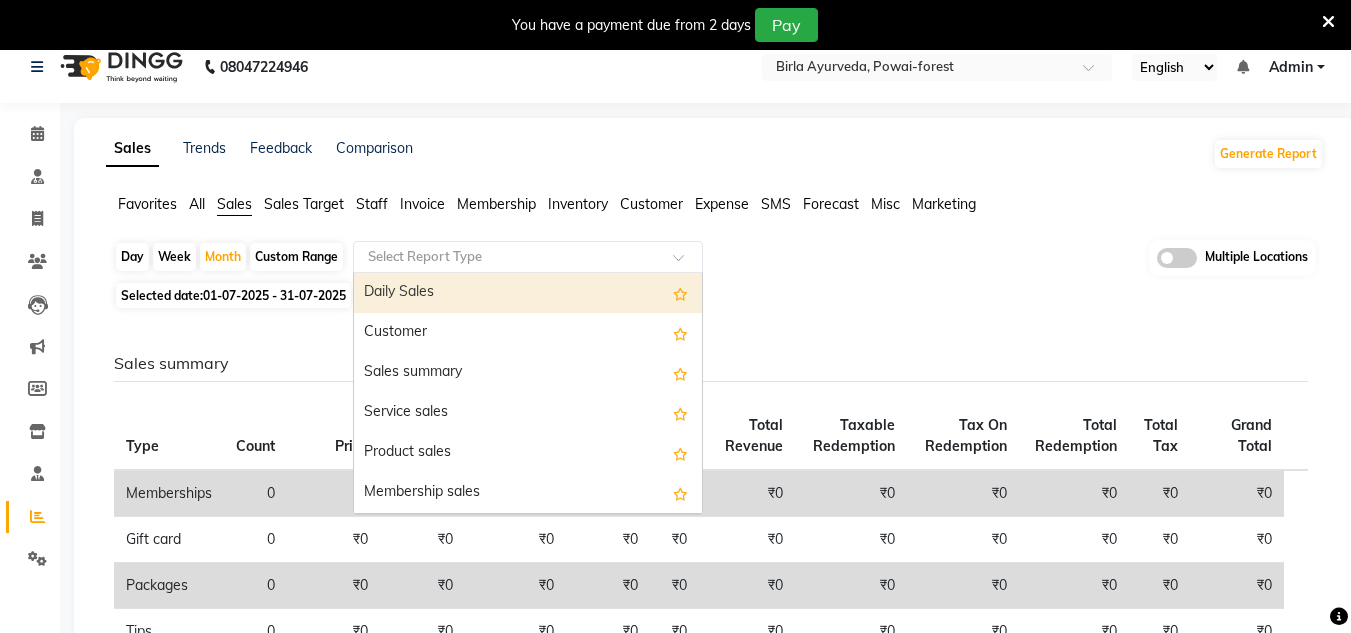 click 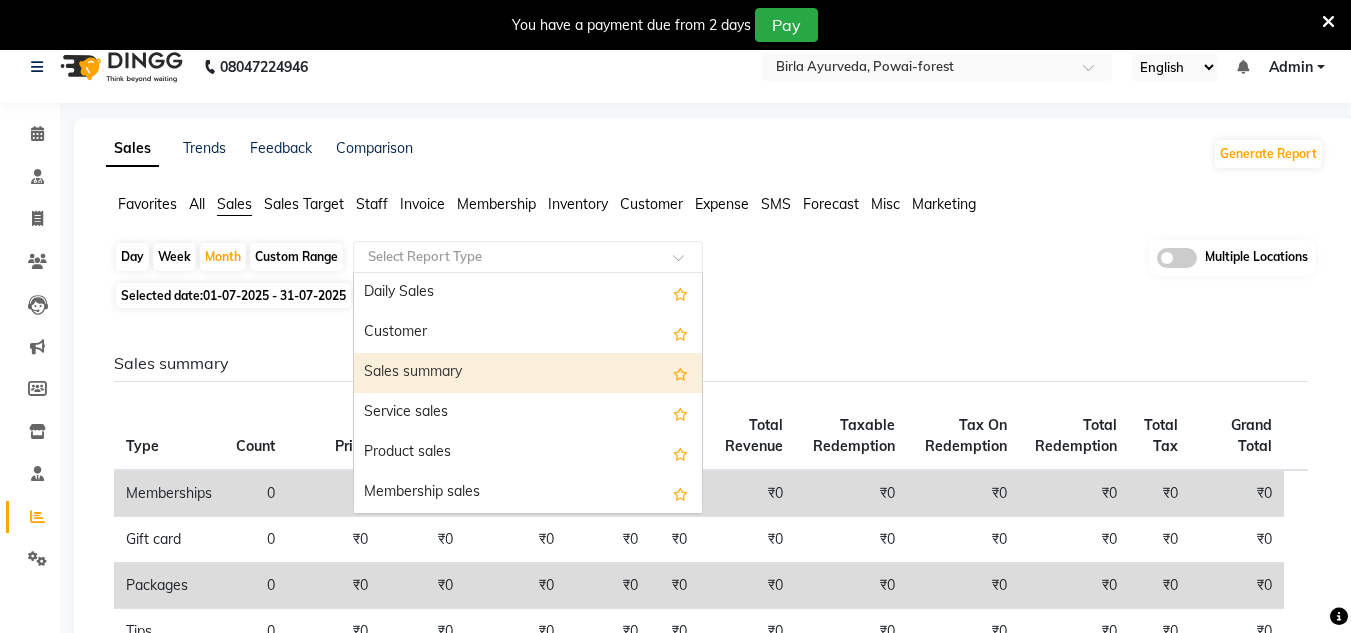 click on "Sales summary" at bounding box center (528, 373) 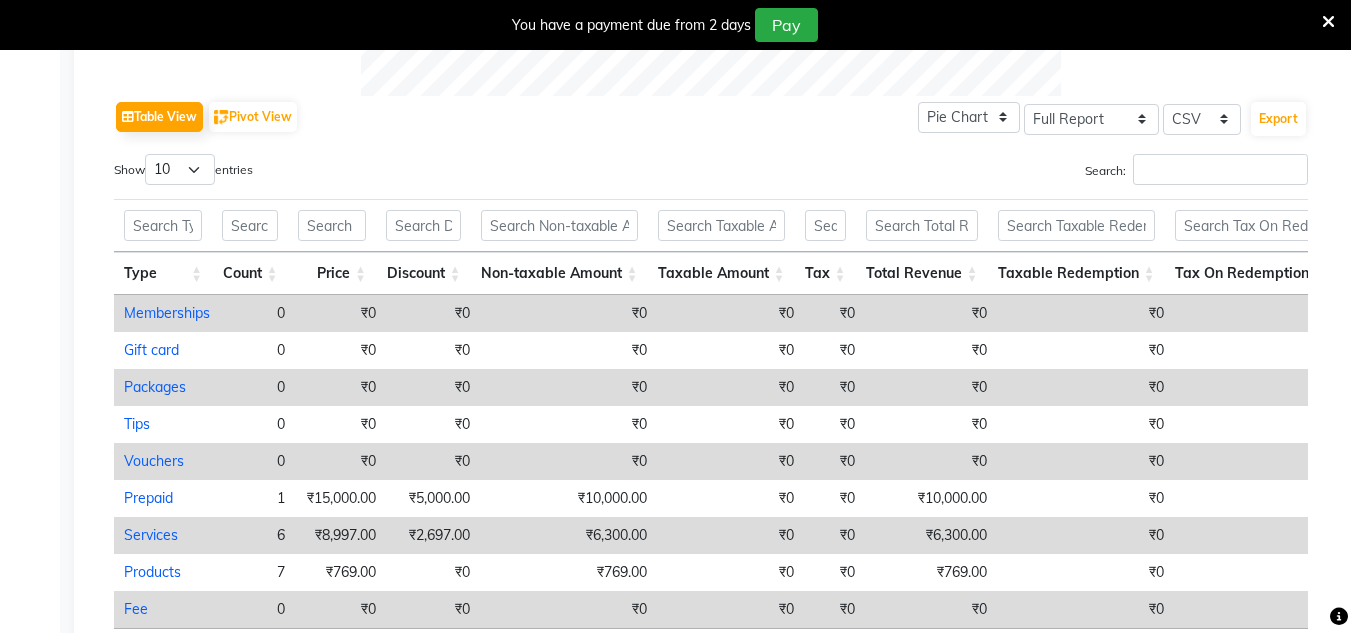 scroll, scrollTop: 1010, scrollLeft: 0, axis: vertical 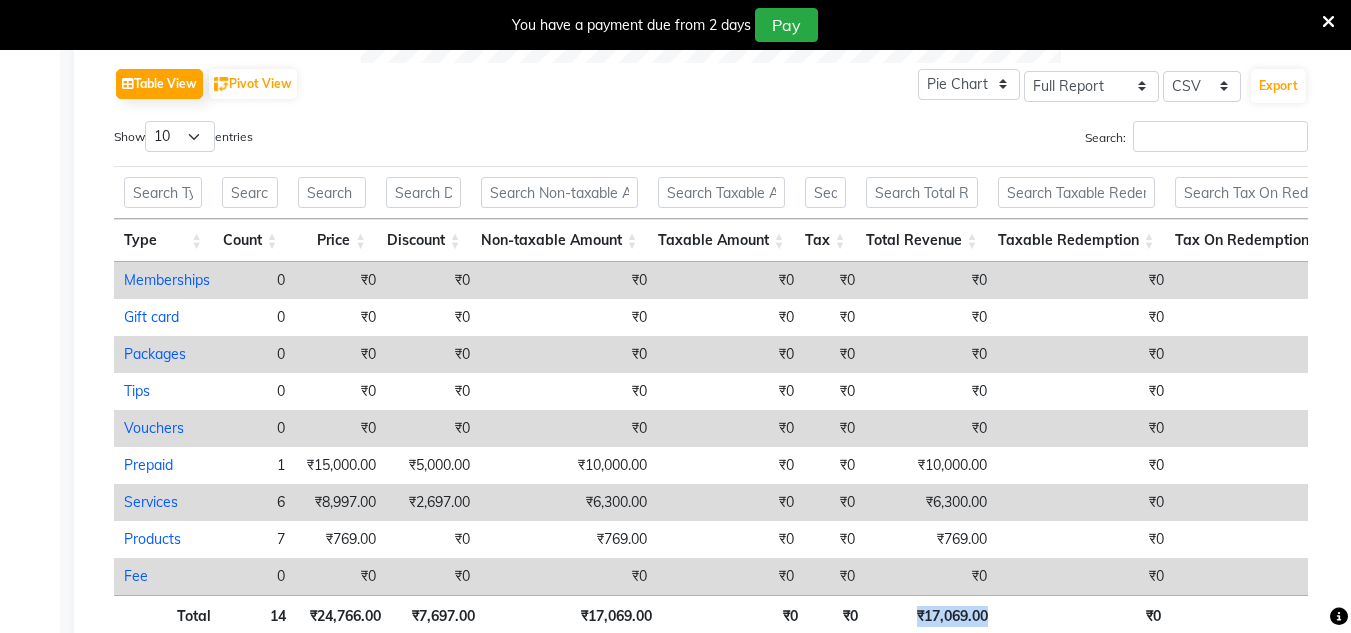drag, startPoint x: 906, startPoint y: 624, endPoint x: 997, endPoint y: 628, distance: 91.08787 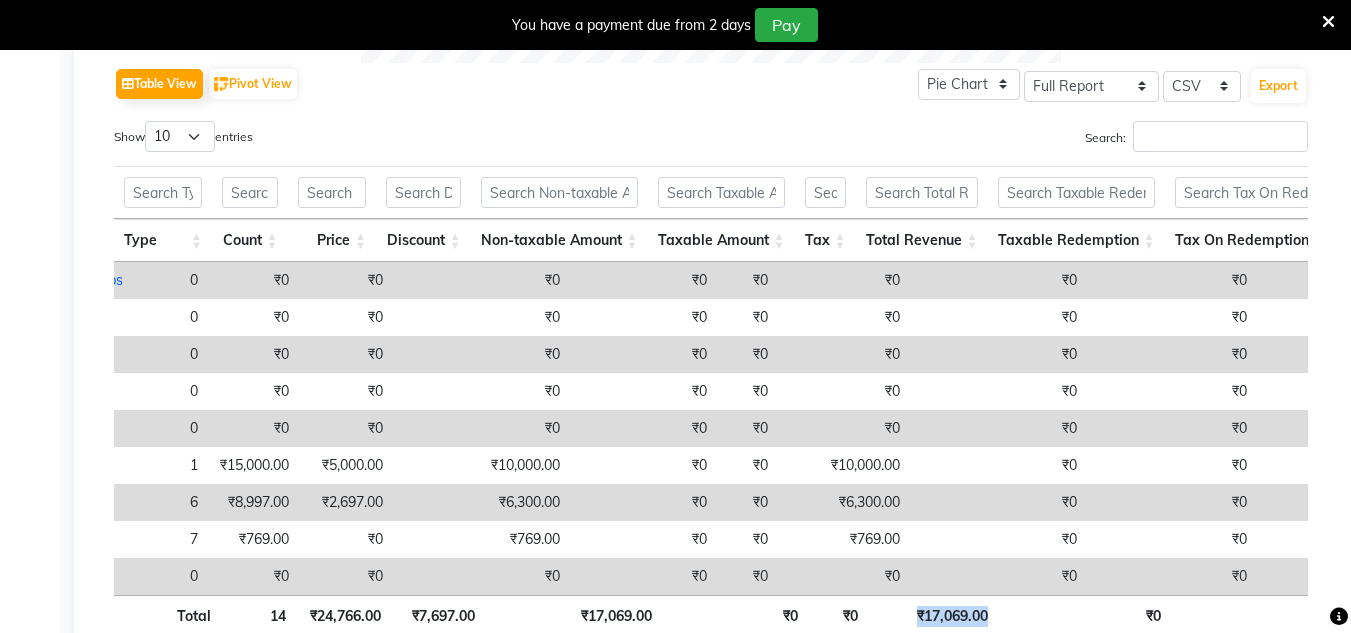 scroll, scrollTop: 0, scrollLeft: 87, axis: horizontal 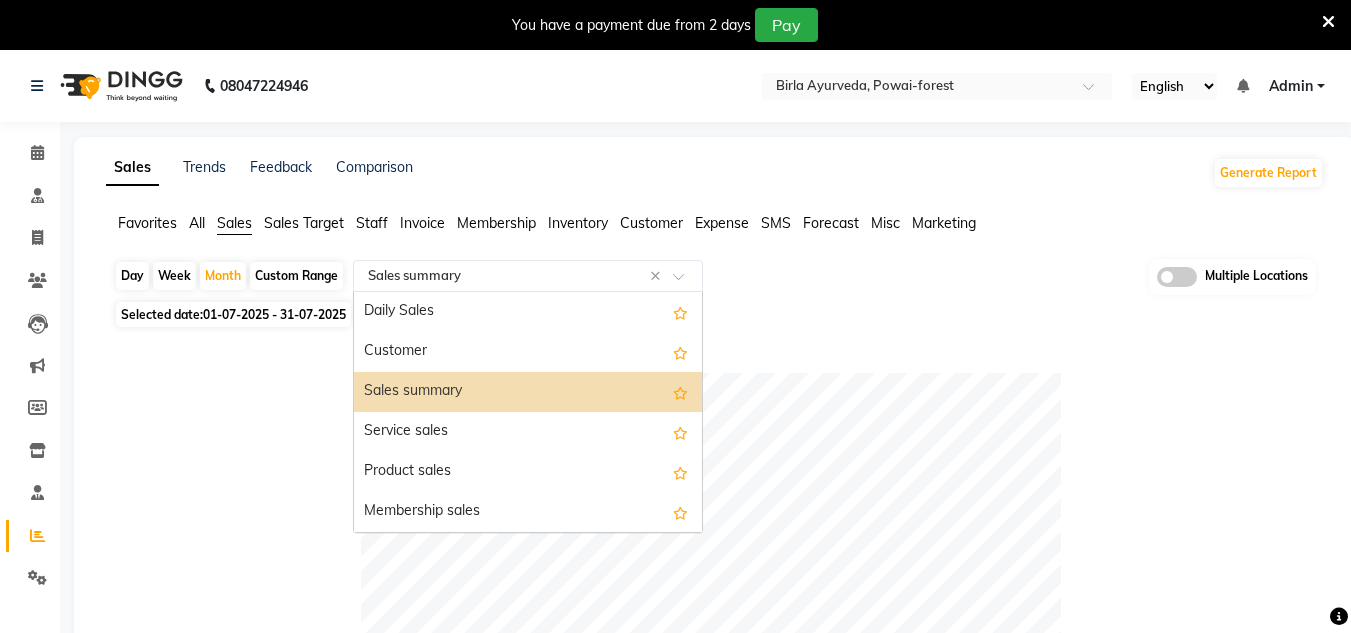 click 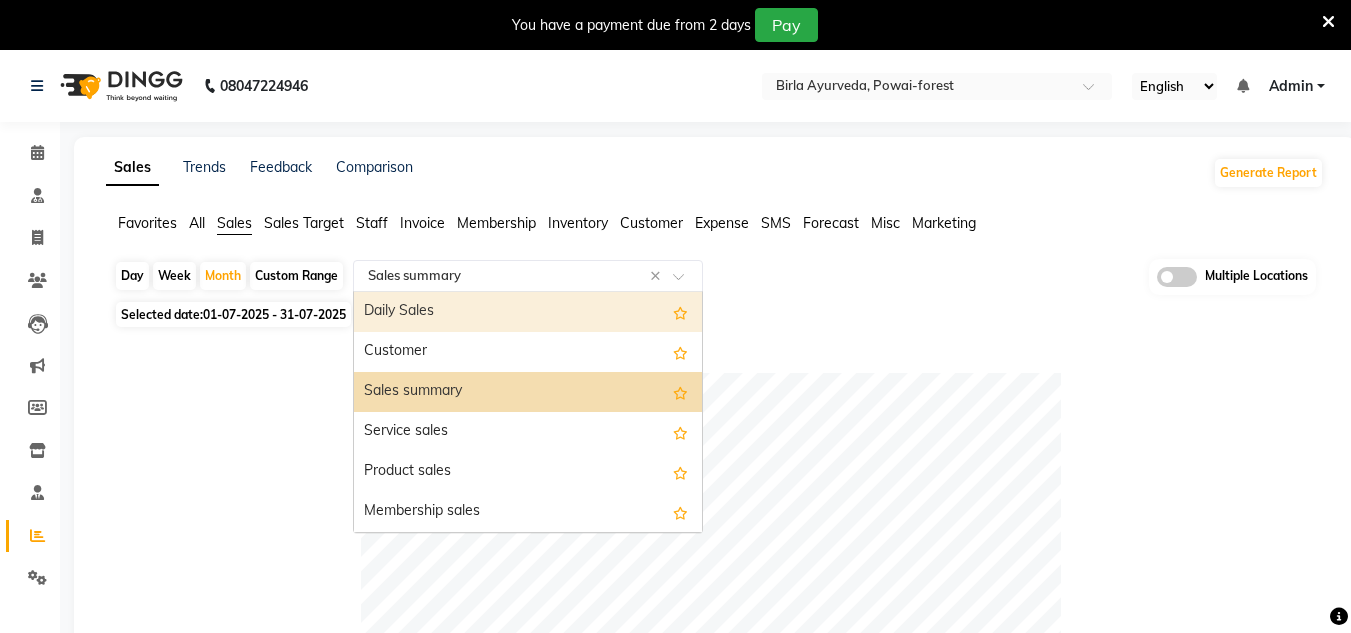 click on "Daily Sales" at bounding box center (528, 312) 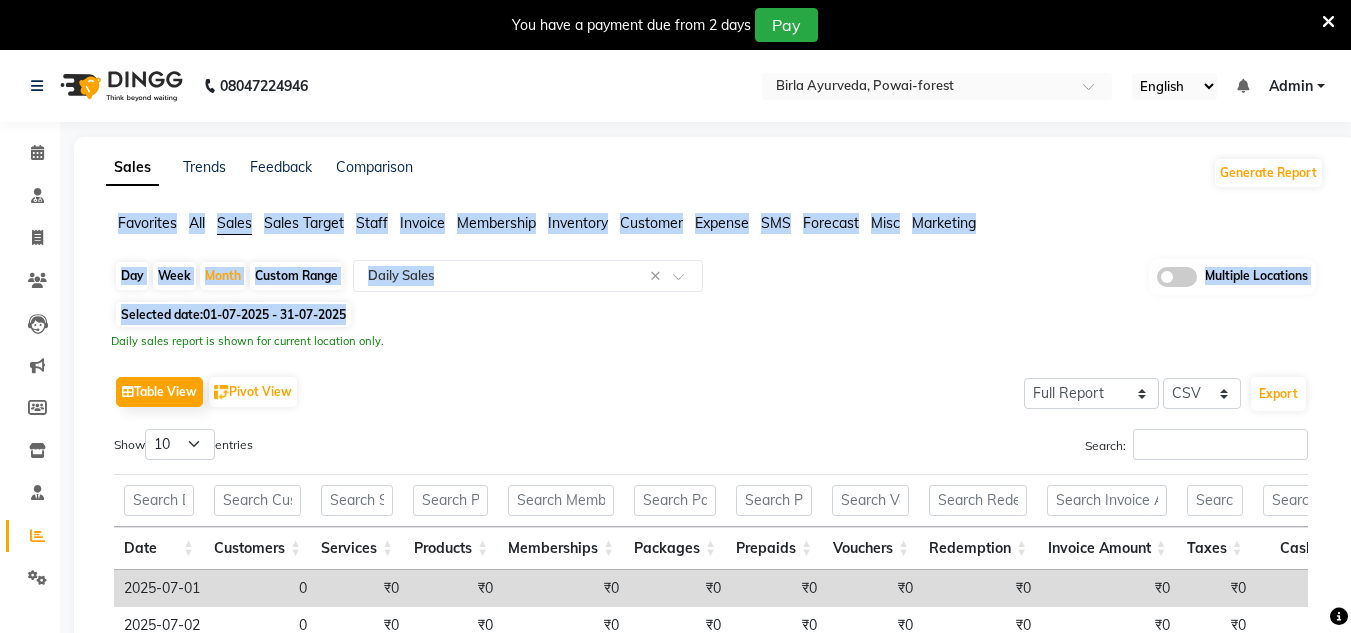 drag, startPoint x: 1350, startPoint y: 156, endPoint x: 1342, endPoint y: 302, distance: 146.21901 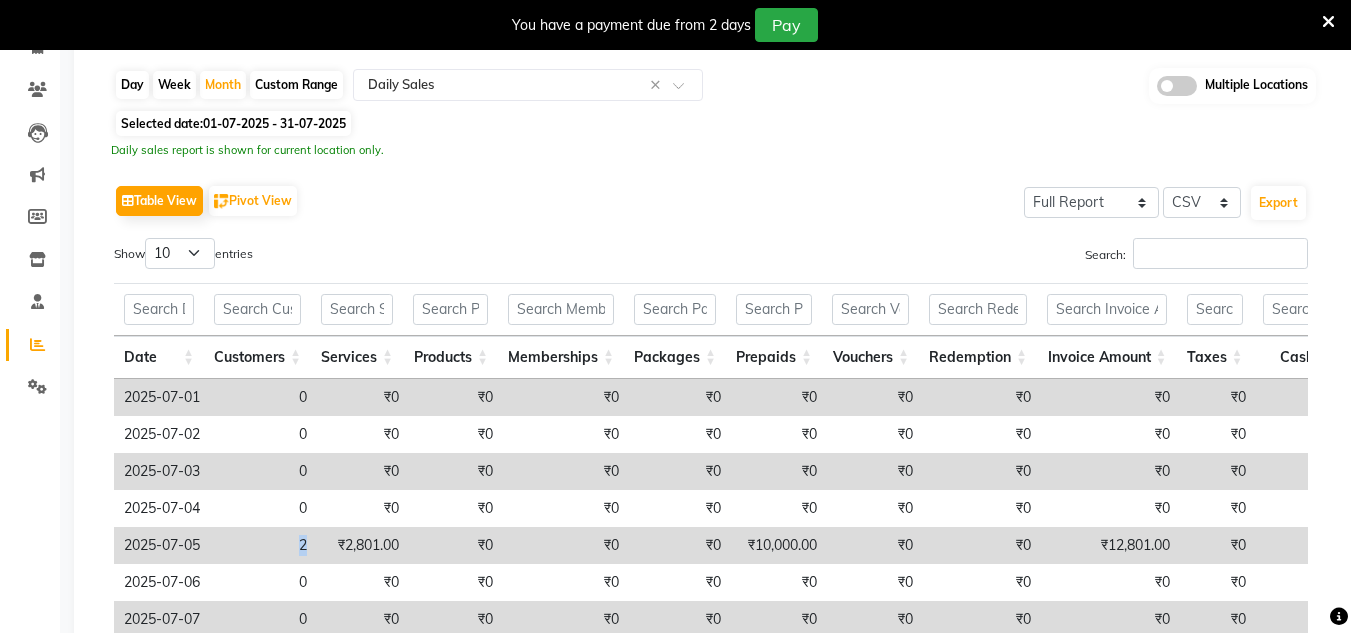 drag, startPoint x: 266, startPoint y: 549, endPoint x: 320, endPoint y: 540, distance: 54.74486 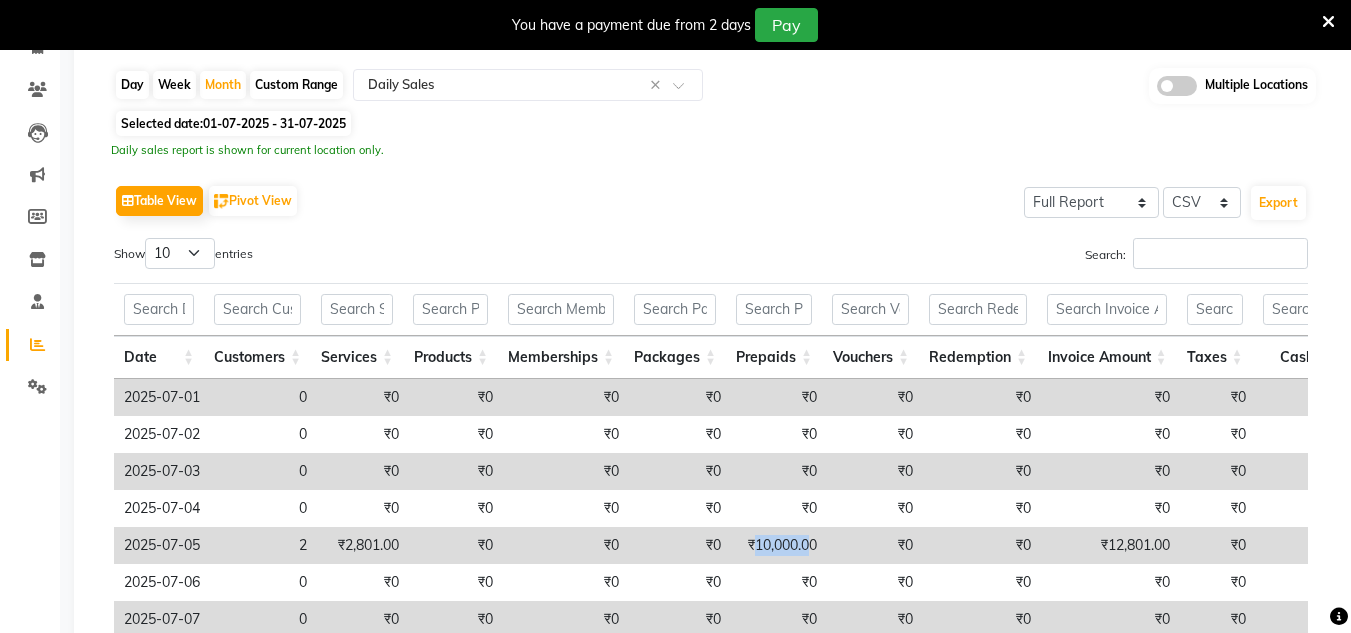 drag, startPoint x: 751, startPoint y: 547, endPoint x: 815, endPoint y: 548, distance: 64.00781 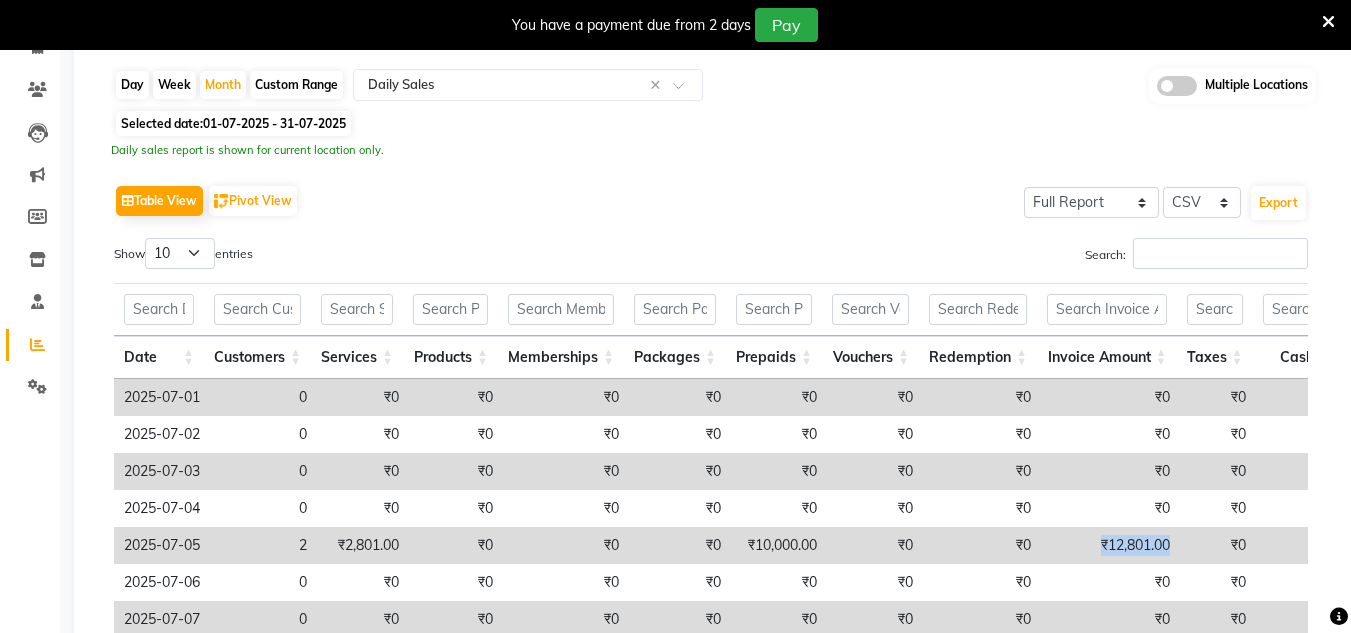 drag, startPoint x: 1094, startPoint y: 550, endPoint x: 1207, endPoint y: 543, distance: 113.216606 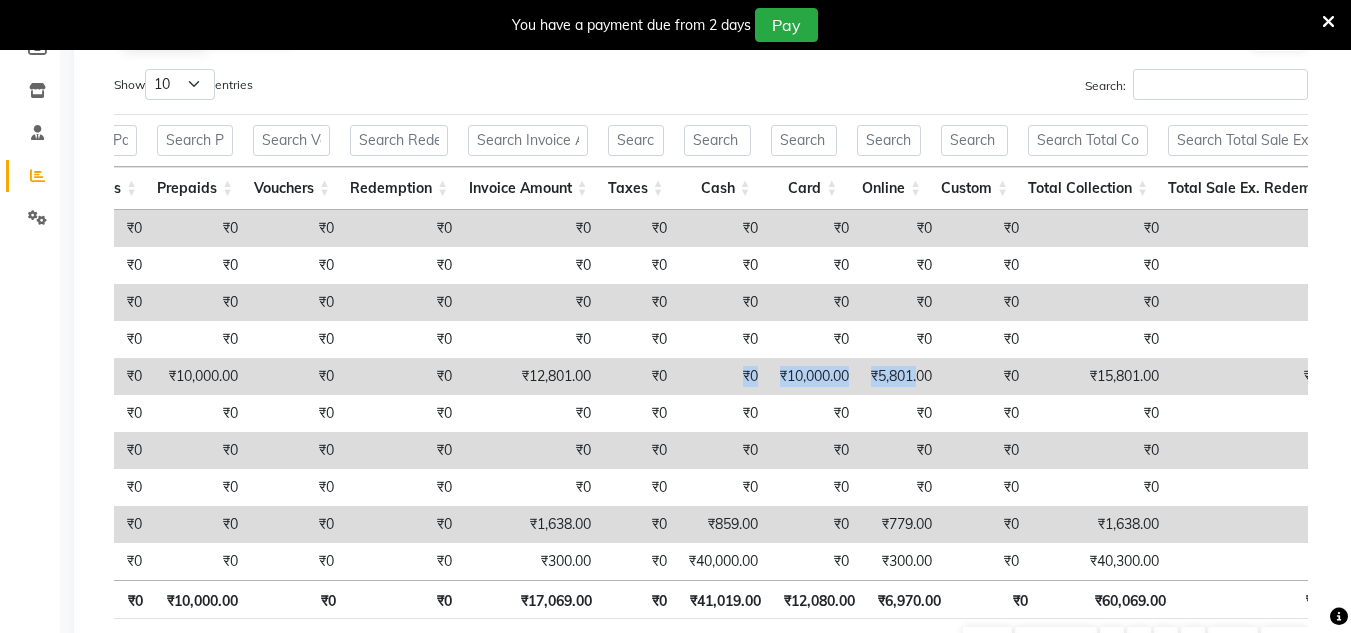 drag, startPoint x: 724, startPoint y: 385, endPoint x: 926, endPoint y: 364, distance: 203.08865 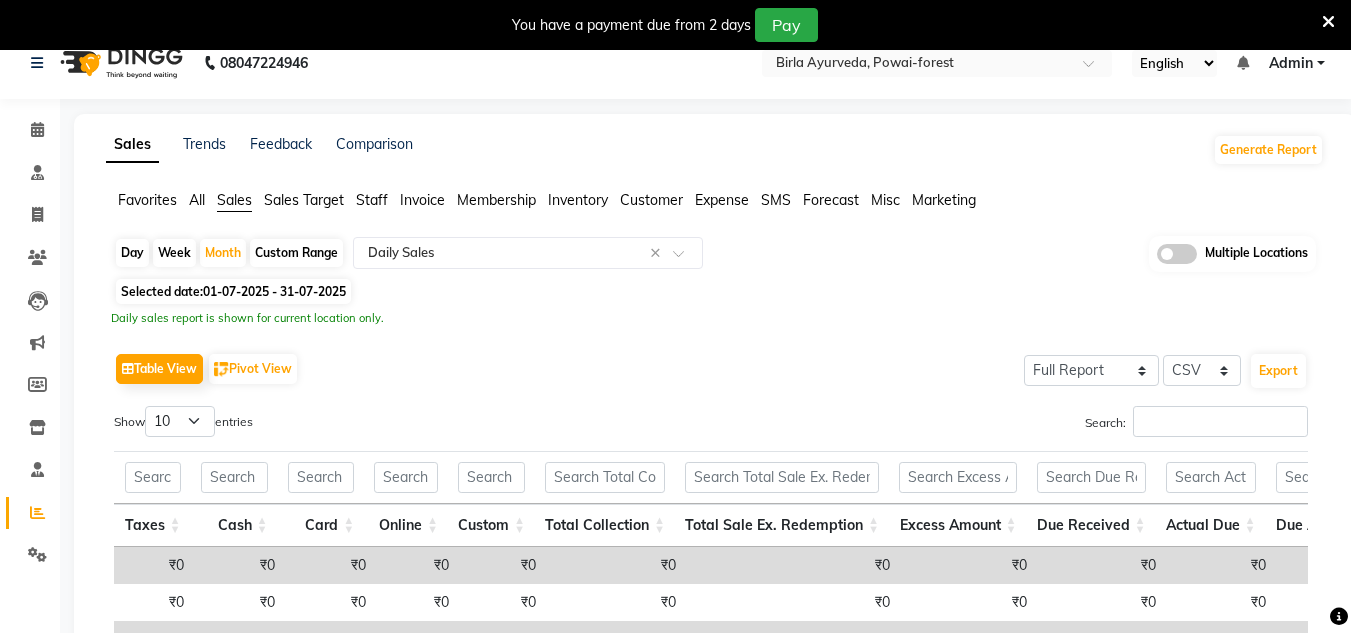 click on "Sales" 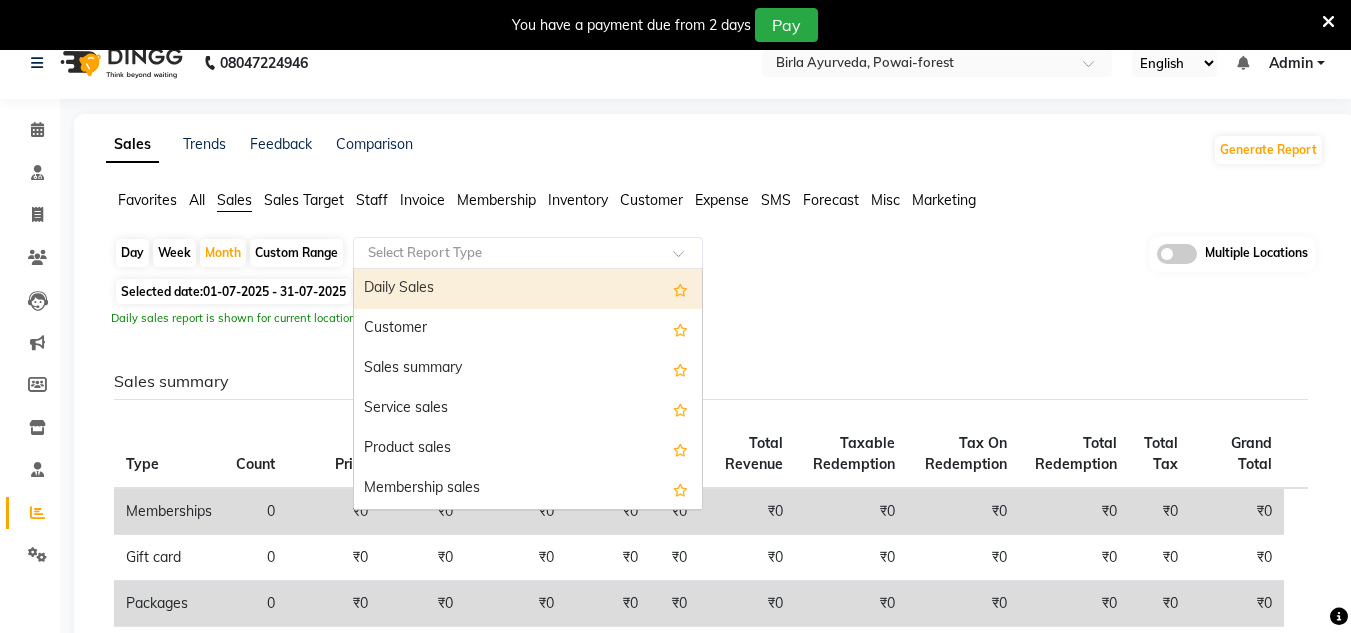 click on "Select Report Type" 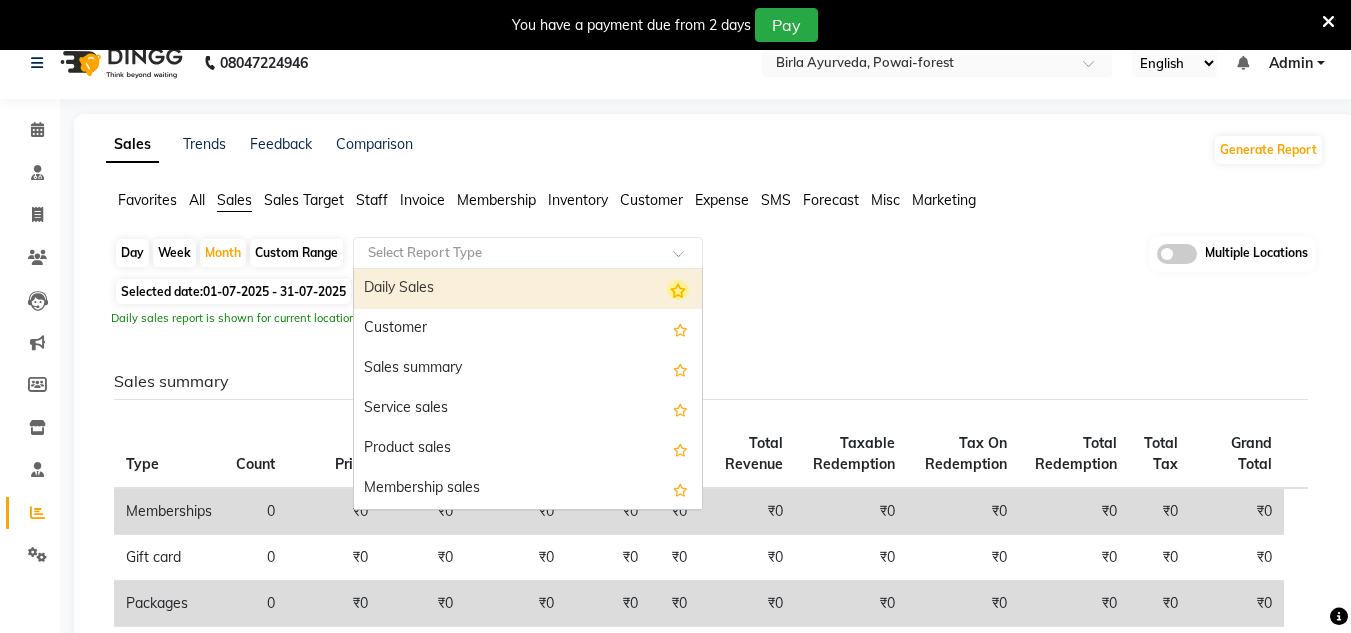click at bounding box center (678, 290) 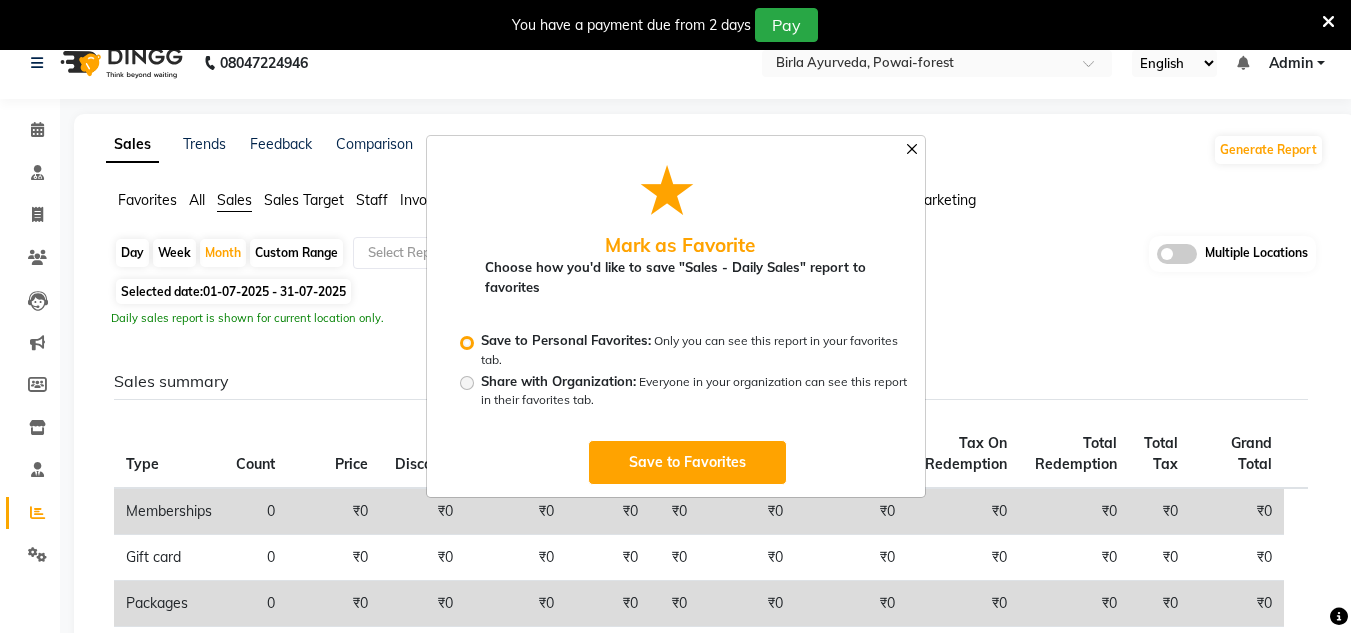 click at bounding box center [911, 149] 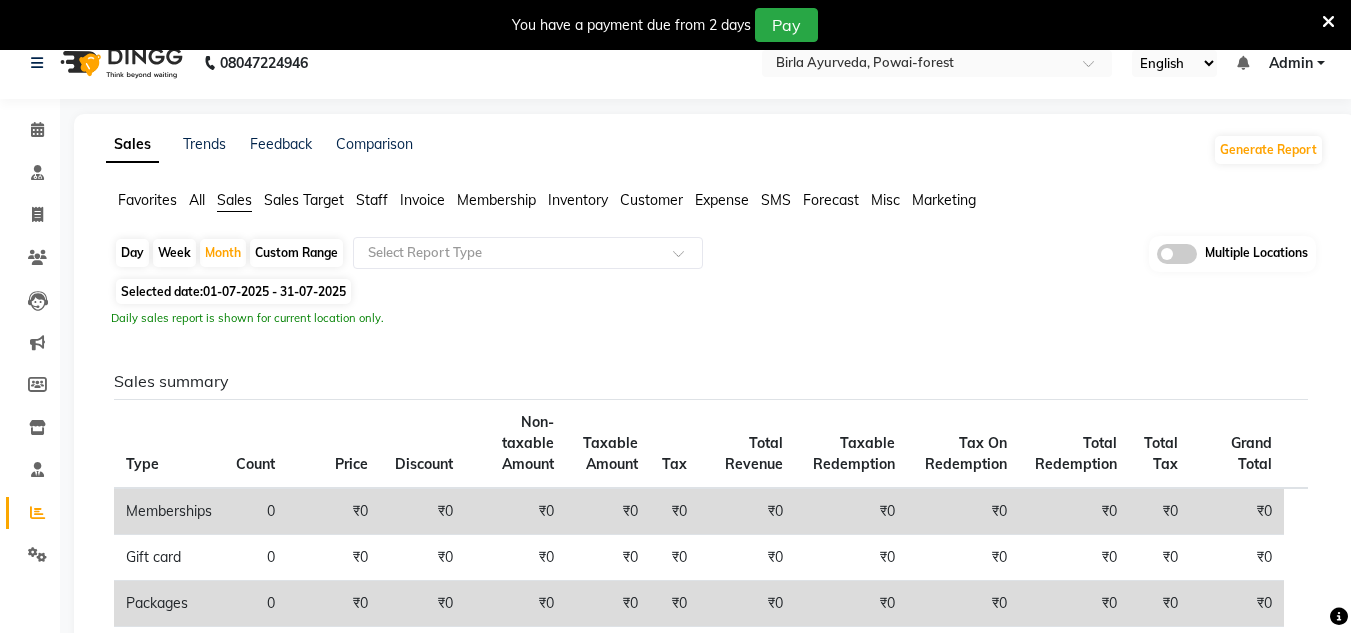 click on "Invoice" 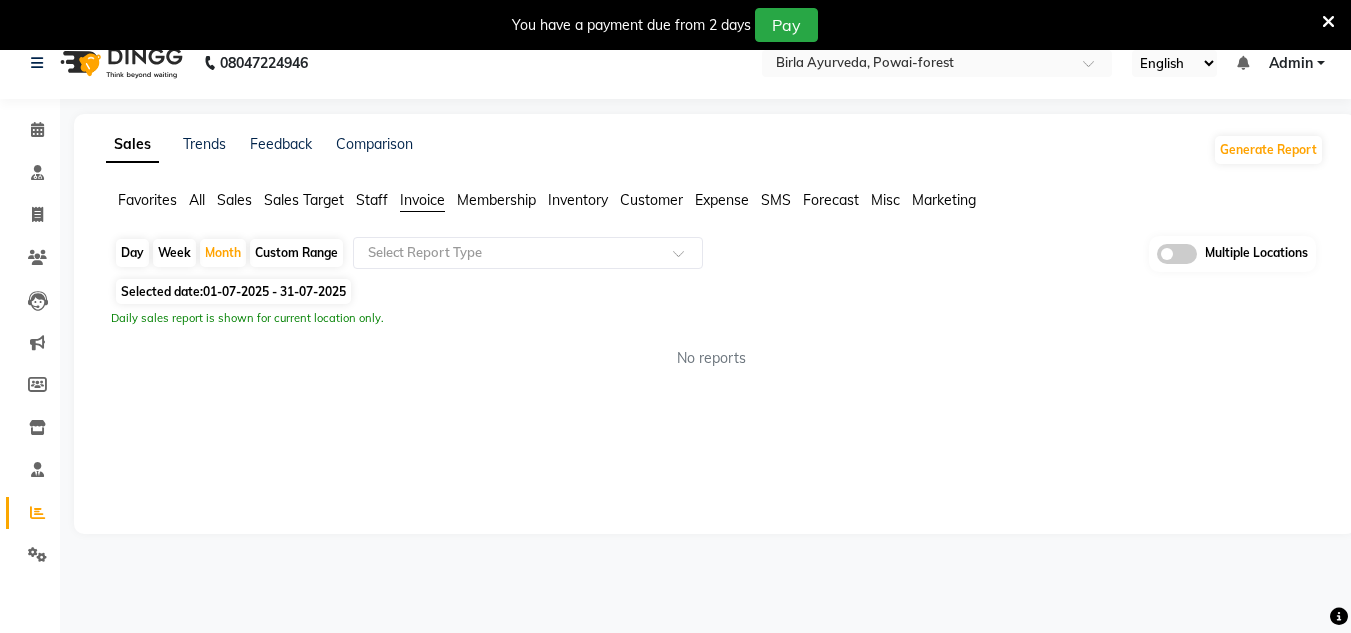click on "Favorites All Sales Sales Target Staff Invoice Membership Inventory Customer Expense SMS Forecast Misc Marketing  Day   Week   Month   Custom Range  Select Report Type Multiple Locations Selected date:  01-07-2025 - 31-07-2025   Daily sales report is shown for current location only.  No reports ★ Mark as Favorite  Choose how you'd like to save "Sales -  Daily Sales" report to favorites  Save to Personal Favorites:   Only you can see this report in your favorites tab. Share with Organization:   Everyone in your organization can see this report in their favorites tab.  Save to Favorites" 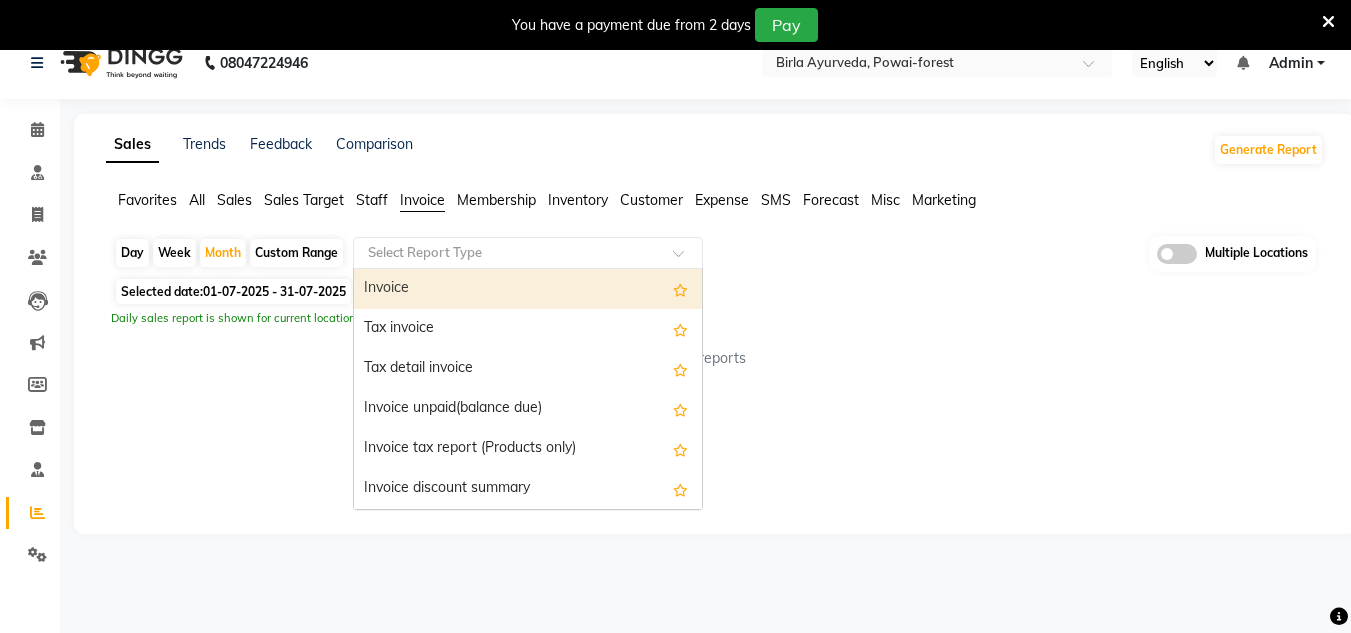 click 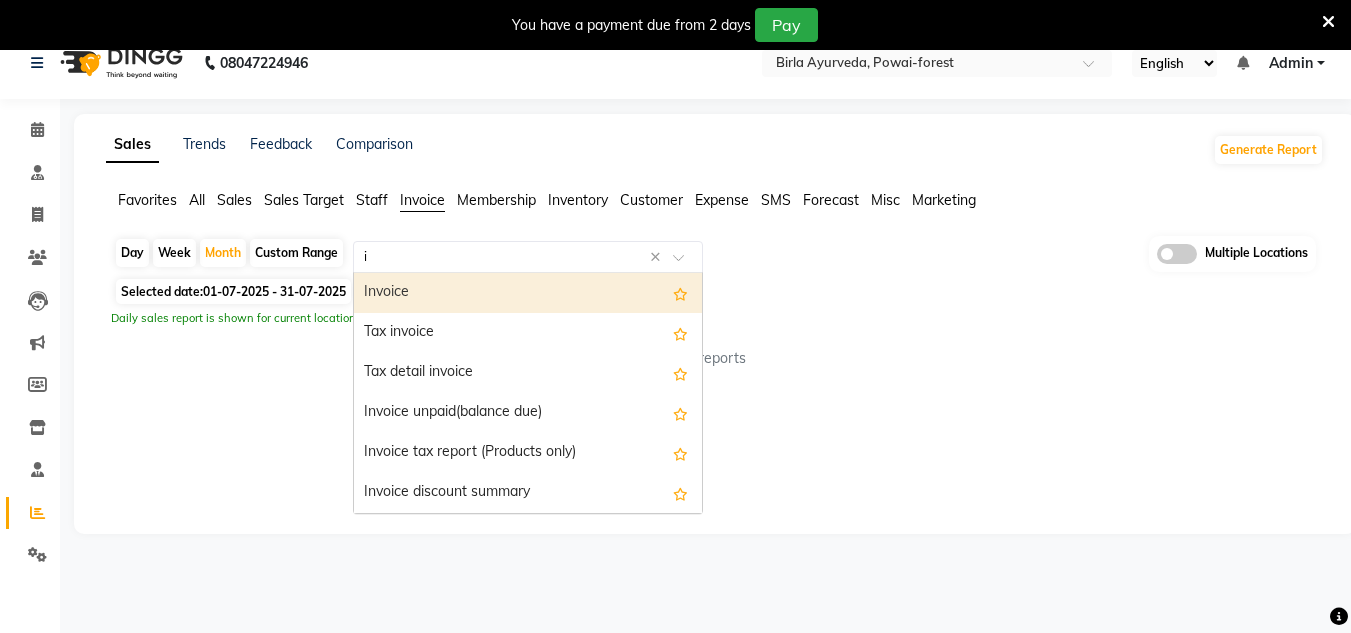type on "it" 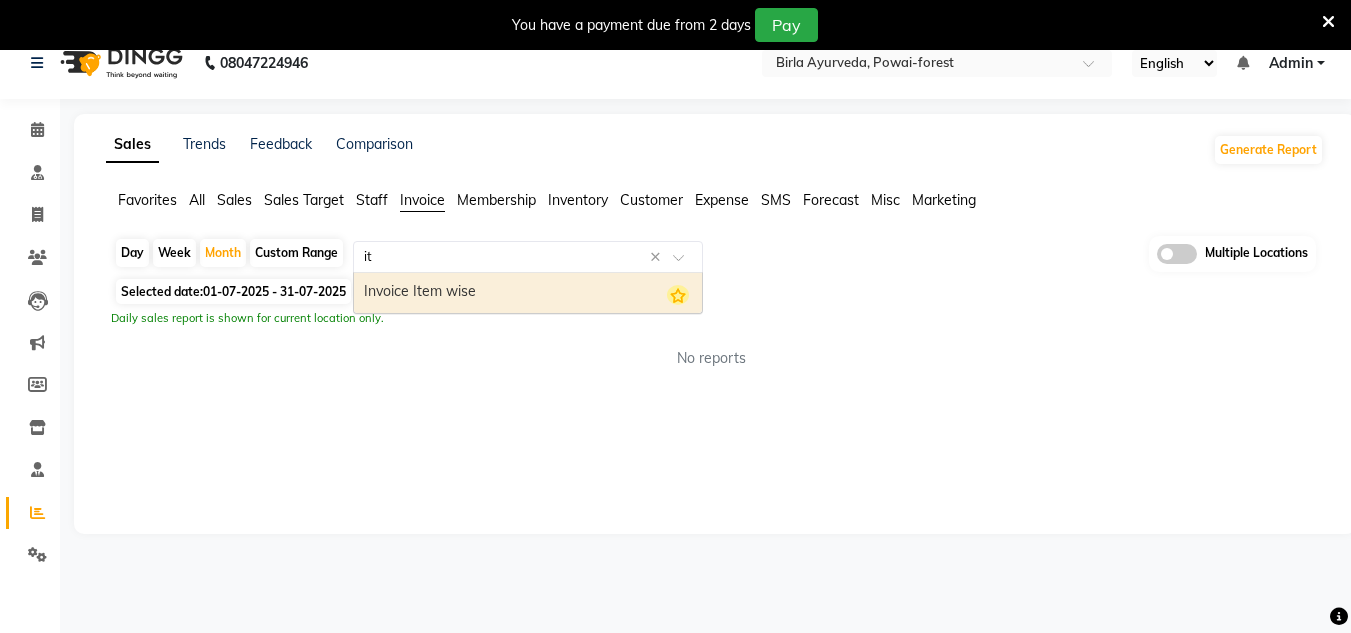 click at bounding box center [678, 295] 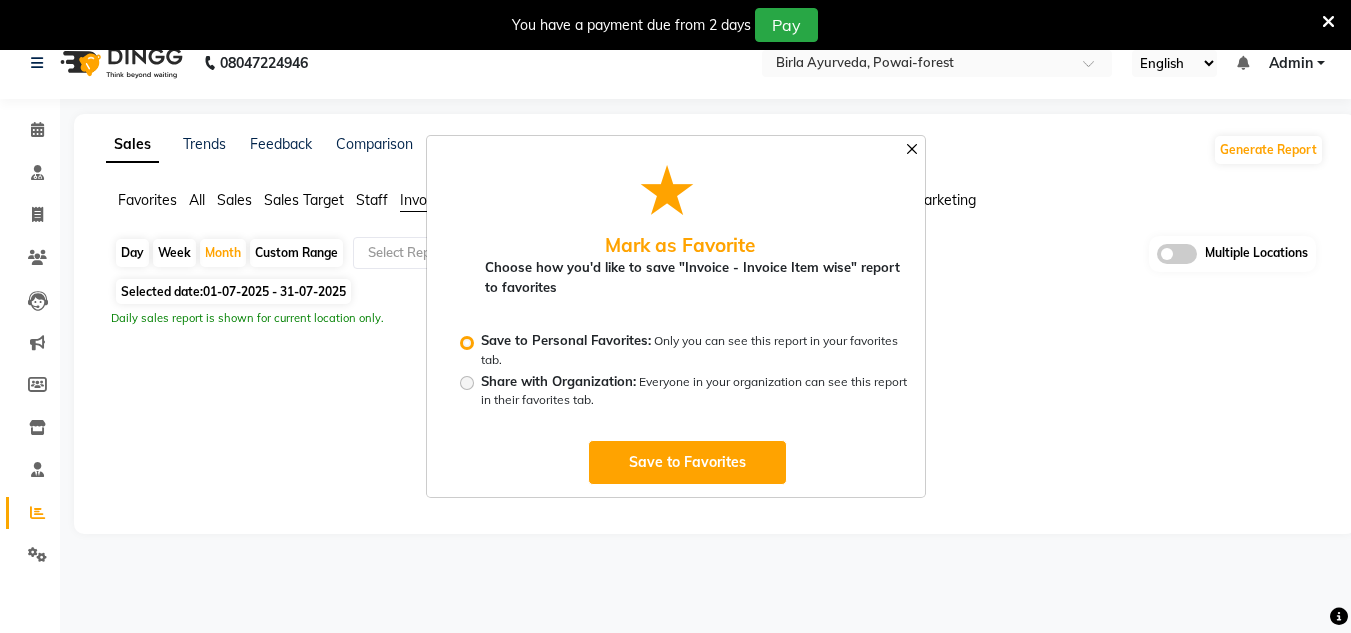 click at bounding box center (912, 149) 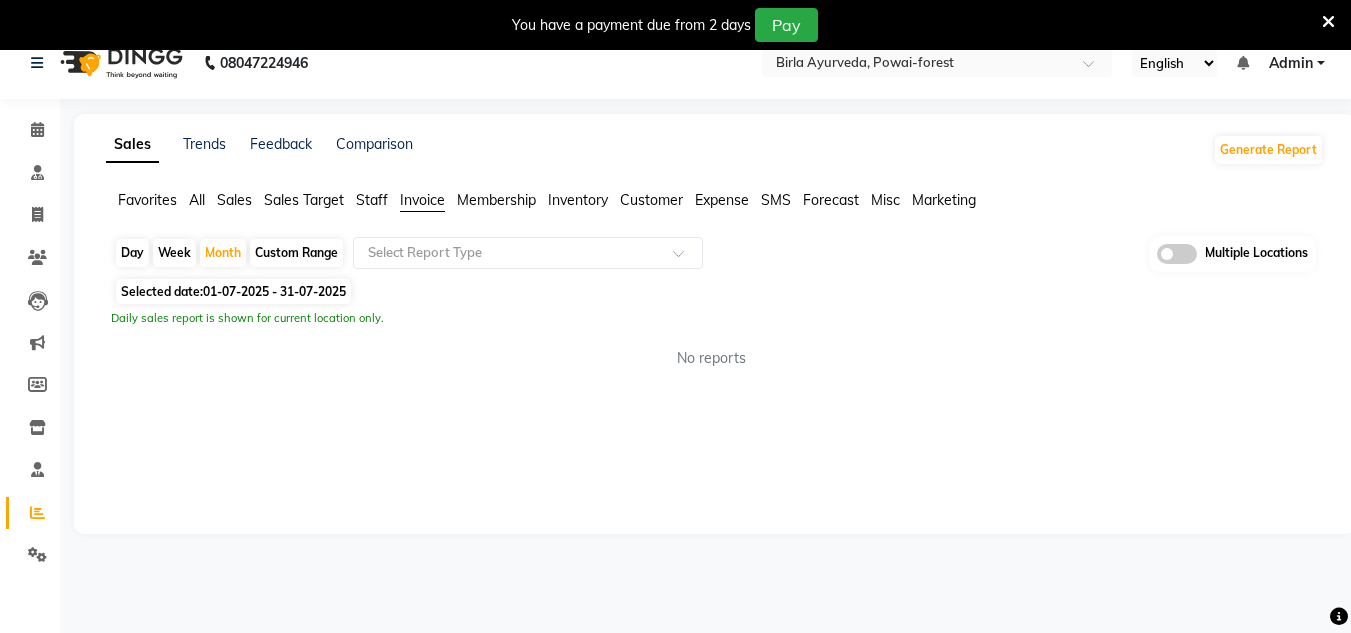 click on "Sales Trends Feedback Comparison Generate Report Favorites All Sales Sales Target Staff Invoice Membership Inventory Customer Expense SMS Forecast Misc Marketing  Day   Week   Month   Custom Range  Select Report Type Multiple Locations Selected date:  01-07-2025 - 31-07-2025   Daily sales report is shown for current location only.  No reports ★ Mark as Favorite  Choose how you'd like to save "Invoice -  Invoice Item wise" report to favorites  Save to Personal Favorites:   Only you can see this report in your favorites tab. Share with Organization:   Everyone in your organization can see this report in their favorites tab.  Save to Favorites" 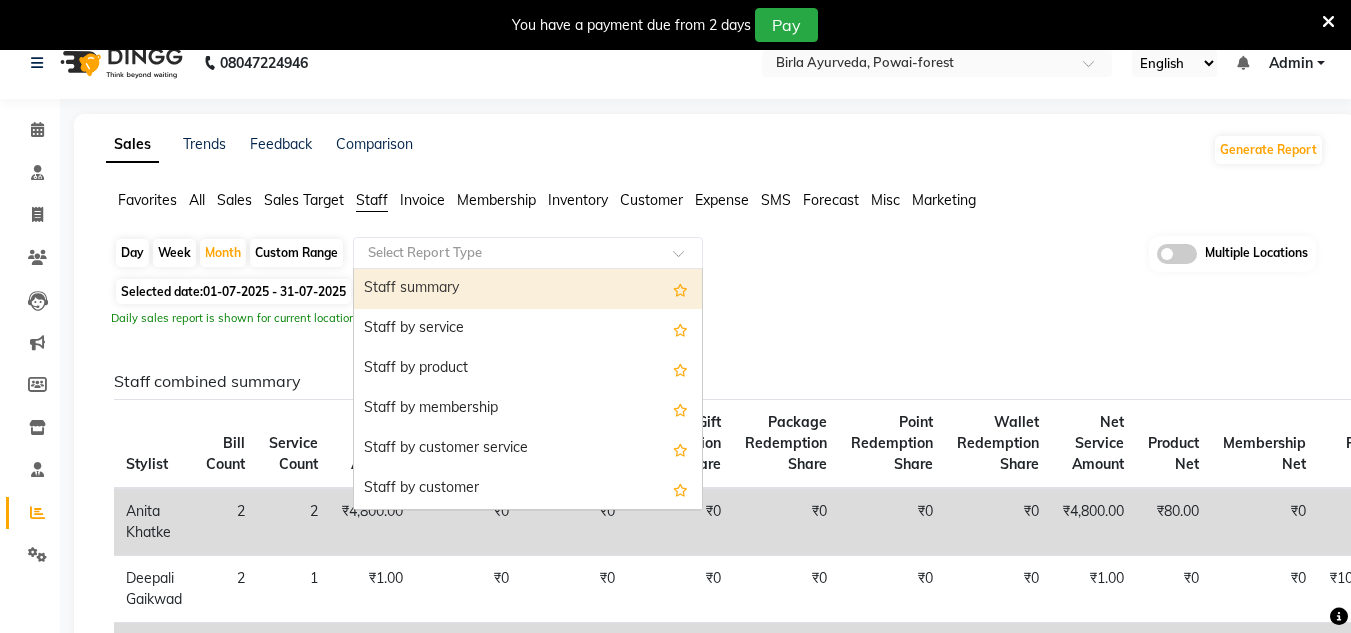 click 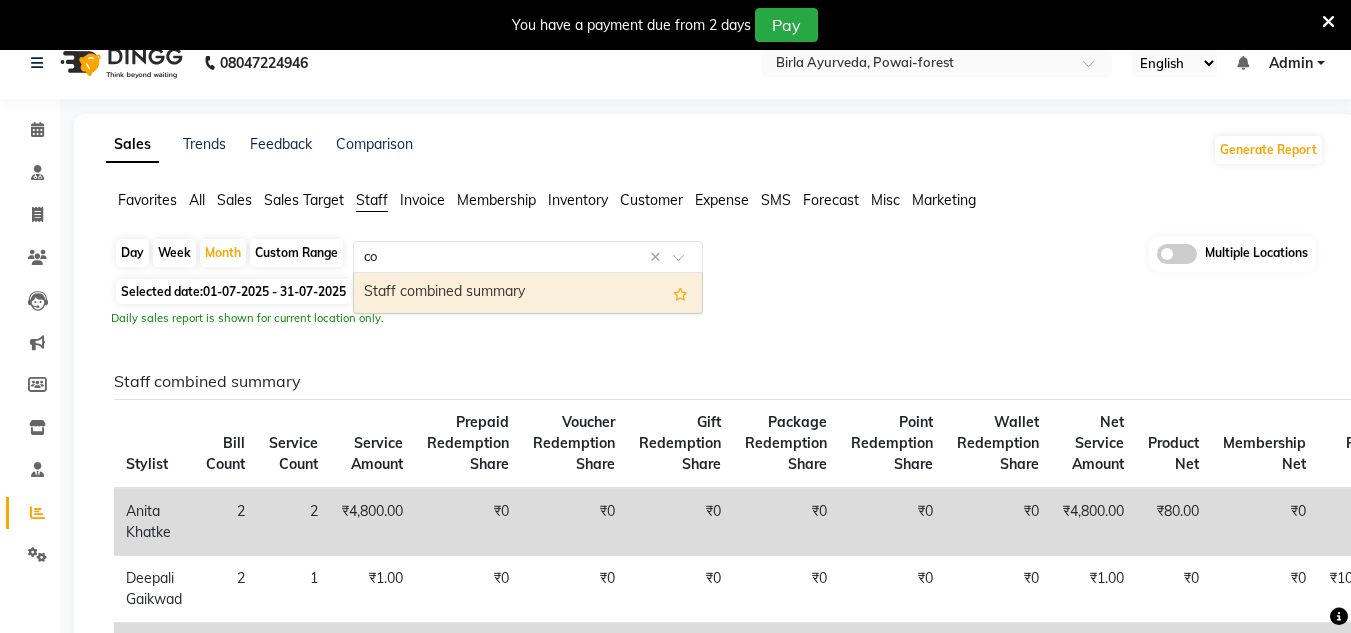 type on "com" 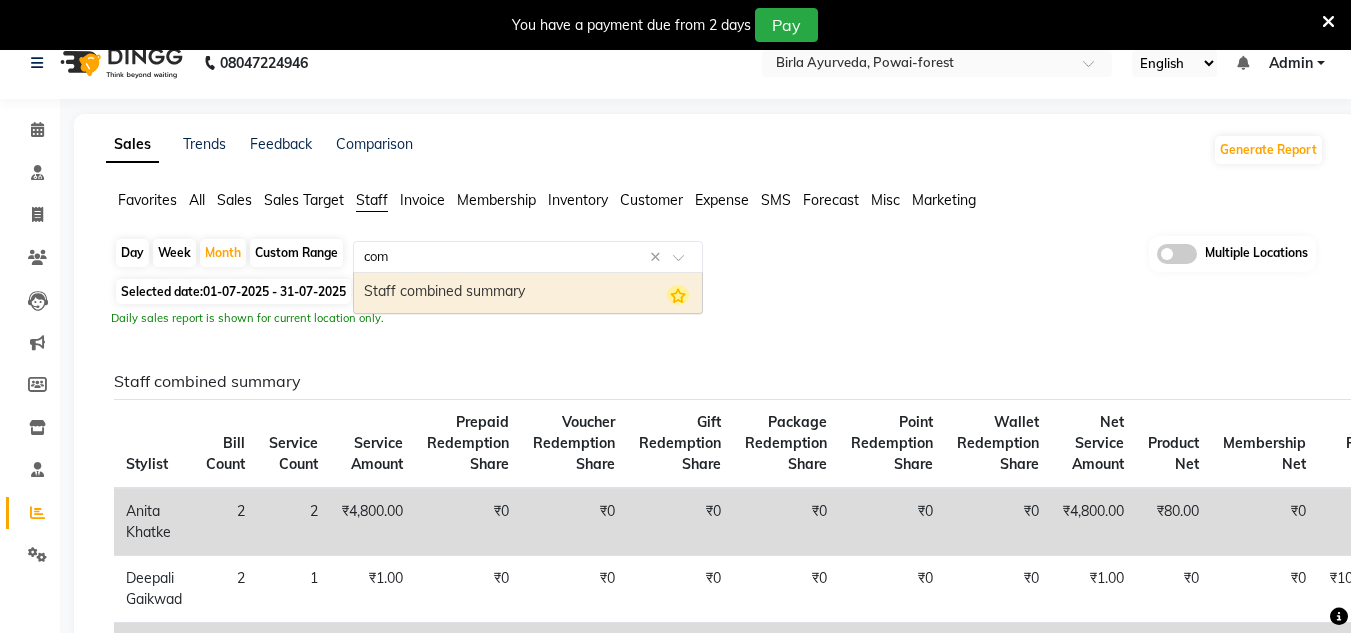 click at bounding box center (678, 295) 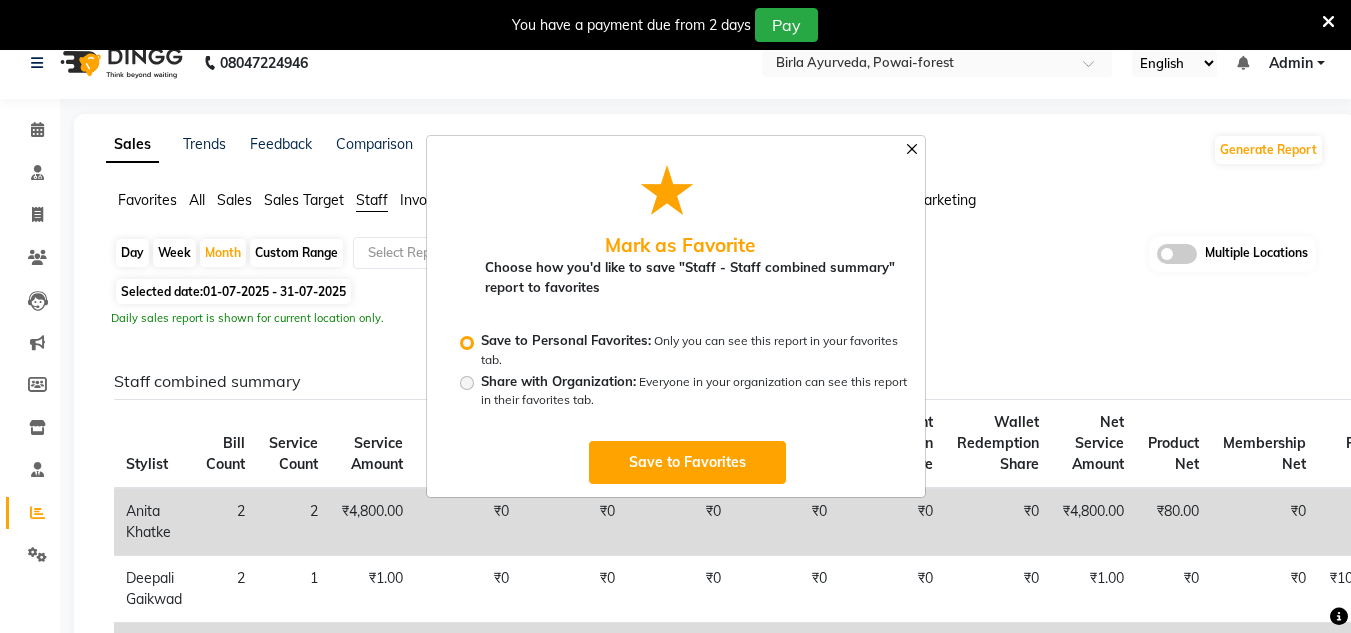 click at bounding box center [912, 149] 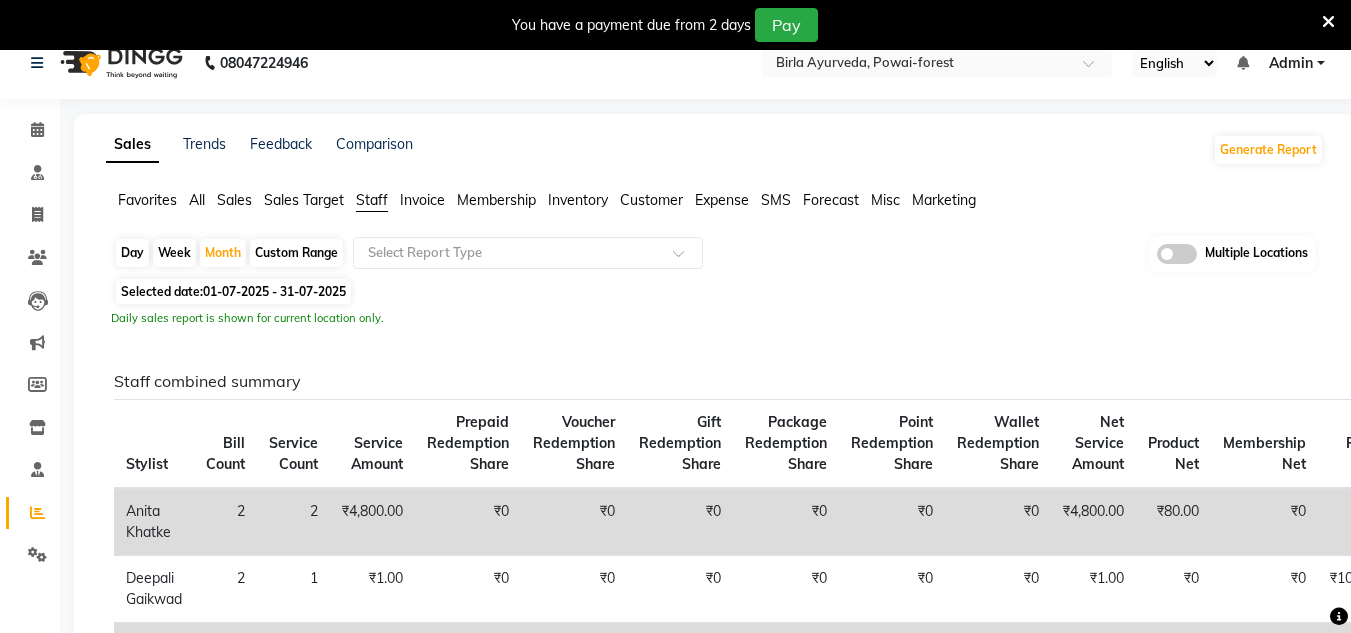 click on "You have a payment due from 2 days   Pay" at bounding box center [665, 25] 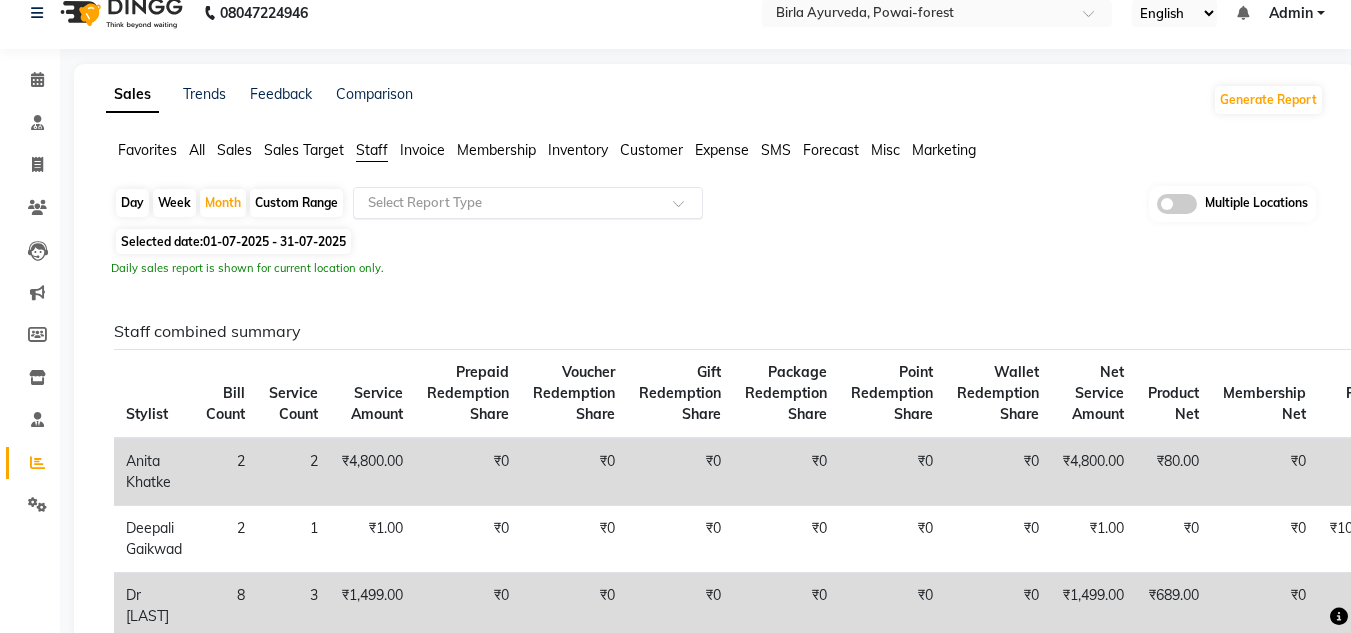click 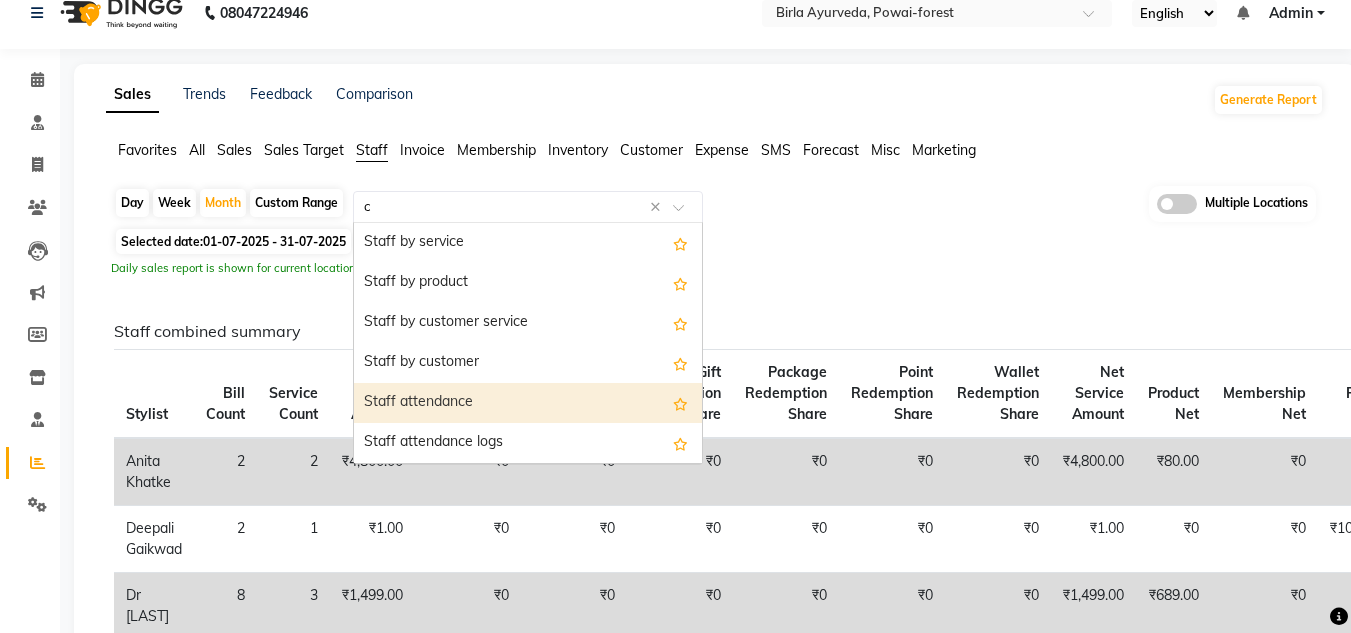 type on "co" 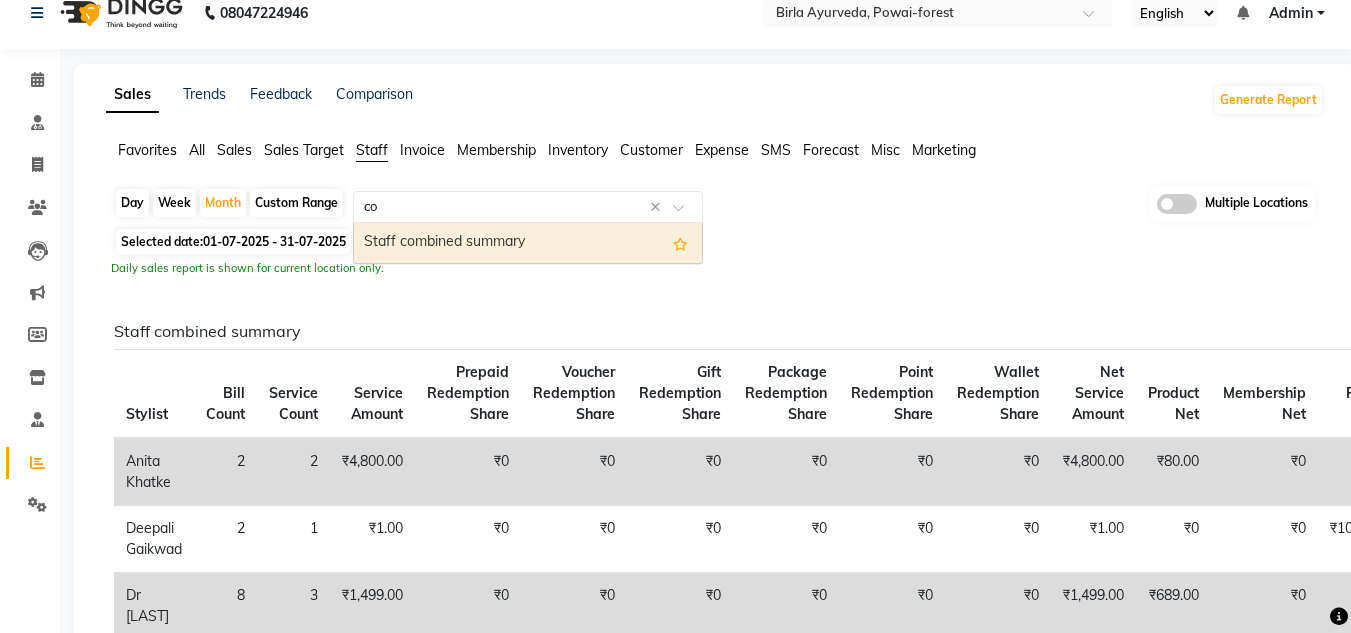 click on "Staff combined summary" at bounding box center (528, 243) 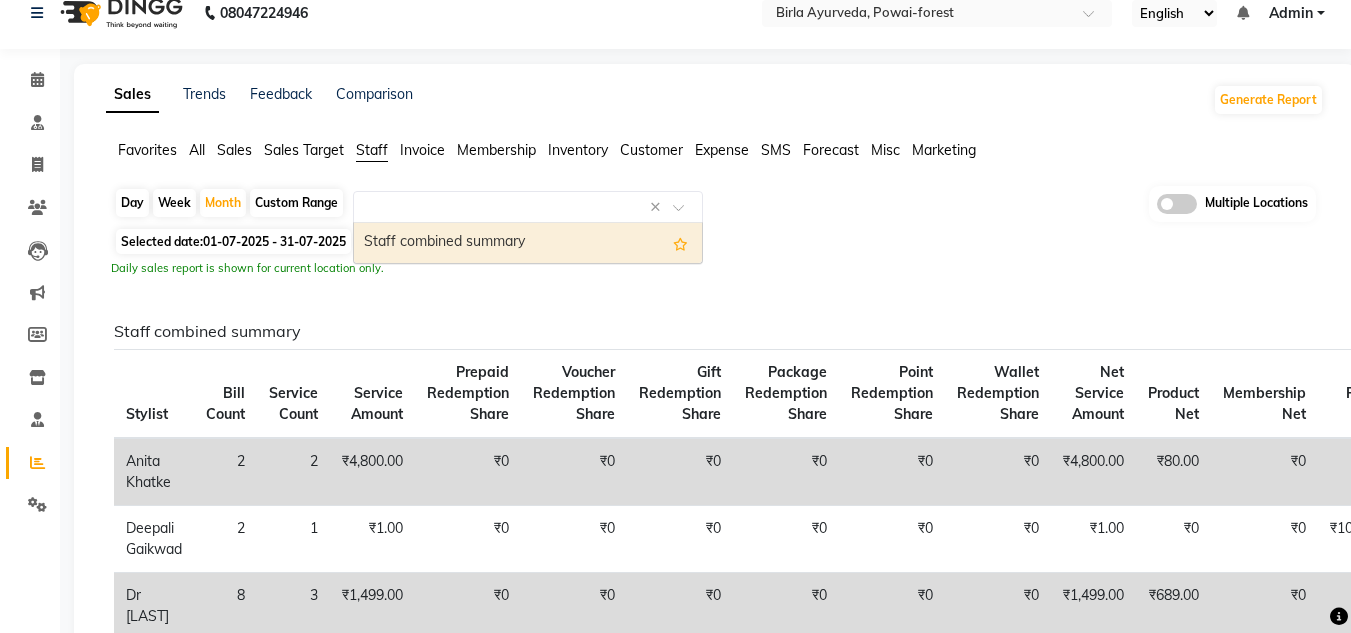 select on "full_report" 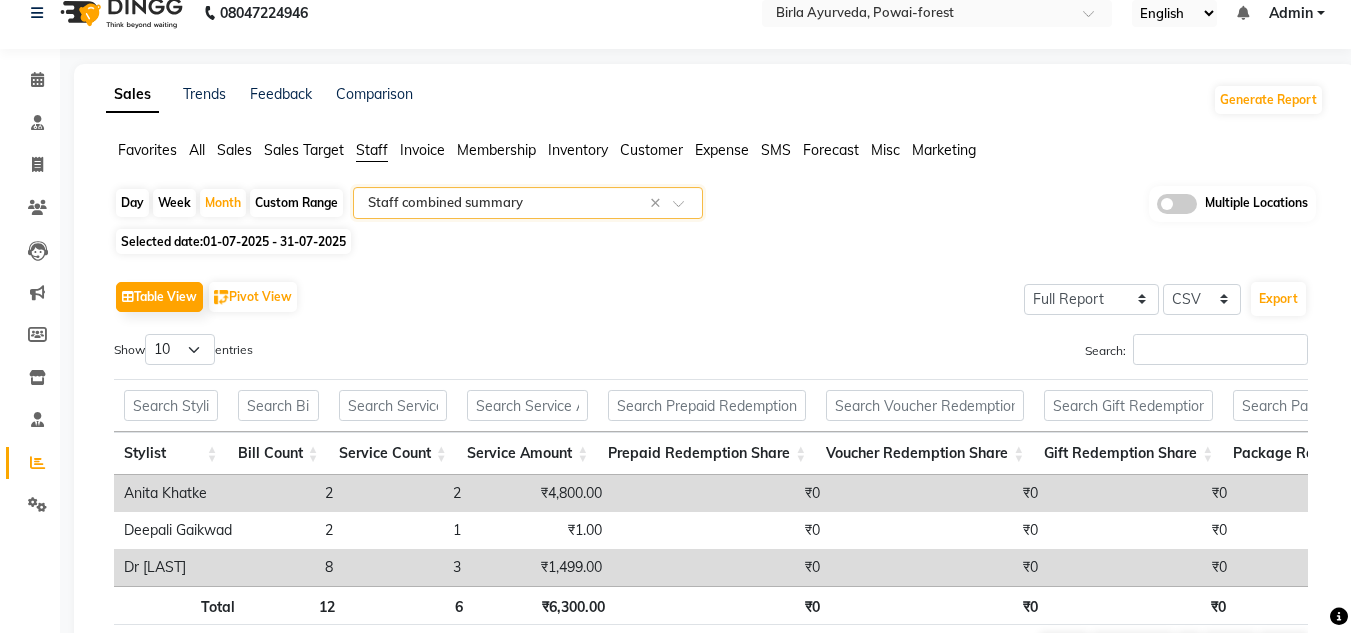 scroll, scrollTop: 0, scrollLeft: 0, axis: both 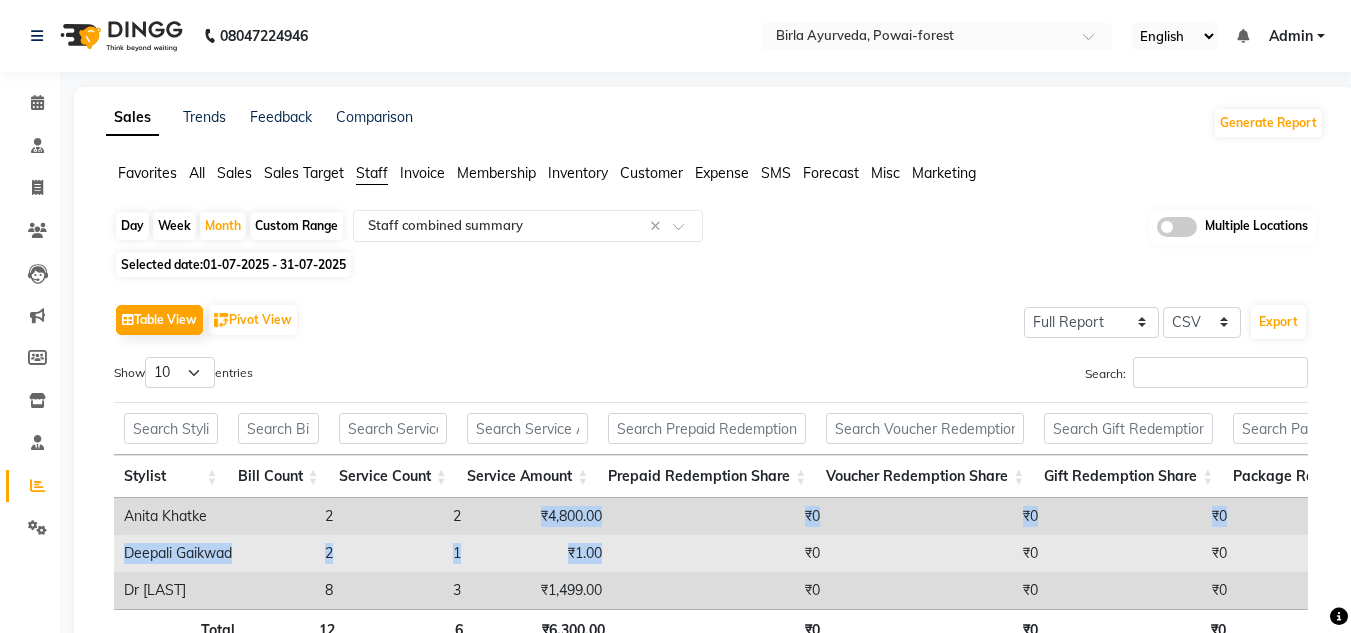 drag, startPoint x: 526, startPoint y: 528, endPoint x: 709, endPoint y: 550, distance: 184.31766 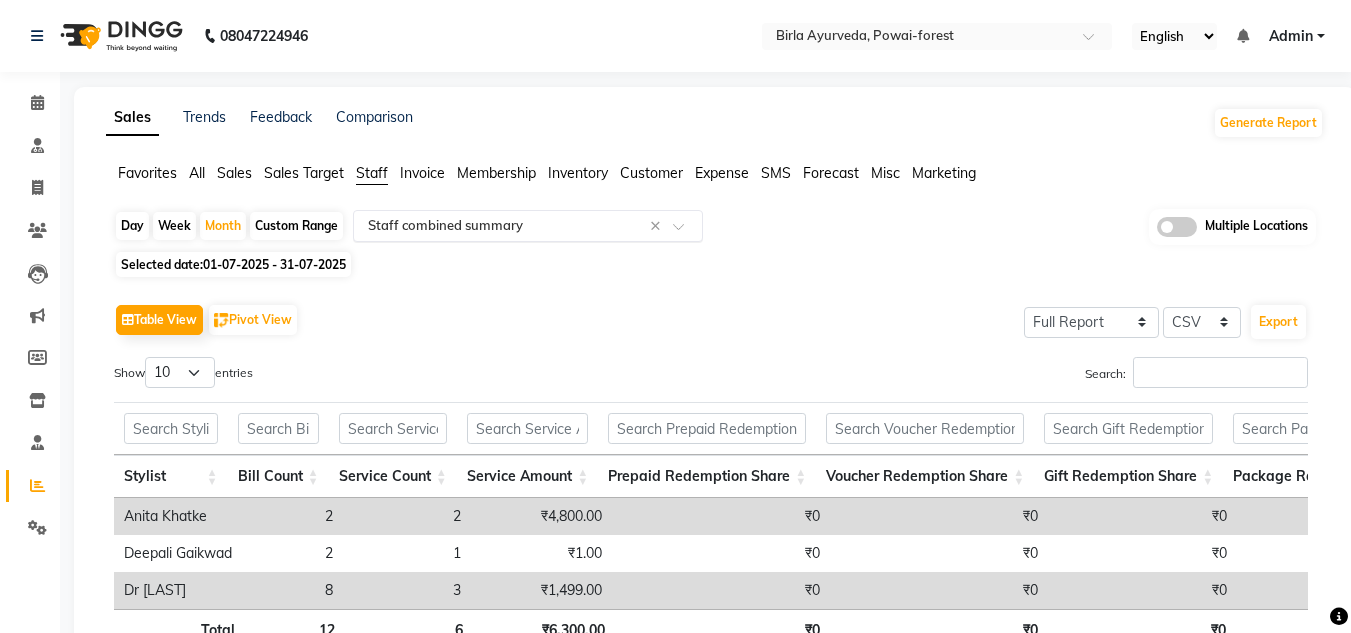 click 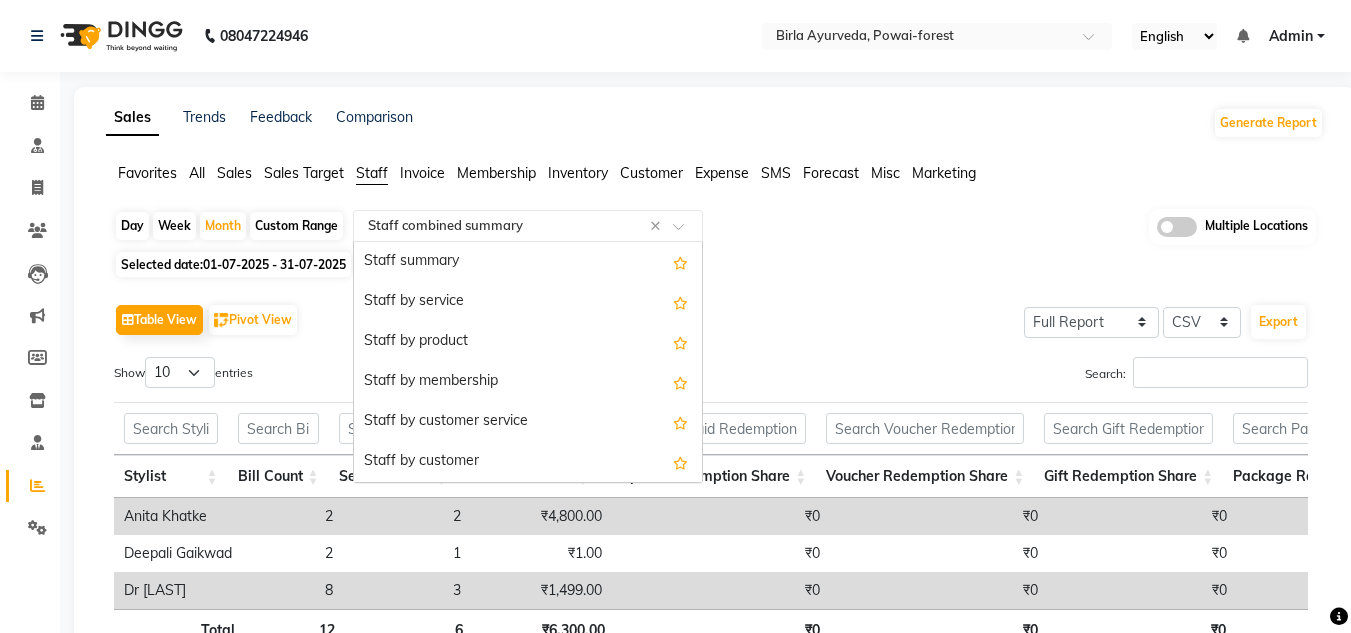 scroll, scrollTop: 440, scrollLeft: 0, axis: vertical 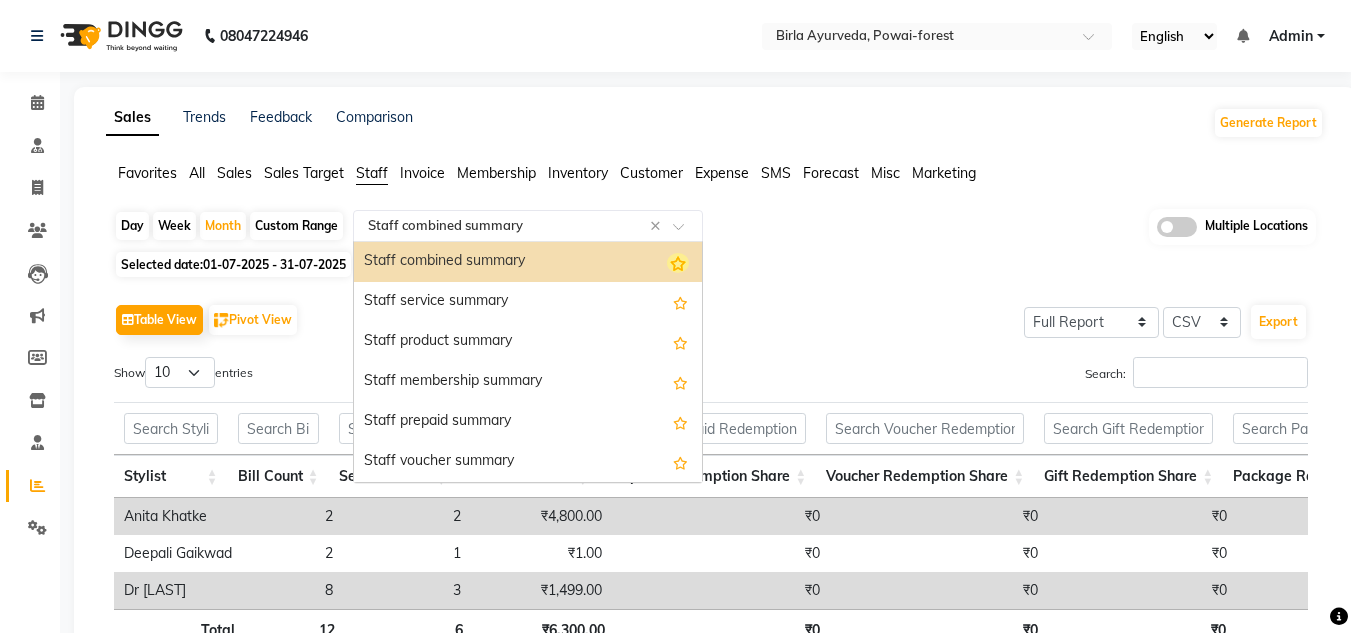 click at bounding box center [678, 263] 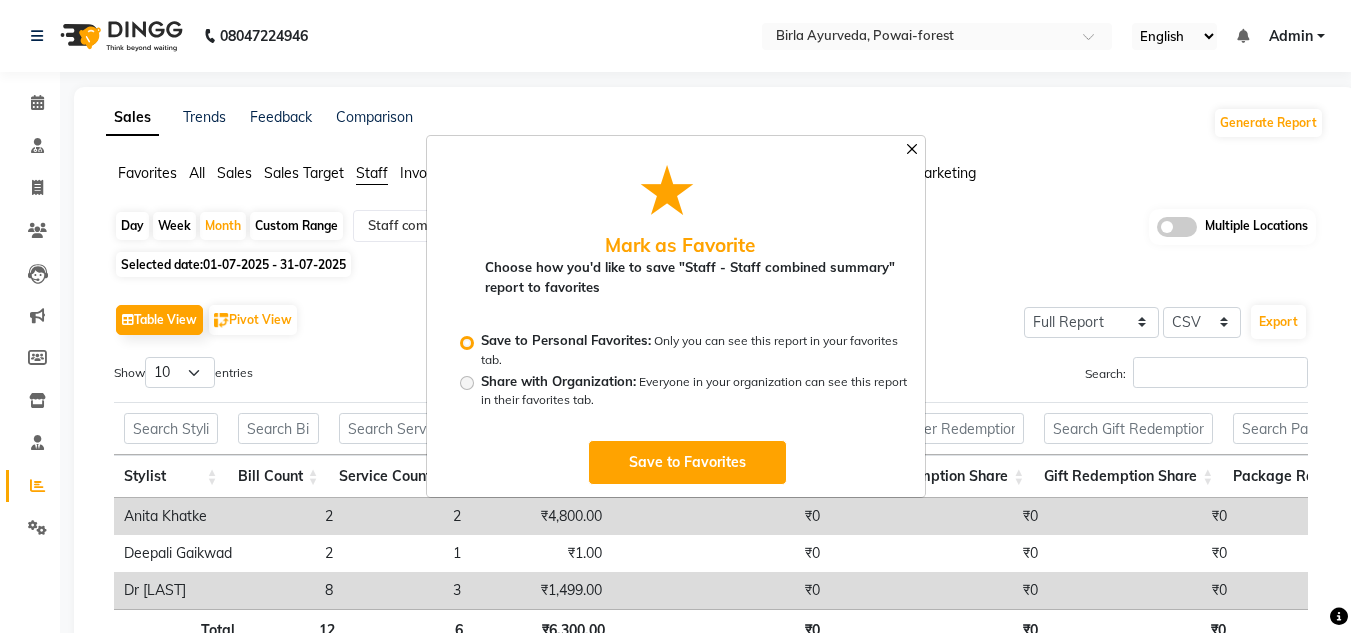 click at bounding box center [912, 149] 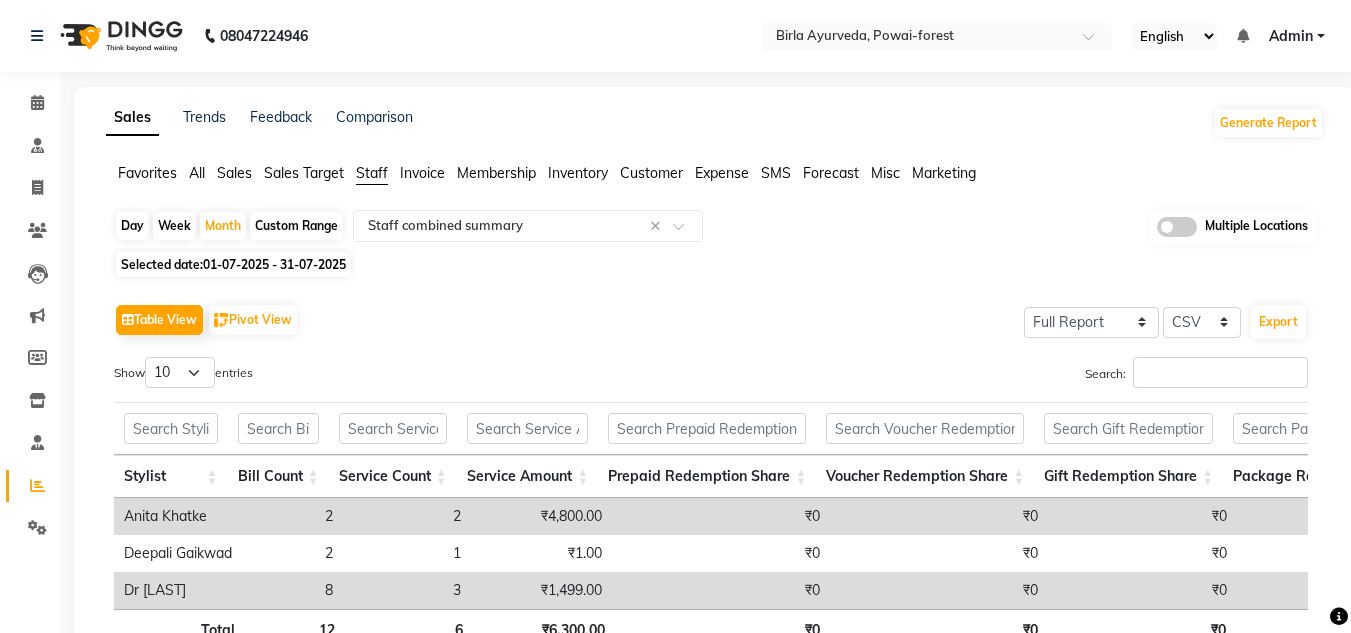 click on "Favorites" 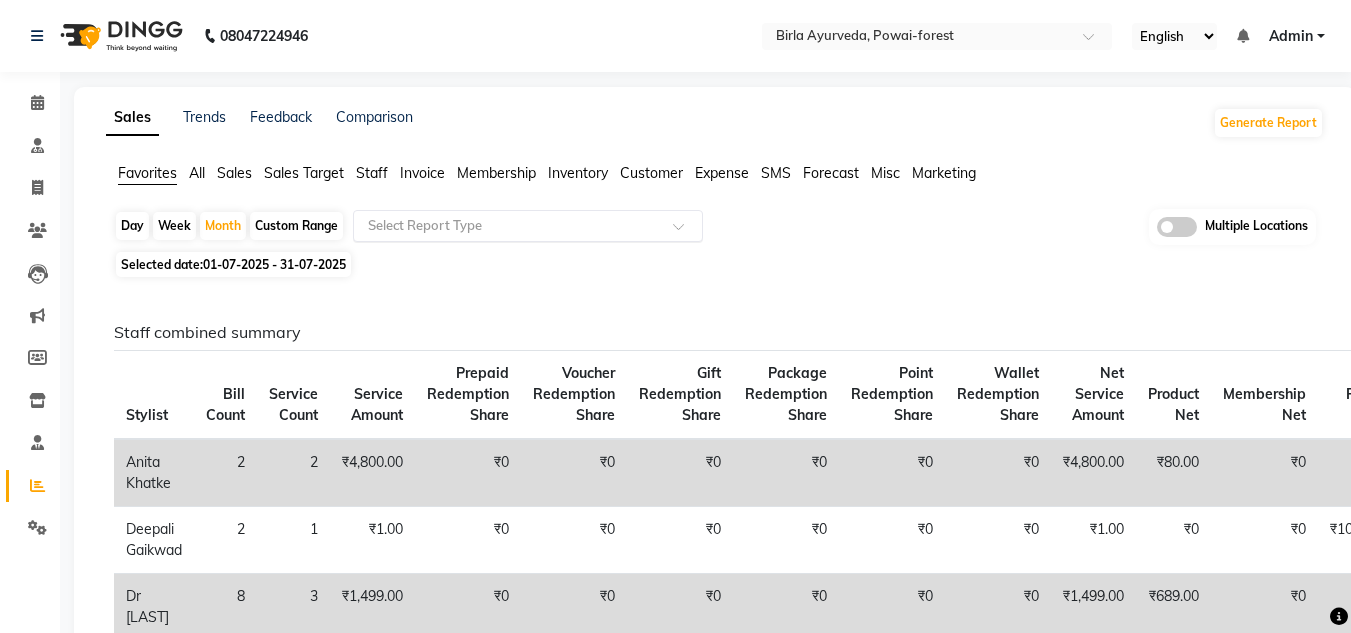 click 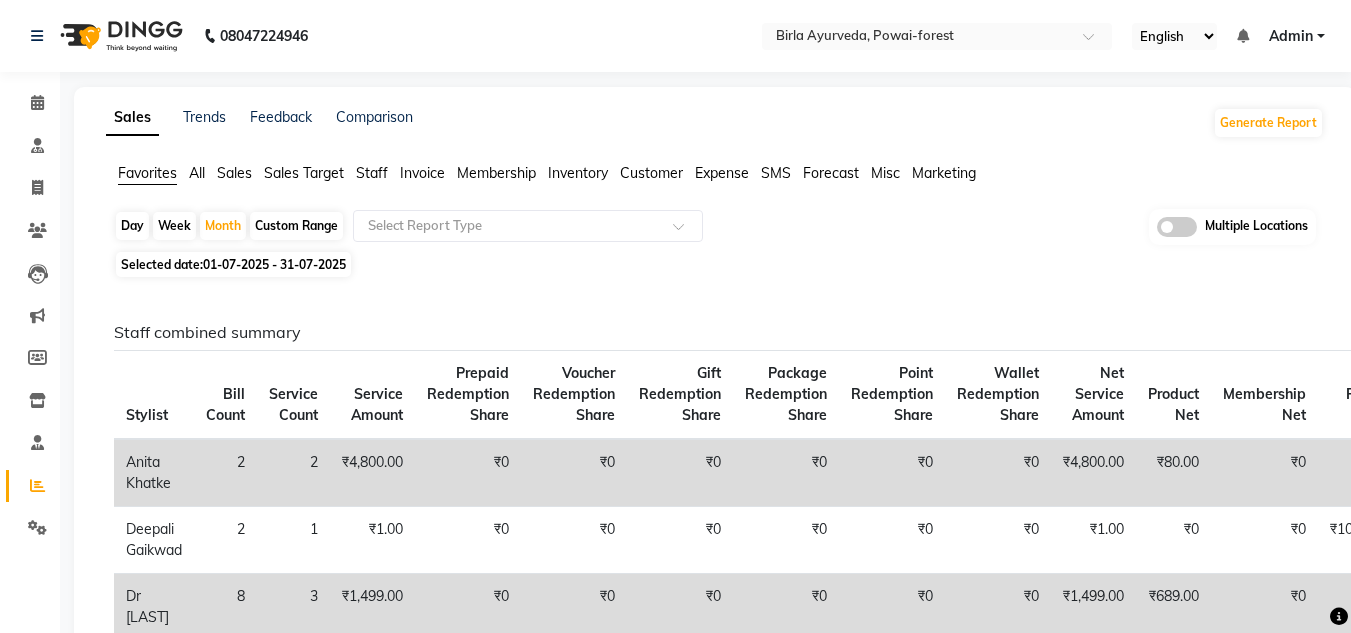 click on "Favorites" 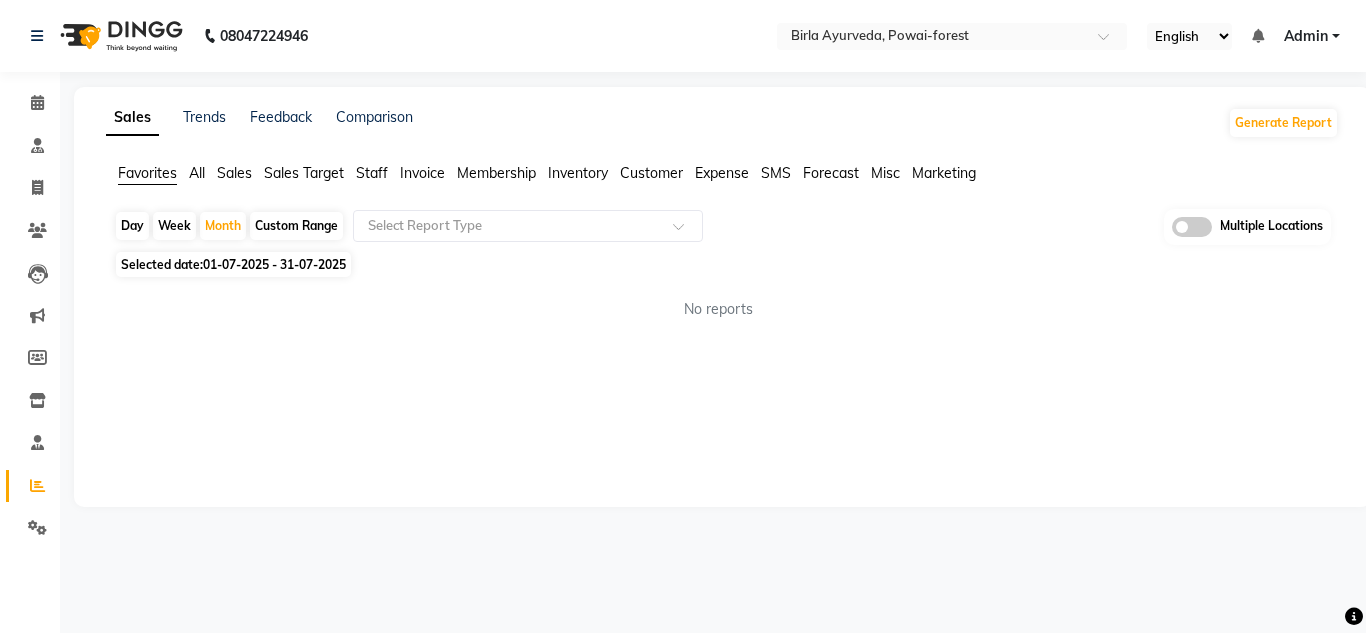 click on "Day" 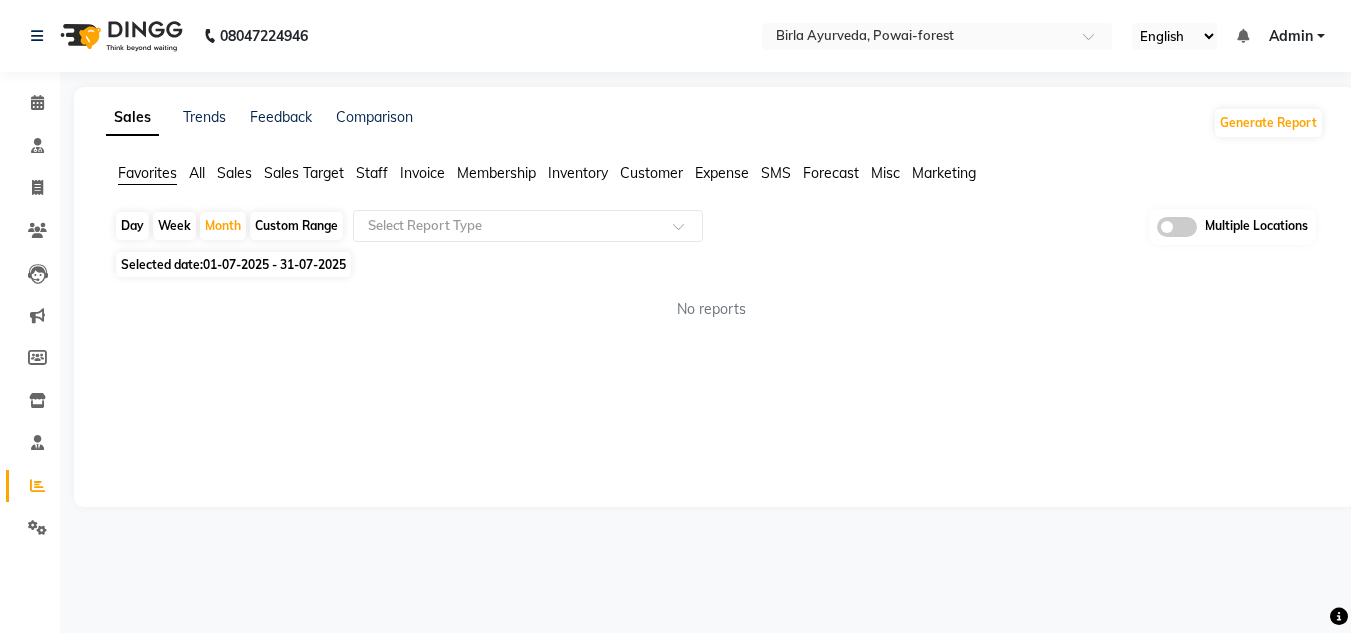 select on "7" 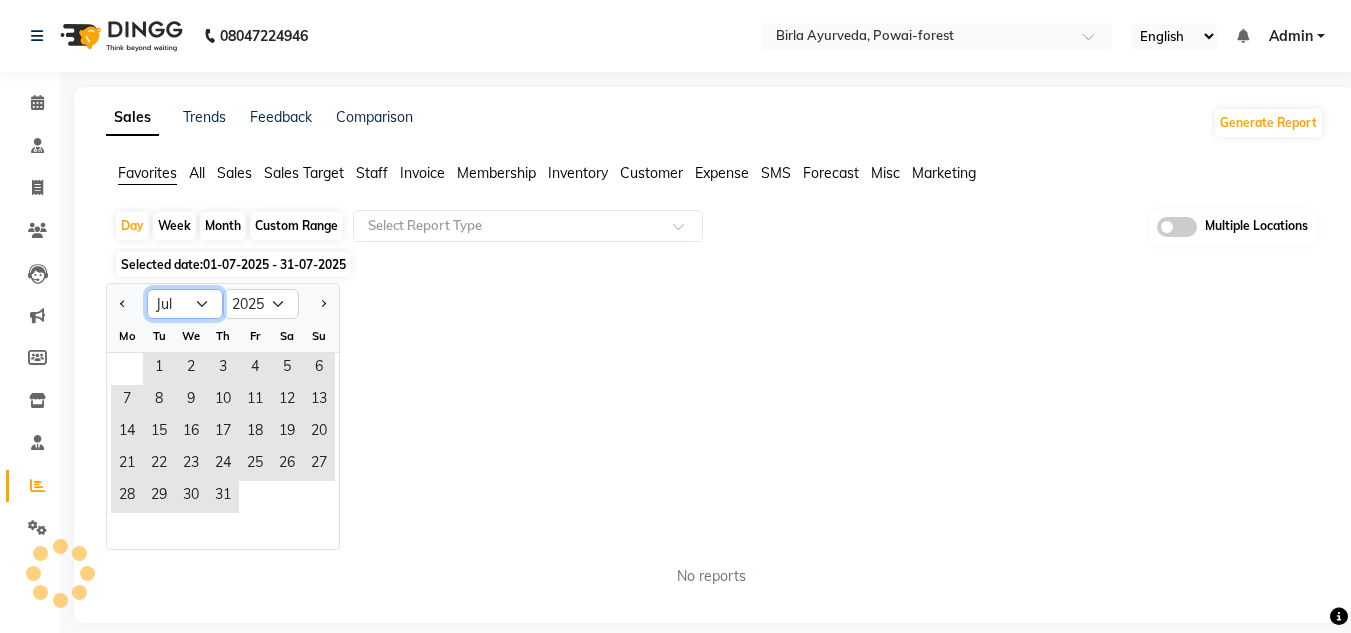 click on "Jan Feb Mar Apr May Jun Jul Aug Sep Oct Nov Dec" 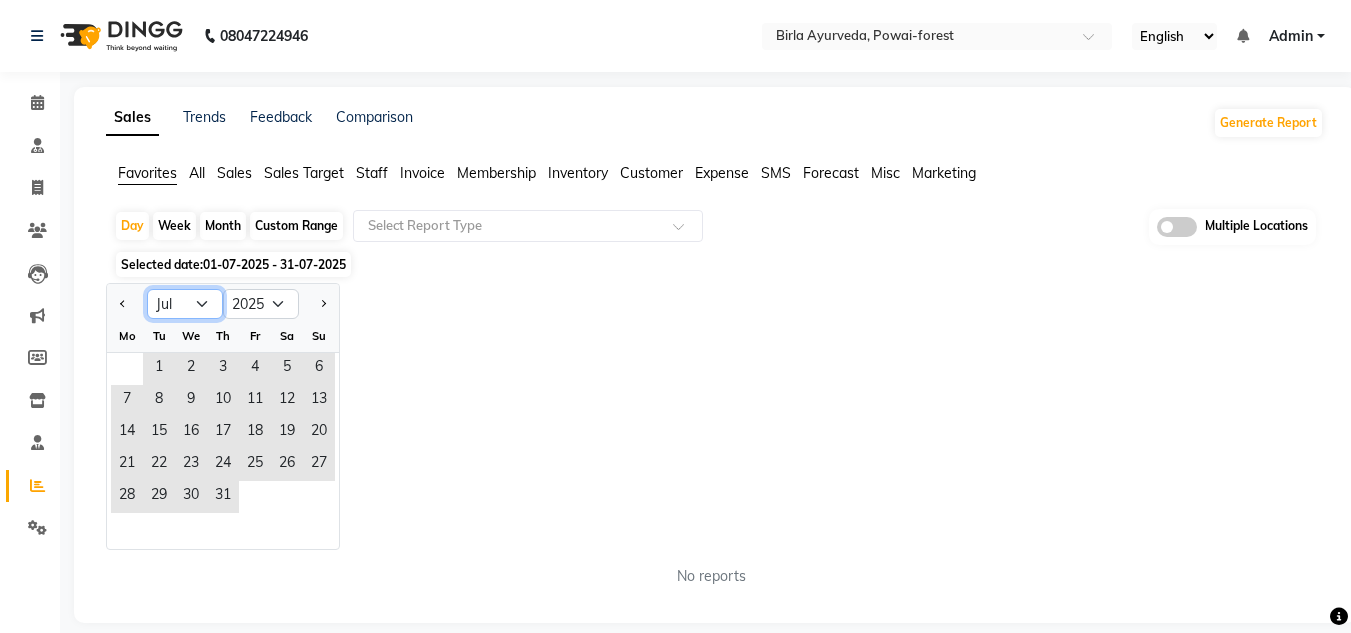 select on "8" 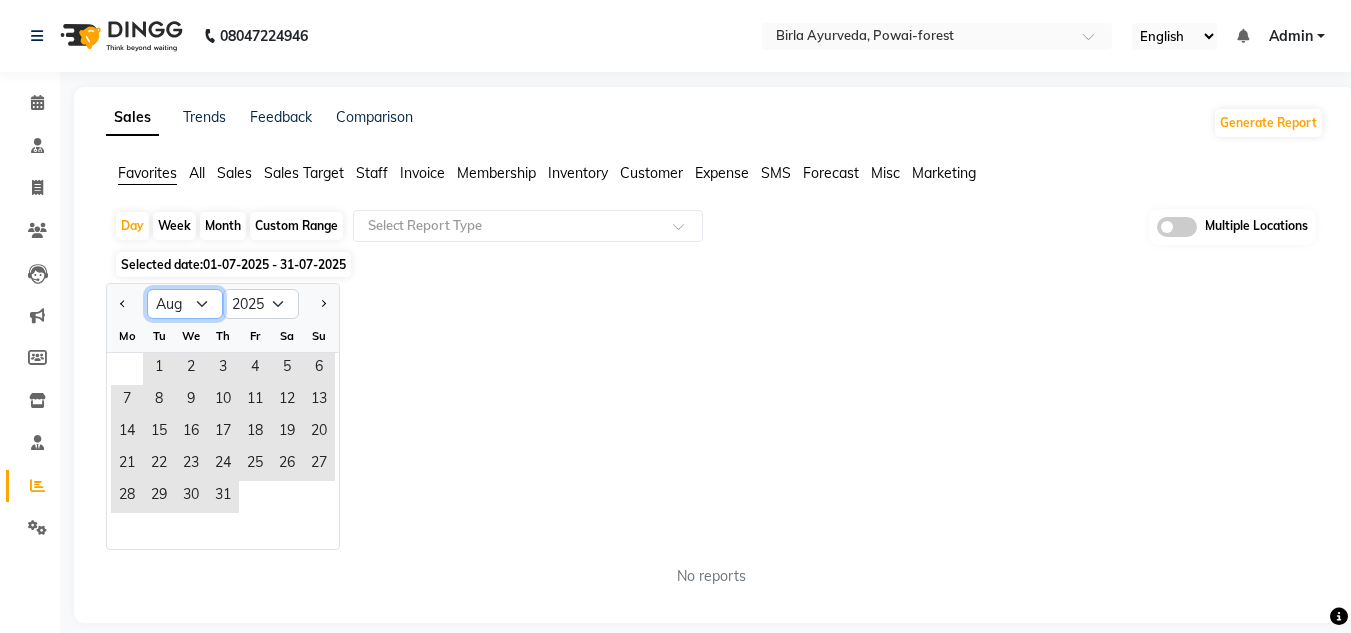 click on "Jan Feb Mar Apr May Jun Jul Aug Sep Oct Nov Dec" 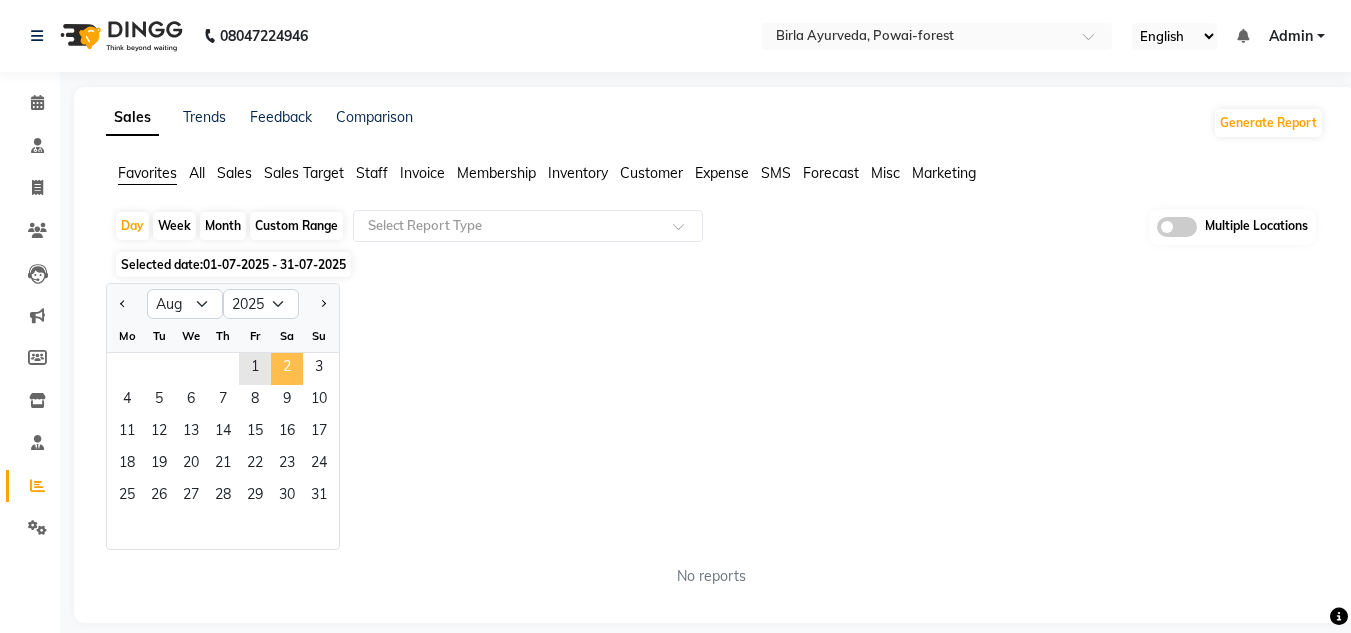 click on "2" 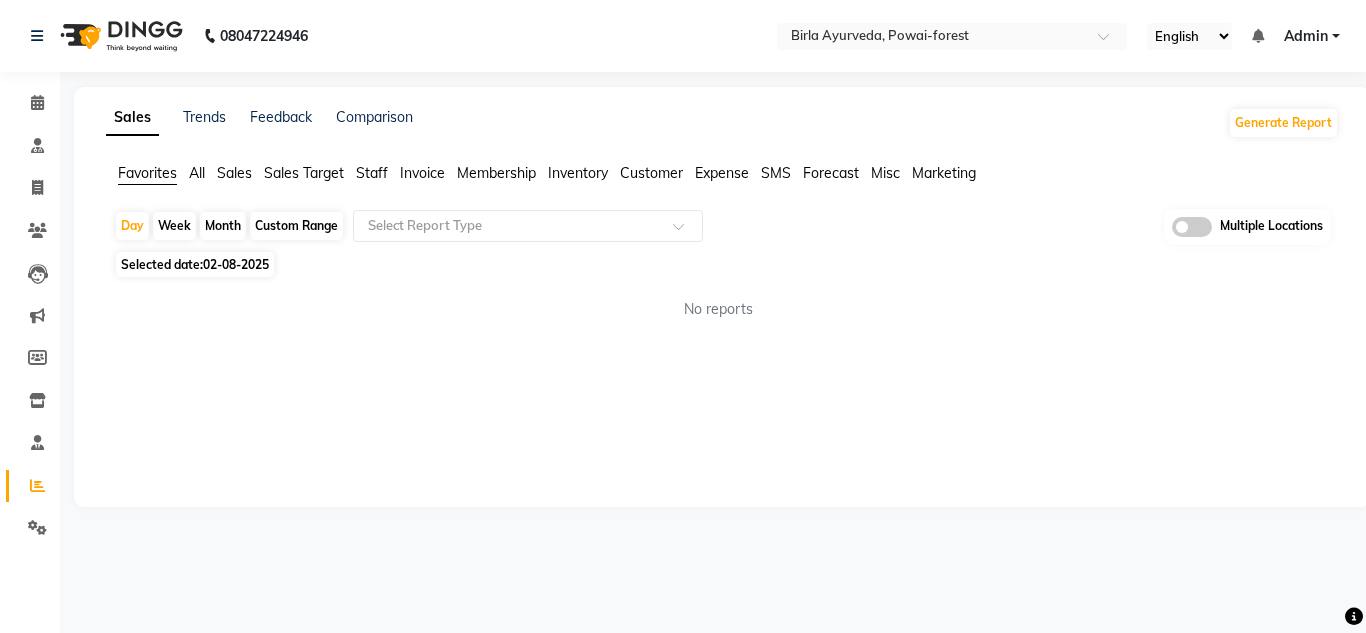 click on "Favorites" 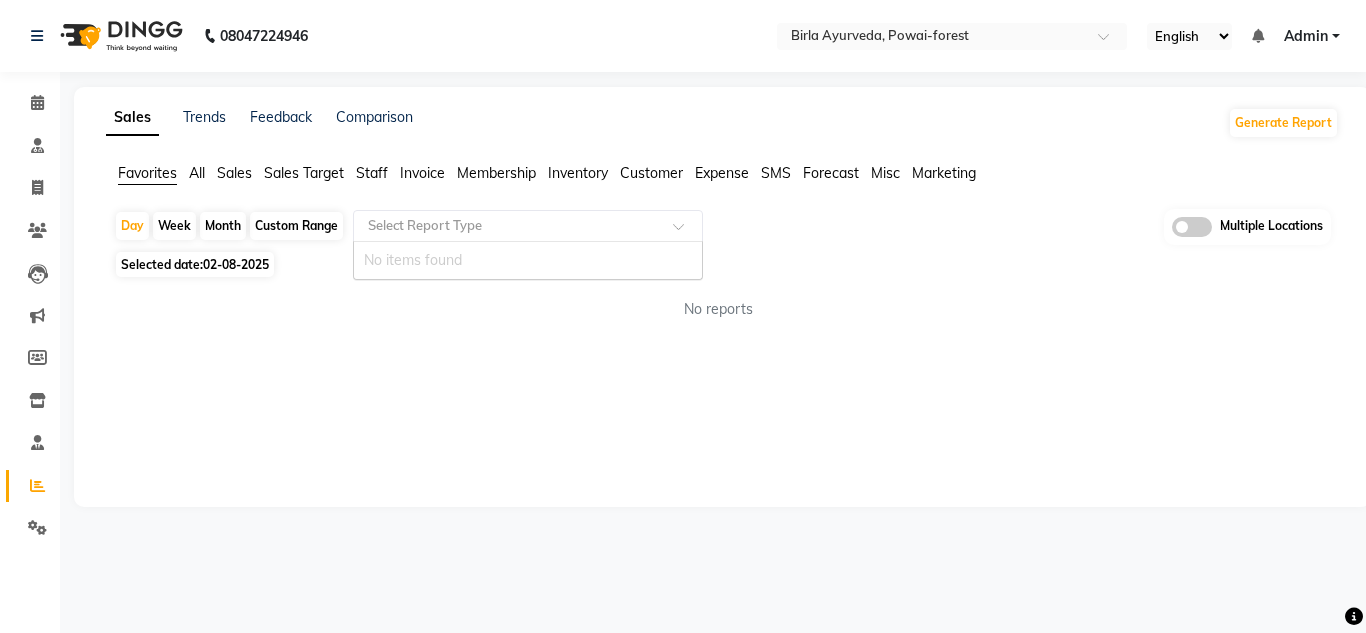click 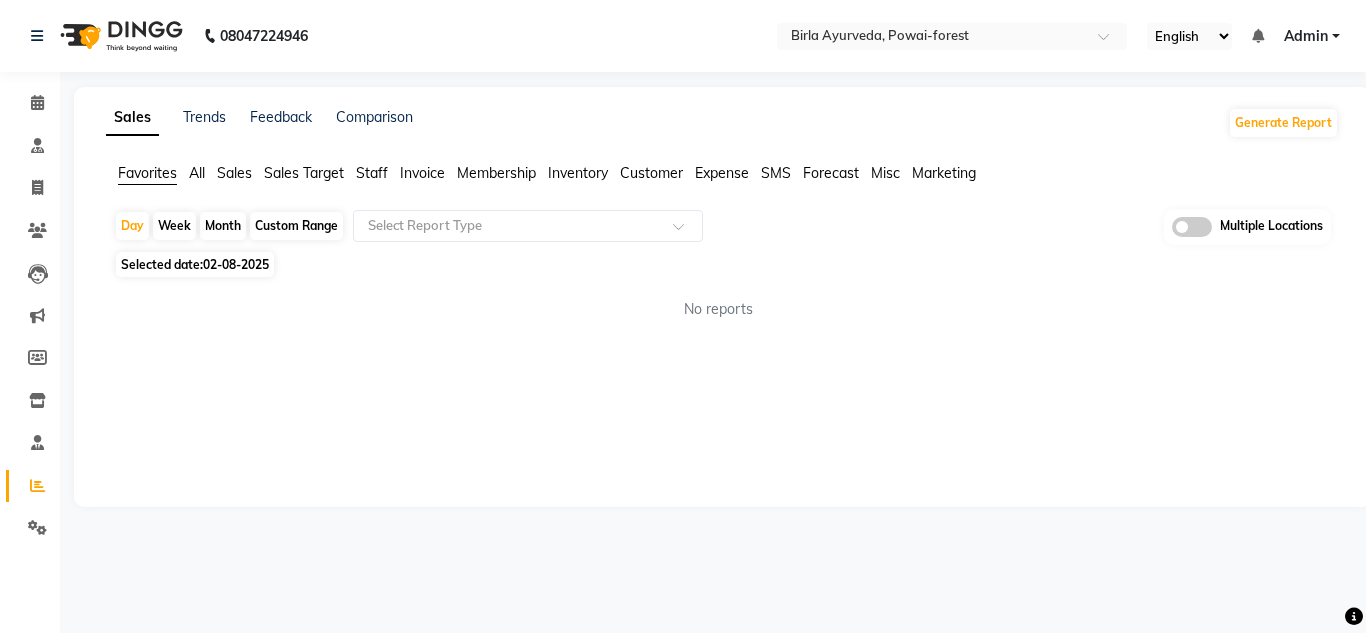 click on "All" 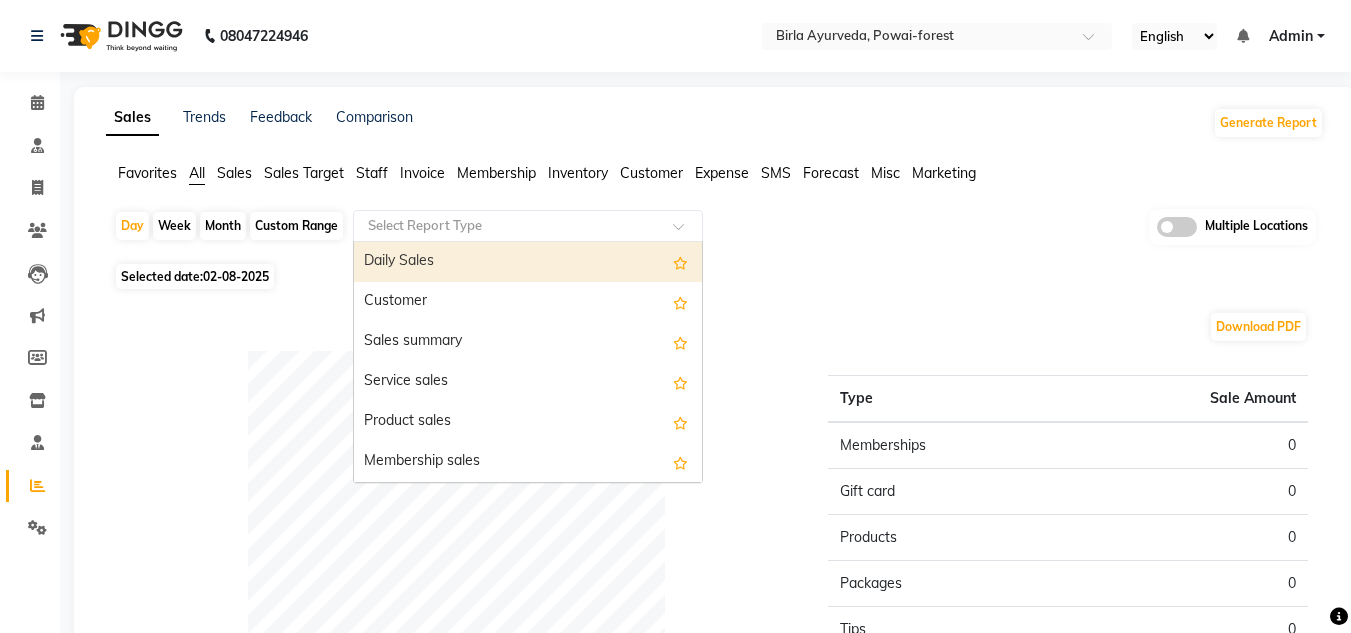 click on "Select Report Type" 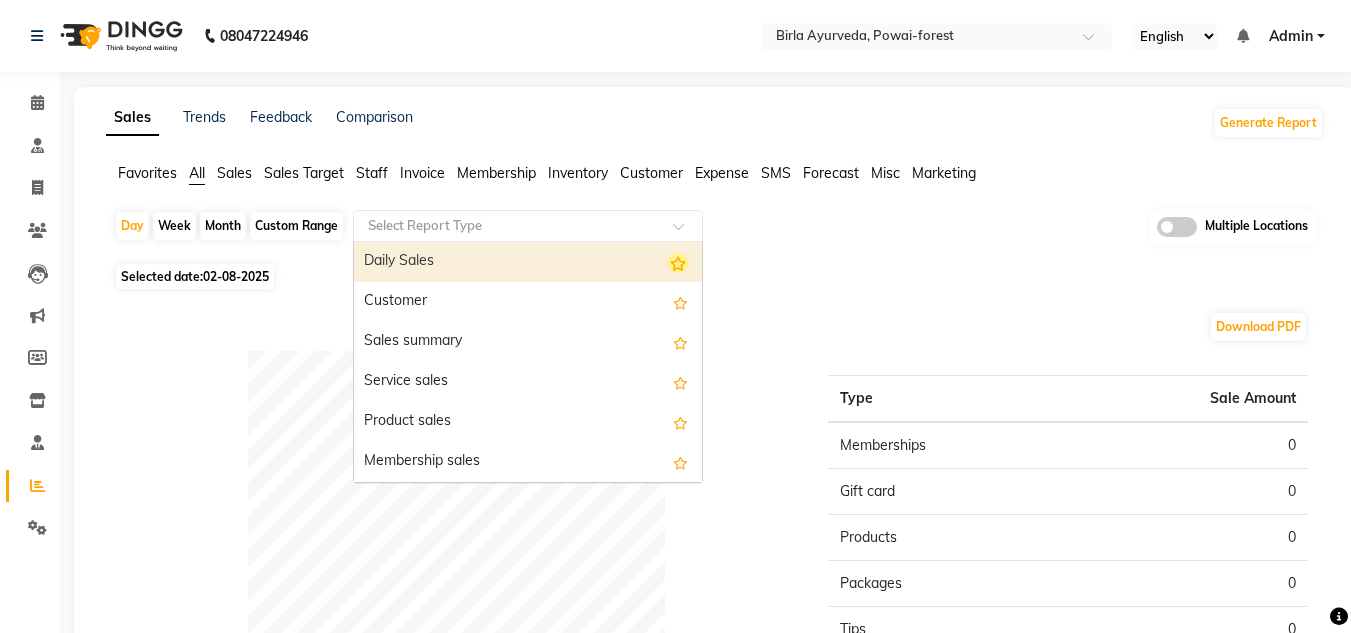 click at bounding box center [678, 263] 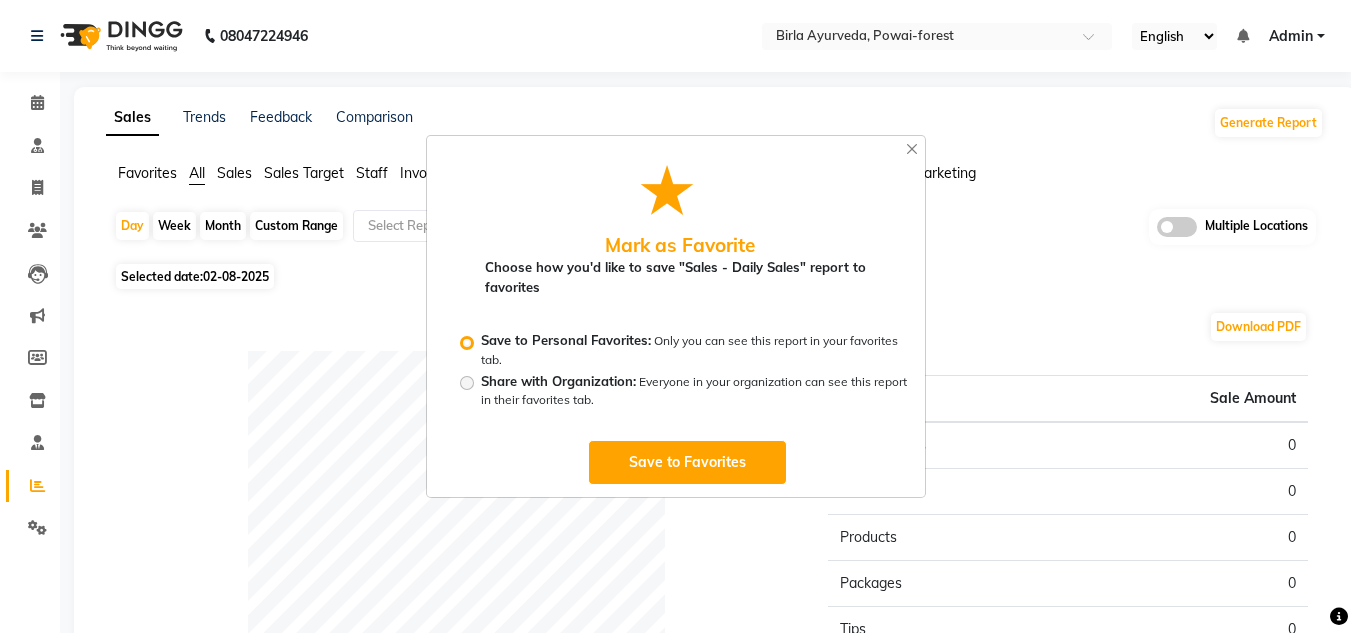 click on "Save to Favorites" at bounding box center [687, 462] 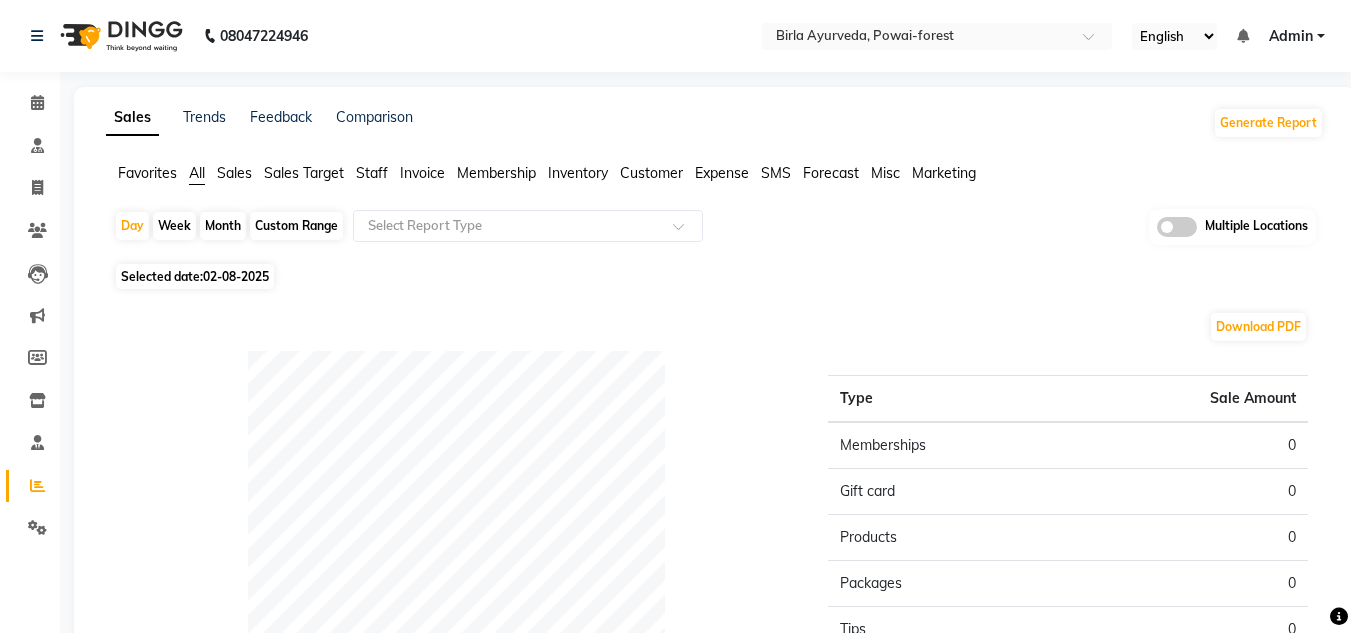 click on "Favorites" 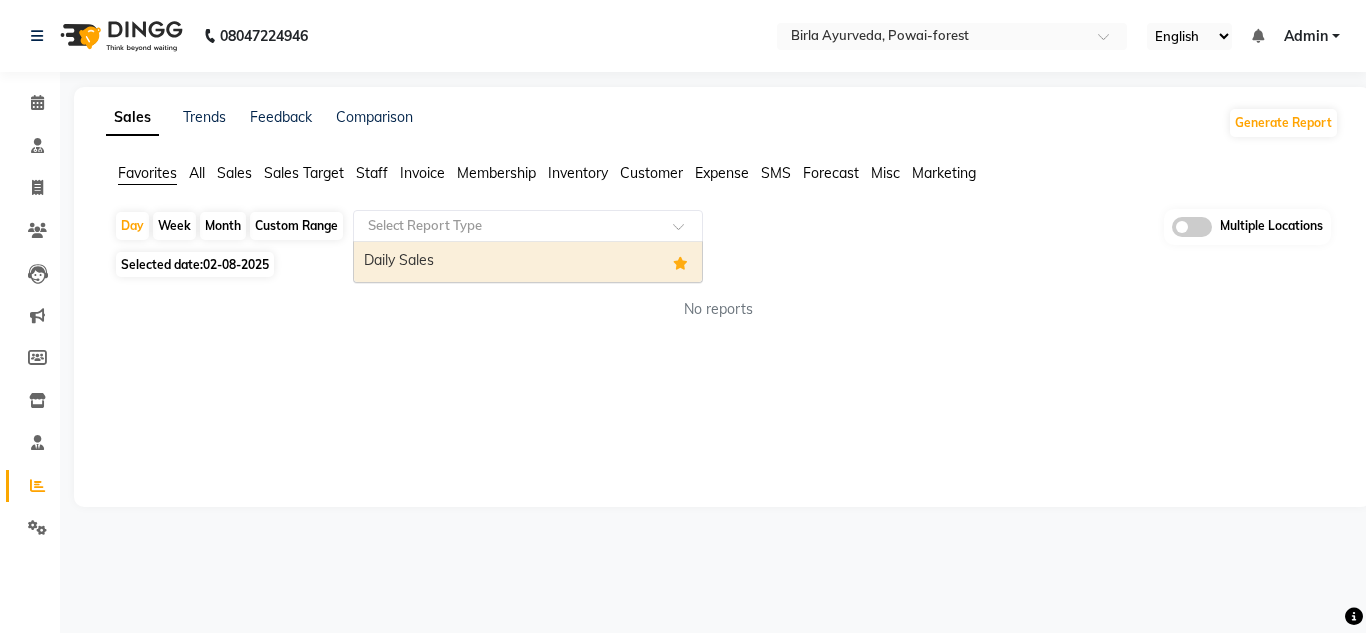 click 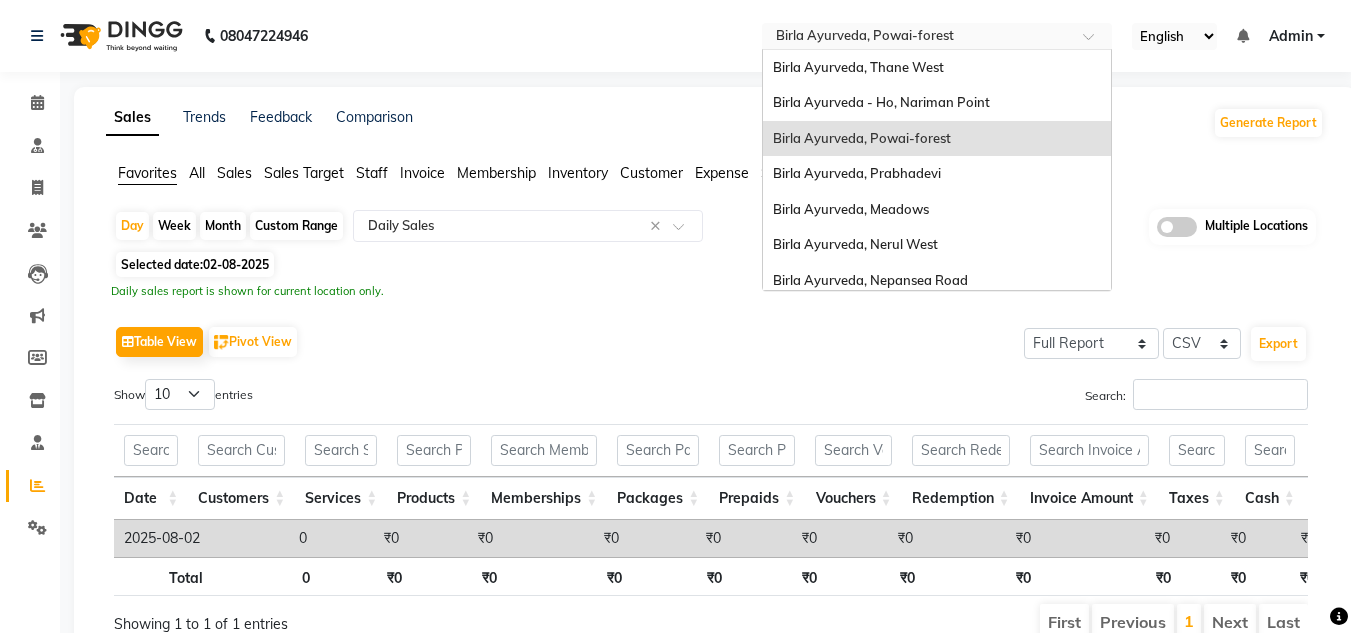 click at bounding box center [917, 38] 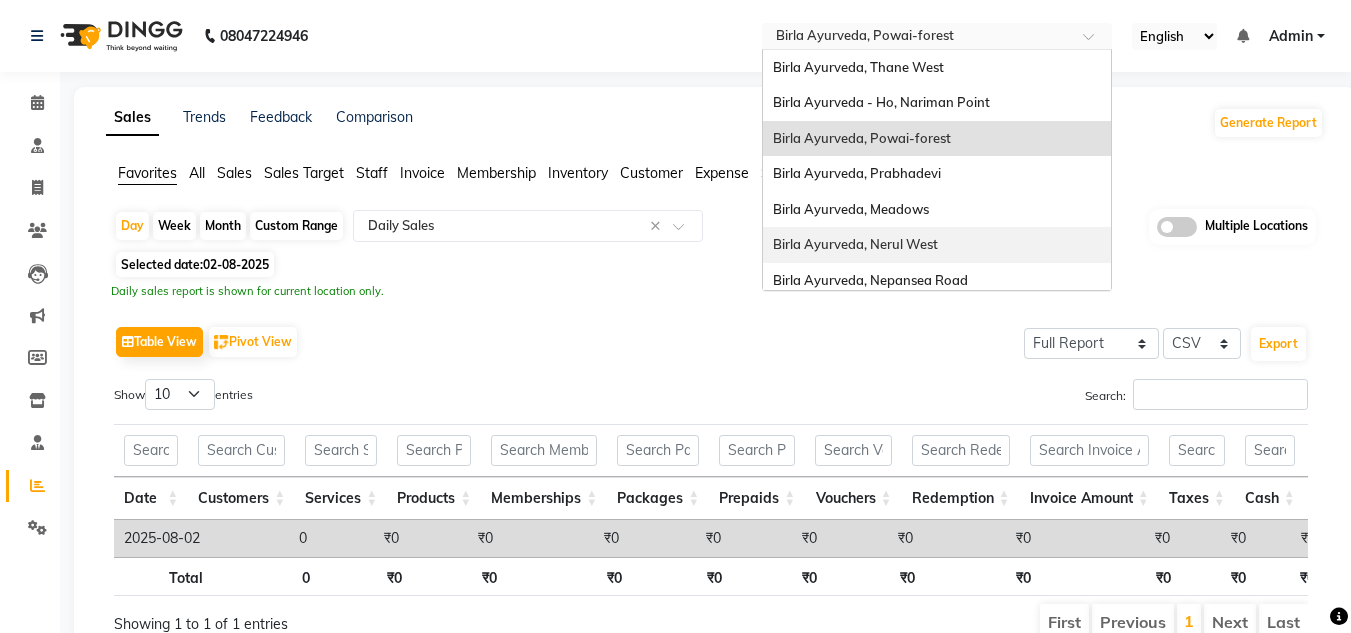click on "Birla Ayurveda, Nerul West" at bounding box center (855, 244) 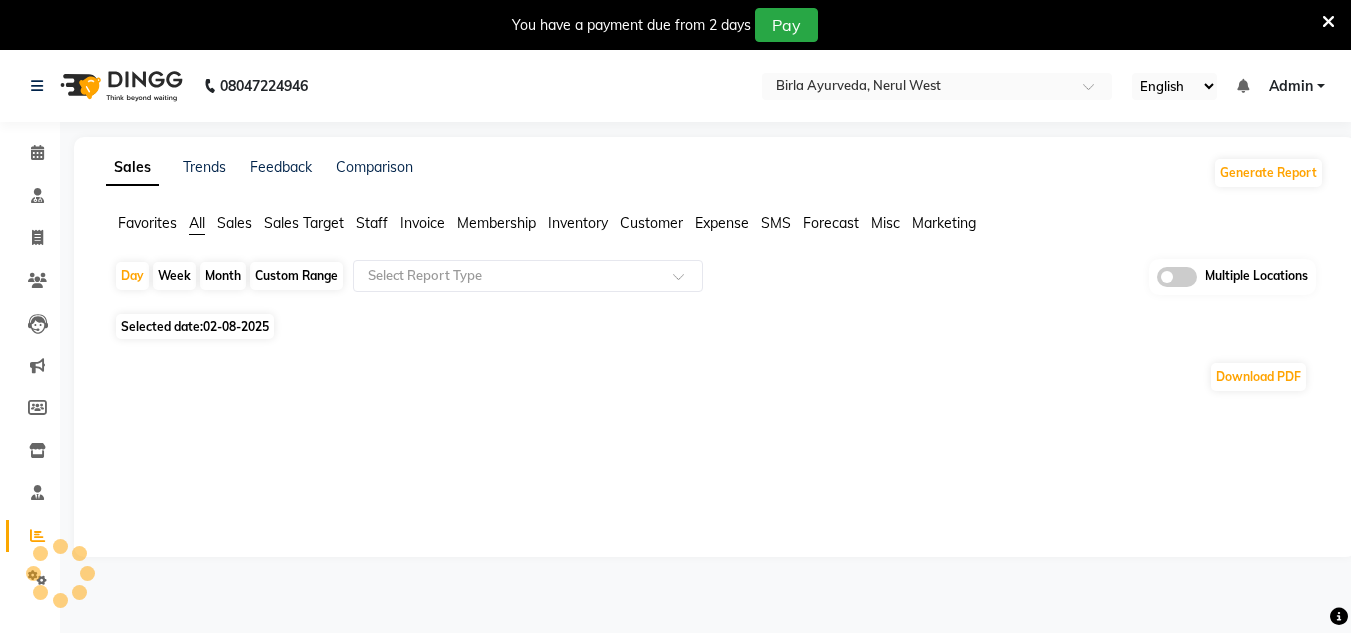 scroll, scrollTop: 0, scrollLeft: 0, axis: both 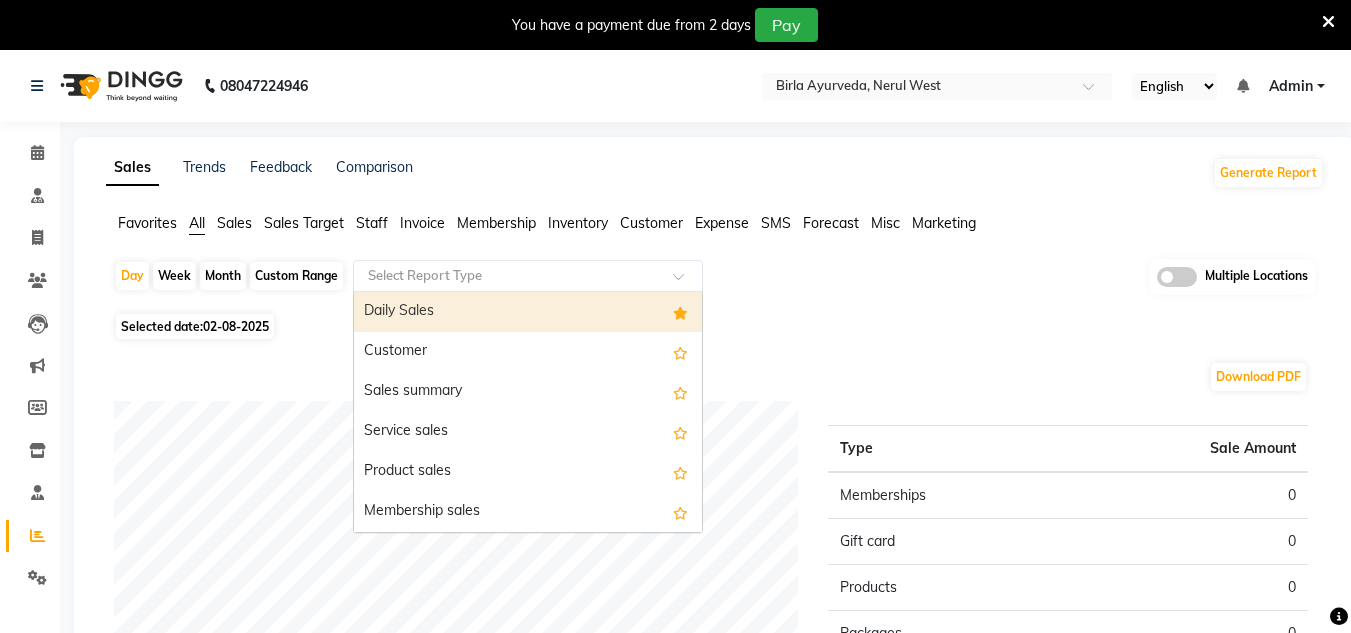 click 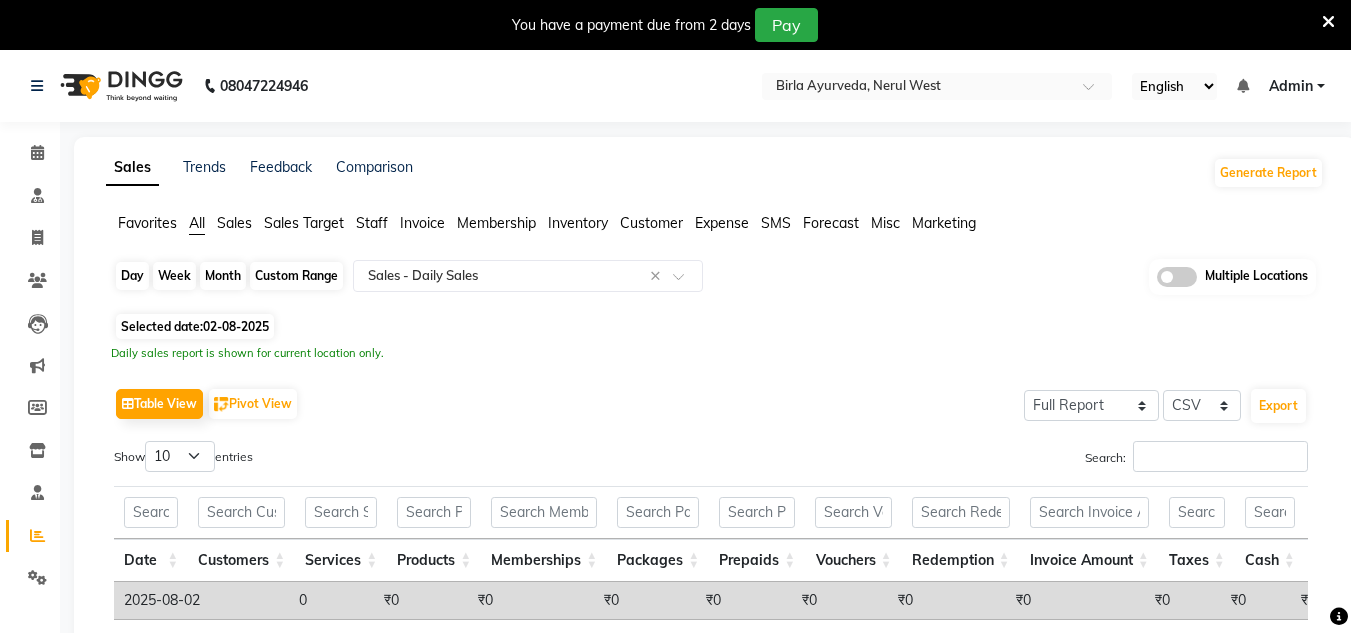 click on "Day" 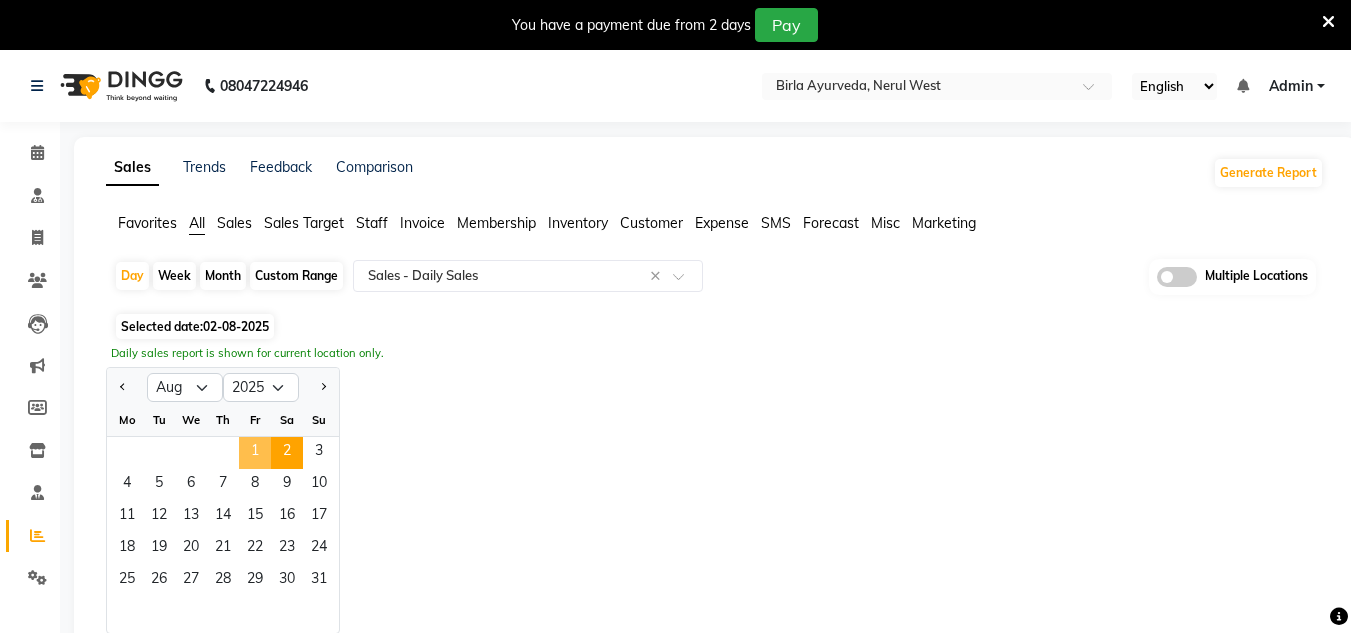 click on "1" 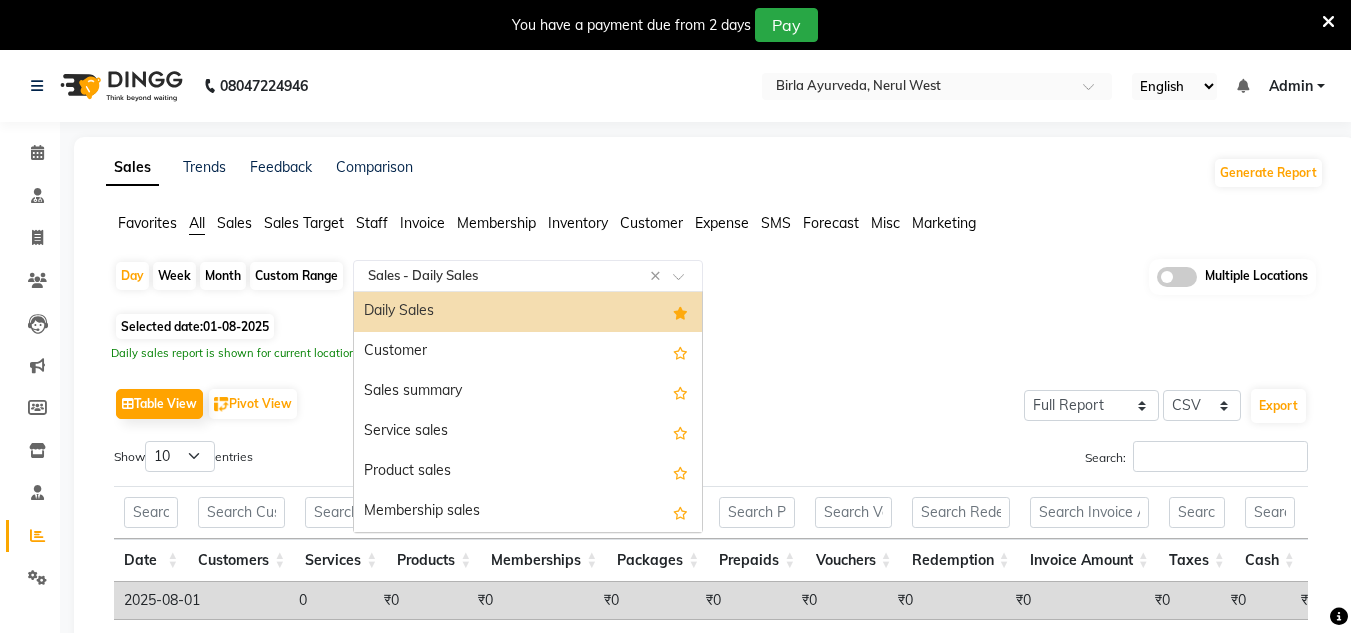 click 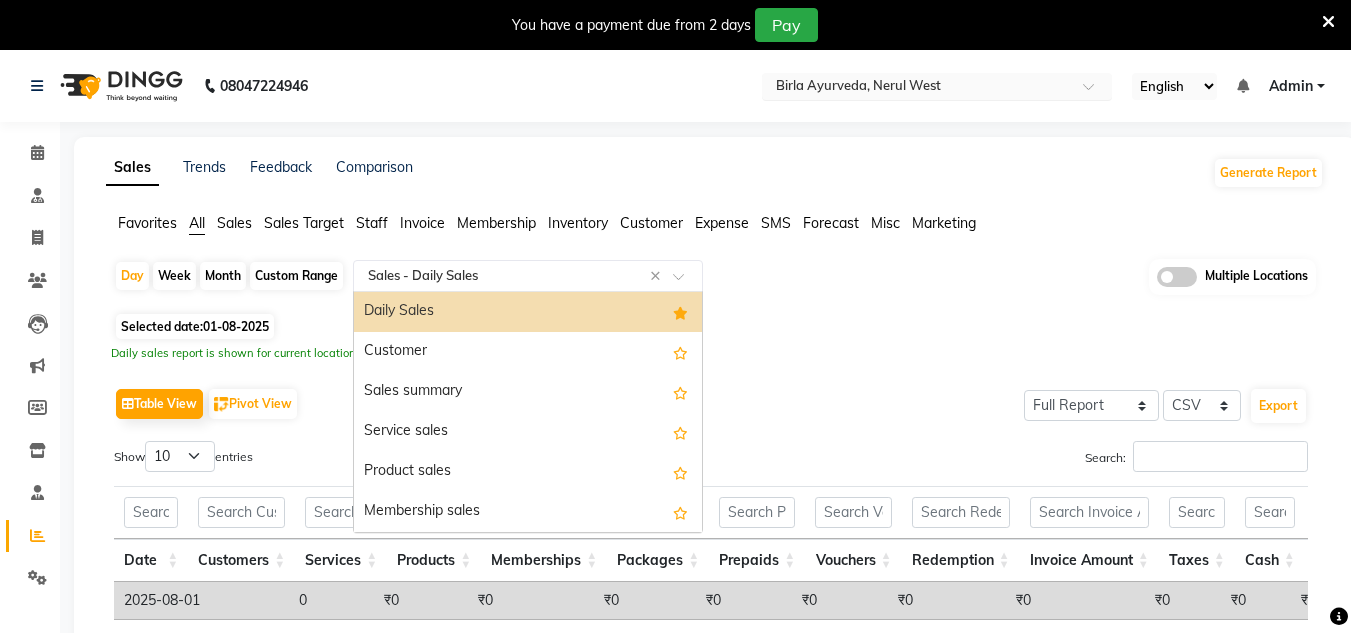 click at bounding box center [917, 88] 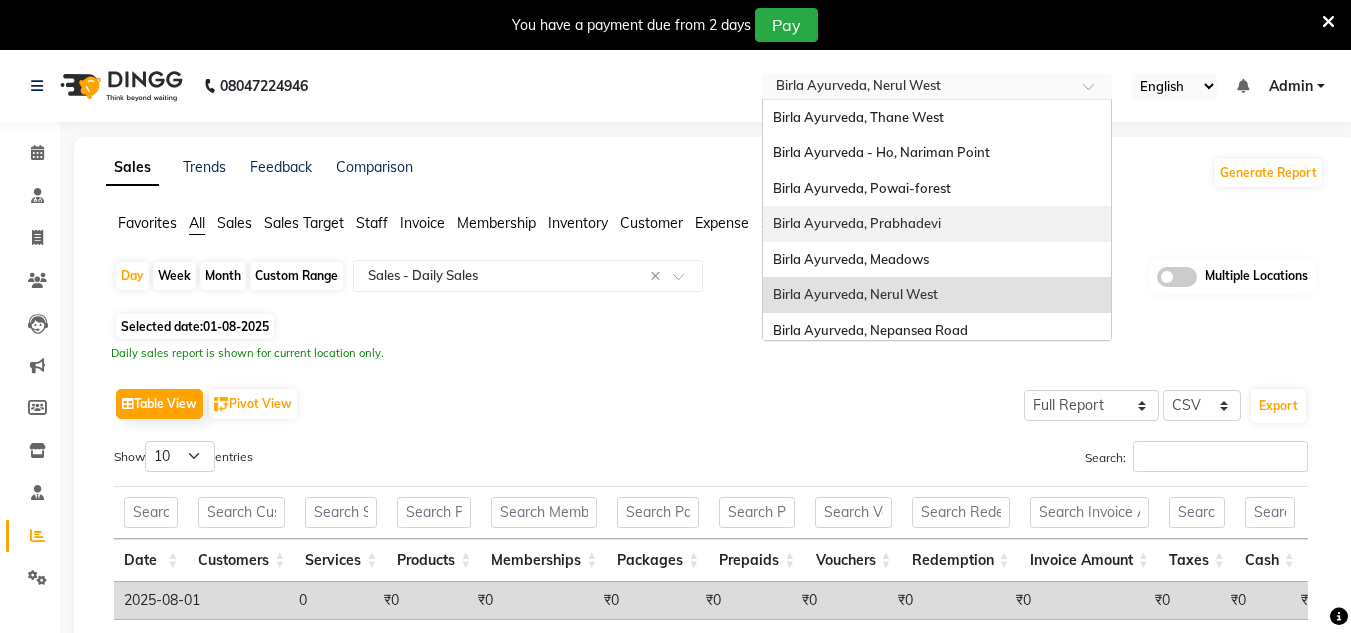 click on "Birla Ayurveda, Prabhadevi" at bounding box center (857, 223) 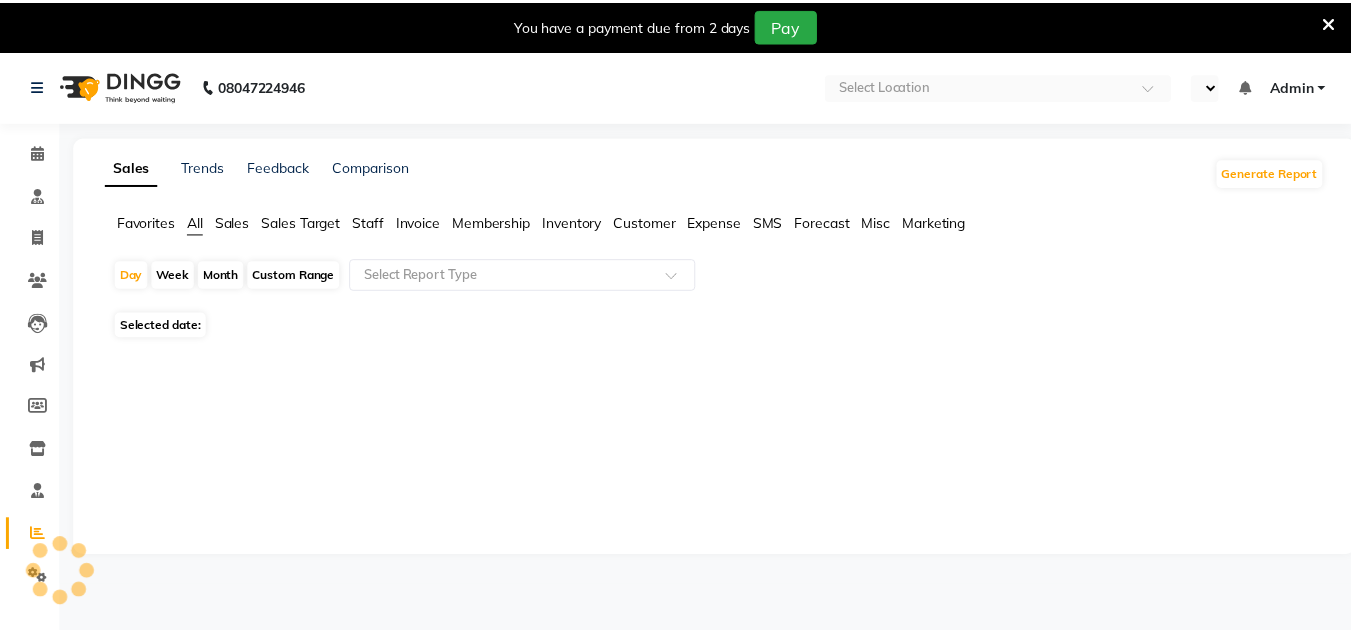 scroll, scrollTop: 0, scrollLeft: 0, axis: both 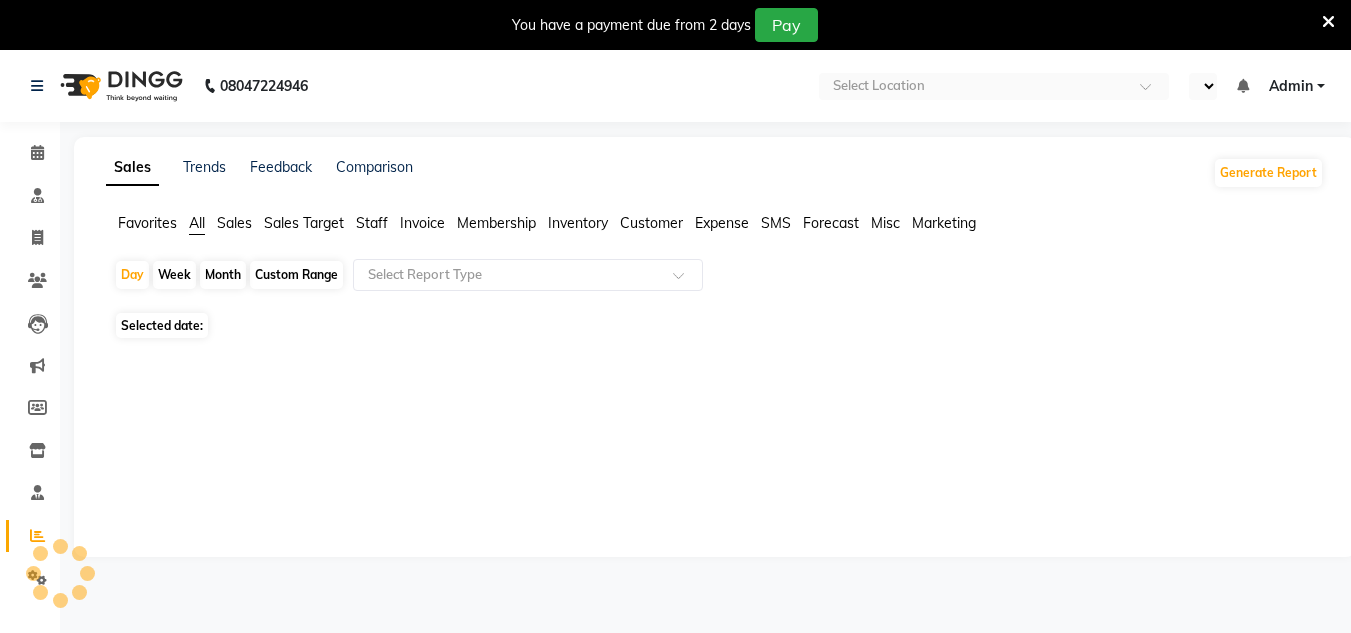 select on "en" 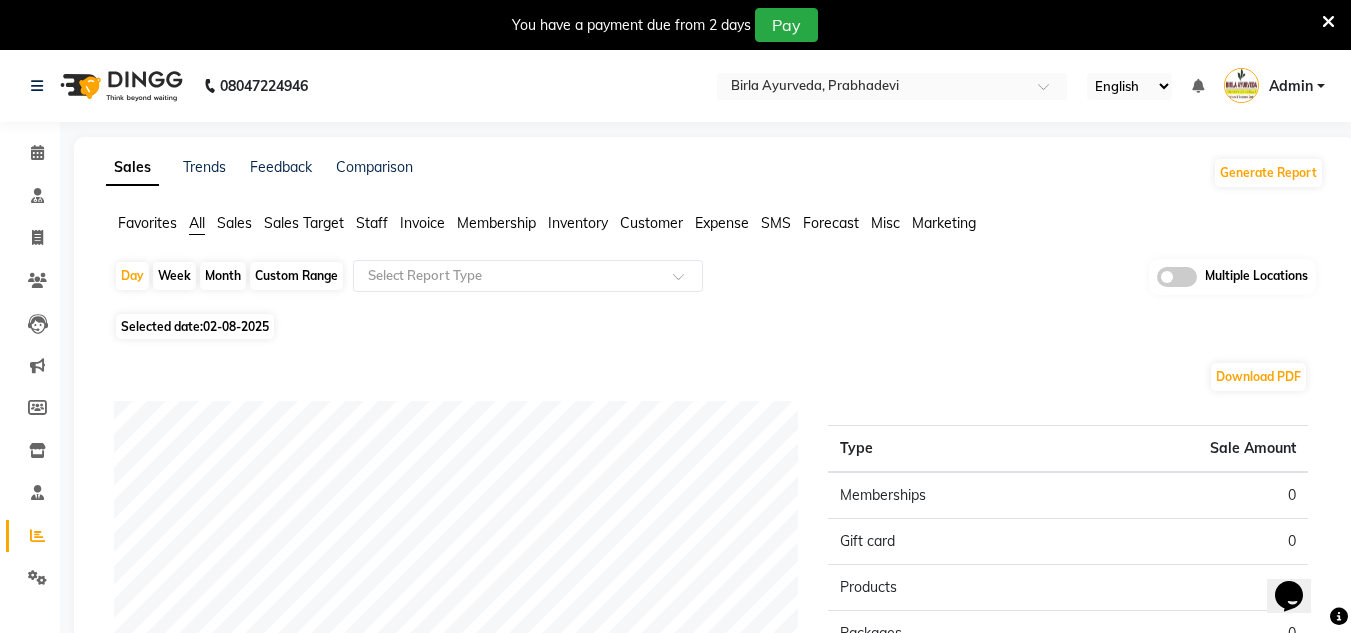 scroll, scrollTop: 0, scrollLeft: 0, axis: both 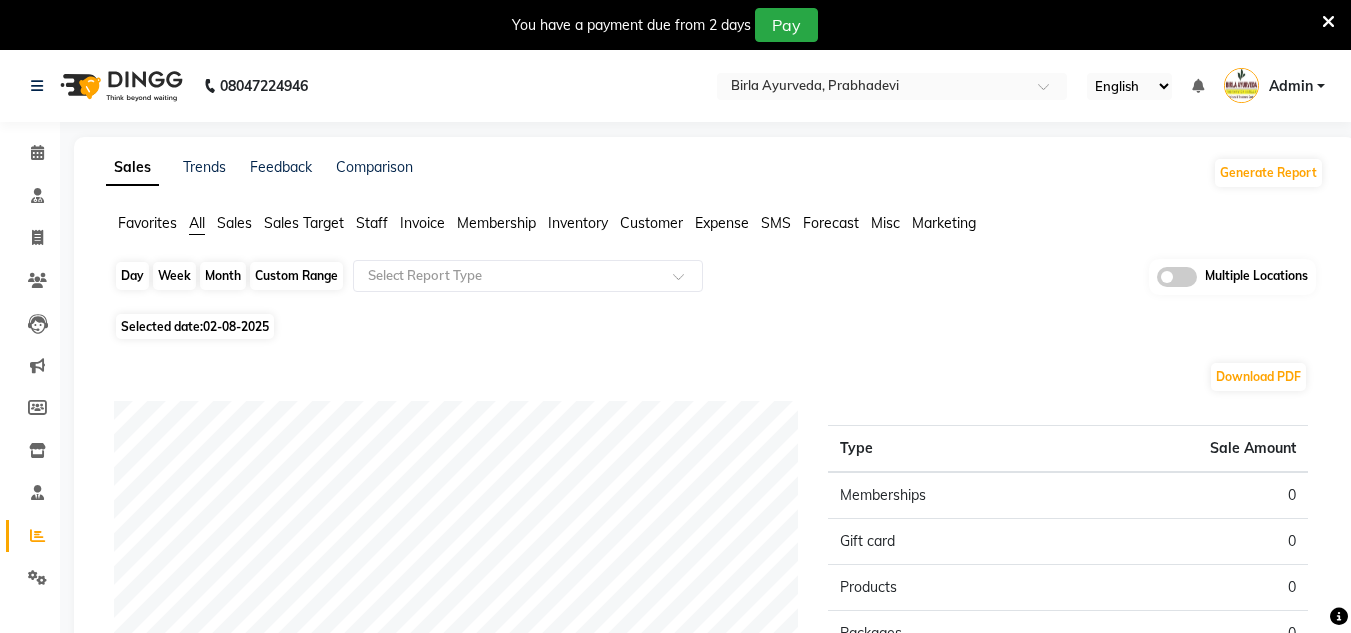 click on "Day" 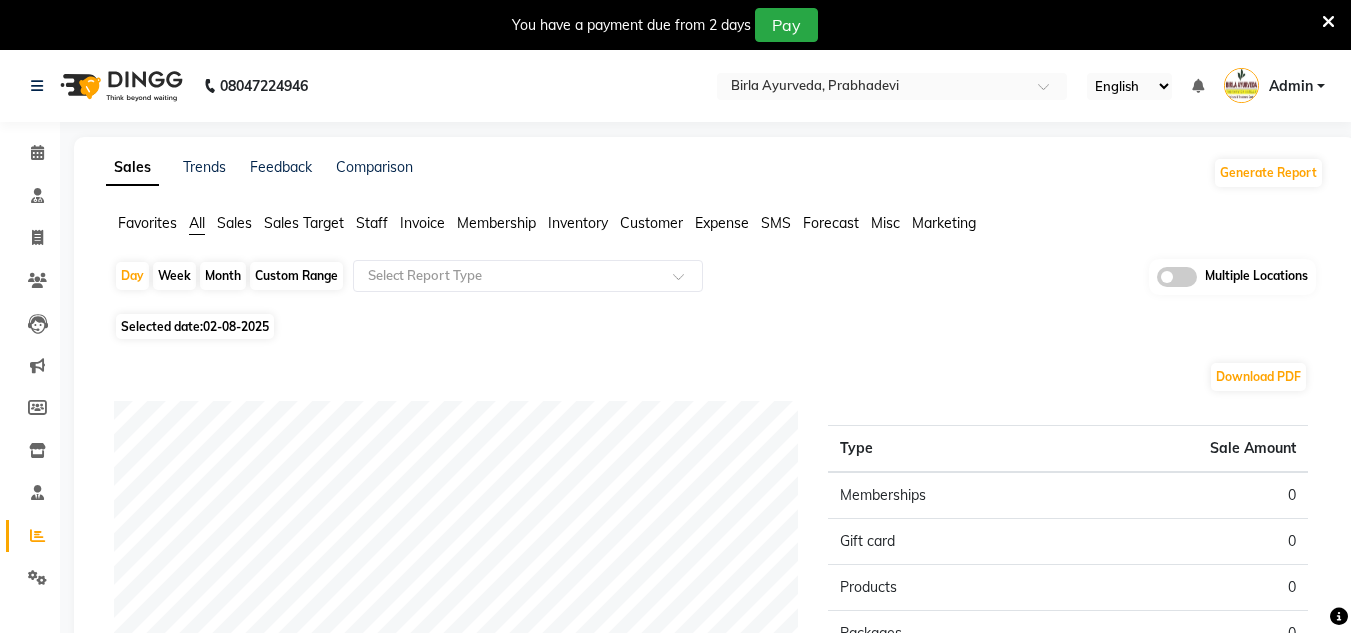 select on "8" 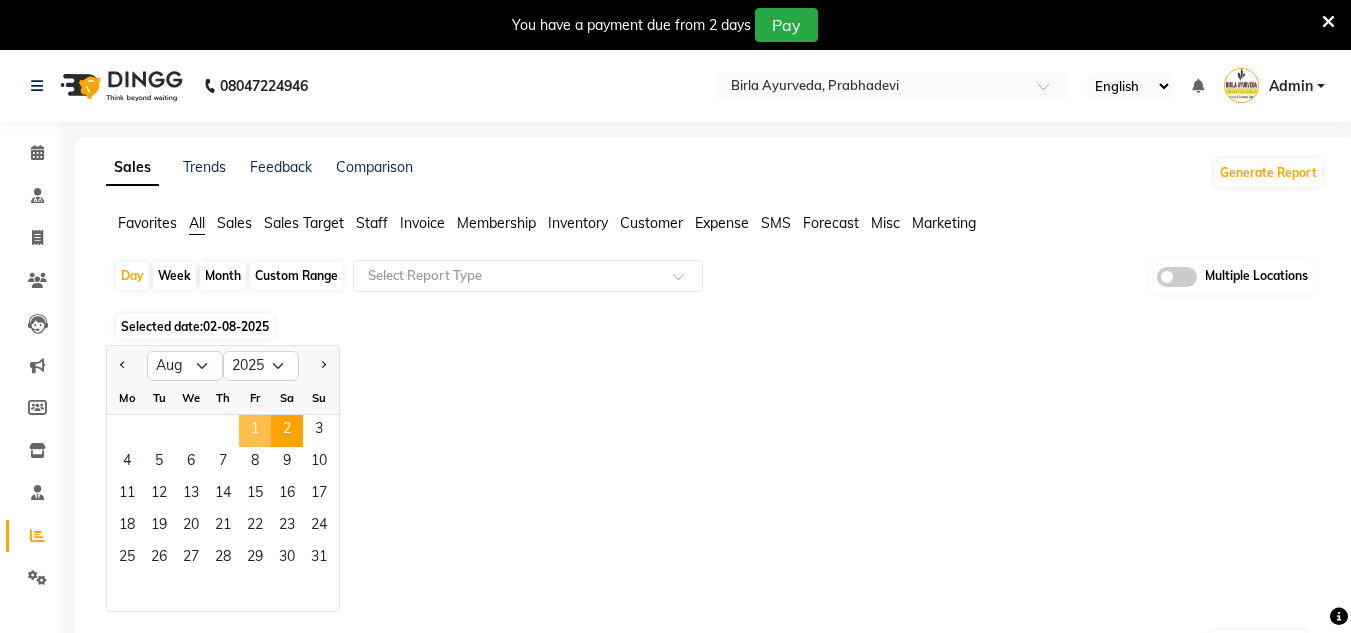 click on "1" 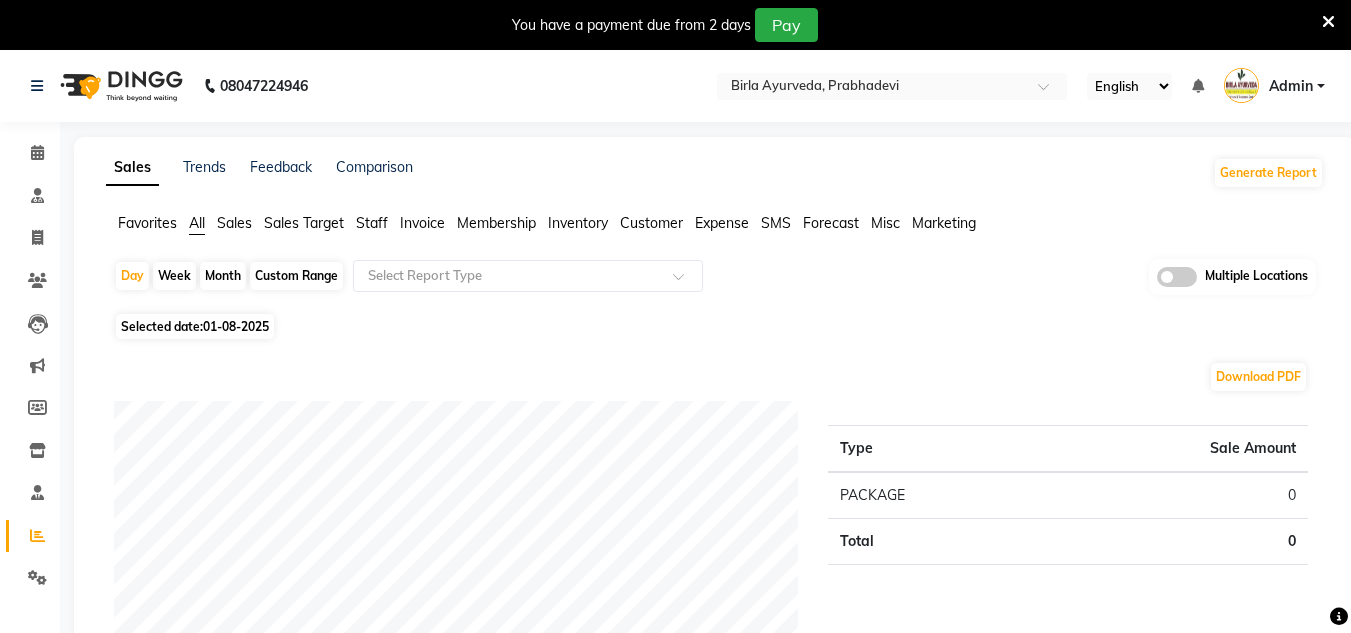 click on "Month" 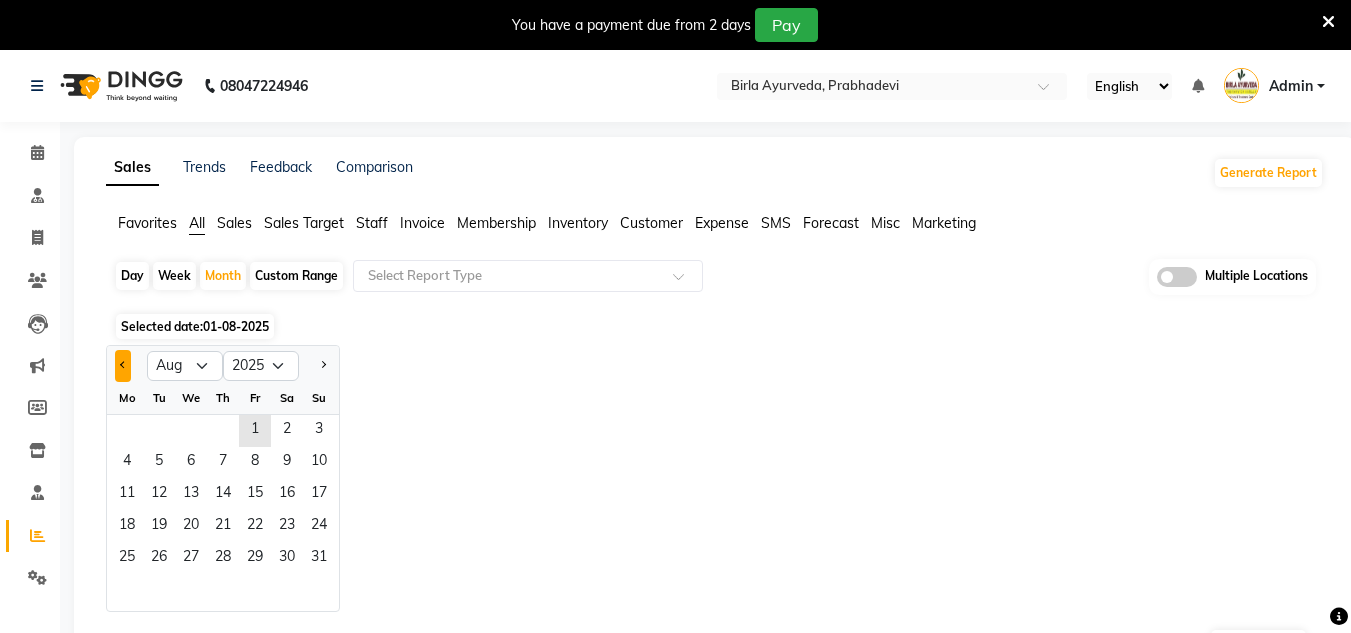 click 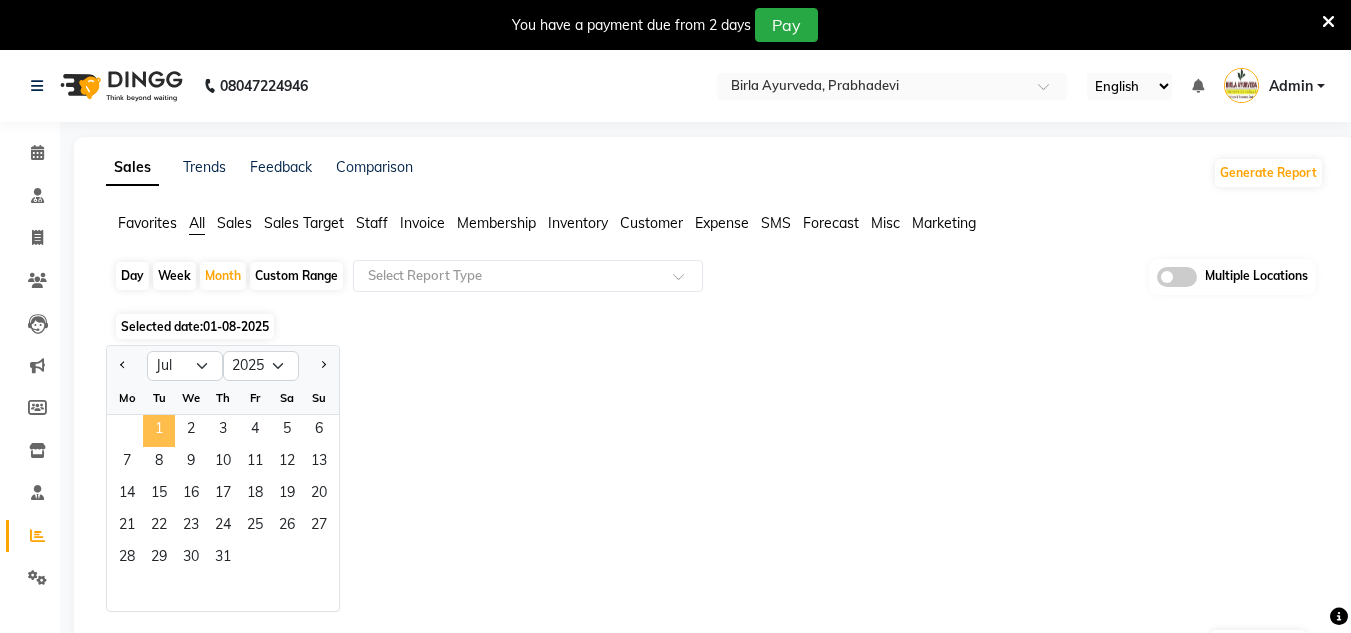 click on "1" 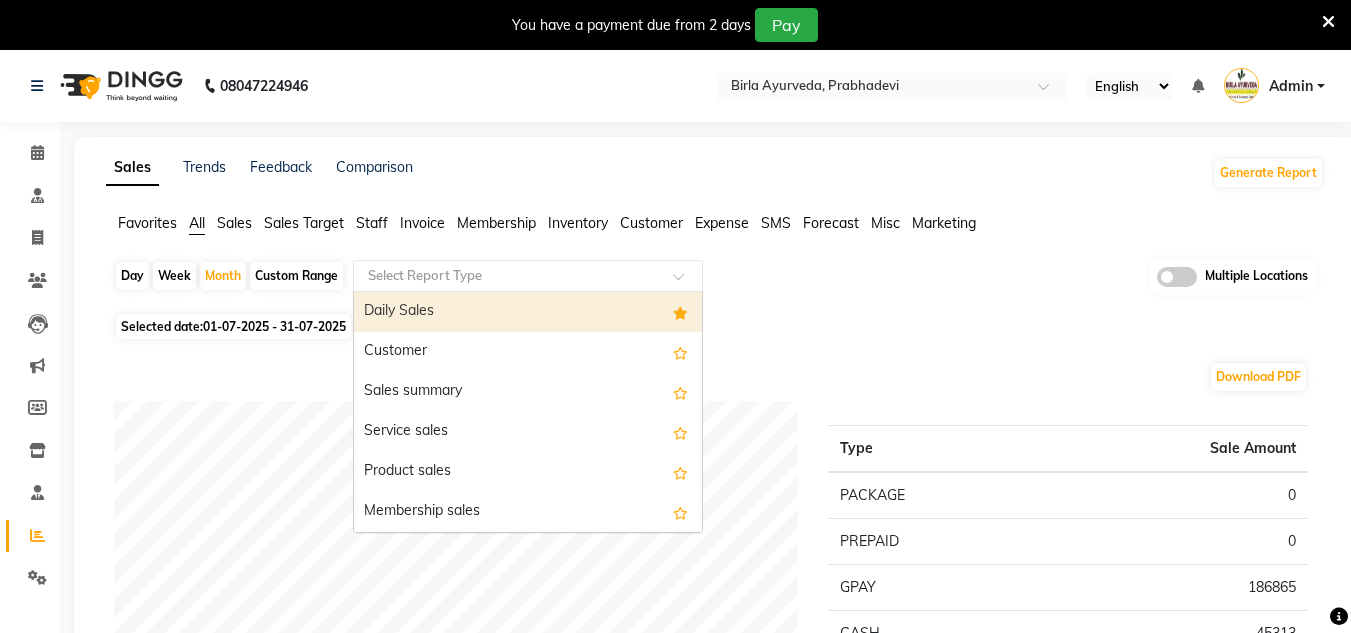 click 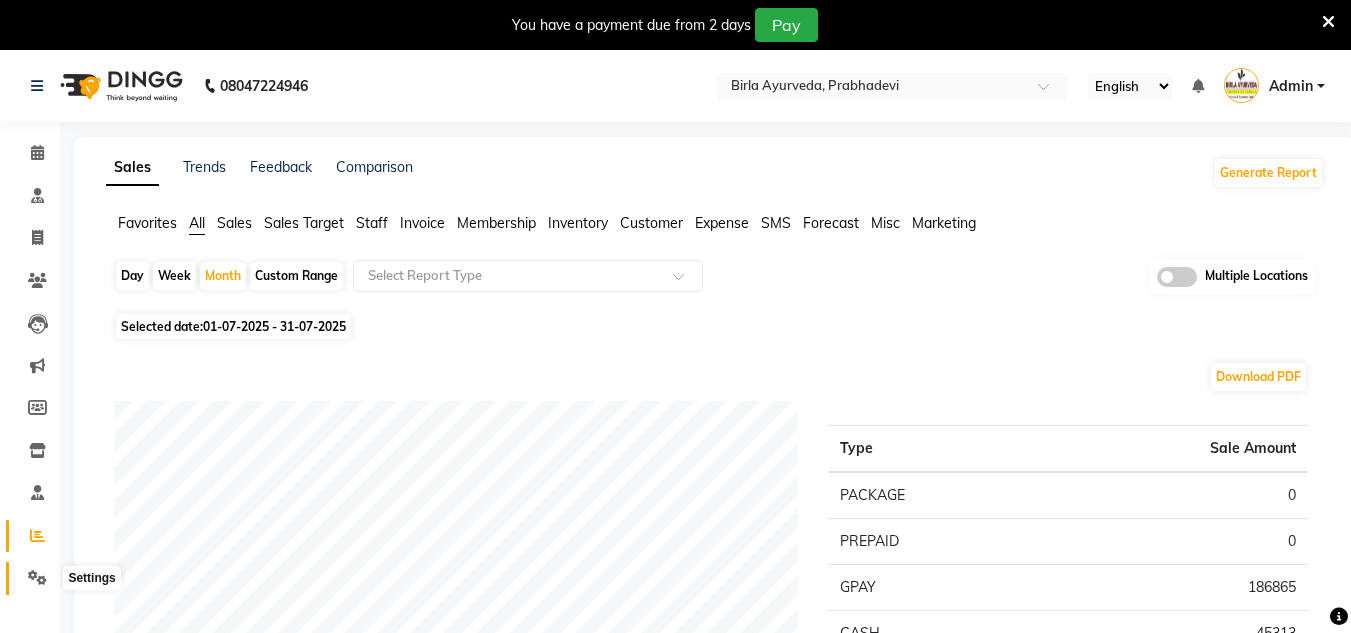 click 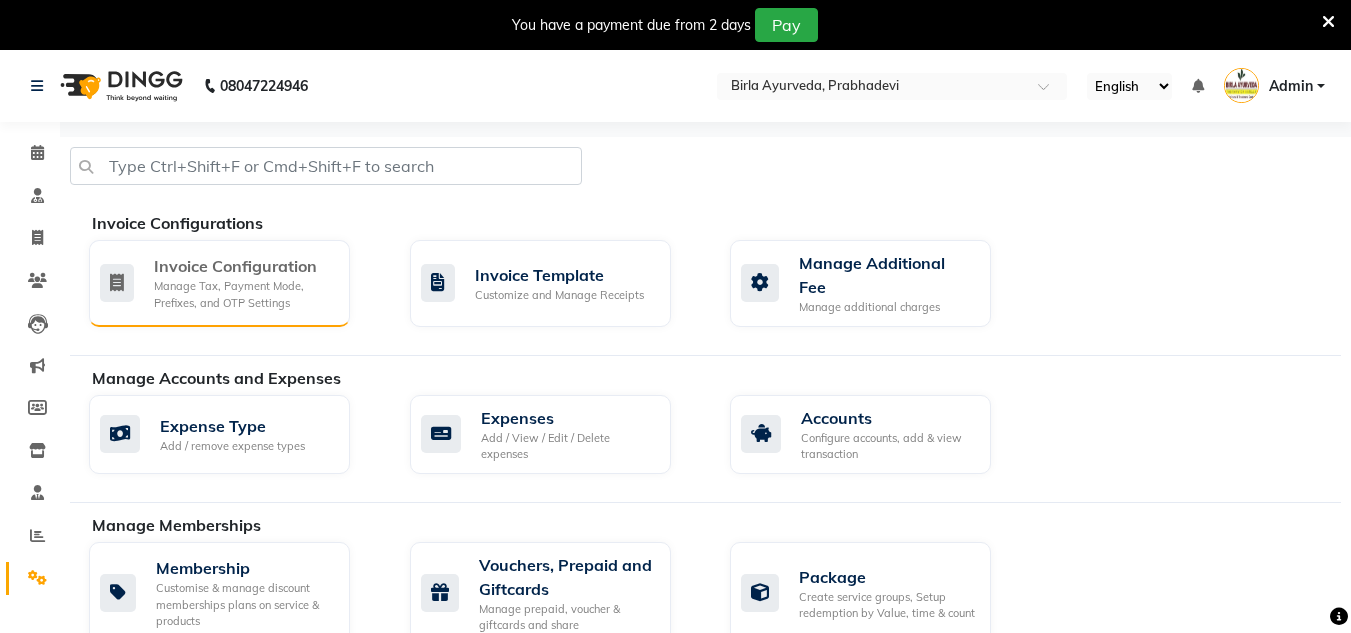 click on "Manage Tax, Payment Mode, Prefixes, and OTP Settings" 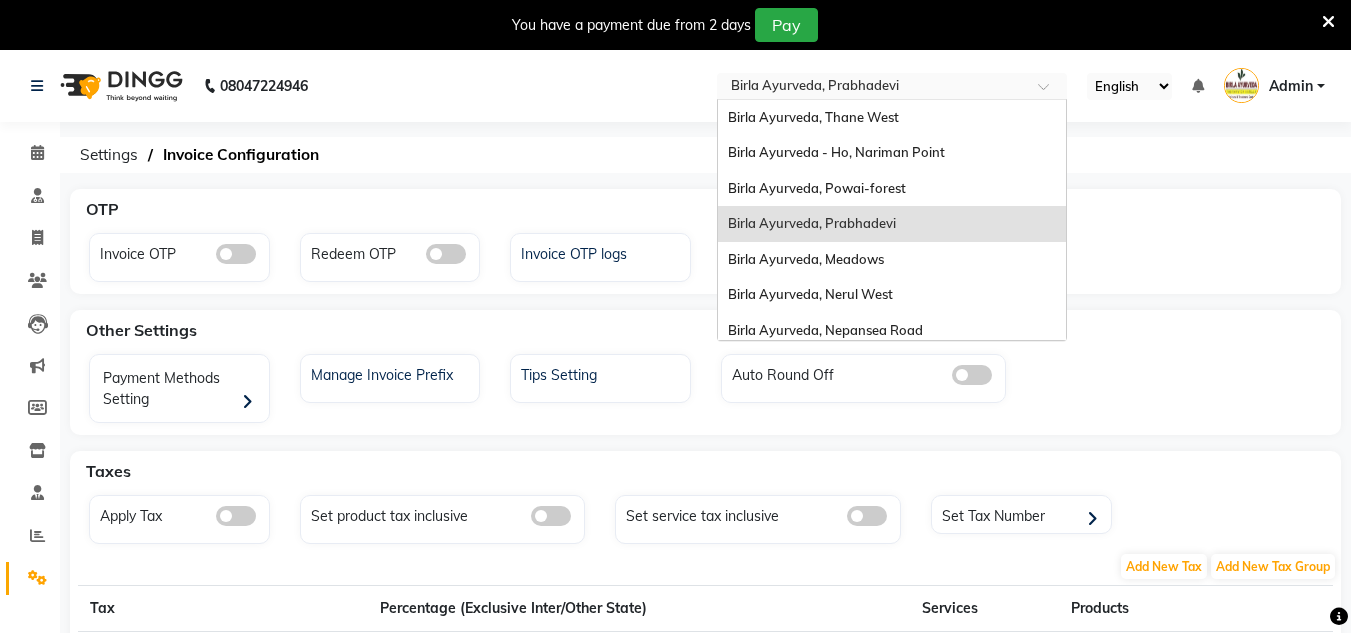 click on "Select Location × Birla Ayurveda, [AREA]" at bounding box center [892, 86] 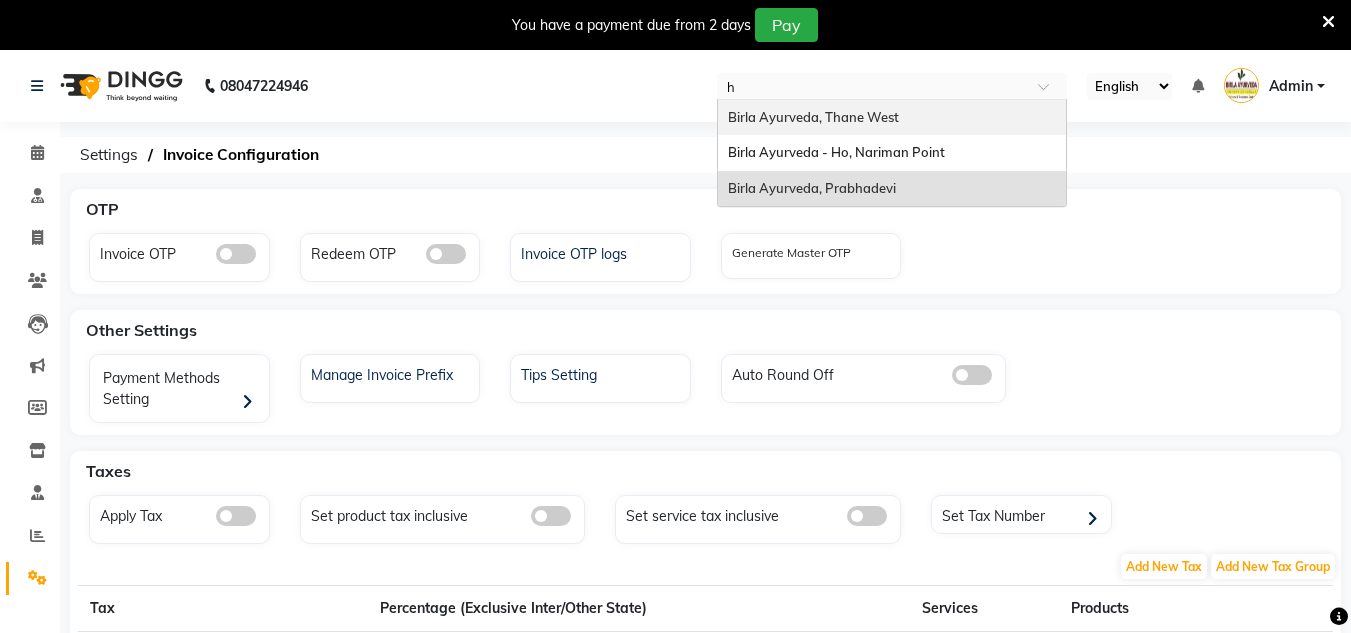 type on "ho" 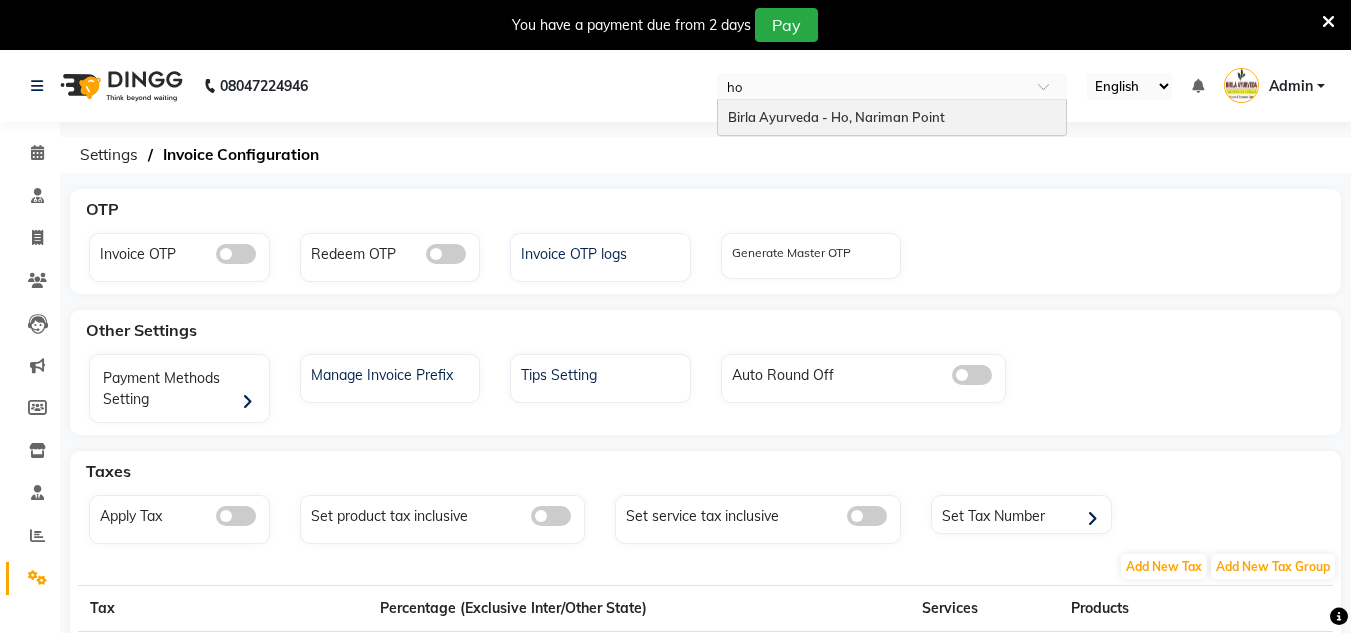 click on "Birla Ayurveda - Ho, Nariman Point" at bounding box center (836, 117) 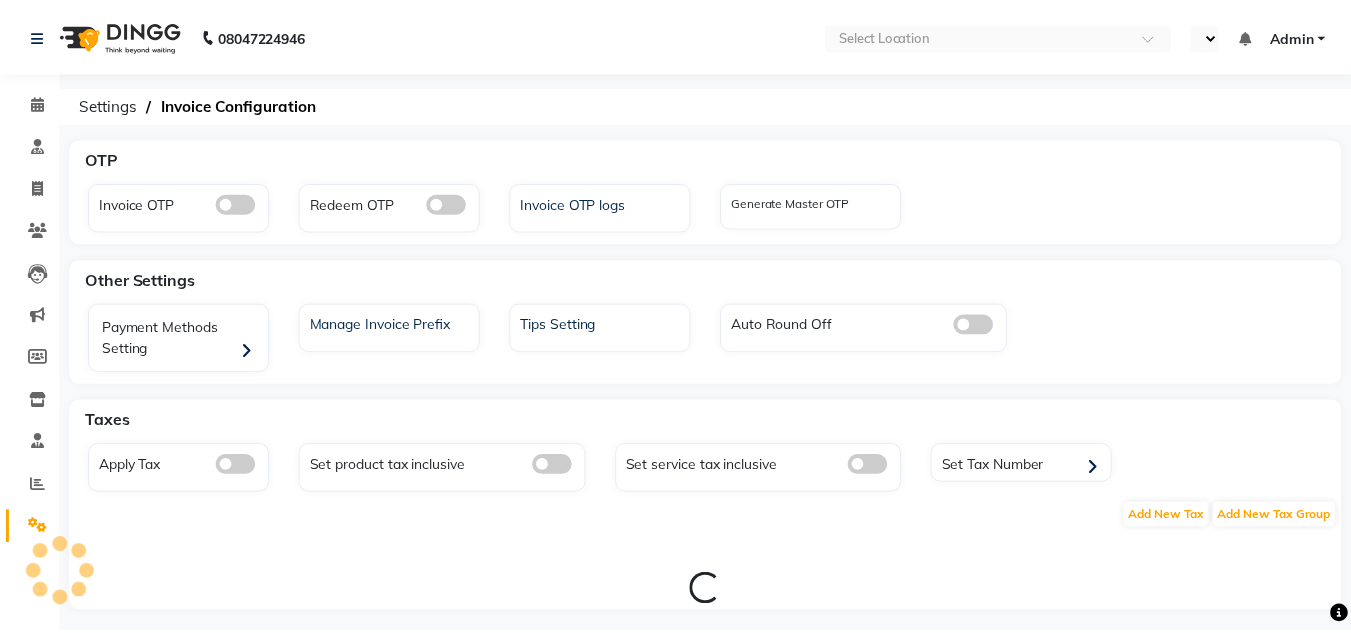 scroll, scrollTop: 0, scrollLeft: 0, axis: both 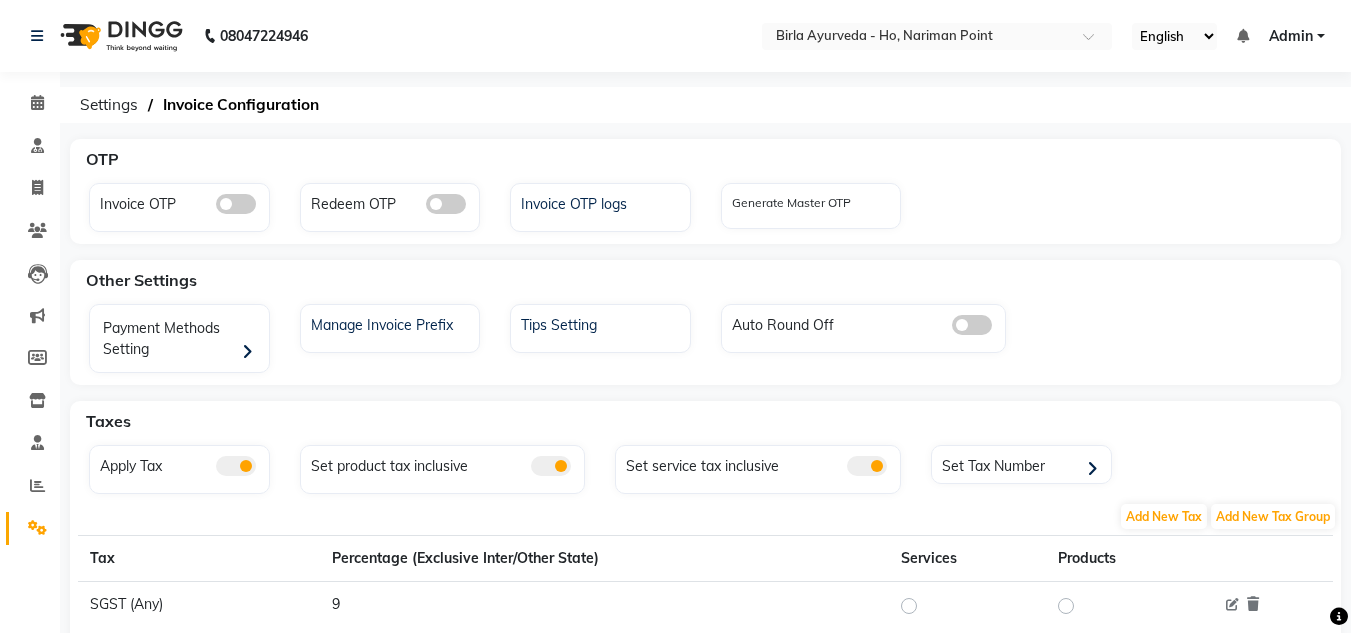select on "en" 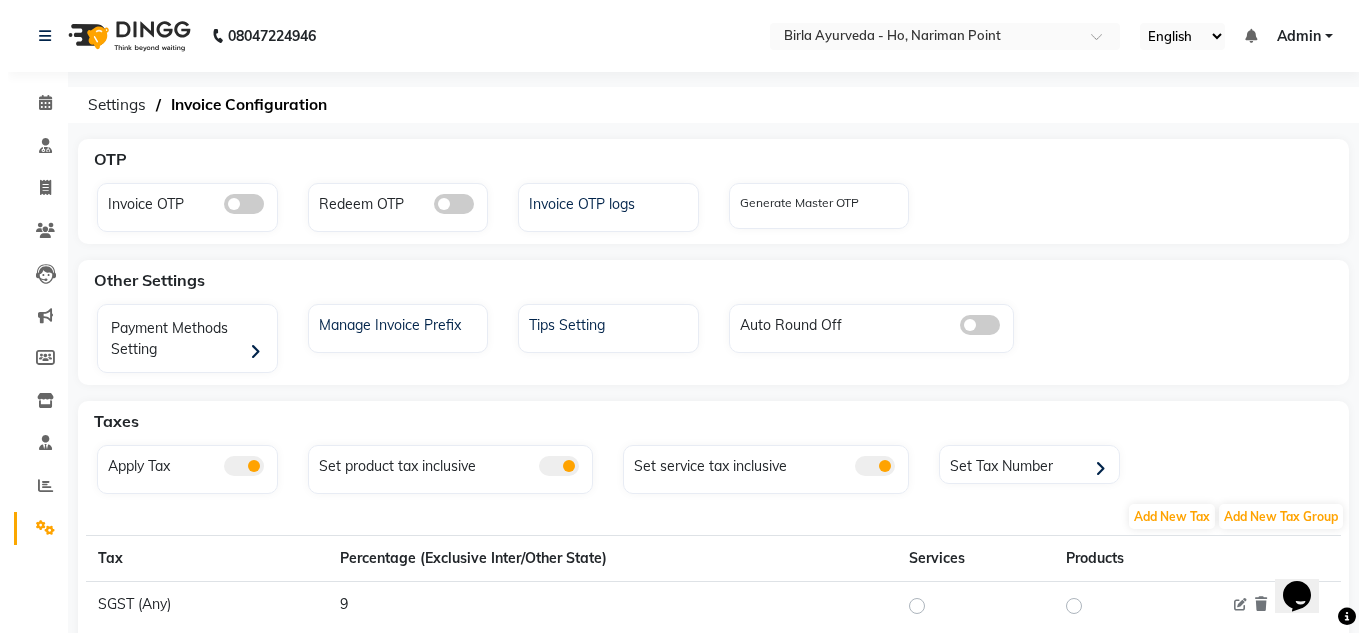 scroll, scrollTop: 0, scrollLeft: 0, axis: both 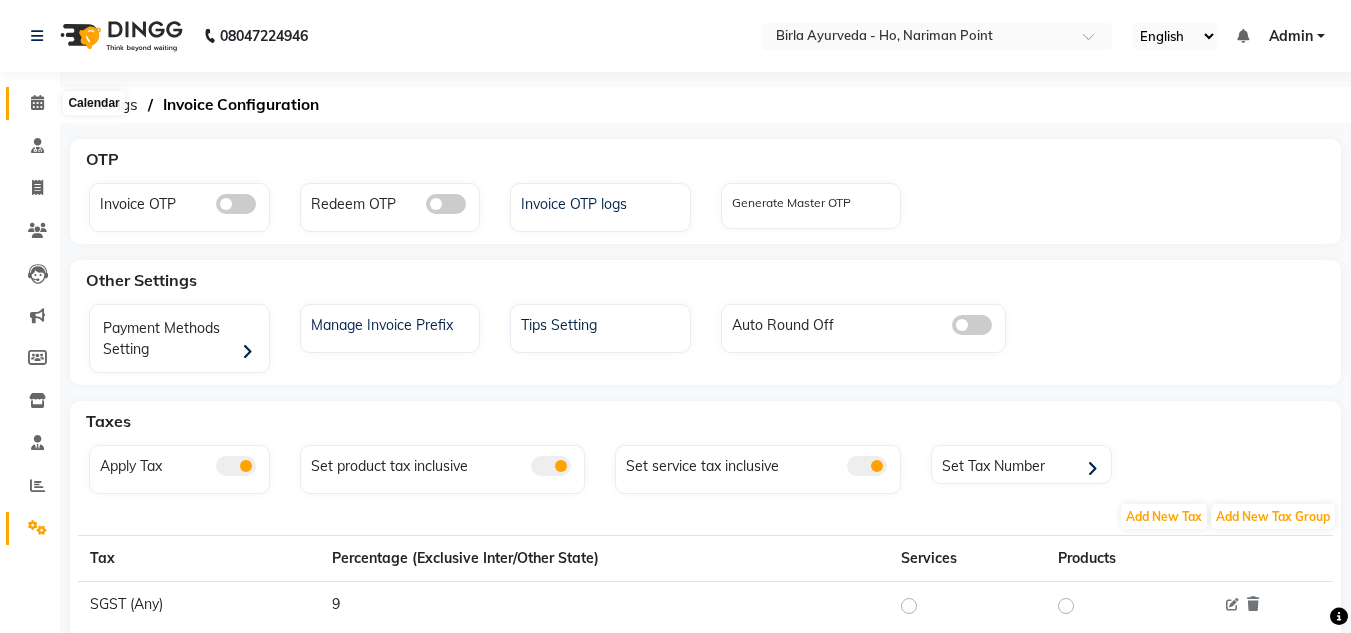 click 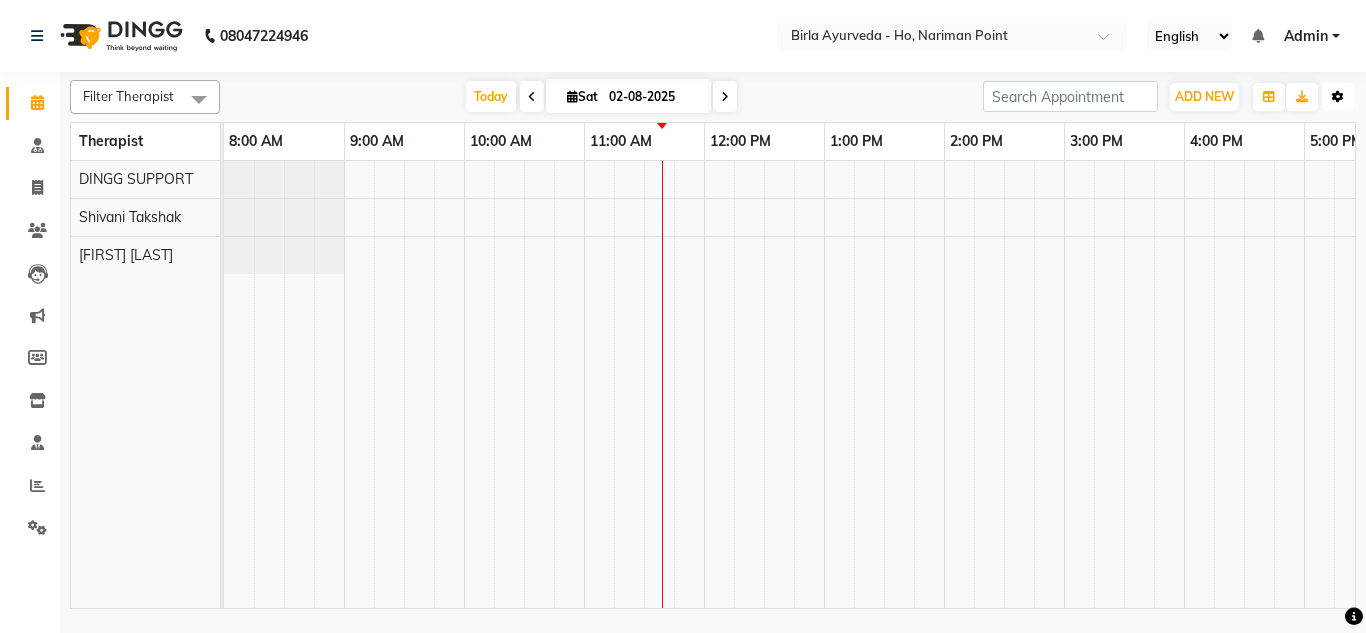 click on "Toggle Dropdown" at bounding box center (1338, 97) 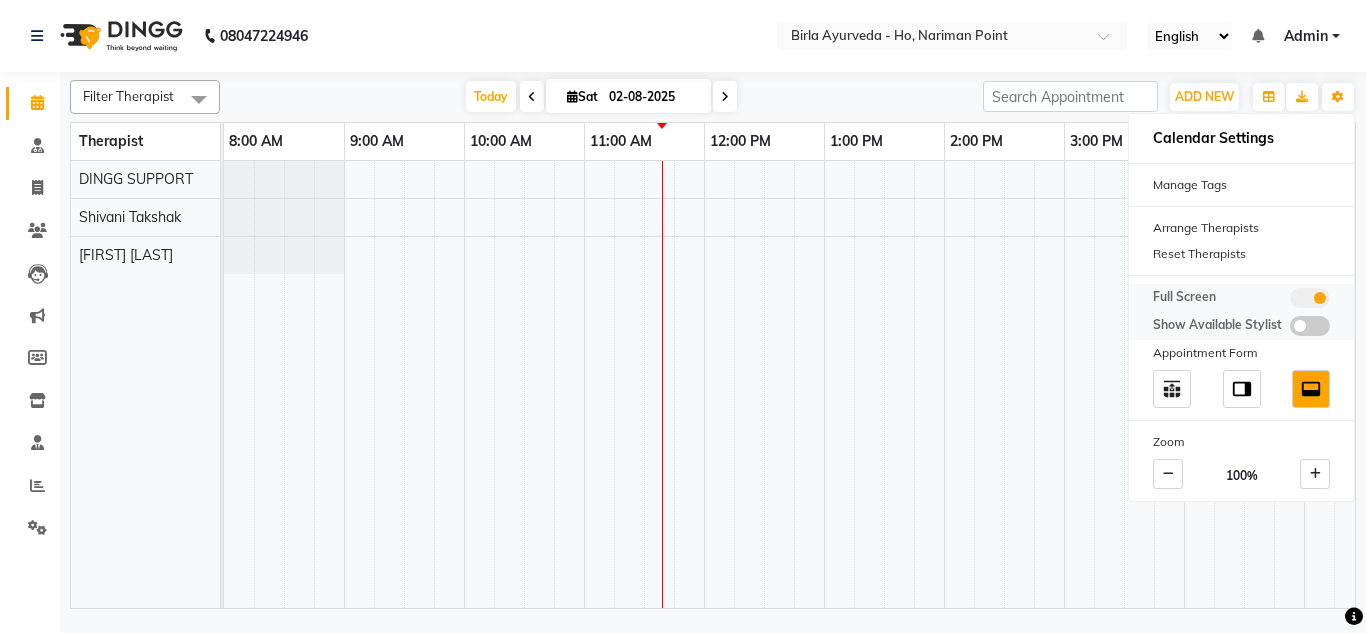 click at bounding box center [1310, 298] 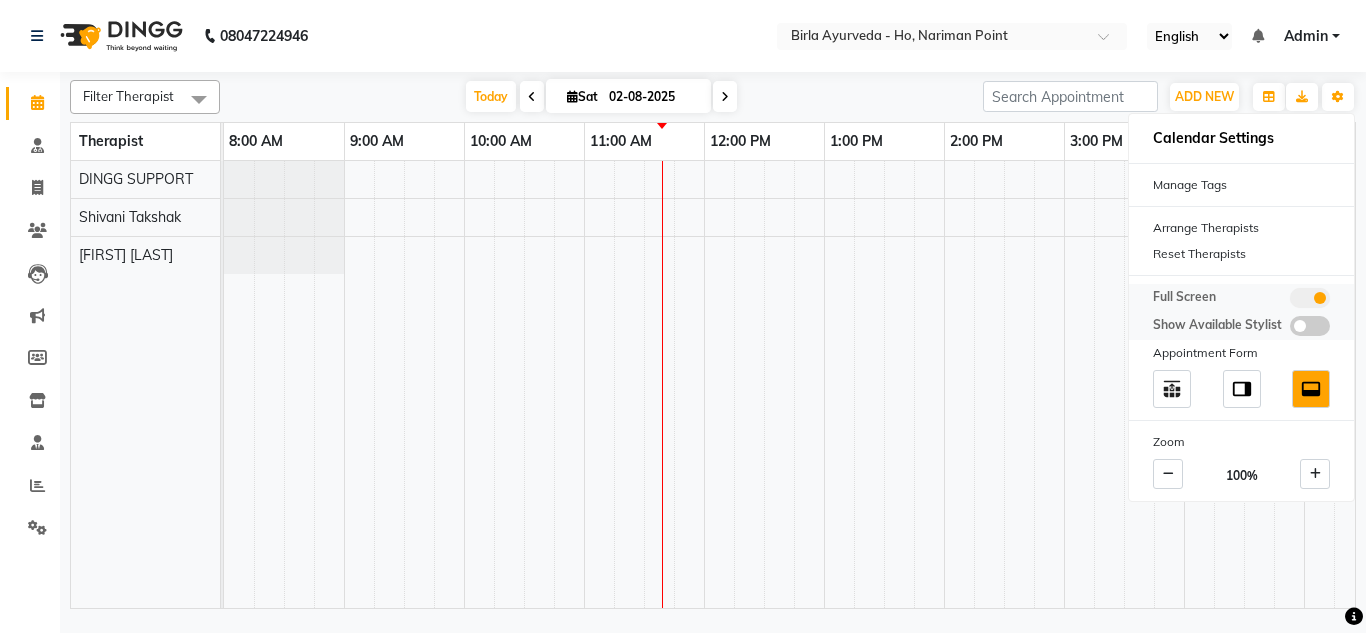 click at bounding box center (1290, 301) 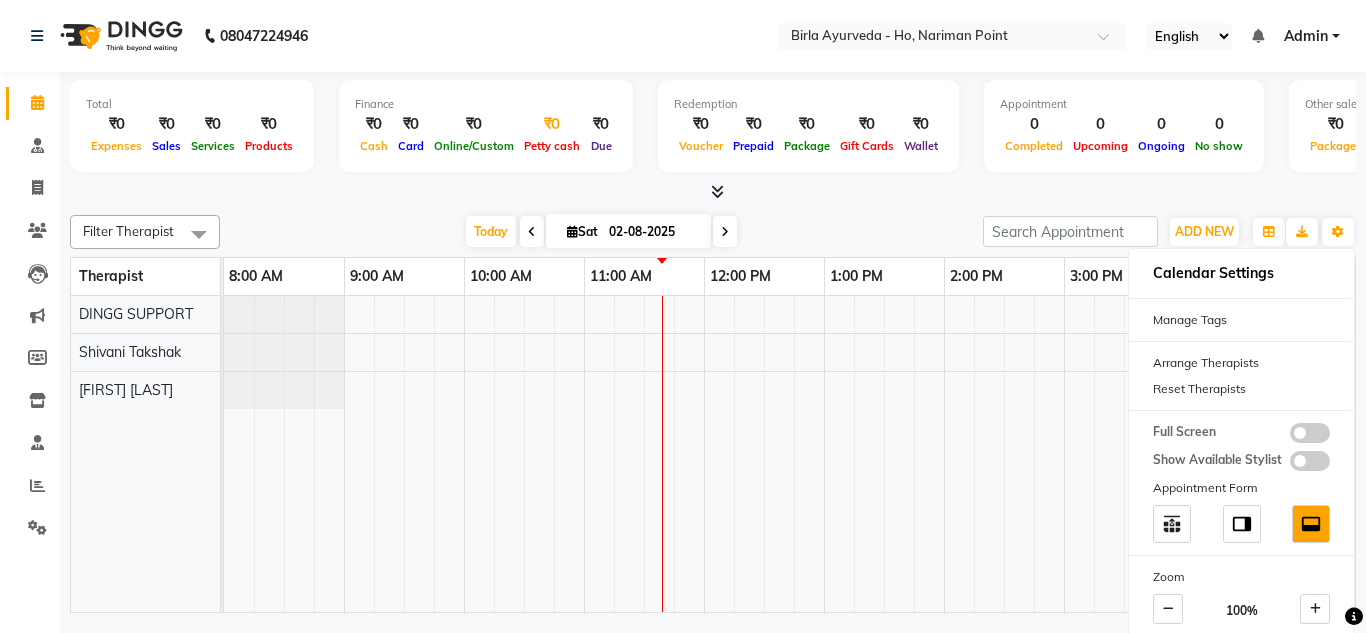 click on "₹0" at bounding box center (552, 124) 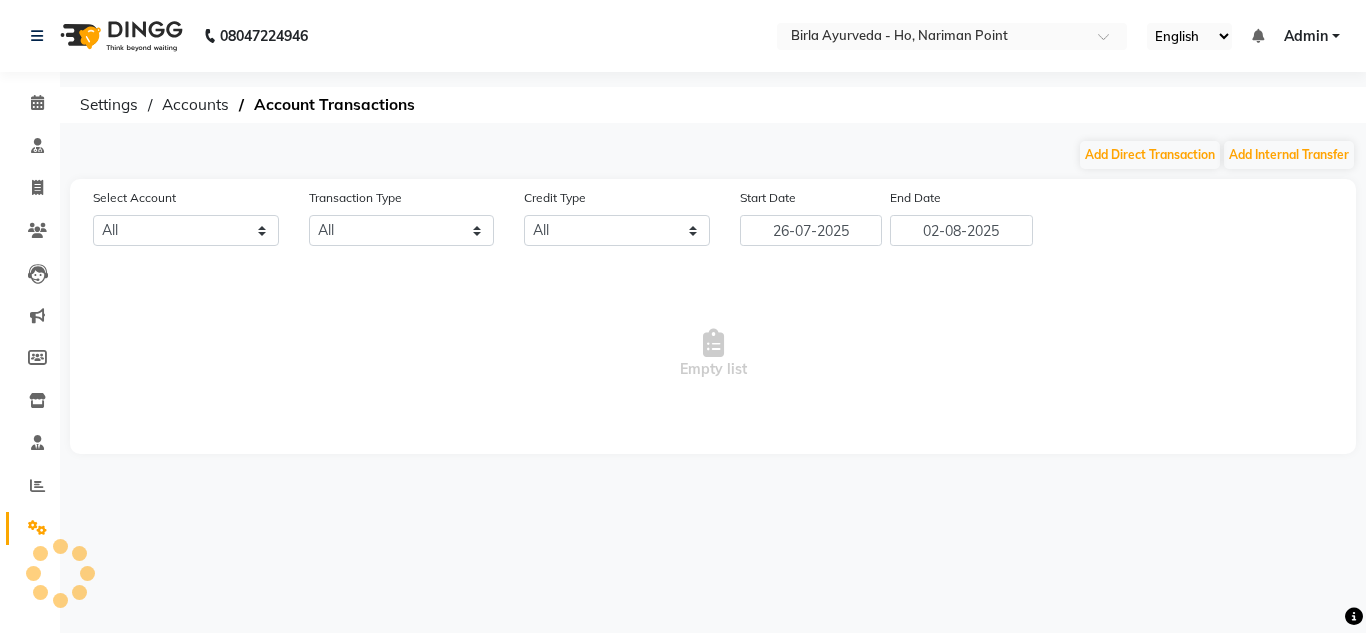 select on "5702" 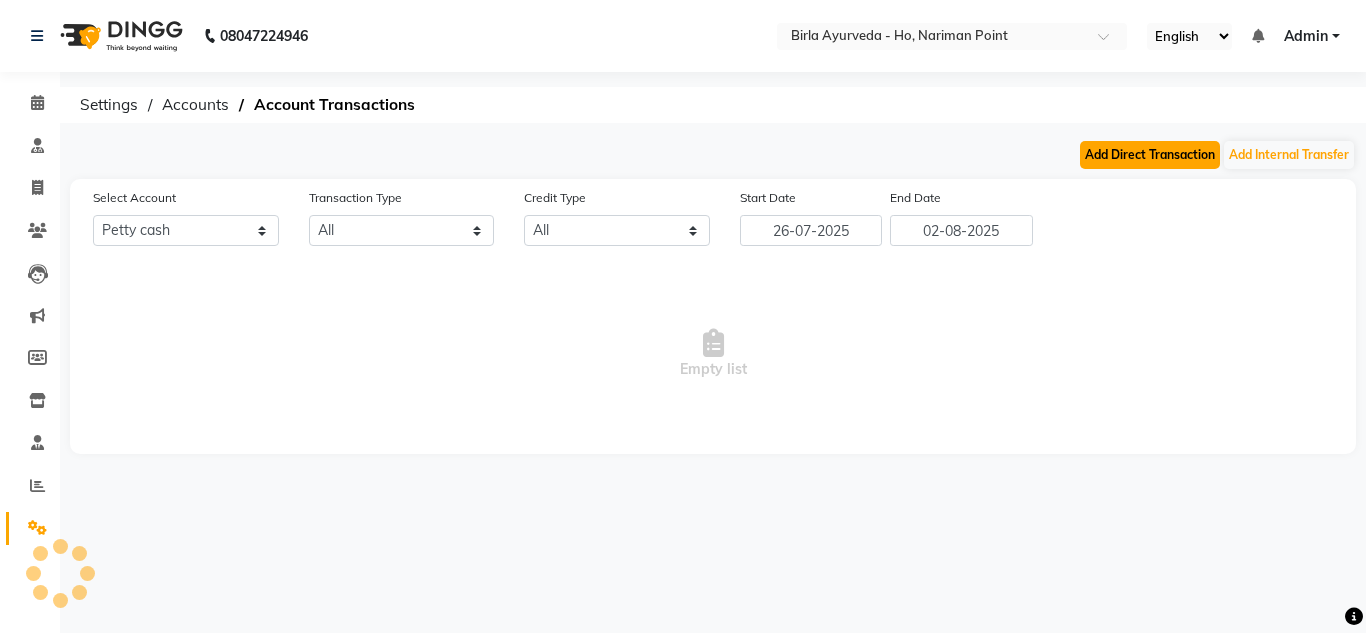 click on "Add Direct Transaction" 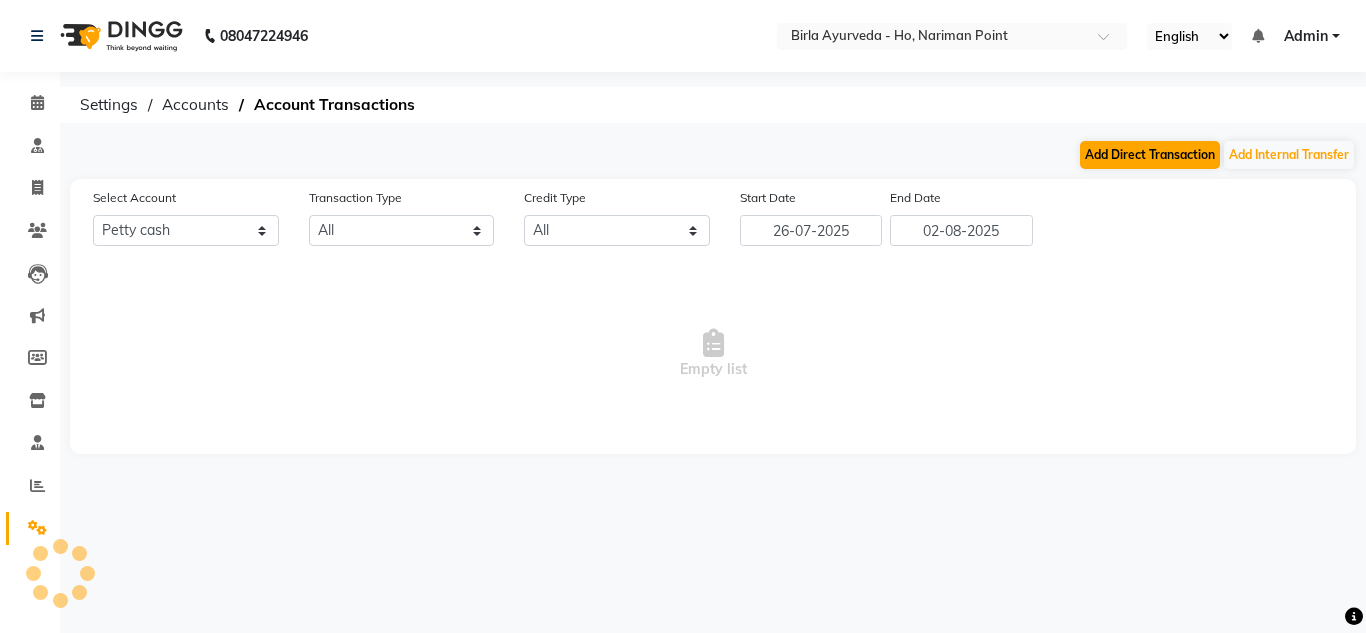 select on "direct" 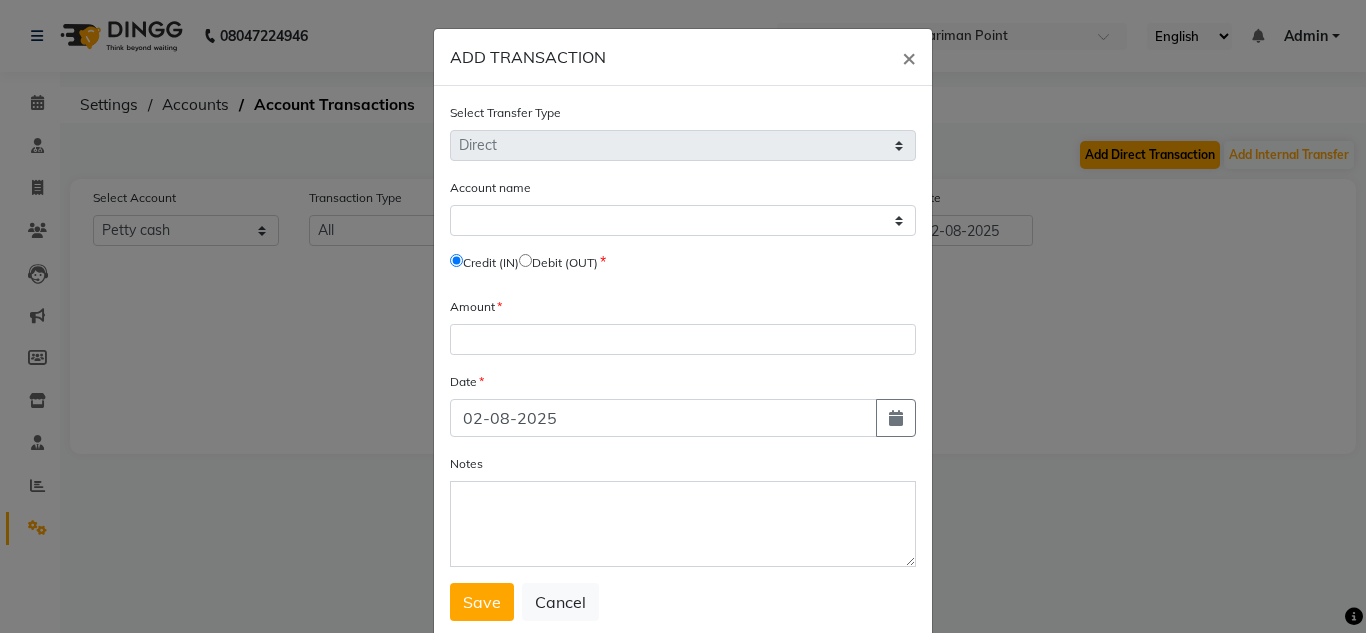select on "5702" 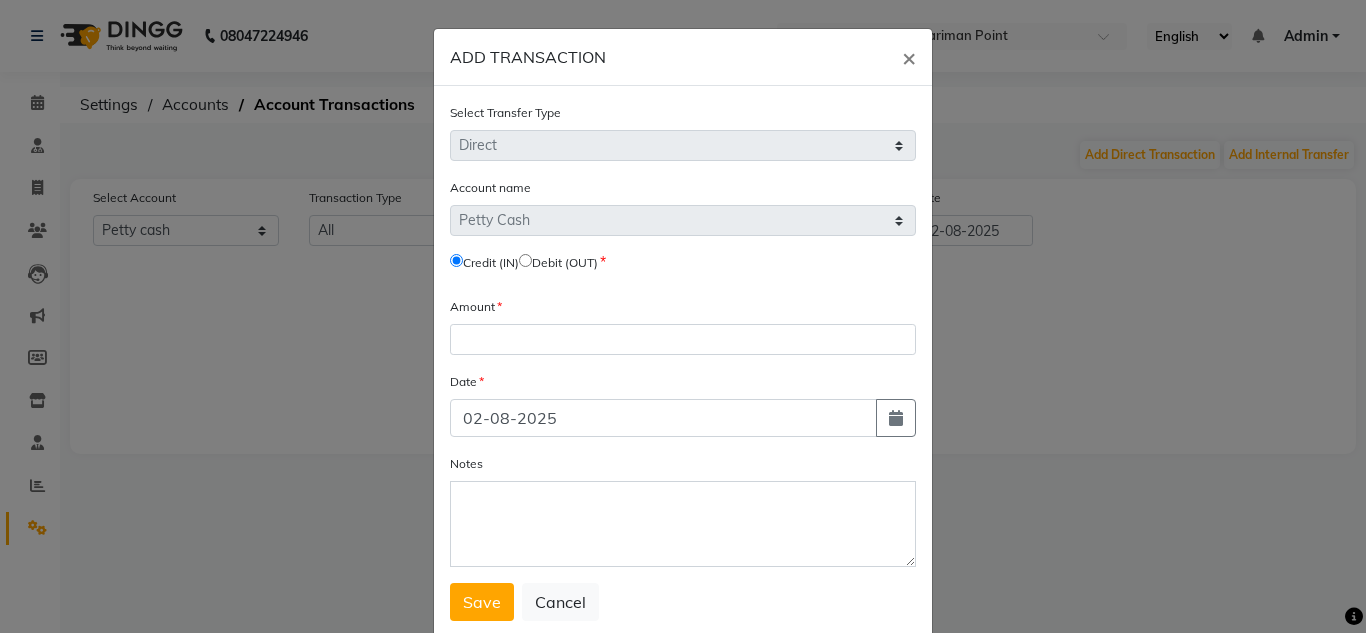 click 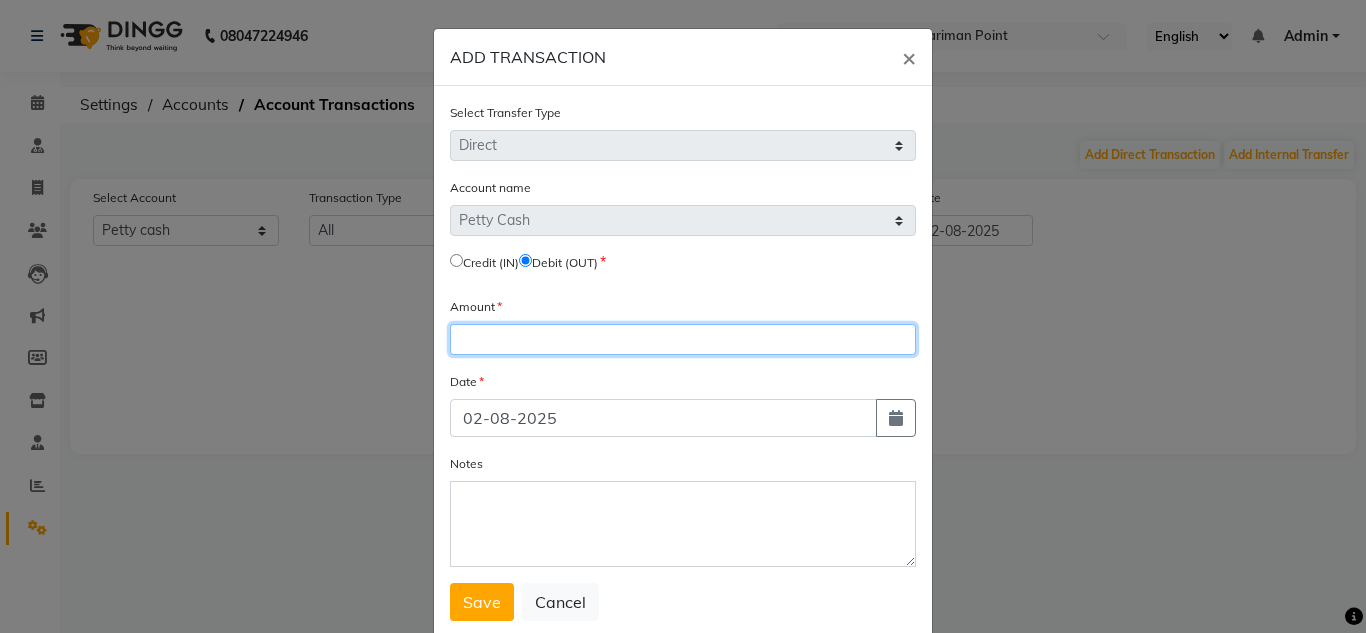 click 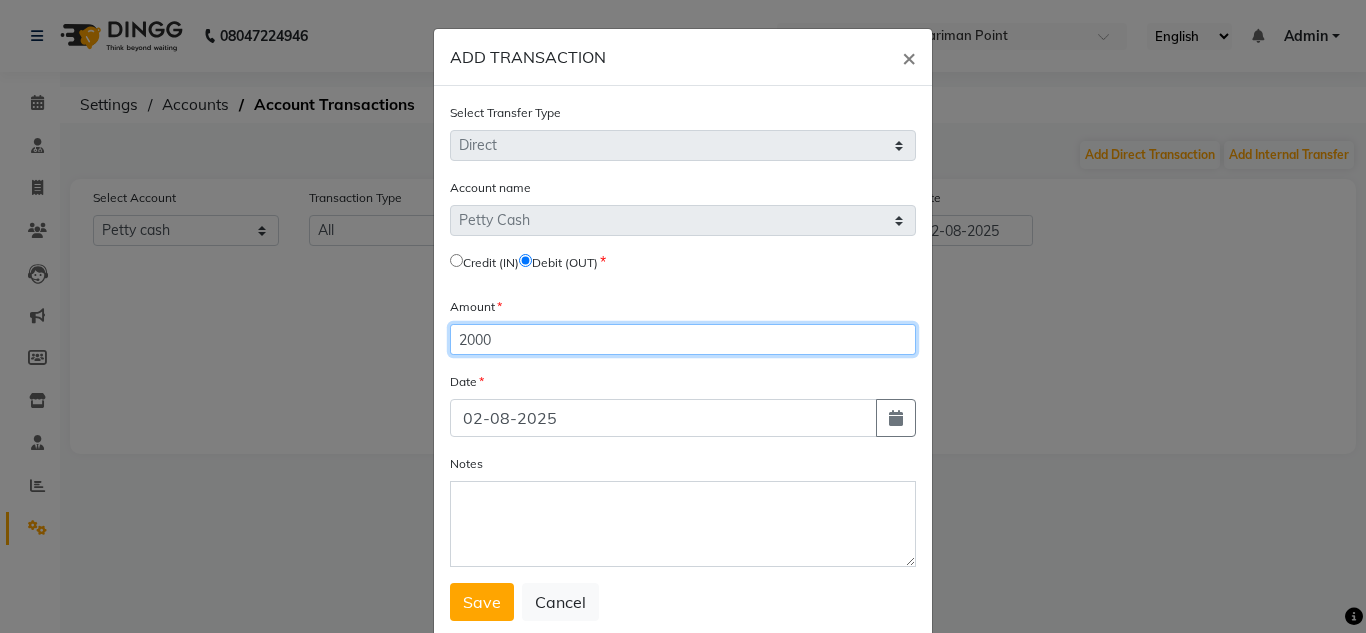 type on "2000" 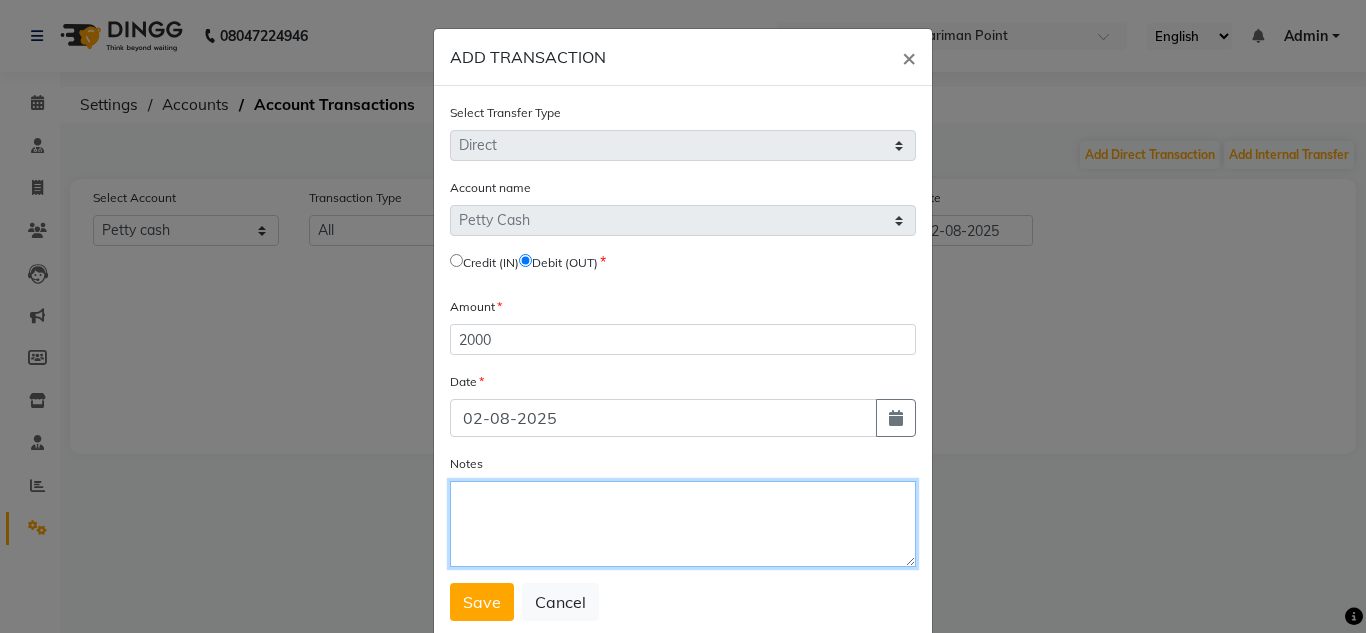 click on "Notes" at bounding box center [683, 524] 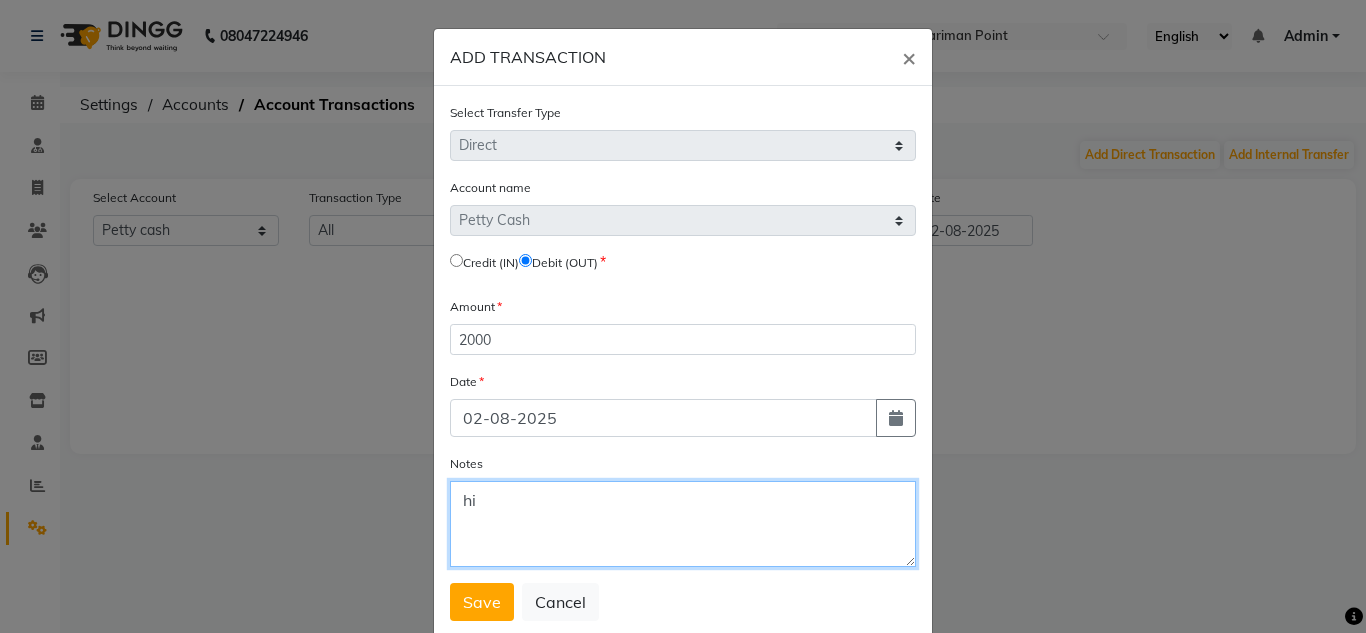 type on "hi" 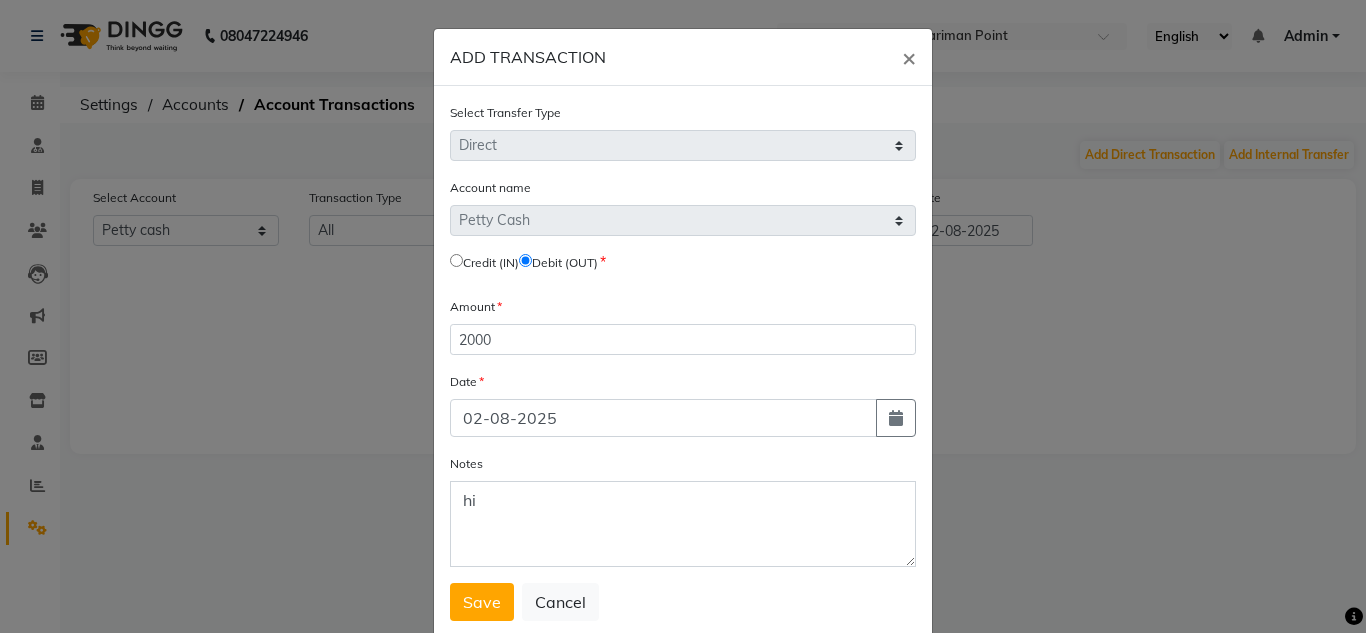 click on "Credit (IN)" 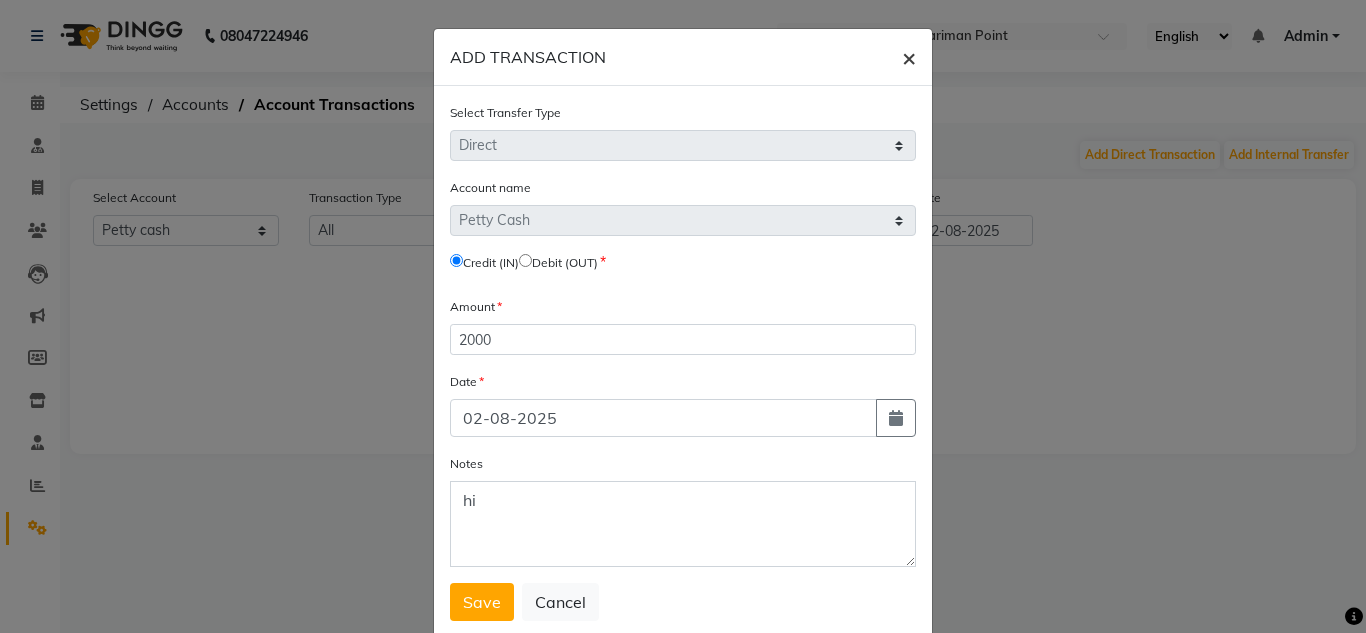 click on "×" 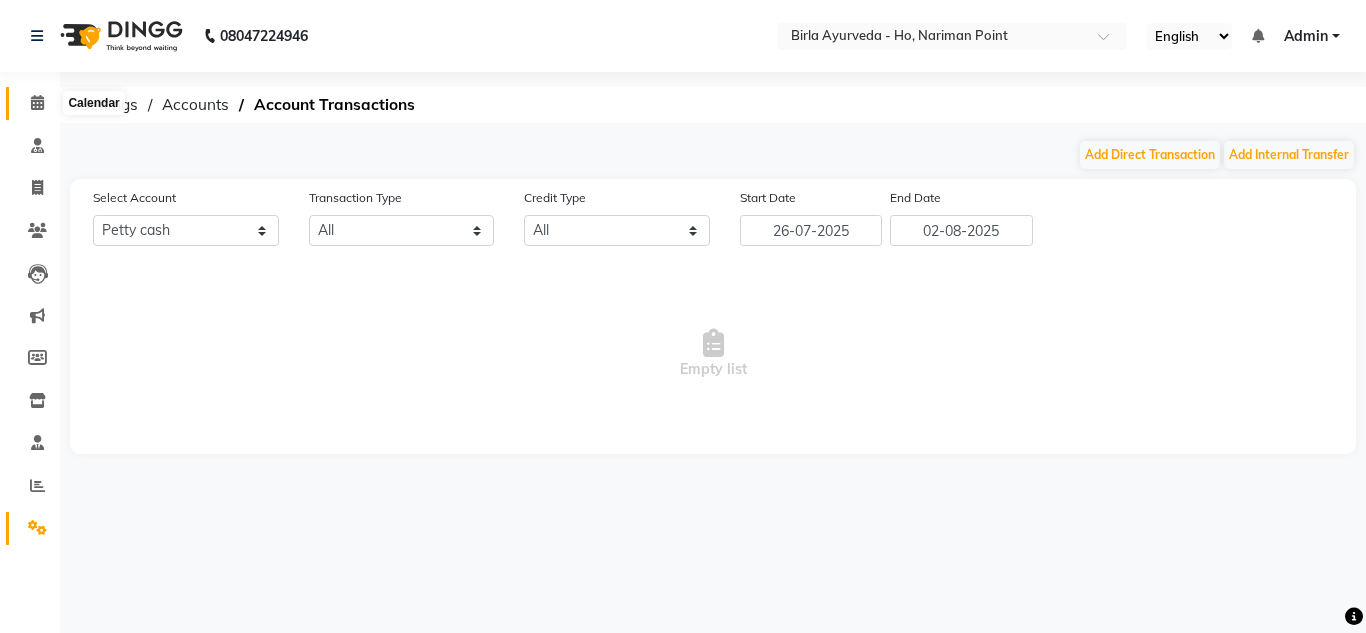 click 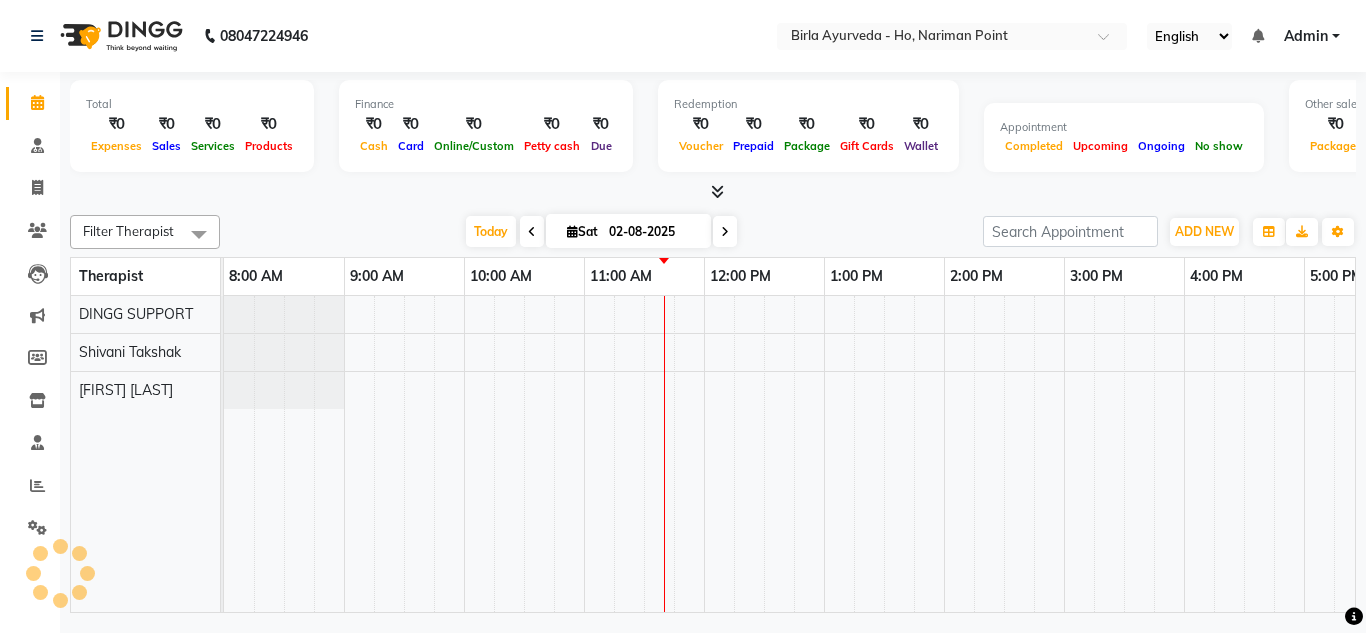 scroll, scrollTop: 0, scrollLeft: 0, axis: both 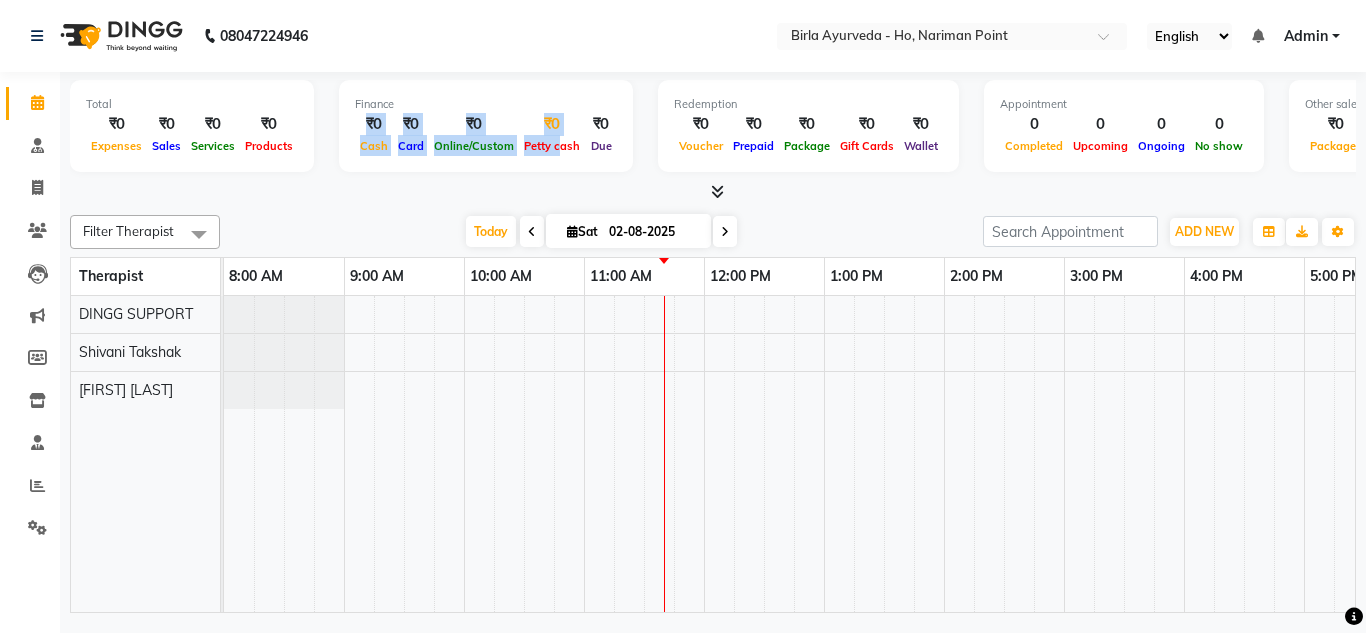 drag, startPoint x: 358, startPoint y: 114, endPoint x: 548, endPoint y: 135, distance: 191.157 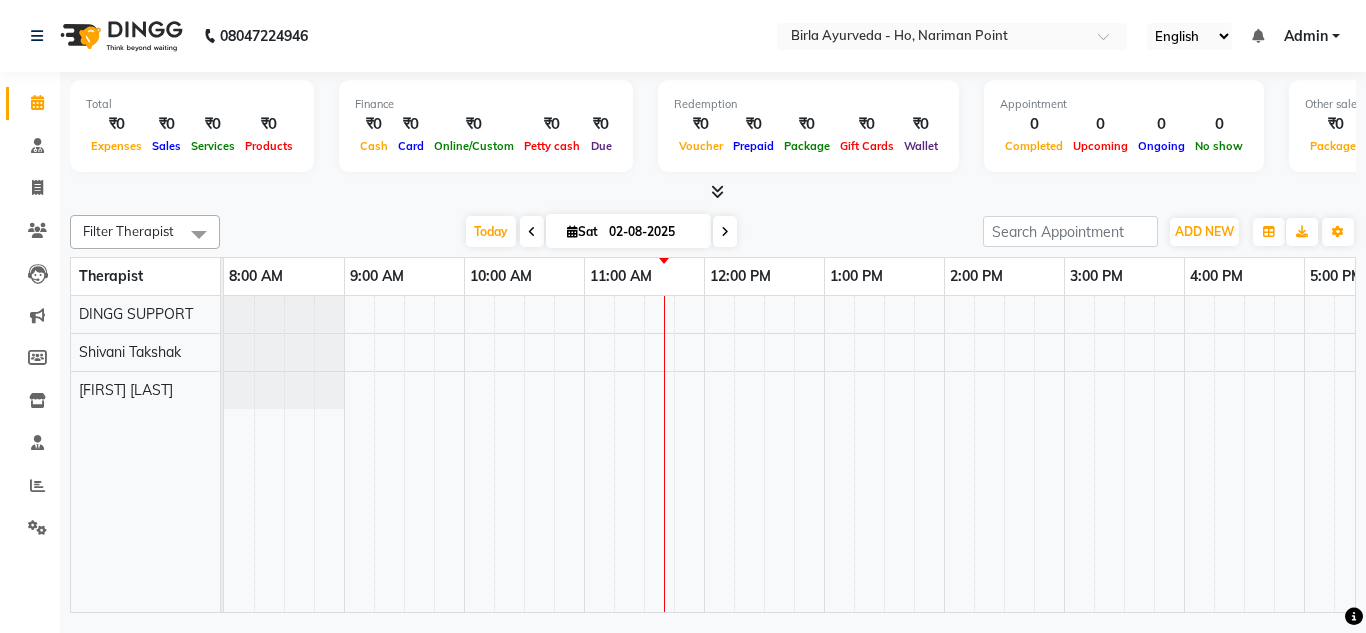 click at bounding box center (713, 192) 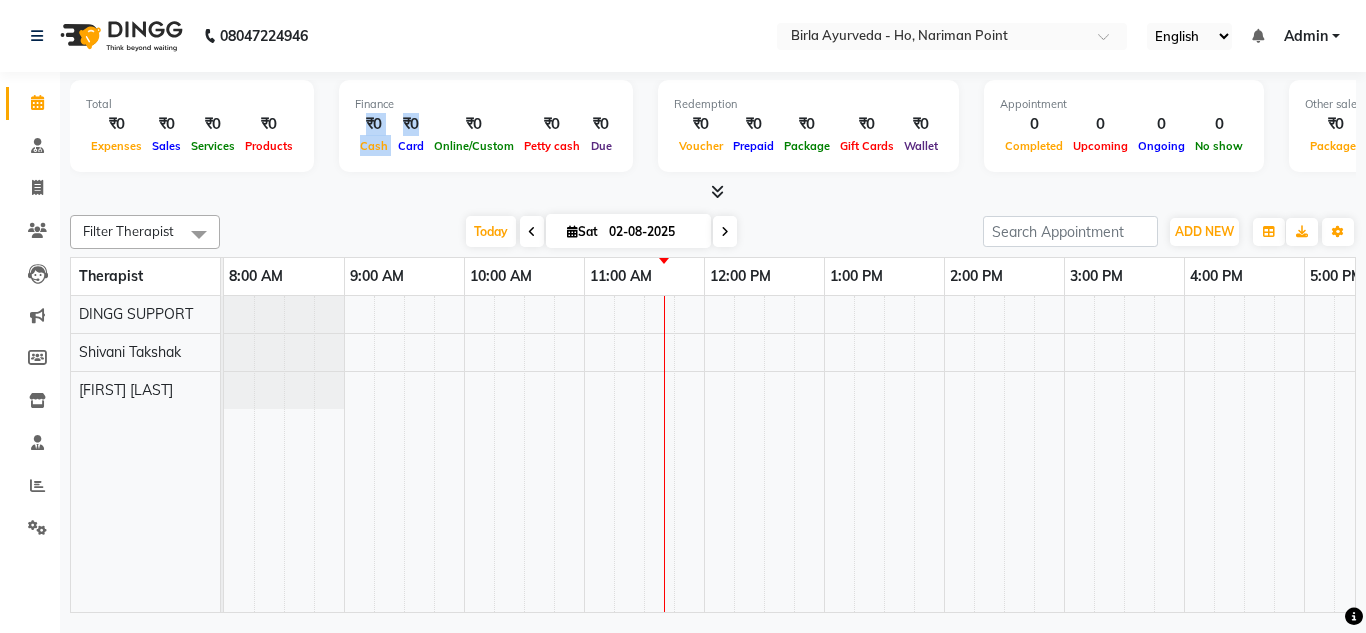 drag, startPoint x: 339, startPoint y: 116, endPoint x: 395, endPoint y: 151, distance: 66.037865 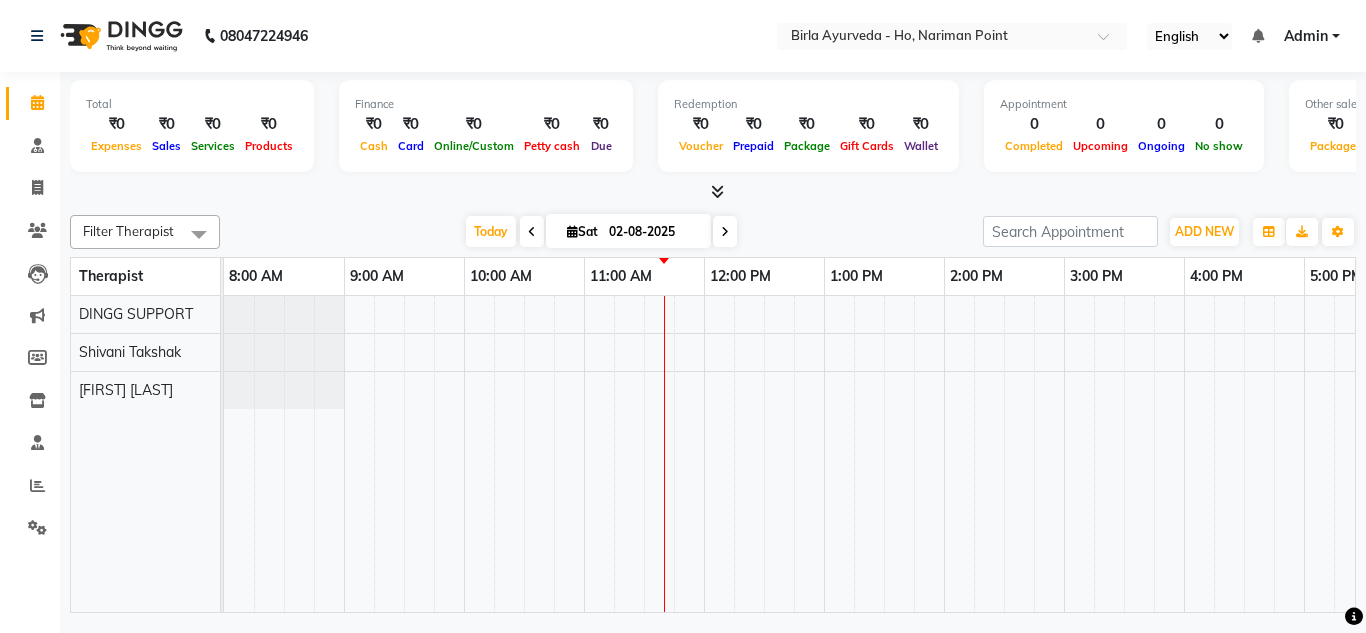 click on "08047224946 Select Location × Birla Ayurveda - Ho, Nariman Point English ENGLISH Español العربية मराठी हिंदी ગુજરાતી தமிழ் 中文 Notifications nothing to show Admin Manage Profile Change Password Sign out  Version:3.15.11" 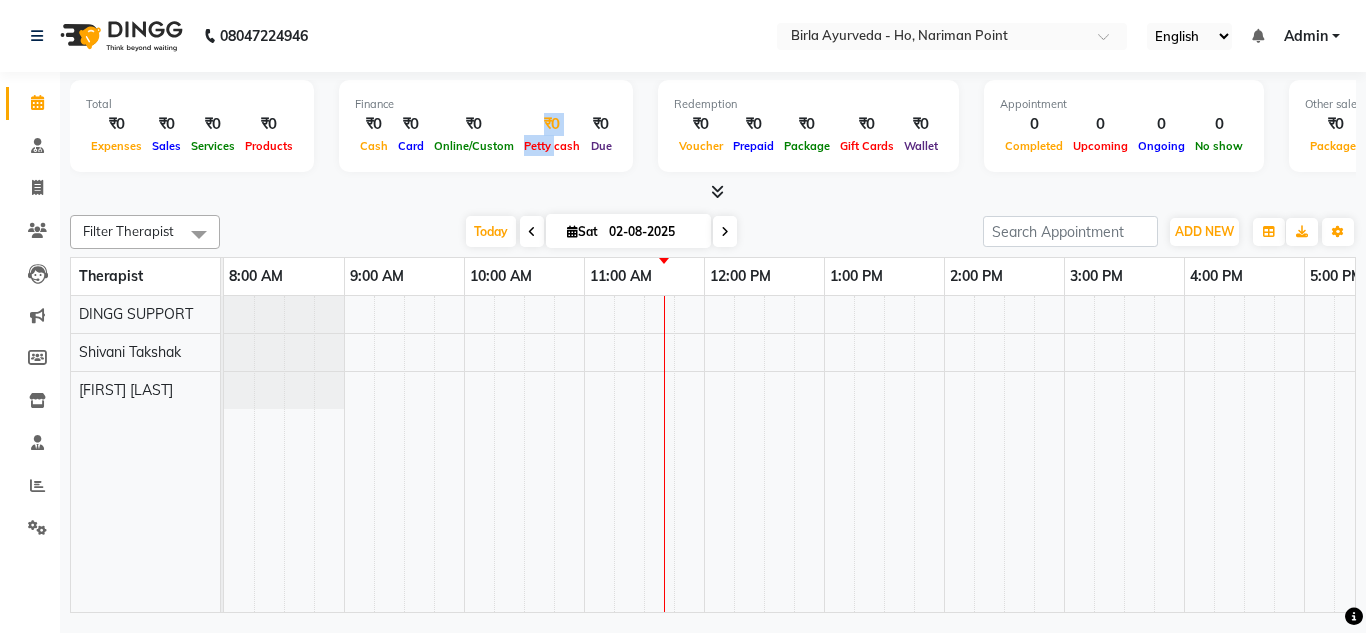 drag, startPoint x: 534, startPoint y: 118, endPoint x: 546, endPoint y: 137, distance: 22.472204 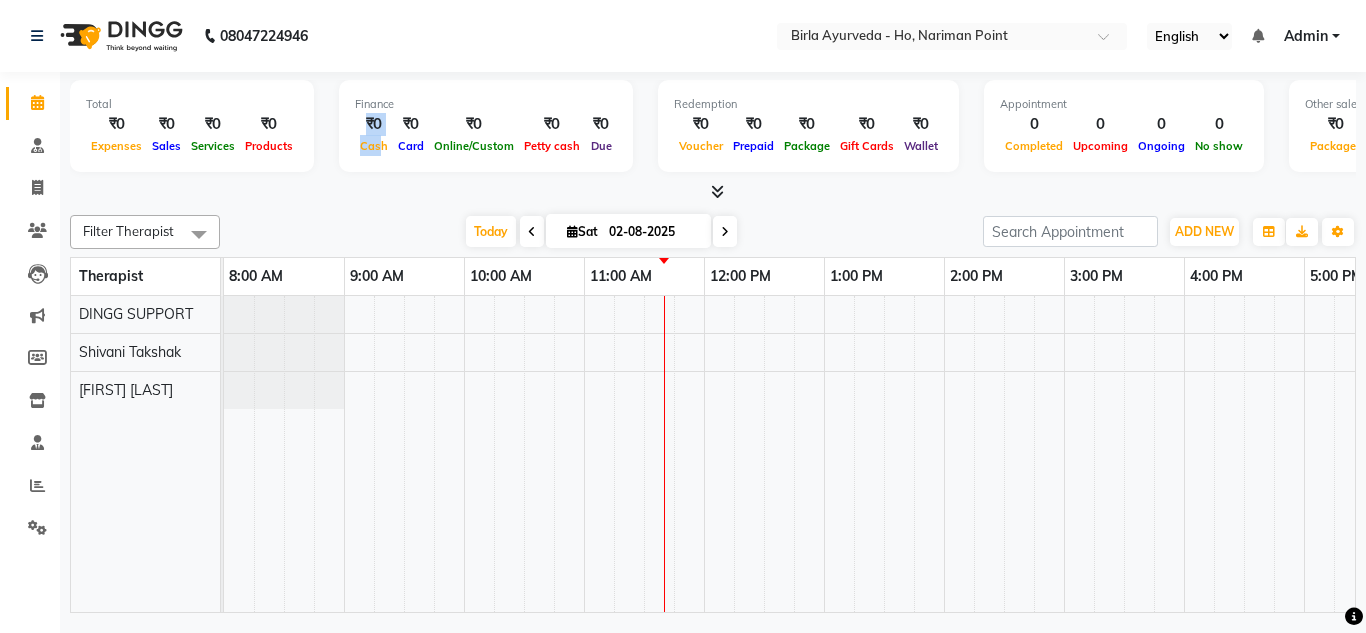drag, startPoint x: 344, startPoint y: 115, endPoint x: 373, endPoint y: 146, distance: 42.44997 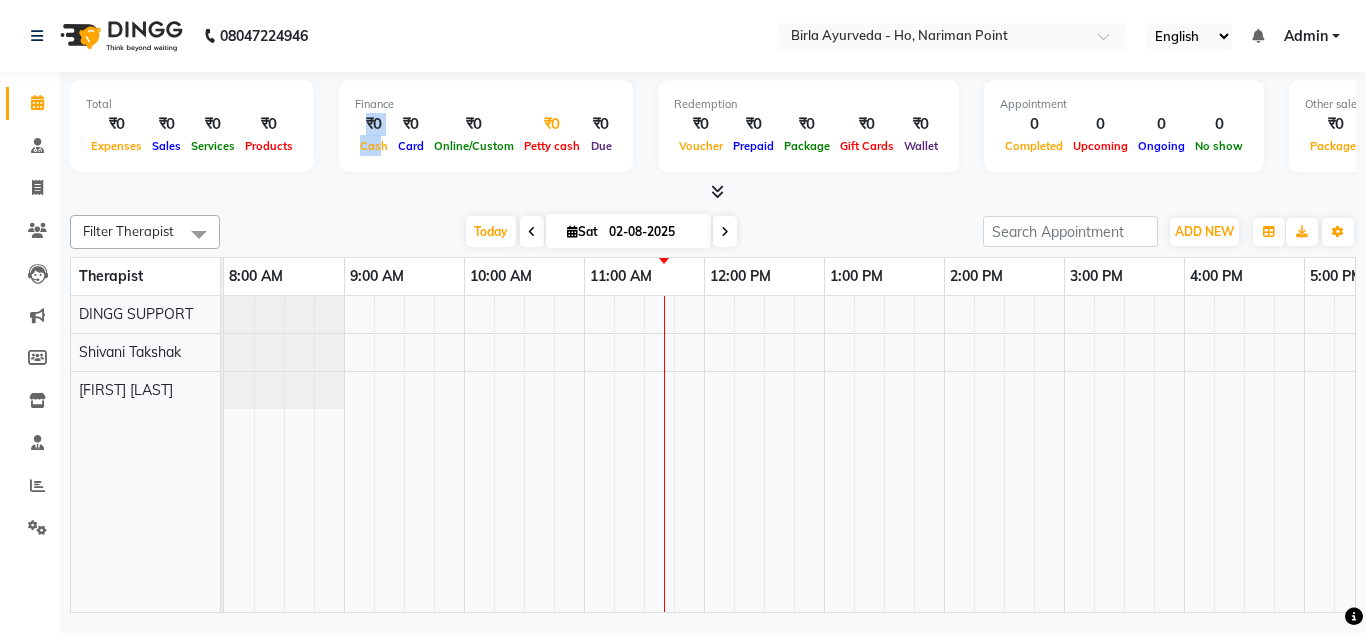 drag, startPoint x: 522, startPoint y: 96, endPoint x: 565, endPoint y: 125, distance: 51.86521 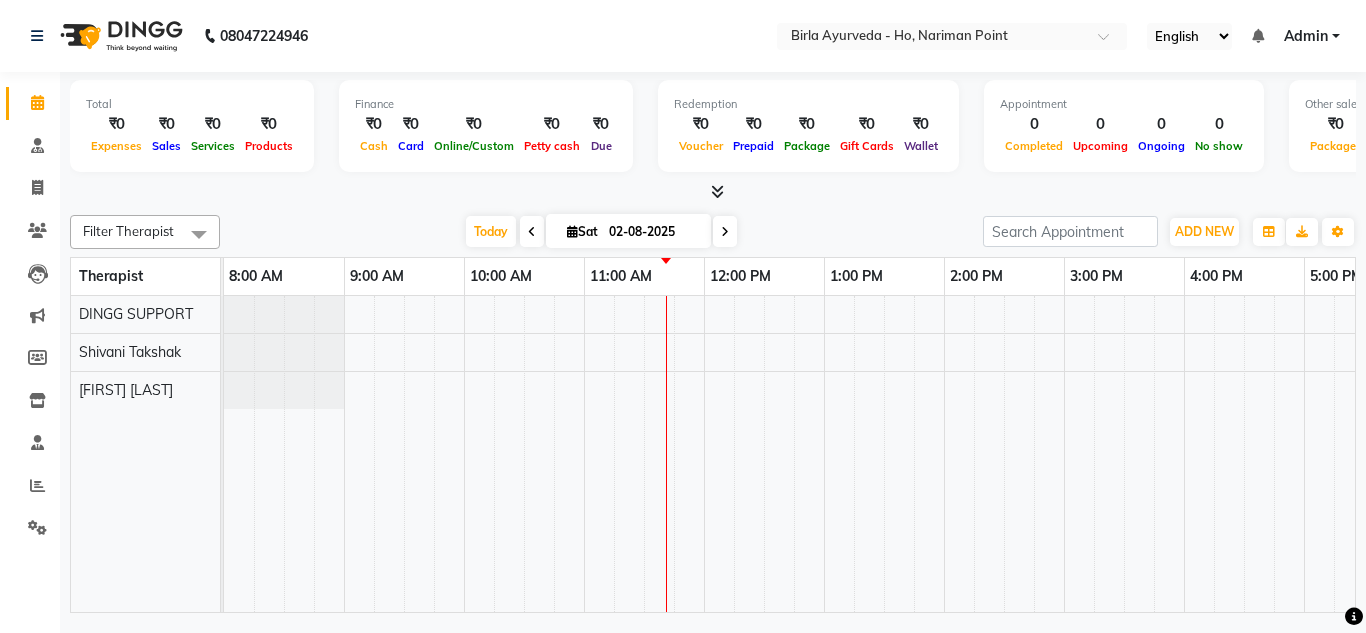 click on "Finance  ₹0  Cash ₹0  Card ₹0  Online/Custom ₹0 Petty cash ₹0 Due" at bounding box center [486, 126] 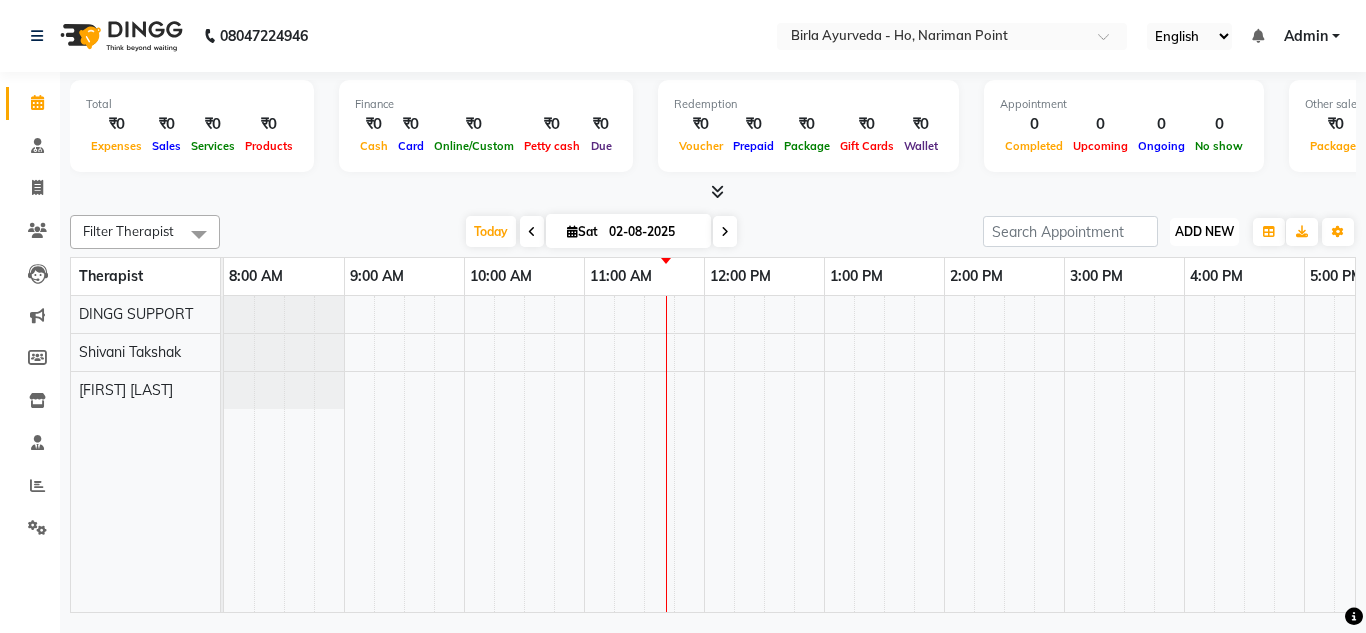 click on "ADD NEW" at bounding box center (1204, 231) 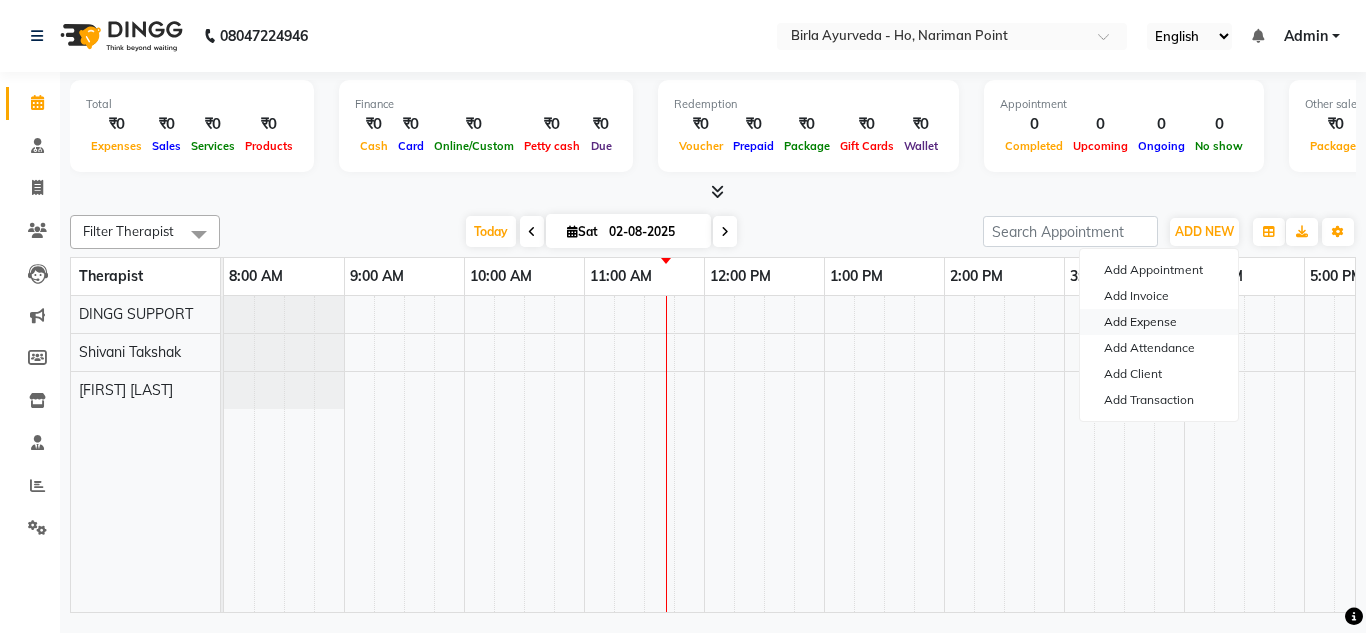 click on "Add Expense" at bounding box center [1159, 322] 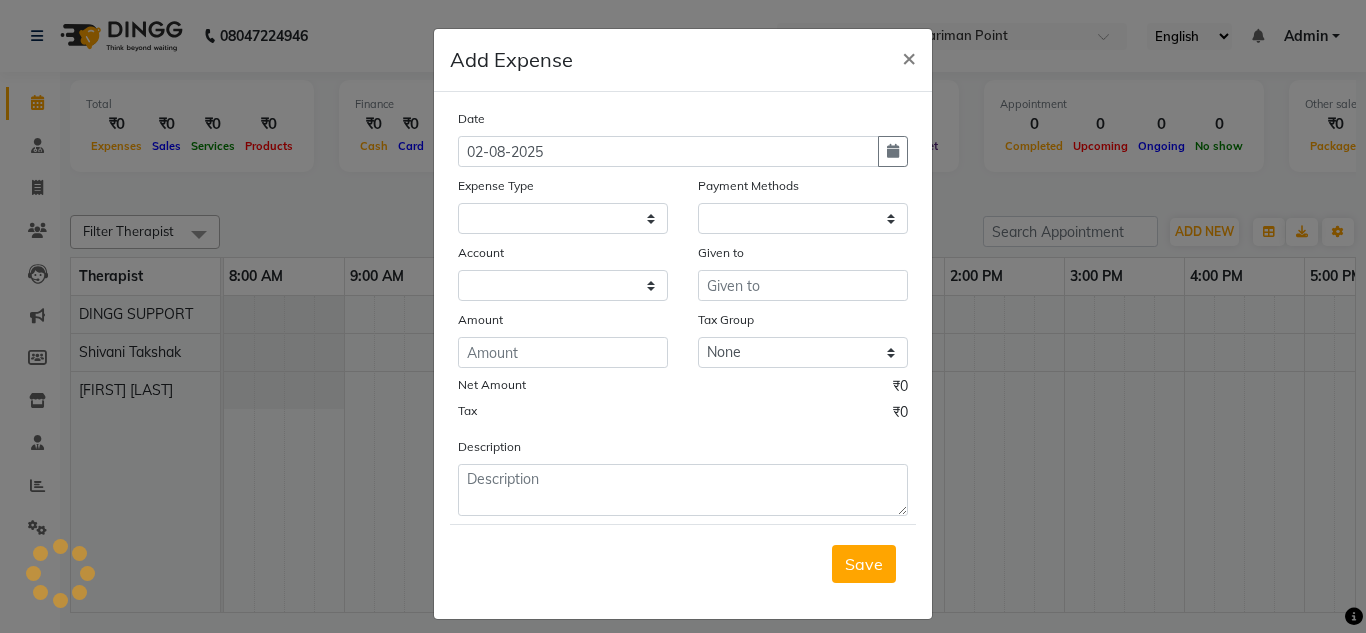 select on "1" 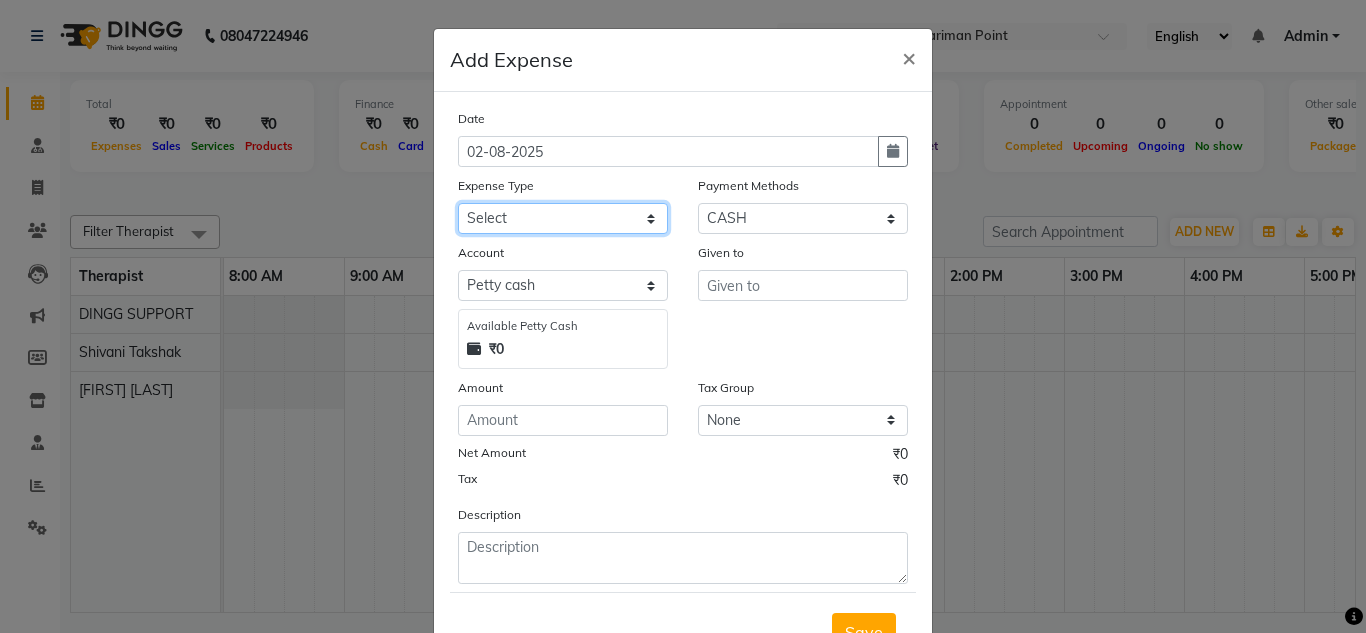 click on "Select Advance Salary Bank charges Car maintenance  Cash transfer to bank Cash transfer to hub Client Snacks Clinical charges Conveyance Doctors Conveyance Therapiest Equipment Fuel Govt fee House keeping Expenses Incentive Insurance International purchase Loan Repayment Maintenance Marketing Miscellaneous MRA Other Pantry Printing & Stationery Product Purchase of Consumables Rent Salary Staff Snacks Tax Tea & Refreshment Telephone Charges TREATMENT EXP Treatment Expenses Utilities Water Charges" 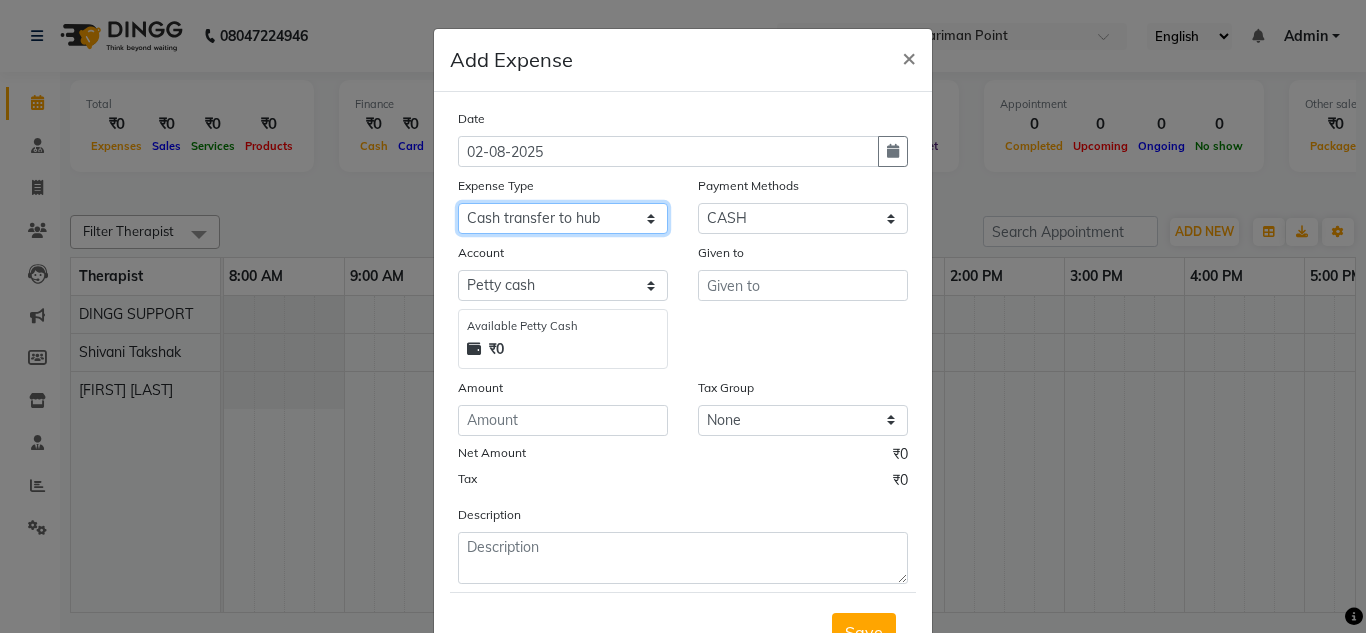 click on "Select Advance Salary Bank charges Car maintenance  Cash transfer to bank Cash transfer to hub Client Snacks Clinical charges Conveyance Doctors Conveyance Therapiest Equipment Fuel Govt fee House keeping Expenses Incentive Insurance International purchase Loan Repayment Maintenance Marketing Miscellaneous MRA Other Pantry Printing & Stationery Product Purchase of Consumables Rent Salary Staff Snacks Tax Tea & Refreshment Telephone Charges TREATMENT EXP Treatment Expenses Utilities Water Charges" 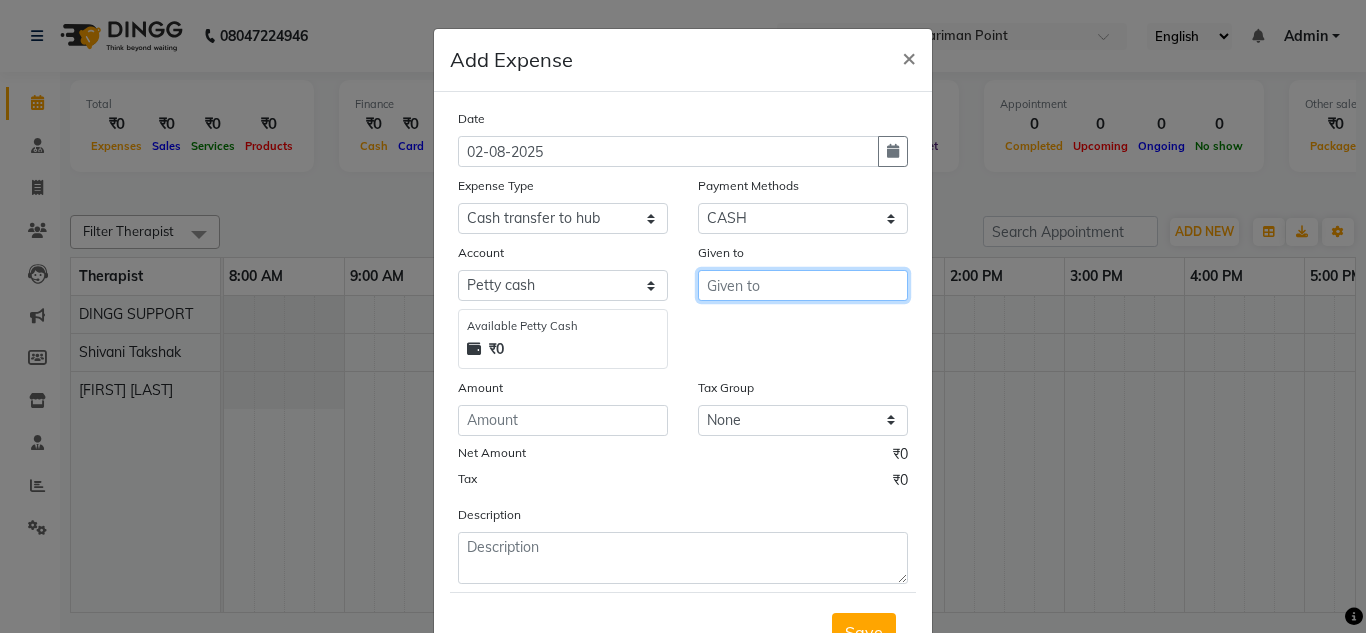 click at bounding box center [803, 285] 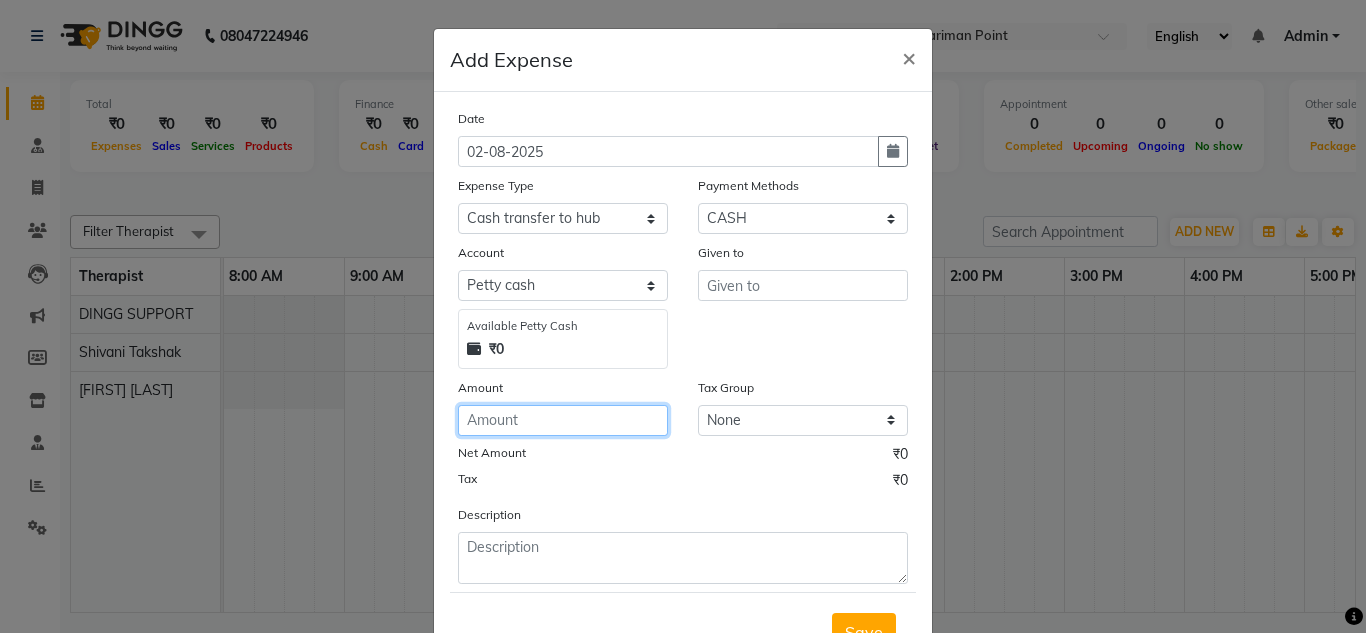 click 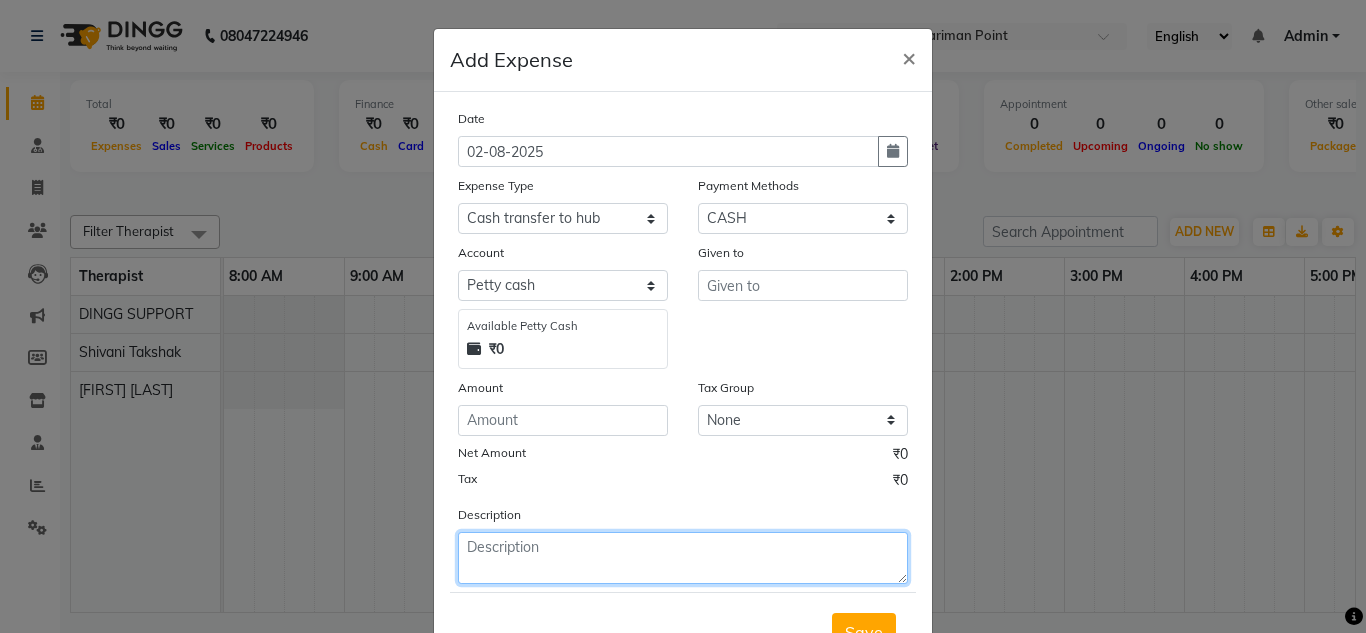 click 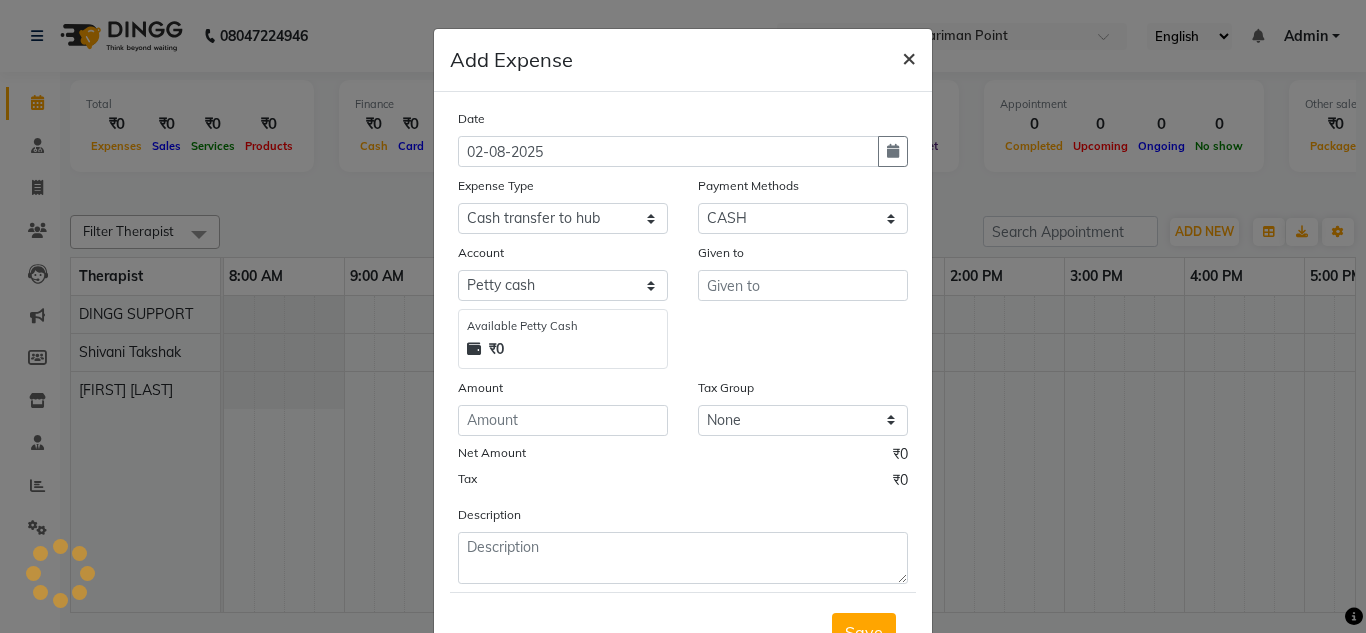 click on "×" 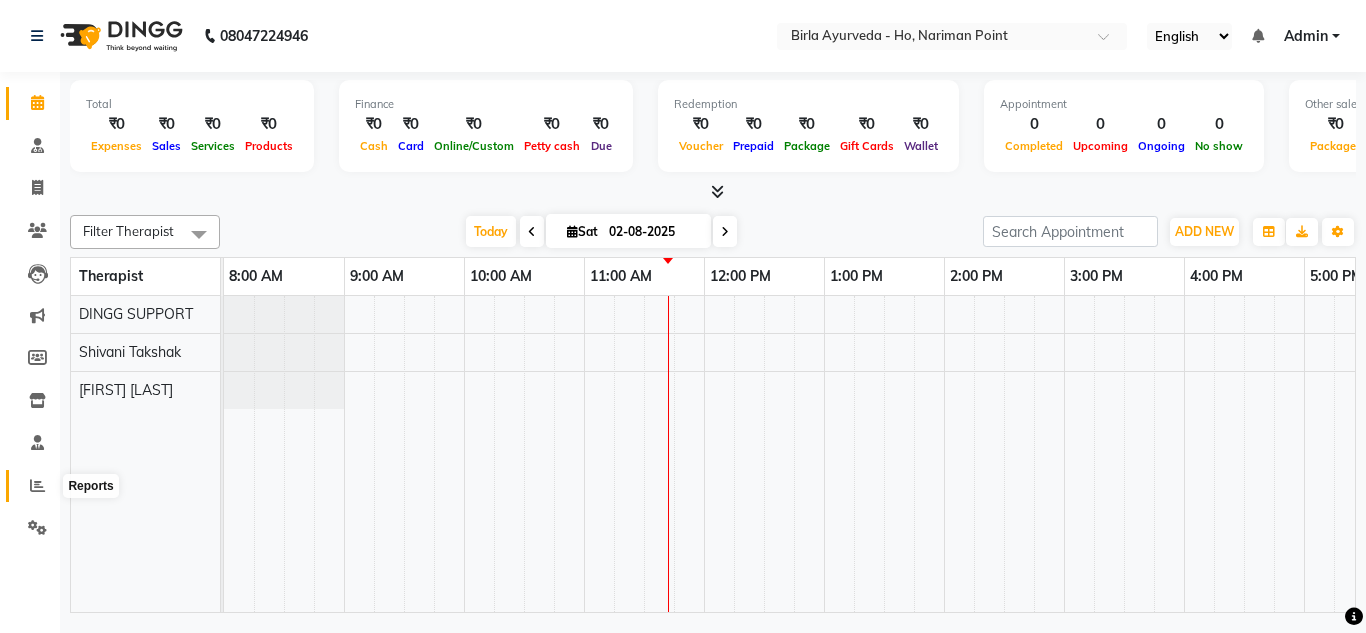 click 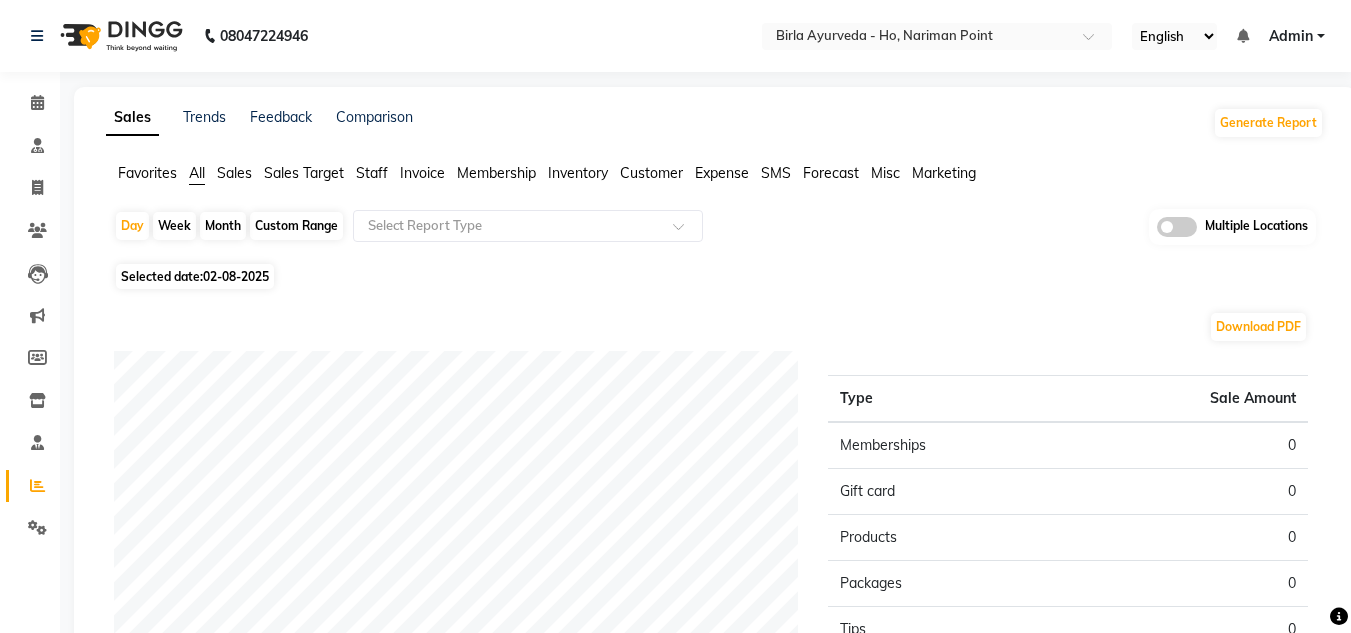 click on "Expense" 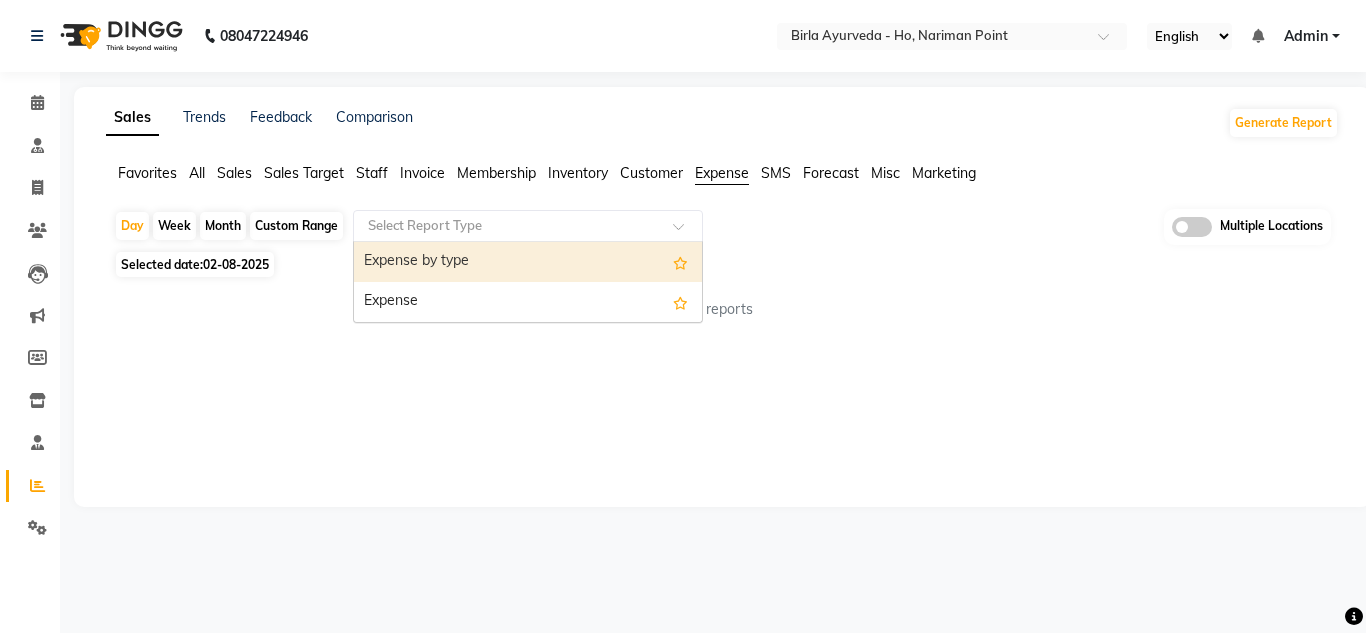 click 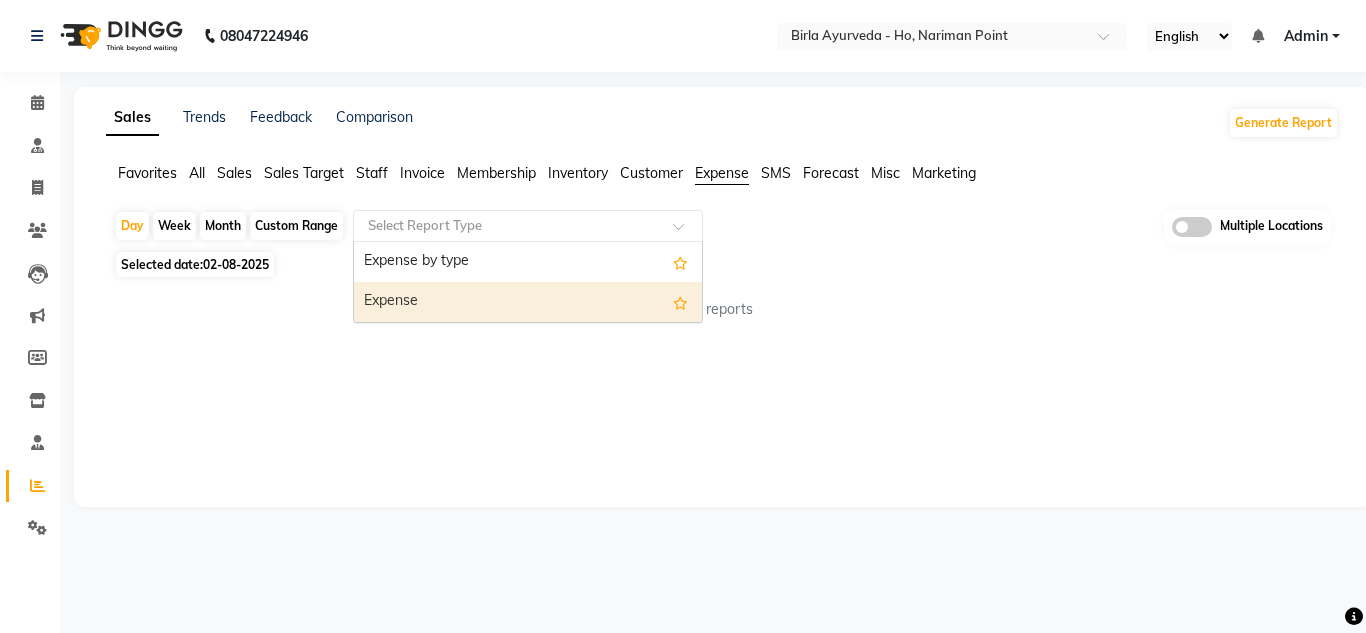 click on "Expense" at bounding box center (528, 302) 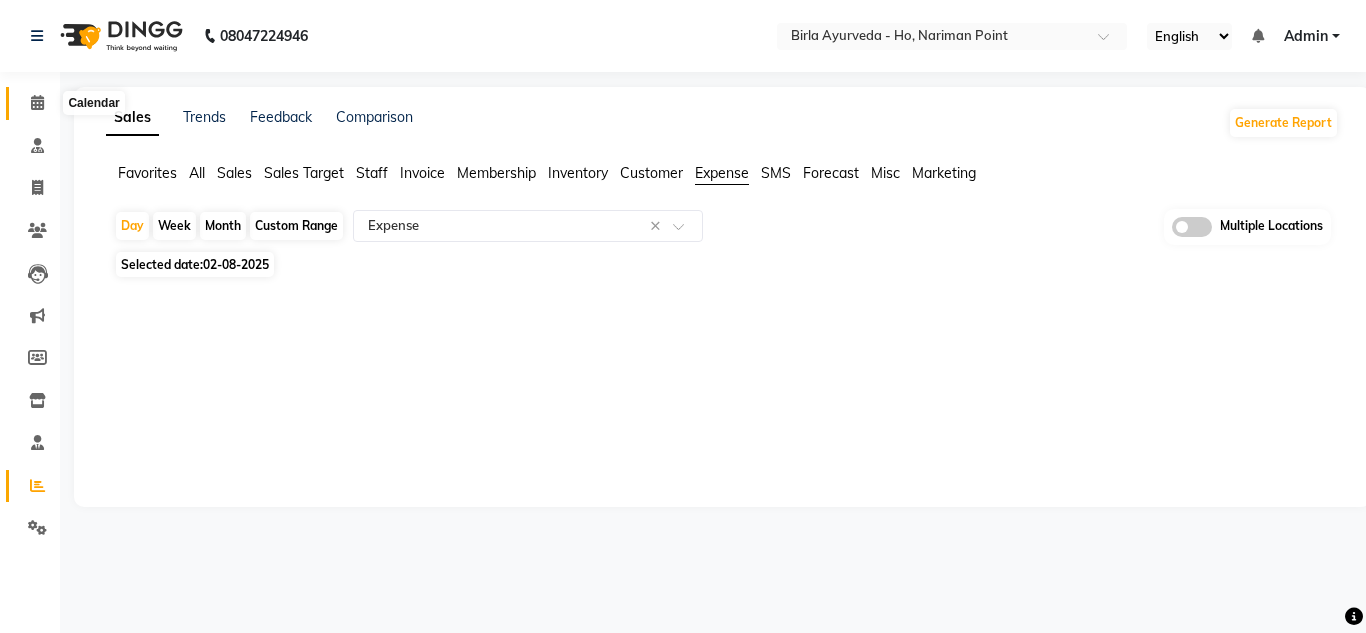 click 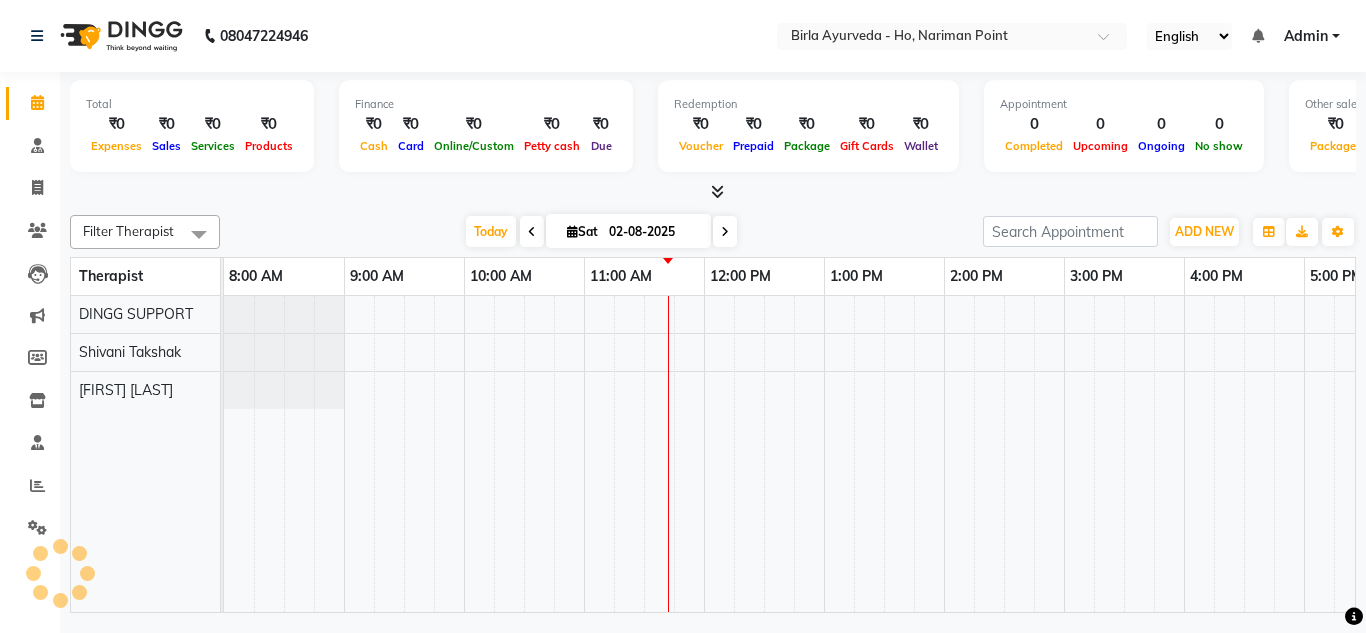 scroll, scrollTop: 0, scrollLeft: 0, axis: both 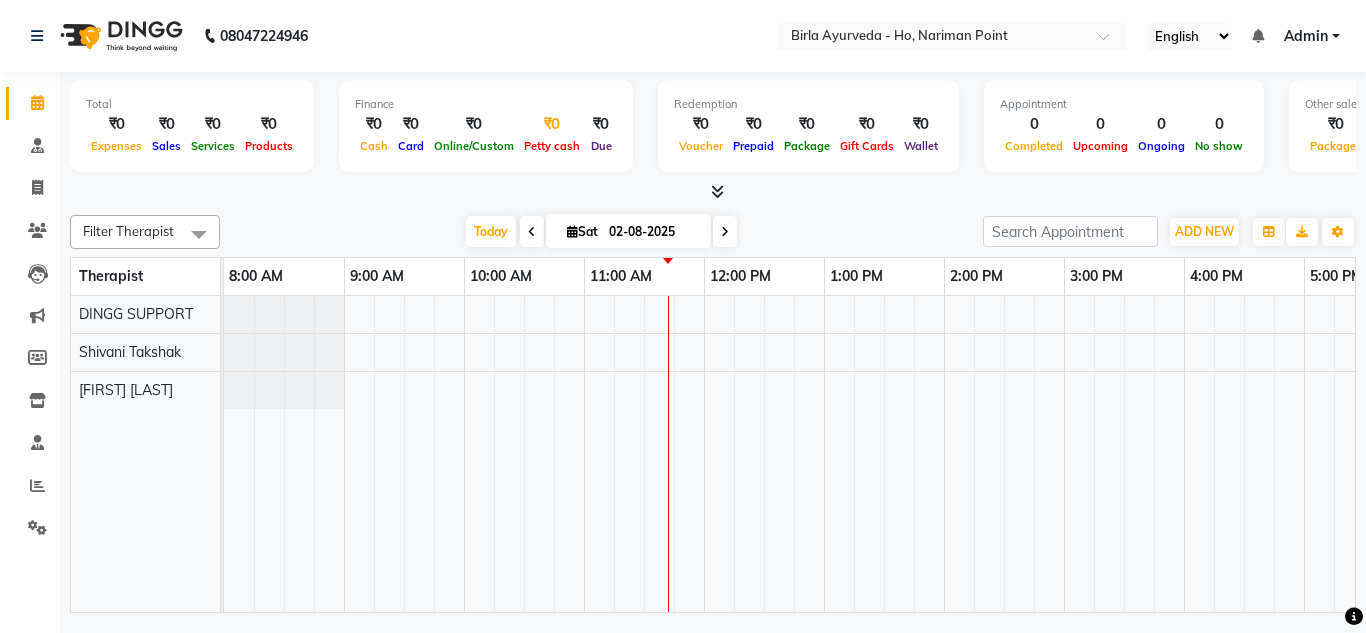 click on "Petty cash" at bounding box center (552, 145) 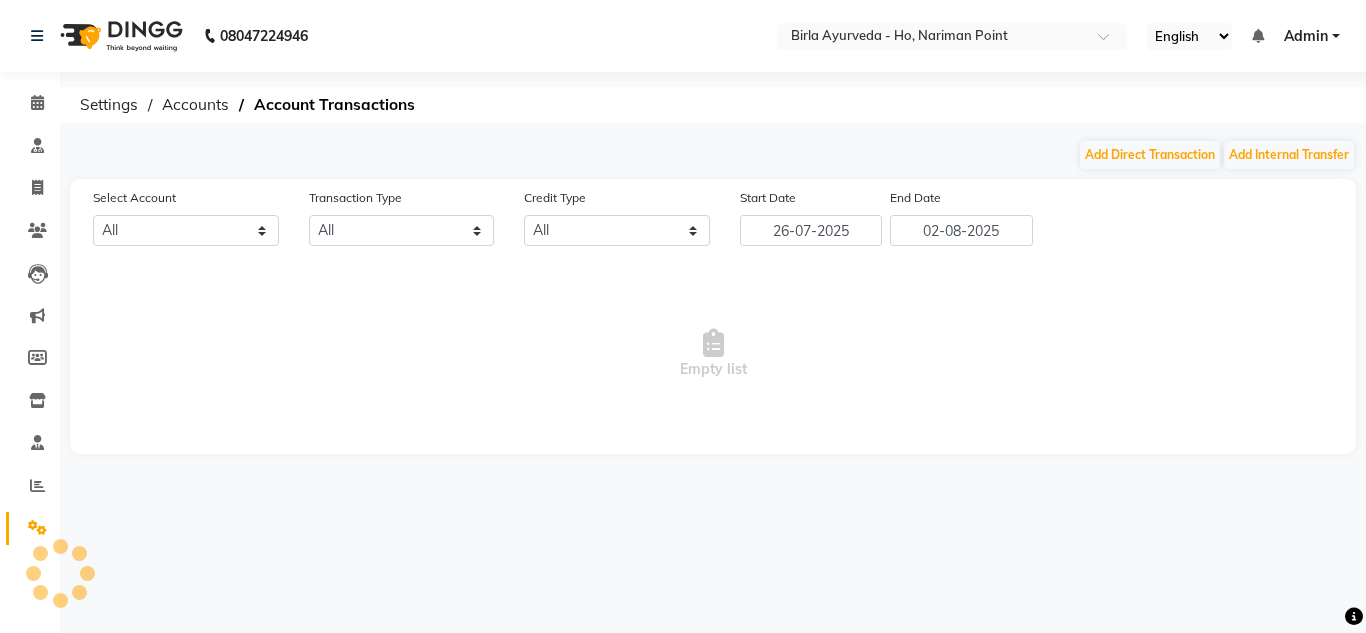 select on "5702" 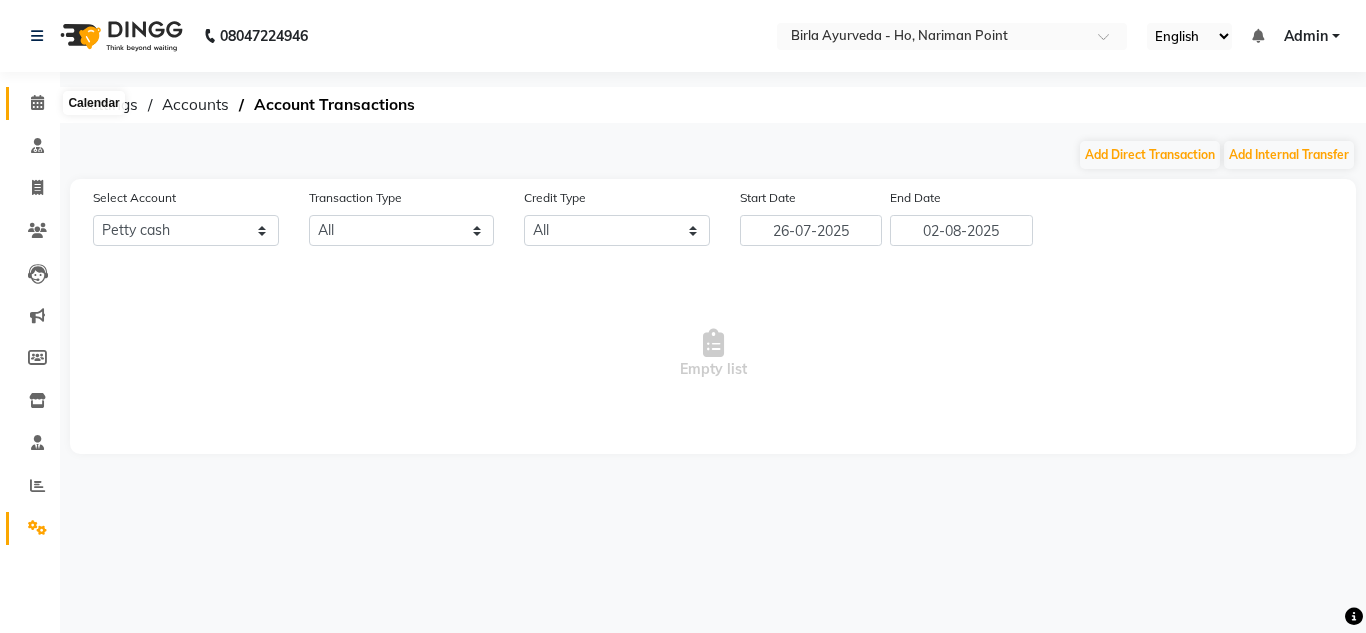 click 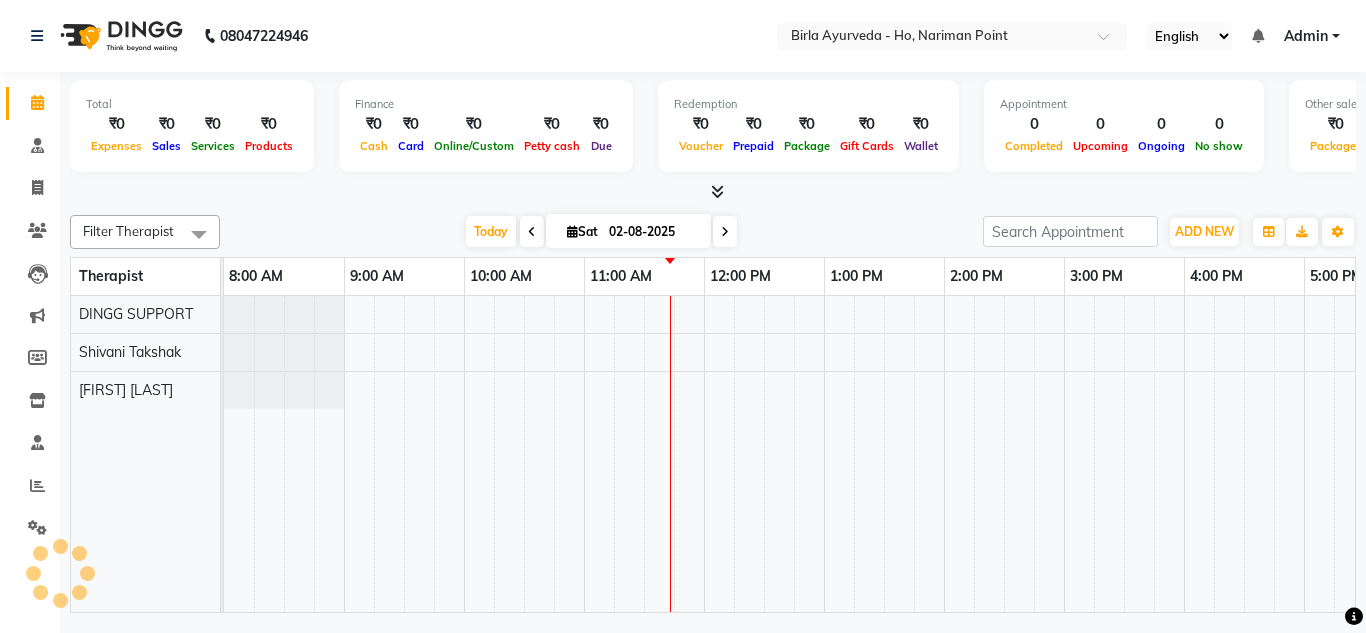 scroll, scrollTop: 0, scrollLeft: 0, axis: both 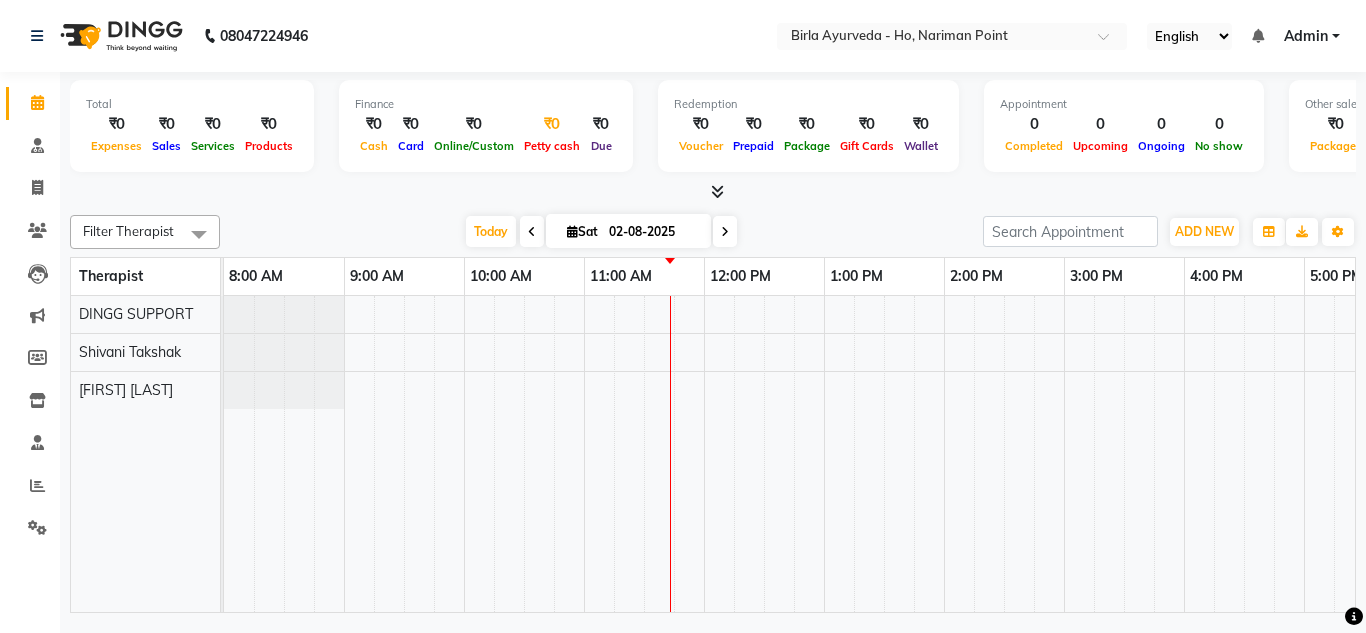 click on "Petty cash" at bounding box center (552, 146) 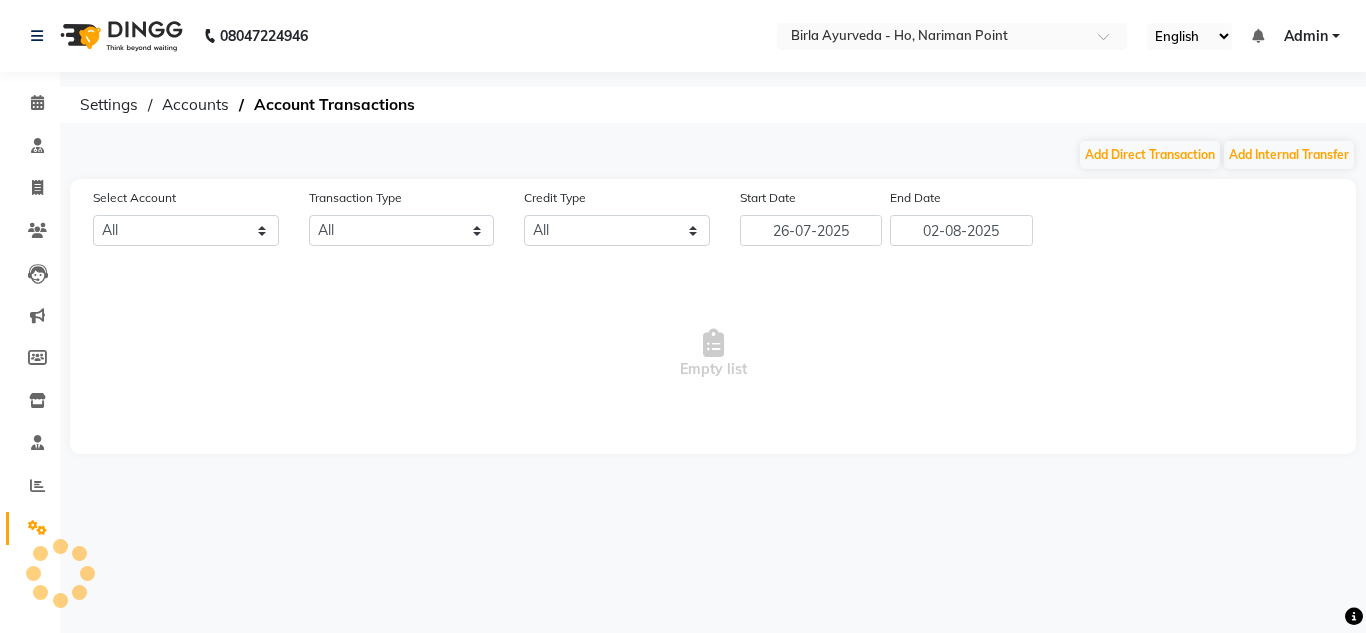 select on "5702" 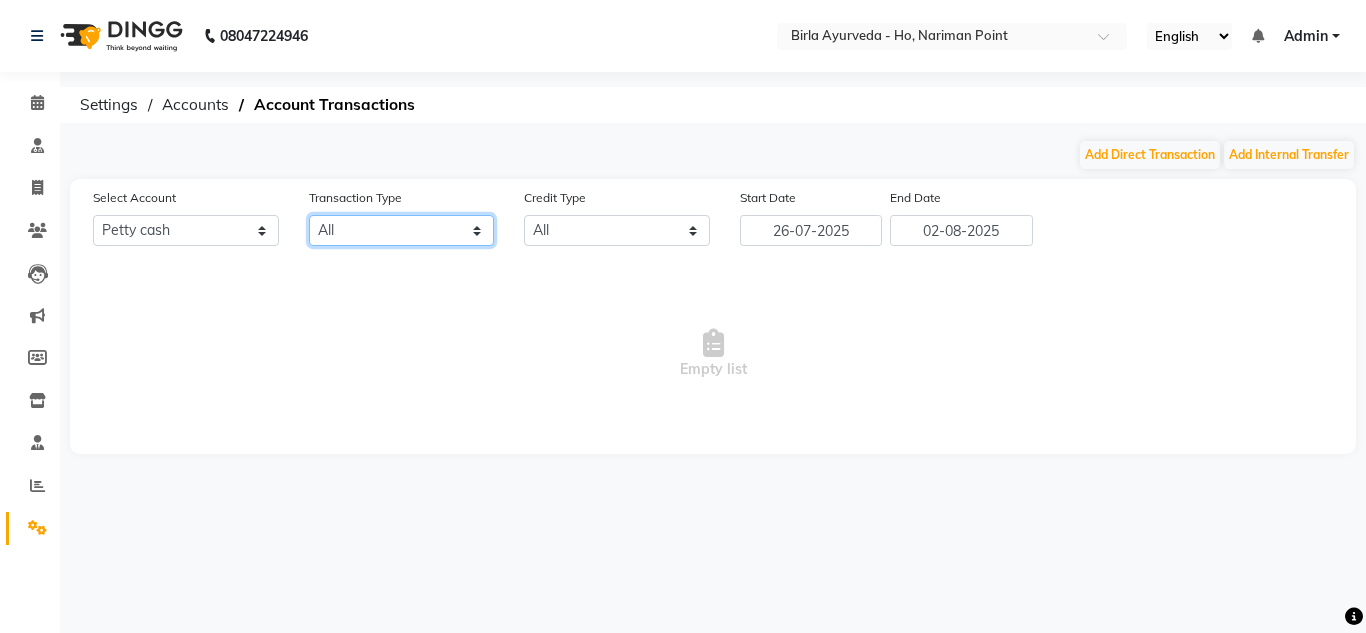 click on "All Direct Internal Transfer Expense Invoice Daily Register" 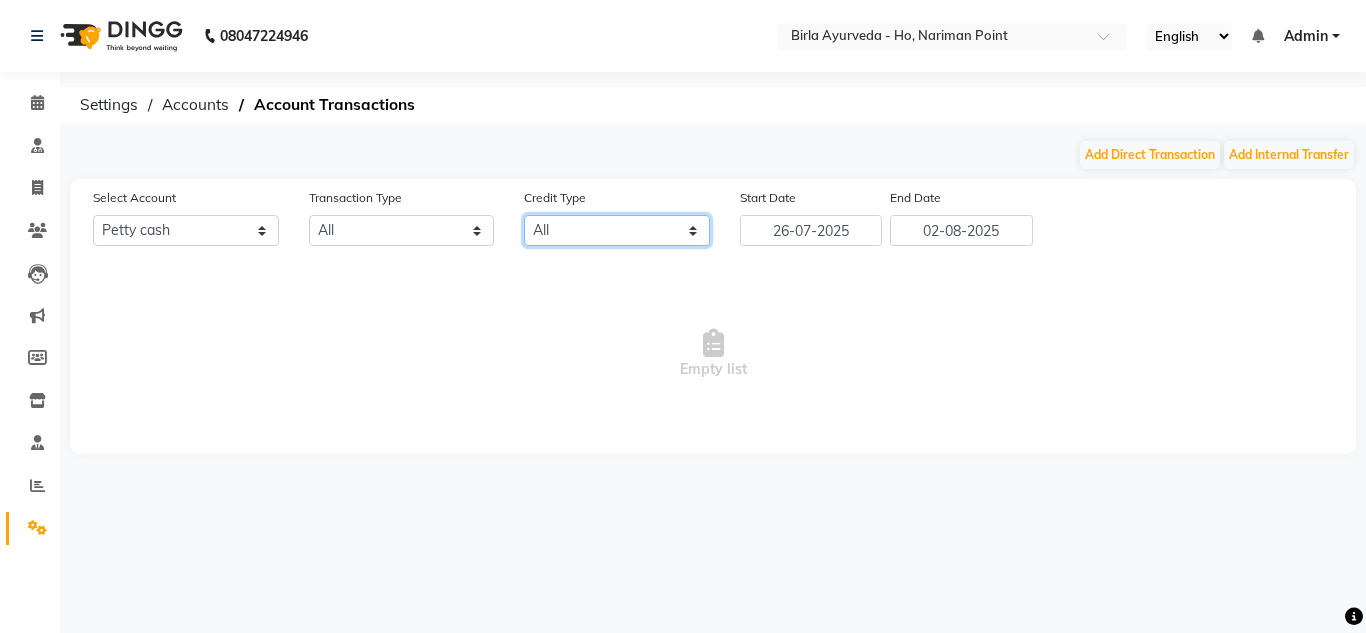 click on "All Credit (IN) Debit (OUT)" 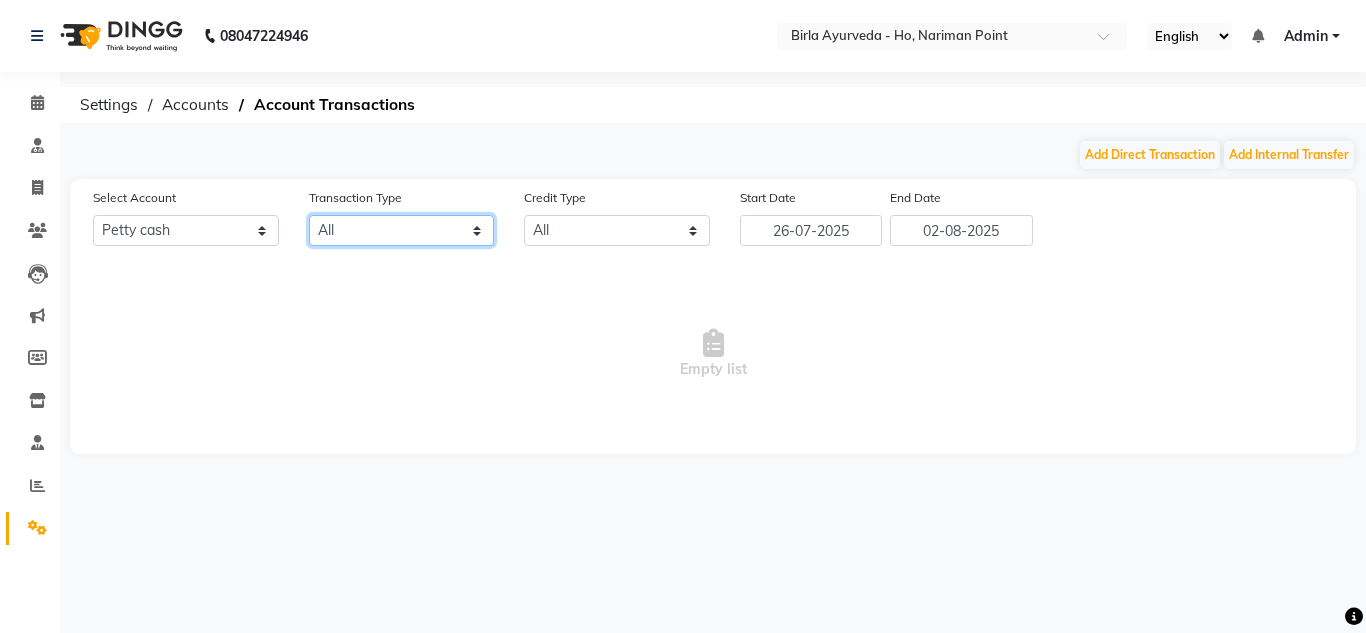 click on "All Direct Internal Transfer Expense Invoice Daily Register" 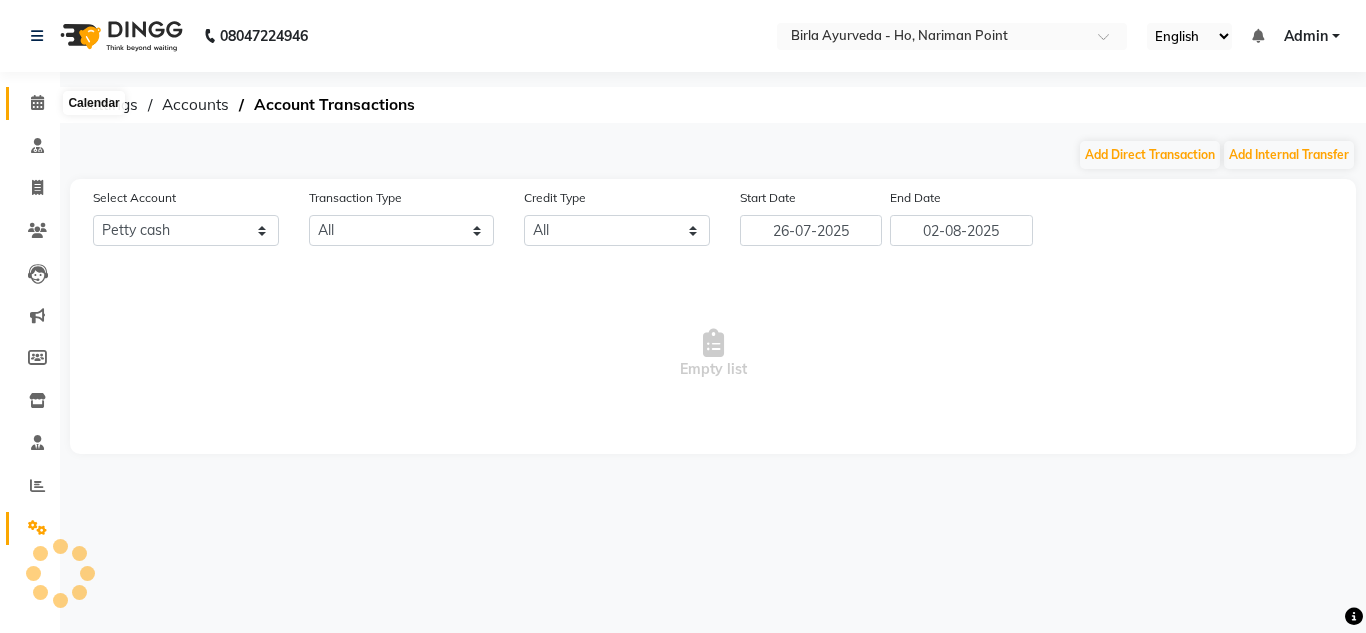 click 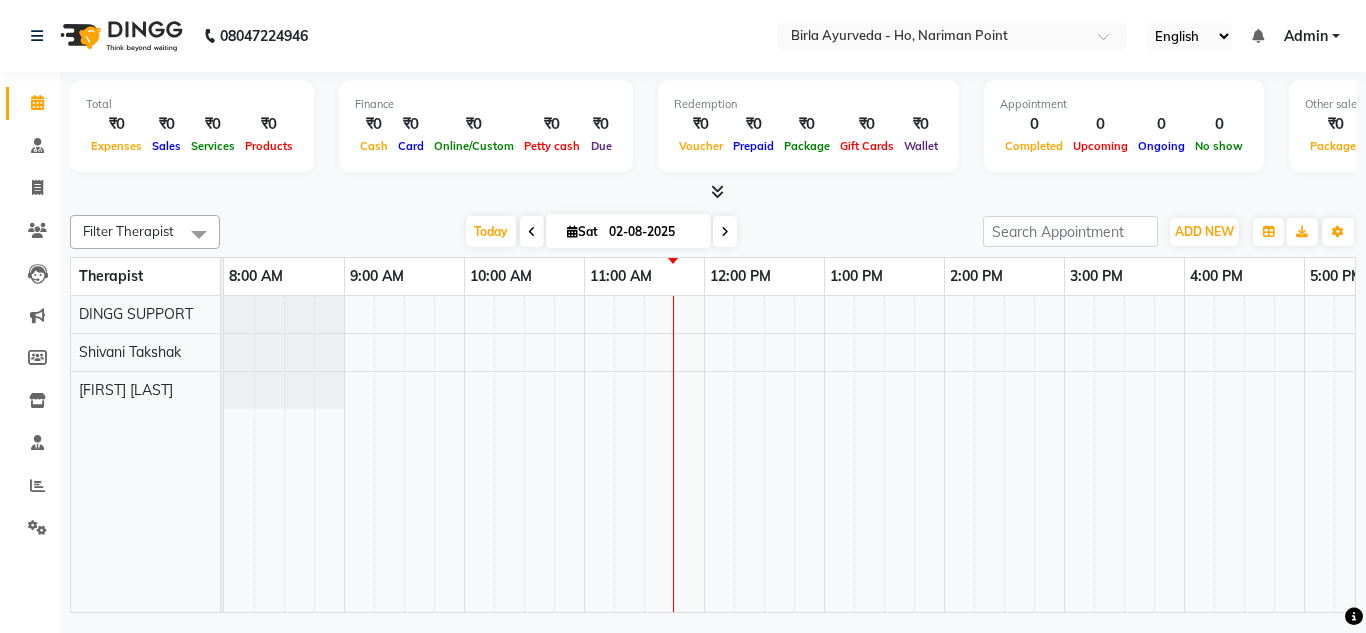 scroll, scrollTop: 0, scrollLeft: 0, axis: both 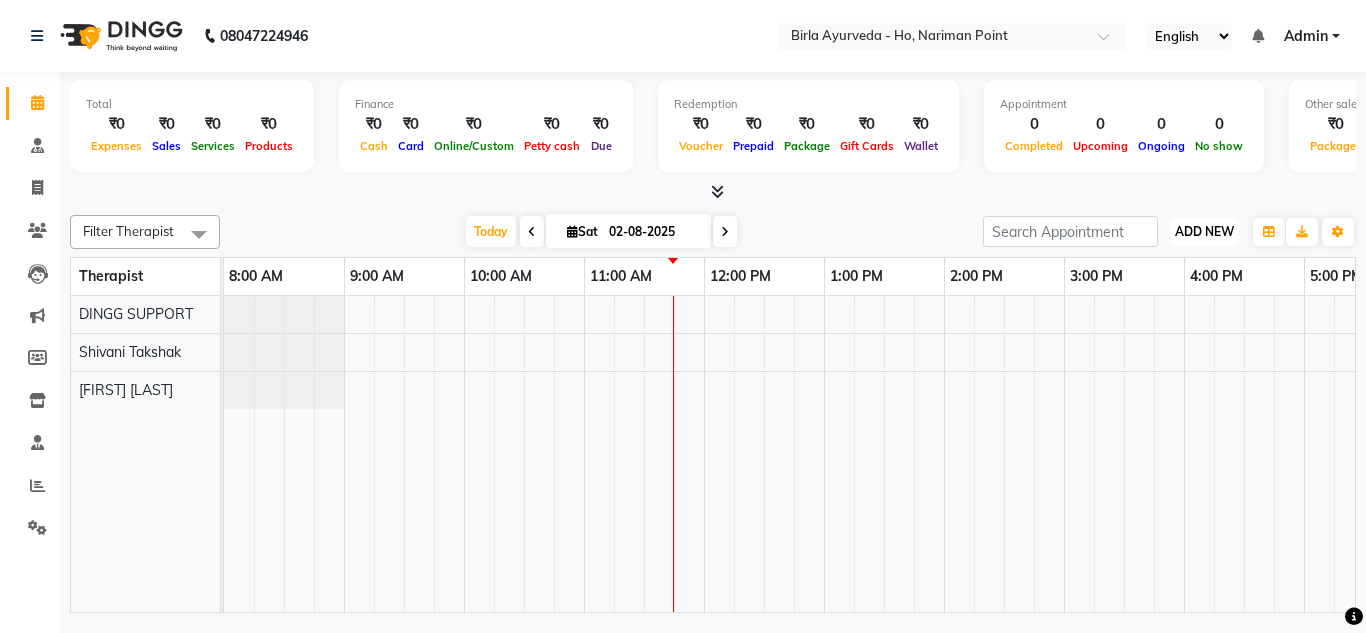 click on "ADD NEW" at bounding box center (1204, 231) 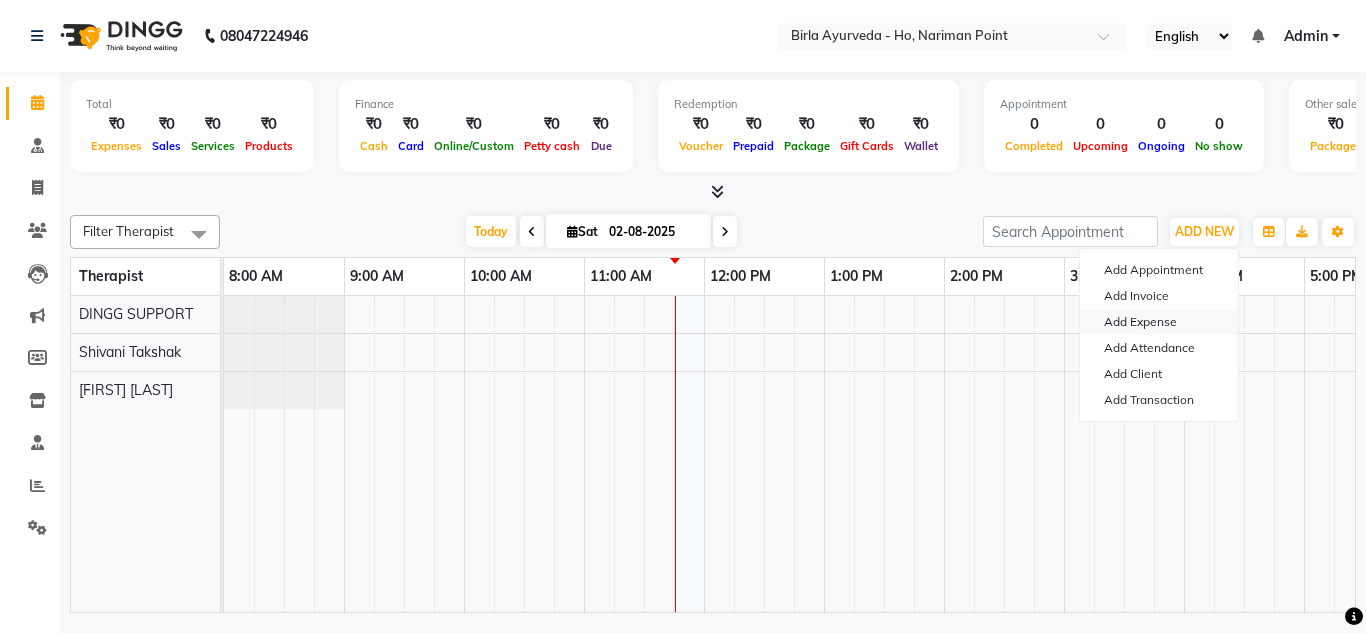 click on "Add Expense" at bounding box center [1159, 322] 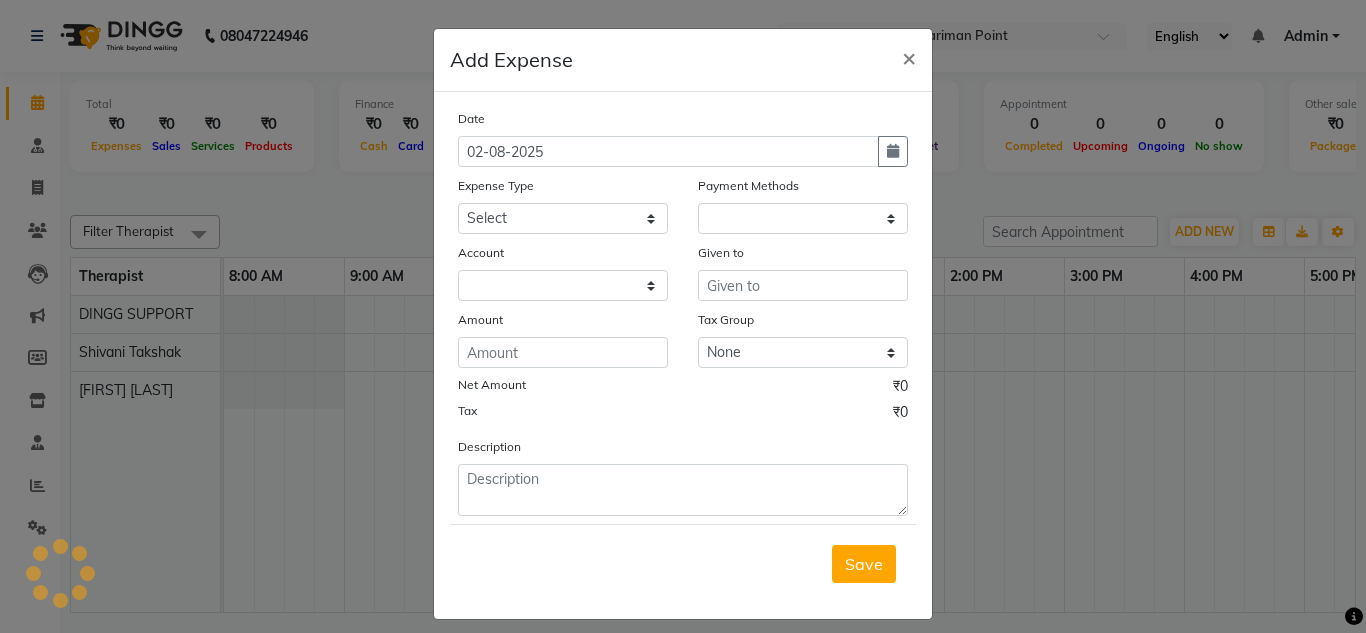 select on "1" 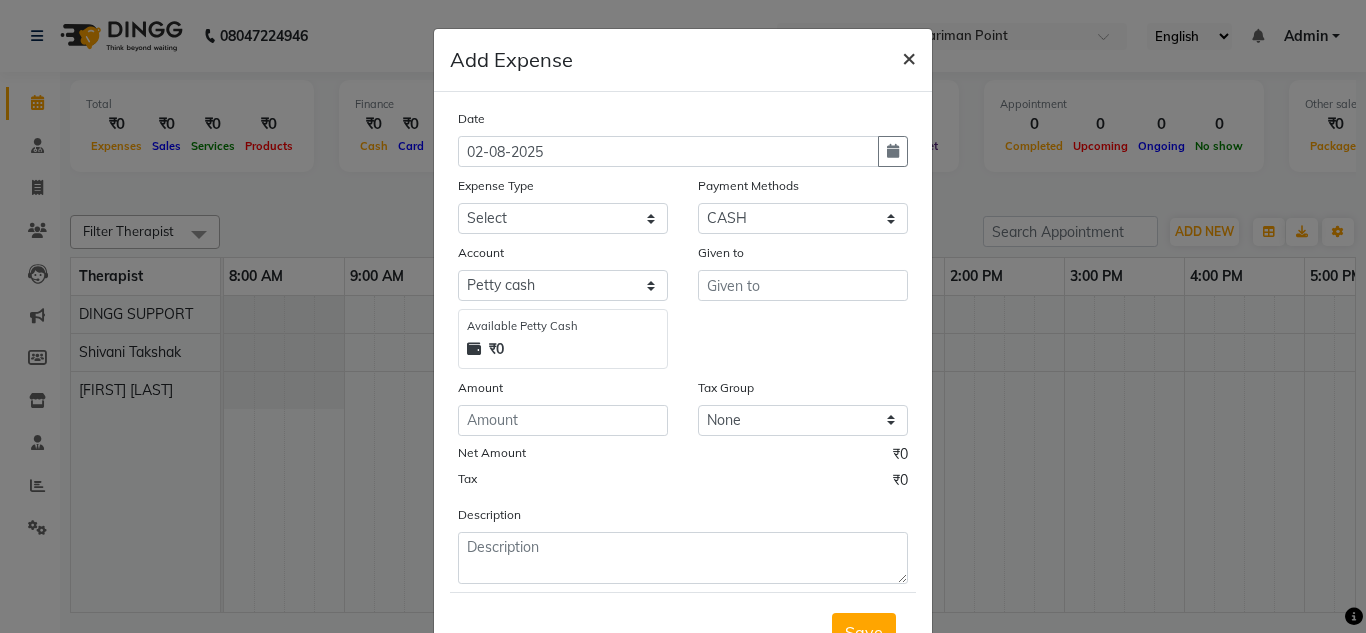 click on "×" 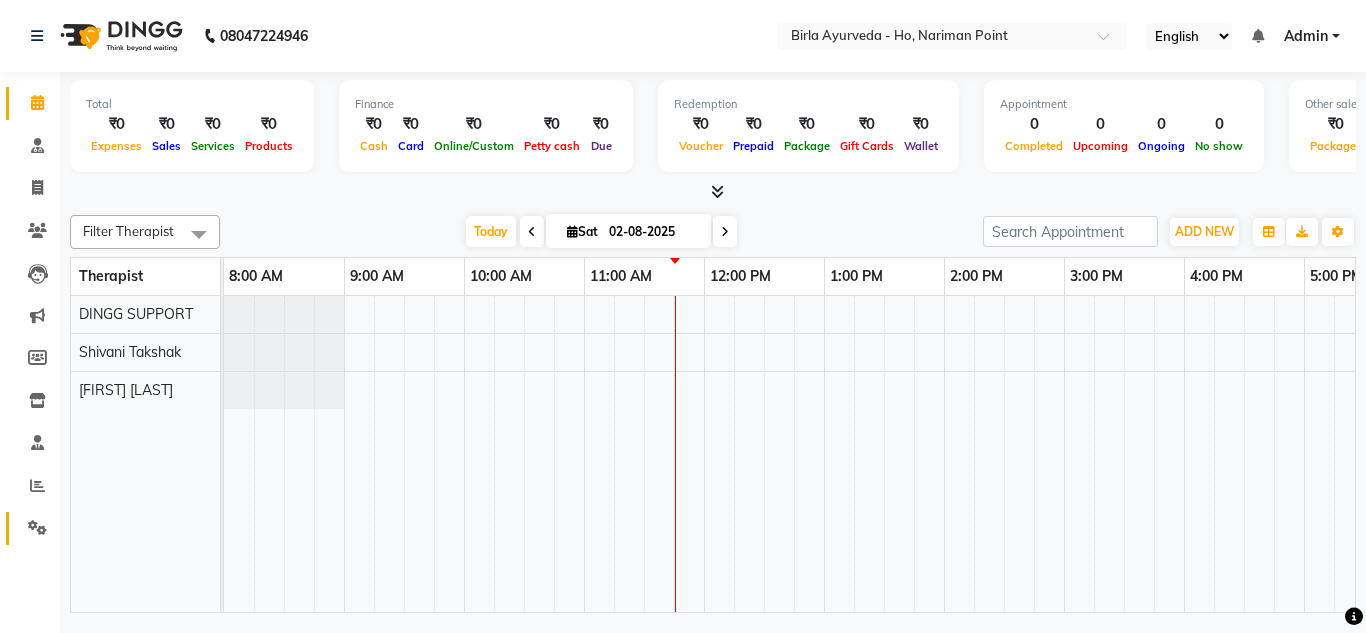click on "Settings" 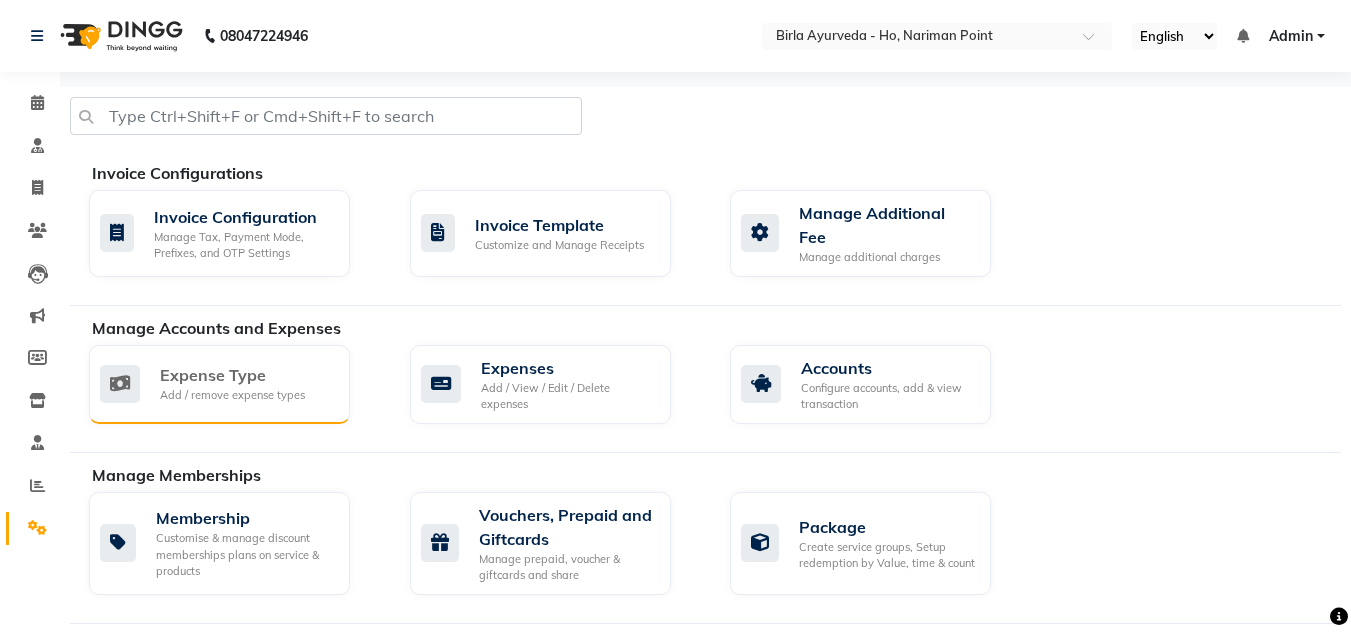 click on "Add / remove expense types" 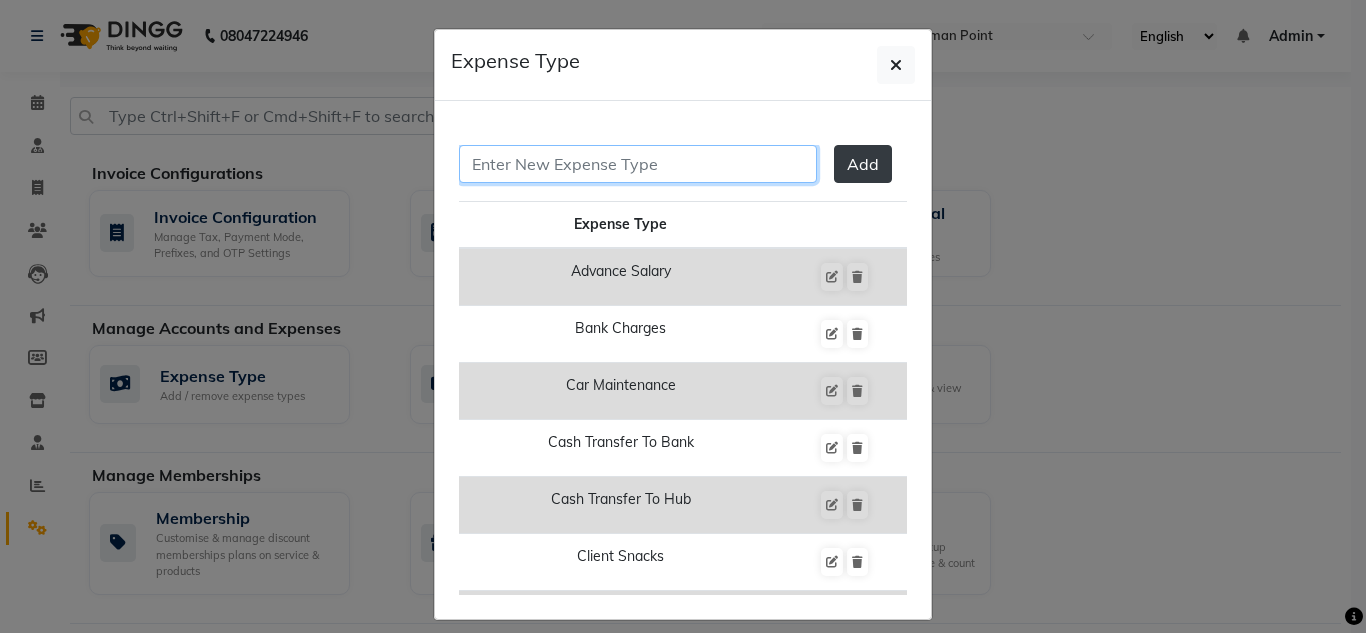 click at bounding box center (638, 164) 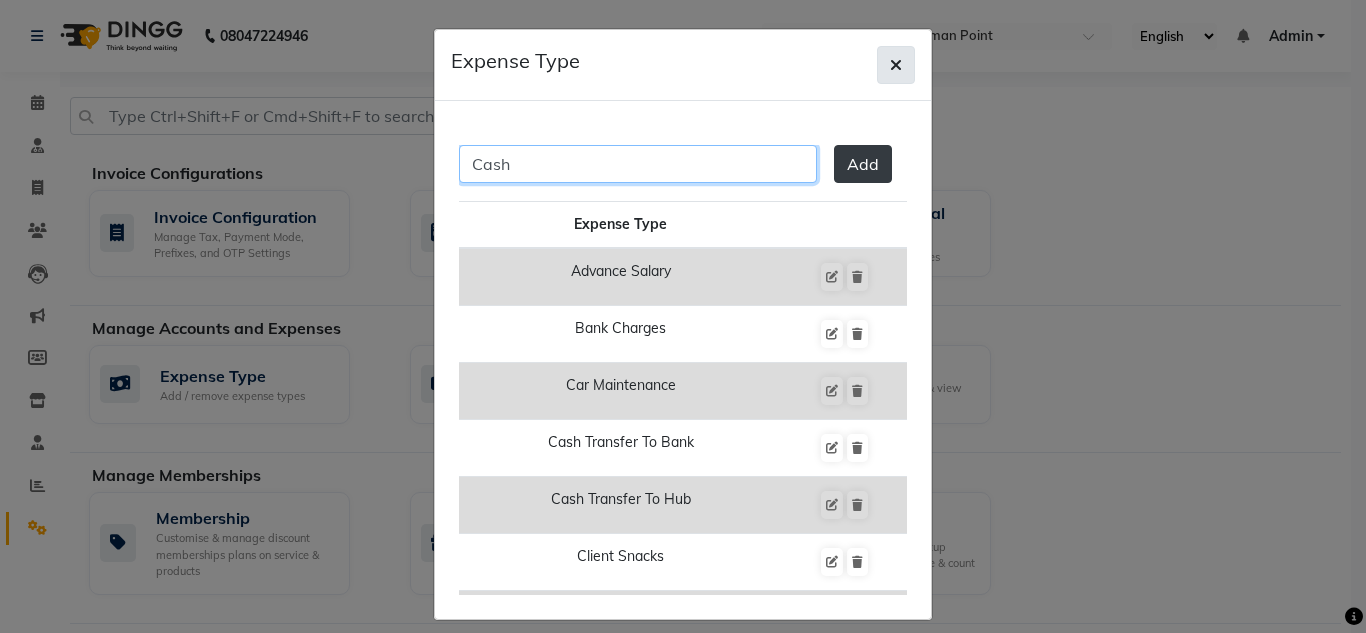 type on "Cash" 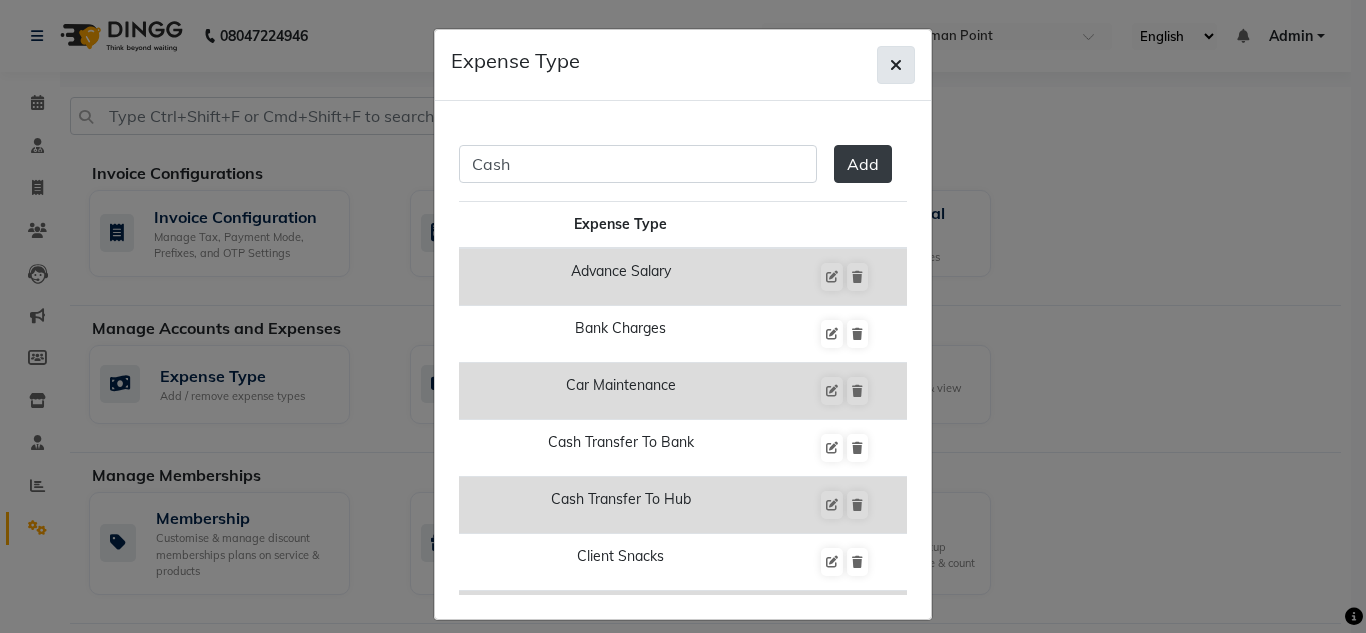 click 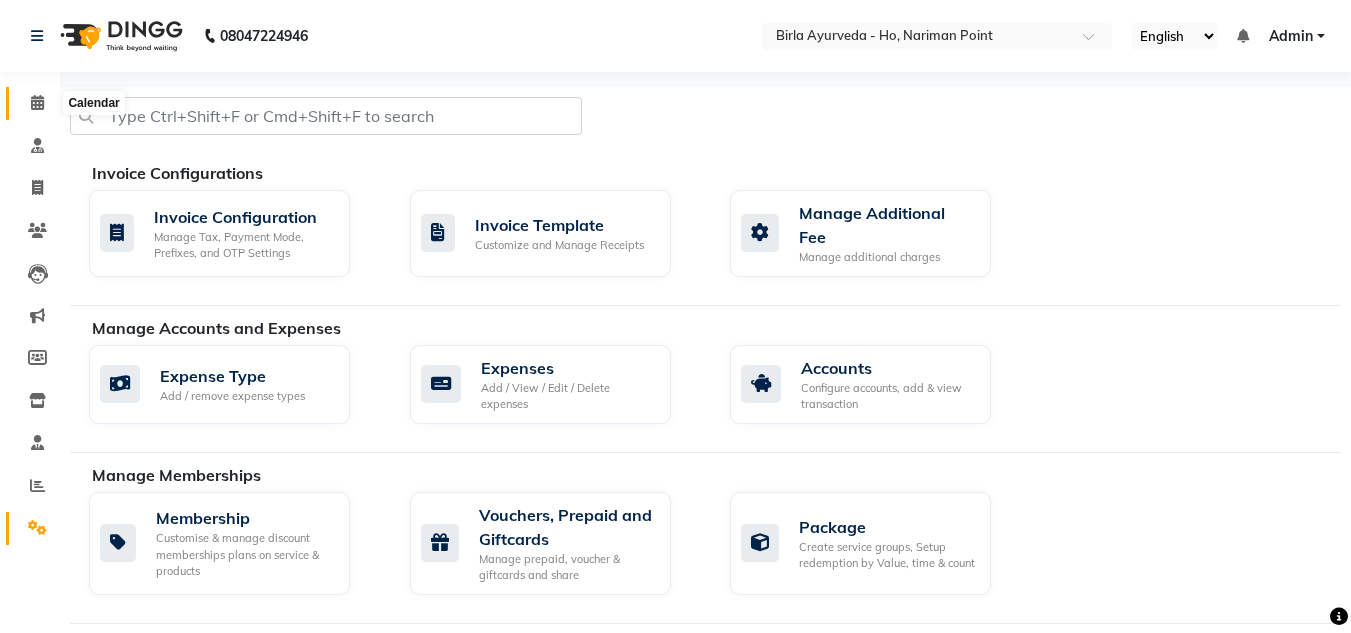 click 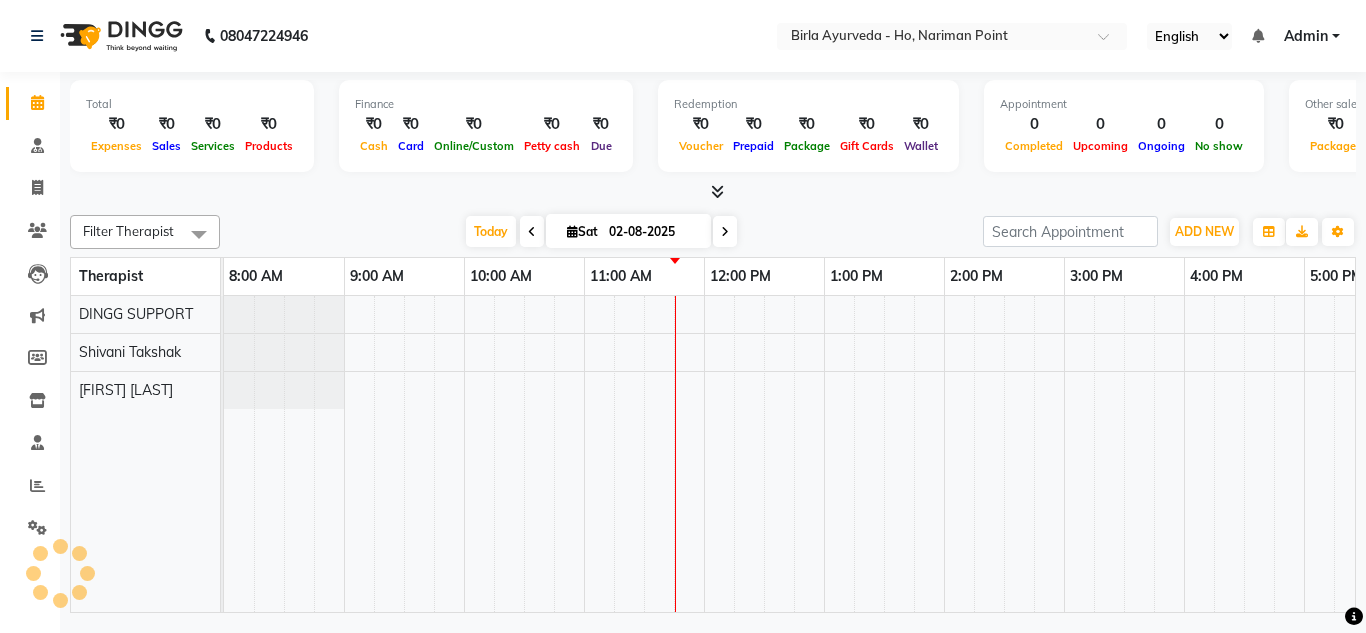 scroll, scrollTop: 0, scrollLeft: 0, axis: both 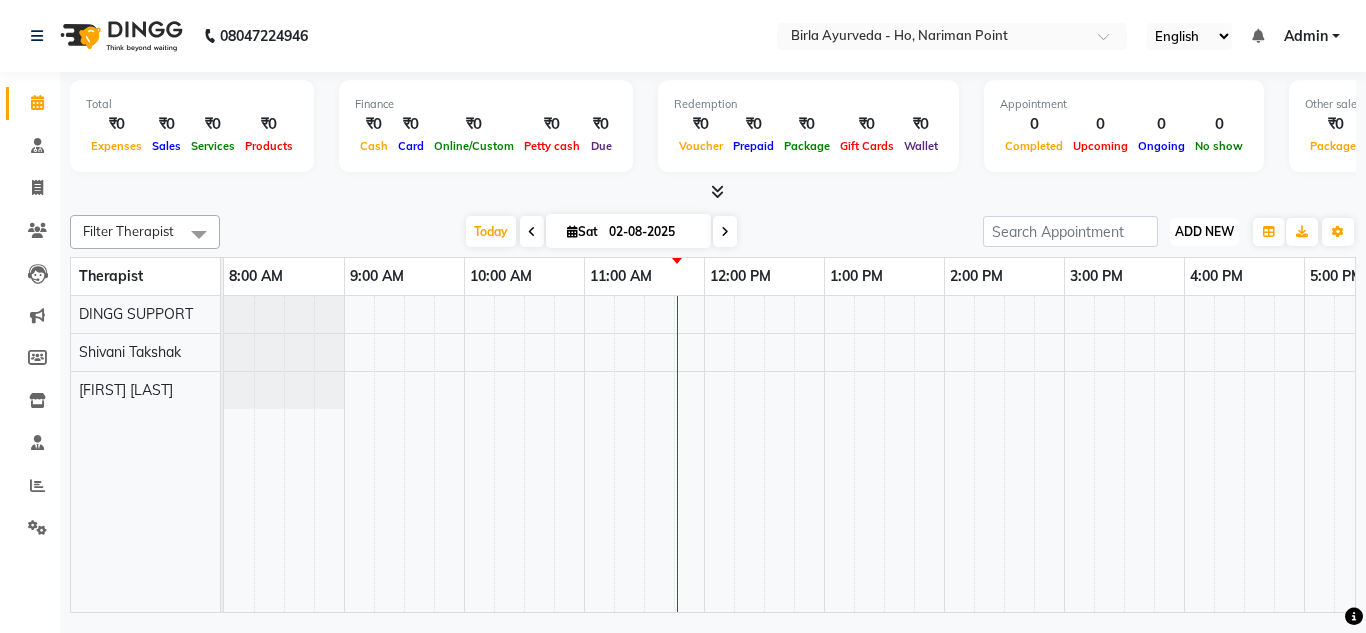 click on "ADD NEW" at bounding box center [1204, 231] 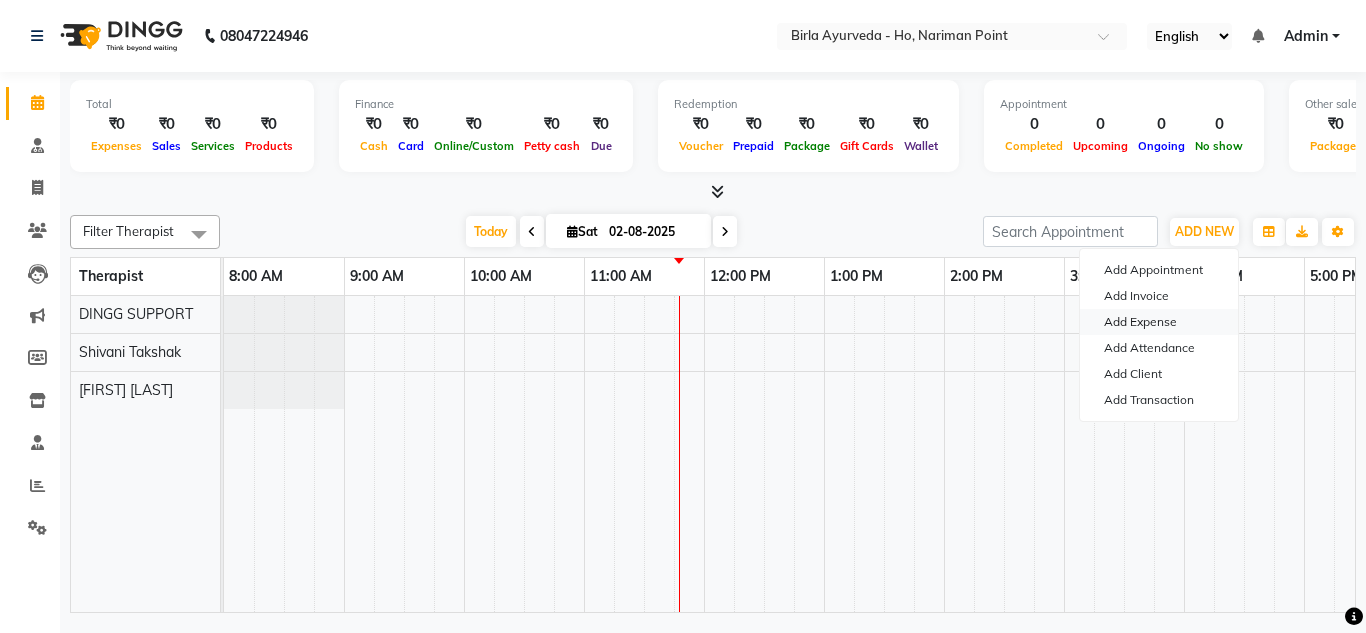 click on "Add Expense" at bounding box center [1159, 322] 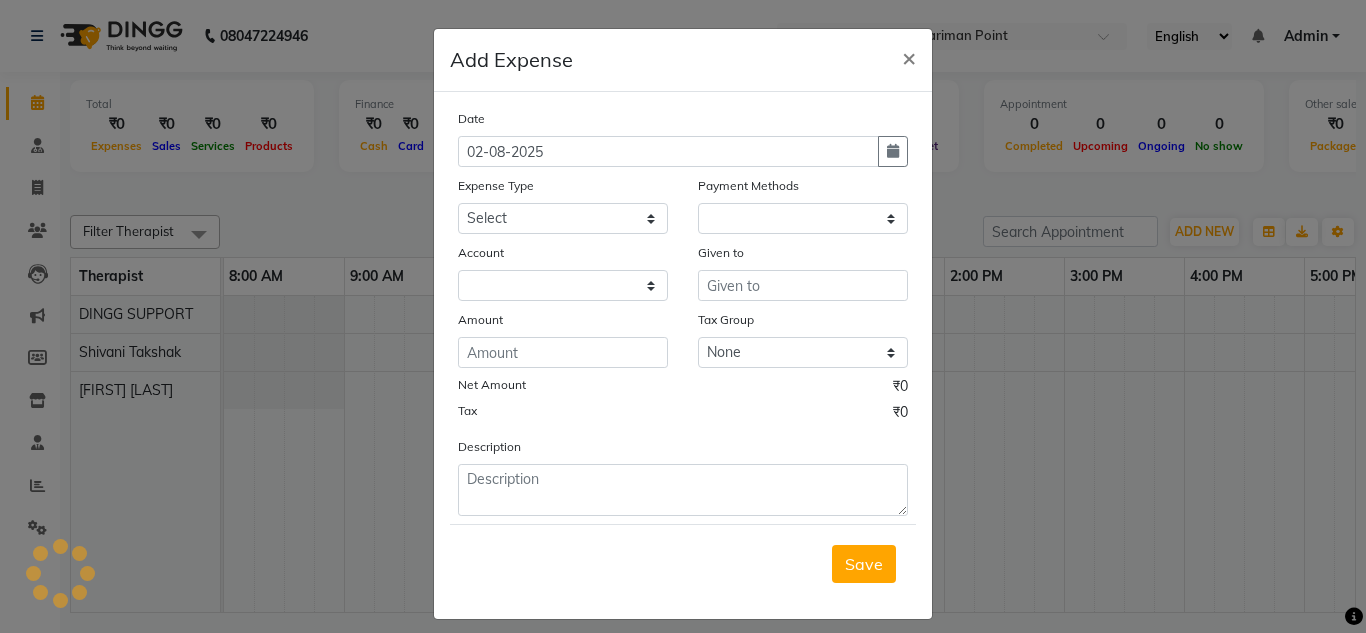 select on "1" 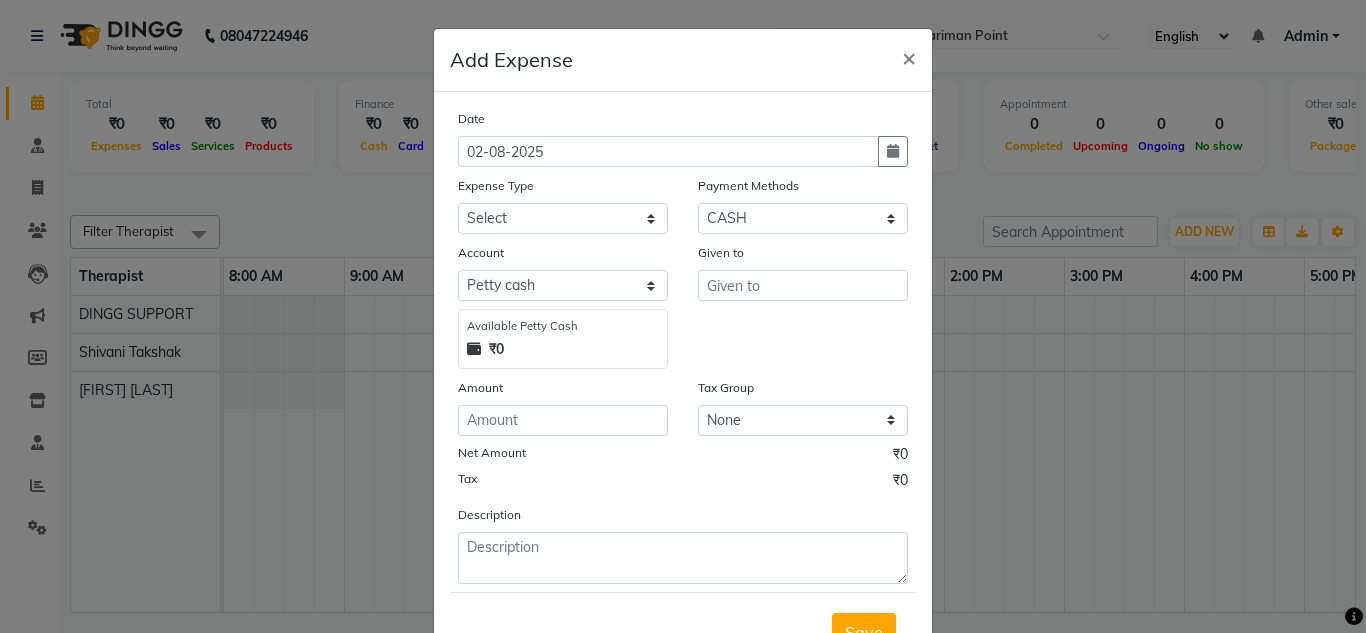 scroll, scrollTop: 83, scrollLeft: 0, axis: vertical 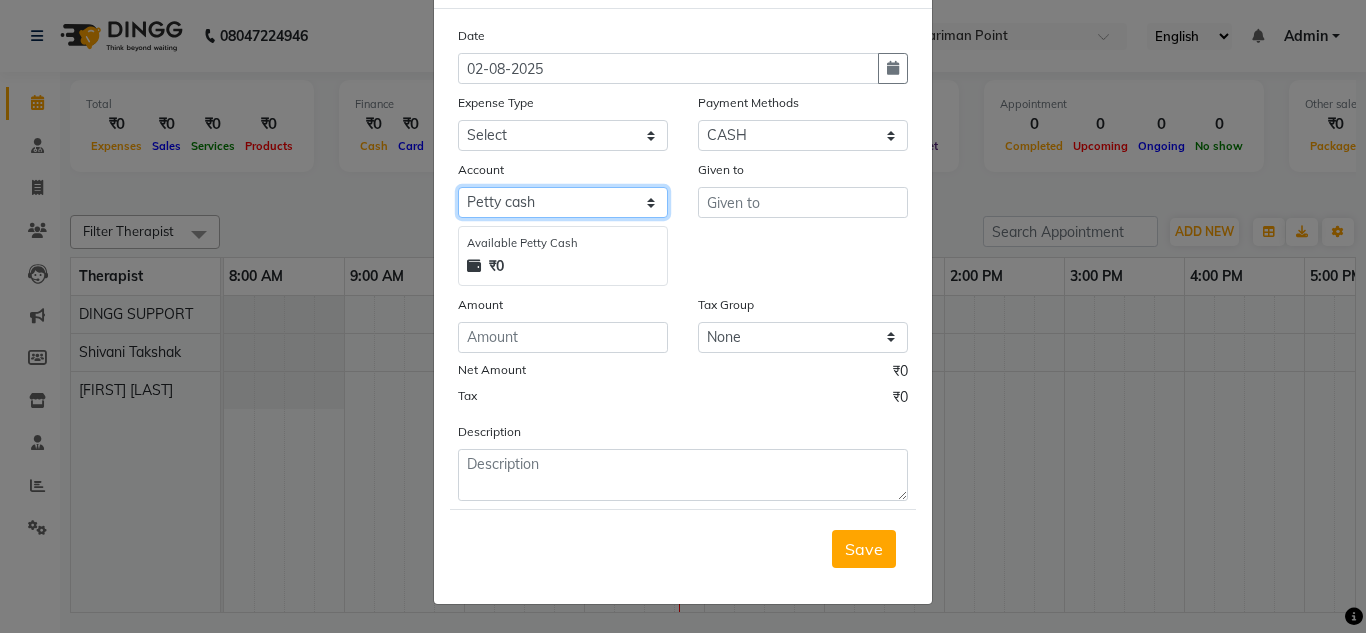 click on "Select Petty cash Default account" 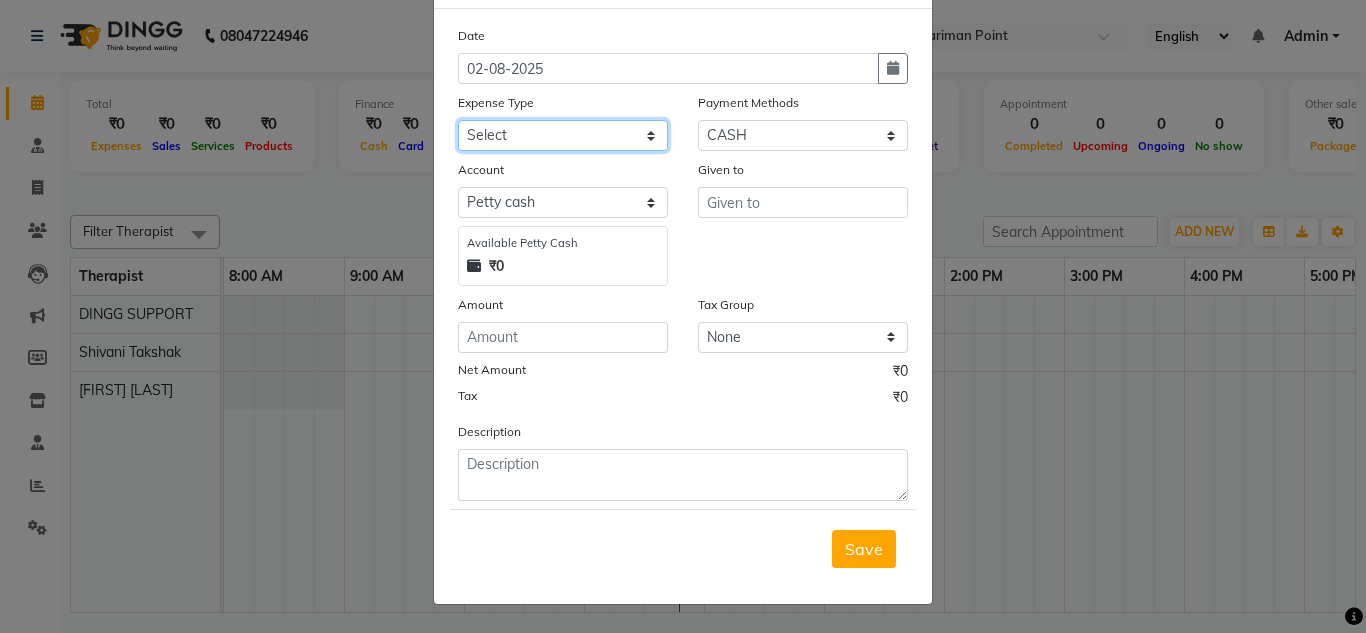 click on "Select Advance Salary Bank charges Car maintenance  Cash transfer to bank Cash transfer to hub Client Snacks Clinical charges Conveyance Doctors Conveyance Therapiest Equipment Fuel Govt fee House keeping Expenses Incentive Insurance International purchase Loan Repayment Maintenance Marketing Miscellaneous MRA Other Pantry Printing & Stationery Product Purchase of Consumables Rent Salary Staff Snacks Tax Tea & Refreshment Telephone Charges TREATMENT EXP Treatment Expenses Utilities Water Charges" 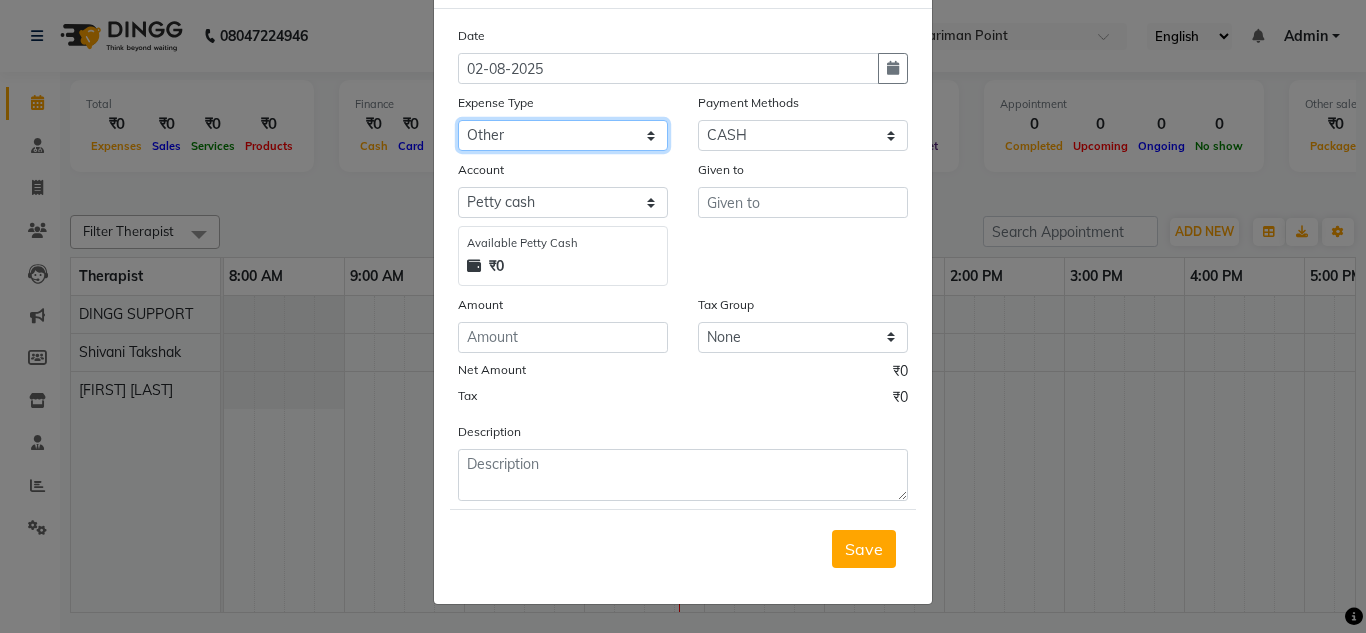 click on "Select Advance Salary Bank charges Car maintenance  Cash transfer to bank Cash transfer to hub Client Snacks Clinical charges Conveyance Doctors Conveyance Therapiest Equipment Fuel Govt fee House keeping Expenses Incentive Insurance International purchase Loan Repayment Maintenance Marketing Miscellaneous MRA Other Pantry Printing & Stationery Product Purchase of Consumables Rent Salary Staff Snacks Tax Tea & Refreshment Telephone Charges TREATMENT EXP Treatment Expenses Utilities Water Charges" 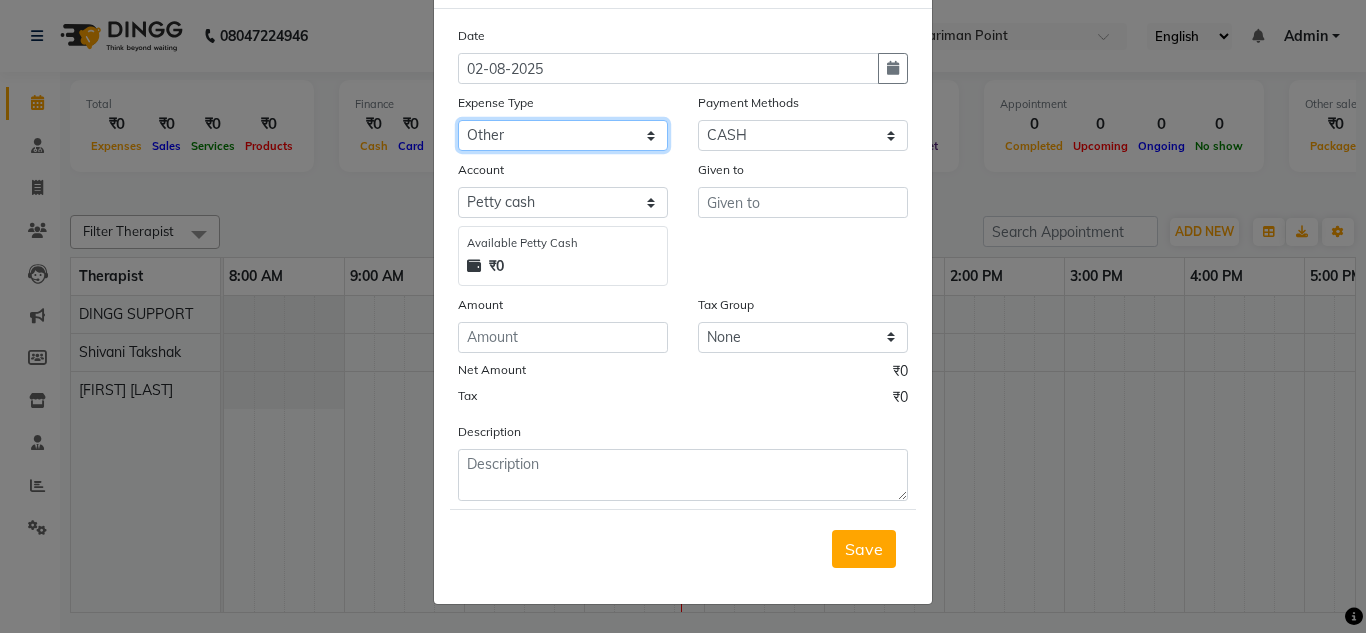 click on "Select Advance Salary Bank charges Car maintenance  Cash transfer to bank Cash transfer to hub Client Snacks Clinical charges Conveyance Doctors Conveyance Therapiest Equipment Fuel Govt fee House keeping Expenses Incentive Insurance International purchase Loan Repayment Maintenance Marketing Miscellaneous MRA Other Pantry Printing & Stationery Product Purchase of Consumables Rent Salary Staff Snacks Tax Tea & Refreshment Telephone Charges TREATMENT EXP Treatment Expenses Utilities Water Charges" 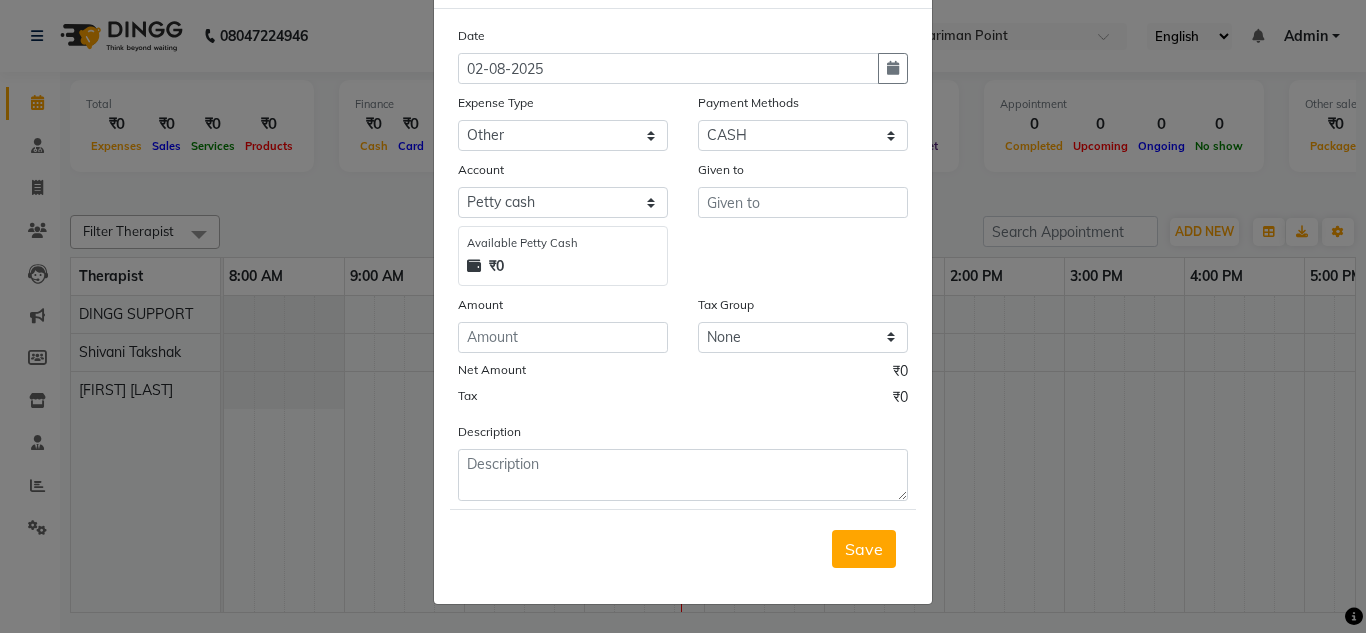 click on "Add Expense  × Date 02-08-2025 Expense Type Select Advance Salary Bank charges Car maintenance  Cash transfer to bank Cash transfer to hub Client Snacks Clinical charges Conveyance Doctors Conveyance Therapiest Equipment Fuel Govt fee House keeping Expenses Incentive Insurance International purchase Loan Repayment Maintenance Marketing Miscellaneous MRA Other Pantry Printing & Stationery Product Purchase of Consumables Rent Salary Staff Snacks Tax Tea & Refreshment Telephone Charges TREATMENT EXP Treatment Expenses Utilities Water Charges Payment Methods Select Gift Card ONLINE On Account Razorpay Wellnessta Wallet PhonePe Package Prepaid GPay CARD PayTM CASH NearBuy Credit Card UPI Cheque Voucher Coupon CAMP Account Select Petty cash Default account Available Petty Cash ₹0 Given to Amount Tax Group None GST Net Amount ₹0 Tax ₹0 Description  Save" 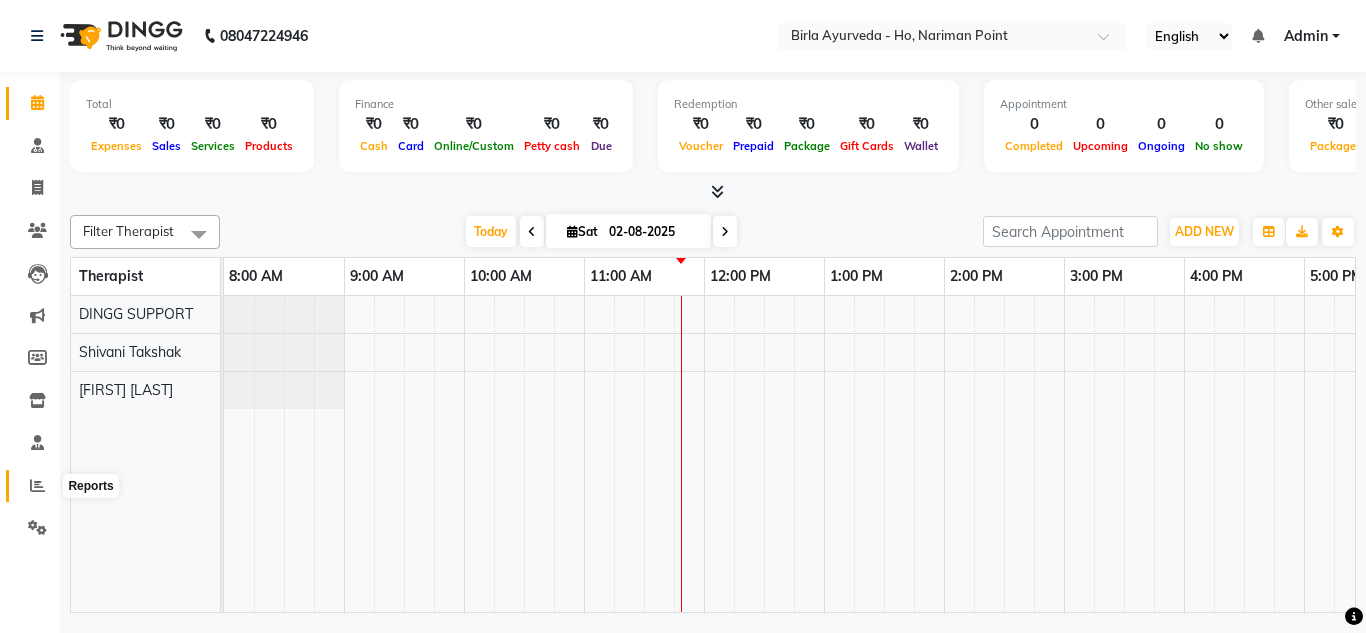 click 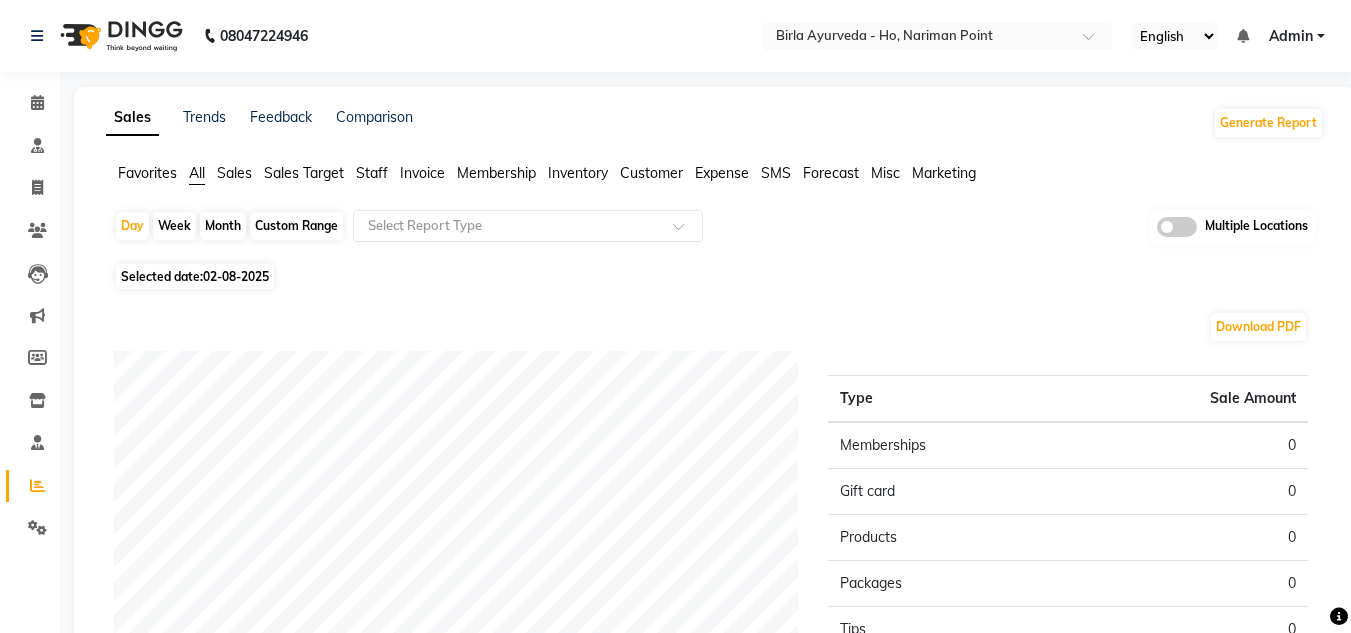 click on "Month" 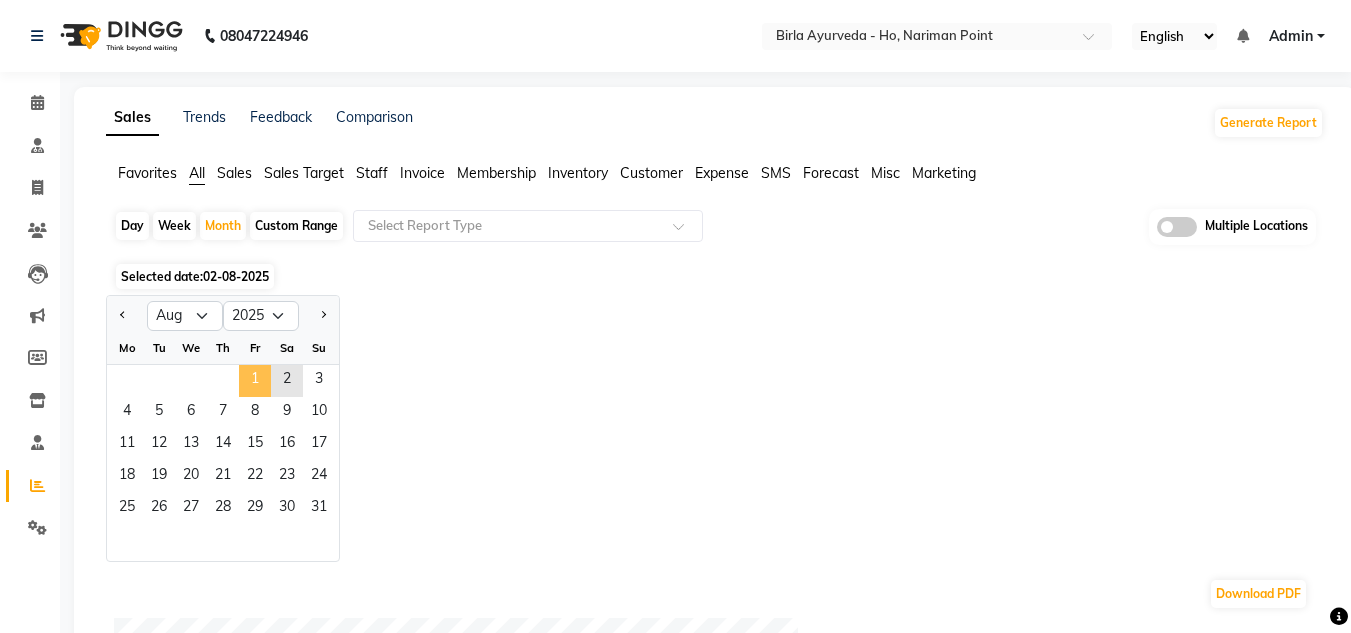 click on "1" 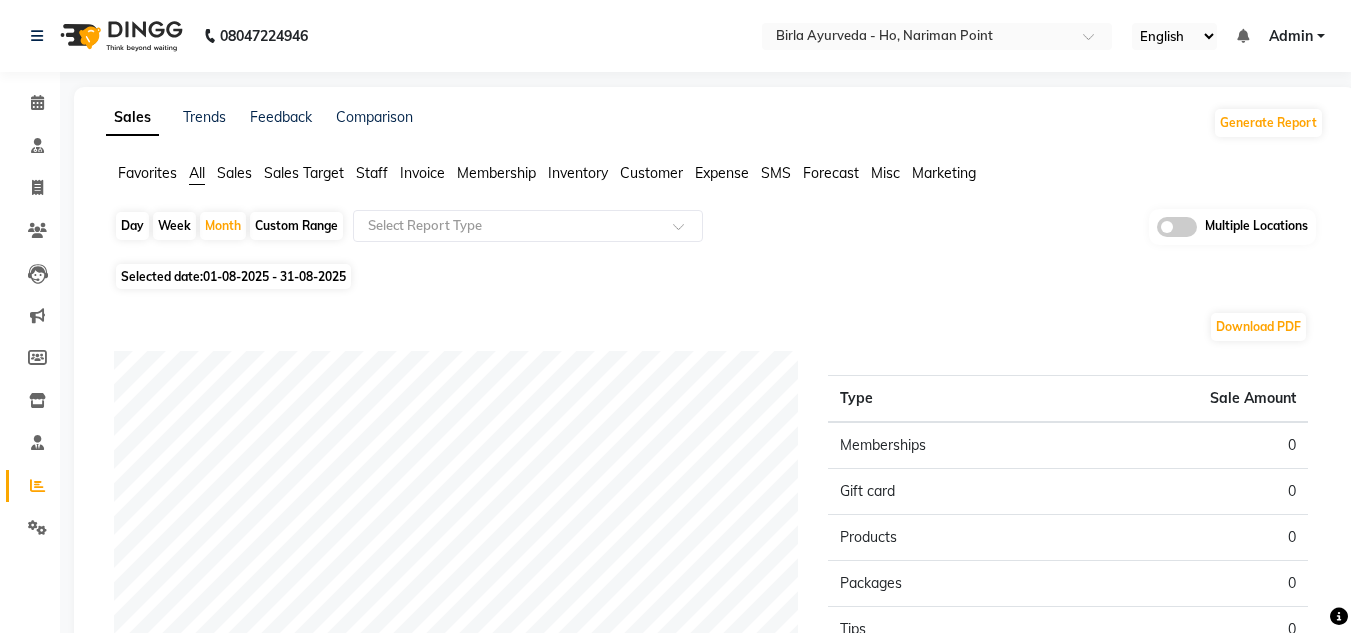 click on "Expense" 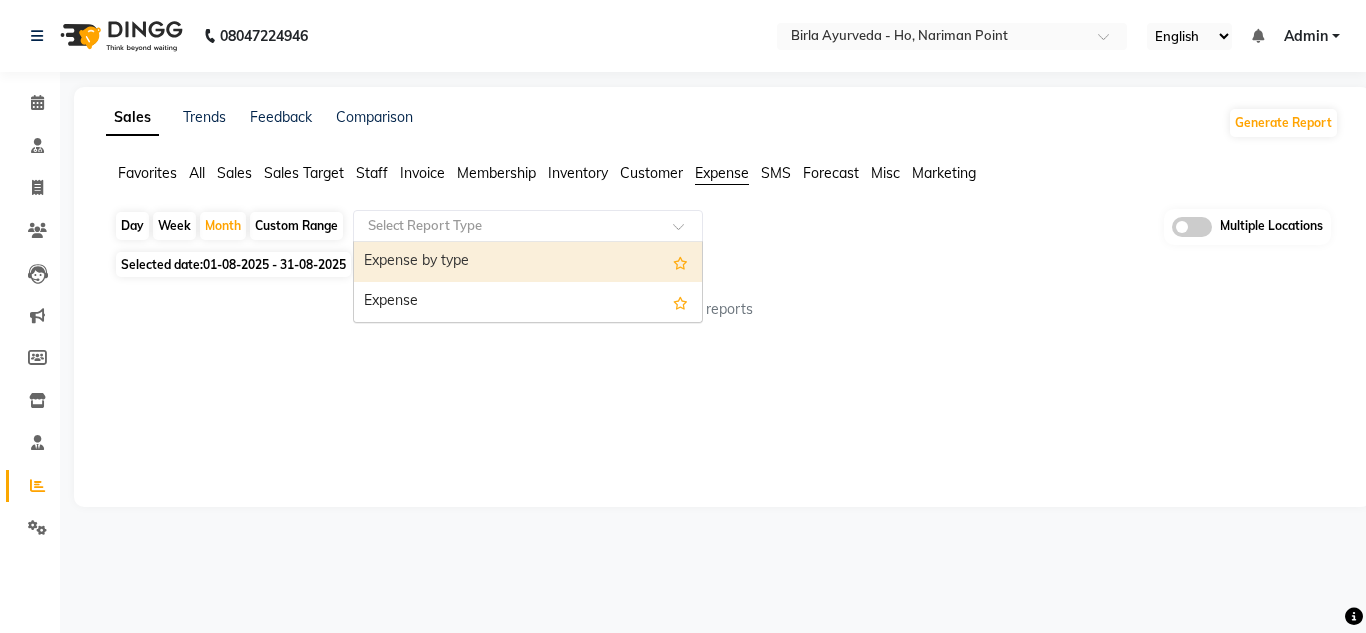 click 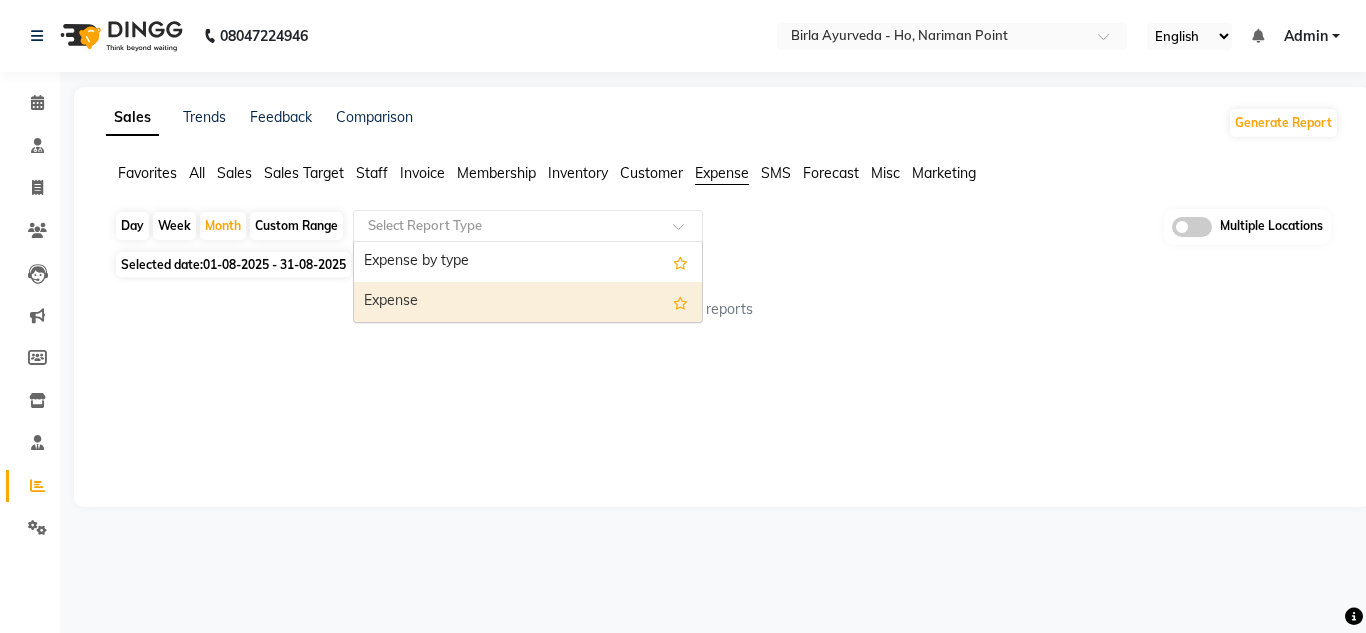 click on "Expense" at bounding box center (528, 302) 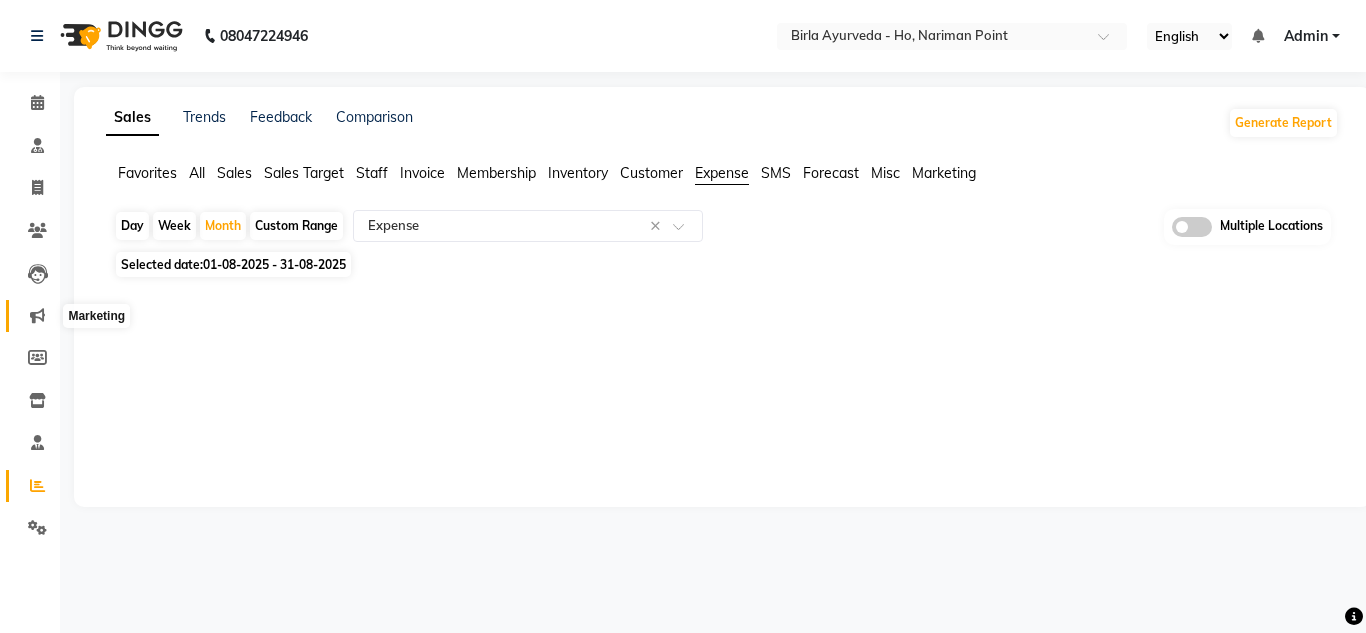 click 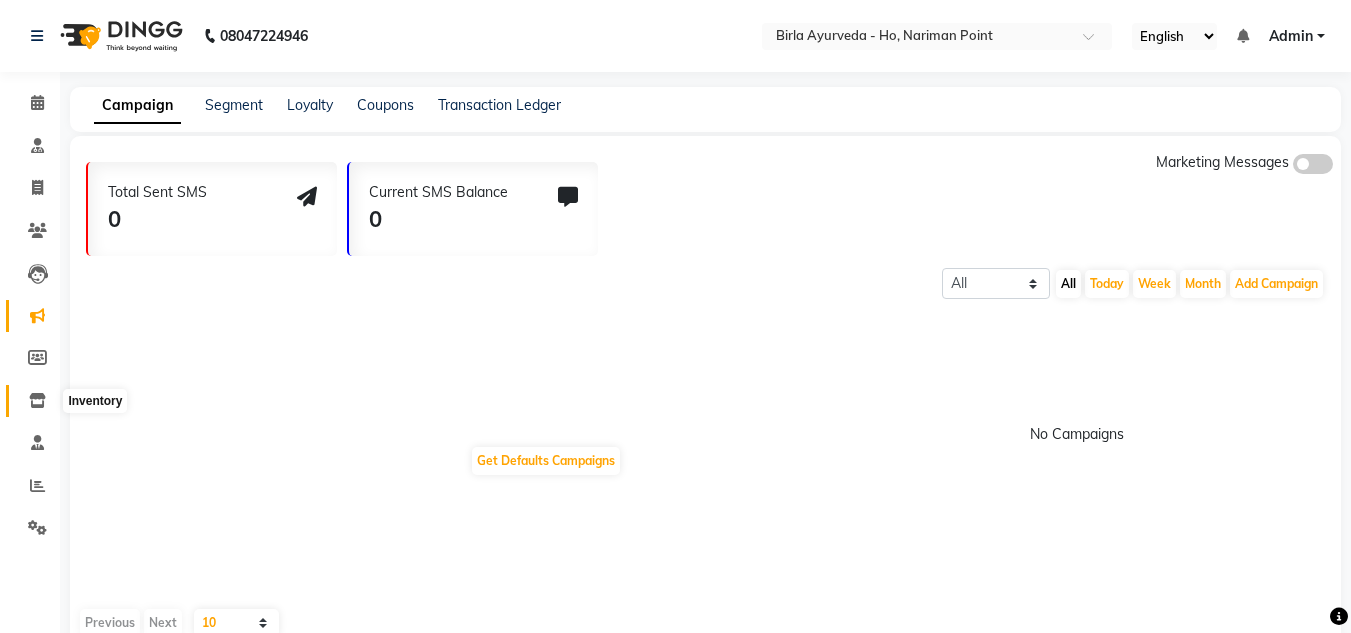 click 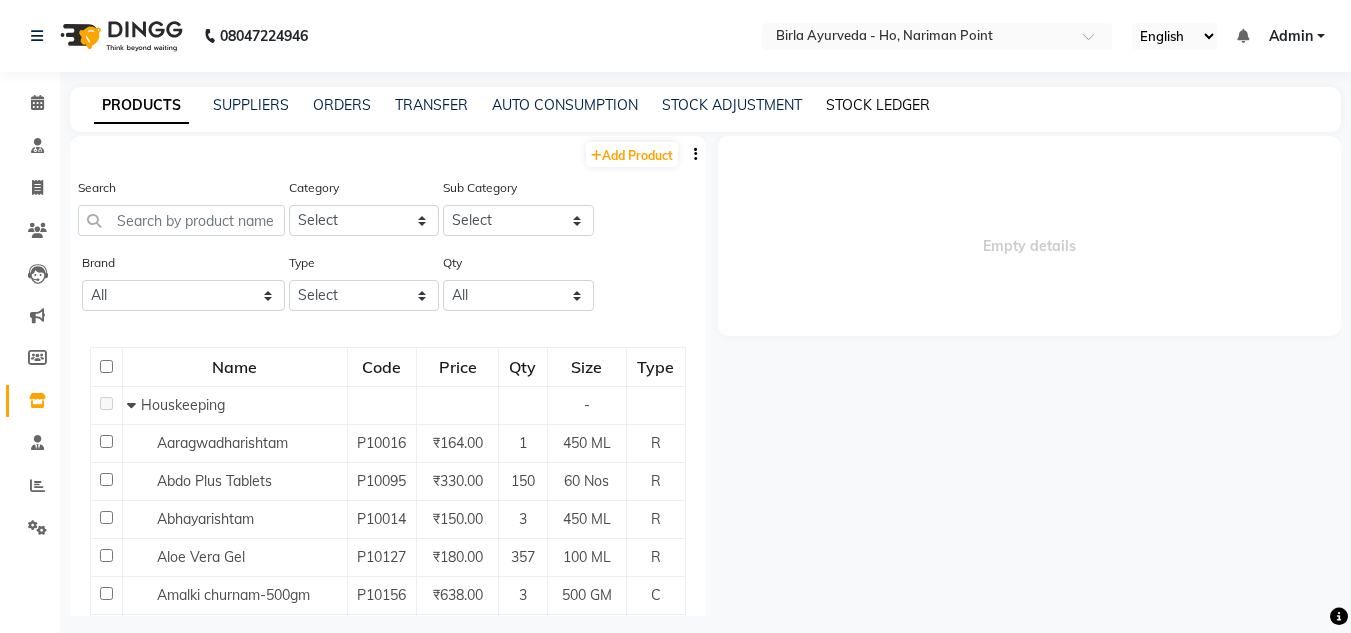 click on "STOCK LEDGER" 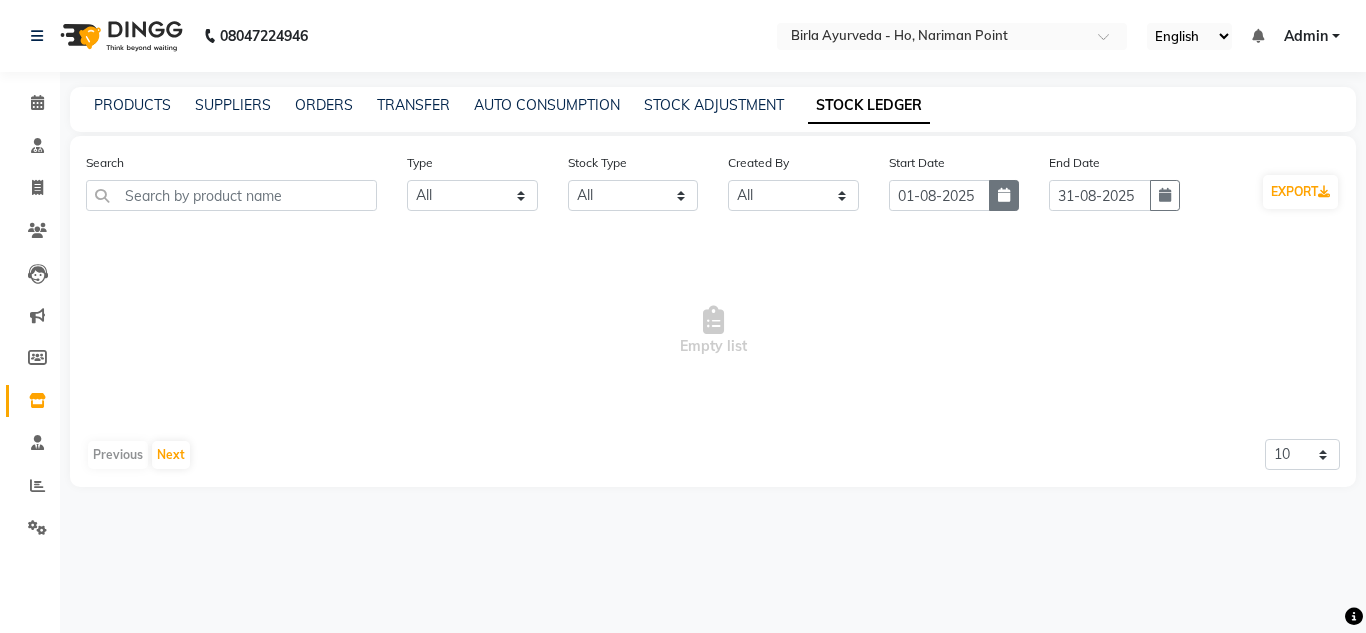 click 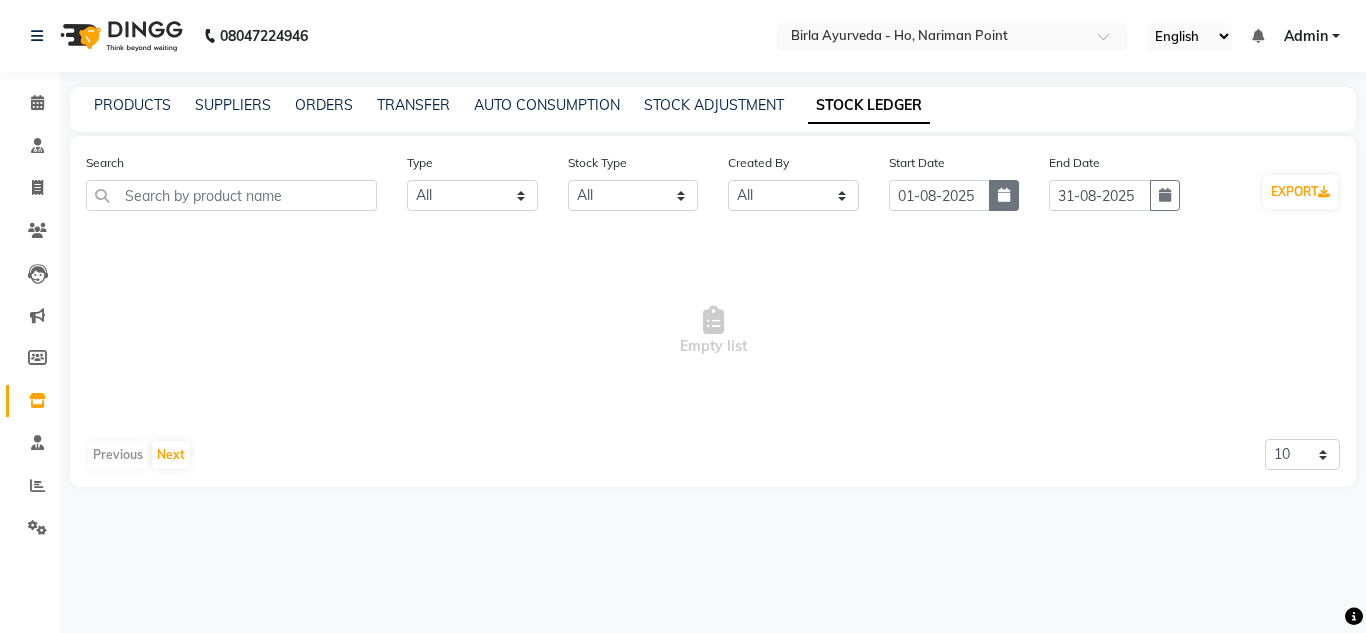 select on "8" 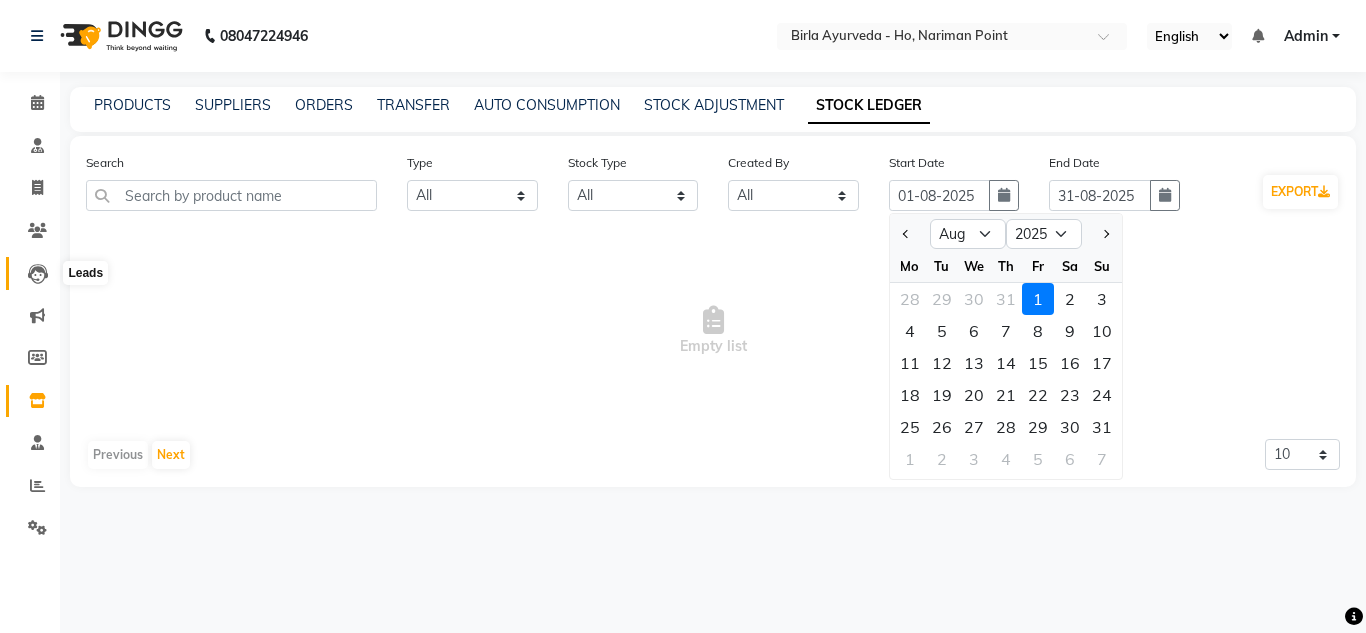click 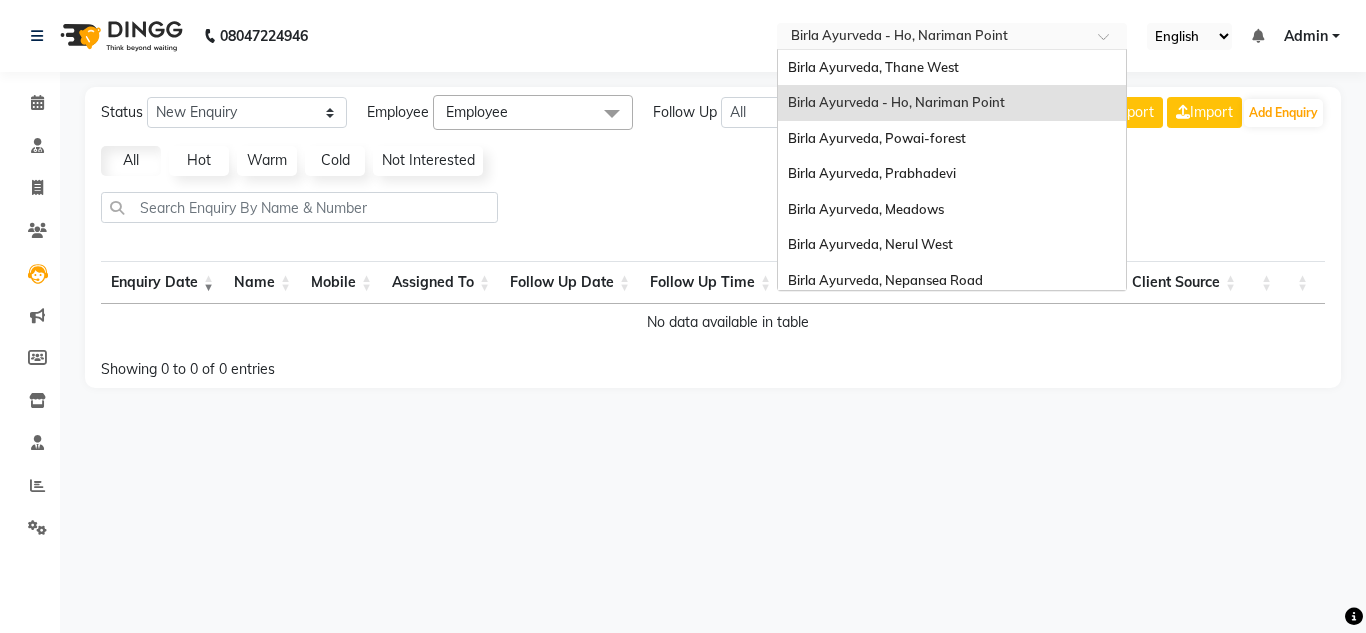 click at bounding box center (932, 38) 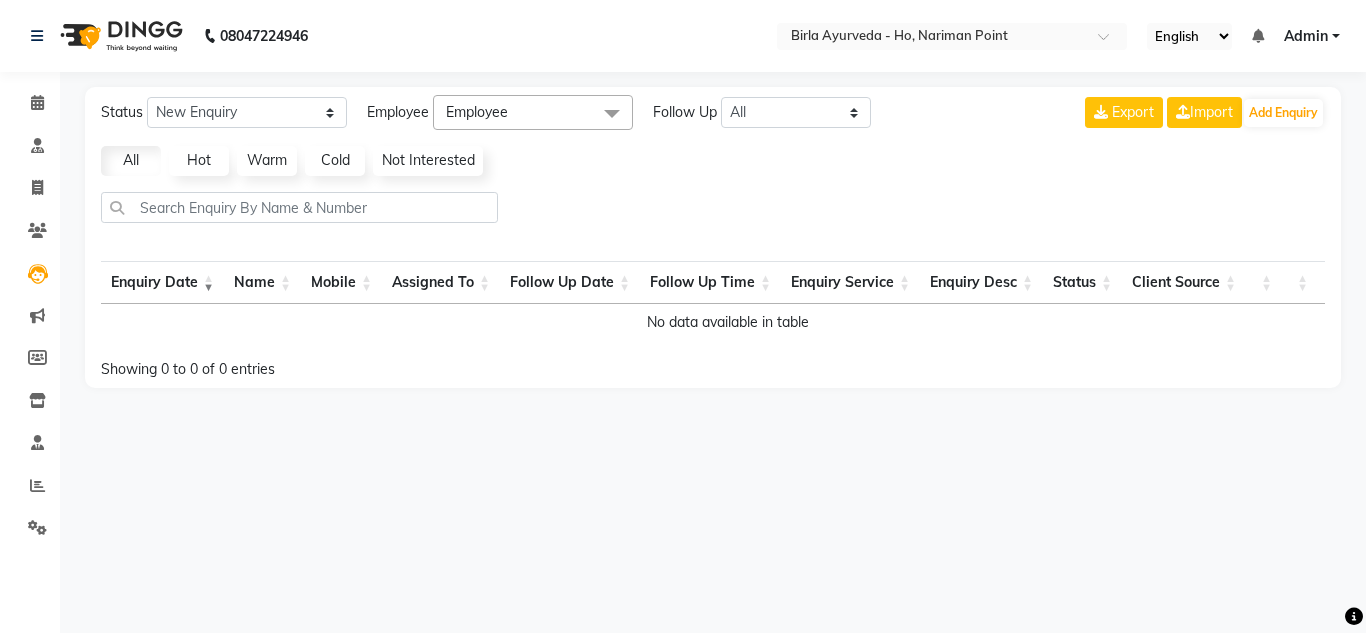 click 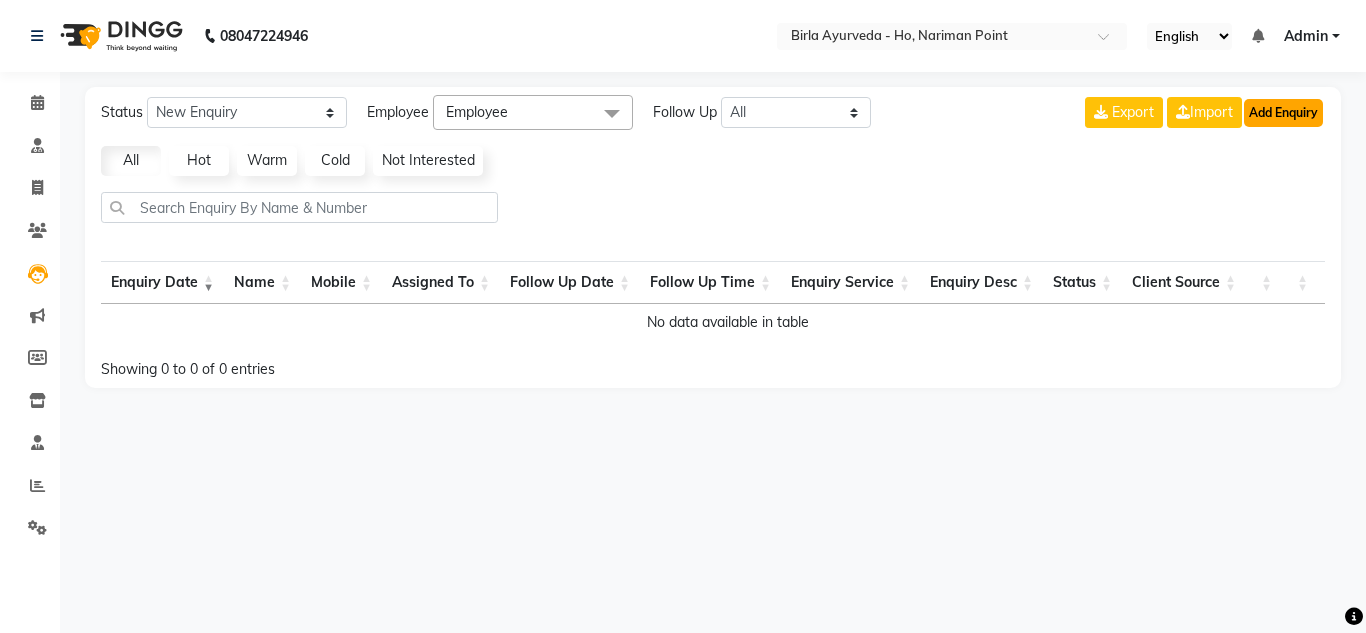 click on "Add Enquiry" 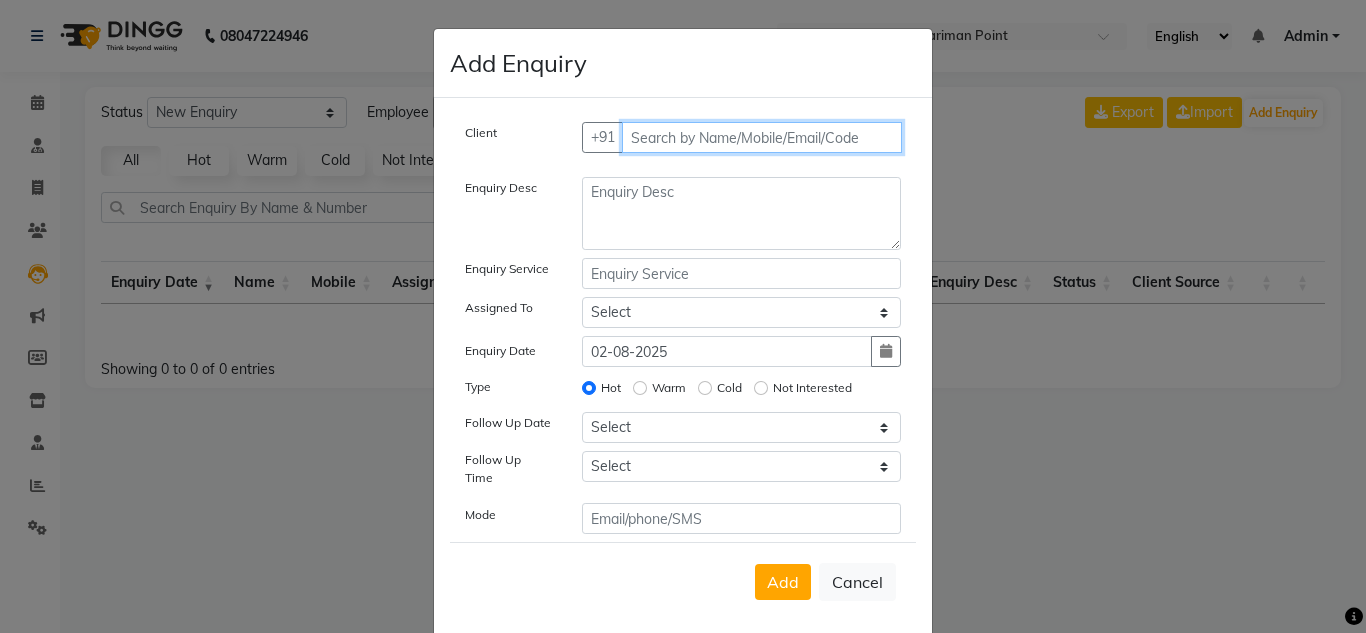 click at bounding box center (762, 137) 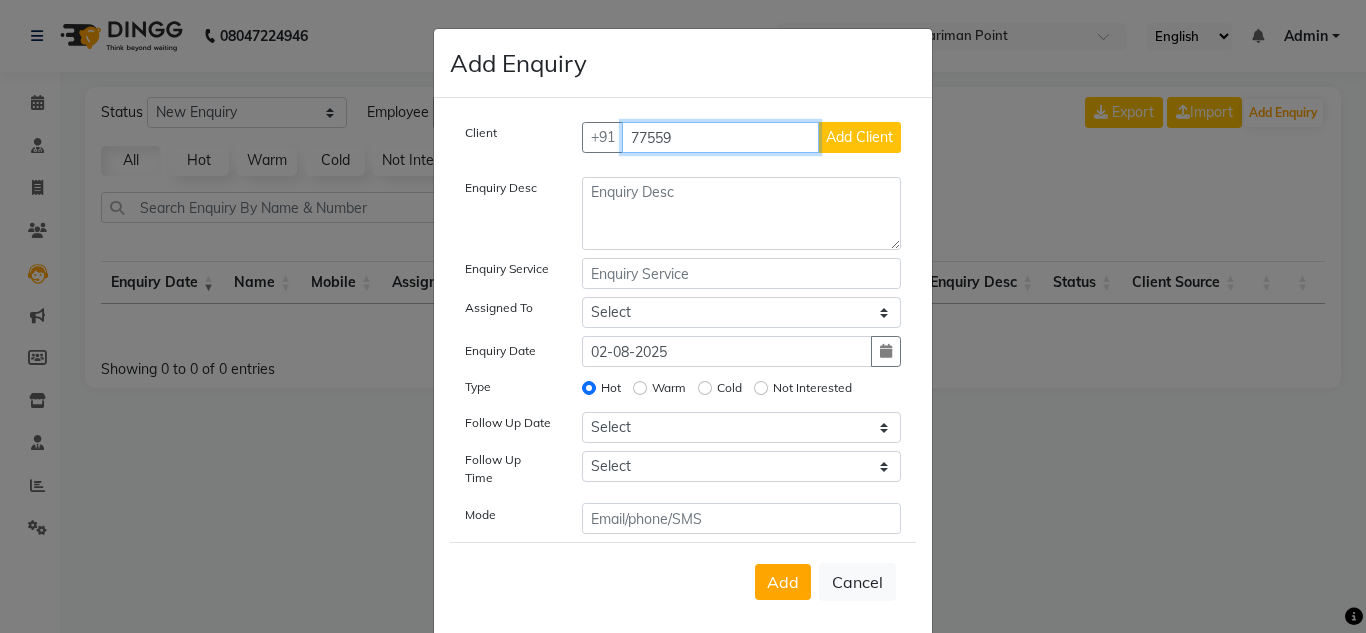 type on "77559" 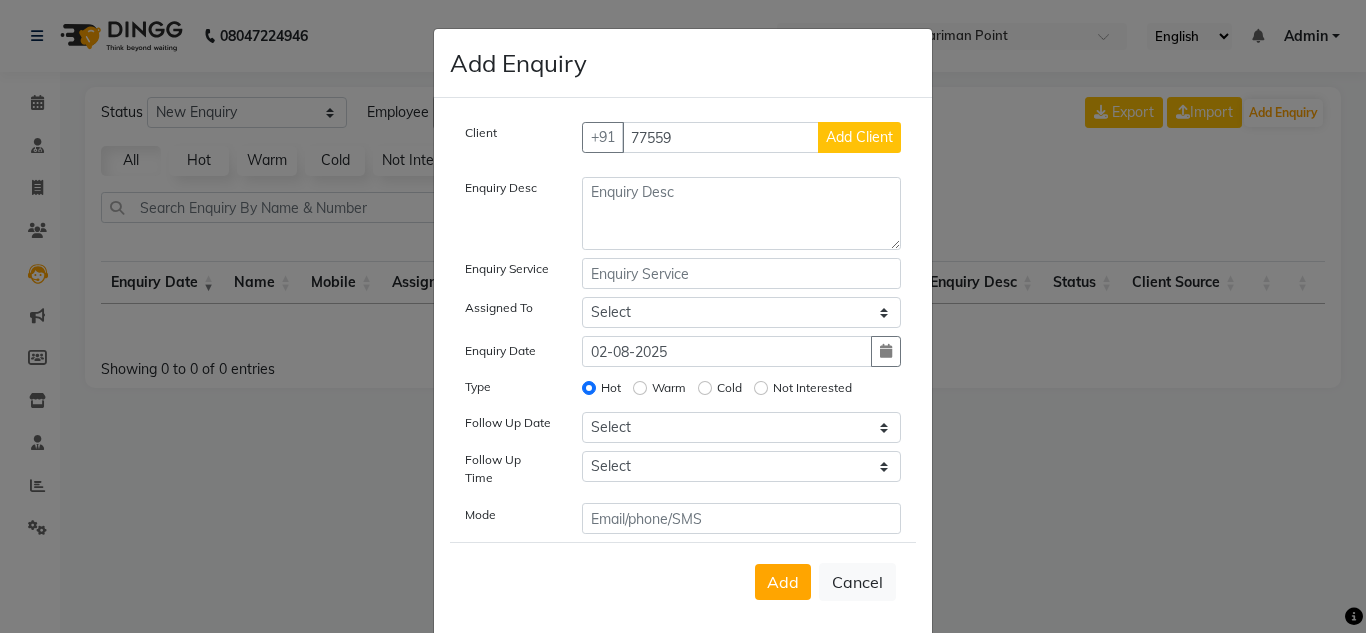 click on "Add Client" 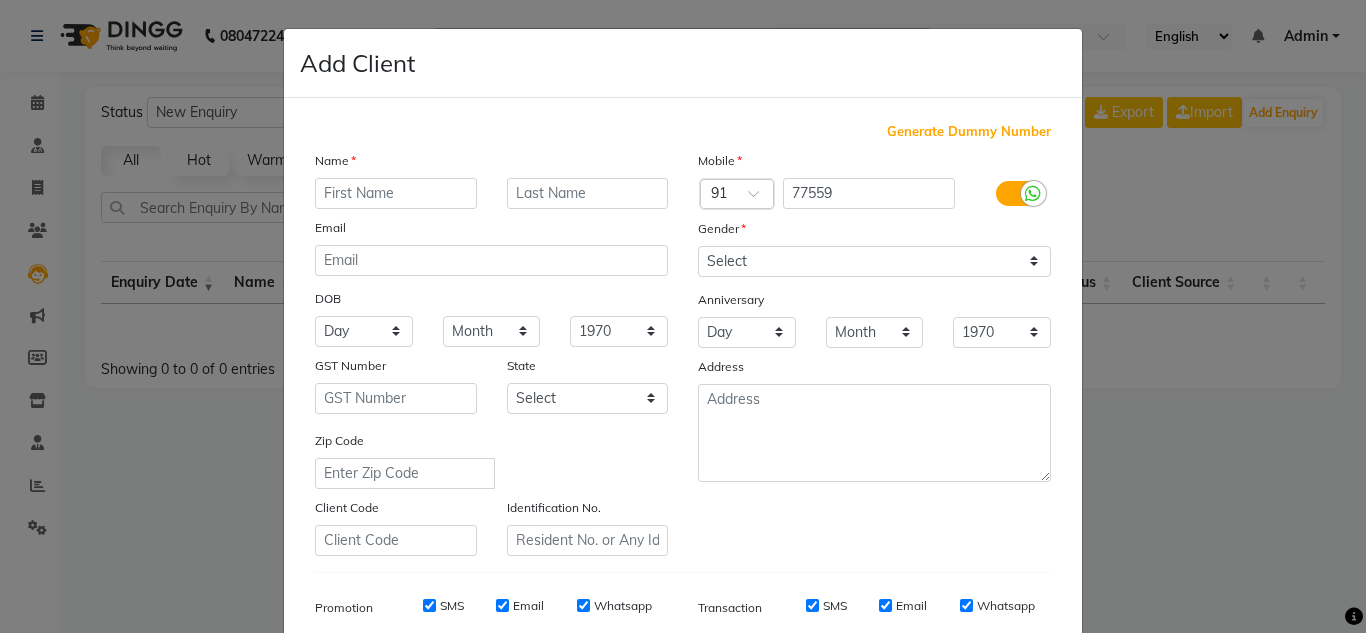 scroll, scrollTop: 290, scrollLeft: 0, axis: vertical 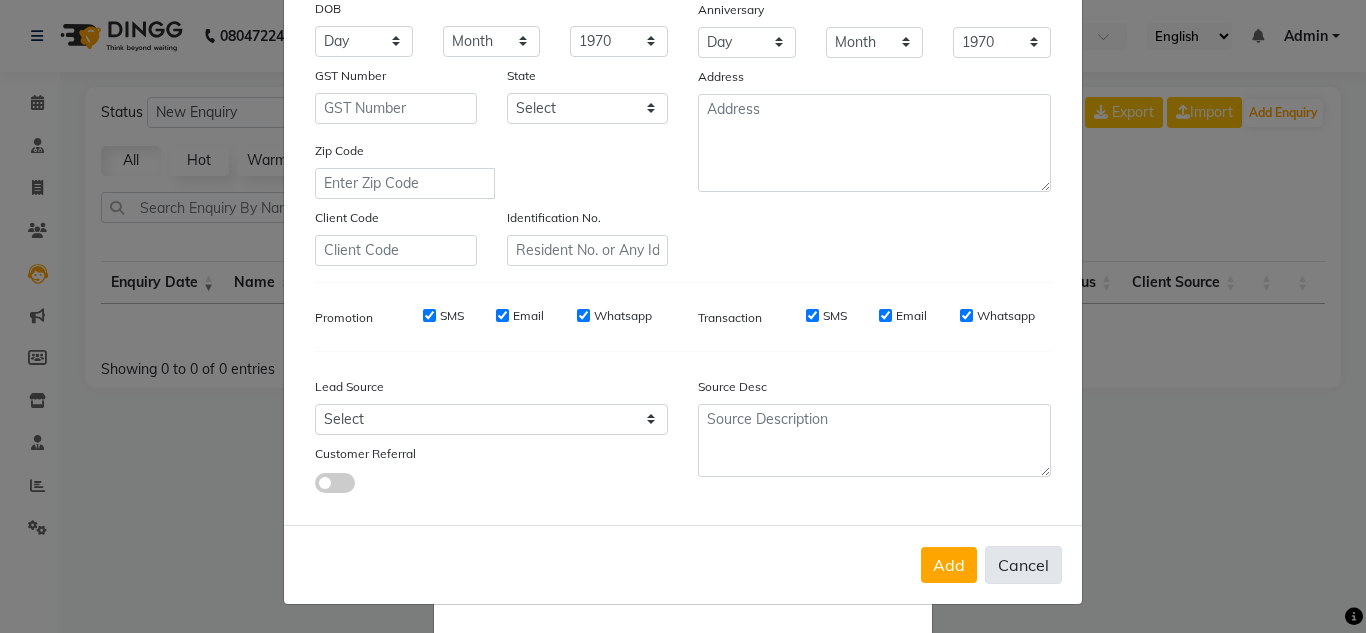 click on "Cancel" 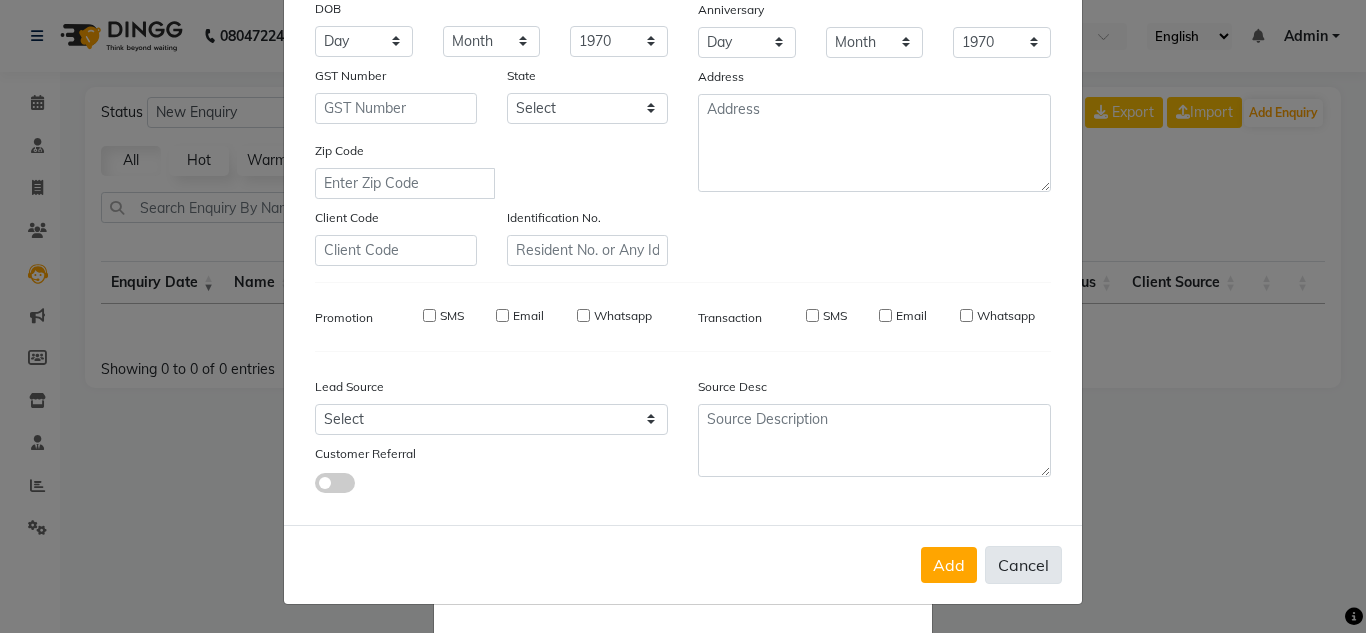 select 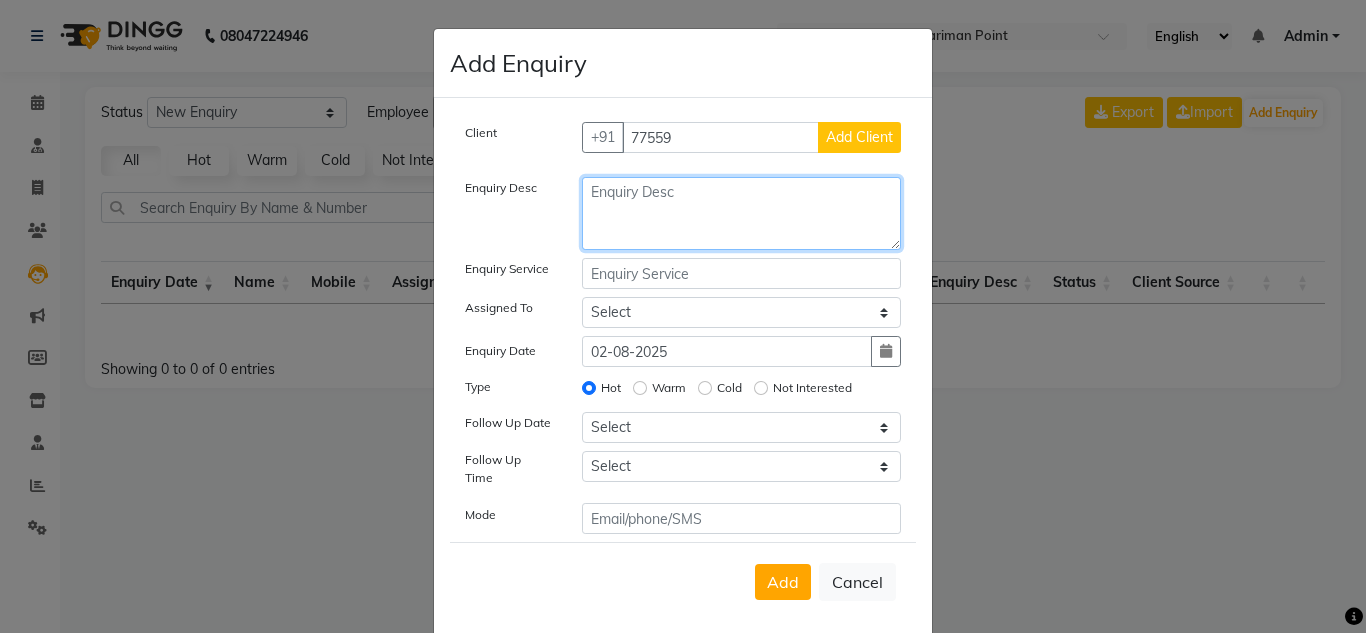 click 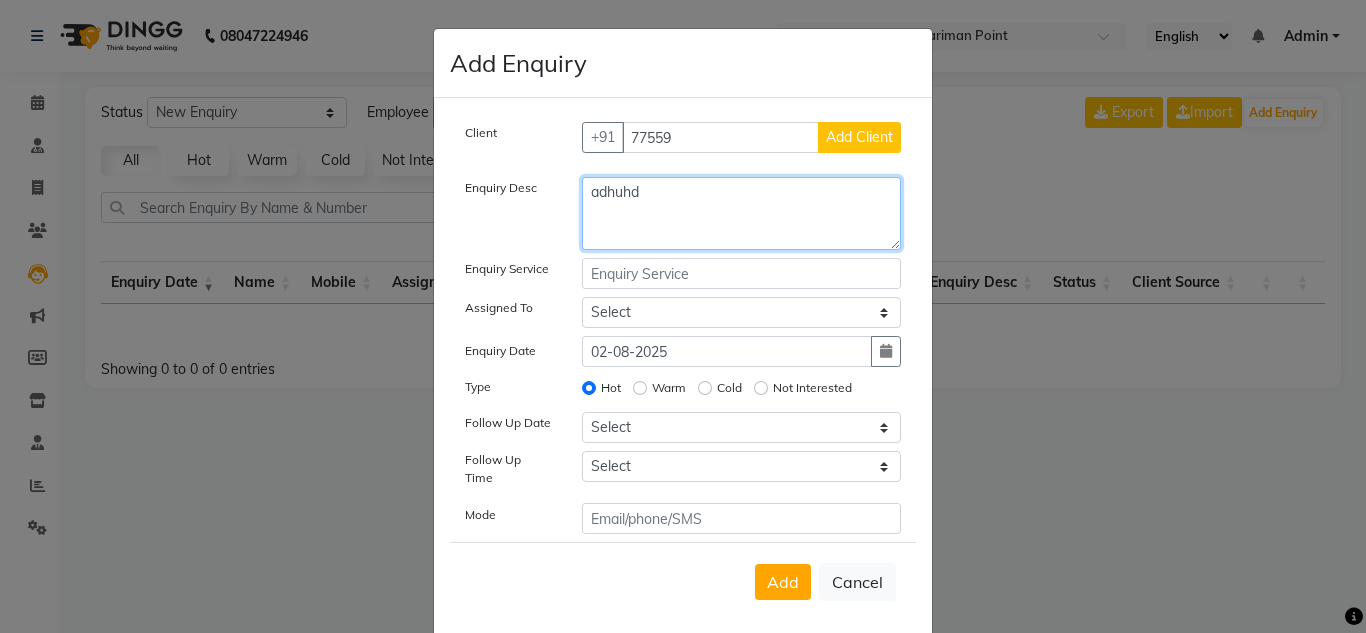 type on "adhuhd" 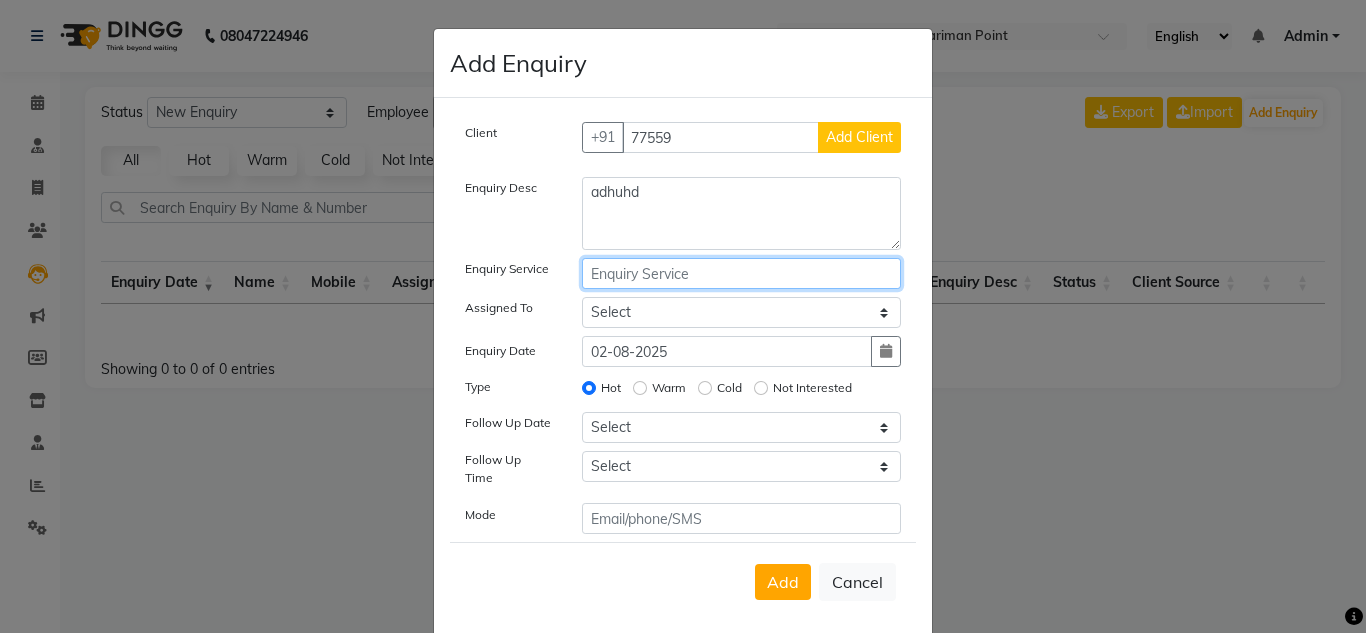 click at bounding box center (742, 273) 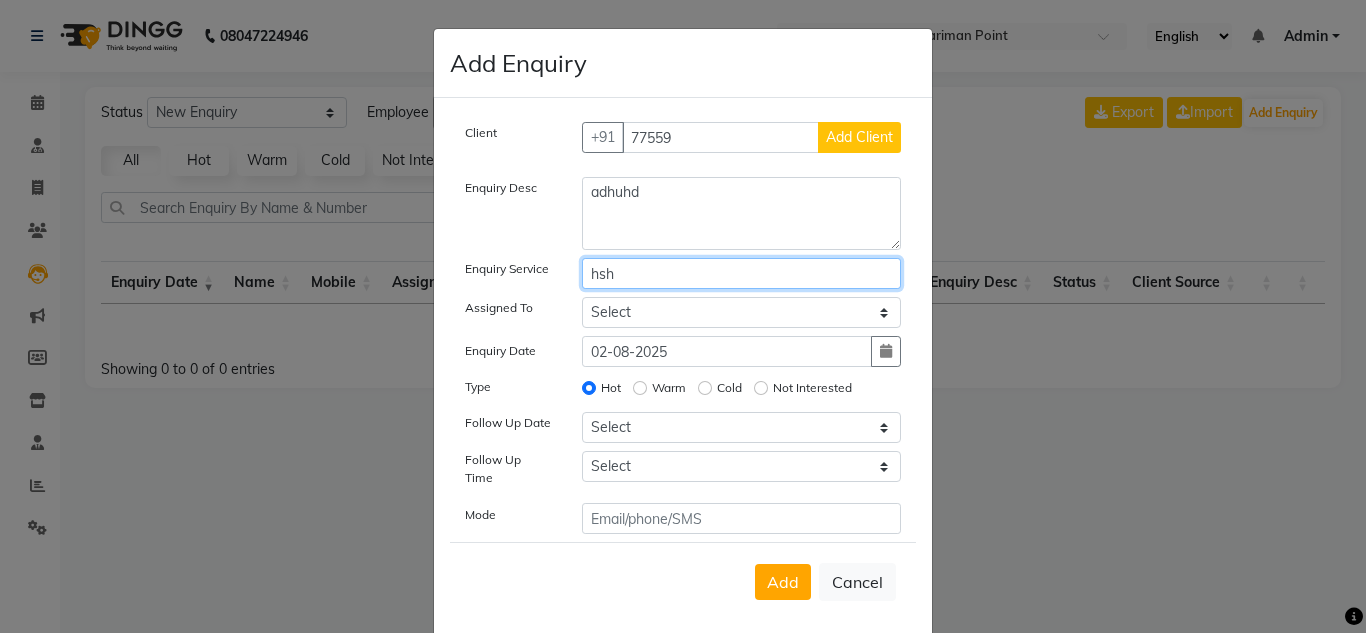 type on "hsh" 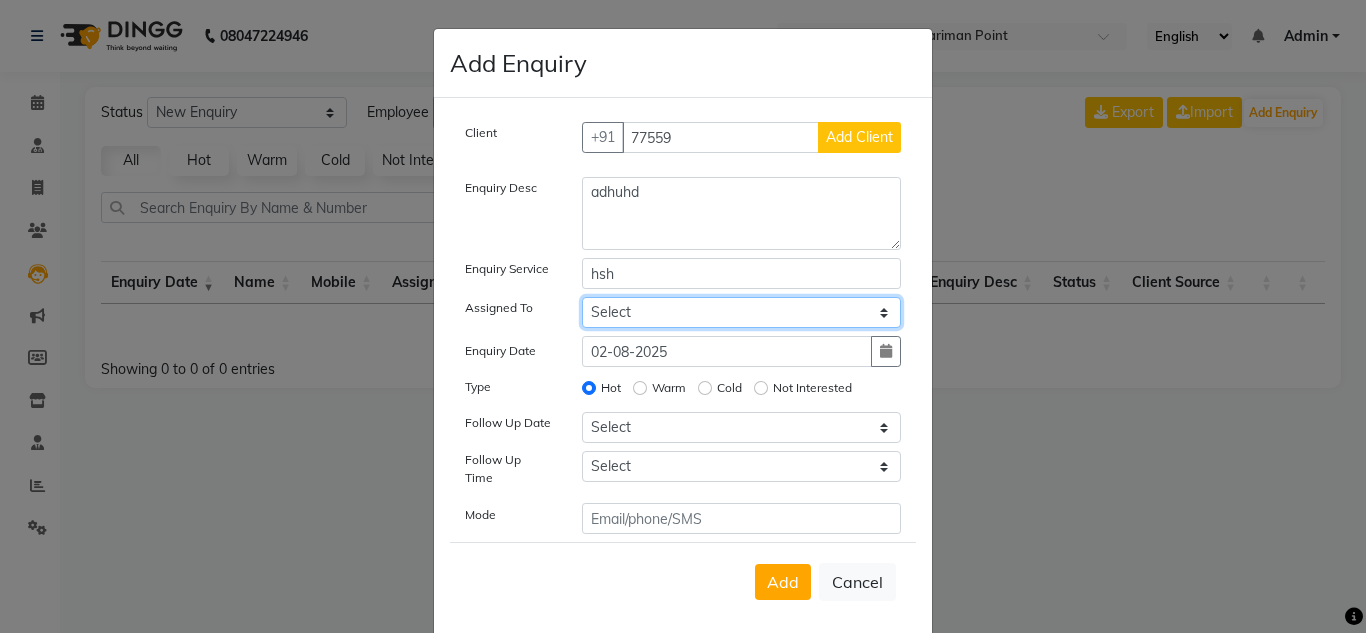 click on "Select DINGG SUPPORT Janhavi Taloskar Priya Mishra Rizwana Shivani Takshak" 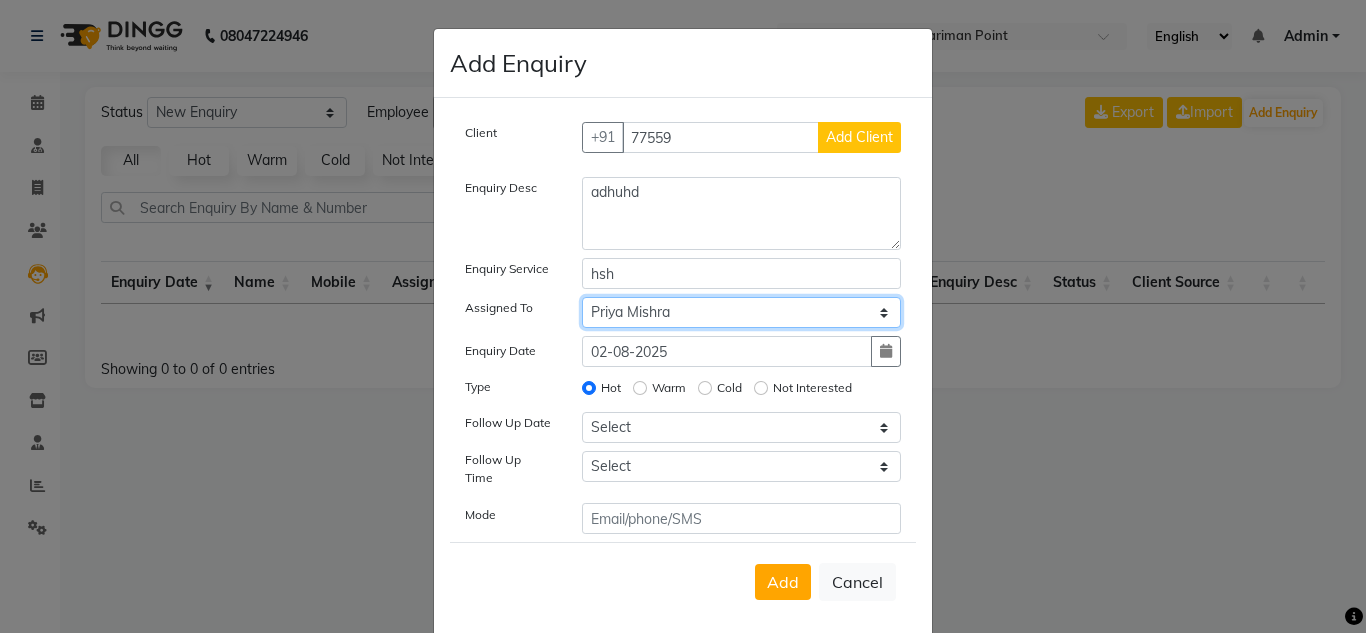 click on "Select DINGG SUPPORT Janhavi Taloskar Priya Mishra Rizwana Shivani Takshak" 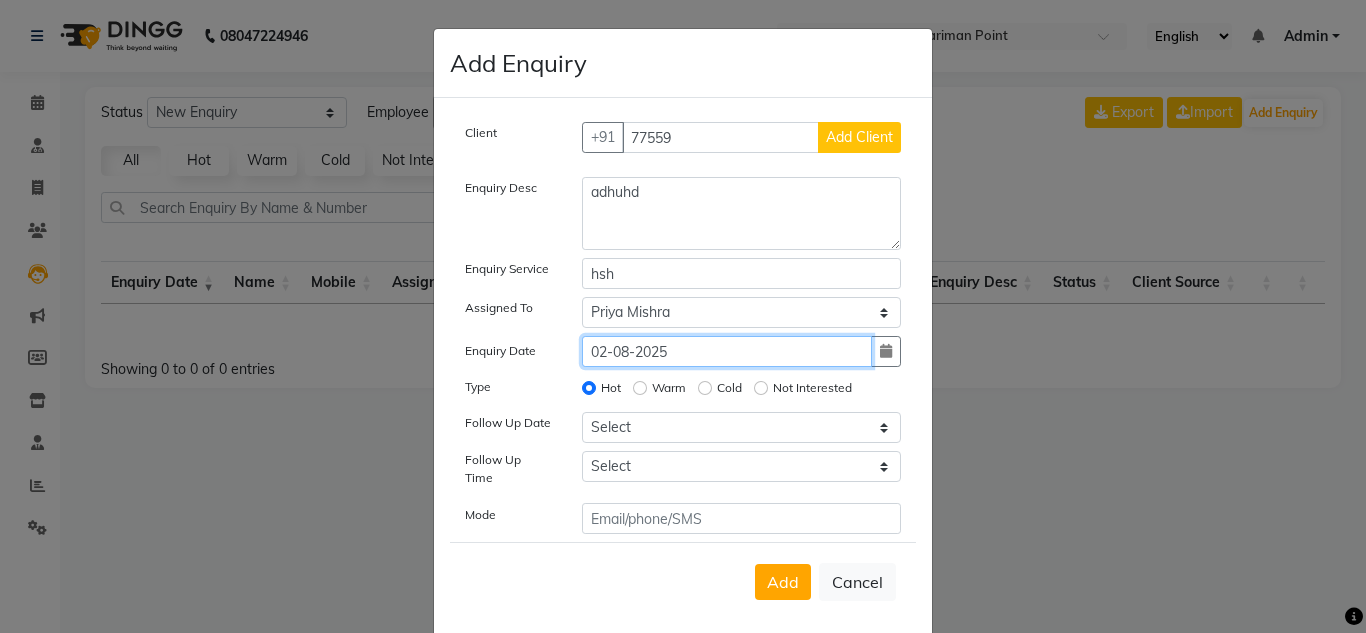 click on "02-08-2025" 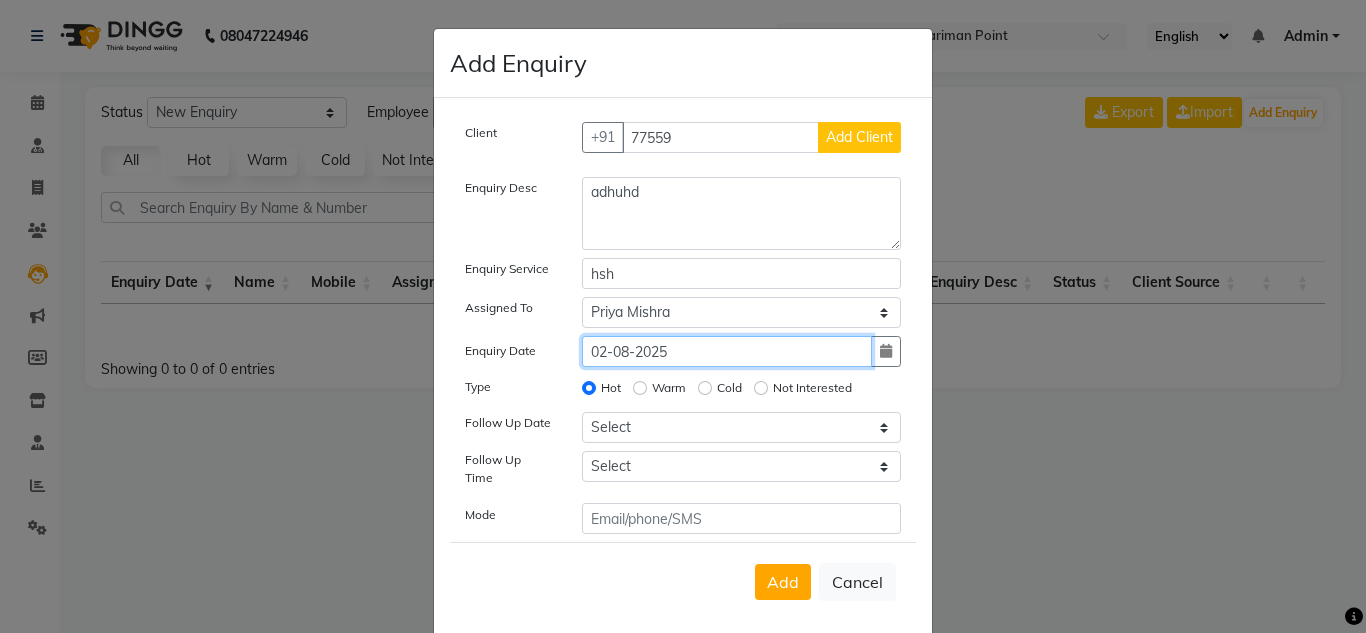 click on "02-08-2025" 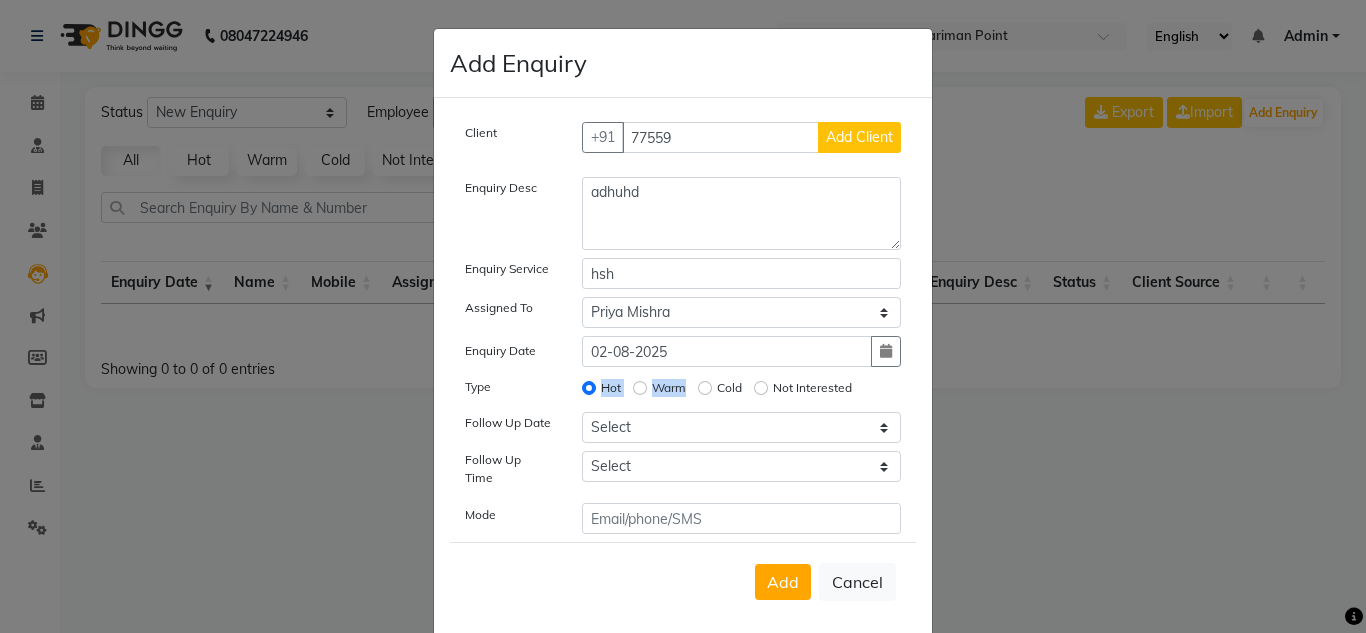 drag, startPoint x: 590, startPoint y: 385, endPoint x: 824, endPoint y: 381, distance: 234.03418 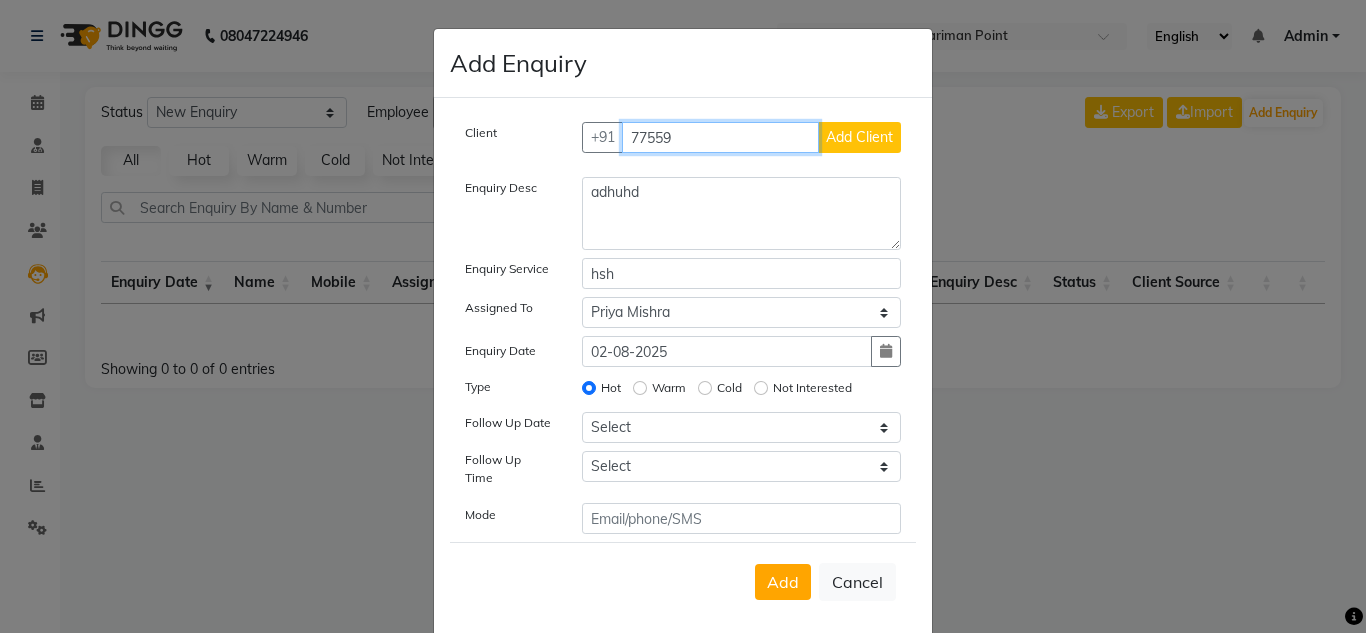 click on "77559" at bounding box center [721, 137] 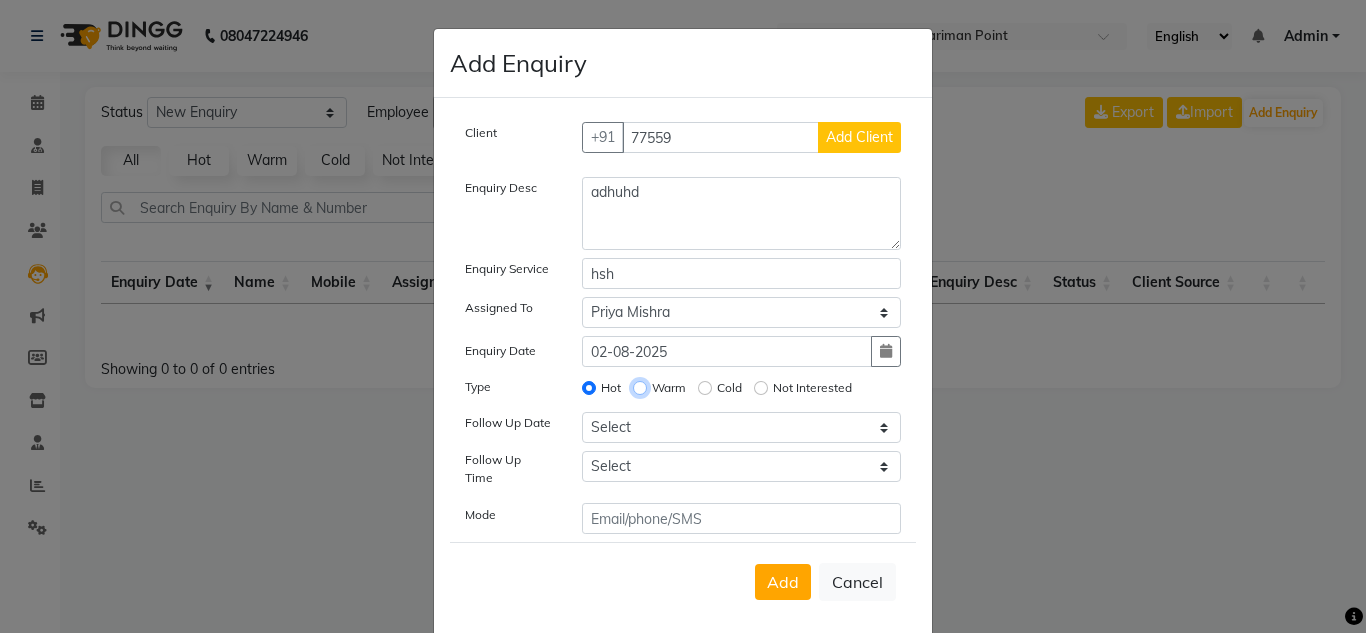 click on "Warm" at bounding box center (640, 388) 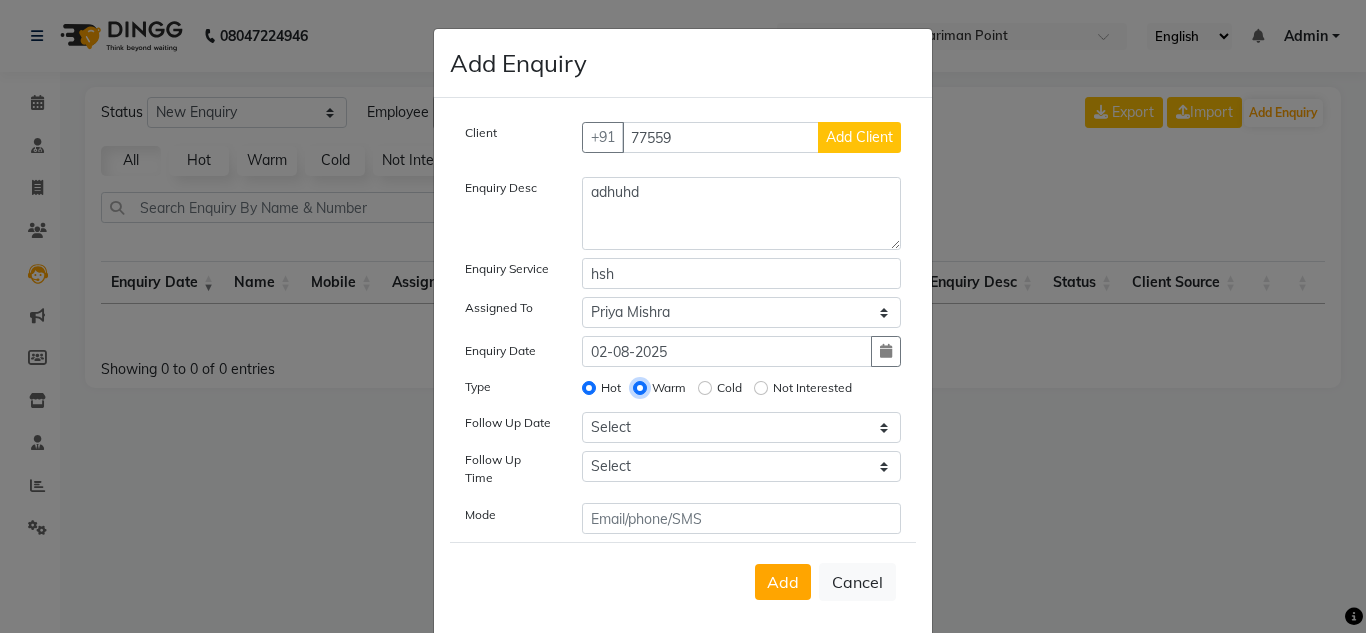 radio on "false" 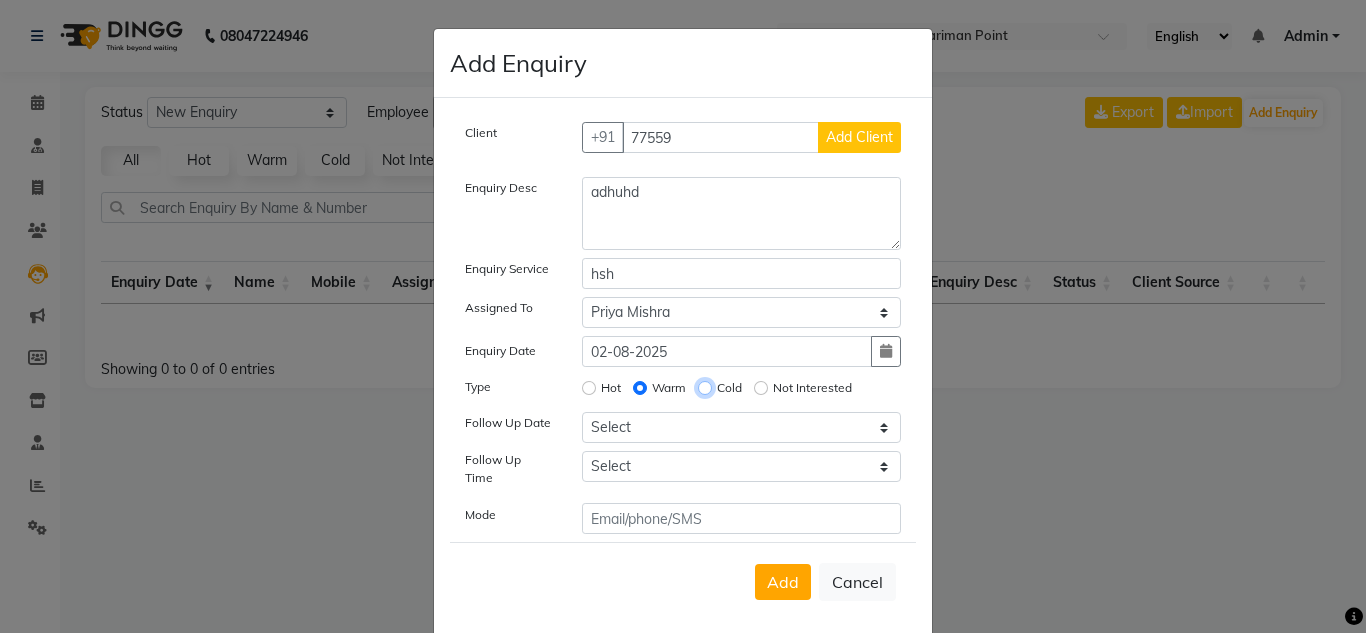 click on "Cold" at bounding box center (705, 388) 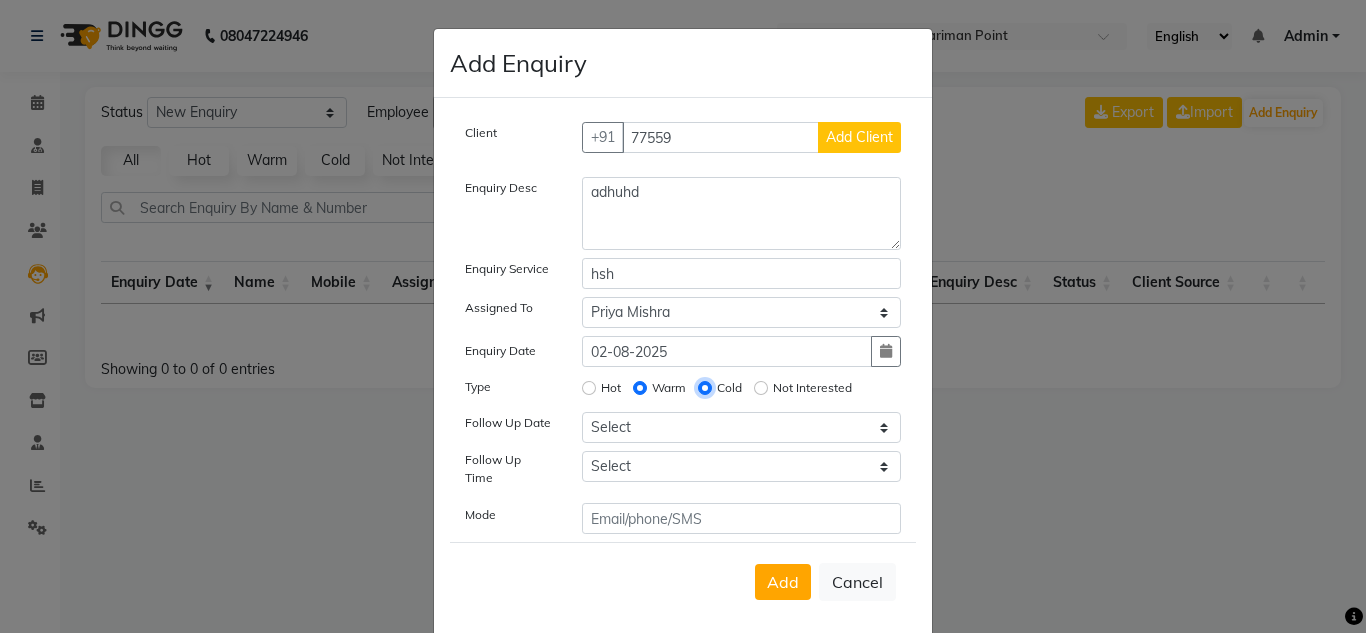 radio on "false" 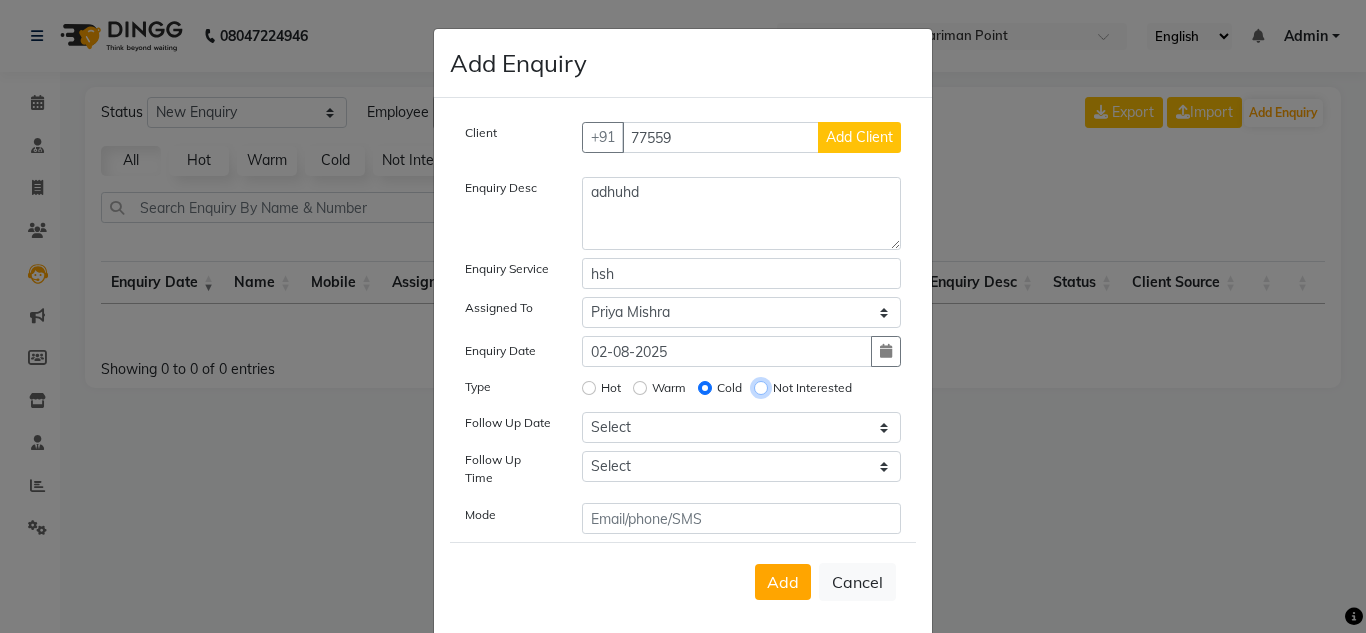click on "Not Interested" at bounding box center [761, 388] 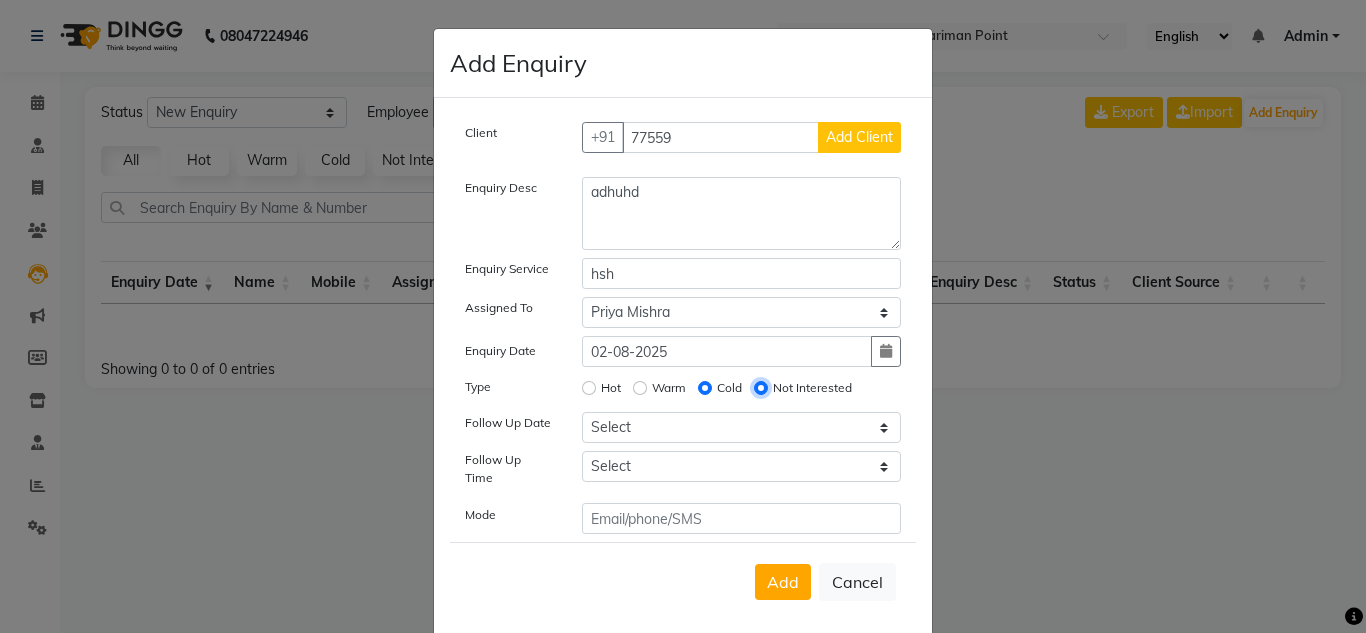 radio on "false" 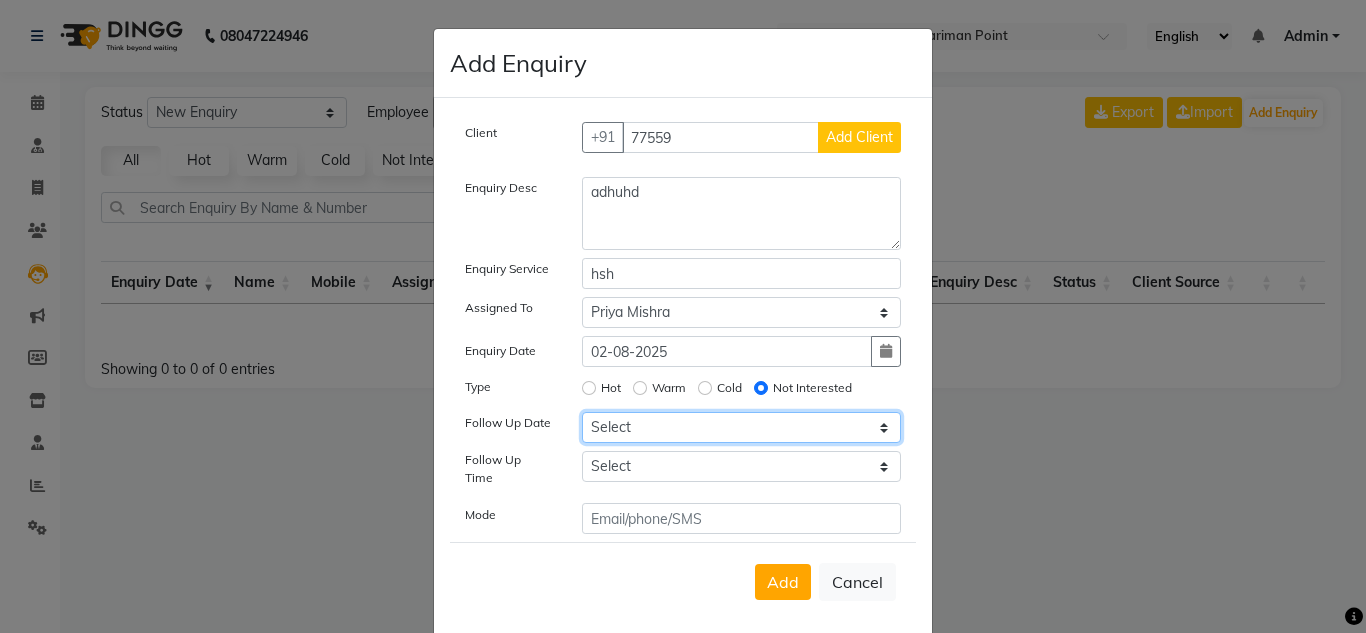 click on "Select Today Tomorrow In 2 days (Monday) In 3 days (Tuesday) In 4 days (Wednesday) In 5 days (Thursday) In 6 days (Friday) In 1 Week (2025-08-09) In 2 Week (2025-08-16) In 1 Month (2025-09-02) In 2 Month (2025-10-02) In 3 Month (2025-11-02) Custom Date" at bounding box center [742, 427] 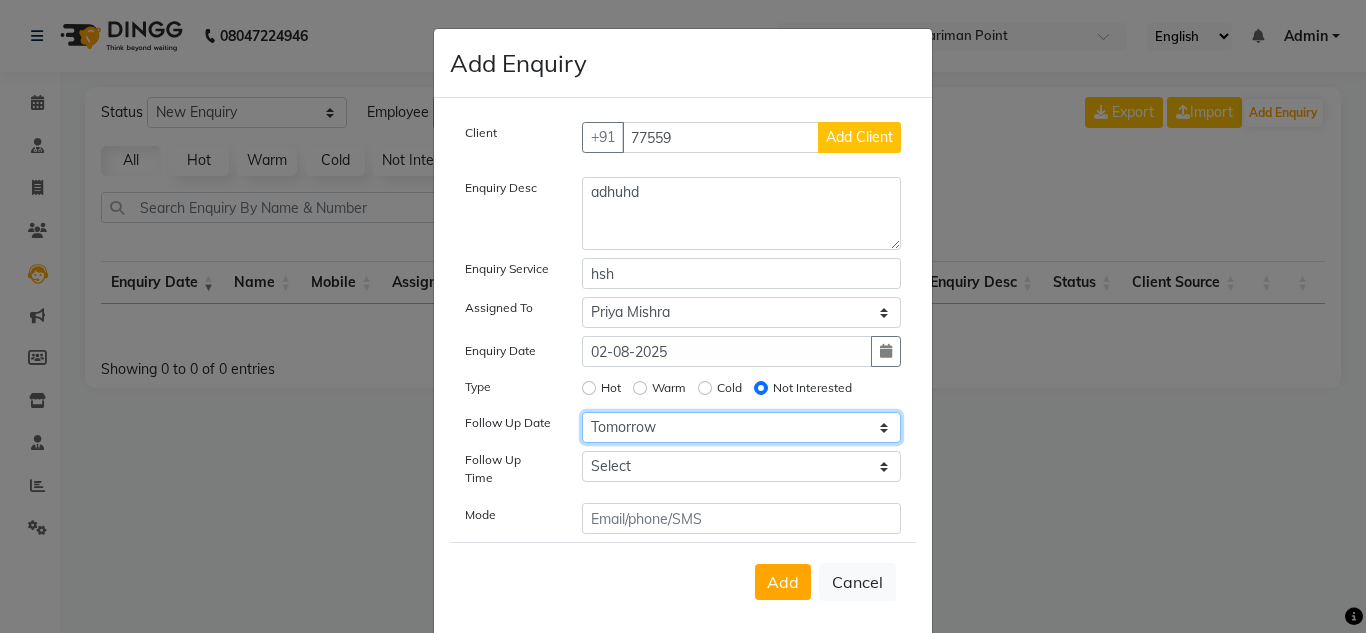 click on "Select Today Tomorrow In 2 days (Monday) In 3 days (Tuesday) In 4 days (Wednesday) In 5 days (Thursday) In 6 days (Friday) In 1 Week (2025-08-09) In 2 Week (2025-08-16) In 1 Month (2025-09-02) In 2 Month (2025-10-02) In 3 Month (2025-11-02) Custom Date" at bounding box center [742, 427] 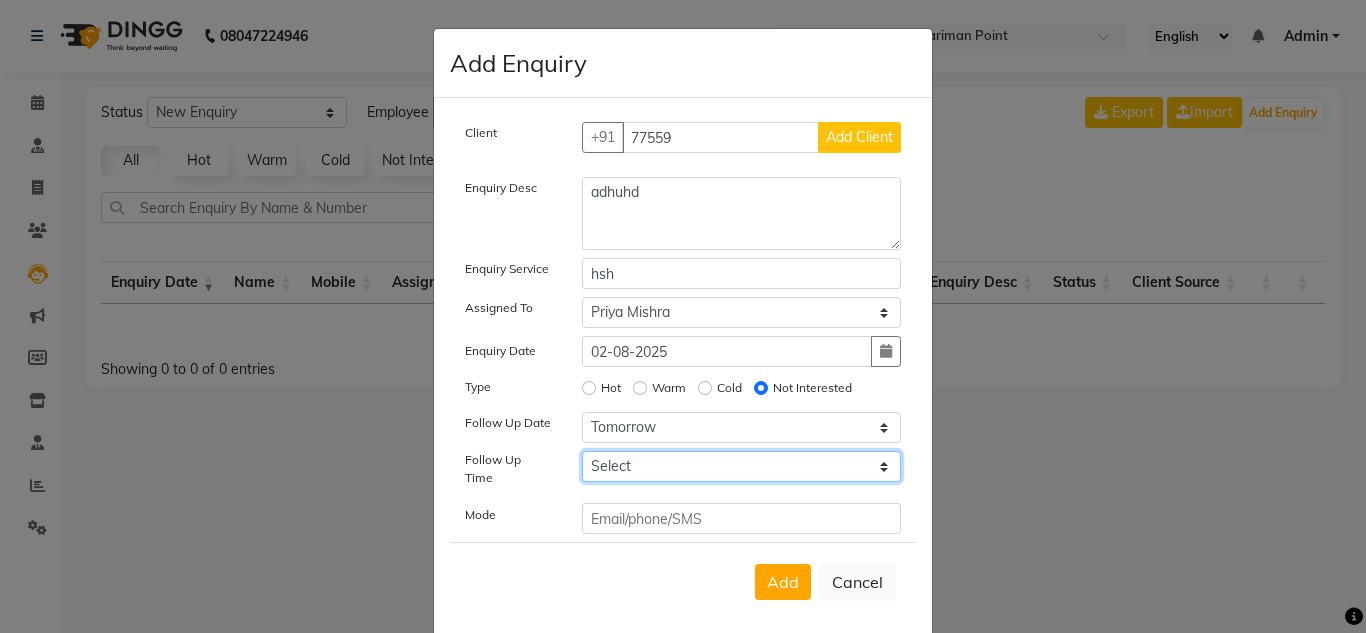 click on "Select 07:00 AM 07:15 AM 07:30 AM 07:45 AM 08:00 AM 08:15 AM 08:30 AM 08:45 AM 09:00 AM 09:15 AM 09:30 AM 09:45 AM 10:00 AM 10:15 AM 10:30 AM 10:45 AM 11:00 AM 11:15 AM 11:30 AM 11:45 AM 12:00 PM 12:15 PM 12:30 PM 12:45 PM 01:00 PM 01:15 PM 01:30 PM 01:45 PM 02:00 PM 02:15 PM 02:30 PM 02:45 PM 03:00 PM 03:15 PM 03:30 PM 03:45 PM 04:00 PM 04:15 PM 04:30 PM 04:45 PM 05:00 PM 05:15 PM 05:30 PM 05:45 PM 06:00 PM 06:15 PM 06:30 PM 06:45 PM 07:00 PM 07:15 PM 07:30 PM 07:45 PM 08:00 PM 08:15 PM 08:30 PM 08:45 PM 09:00 PM 09:15 PM 09:30 PM 09:45 PM 10:00 PM" at bounding box center [742, 466] 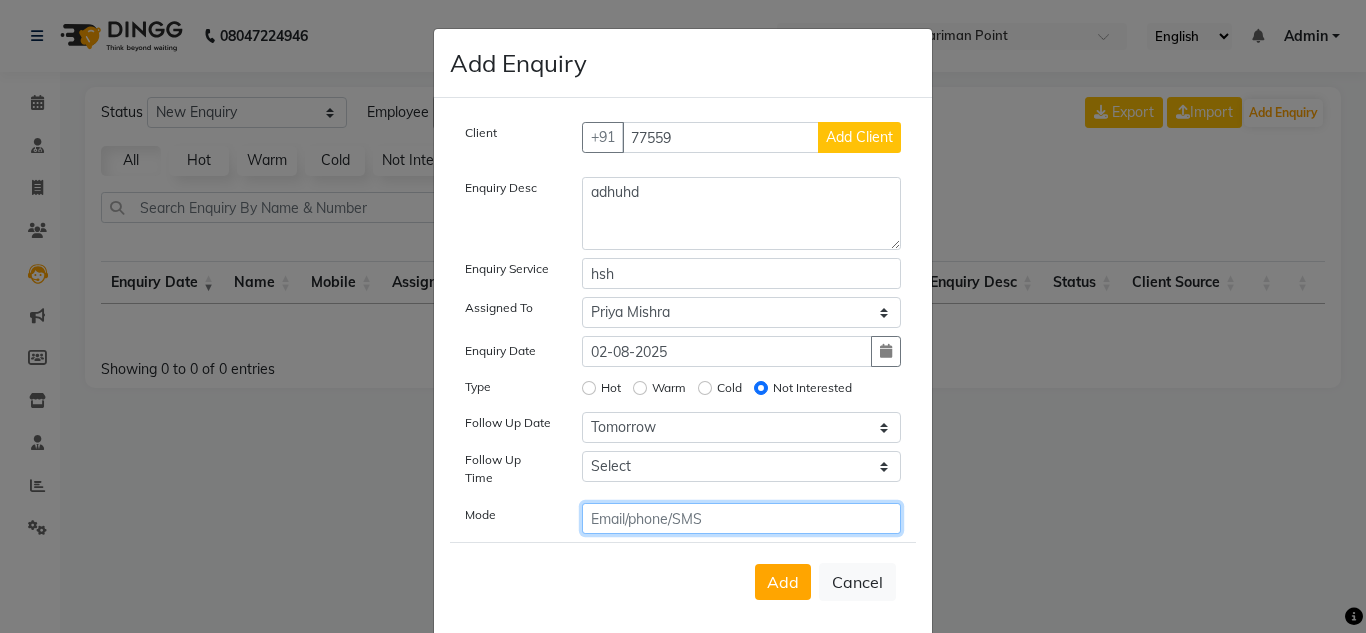 click 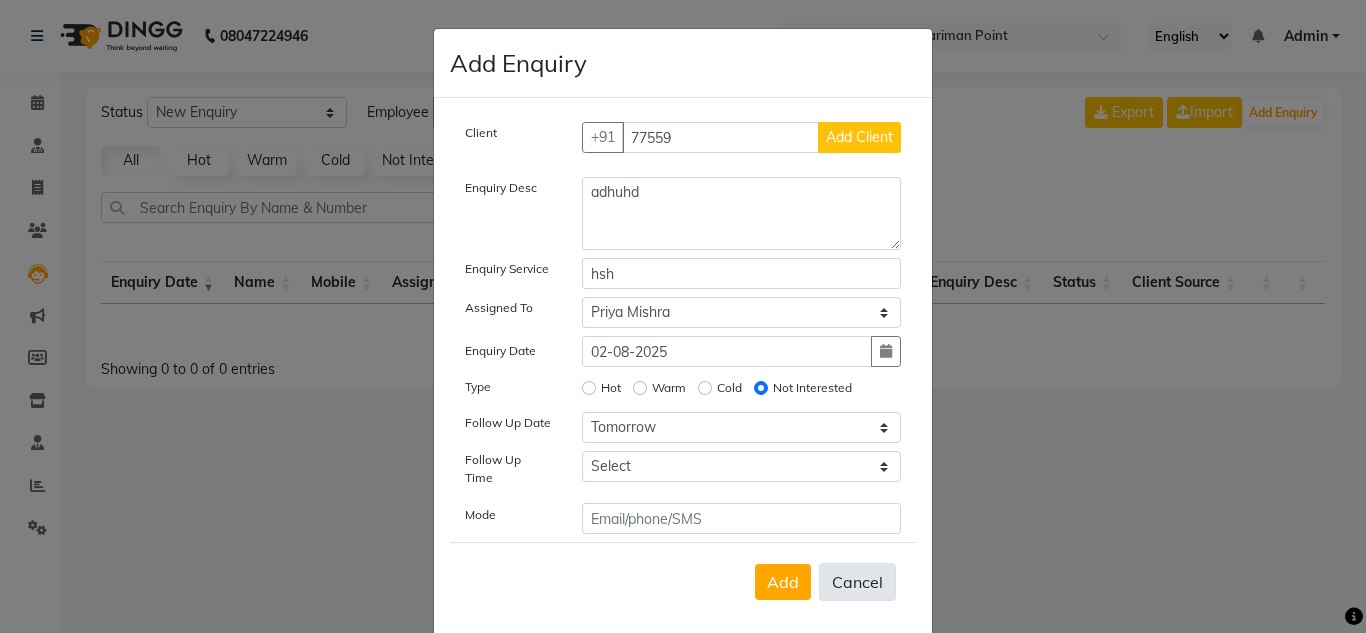 click on "Cancel" 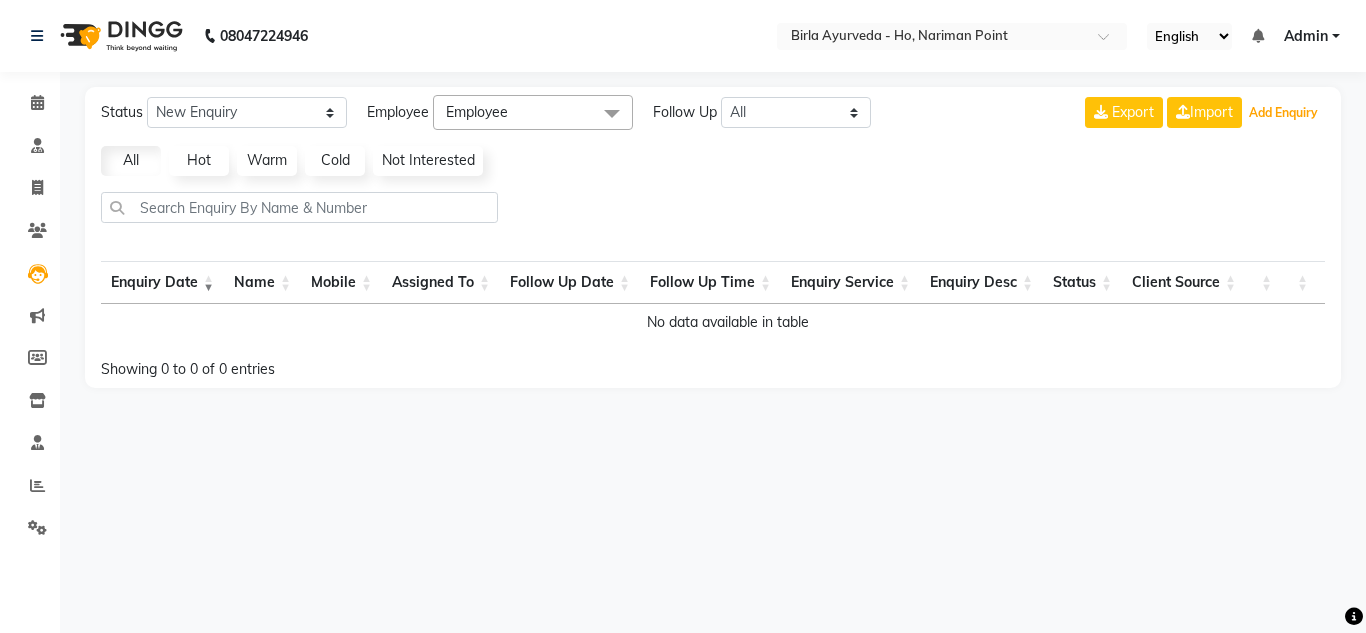 type 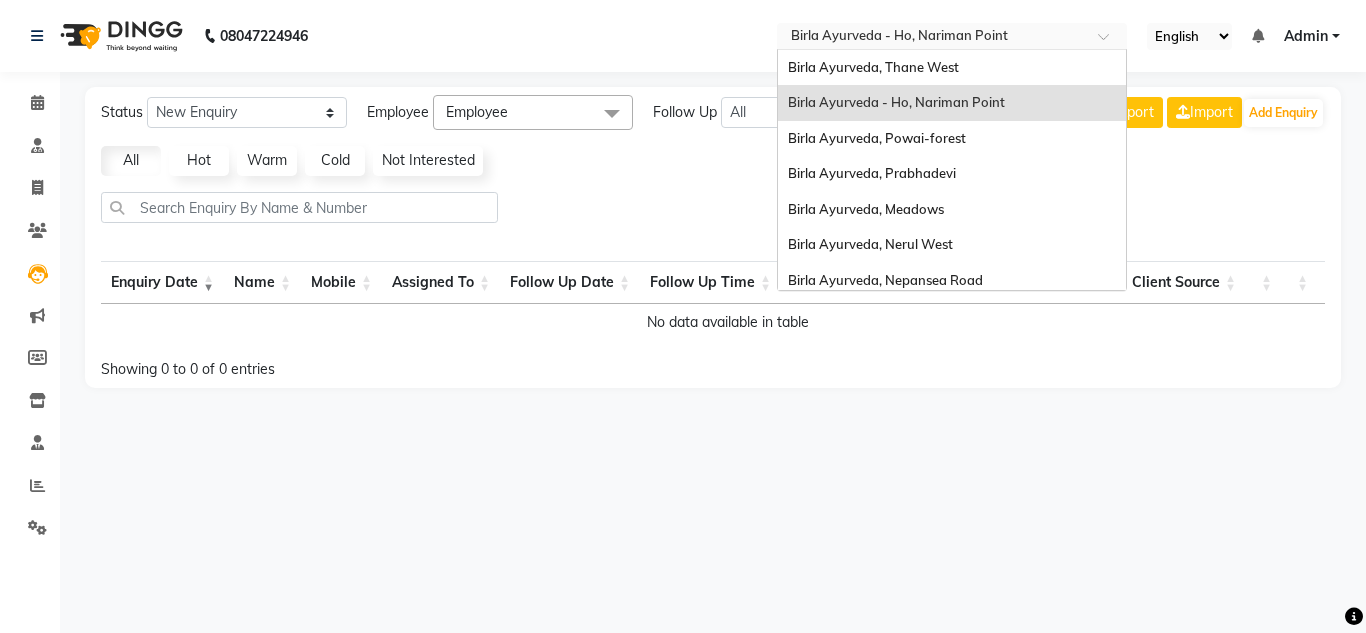 click at bounding box center [932, 38] 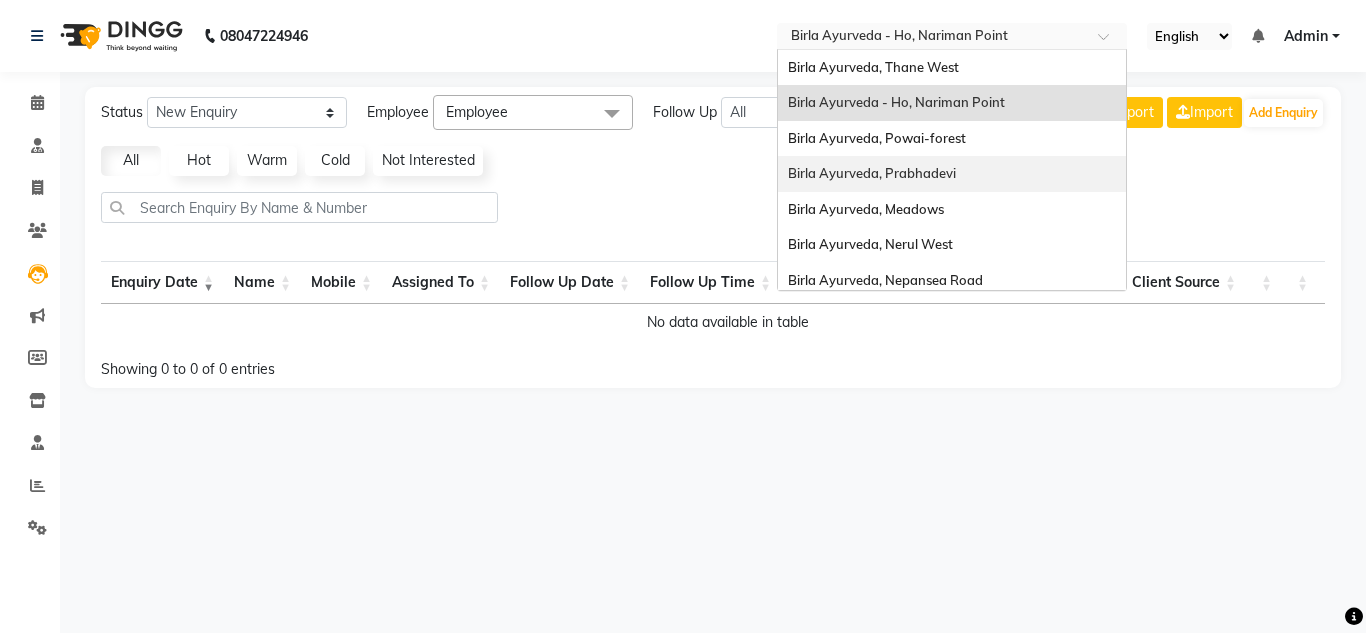 click on "Birla Ayurveda, Prabhadevi" at bounding box center [872, 173] 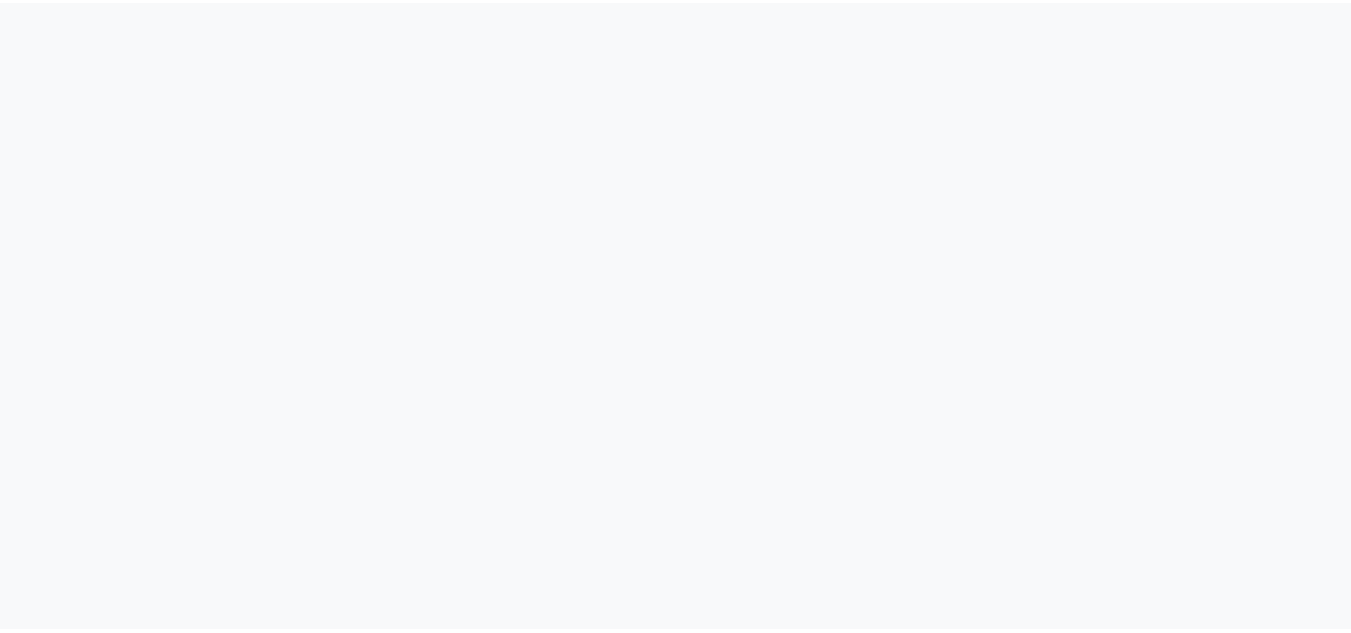 scroll, scrollTop: 0, scrollLeft: 0, axis: both 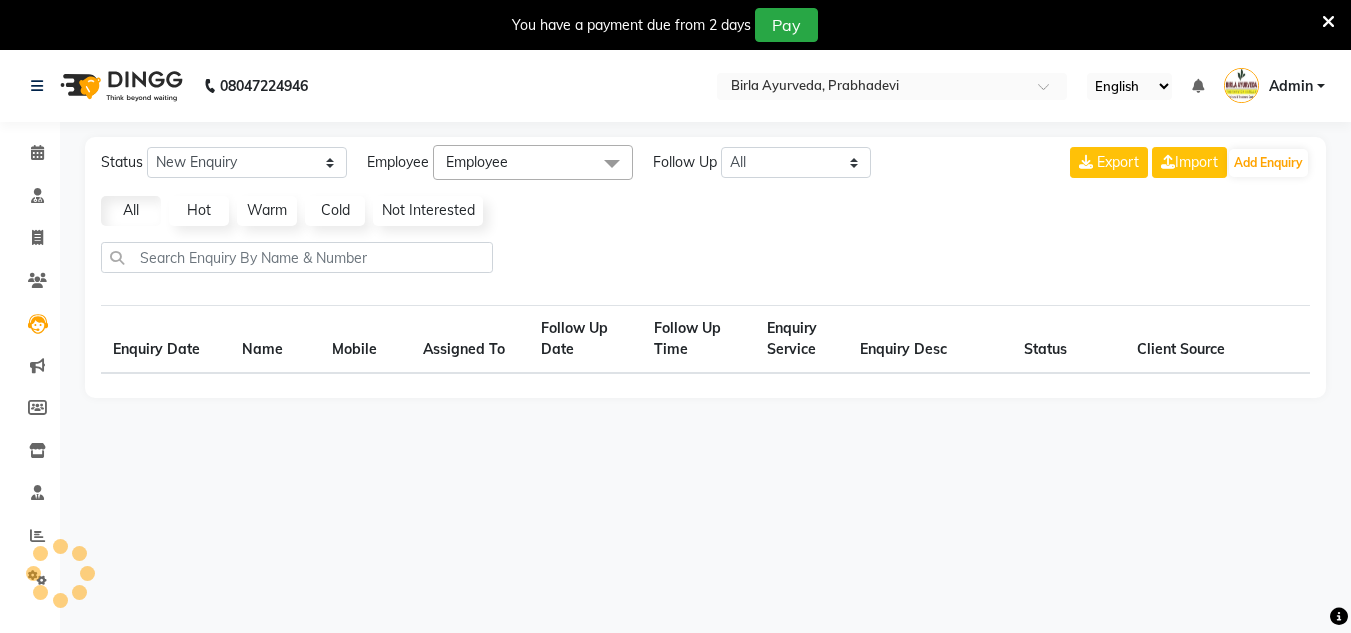 select on "10" 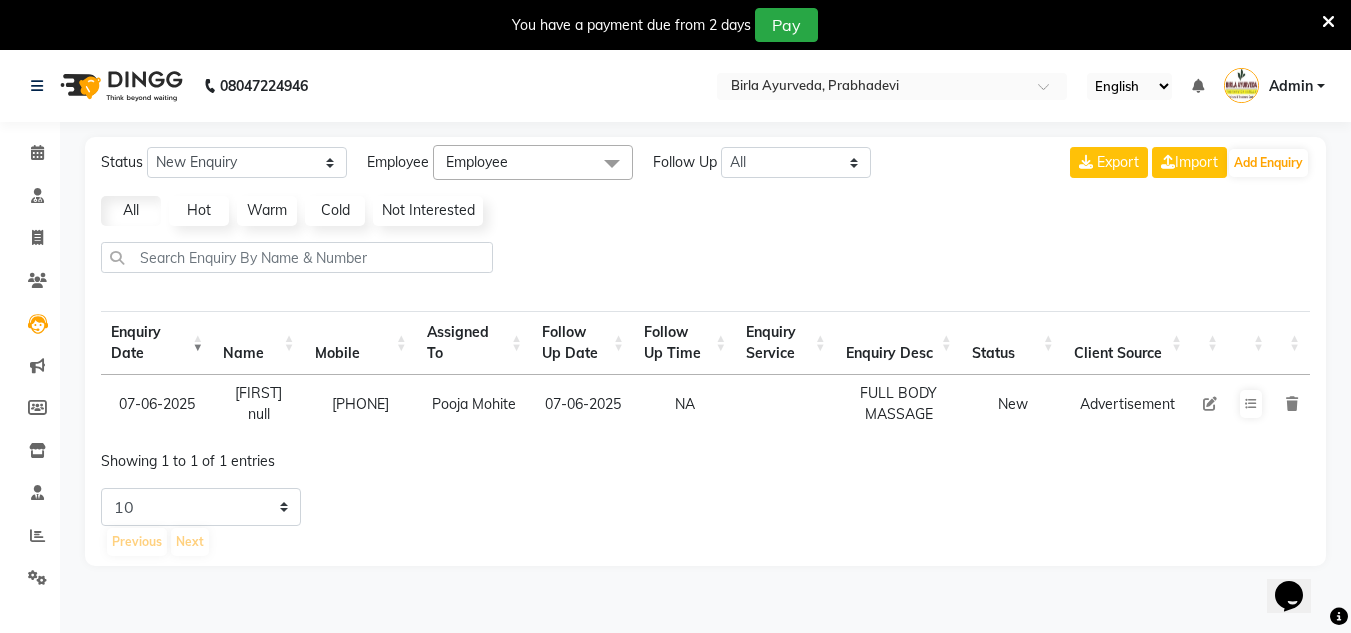 scroll, scrollTop: 0, scrollLeft: 0, axis: both 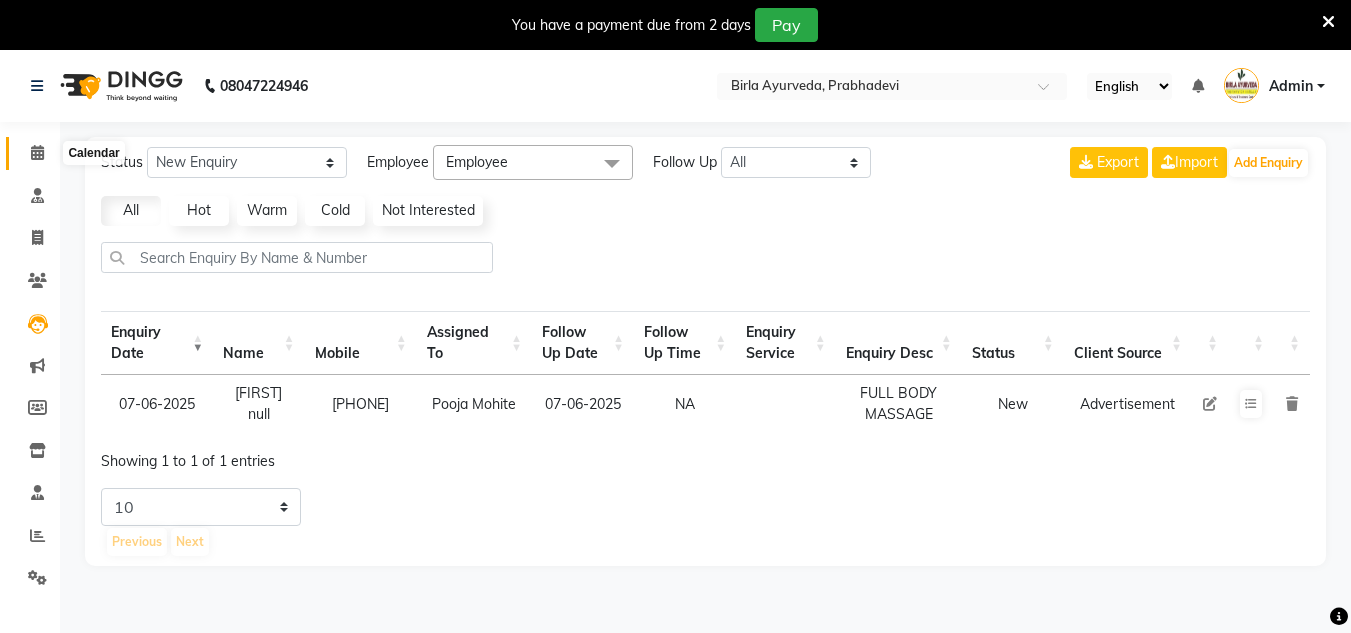 click 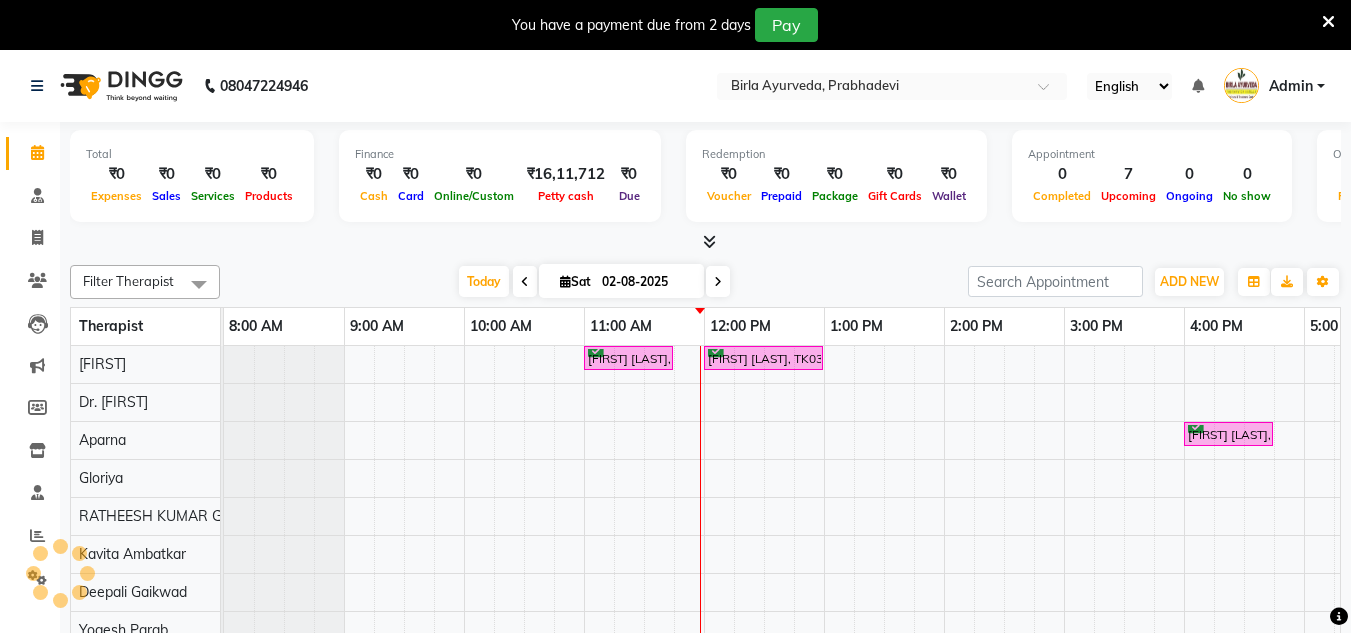 scroll, scrollTop: 0, scrollLeft: 324, axis: horizontal 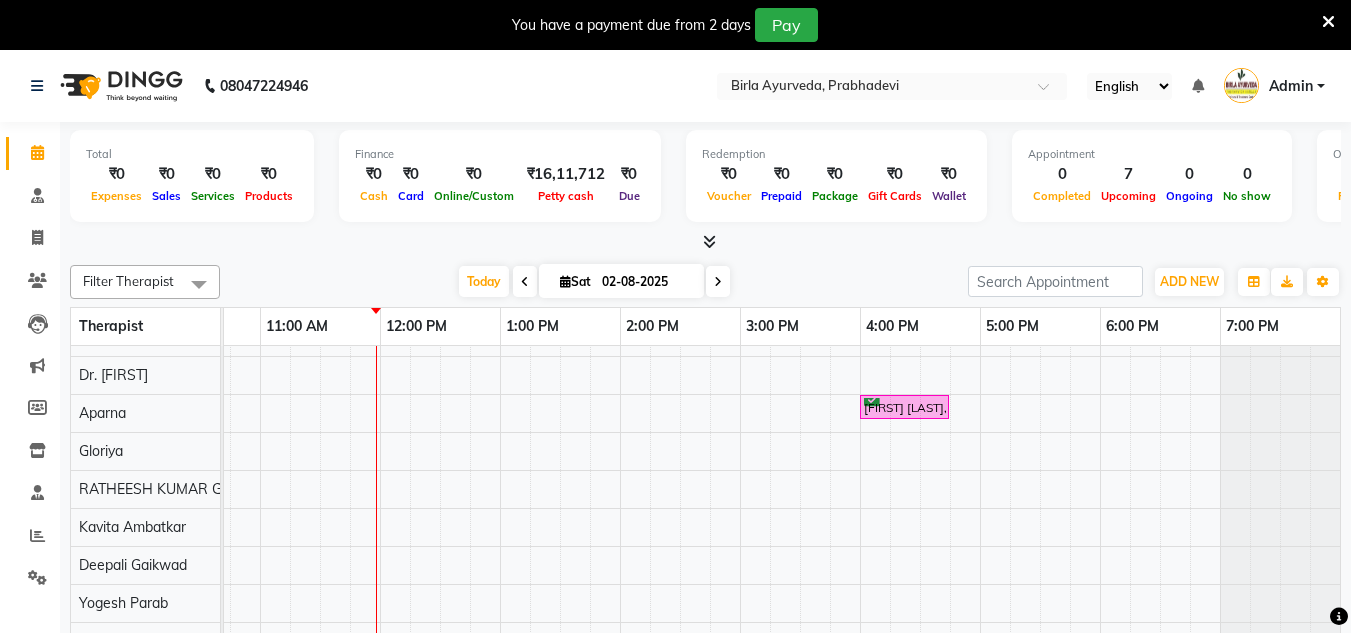 click on "02-08-2025" at bounding box center (646, 282) 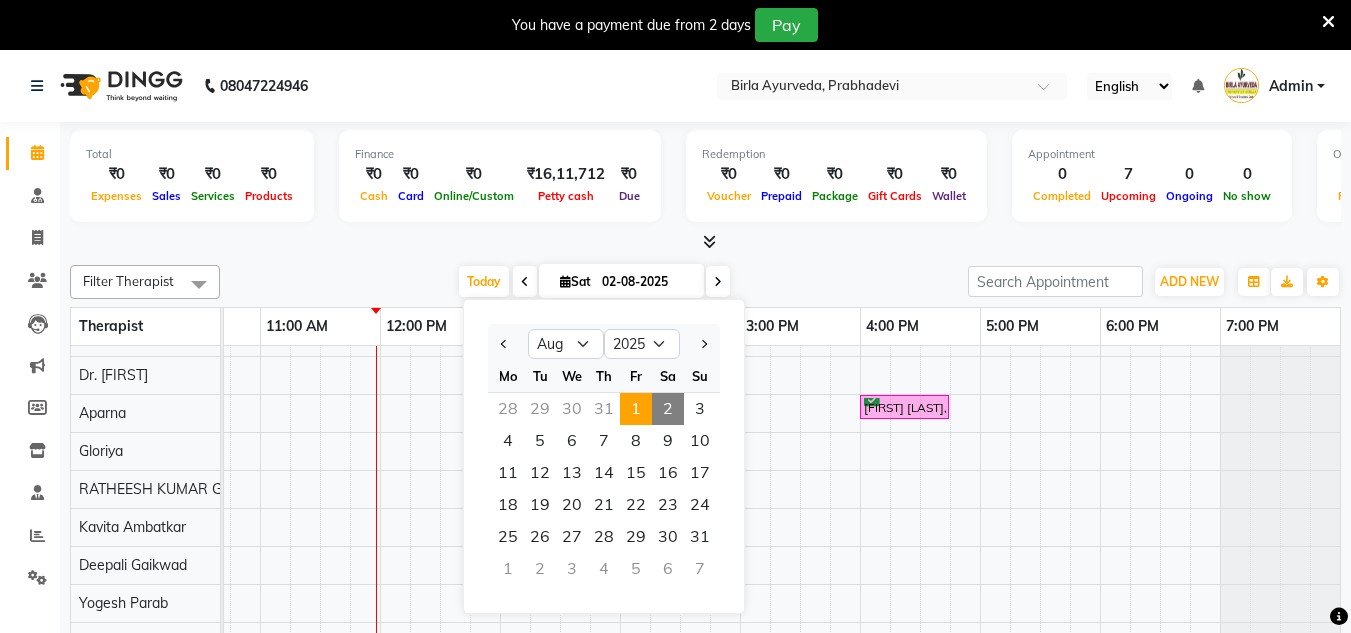 click on "1" at bounding box center [636, 409] 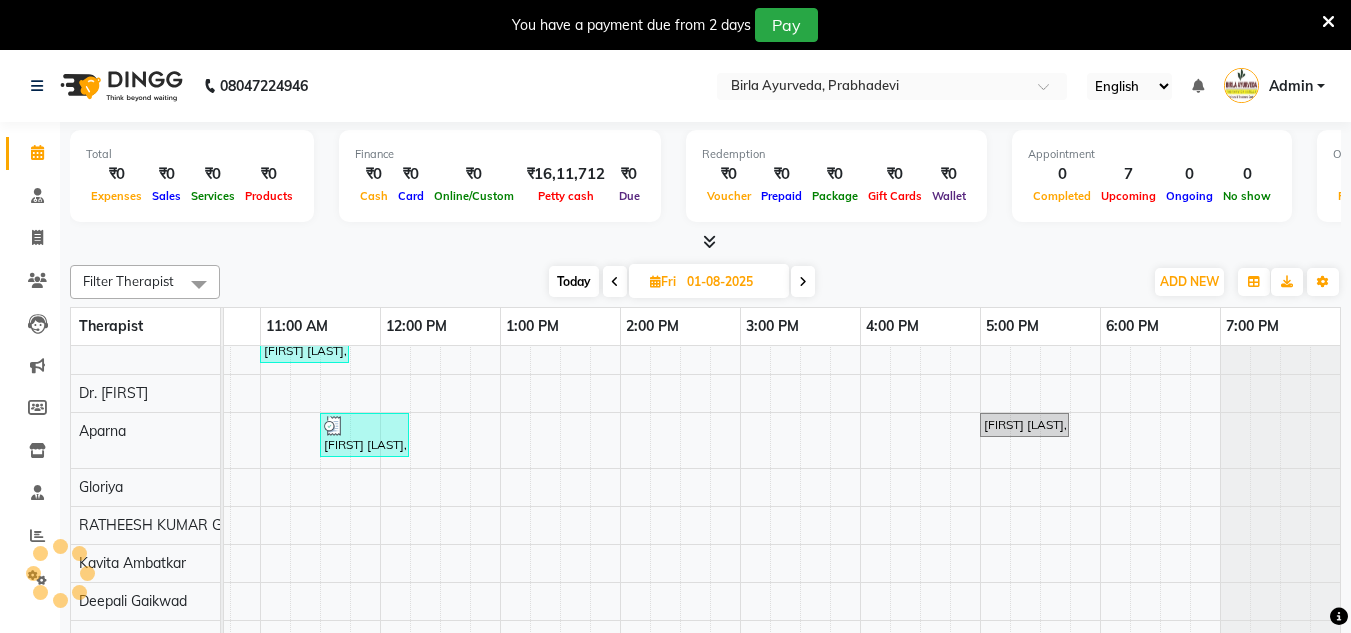 scroll, scrollTop: 0, scrollLeft: 324, axis: horizontal 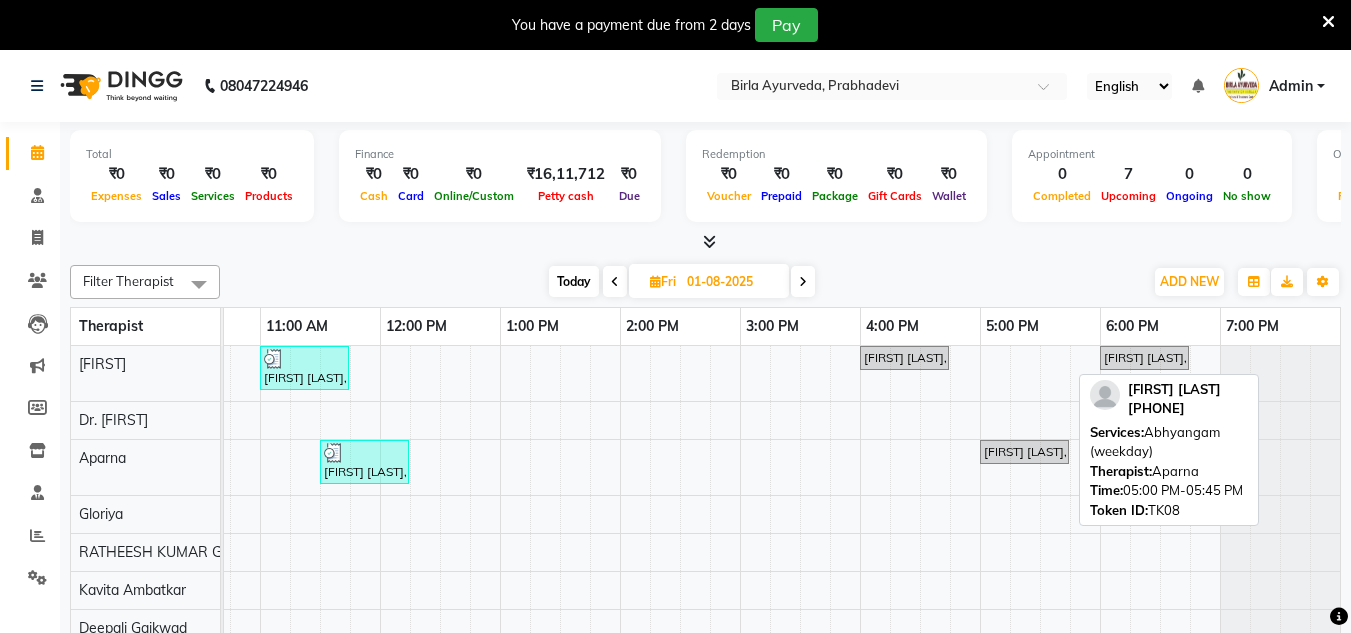 click on "[FIRST] [LAST], TK08, [TIME]-[TIME], Abhyangam  (weekday)" at bounding box center [1024, 452] 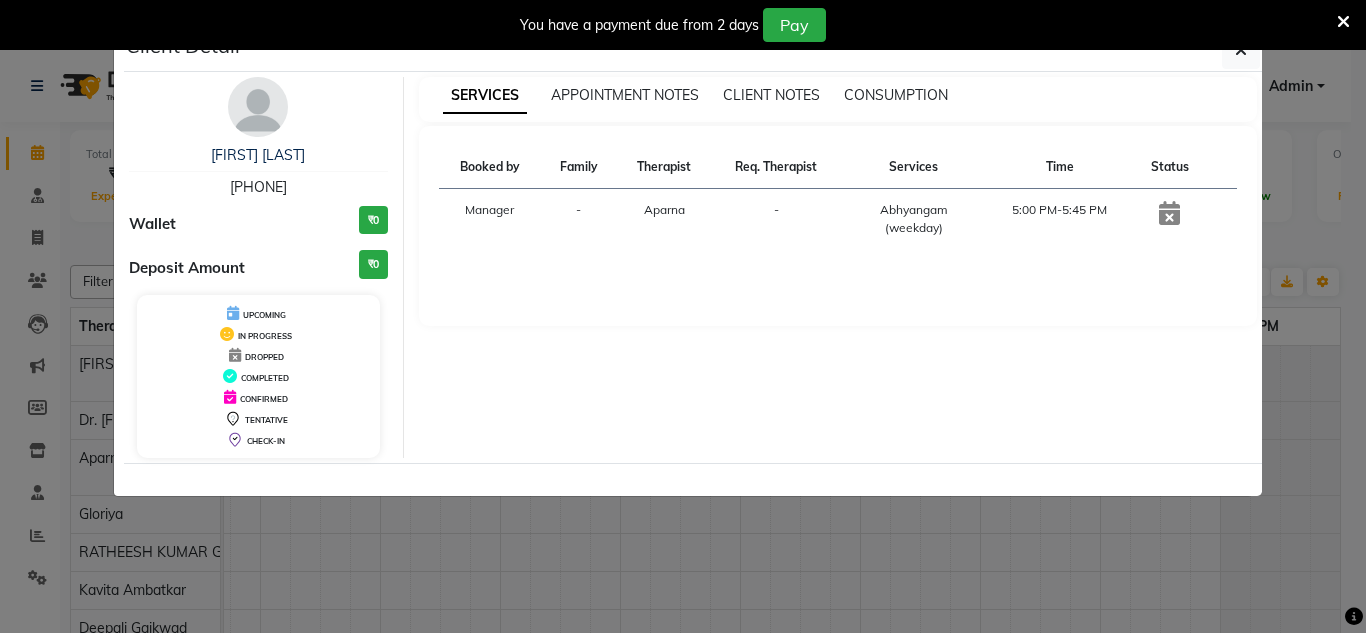 click on "You have a payment due from 2 days   Pay" at bounding box center [683, 25] 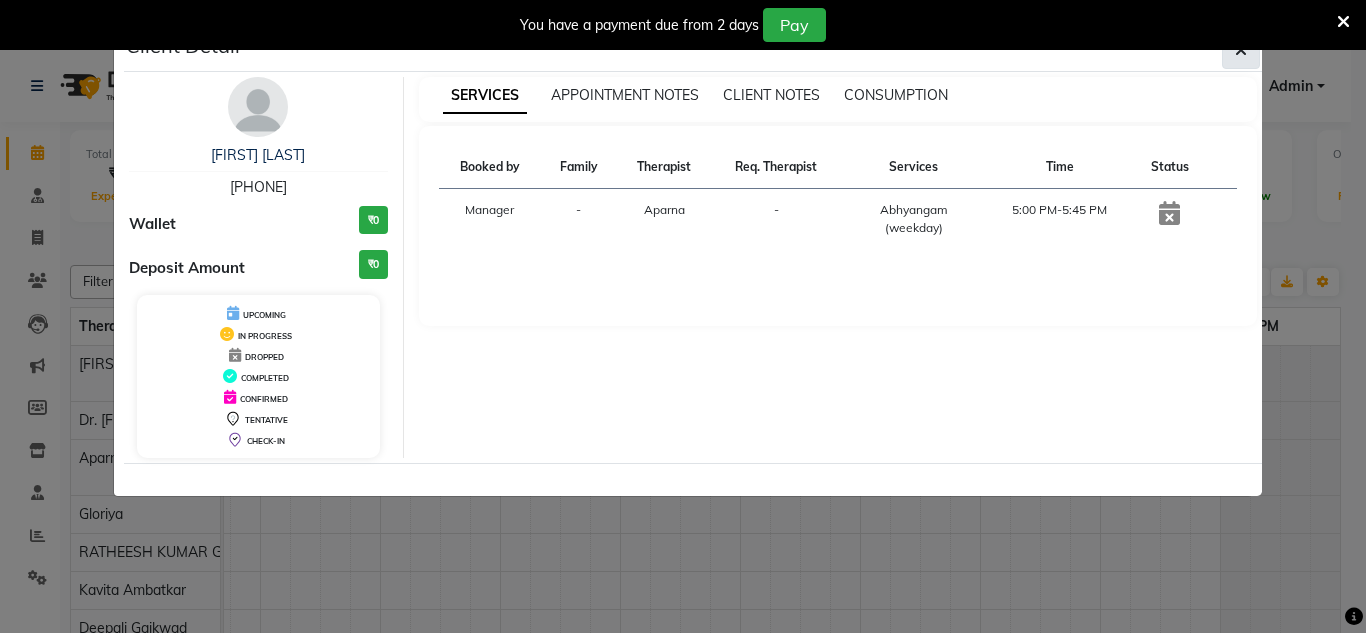 click 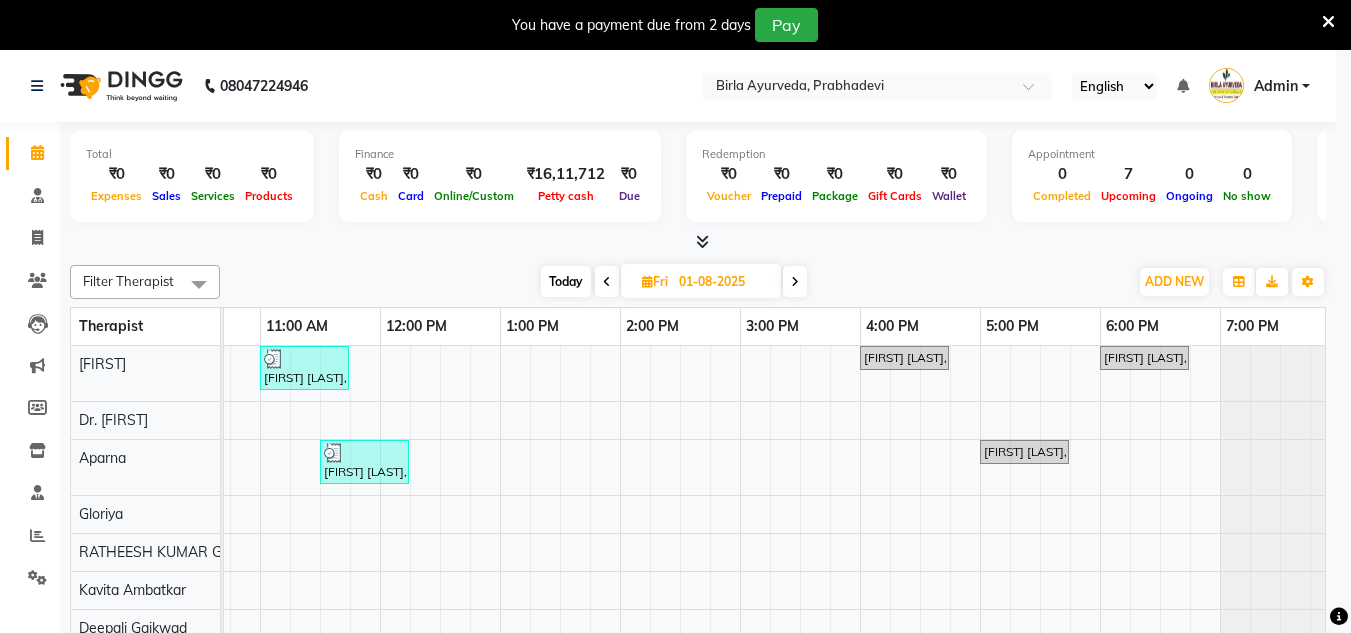 scroll, scrollTop: 0, scrollLeft: 309, axis: horizontal 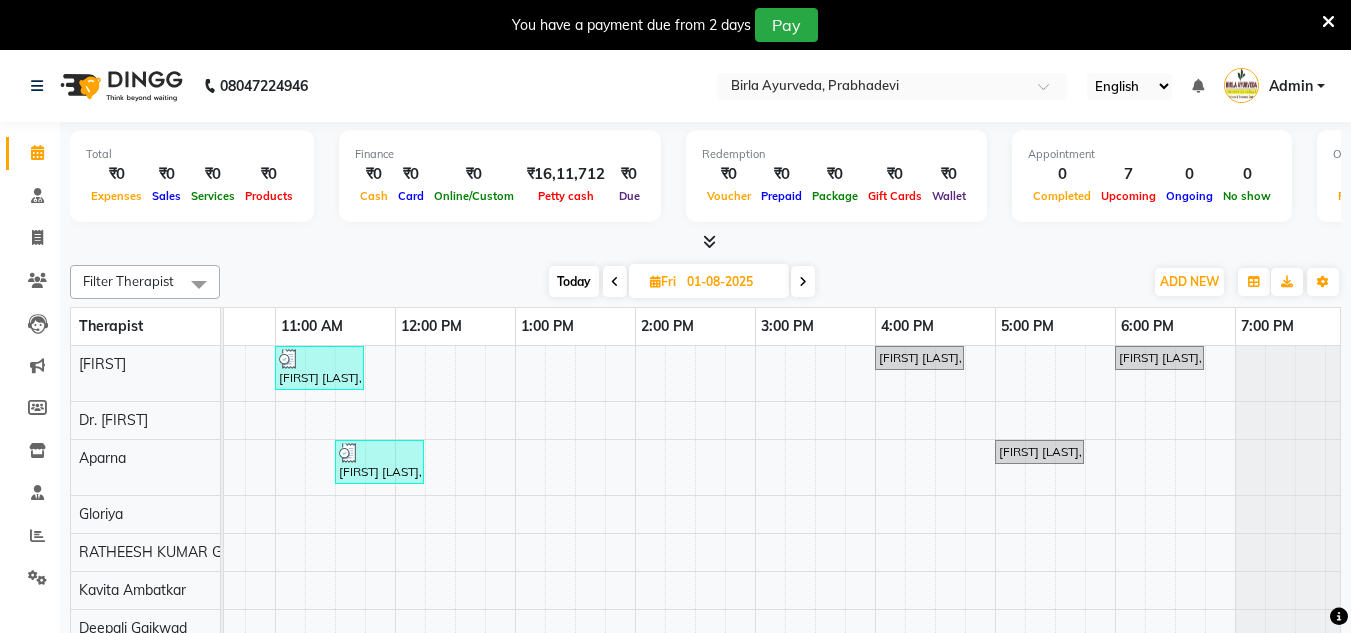 click at bounding box center [803, 281] 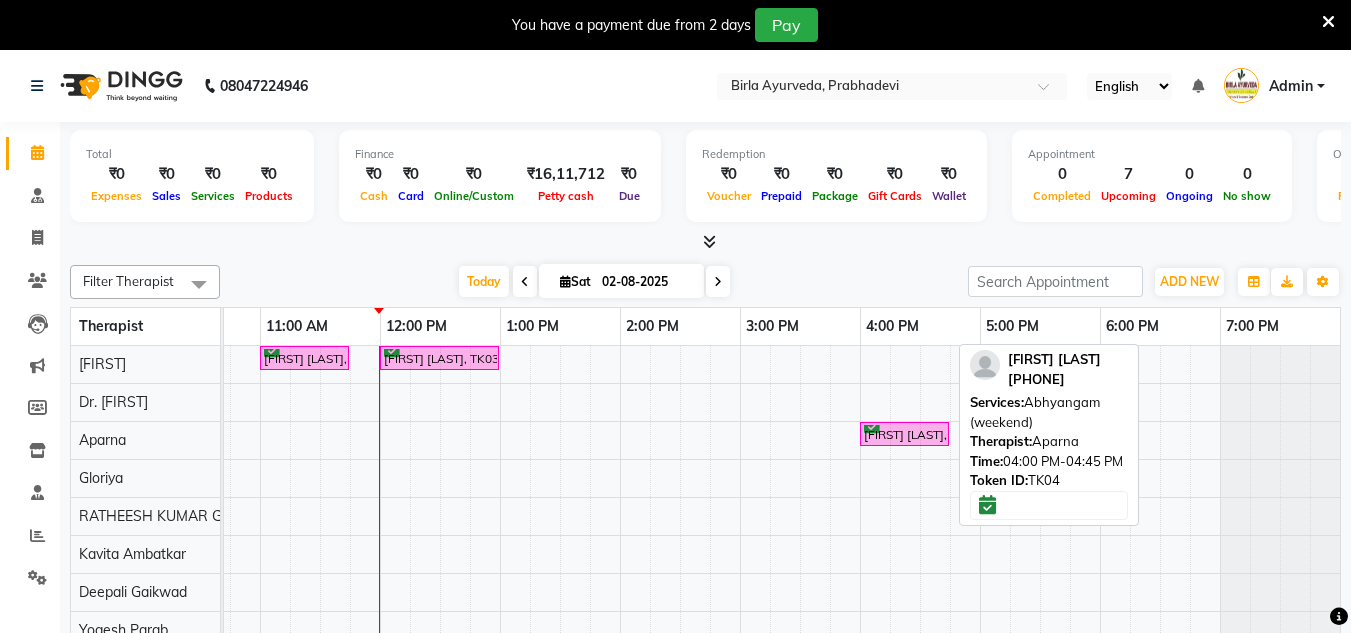 drag, startPoint x: 877, startPoint y: 442, endPoint x: 887, endPoint y: 435, distance: 12.206555 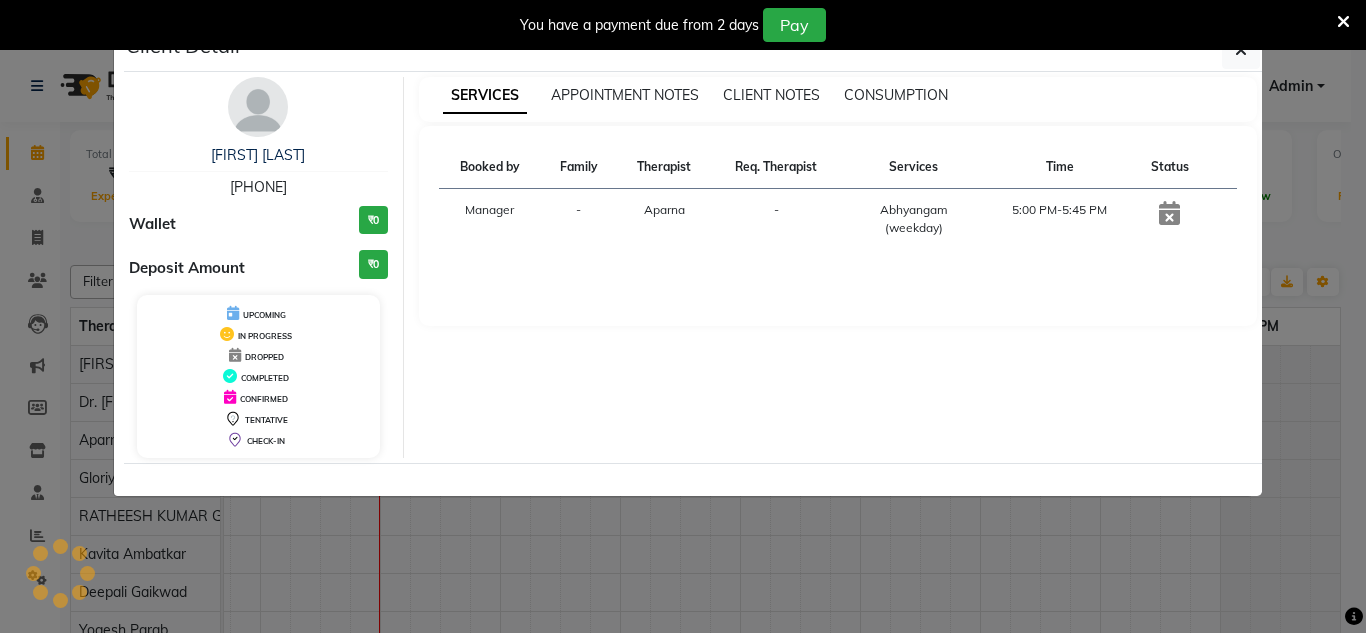 select on "6" 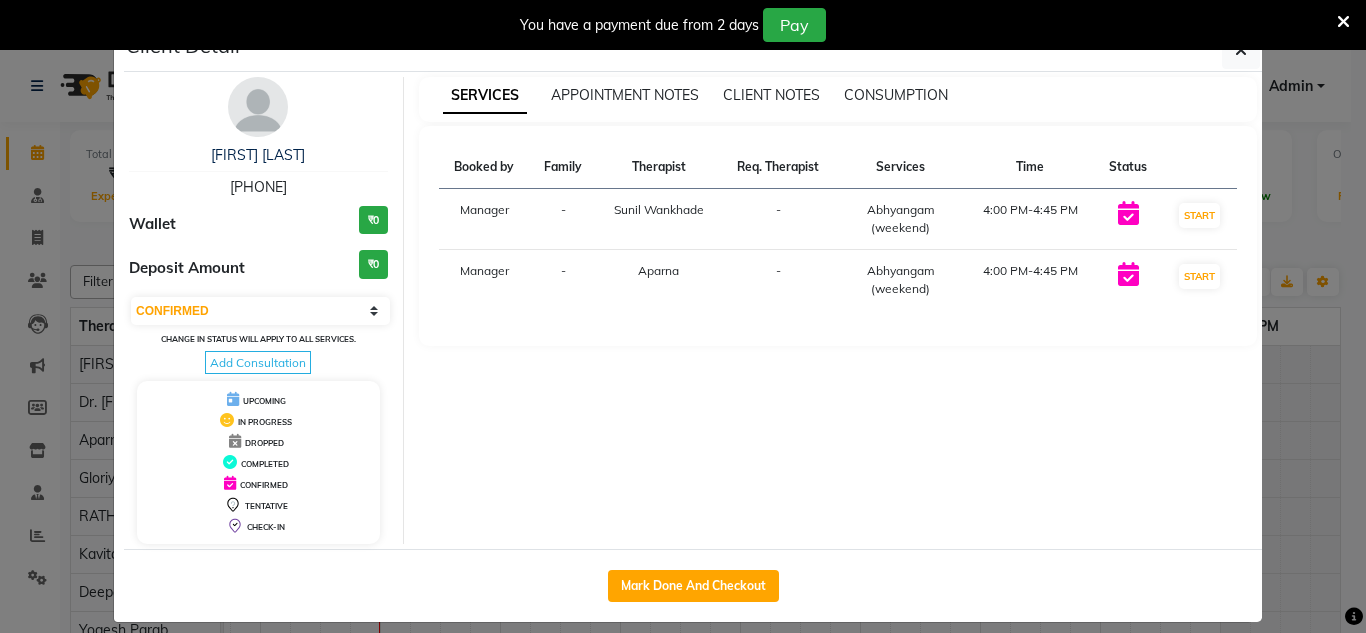 drag, startPoint x: 887, startPoint y: 435, endPoint x: 1301, endPoint y: 476, distance: 416.02524 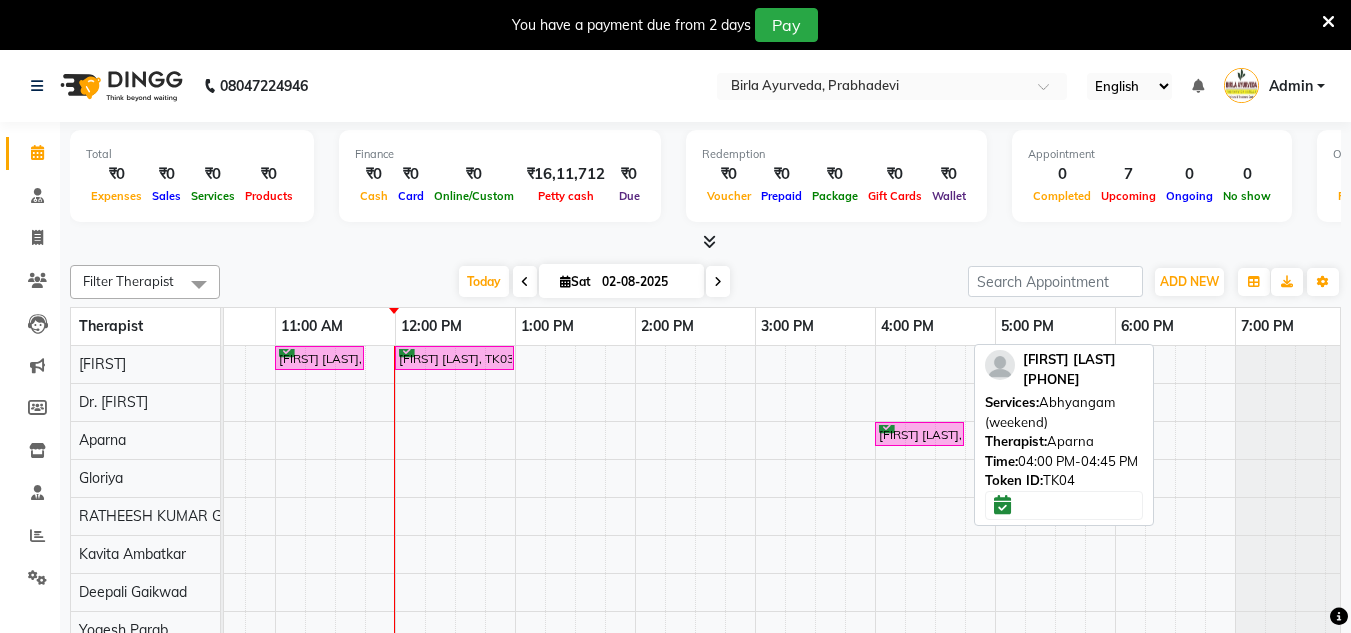 click on "[FIRST] [LAST], TK04, [TIME]-[TIME], Abhyangam (weekend)" at bounding box center (919, 434) 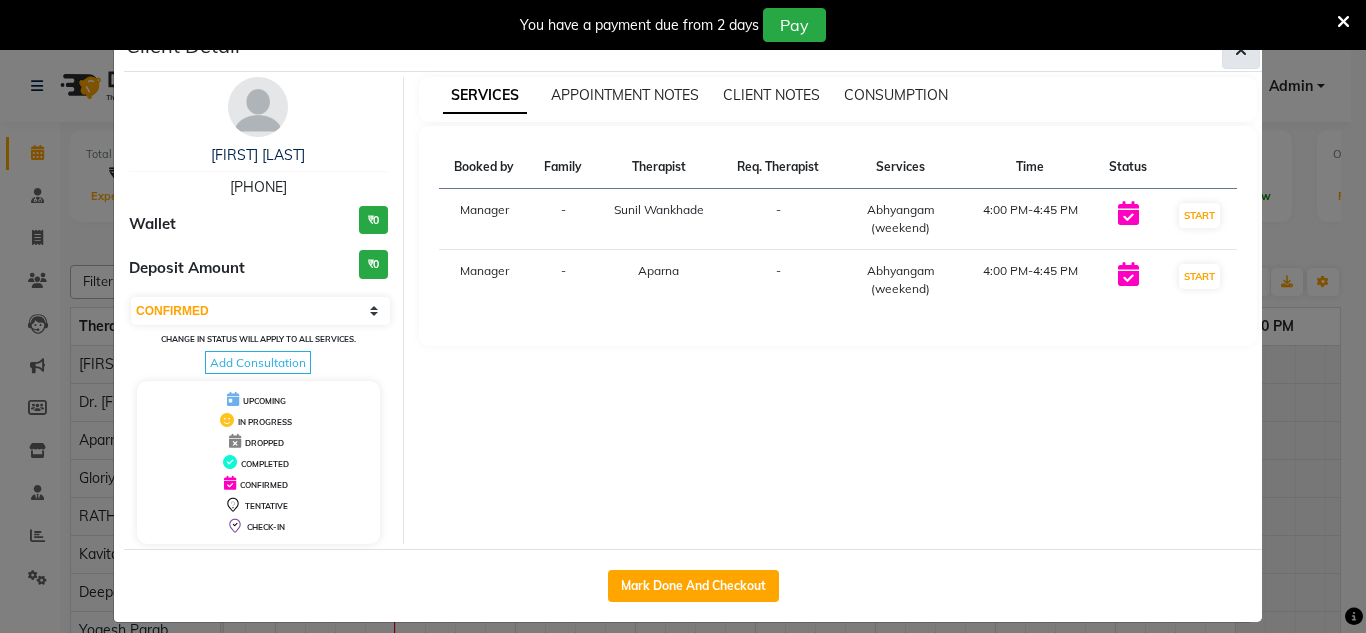 click 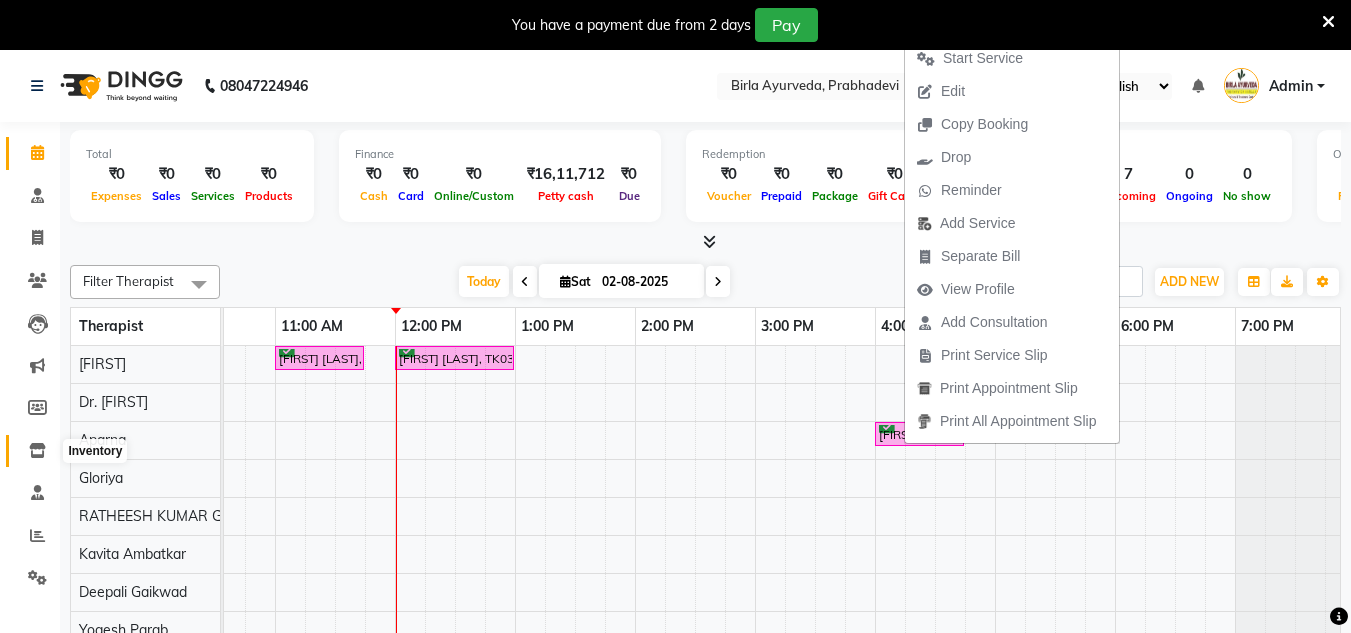 click 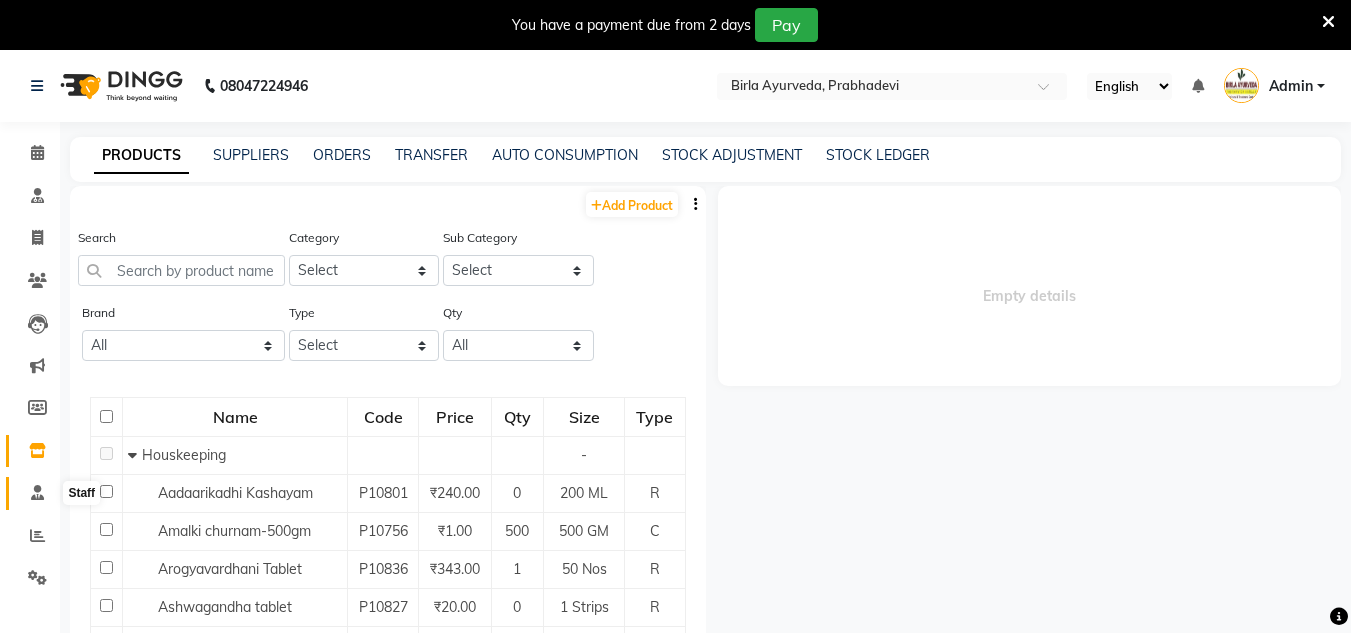 click 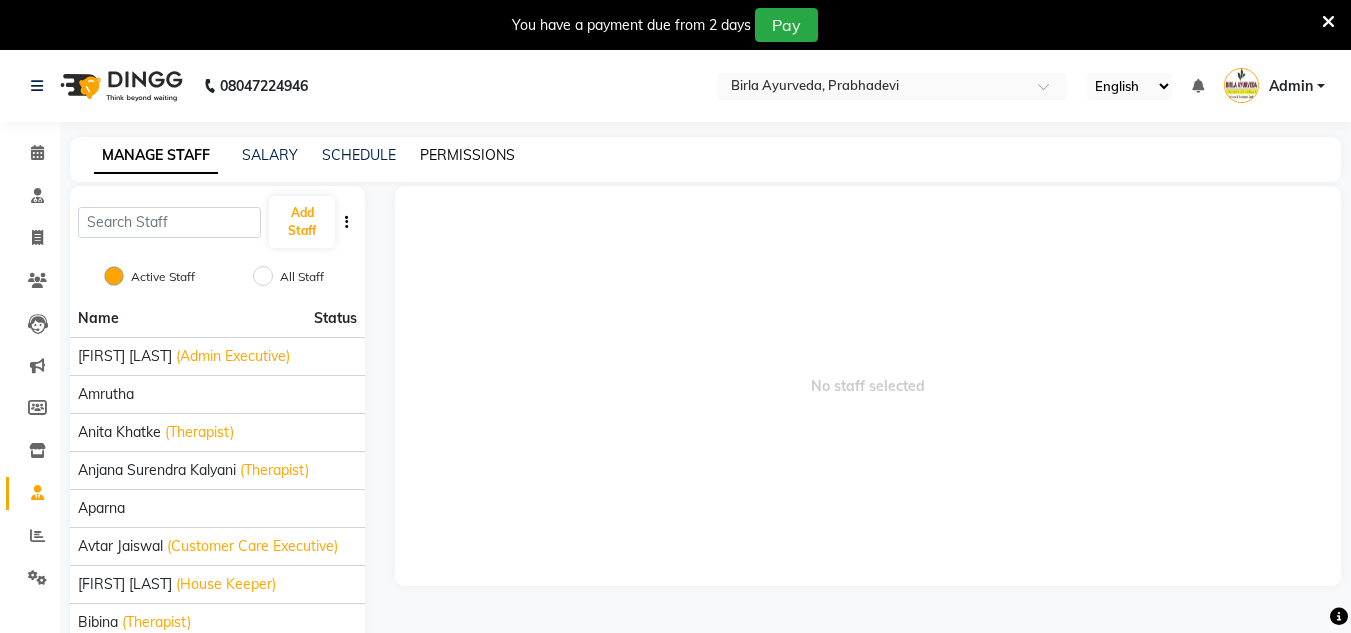 click on "PERMISSIONS" 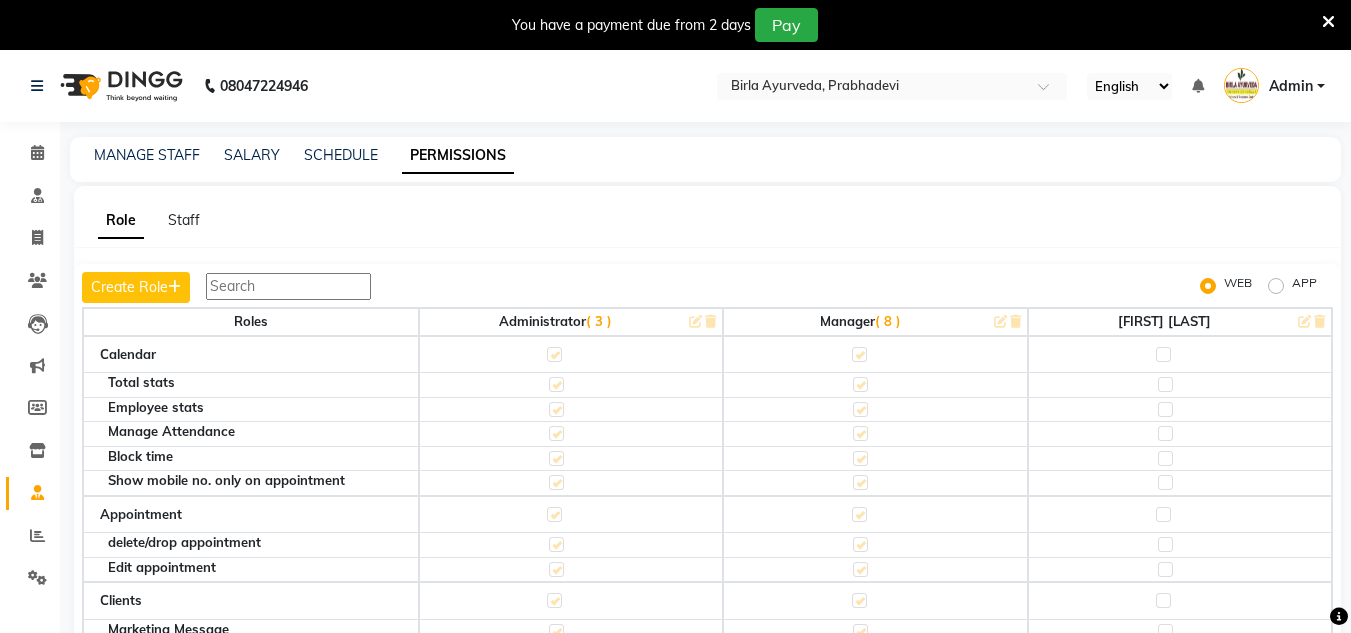 click at bounding box center [288, 286] 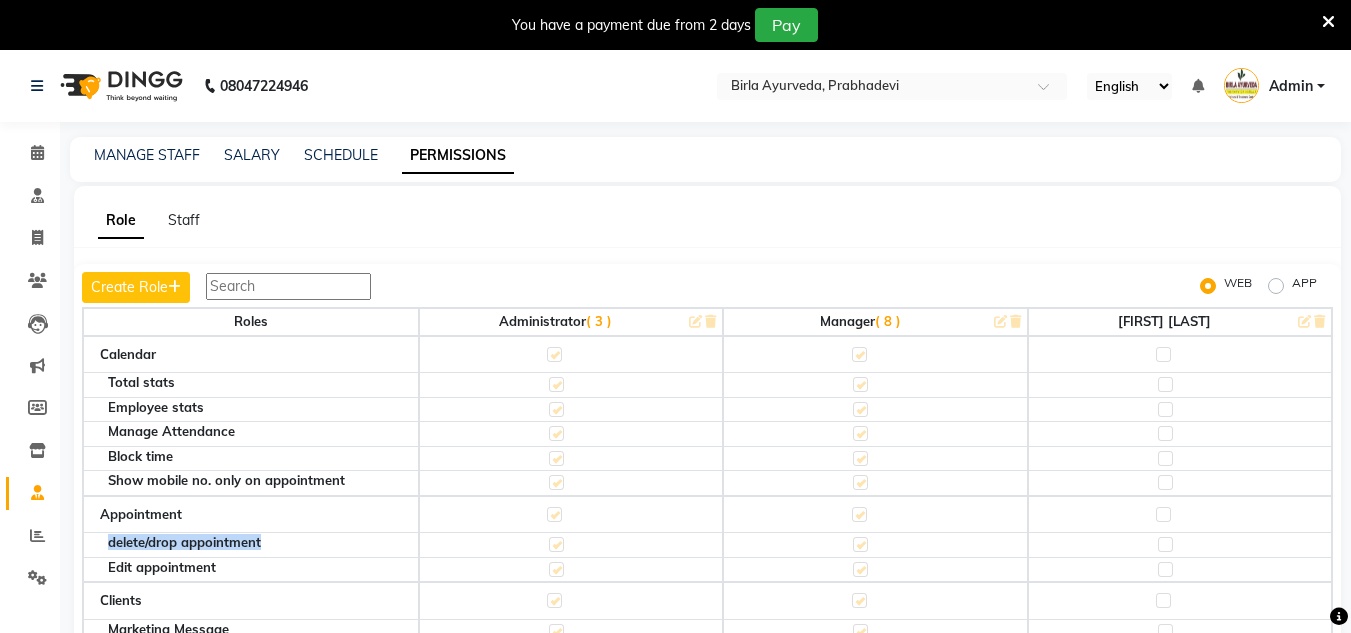 drag, startPoint x: 102, startPoint y: 544, endPoint x: 870, endPoint y: 555, distance: 768.0788 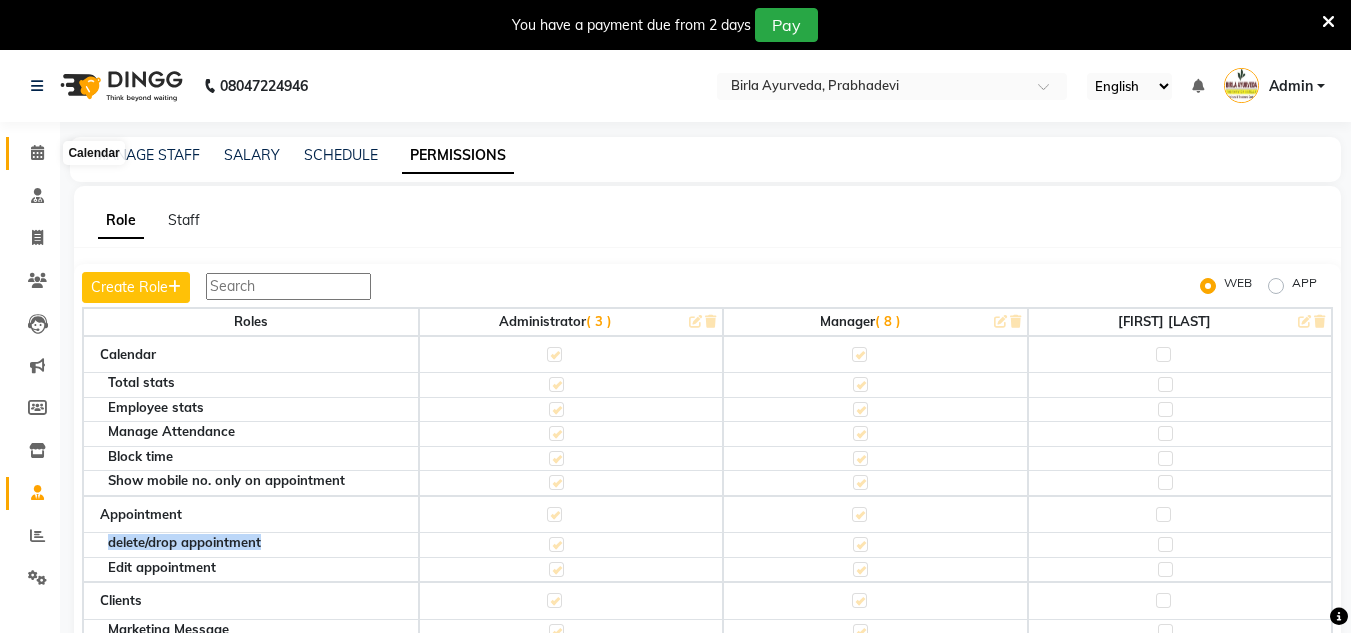 click 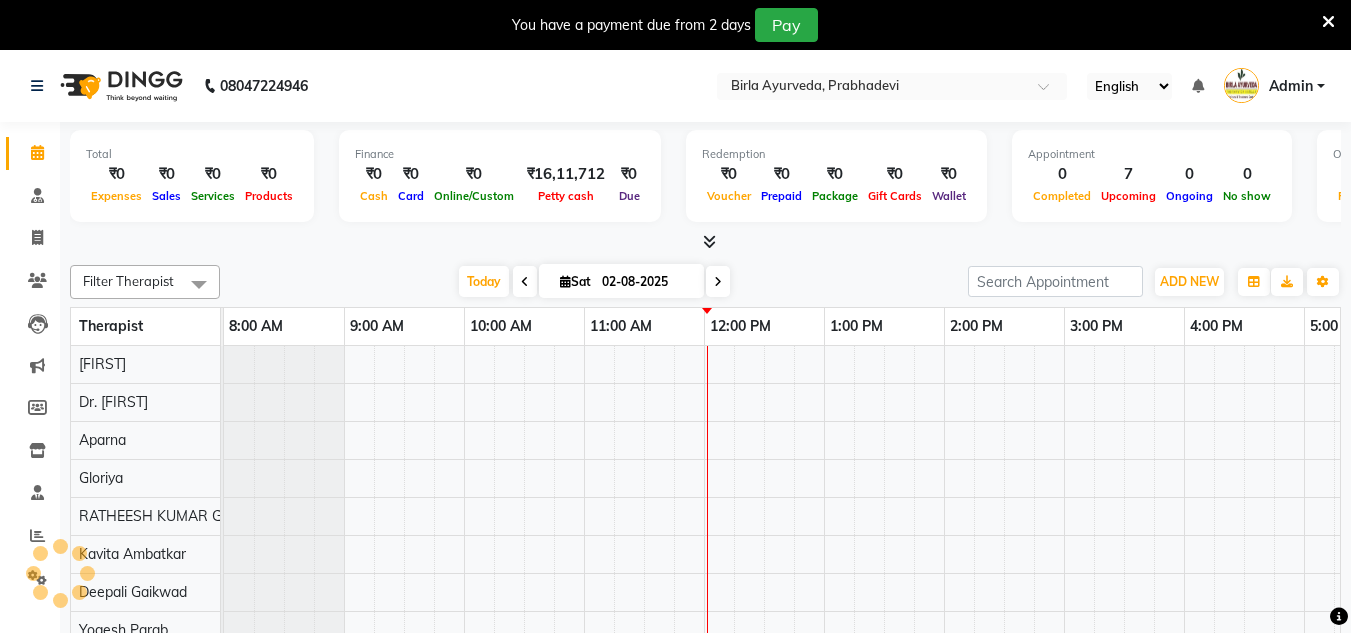 scroll, scrollTop: 0, scrollLeft: 0, axis: both 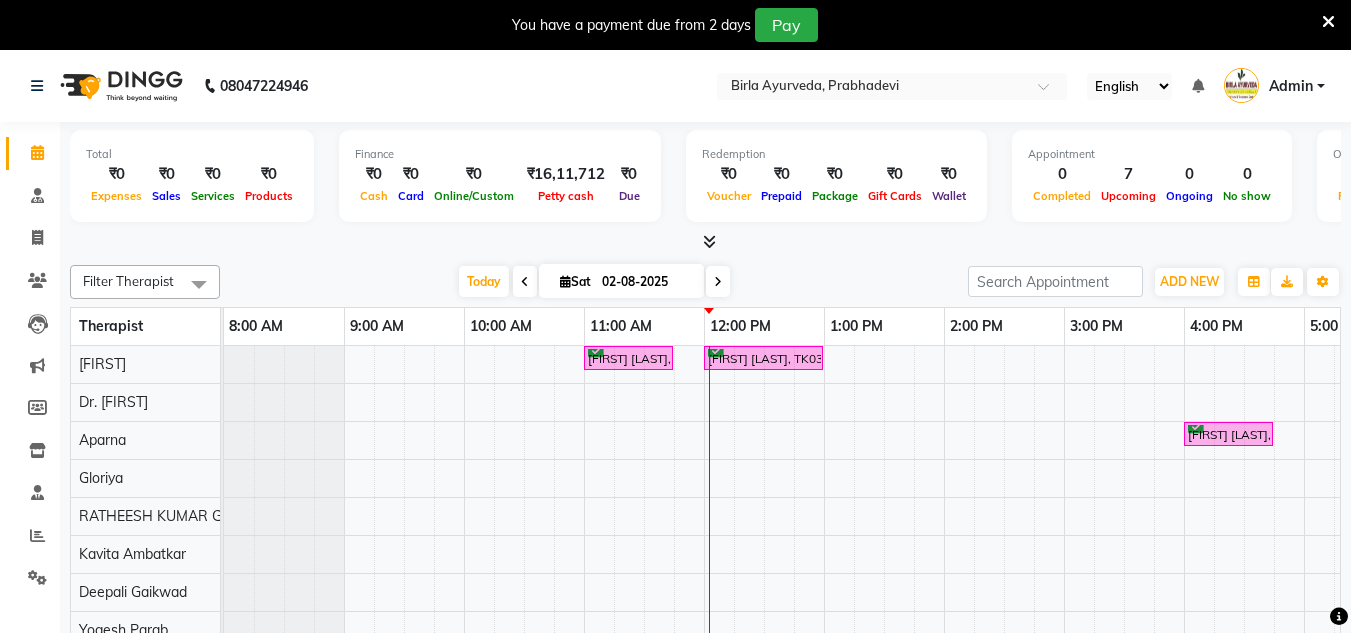 click on "[PHONE] Select Location × Birla Ayurveda, Prabhadevi English ENGLISH Español العربية मराठी हिंदी ગુજરાતી தமிழ் 中文 Notifications nothing to show Admin Manage Profile Change Password Sign out Version:3.15.11" 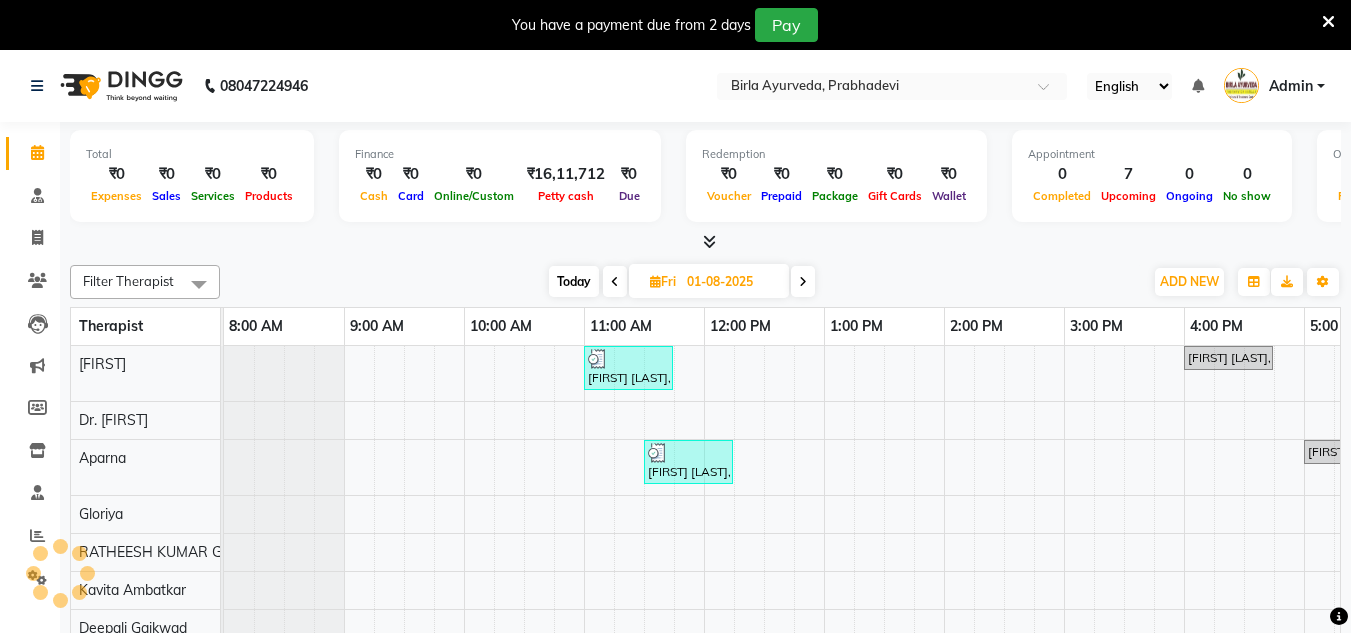 scroll, scrollTop: 0, scrollLeft: 324, axis: horizontal 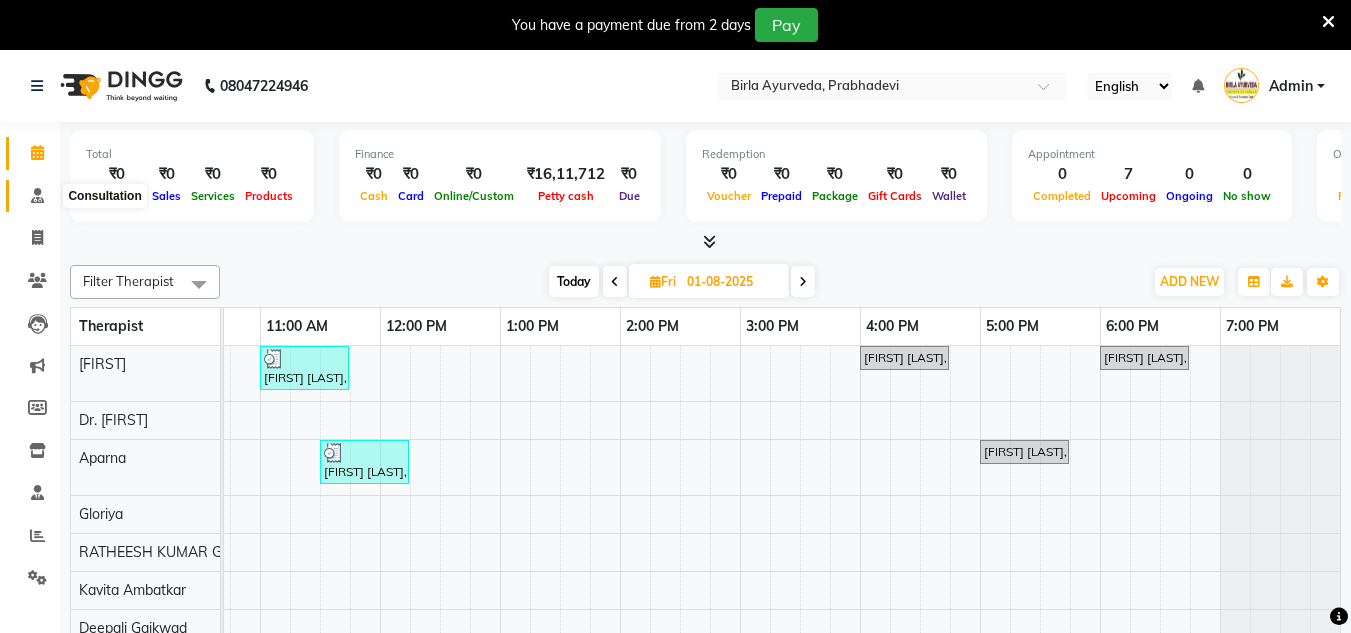 click 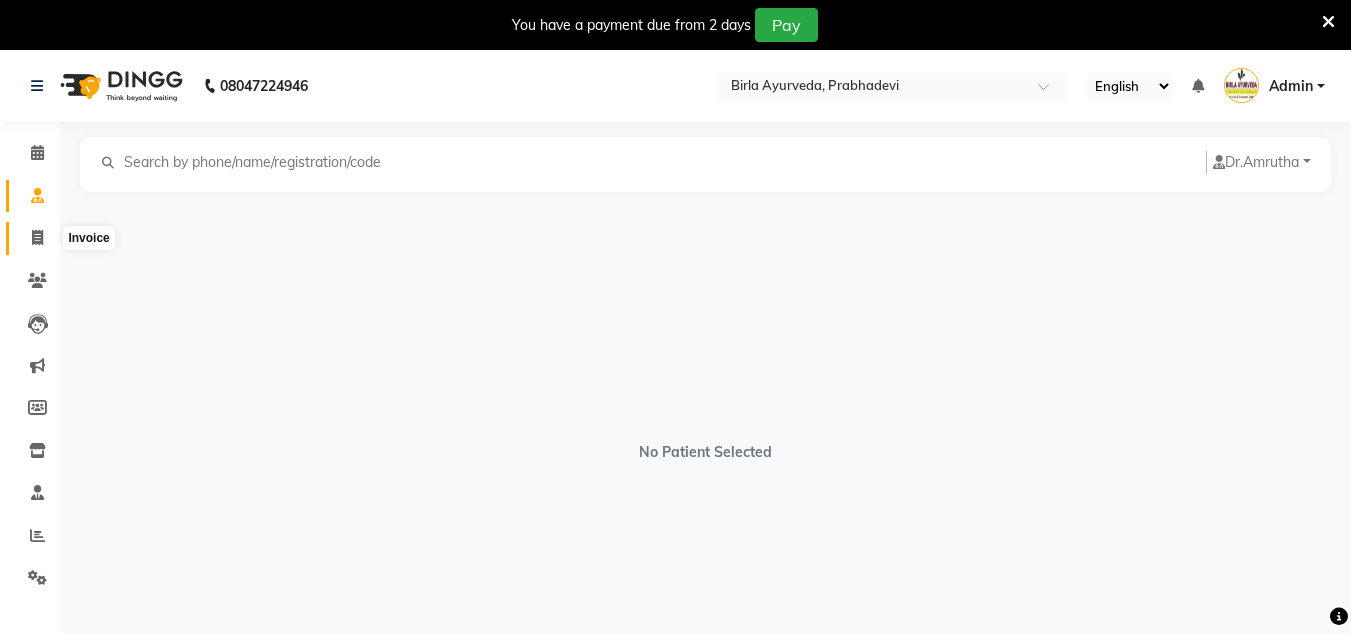 click 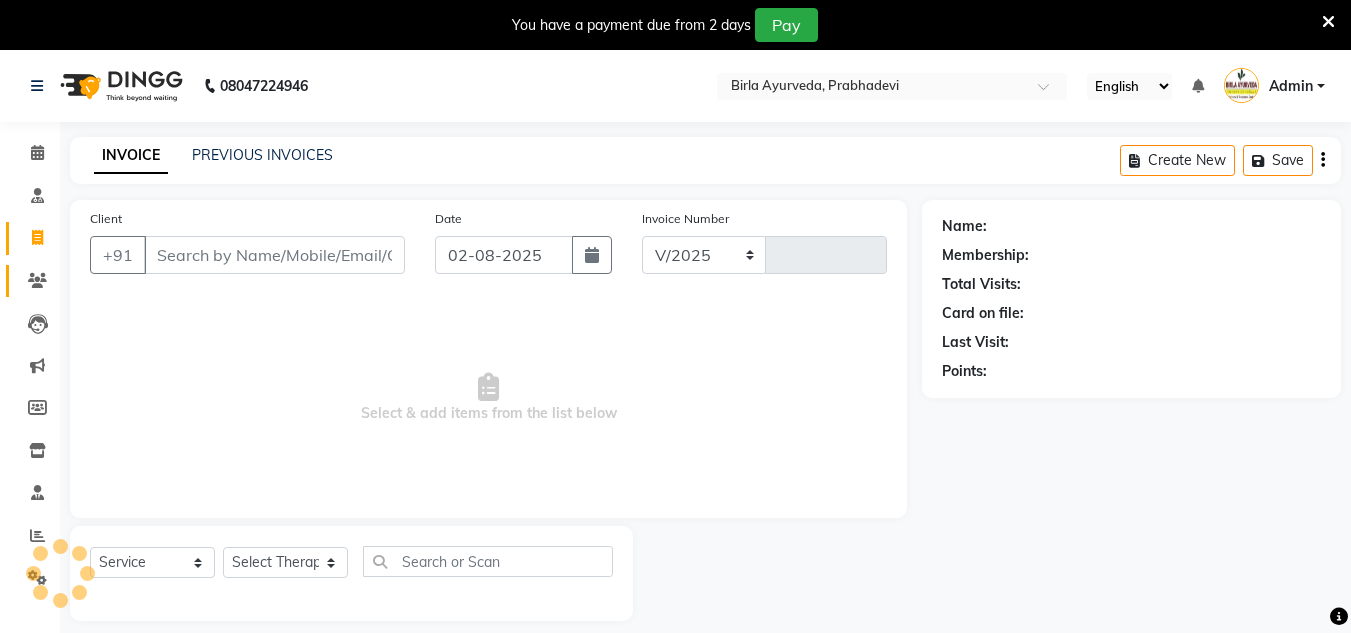 select on "6818" 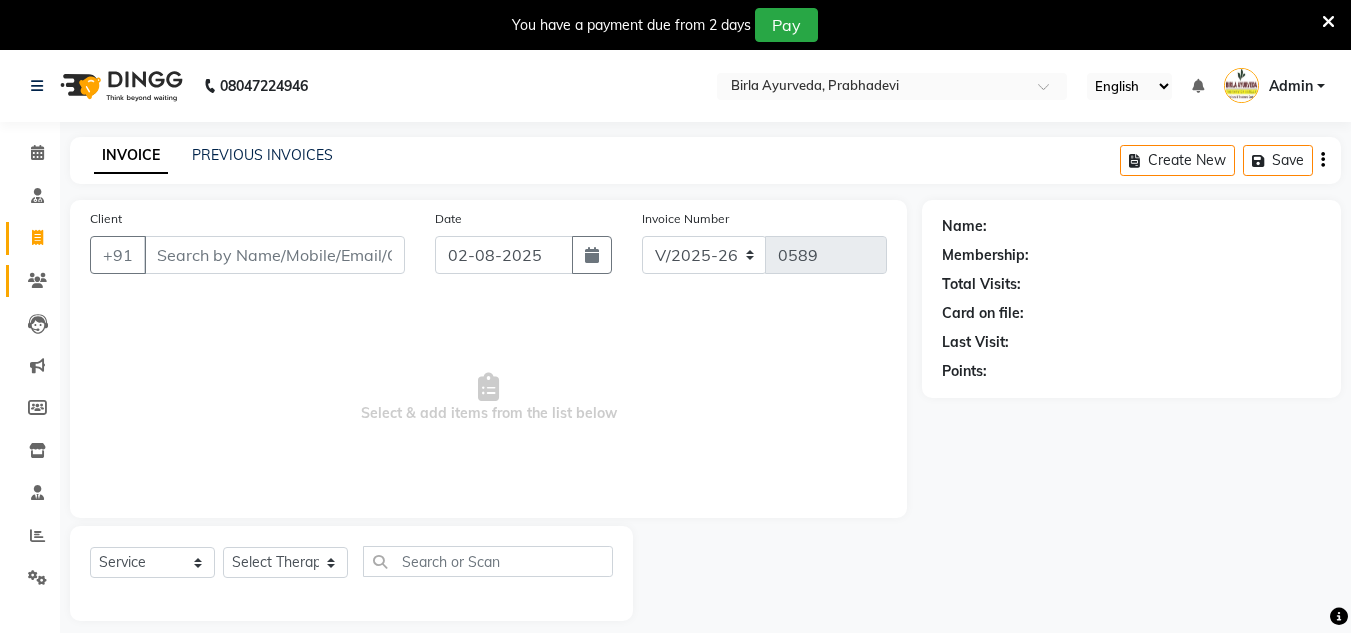 scroll, scrollTop: 50, scrollLeft: 0, axis: vertical 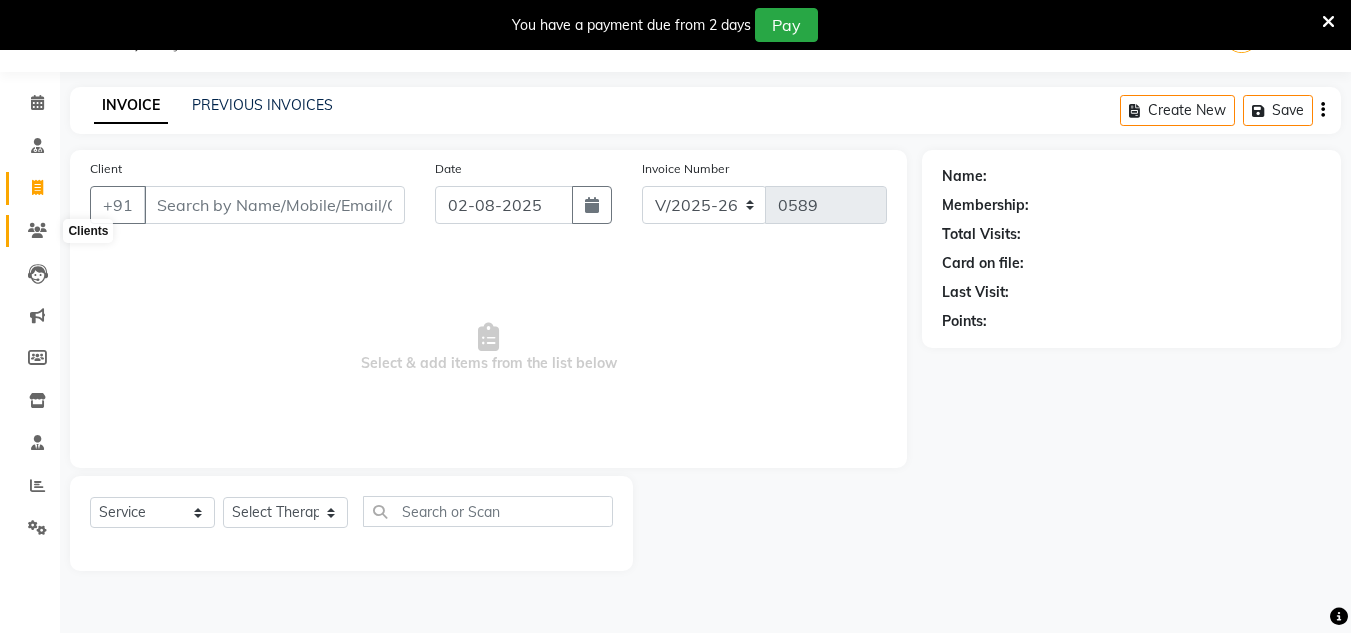 click 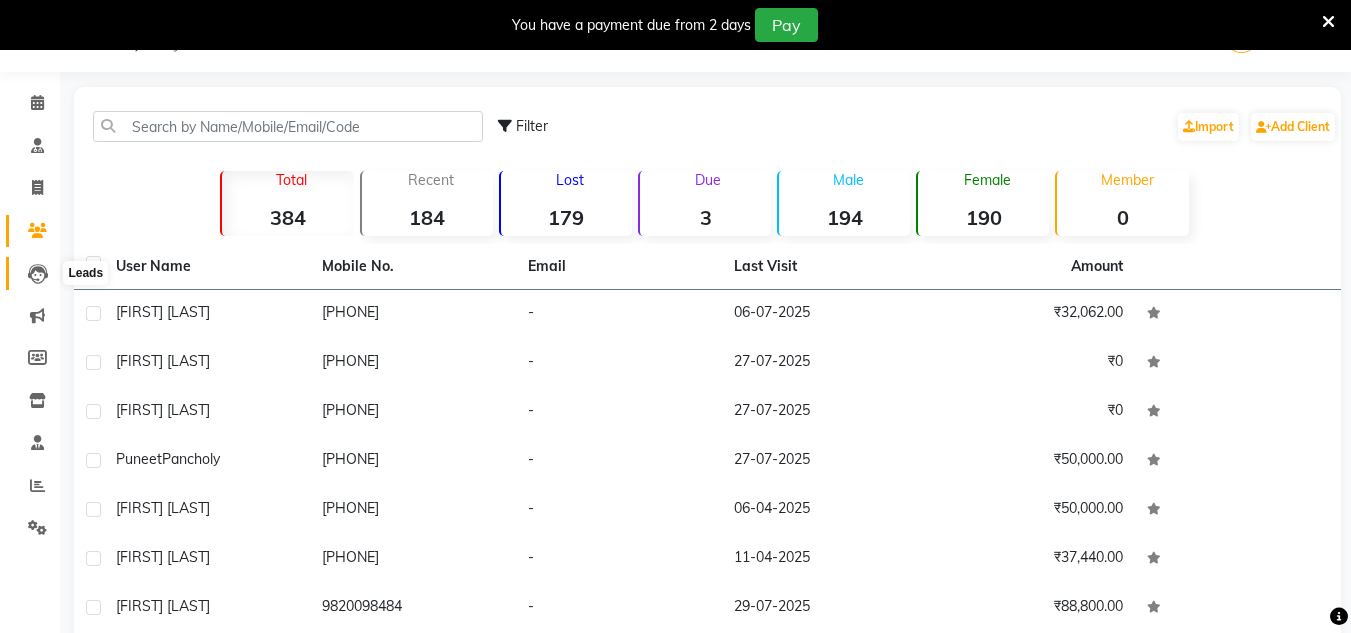 click 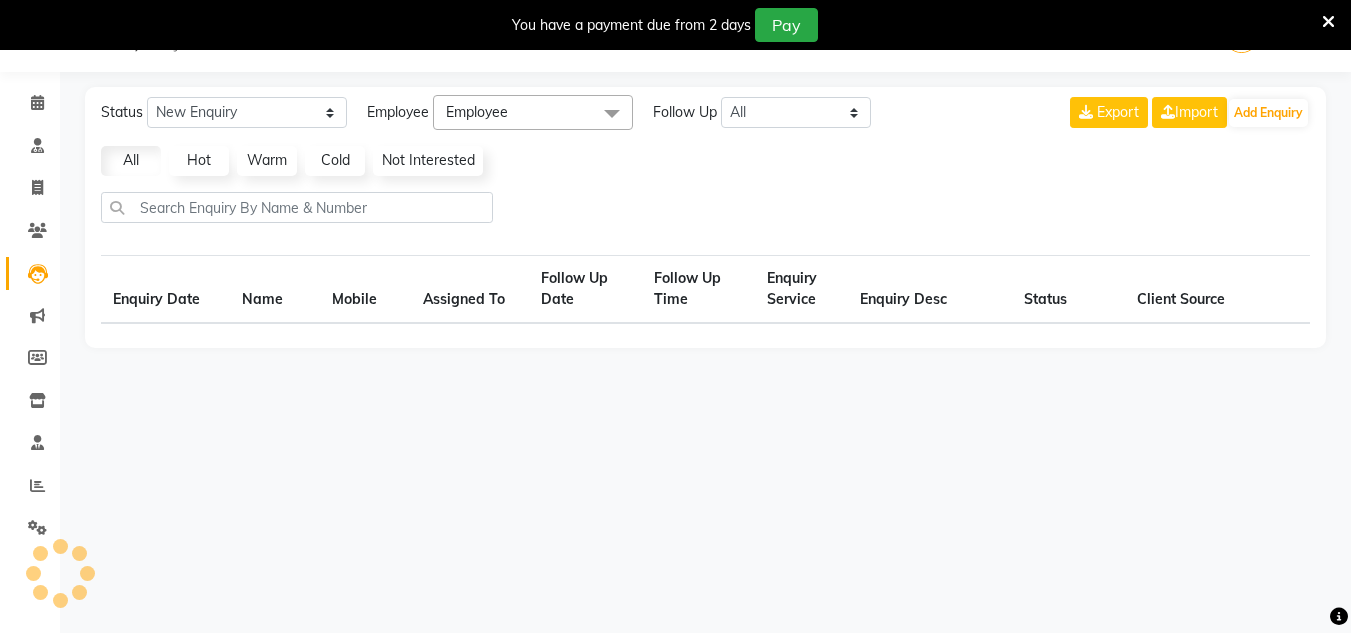 select on "10" 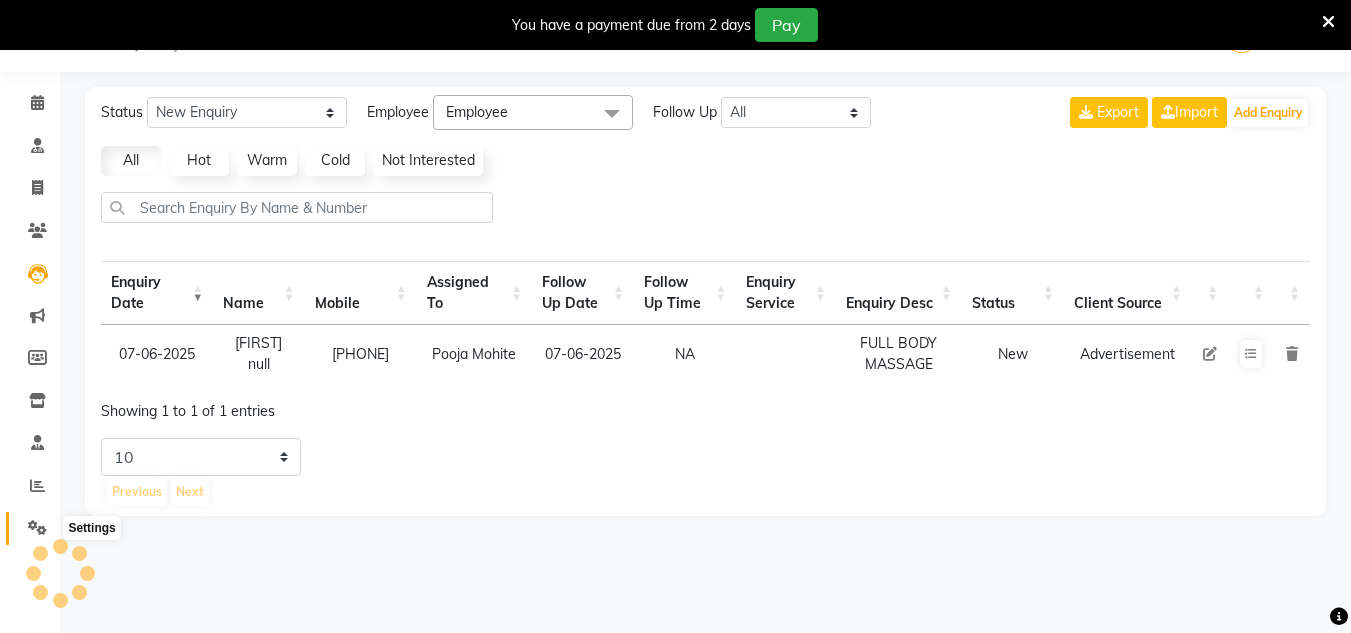 click 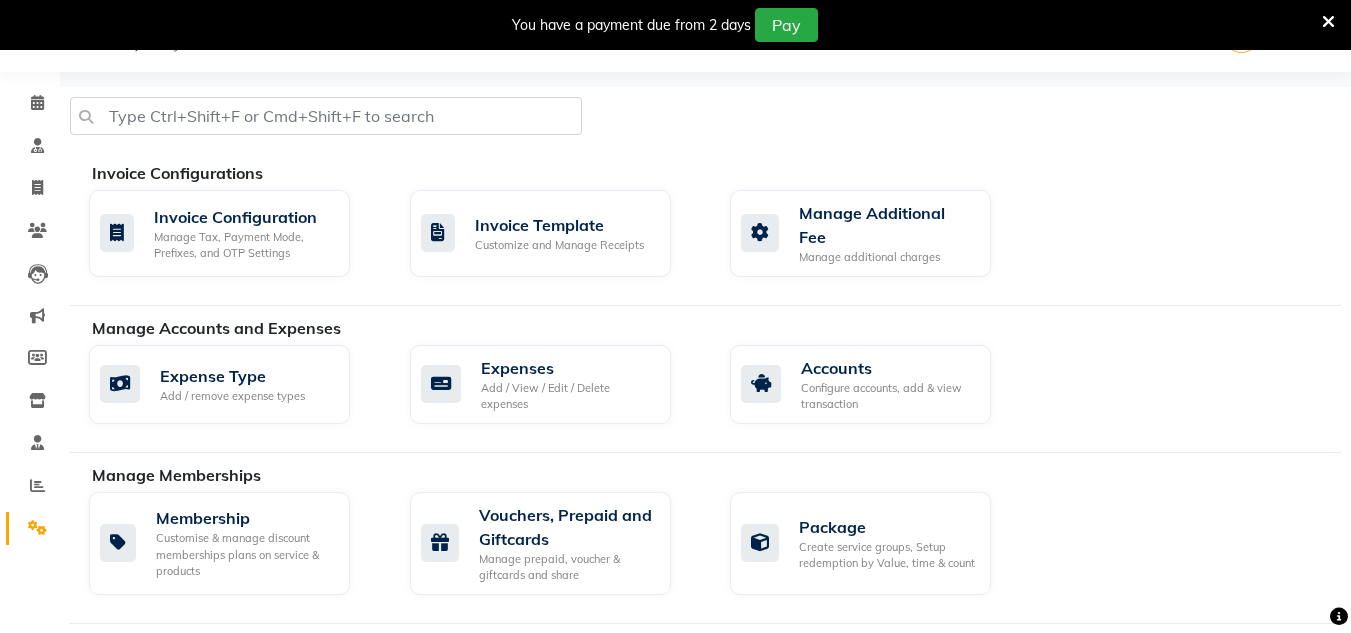 click at bounding box center [1328, 22] 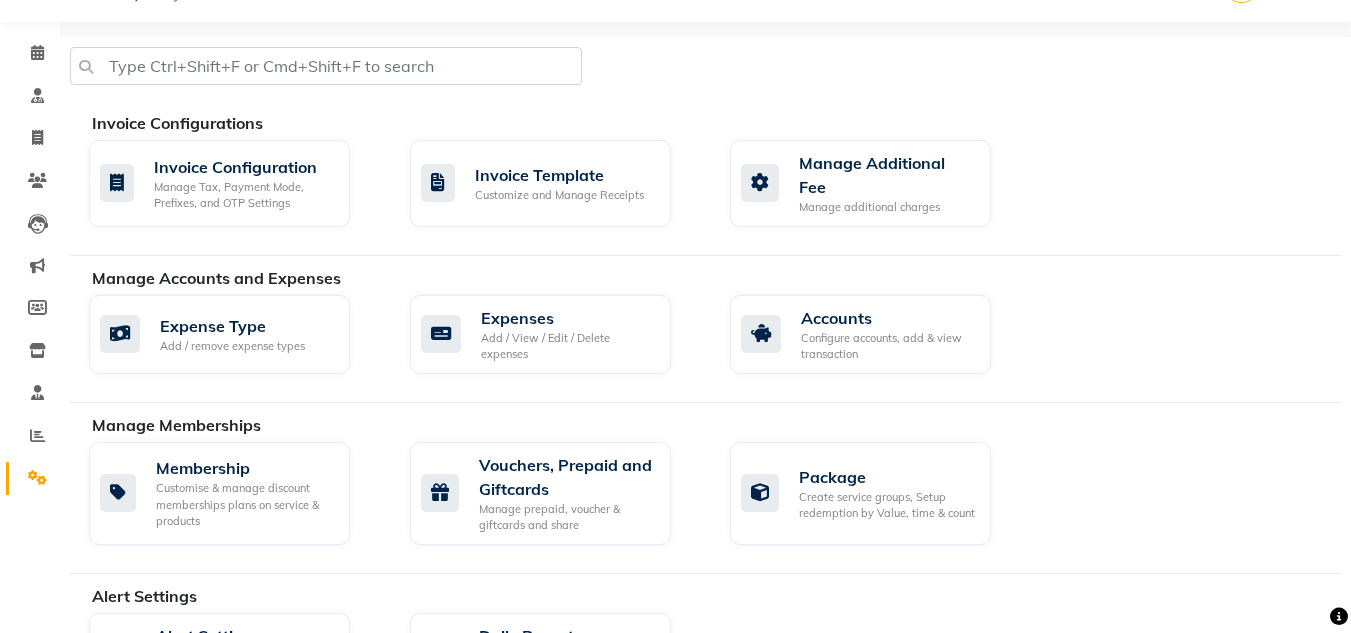 click 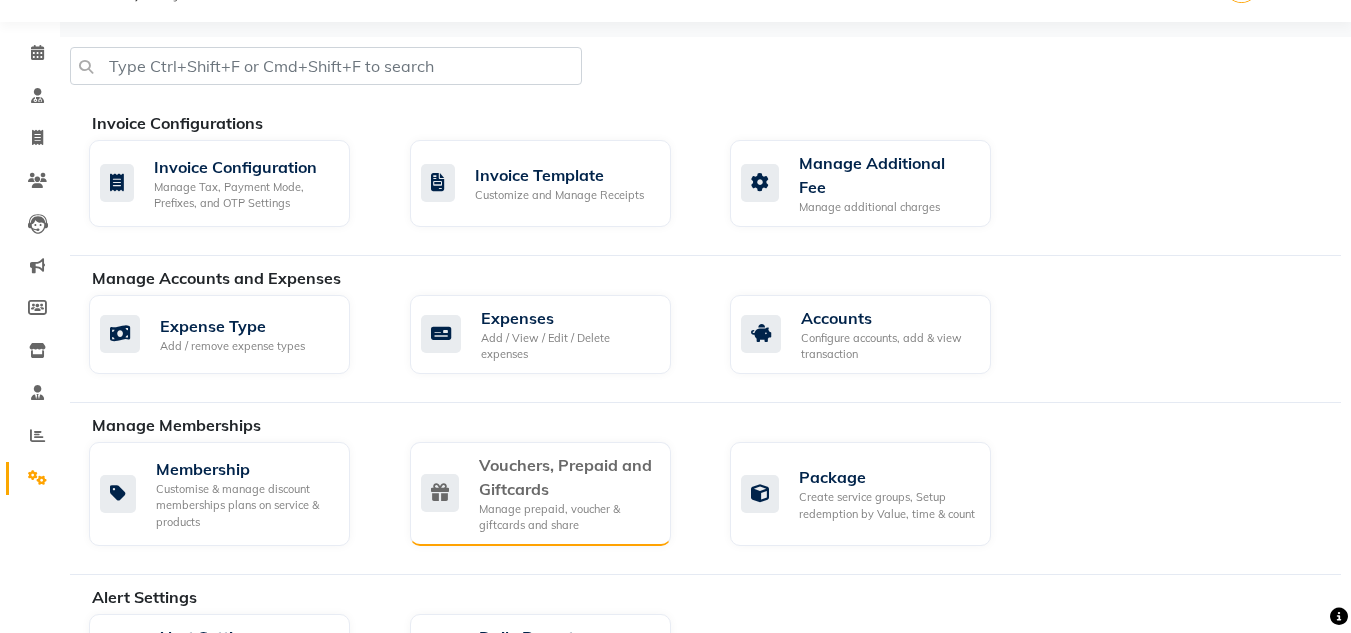 scroll, scrollTop: 210, scrollLeft: 0, axis: vertical 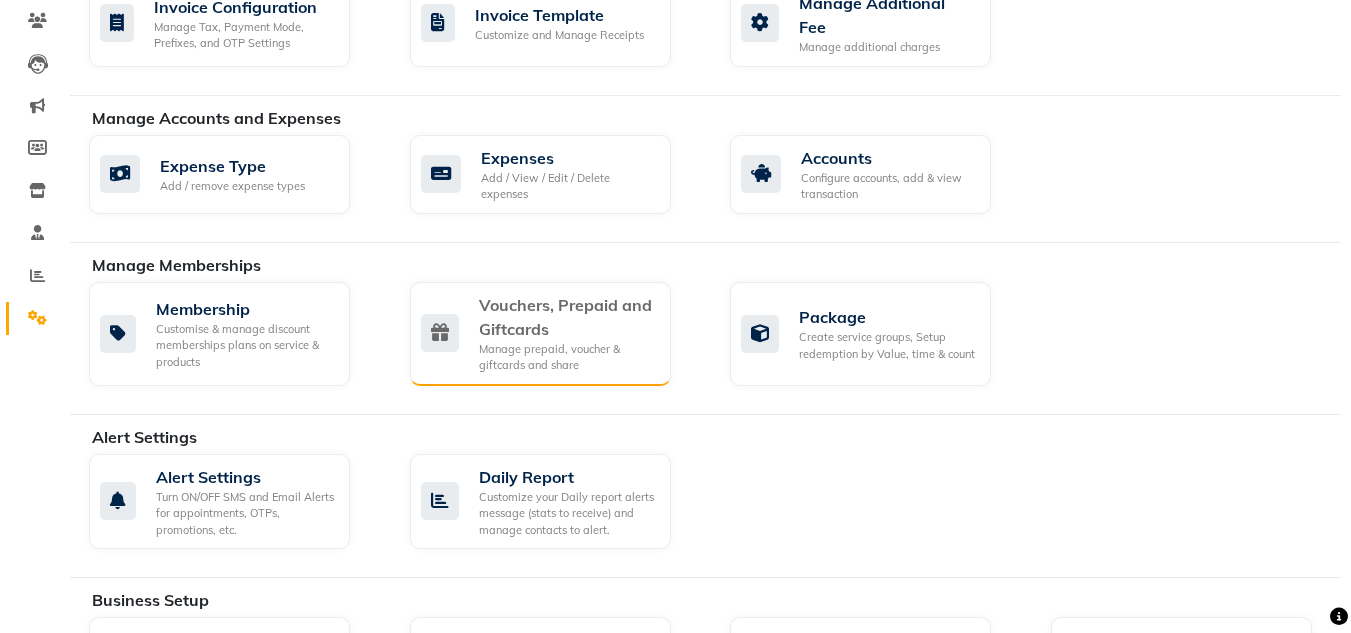 click on "Vouchers, Prepaid and Giftcards" 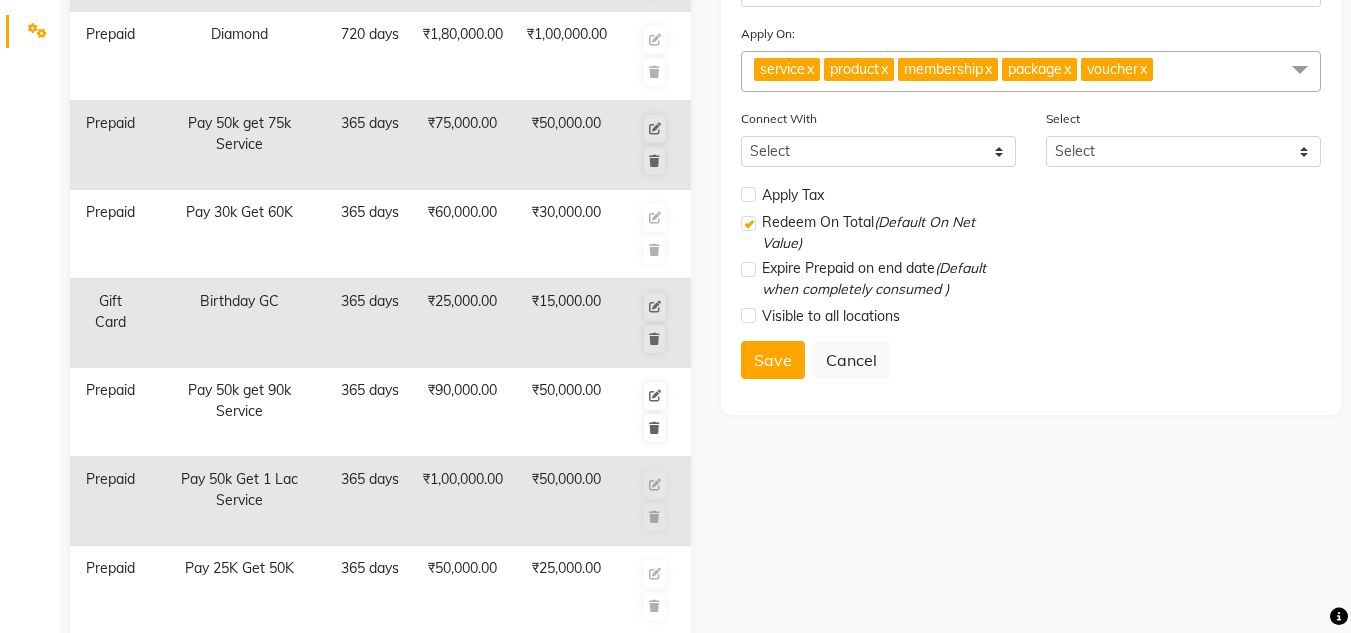 scroll, scrollTop: 509, scrollLeft: 0, axis: vertical 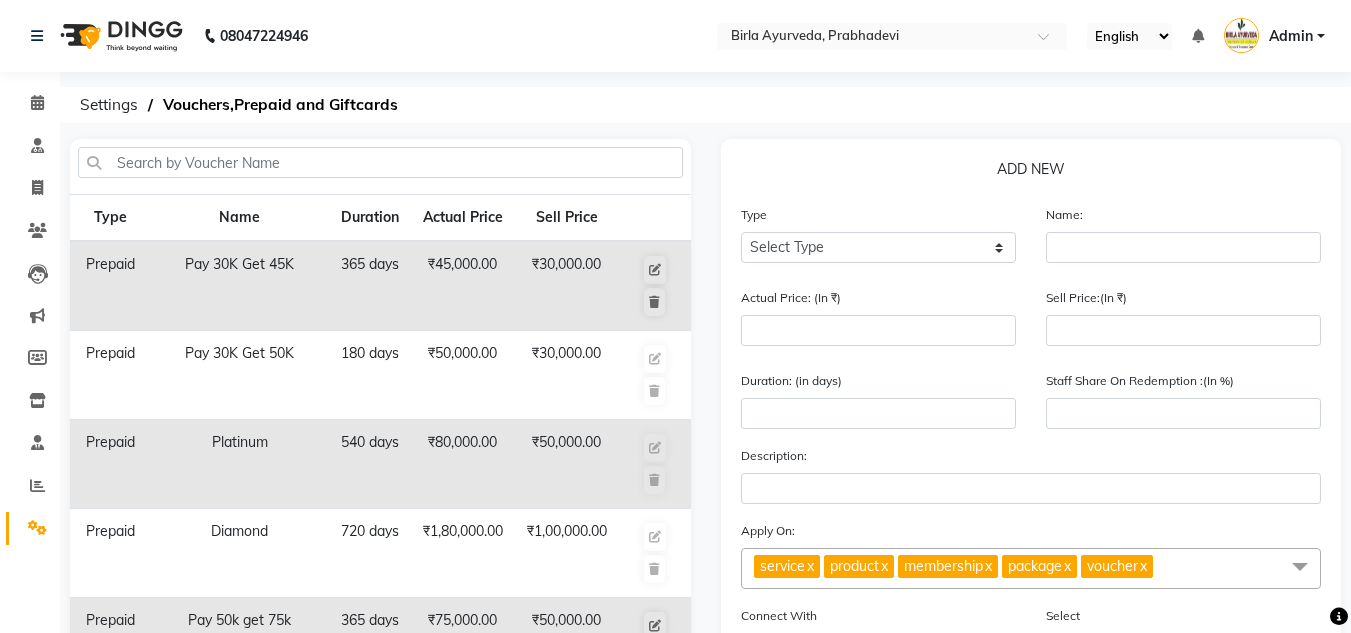 click on "Type Select Type Voucher Prepaid Gift Card" 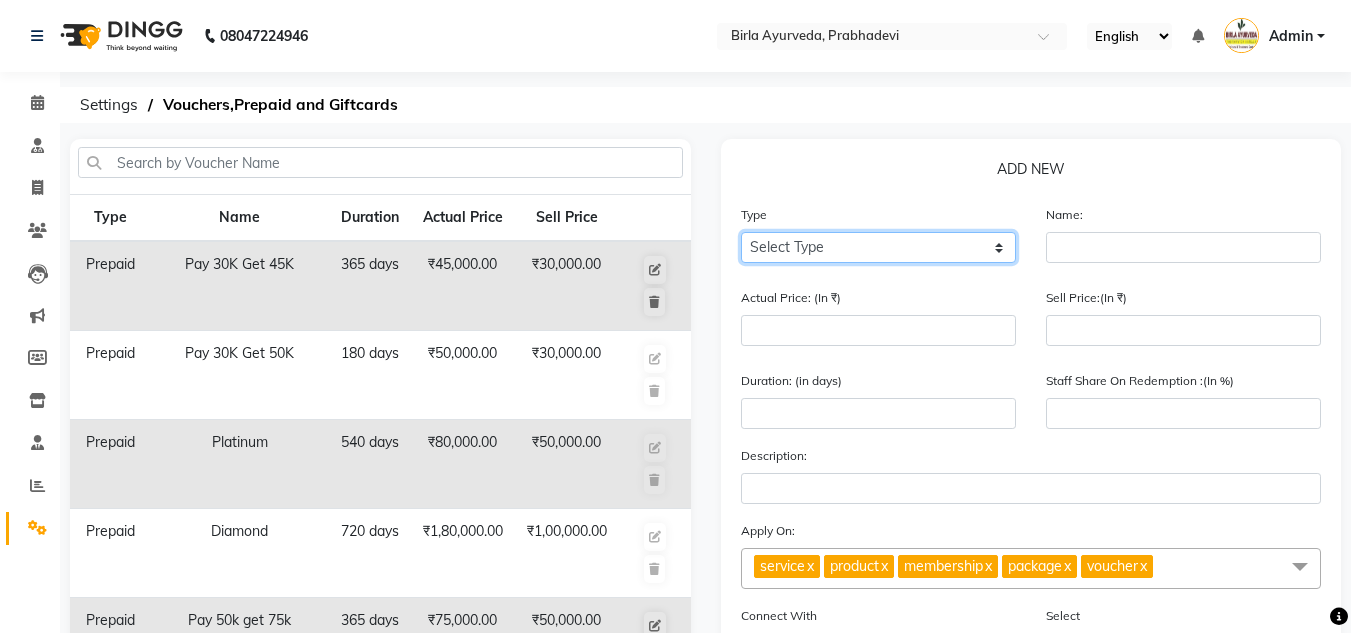 click on "Select Type Voucher Prepaid Gift Card" 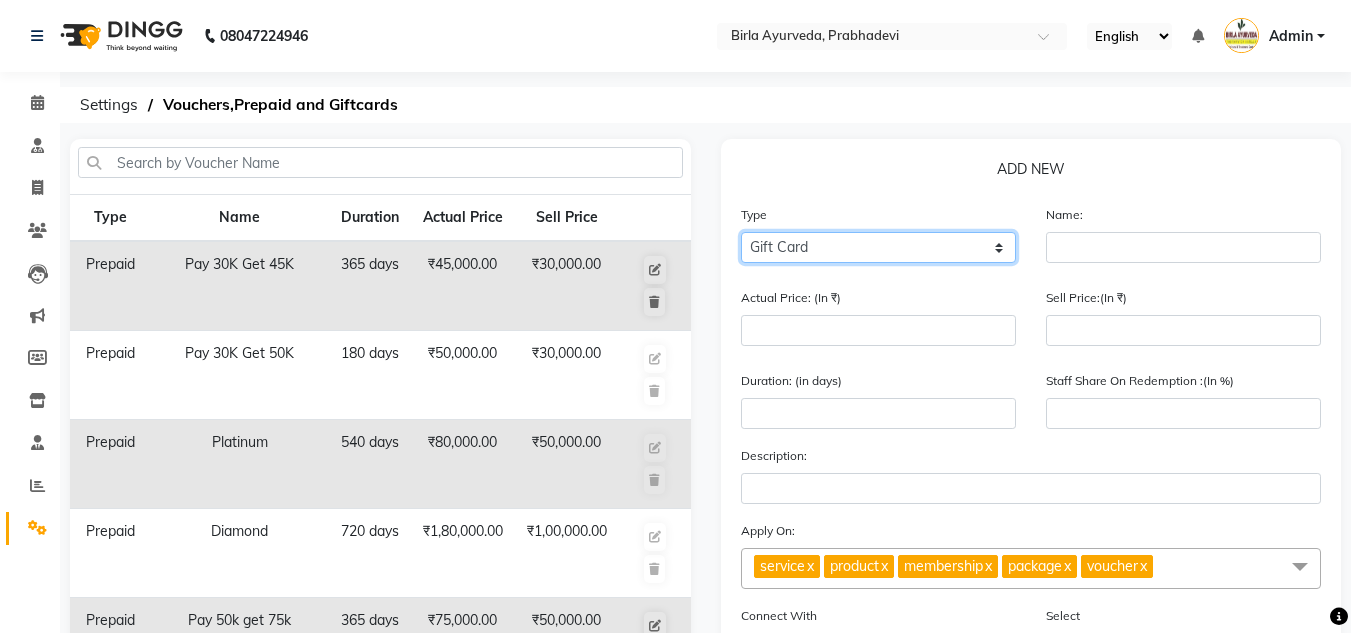 click on "Select Type Voucher Prepaid Gift Card" 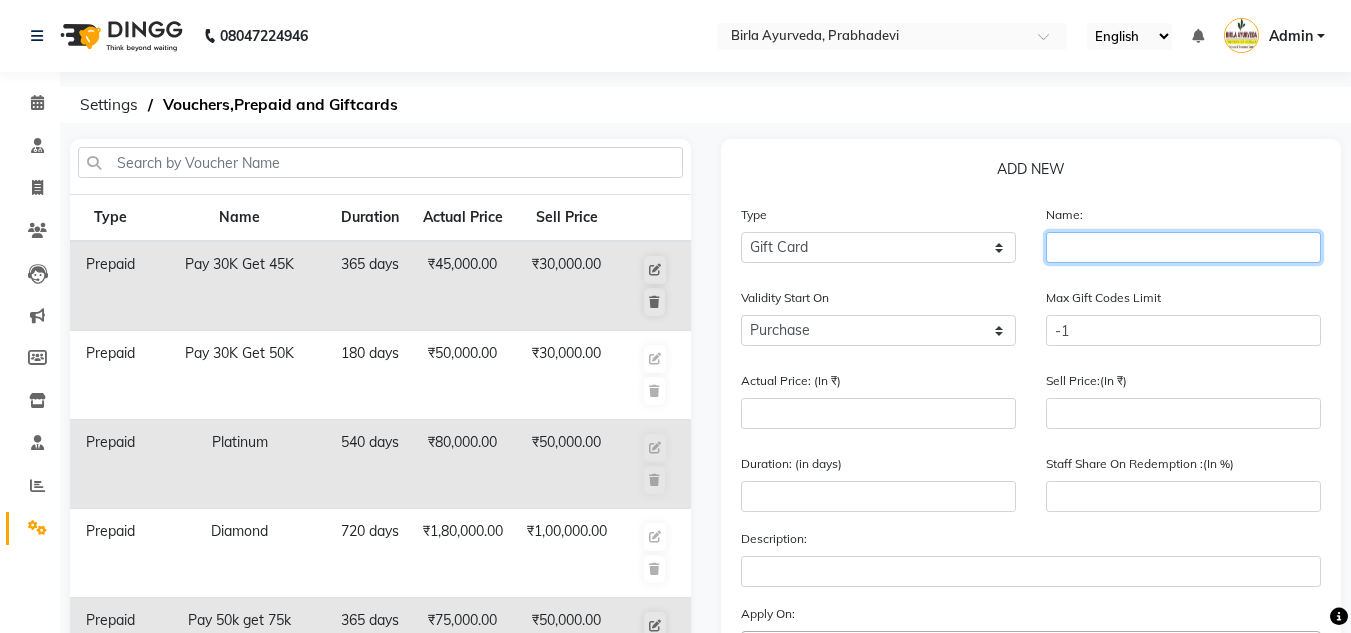 click 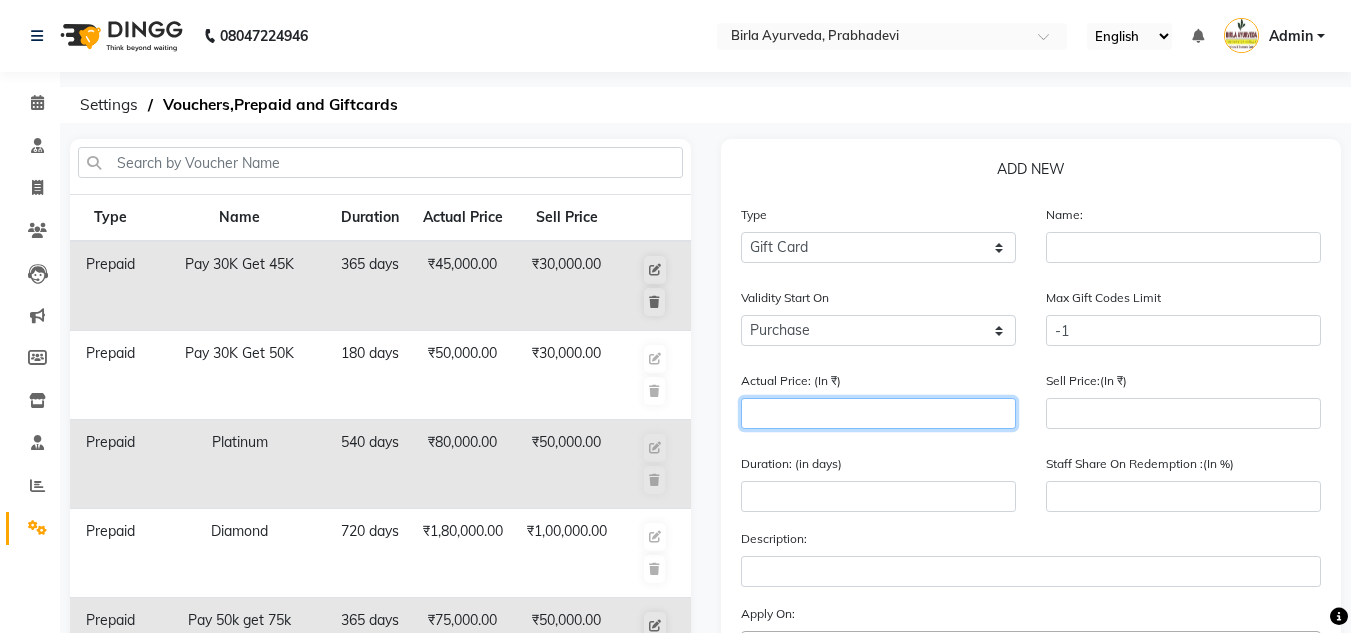 click 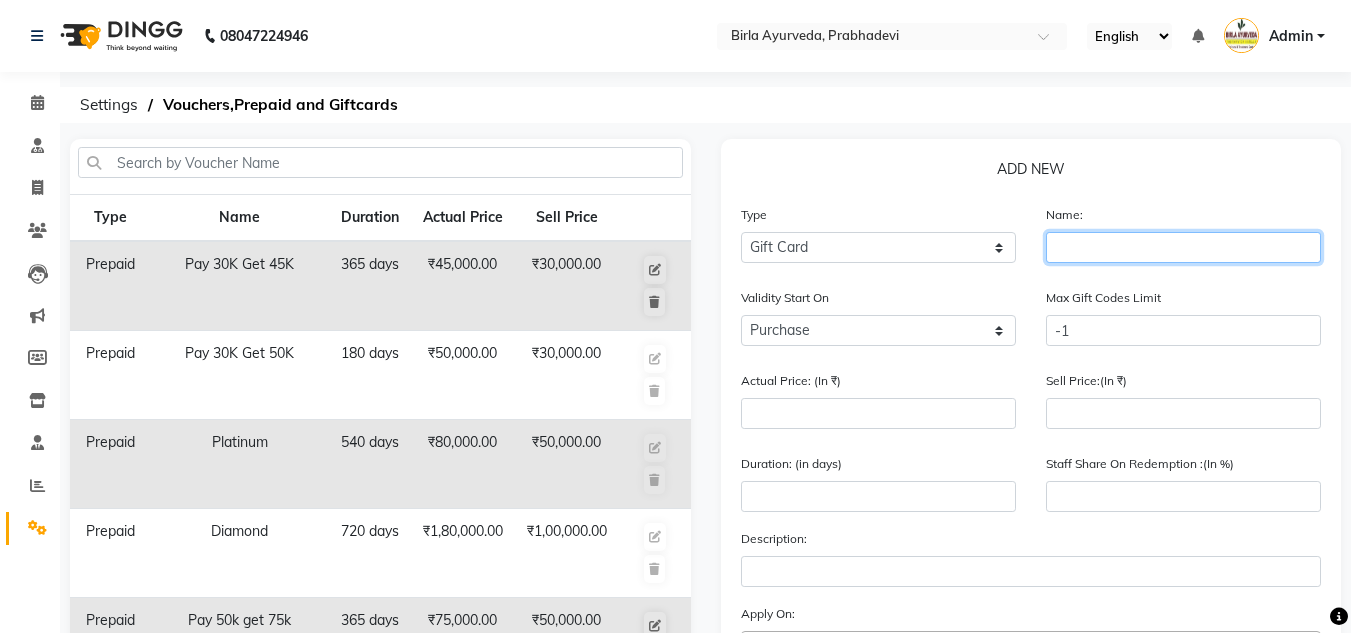 click 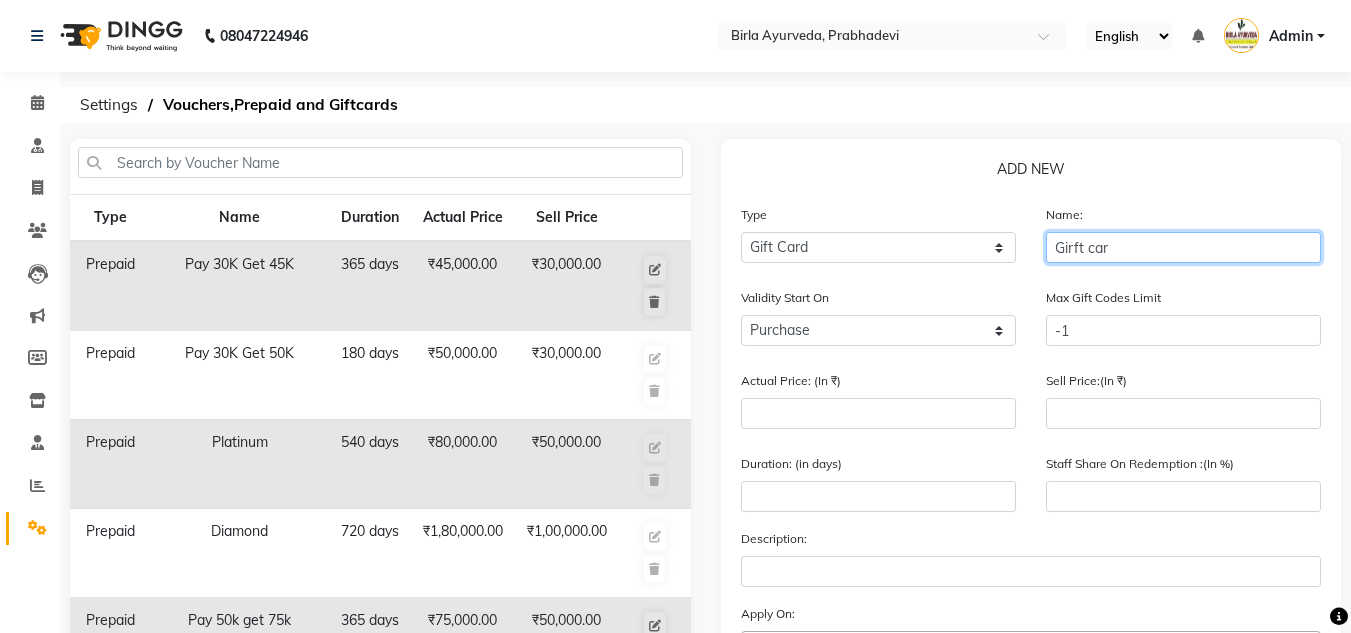type on "Girft car" 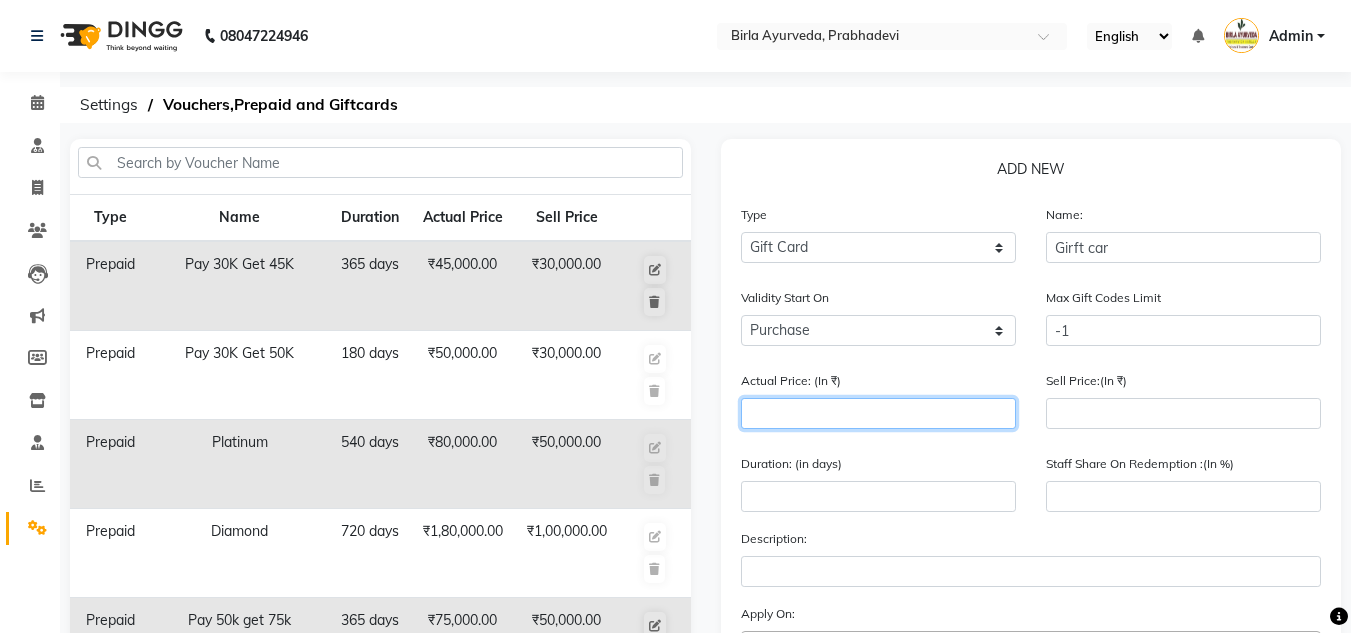 click 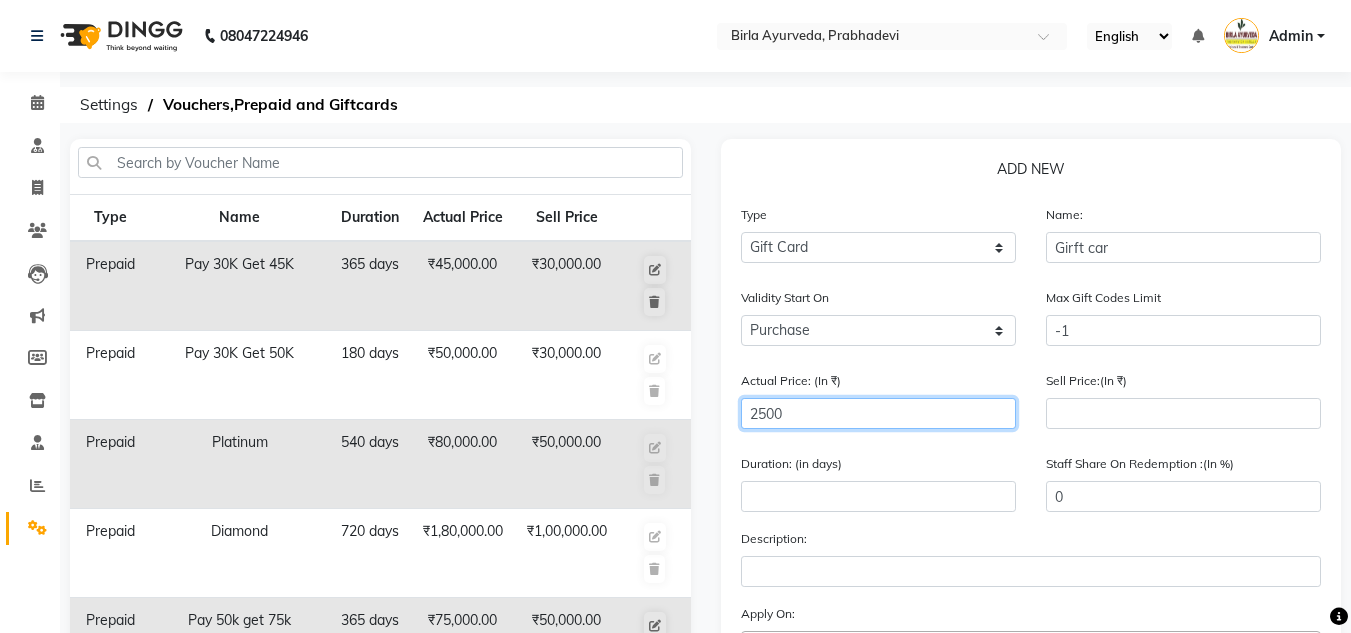 type on "2500" 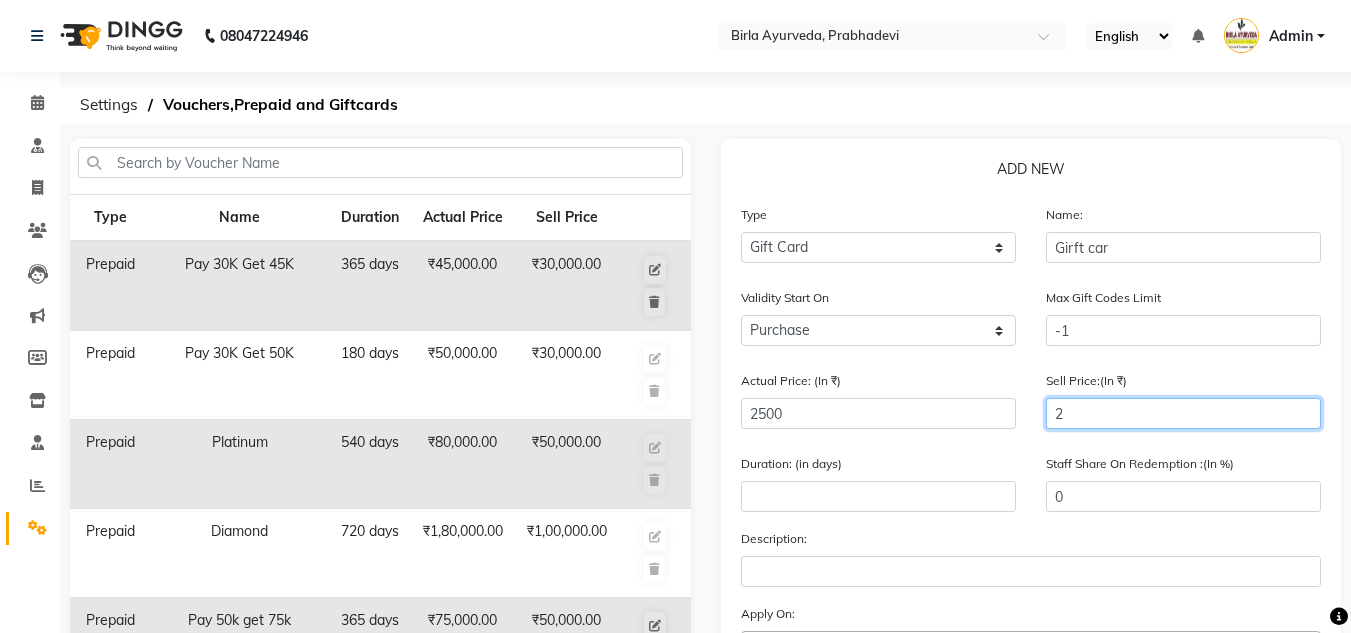 type on "25" 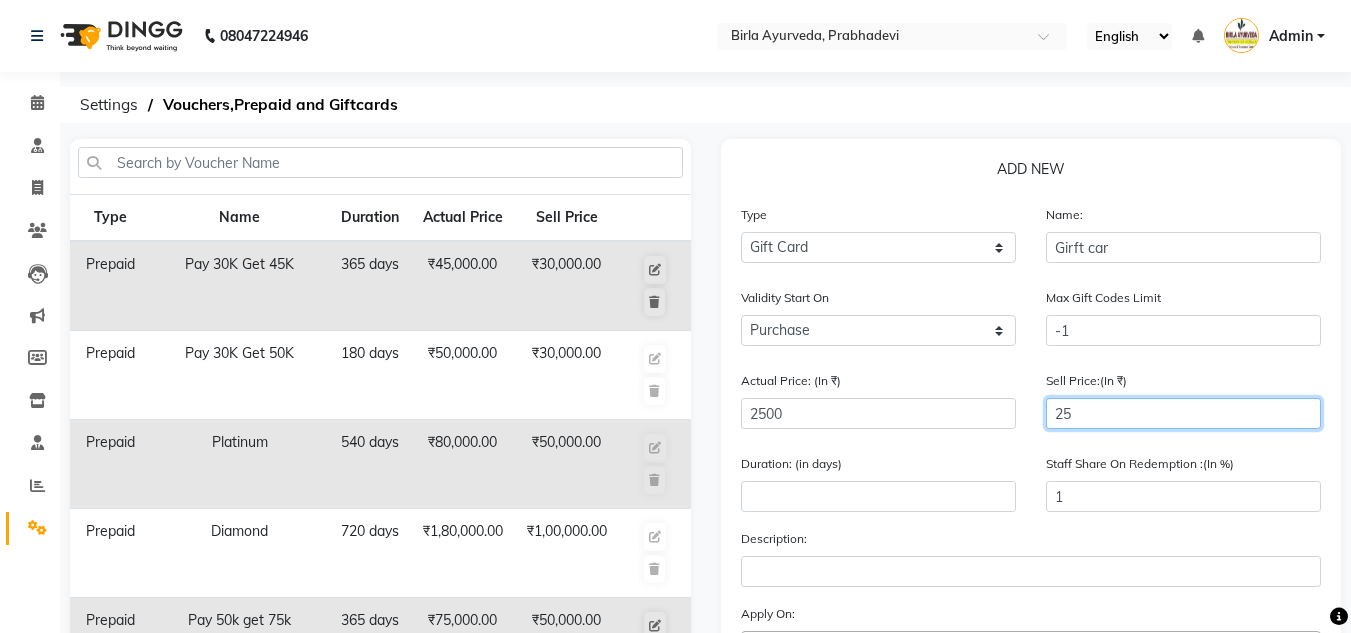 type on "250" 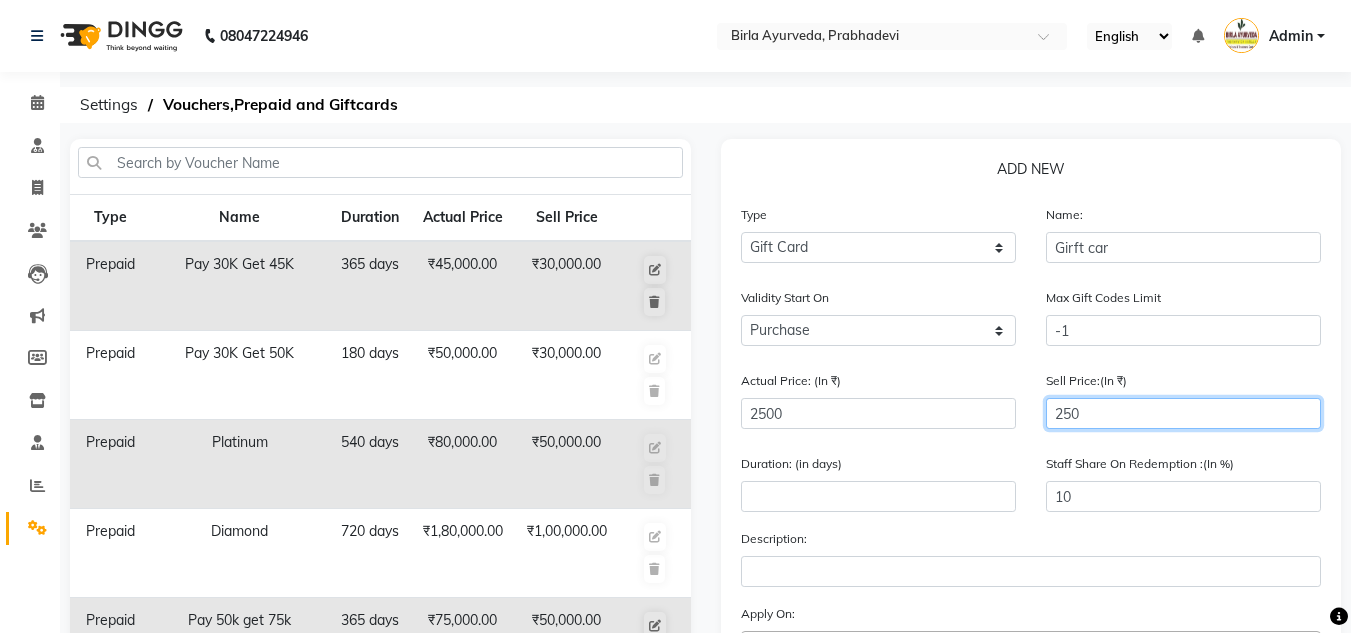 type on "2500" 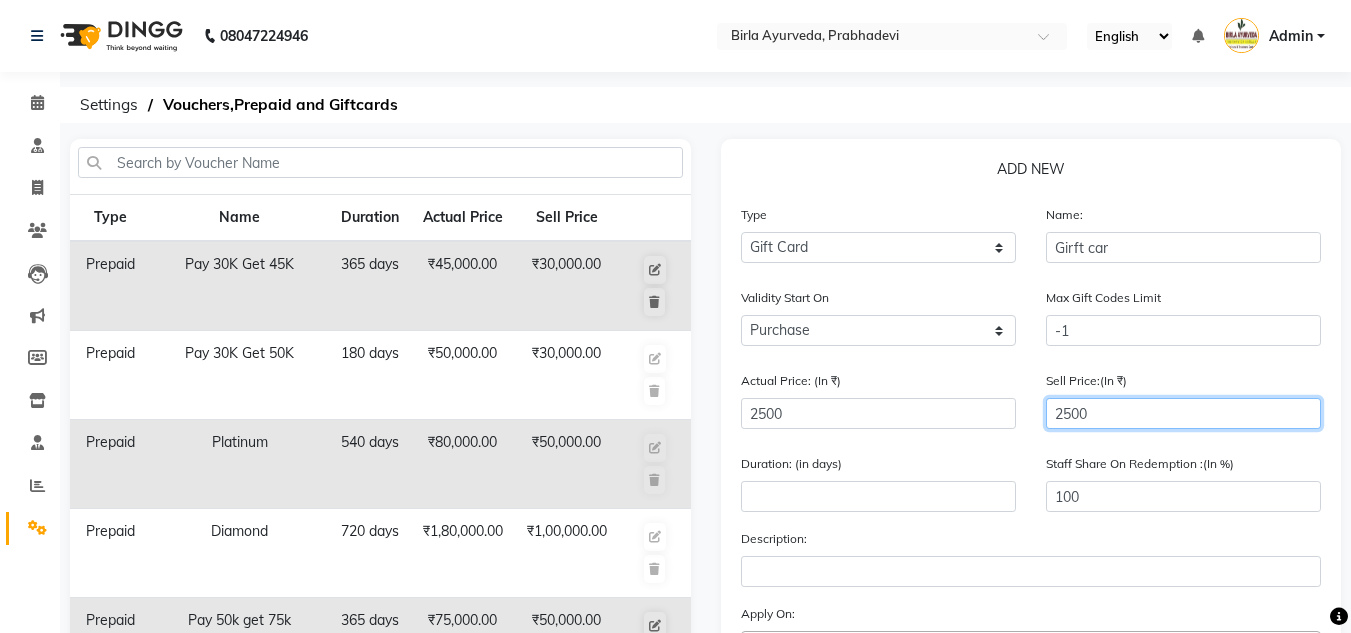 type on "2500" 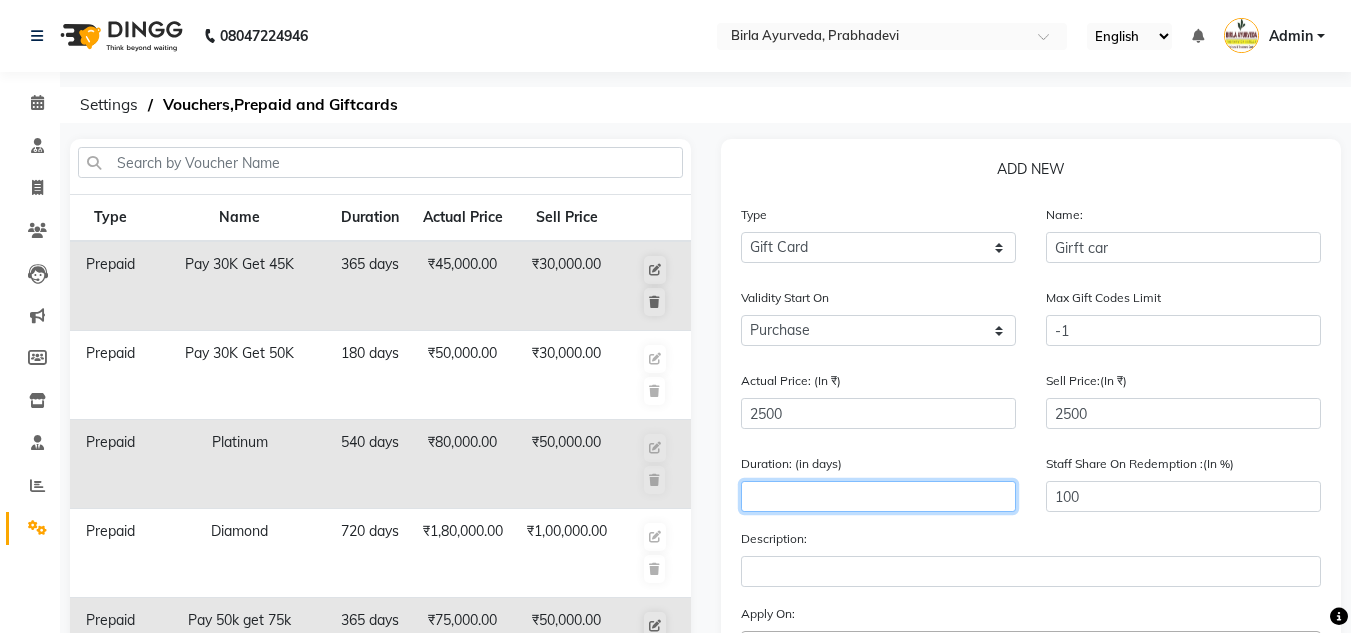 click 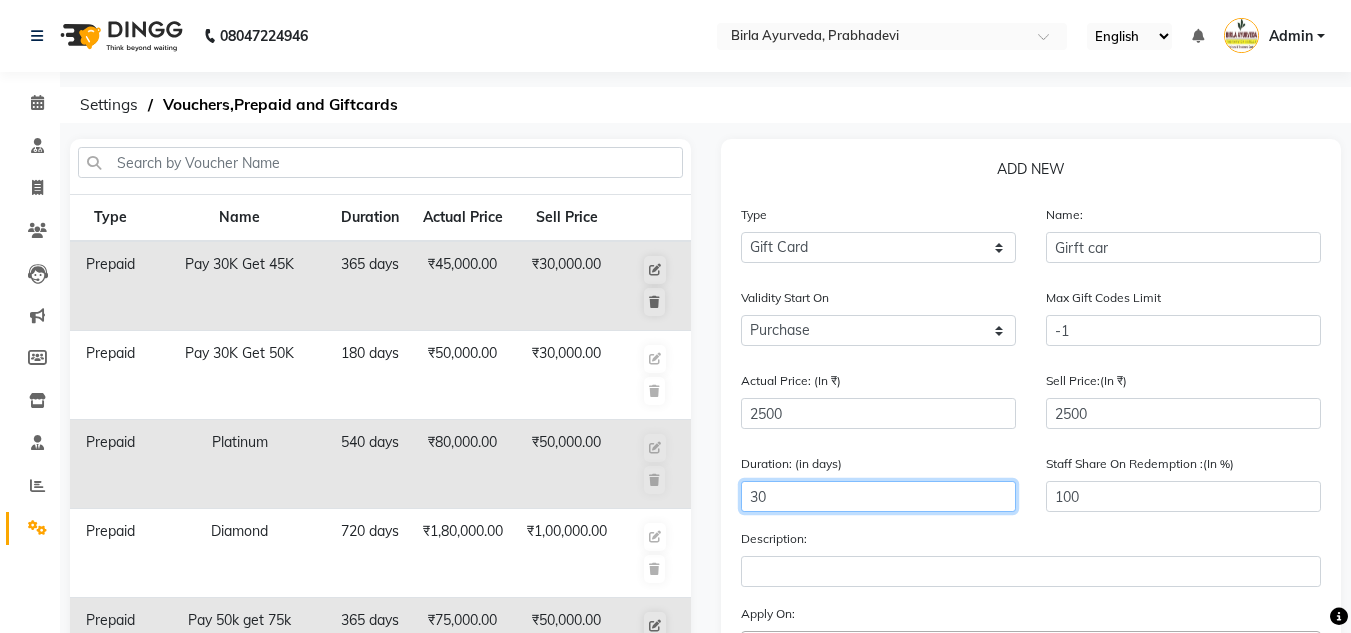 type on "30" 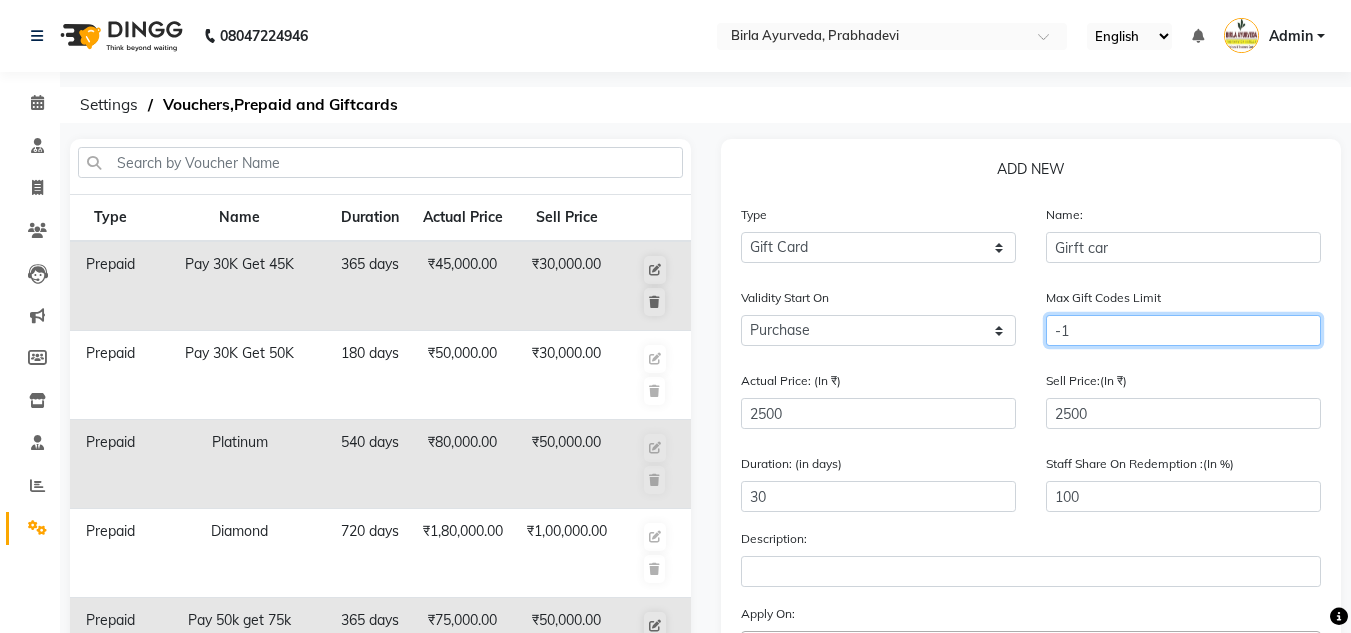 click on "-1" 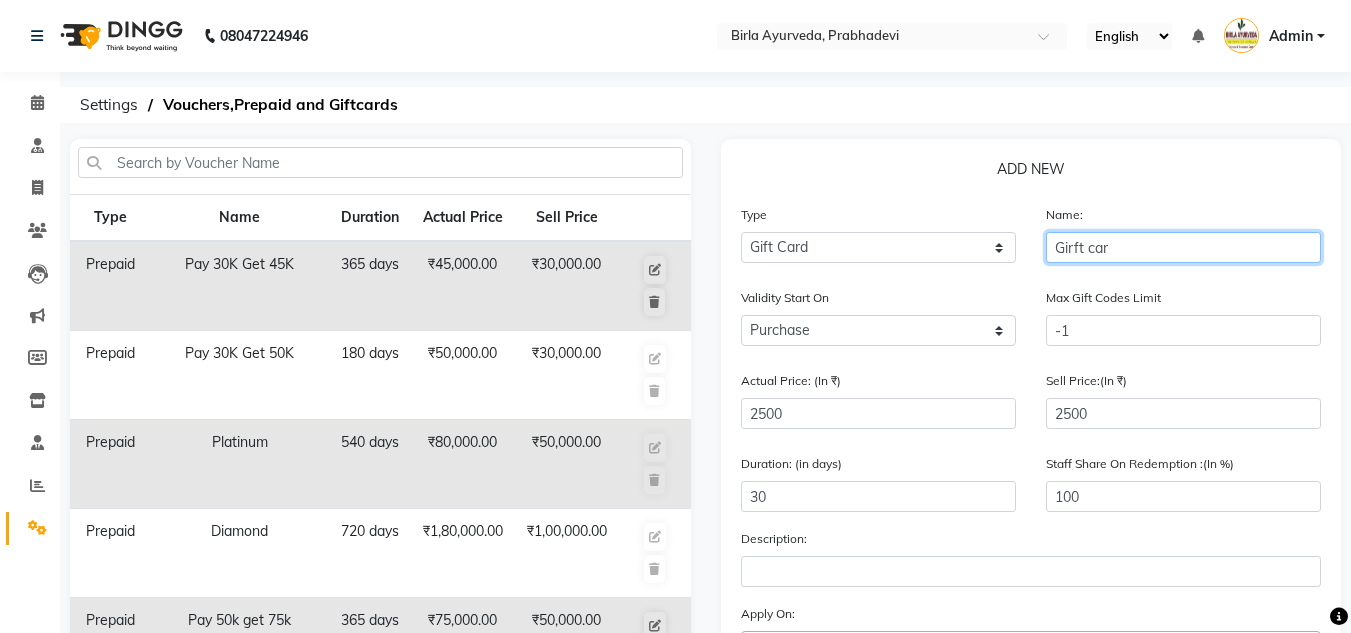 click on "Girft car" 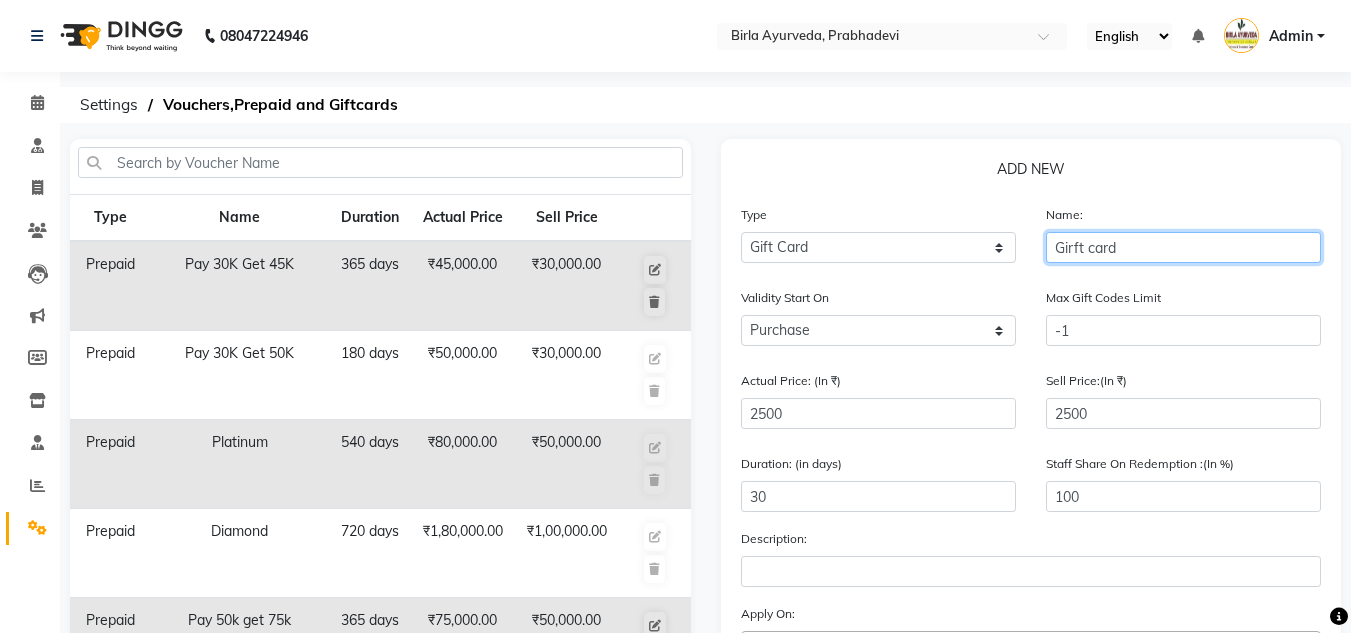 type on "Girft card" 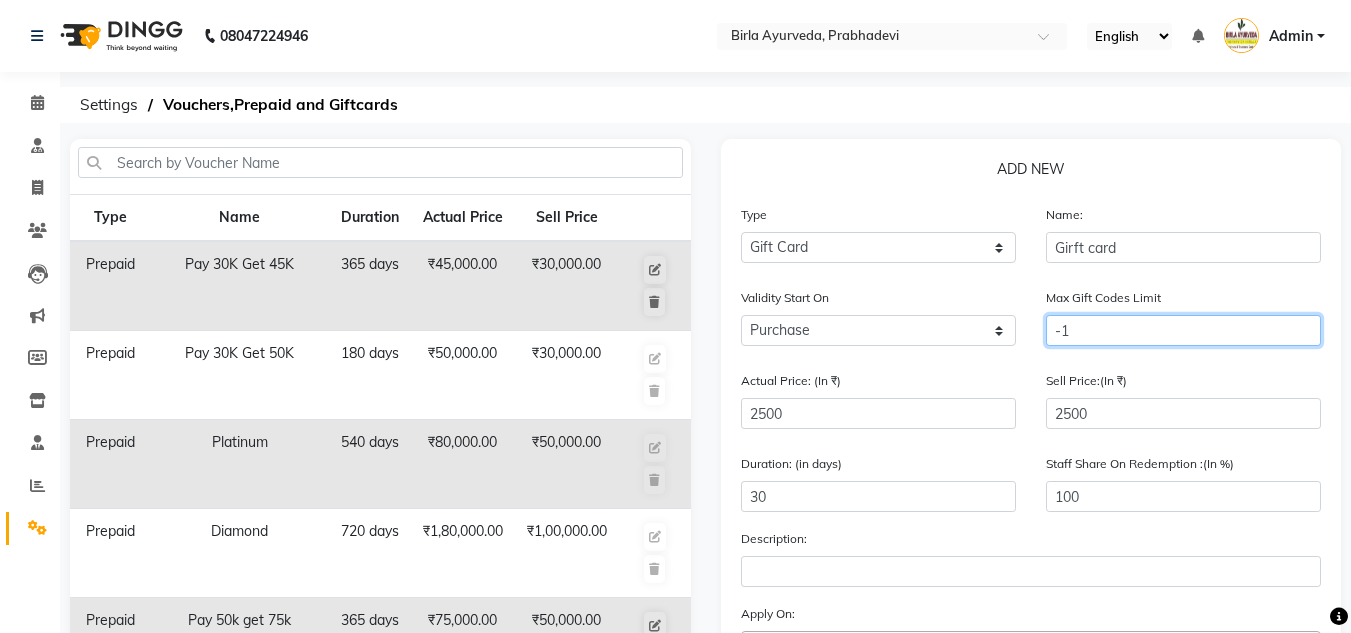 click on "-1" 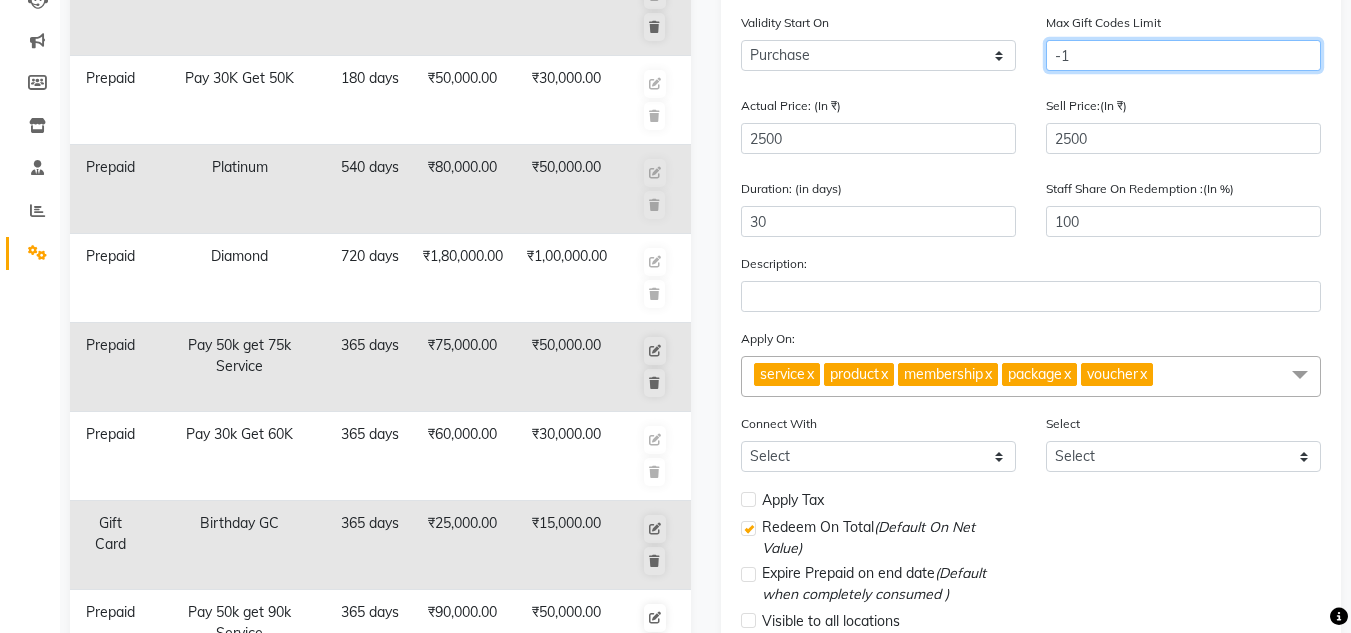 scroll, scrollTop: 316, scrollLeft: 0, axis: vertical 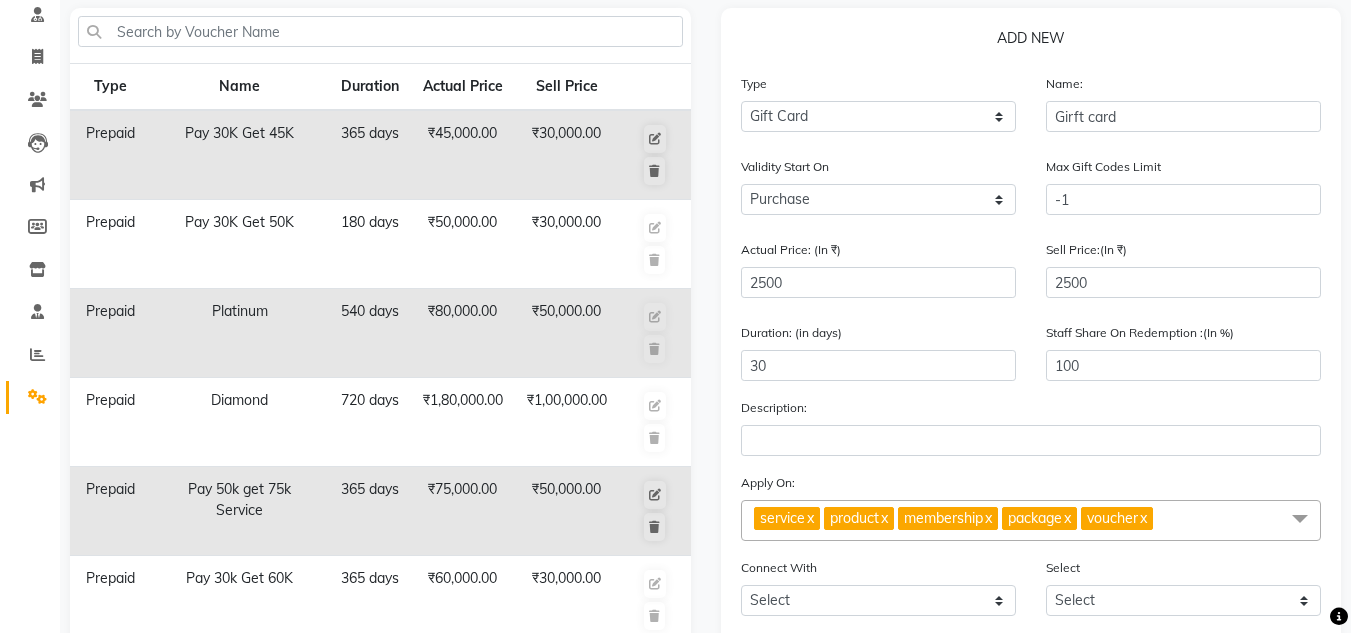 click on "ADD NEW  Type Select Type Voucher Prepaid Gift Card Name: Girft card Validity Start On Purchase Activate Max Gift Codes Limit -1 Actual Price: (In ₹) 2500 Sell Price:(In ₹) 2500 Duration: (in days) 30 Staff Share On Redemption :(In %) 100 Description: Apply On: service  x product  x membership  x package  x voucher  x UnSelect All service product membership package voucher Connect With Select Membership Package Select Select Apply Tax Redeem On Total  (Default On Net Value) Expire Prepaid on end date  (Default when completely consumed ) Visible to all locations Is gift card online  Save   Cancel" 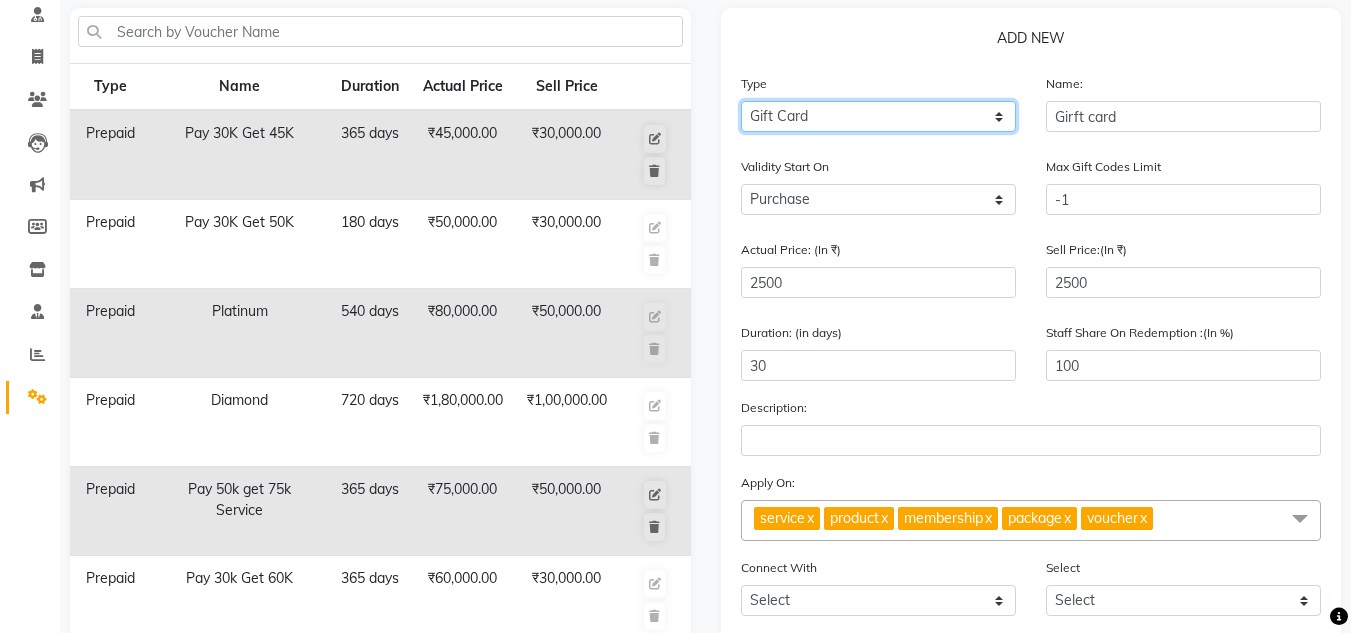 click on "Select Type Voucher Prepaid Gift Card" 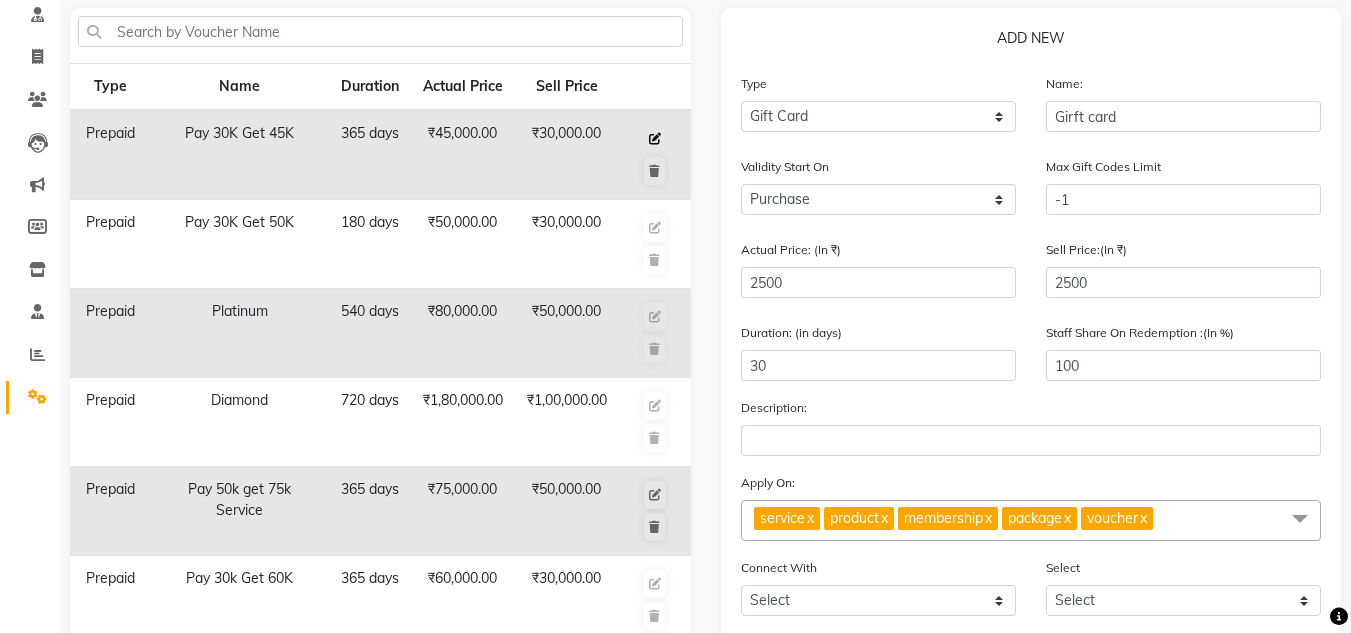 click 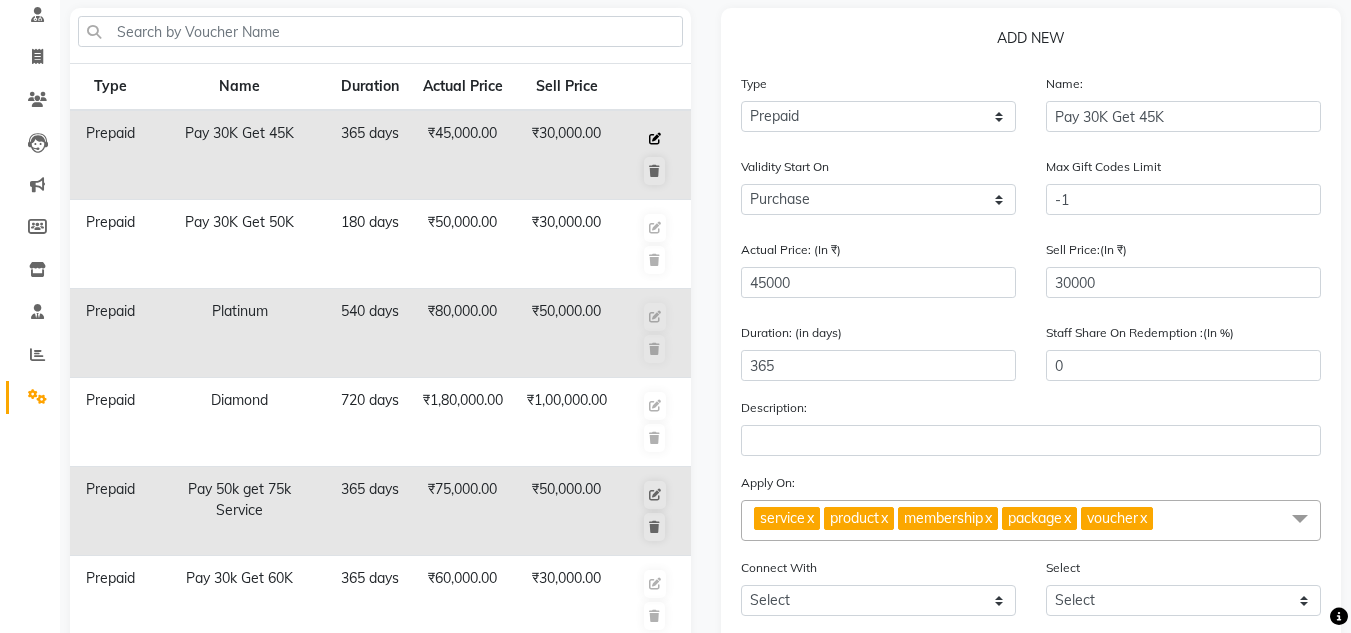 checkbox on "true" 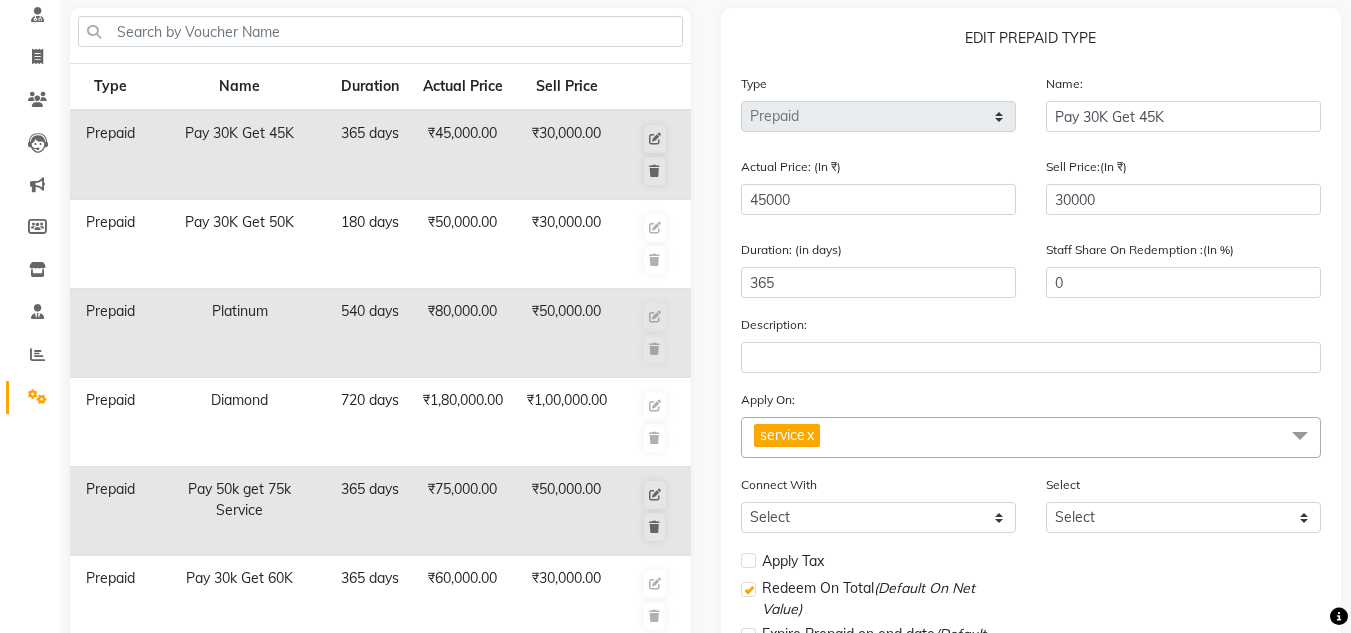 click 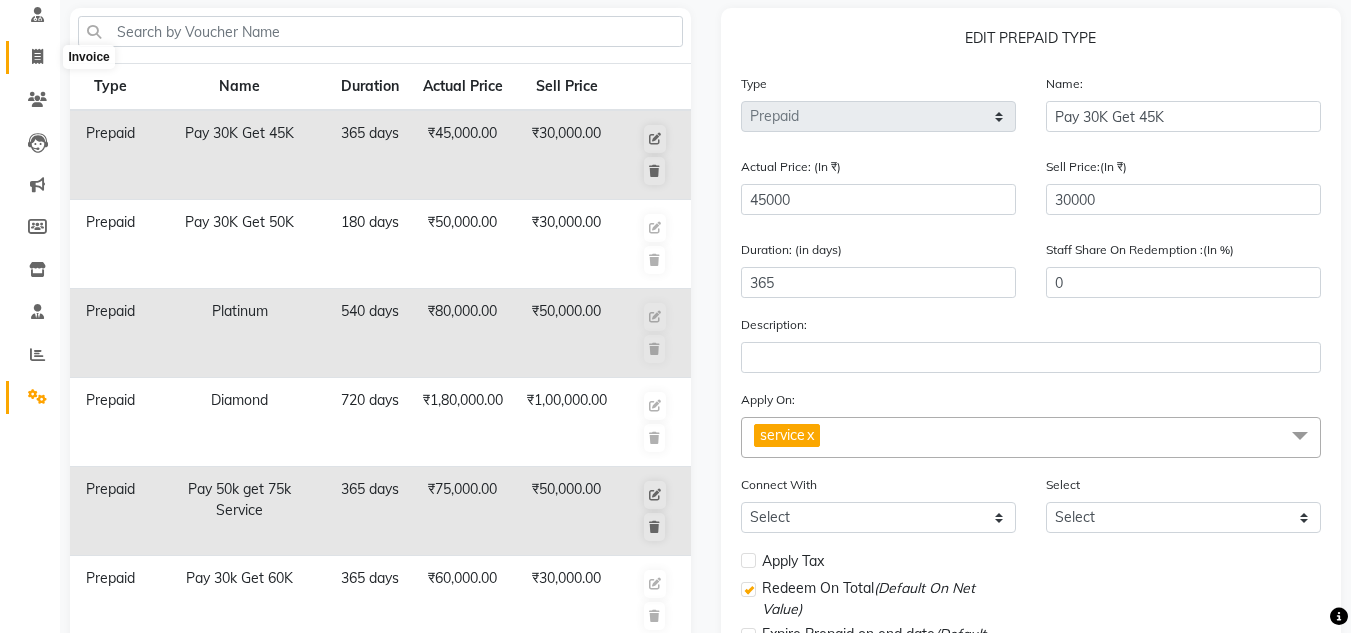 click 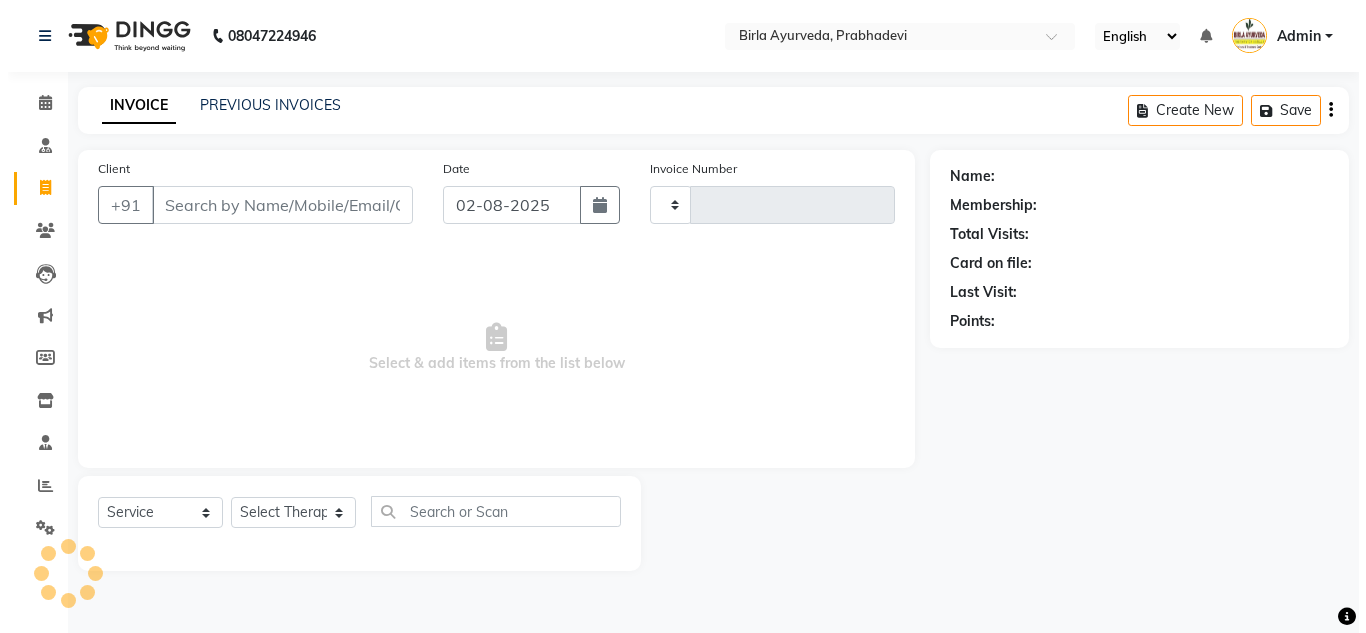 scroll, scrollTop: 0, scrollLeft: 0, axis: both 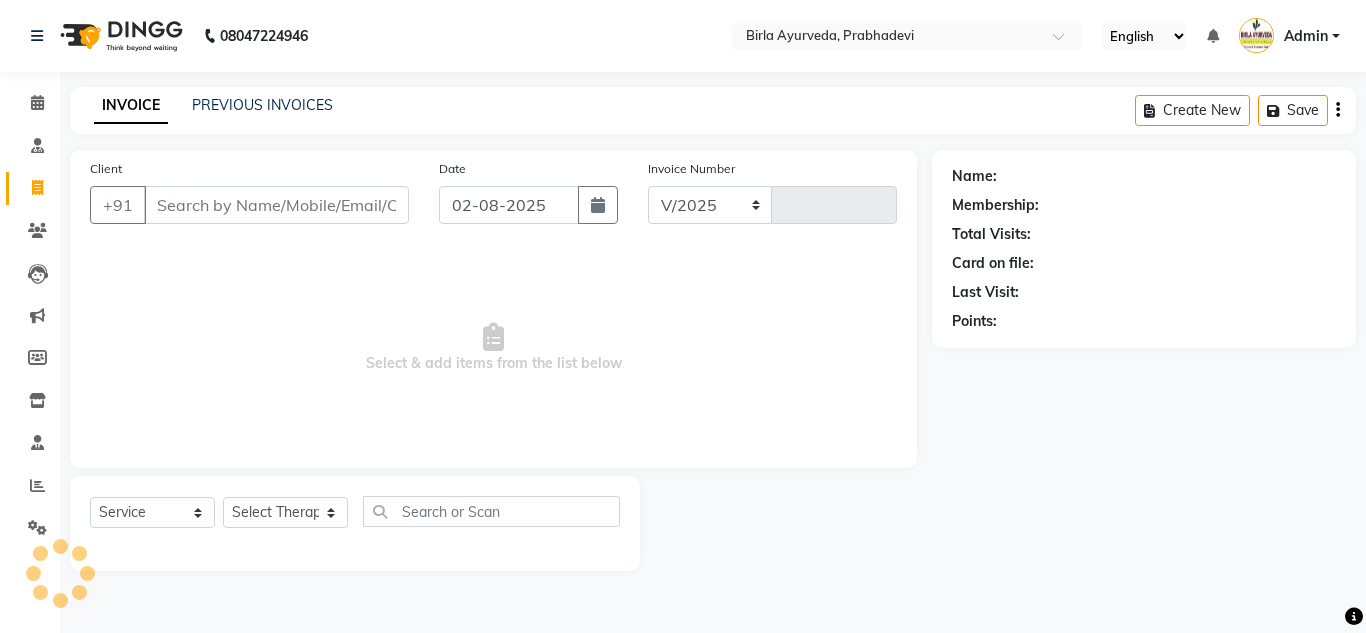 select on "6818" 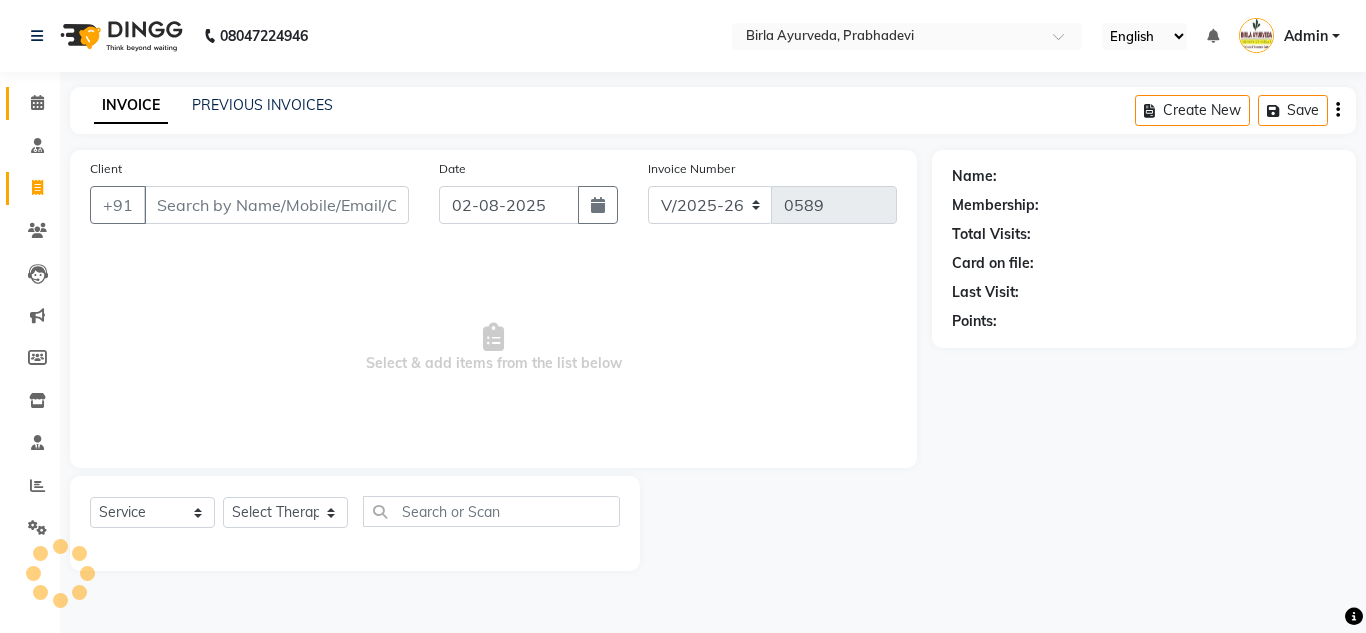 click 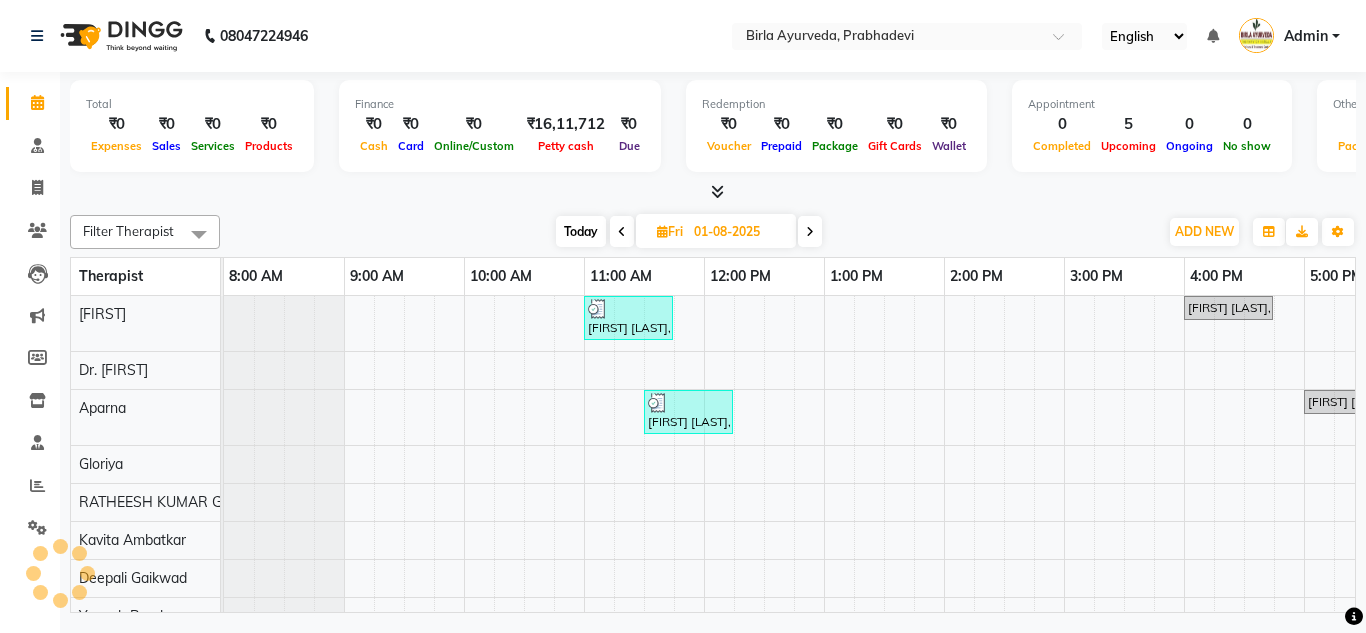 scroll, scrollTop: 0, scrollLeft: 0, axis: both 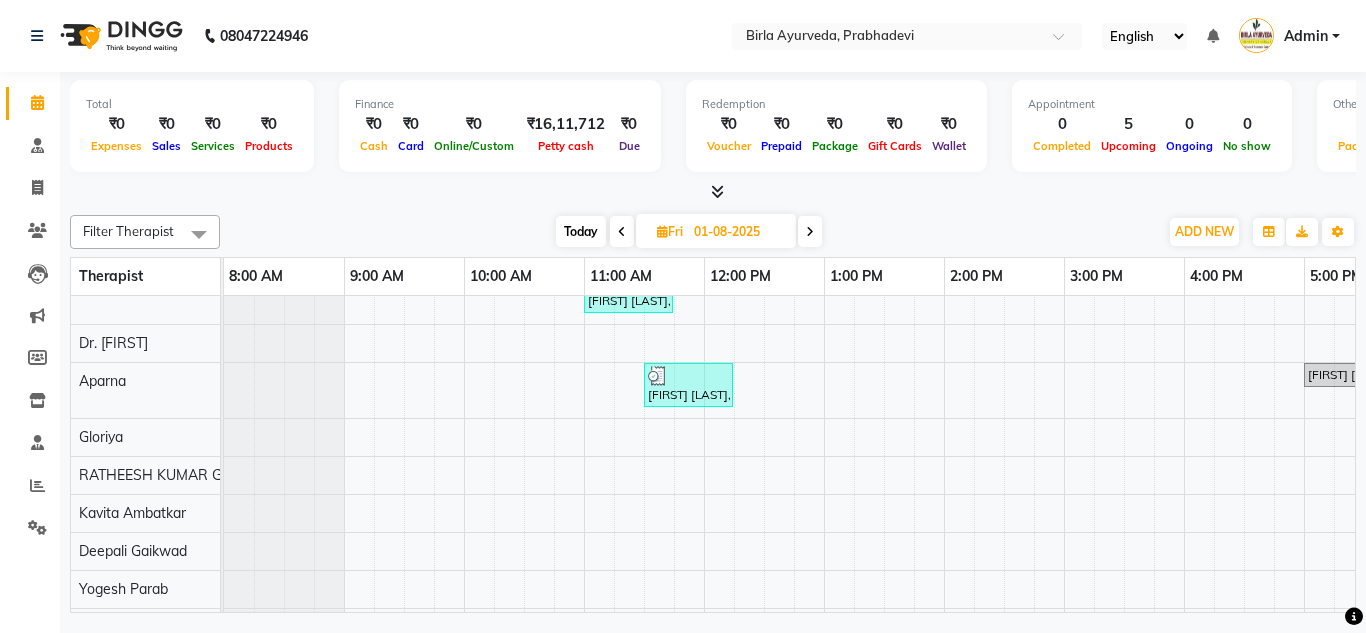 click at bounding box center (199, 234) 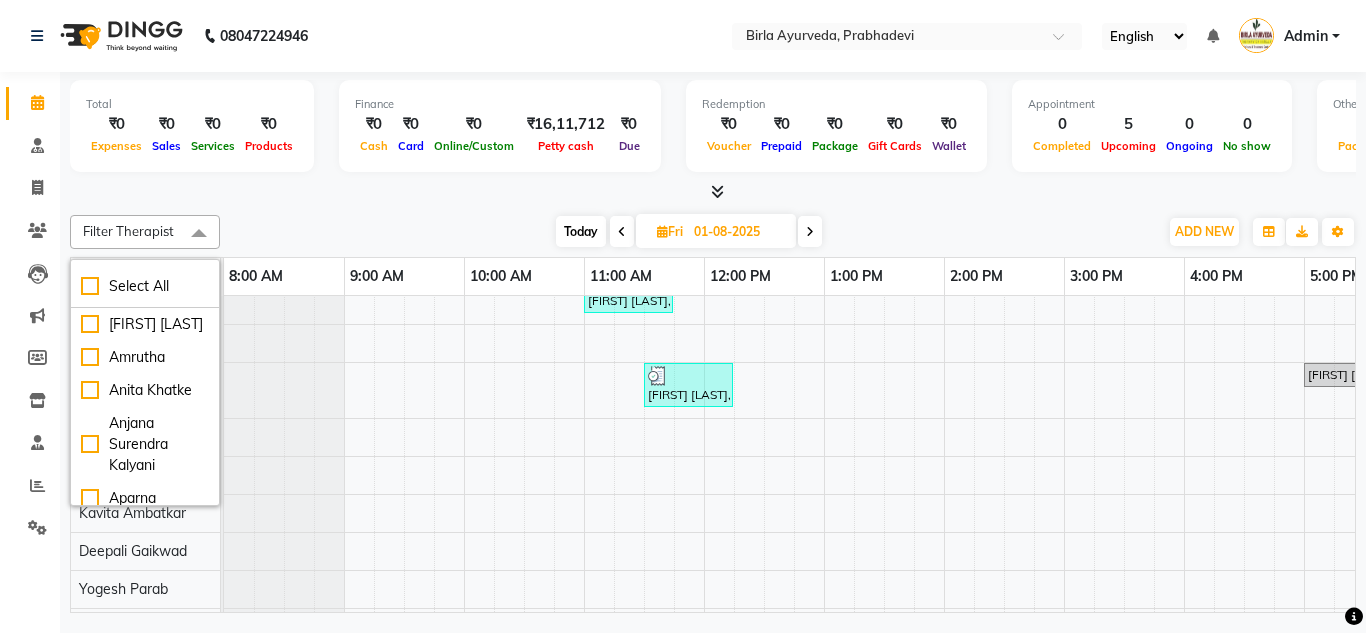 click at bounding box center [713, 192] 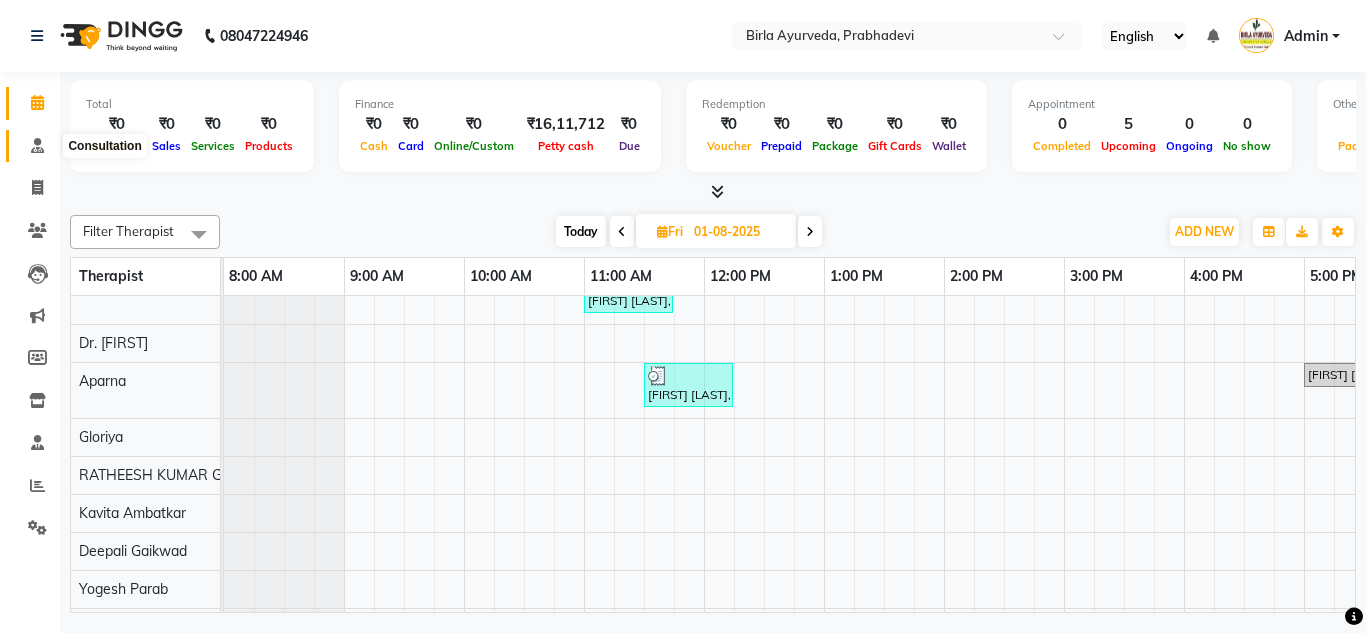 click 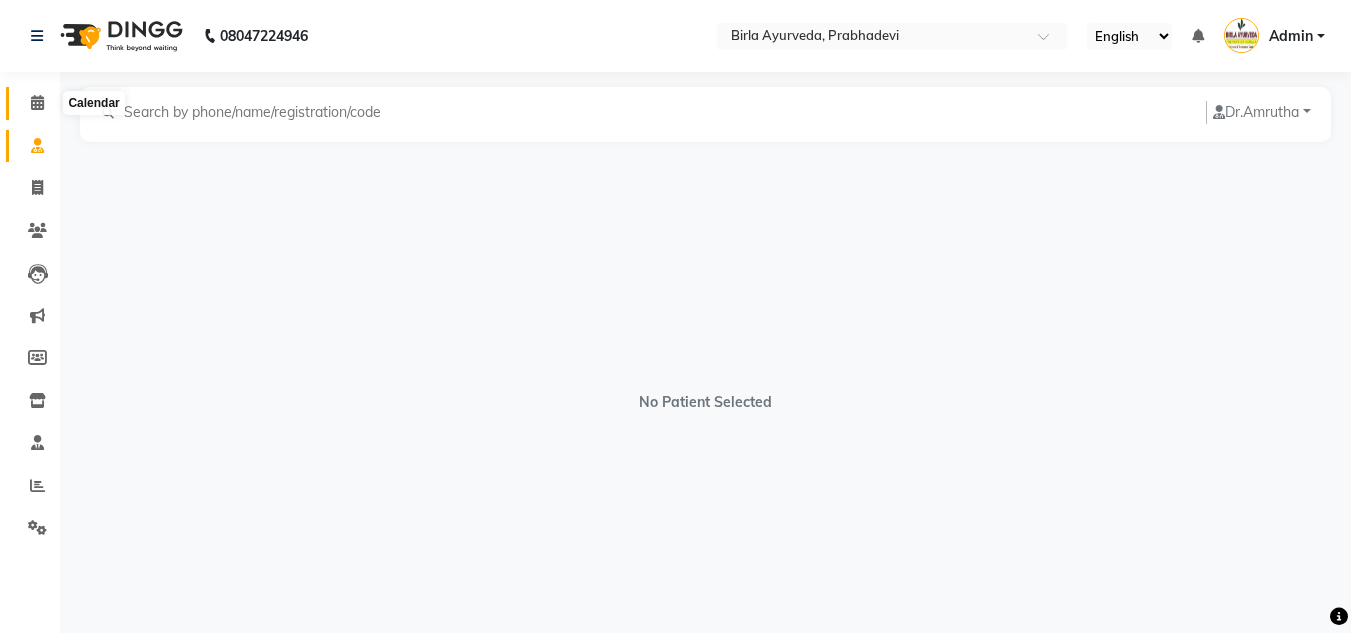 click 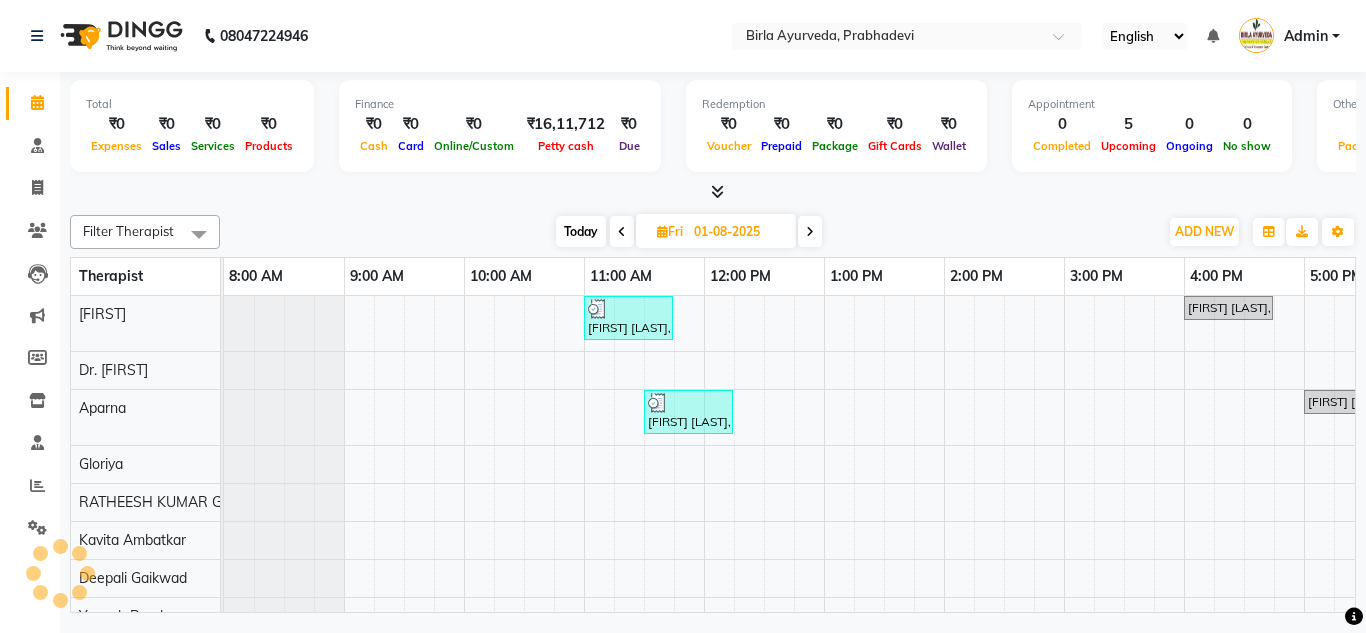 scroll, scrollTop: 0, scrollLeft: 0, axis: both 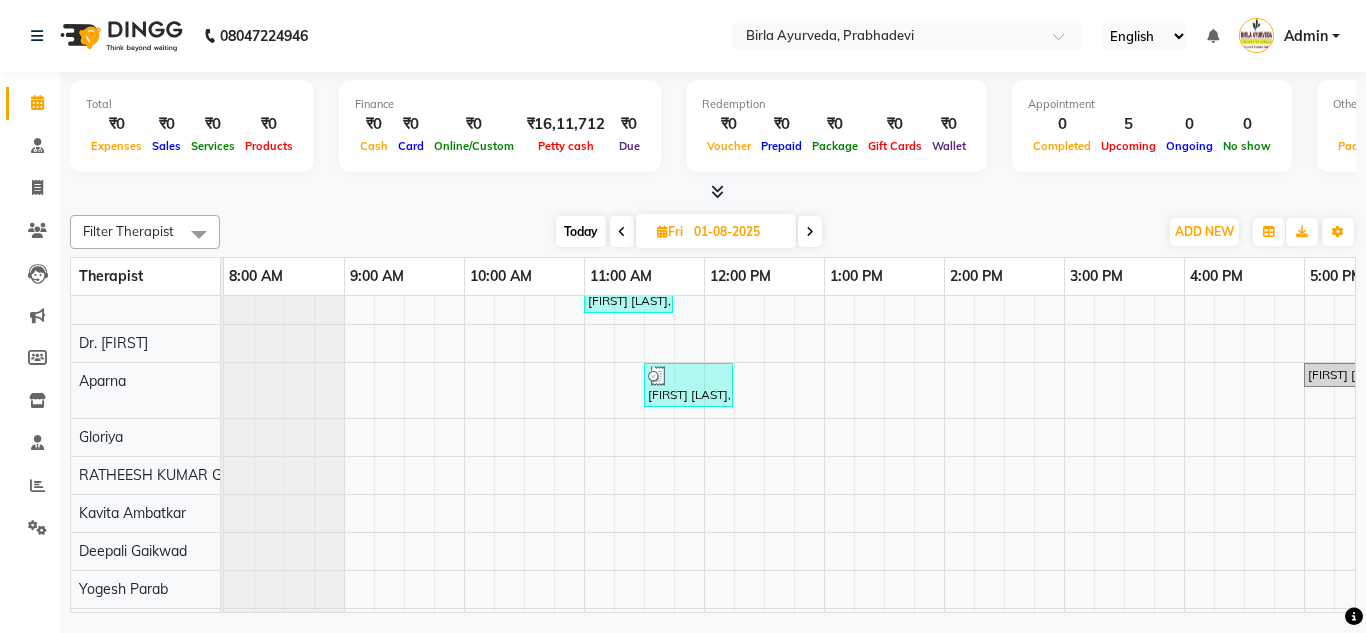 click on "Today  Fri 01-08-2025" at bounding box center (689, 232) 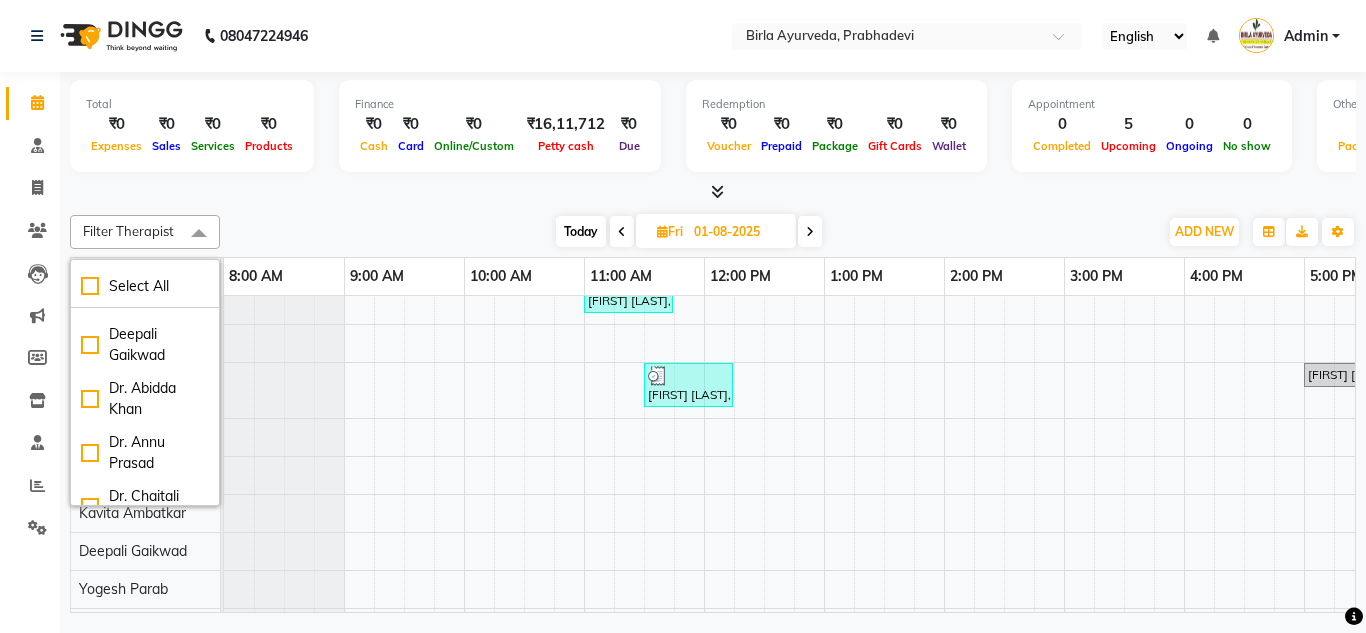 scroll, scrollTop: 356, scrollLeft: 0, axis: vertical 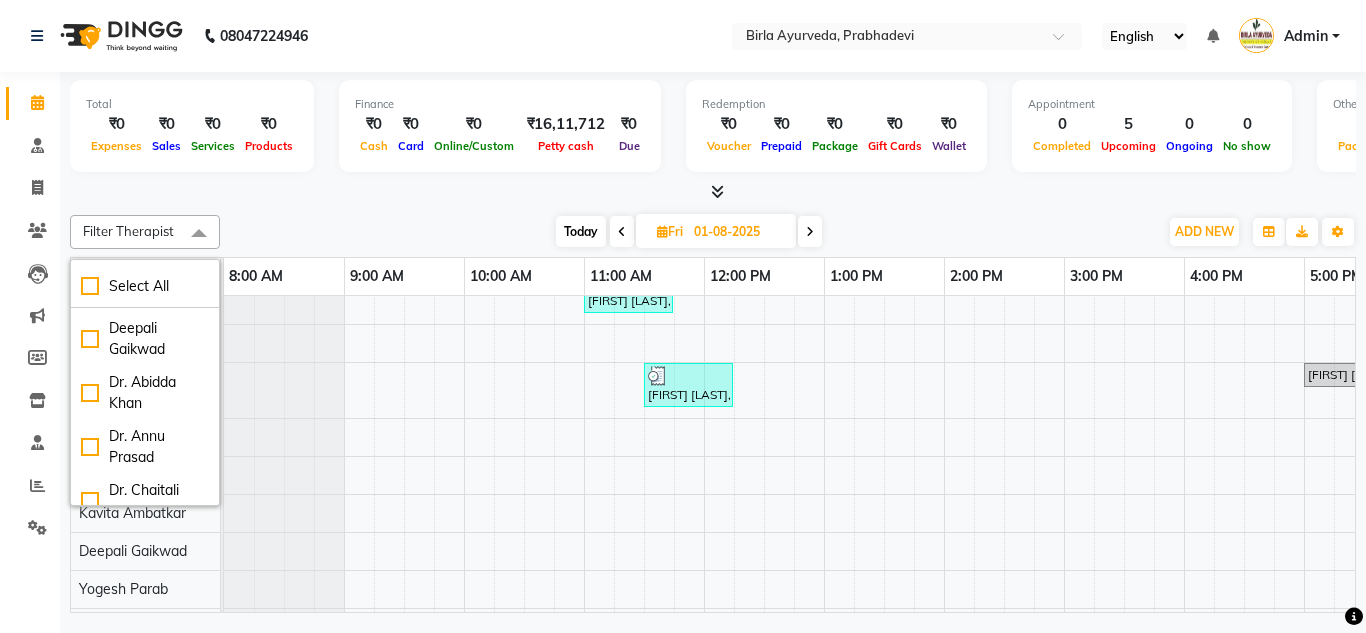 click at bounding box center (284, 390) 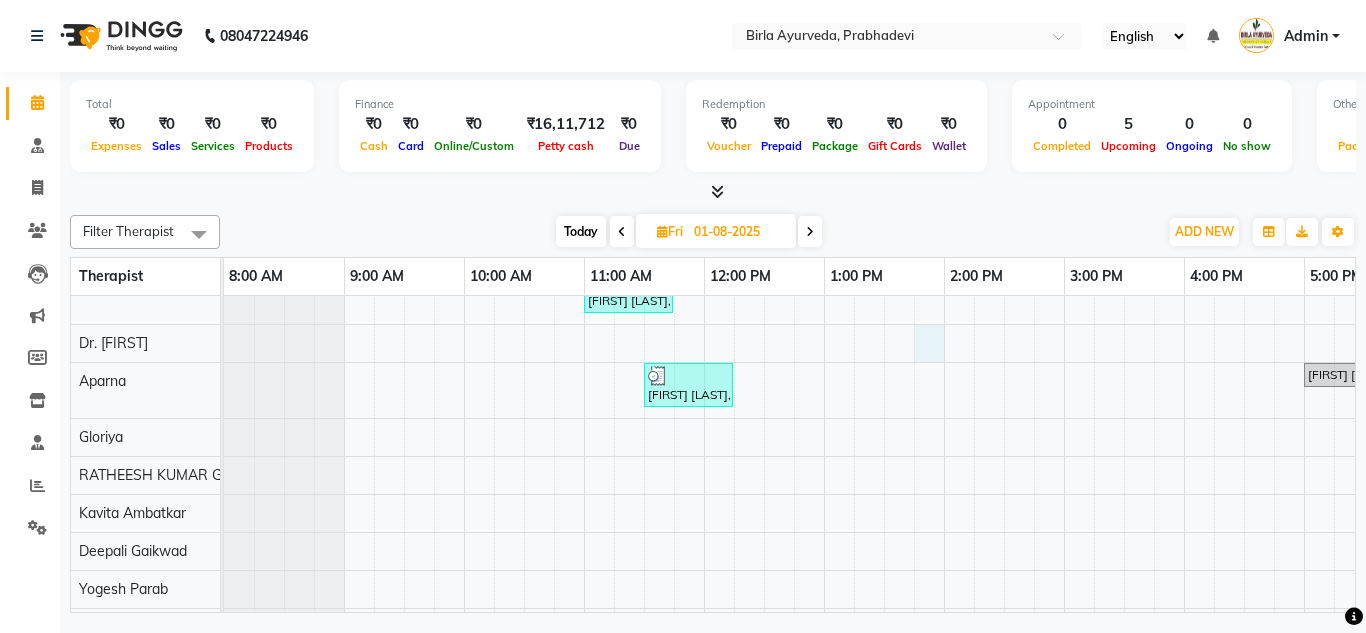 click on "Ratan Shah, TK01, 11:00 AM-11:45 AM, Abhyangam  (weekday)    Prakash Master, TK02, 04:00 PM-04:45 PM, Abhyangam  (weekday)    Pradip Agarwal, TK03, 06:00 PM-06:45 PM, Kizhi / Navara Kizhi (weekday)     Meena Sanghavi, TK04, 11:30 AM-12:15 PM, Abhyangam  (weekday)    Jiteesha Chavan, TK08, 05:00 PM-05:45 PM, Abhyangam  (weekday)    Sunil Mystry, TK05, 06:00 PM-06:45 PM, Abhyangam  (weekday)    Rashmi Phanse, TK06, 12:30 PM-01:45 PM, Stress Away    Padma Khatwani, TK07, 04:00 PM-04:45 PM, Abhyangam home (weekday)    Padma Khatwani, TK07, 04:45 PM-05:30 PM, Navara Kizhi (home)" at bounding box center [944, 1103] 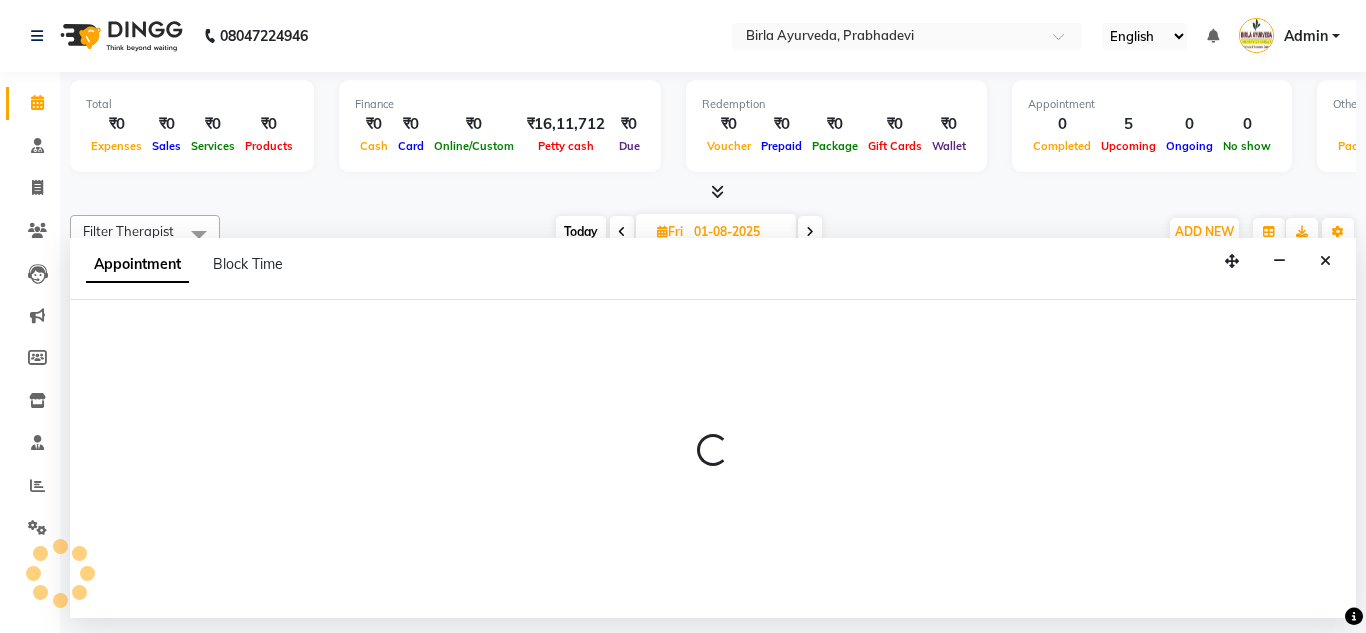 select on "53450" 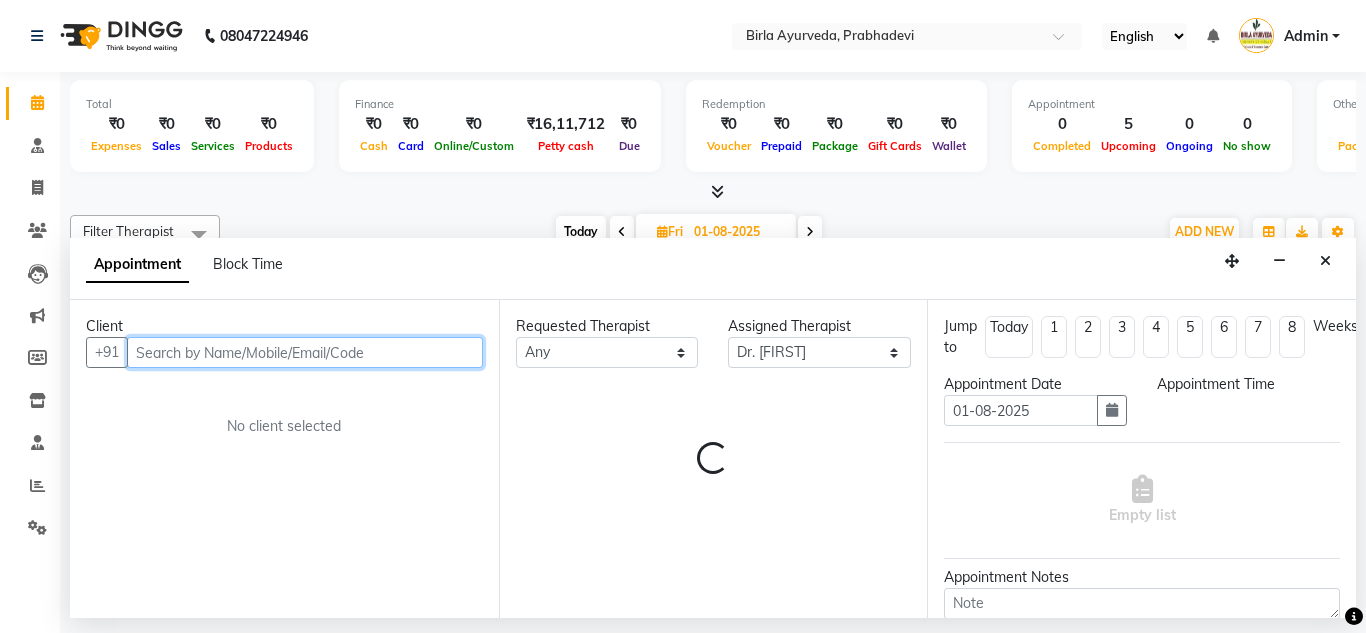 select on "825" 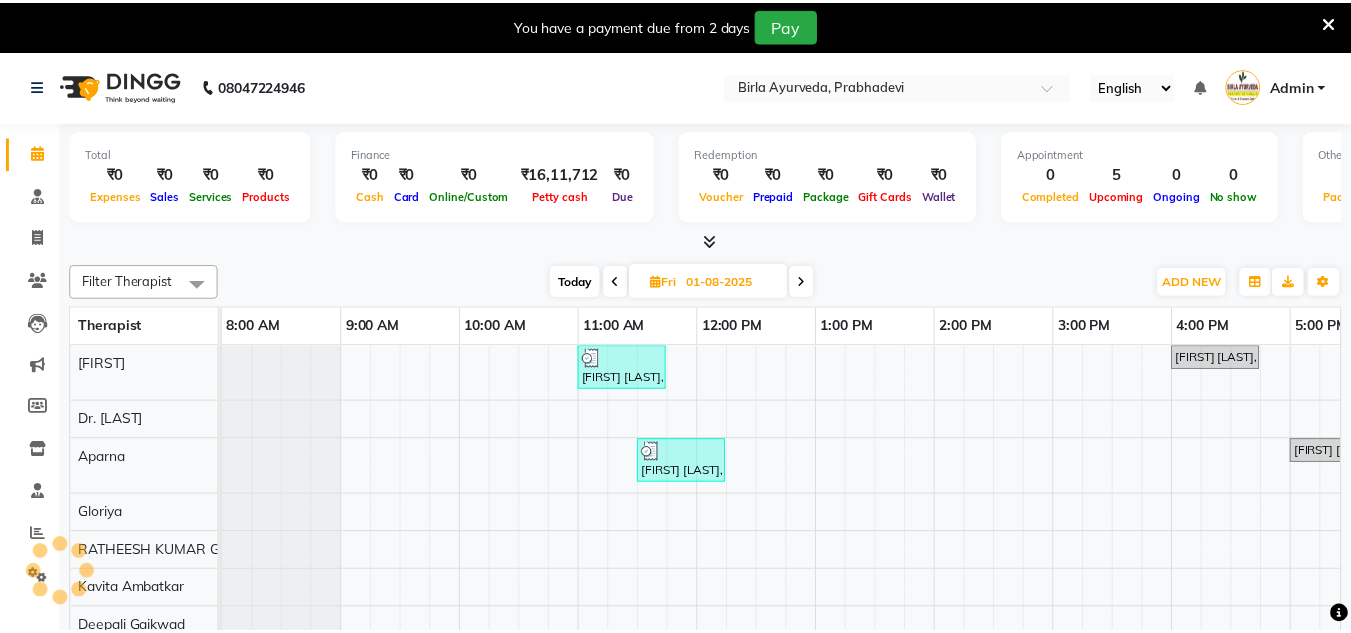scroll, scrollTop: 0, scrollLeft: 0, axis: both 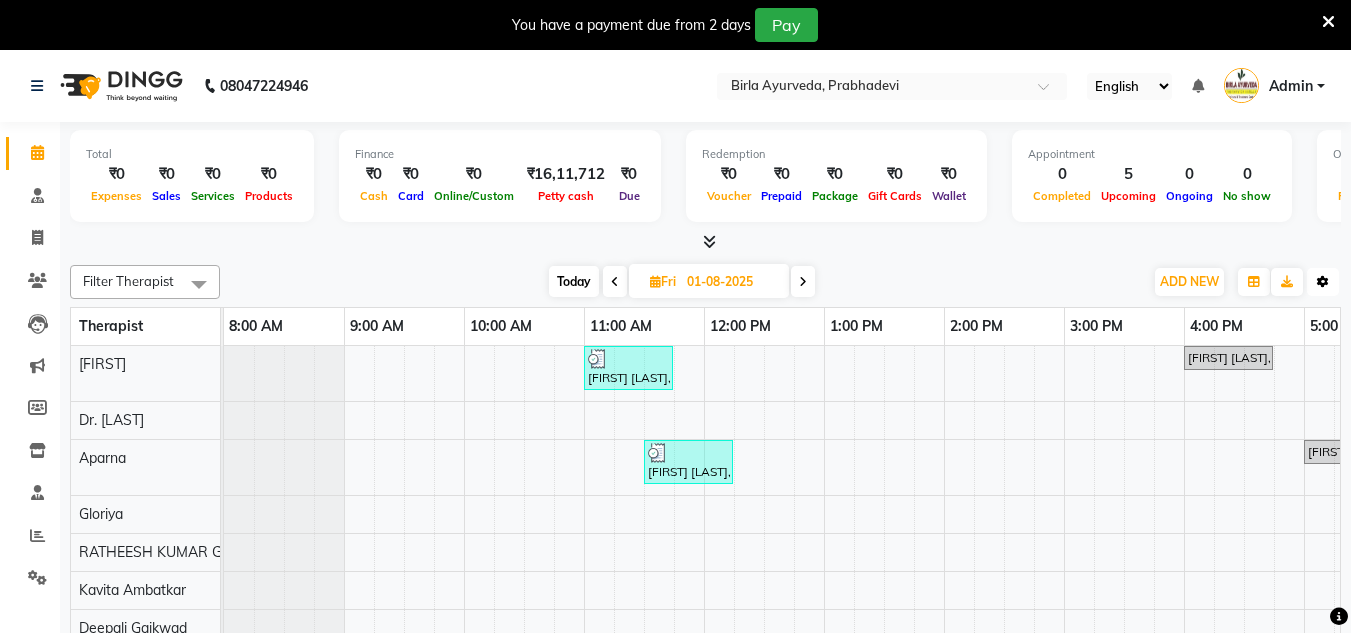 click at bounding box center [1323, 282] 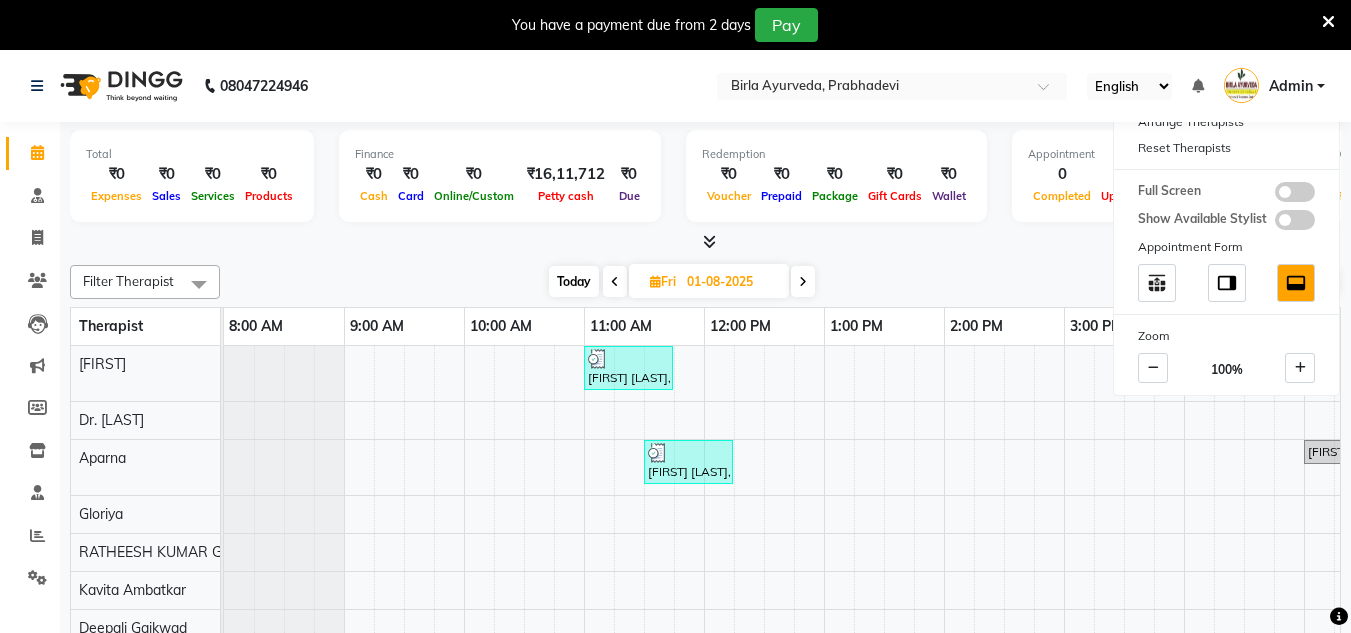 click on "Today  Fri 01-08-2025" at bounding box center (681, 282) 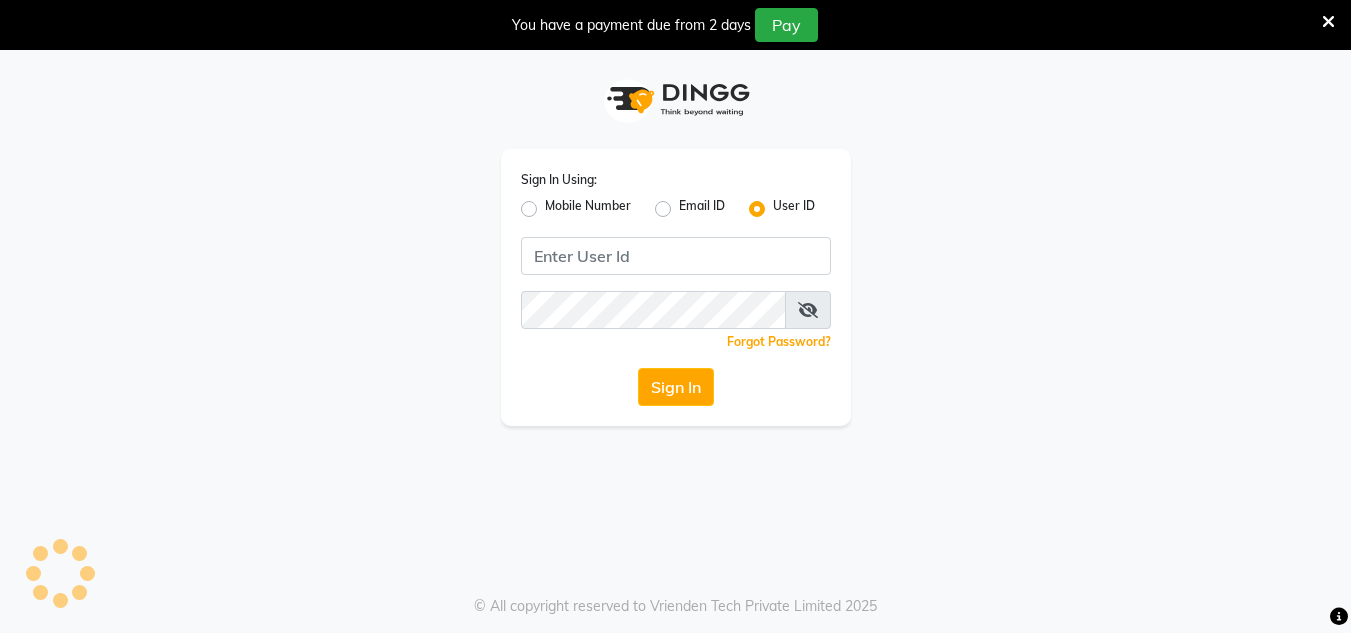 drag, startPoint x: 1054, startPoint y: 282, endPoint x: 1034, endPoint y: 287, distance: 20.615528 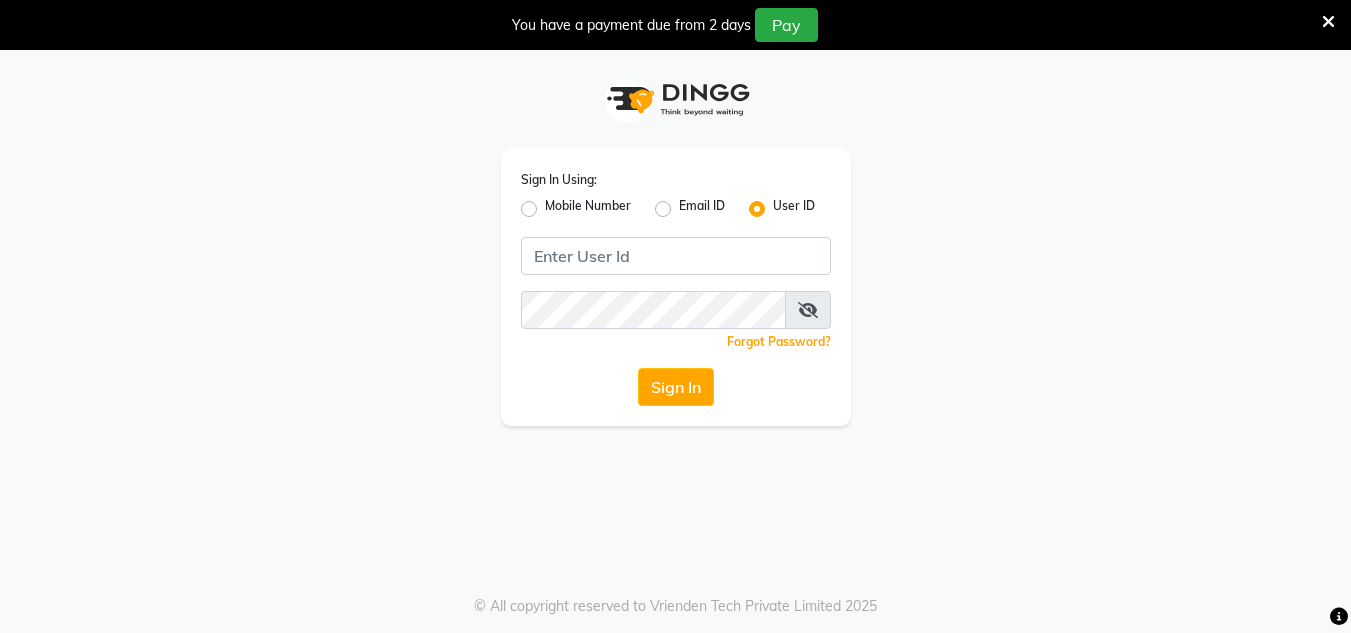 click on "Sign In Using: Mobile Number Email ID User ID  Remember me Forgot Password?  Sign In" 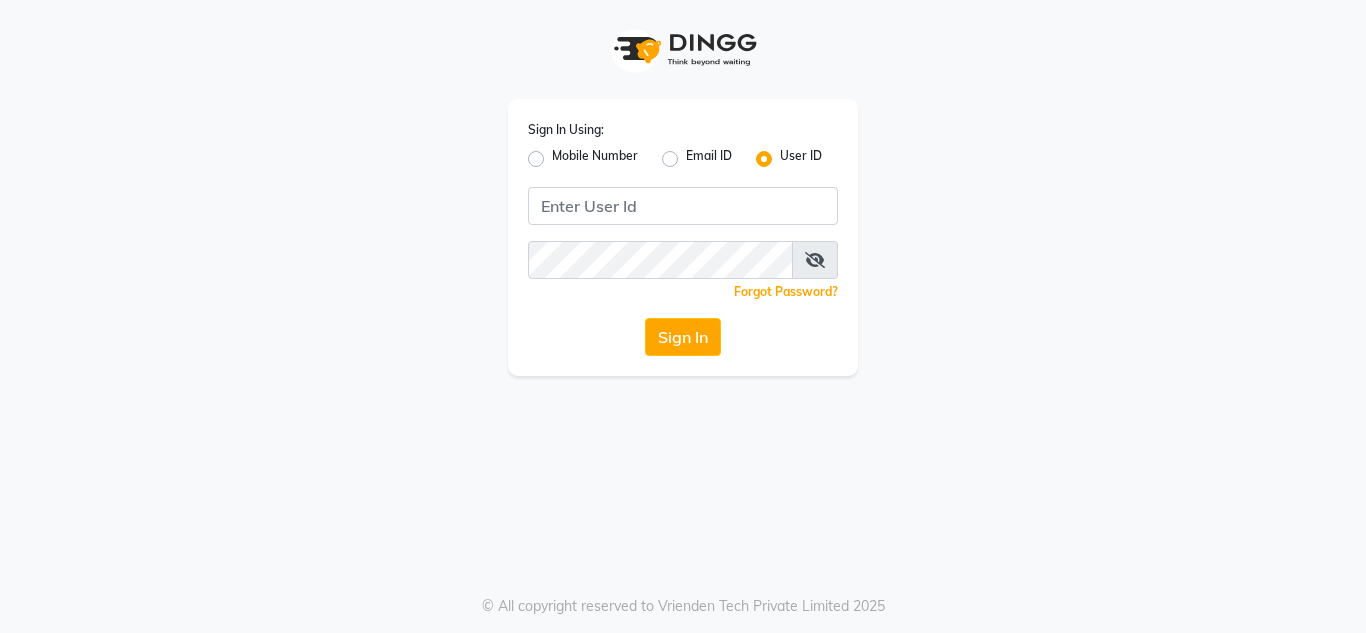 scroll, scrollTop: 0, scrollLeft: 0, axis: both 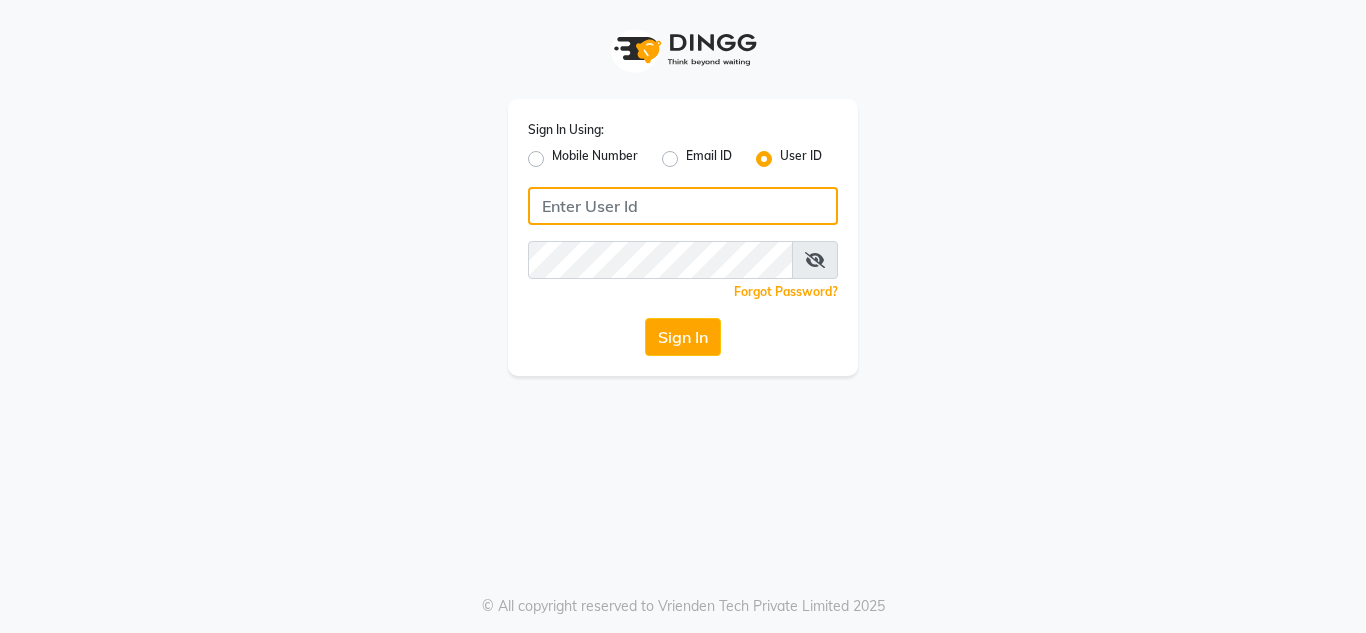 click 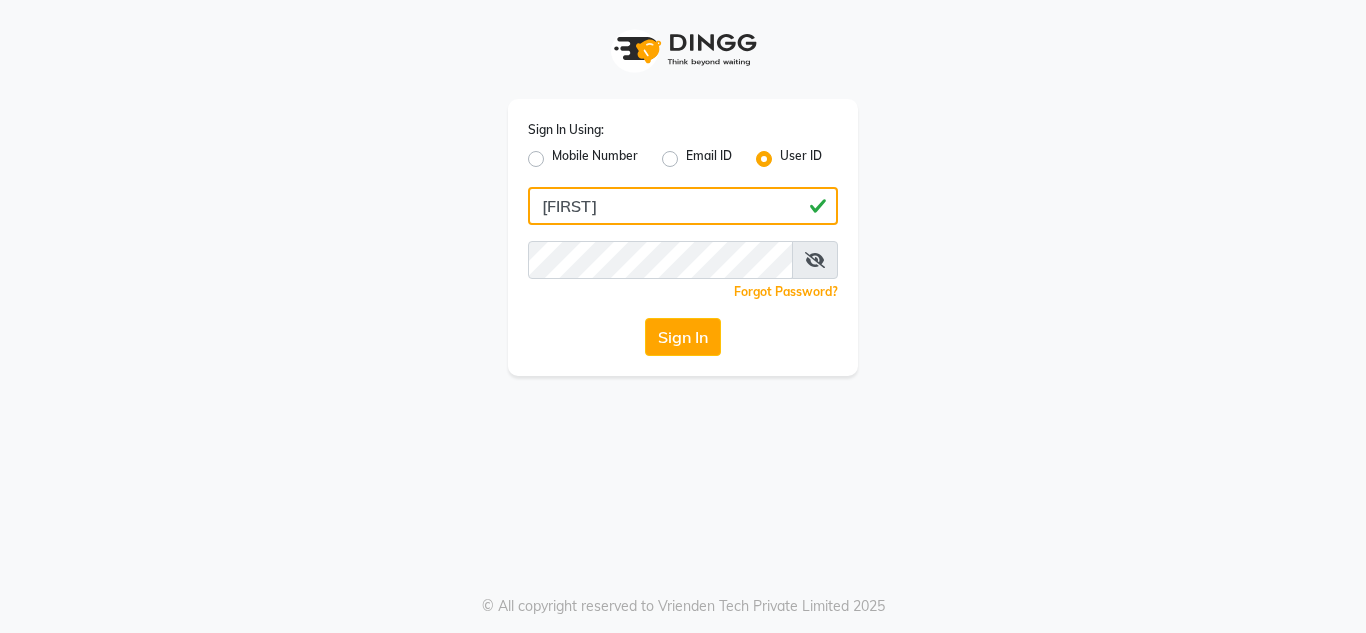 type on "[FIRST]" 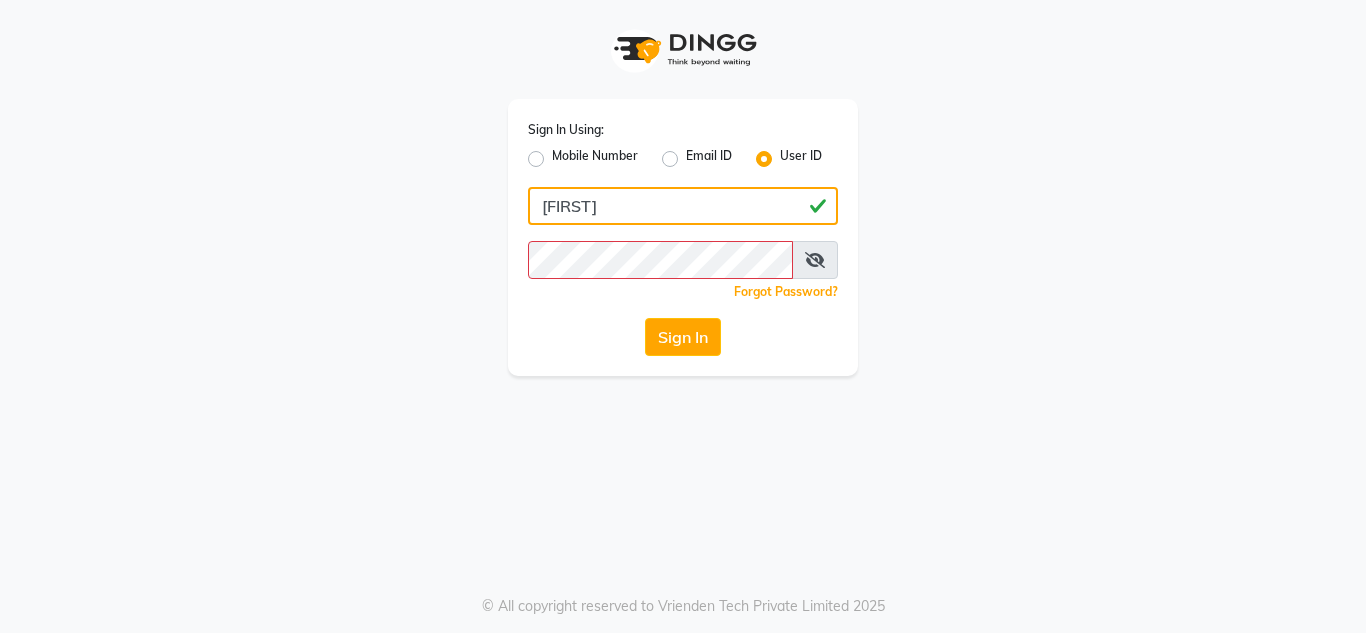 click on "[FIRST]" 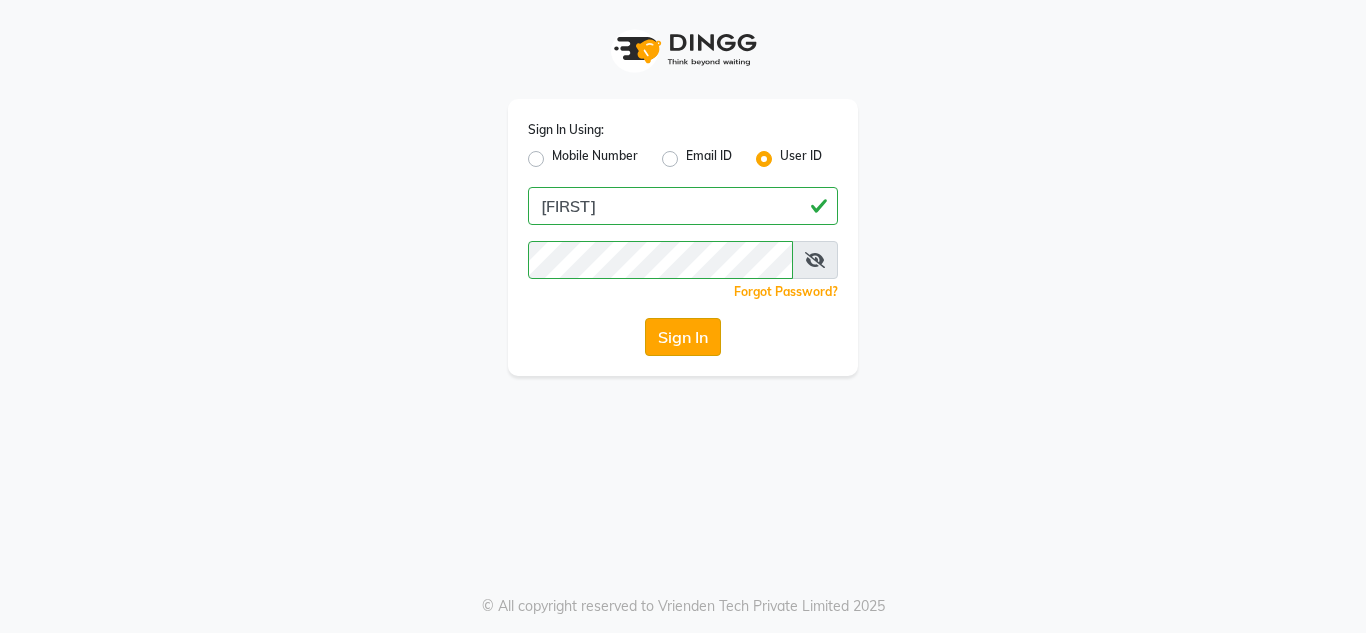 click on "Sign In" 